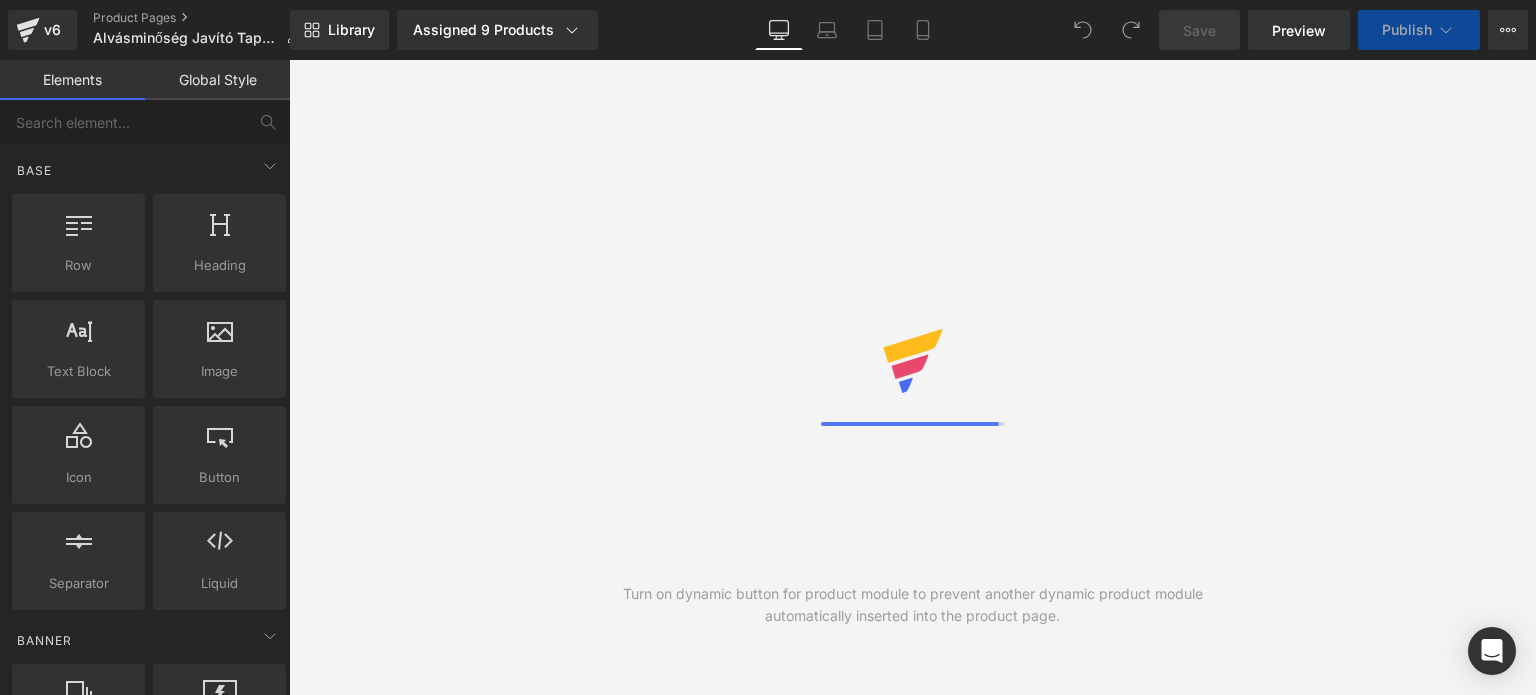 scroll, scrollTop: 0, scrollLeft: 0, axis: both 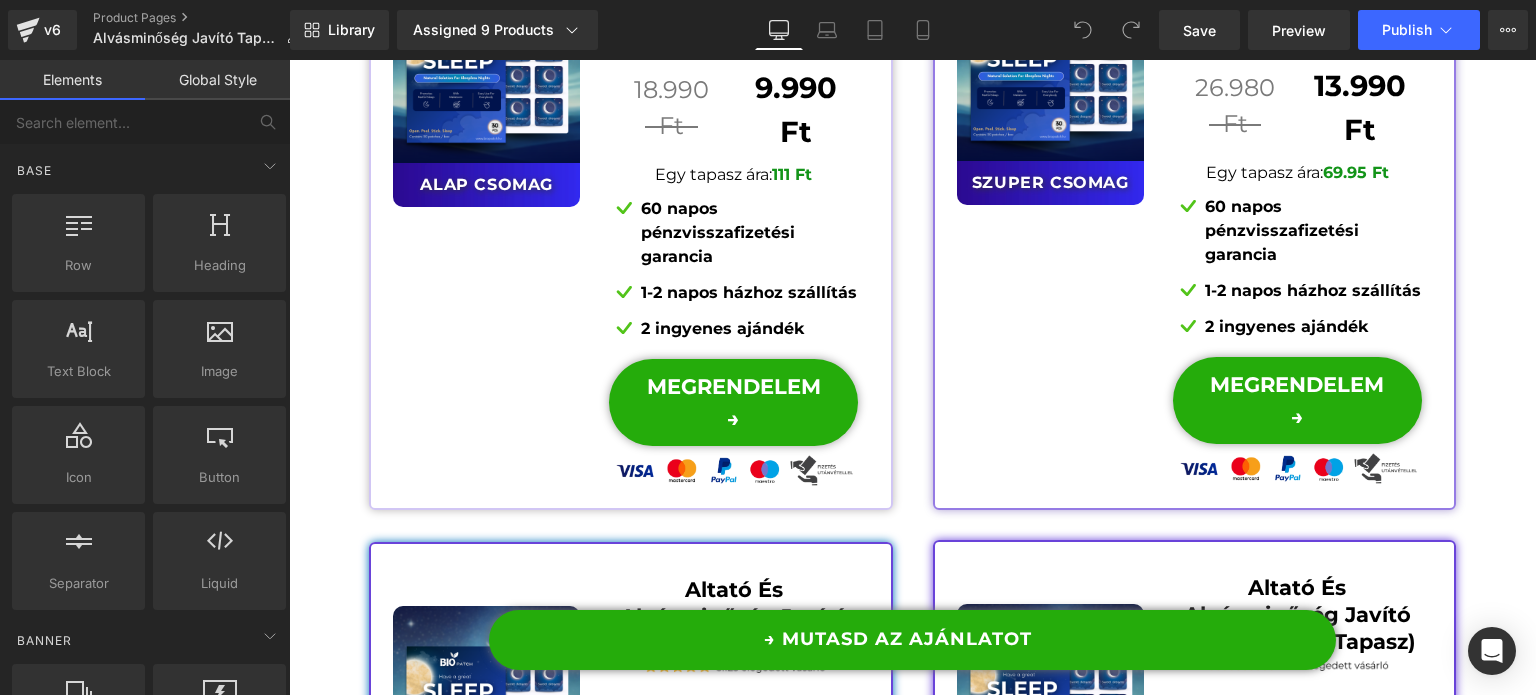 click on "Sale Off
(P) Image ALAP CSOMAG Text Block         Row         Altató És Alvásminőség Javító Tapasz (3X30 Tapasz) Text Block         Image
18.990 Ft Text Block
Separator         9.990 Ft Text Block
Row         Egy tapasz ára:  111 Ft Text Block
Image
60 napos pénzvisszafizetési garancia Text Block
Image" at bounding box center [631, 216] 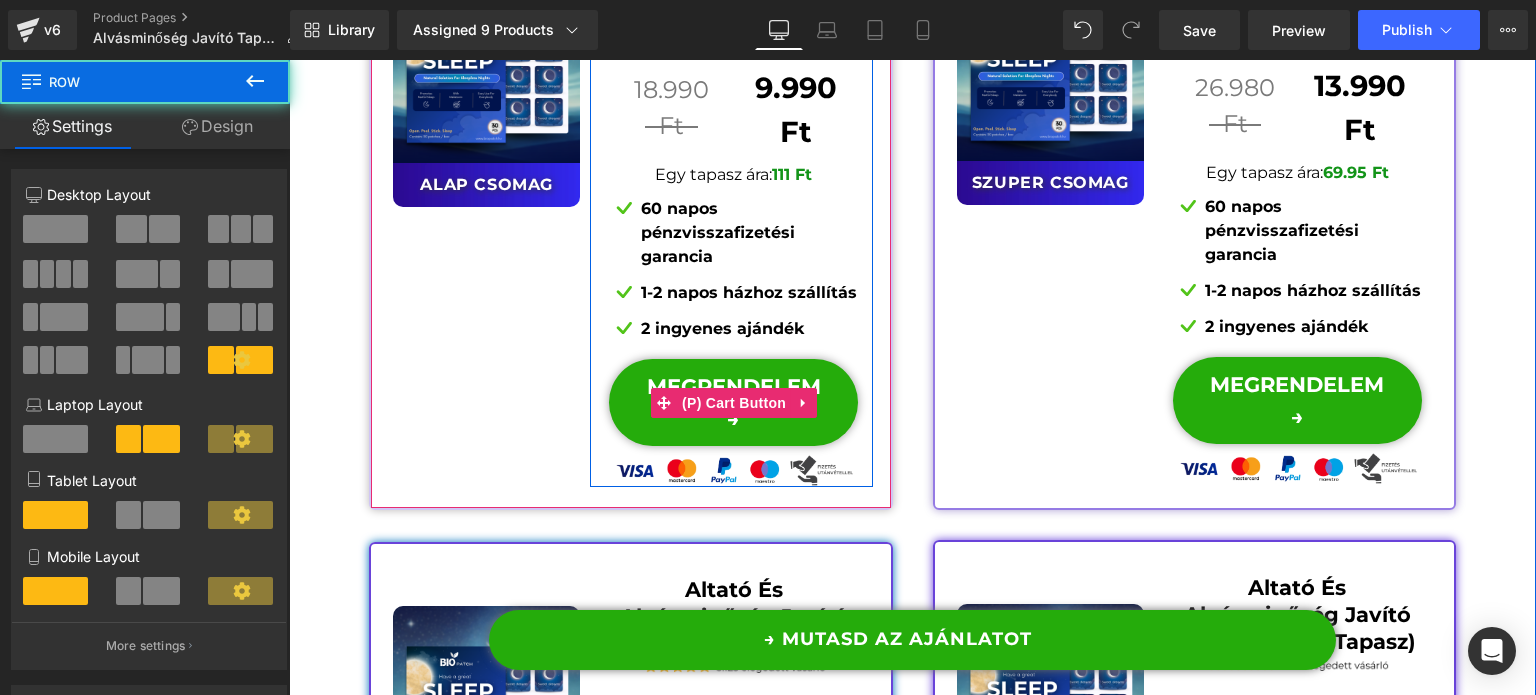 click on "(P) Cart Button" at bounding box center (734, 403) 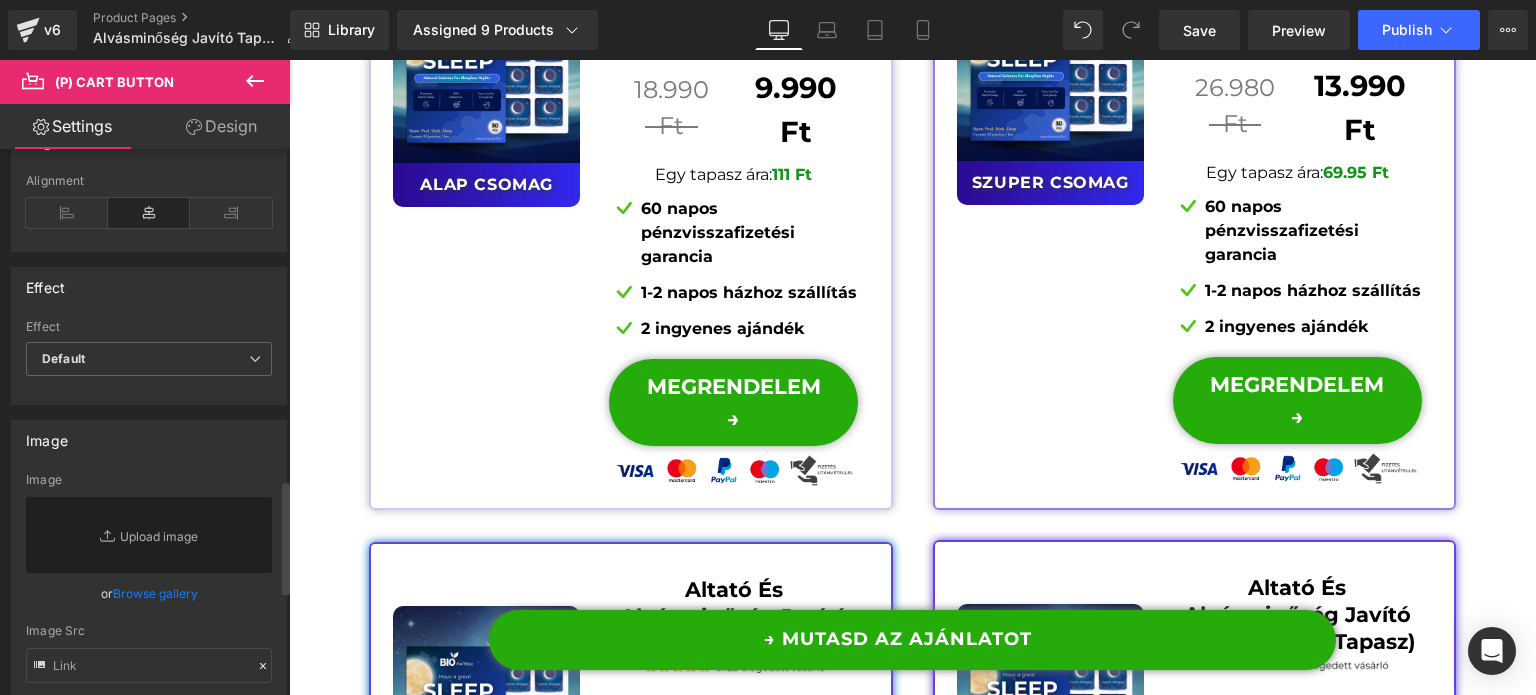 scroll, scrollTop: 1600, scrollLeft: 0, axis: vertical 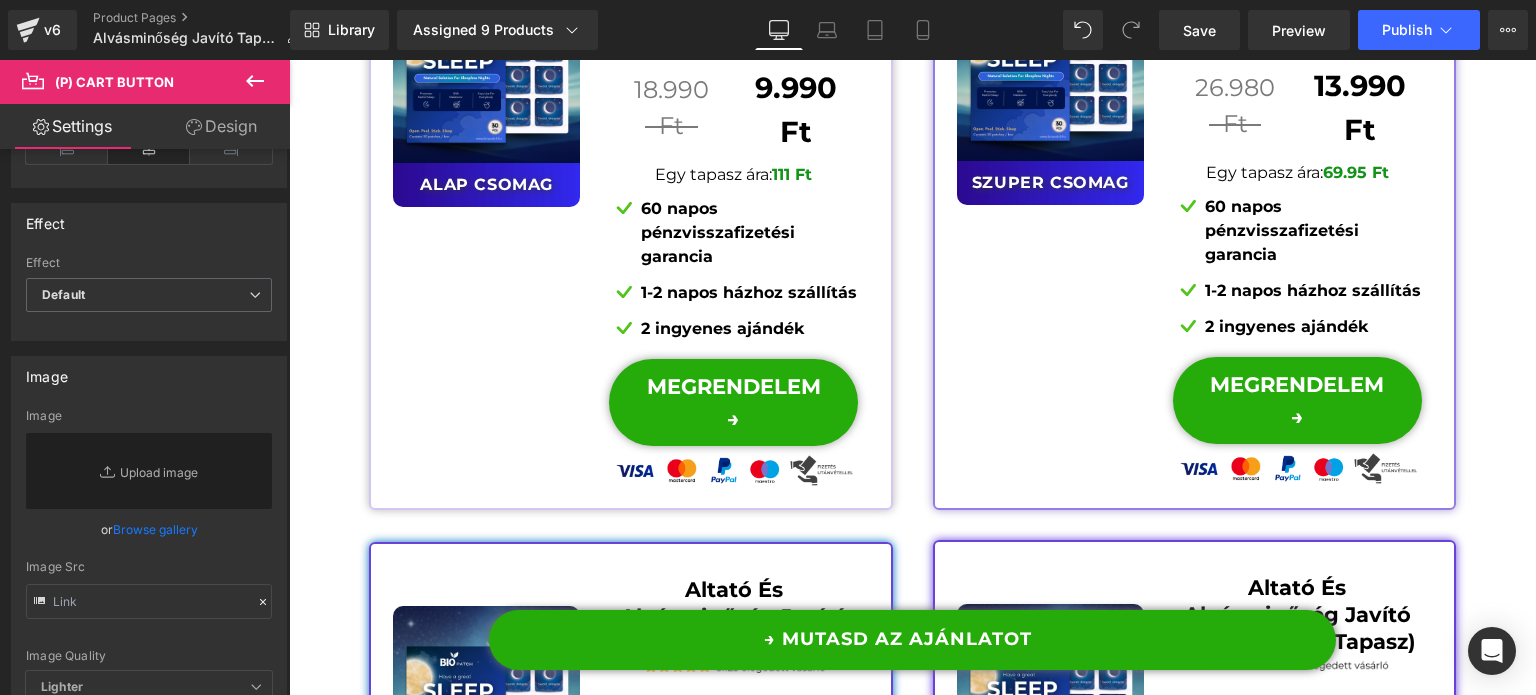 click at bounding box center [255, 82] 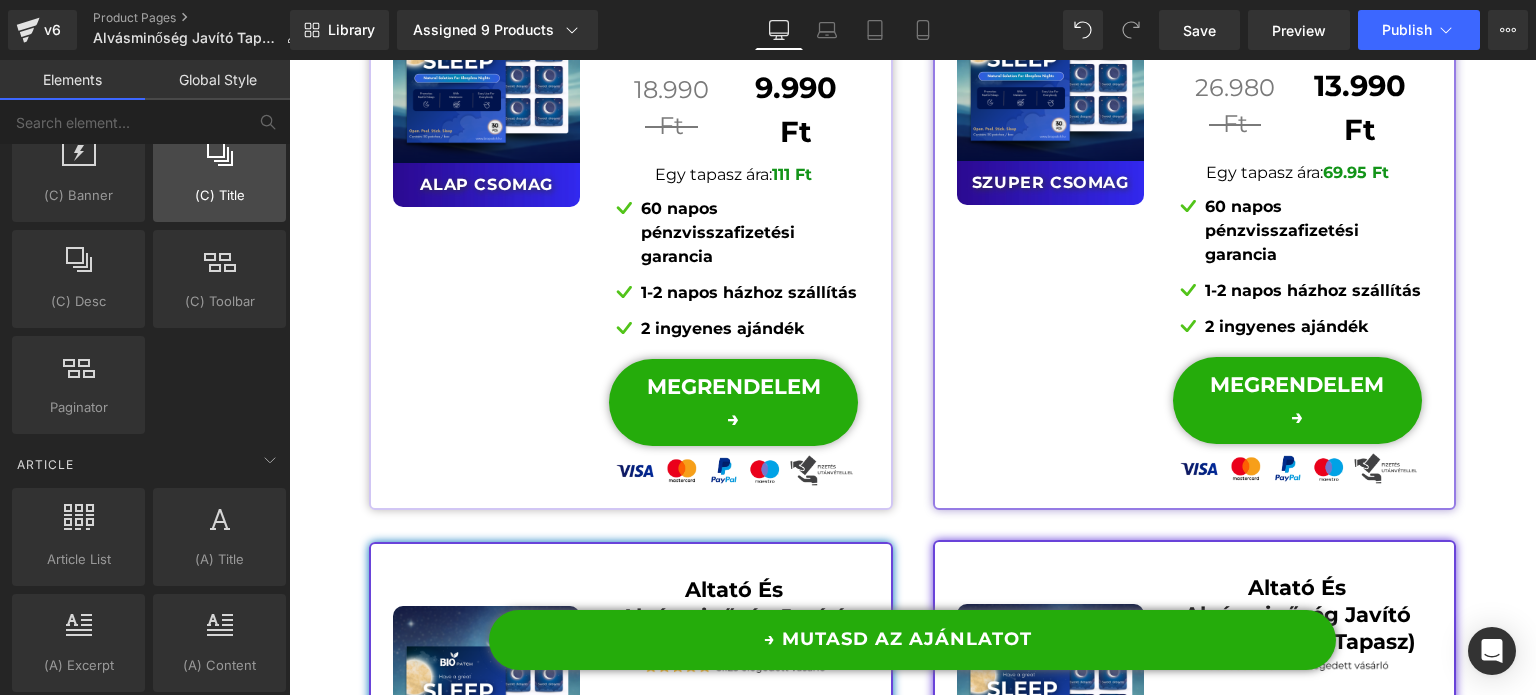 scroll, scrollTop: 3843, scrollLeft: 0, axis: vertical 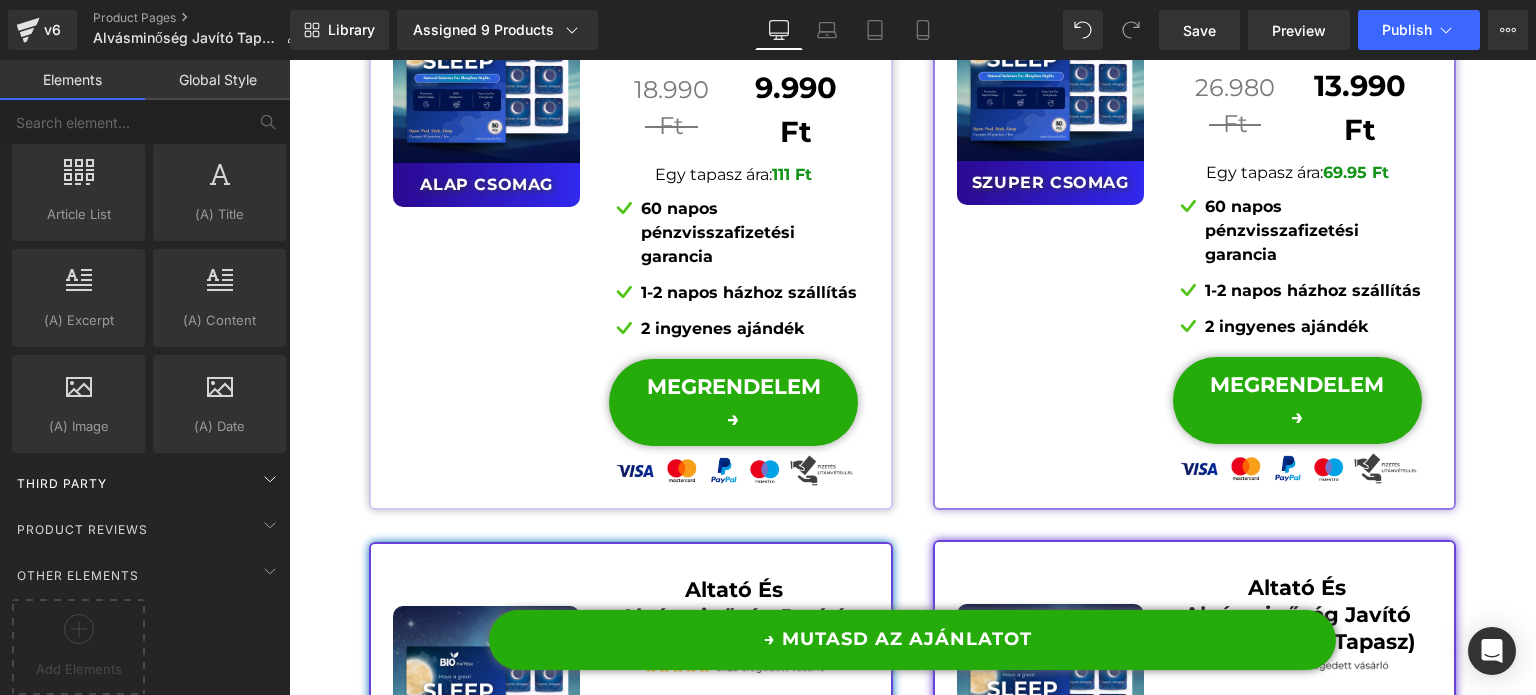 click on "Third Party" at bounding box center (149, 483) 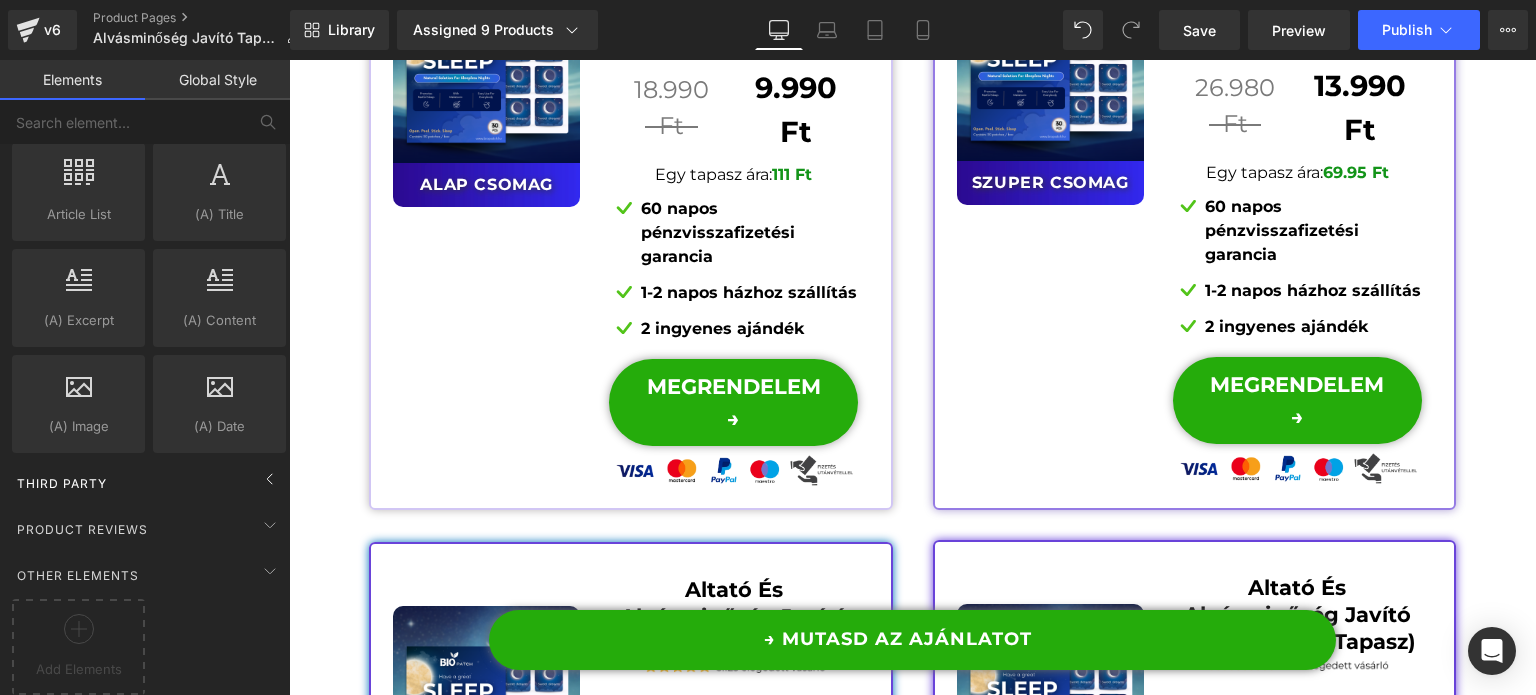 click on "Third Party" at bounding box center (149, 483) 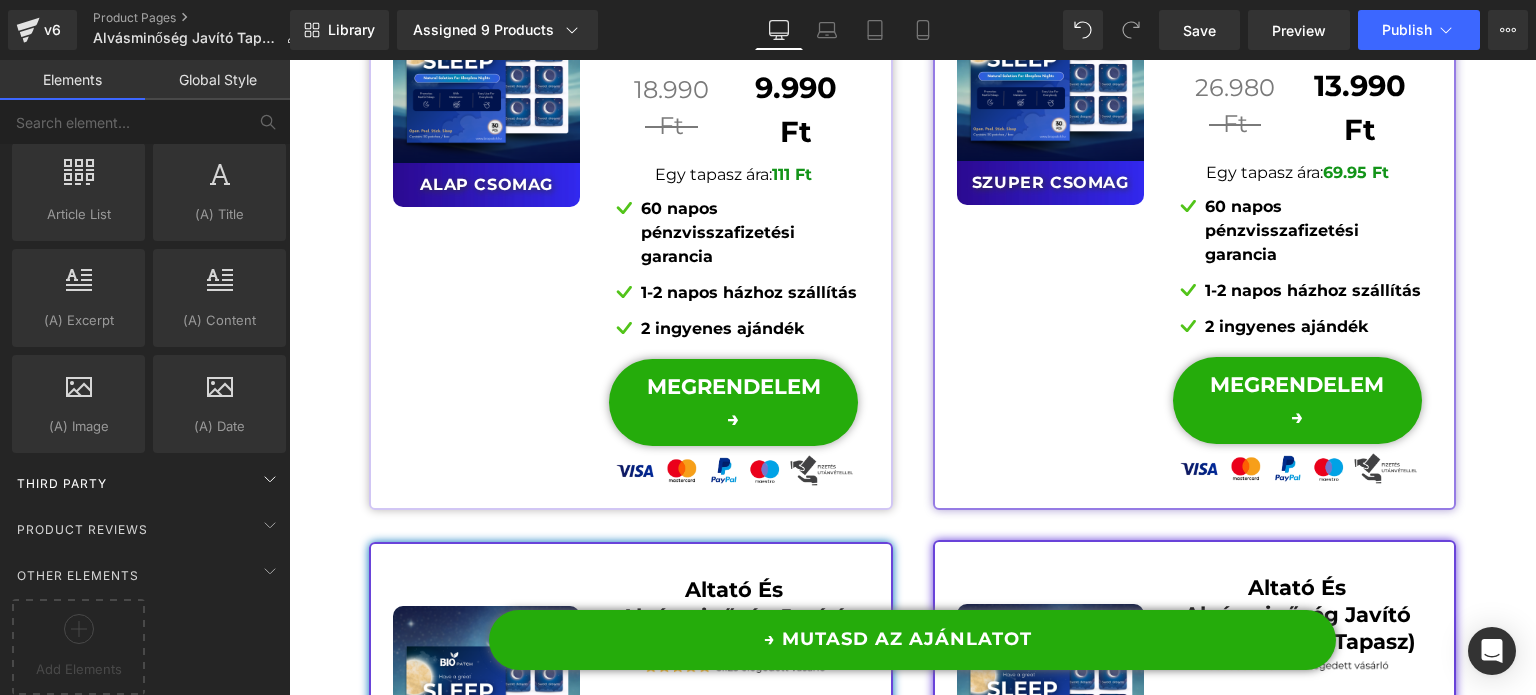 click on "Third Party" at bounding box center [149, 483] 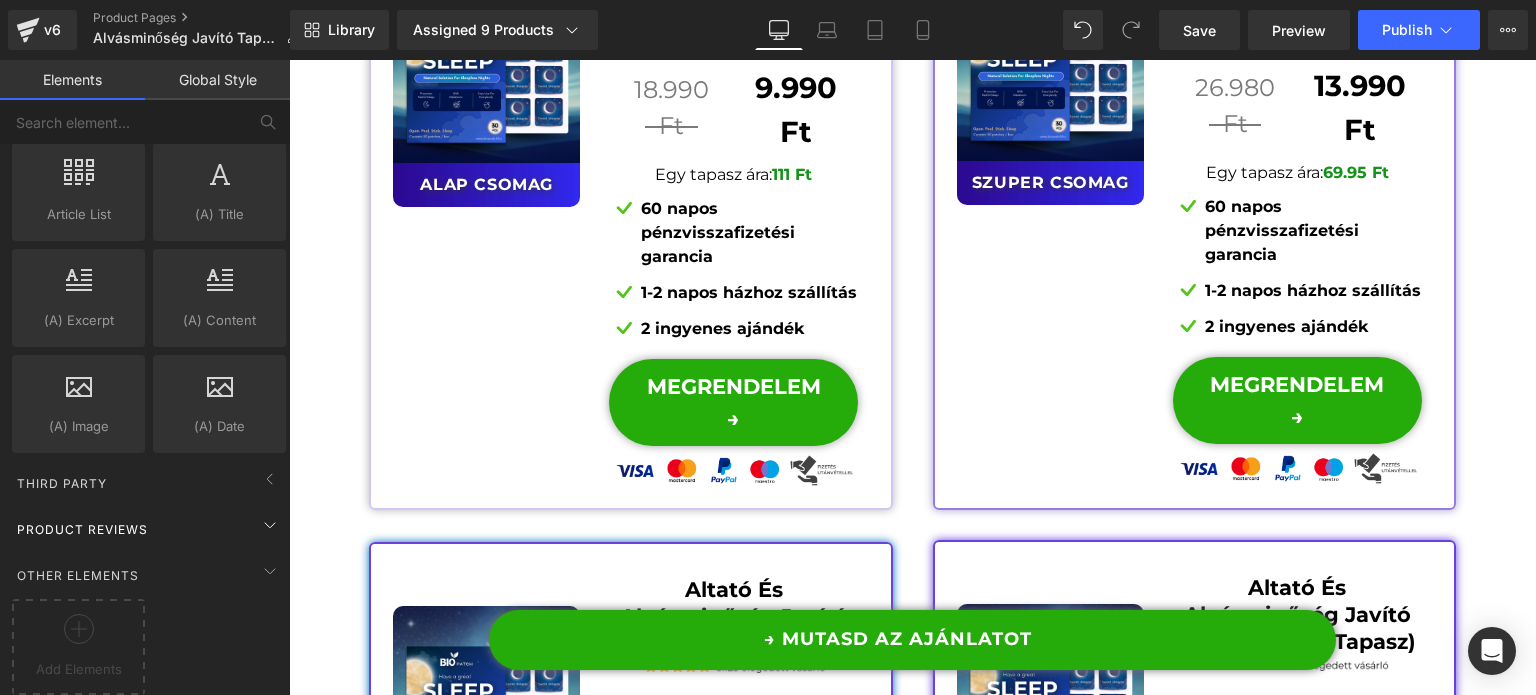 click on "Product Reviews" at bounding box center (149, 529) 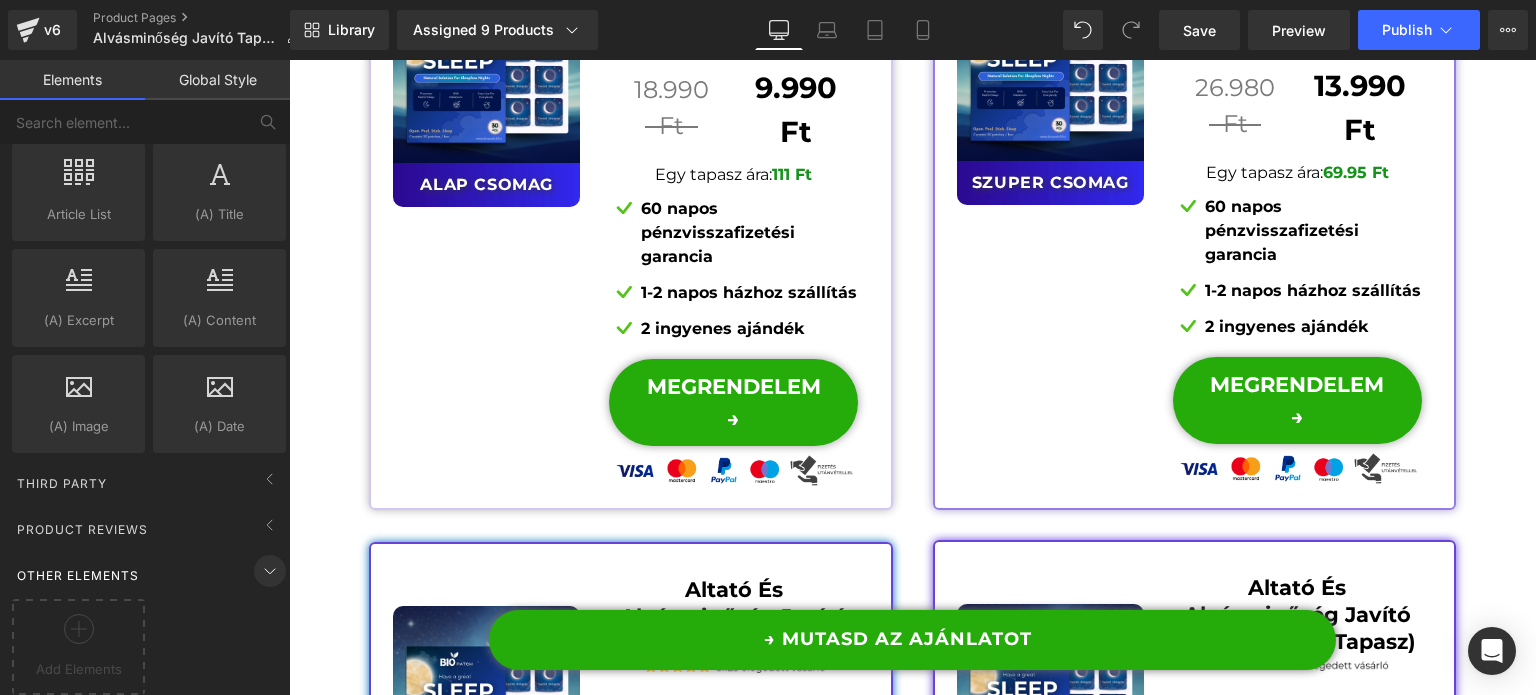 click 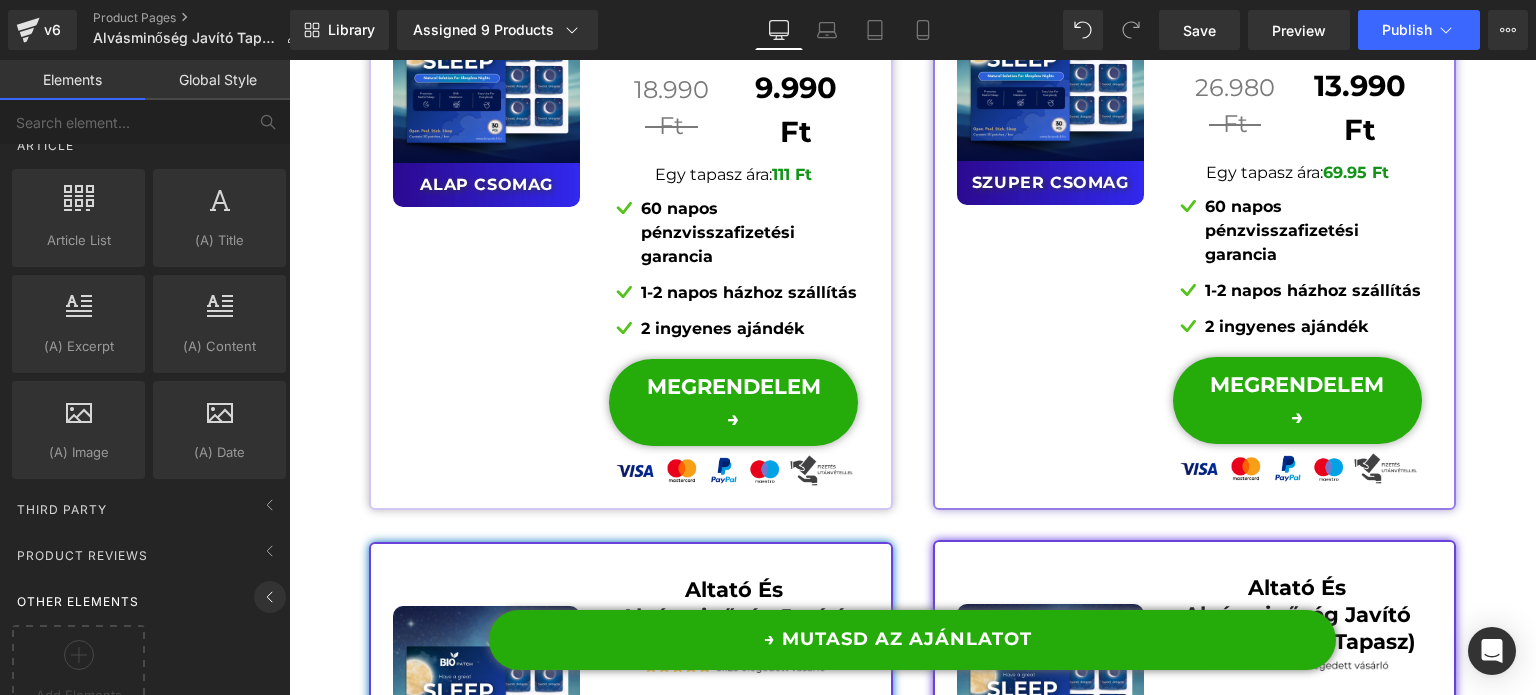 scroll, scrollTop: 3739, scrollLeft: 0, axis: vertical 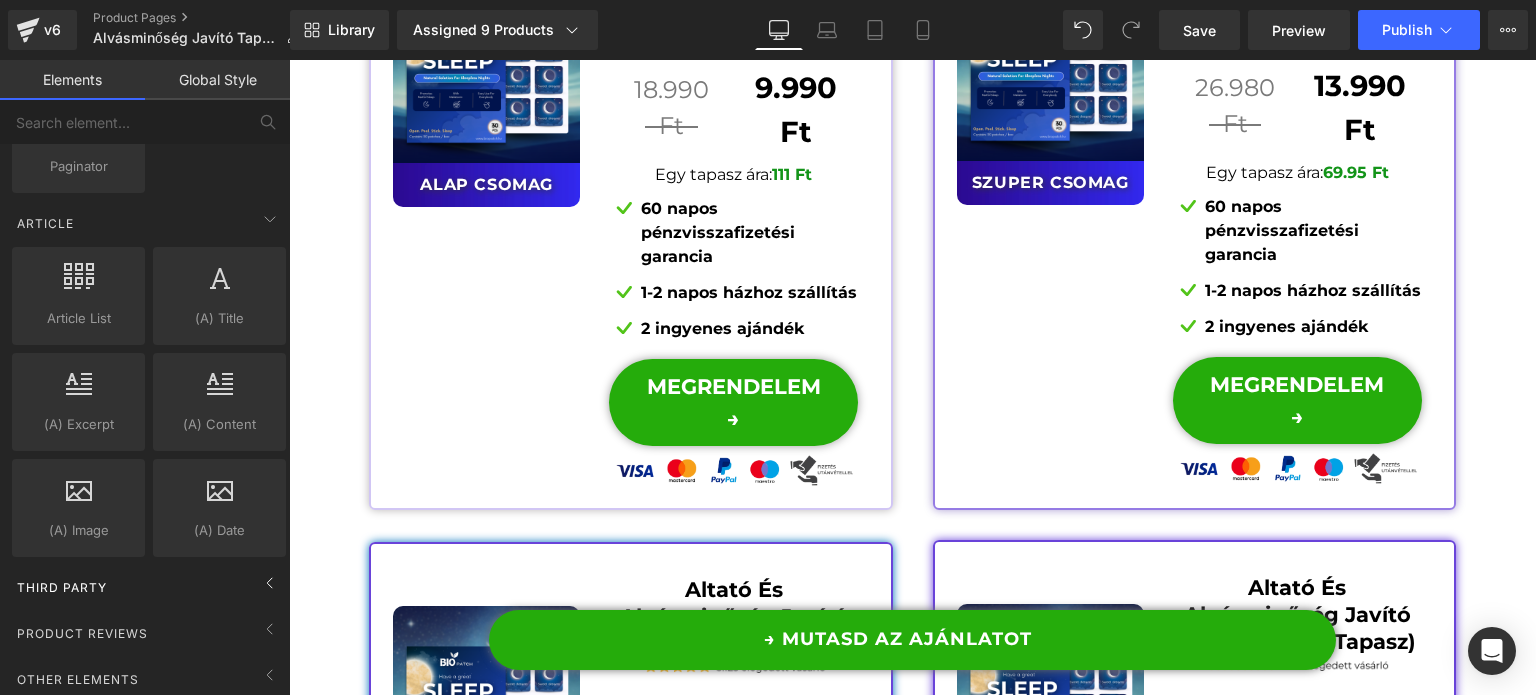 click on "Third Party" at bounding box center [149, 587] 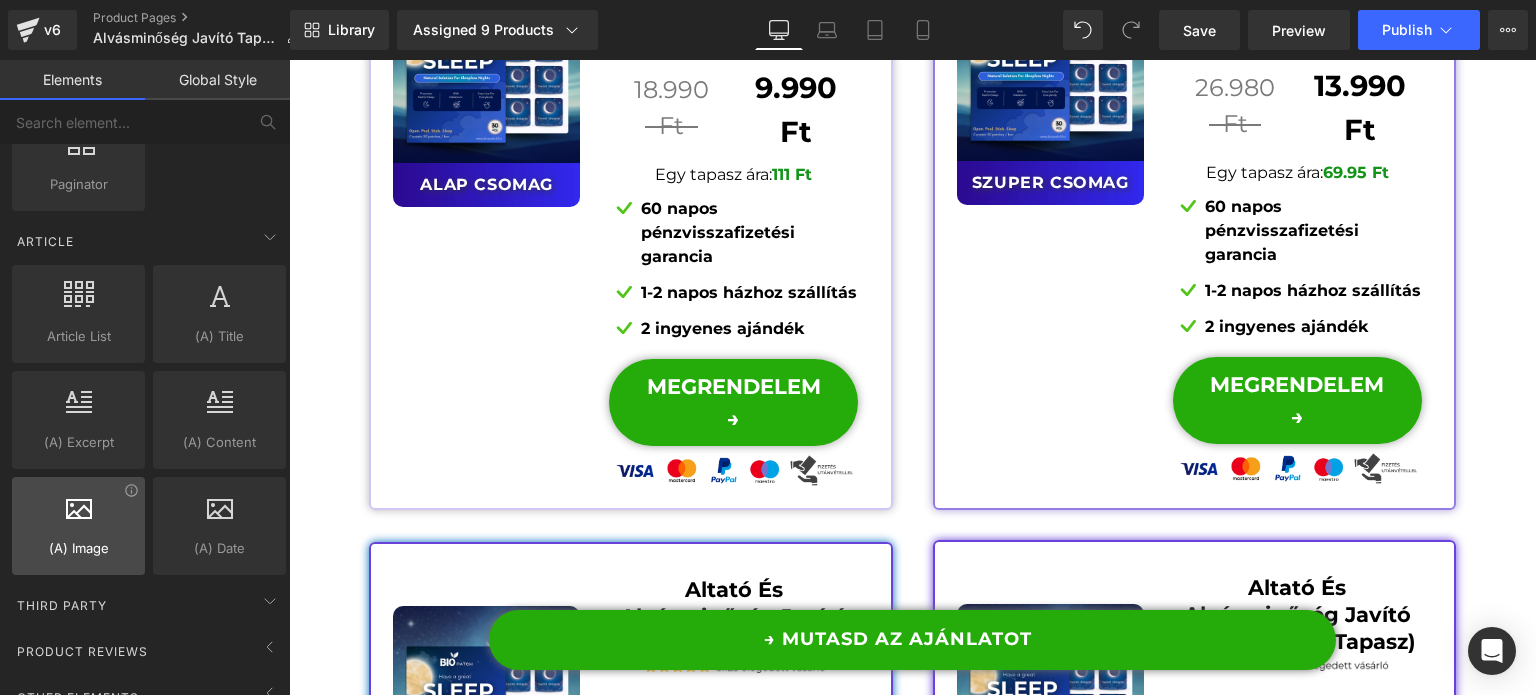 scroll, scrollTop: 3739, scrollLeft: 0, axis: vertical 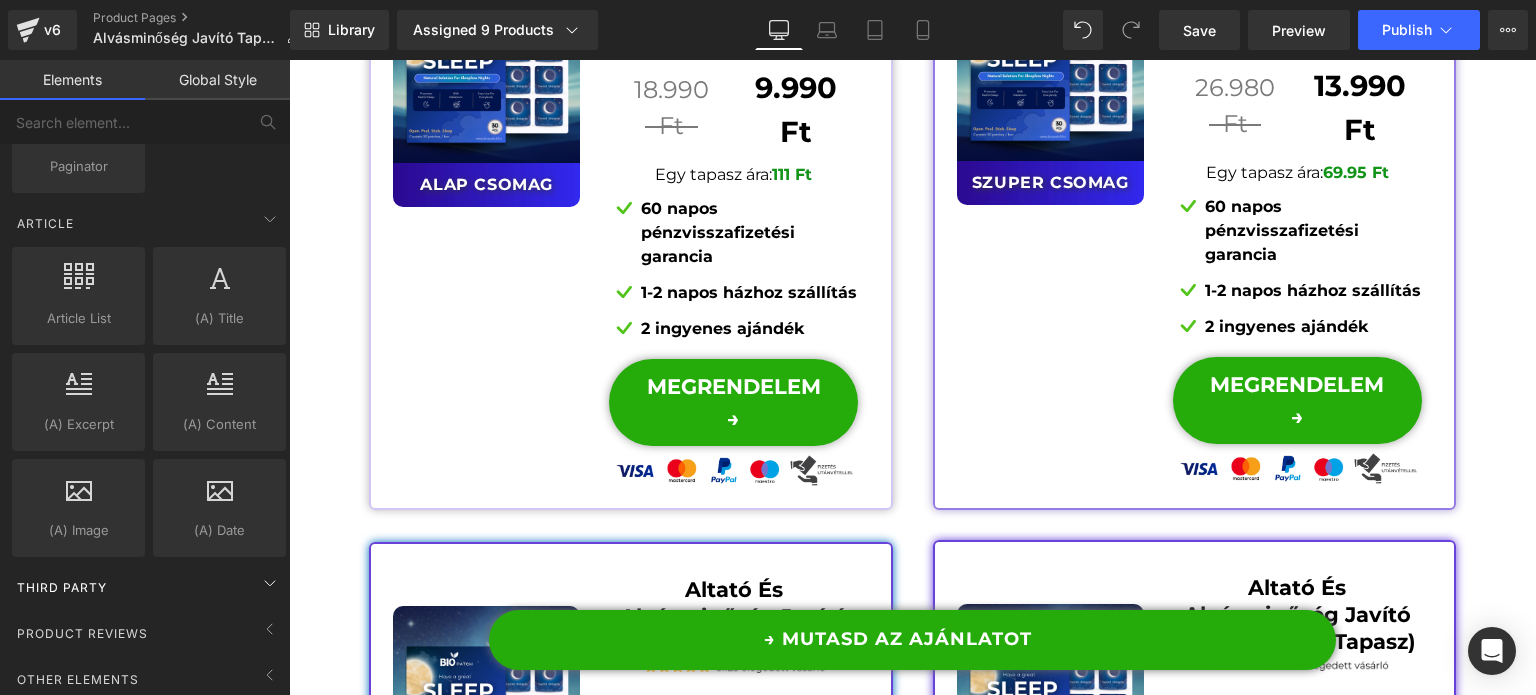 click on "Third Party" at bounding box center [149, 587] 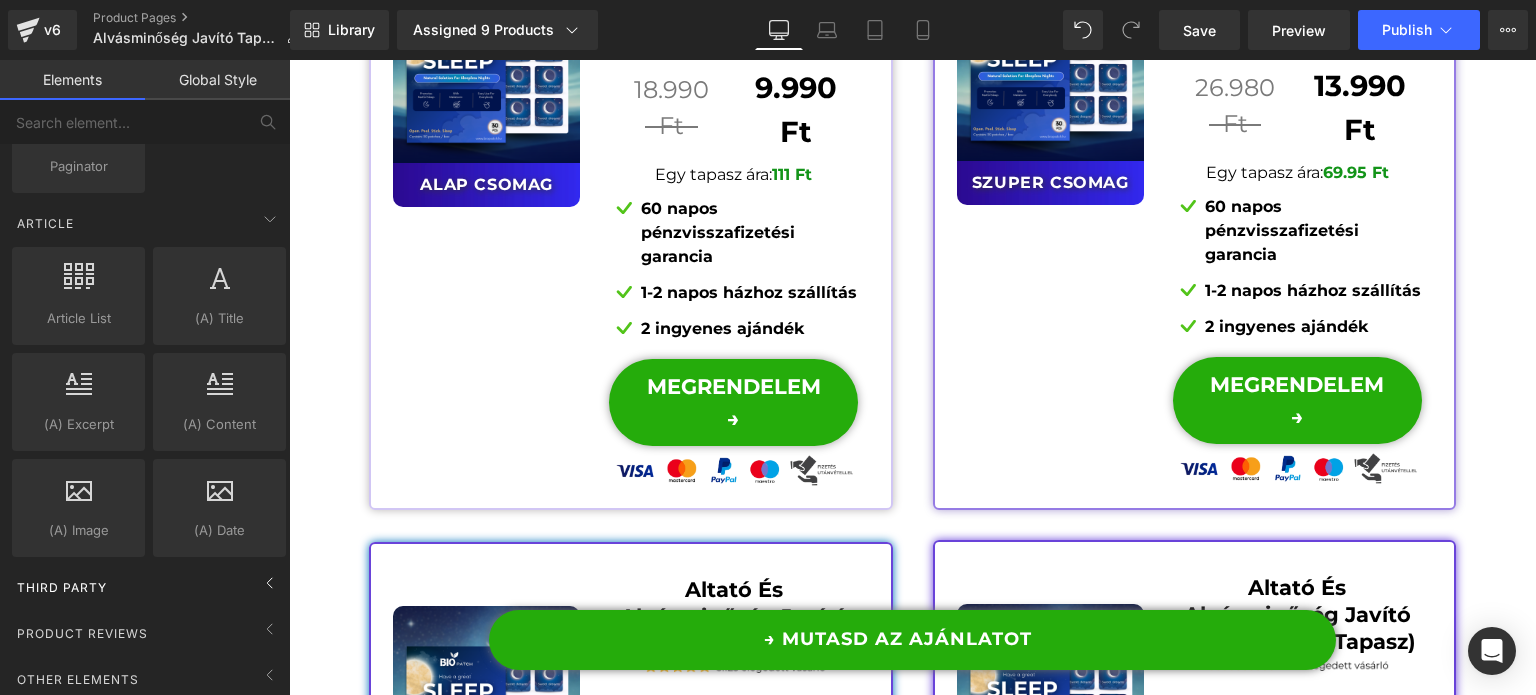 click on "Third Party" at bounding box center [149, 587] 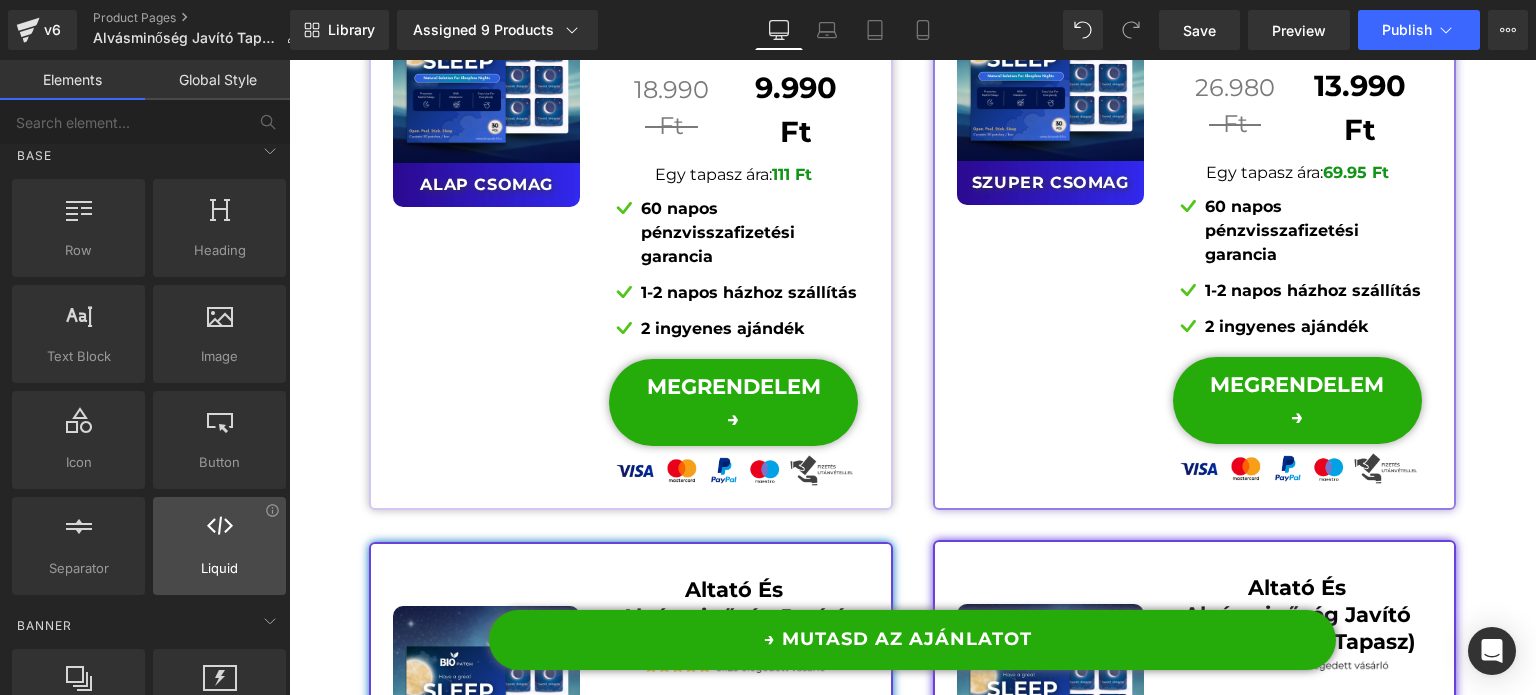 scroll, scrollTop: 0, scrollLeft: 0, axis: both 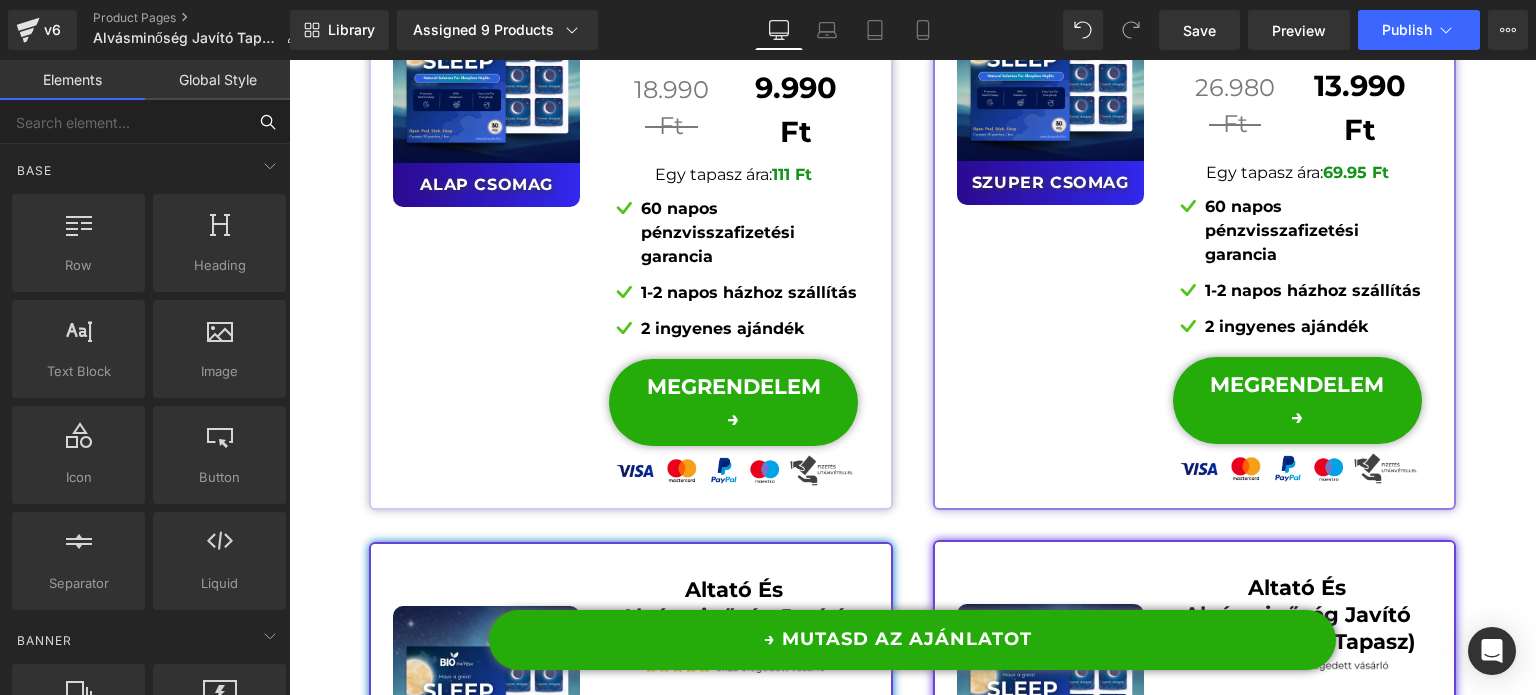 click at bounding box center (123, 122) 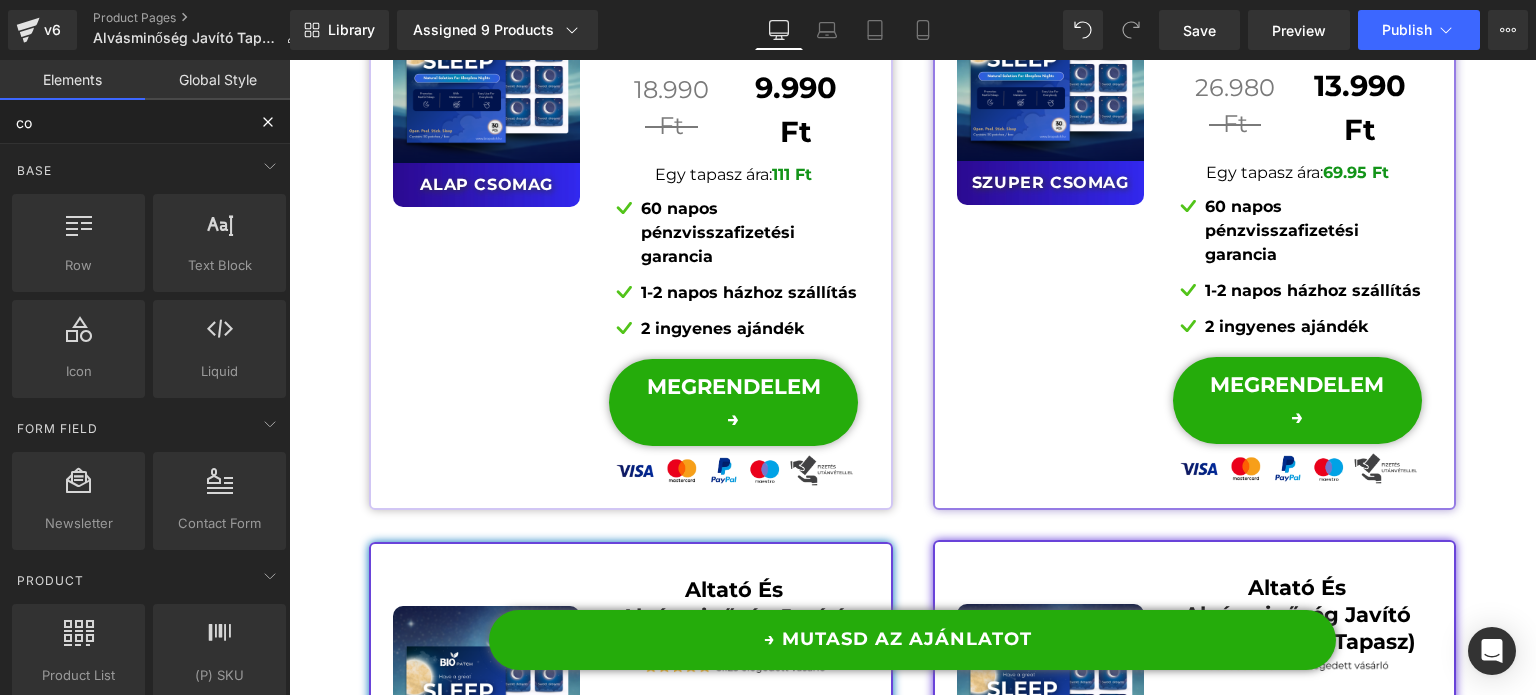 type on "c" 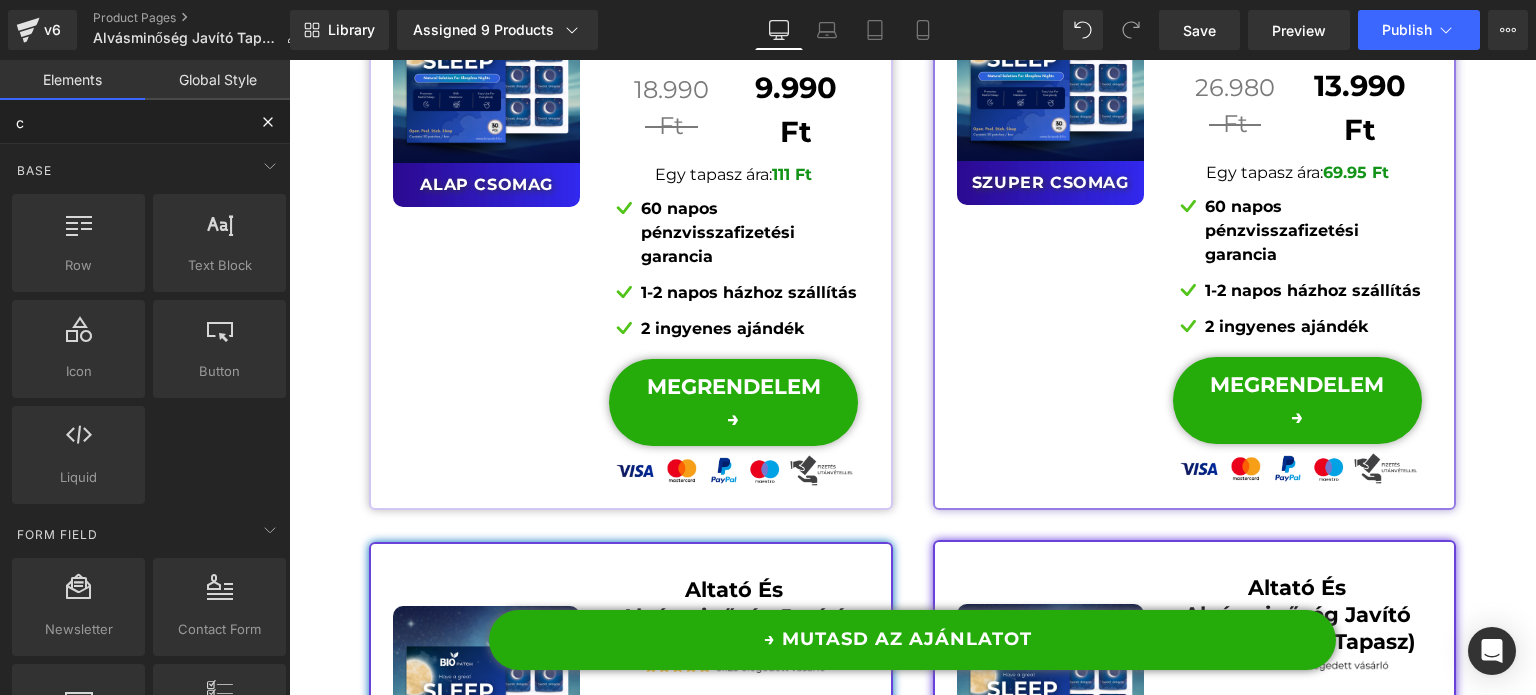 type 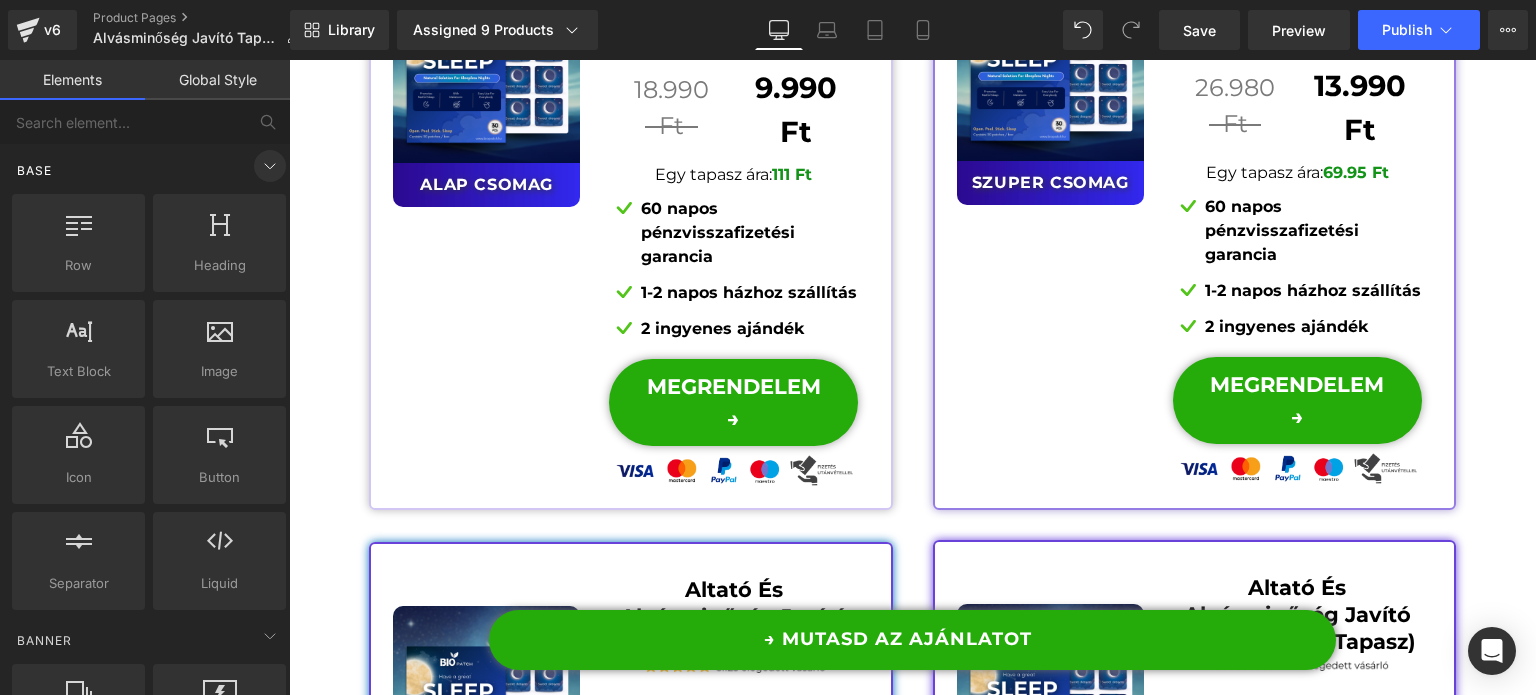 click at bounding box center [270, 166] 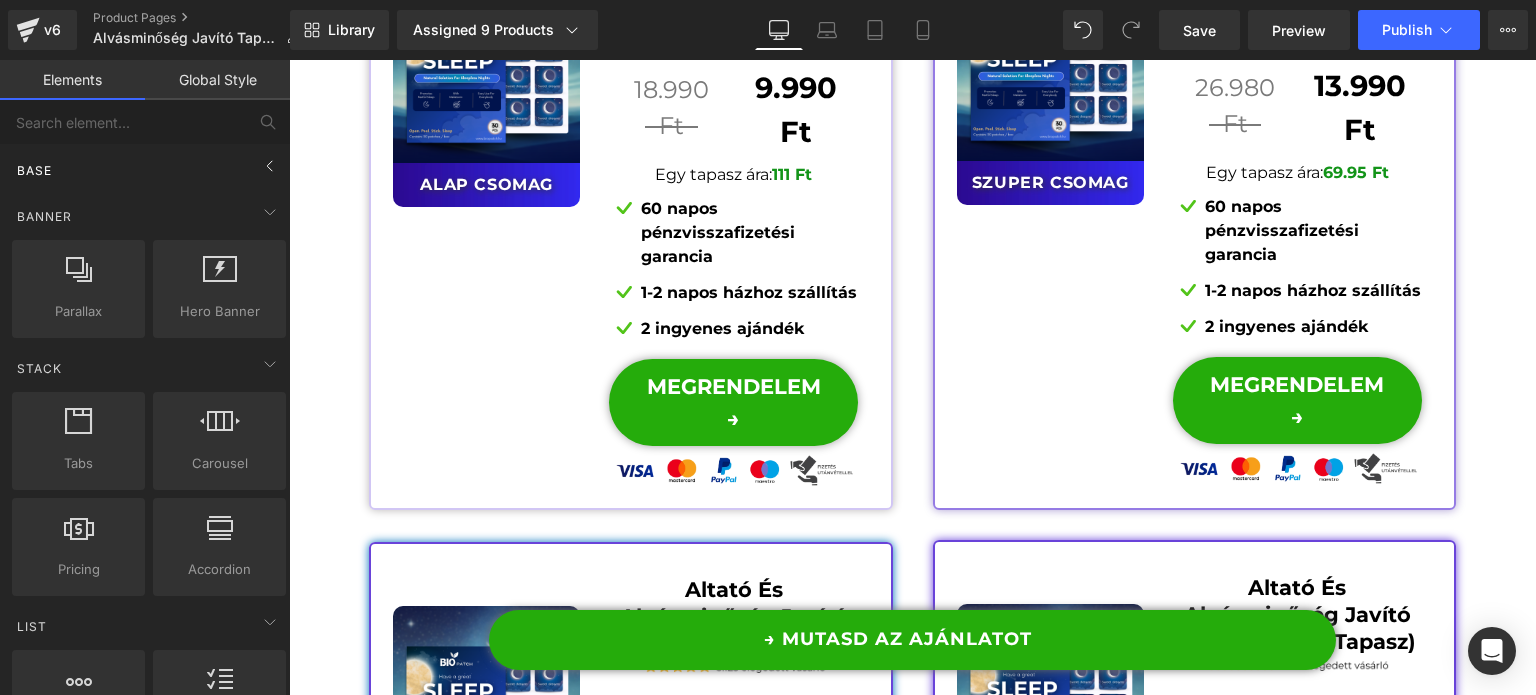 click on "Base" at bounding box center (149, 170) 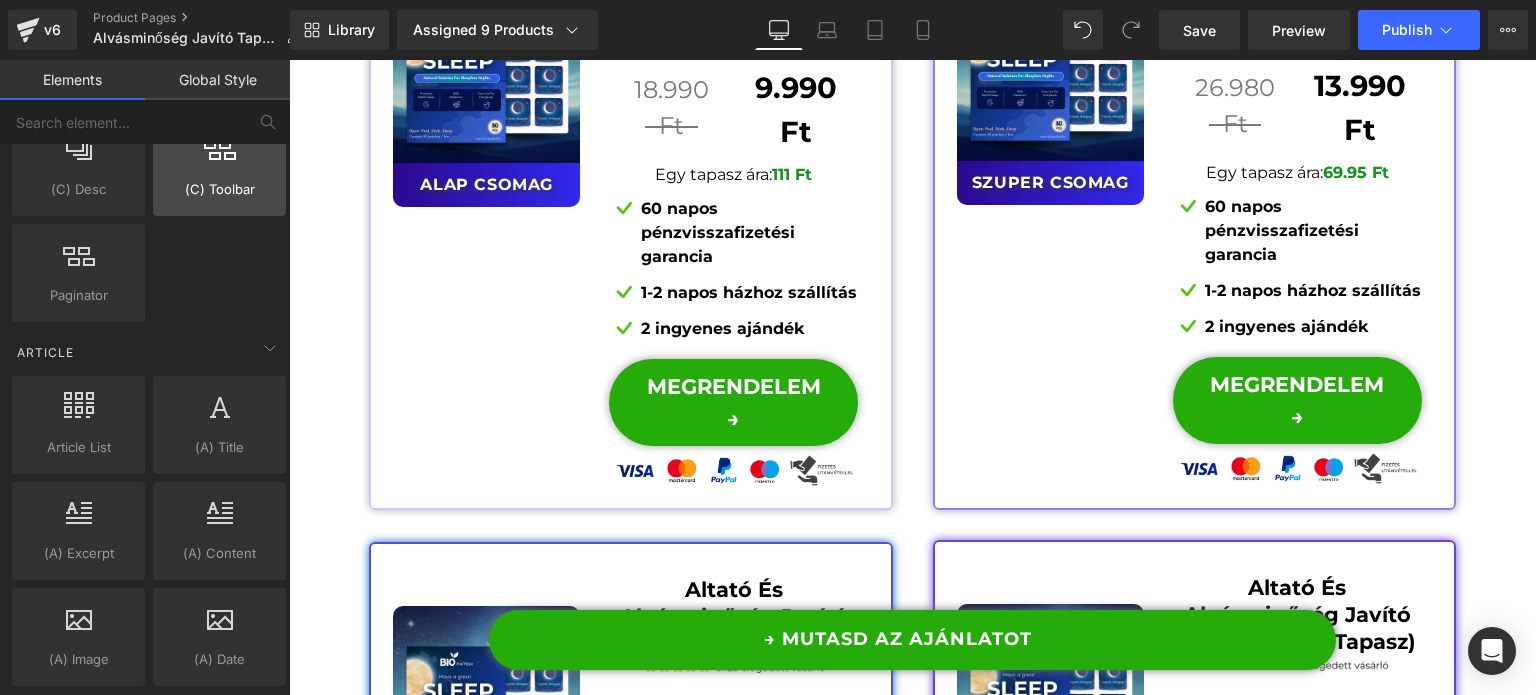 scroll, scrollTop: 3739, scrollLeft: 0, axis: vertical 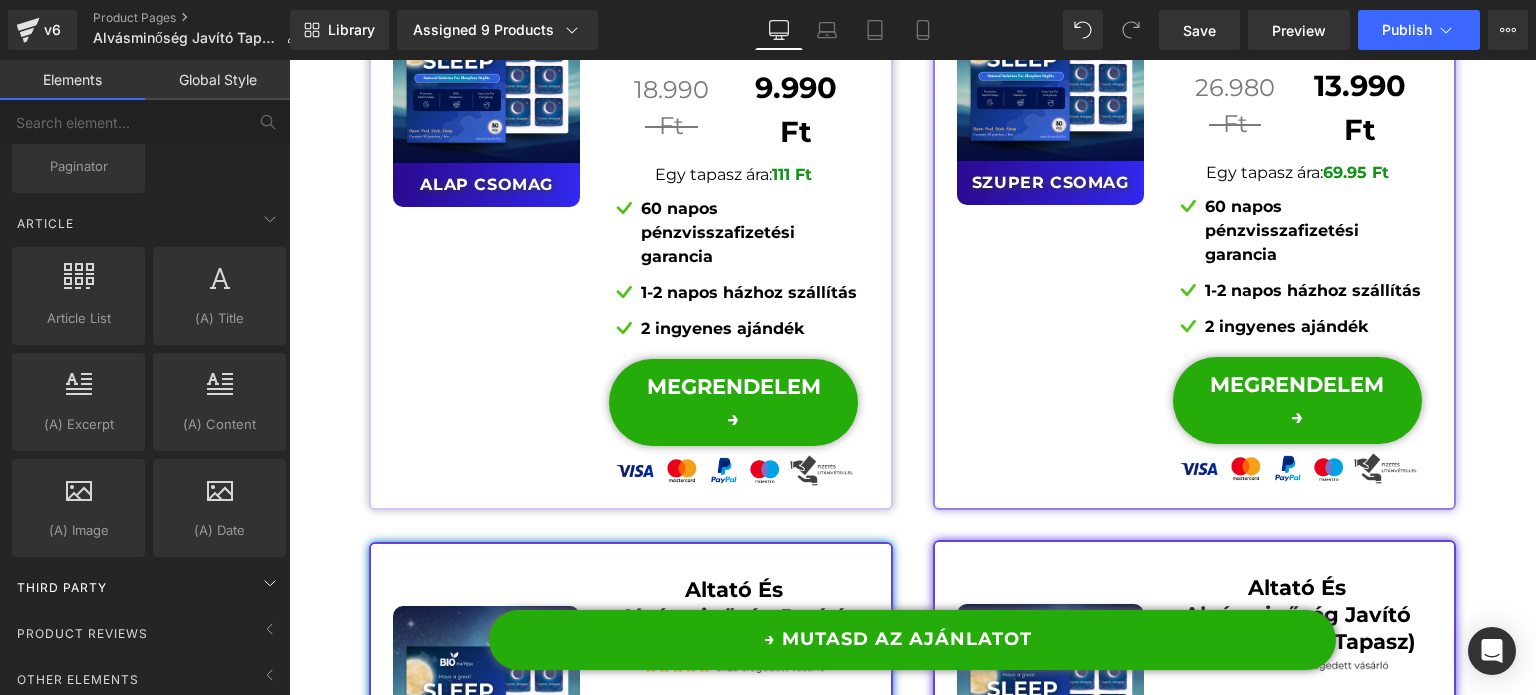click on "Third Party" at bounding box center [149, 587] 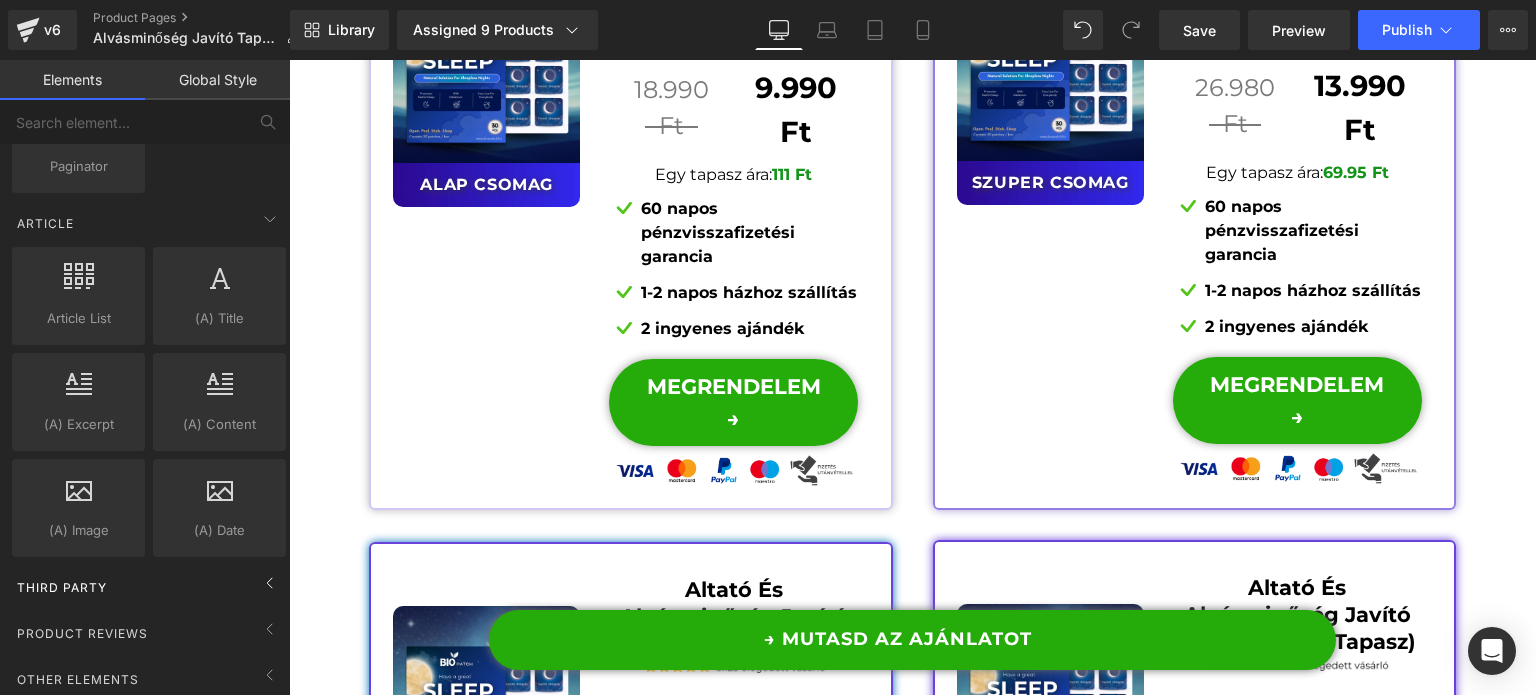 click on "Third Party" at bounding box center [149, 587] 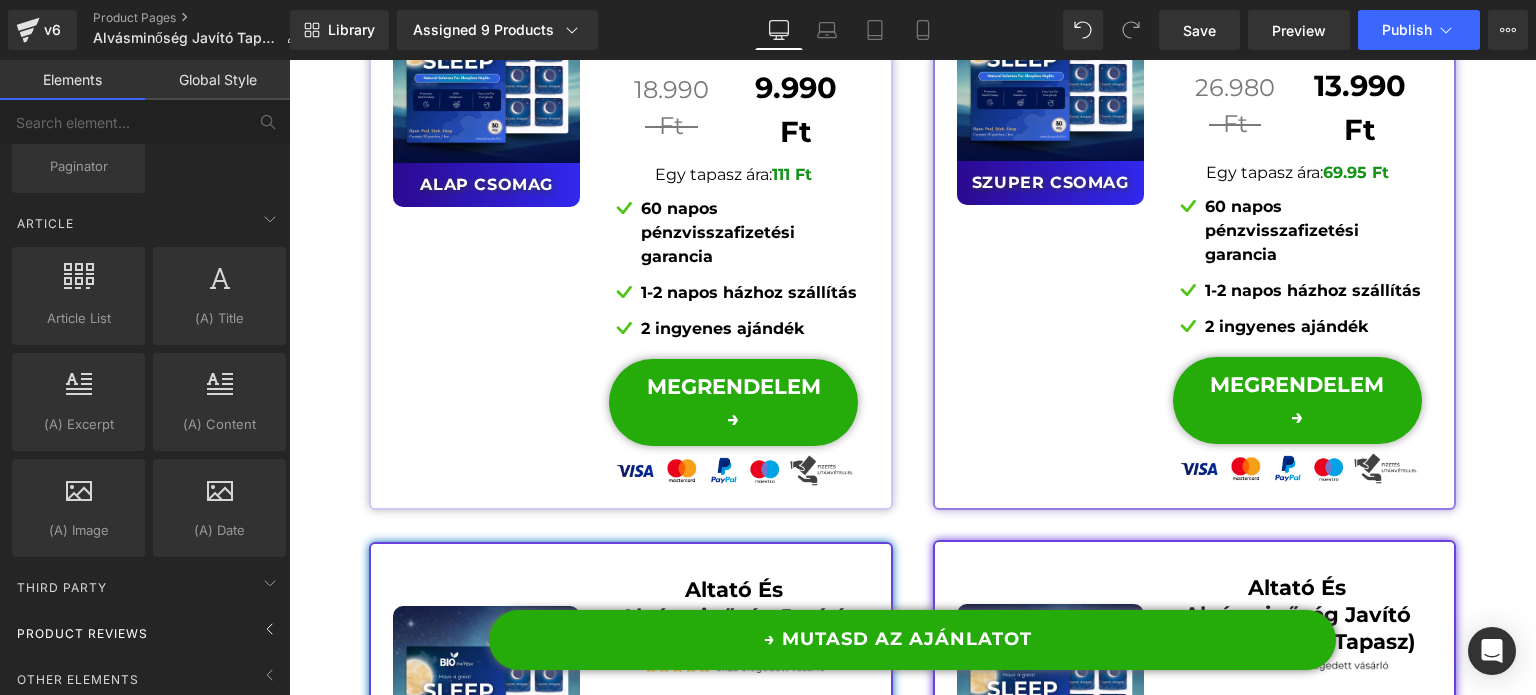 click on "Product Reviews" at bounding box center (149, 633) 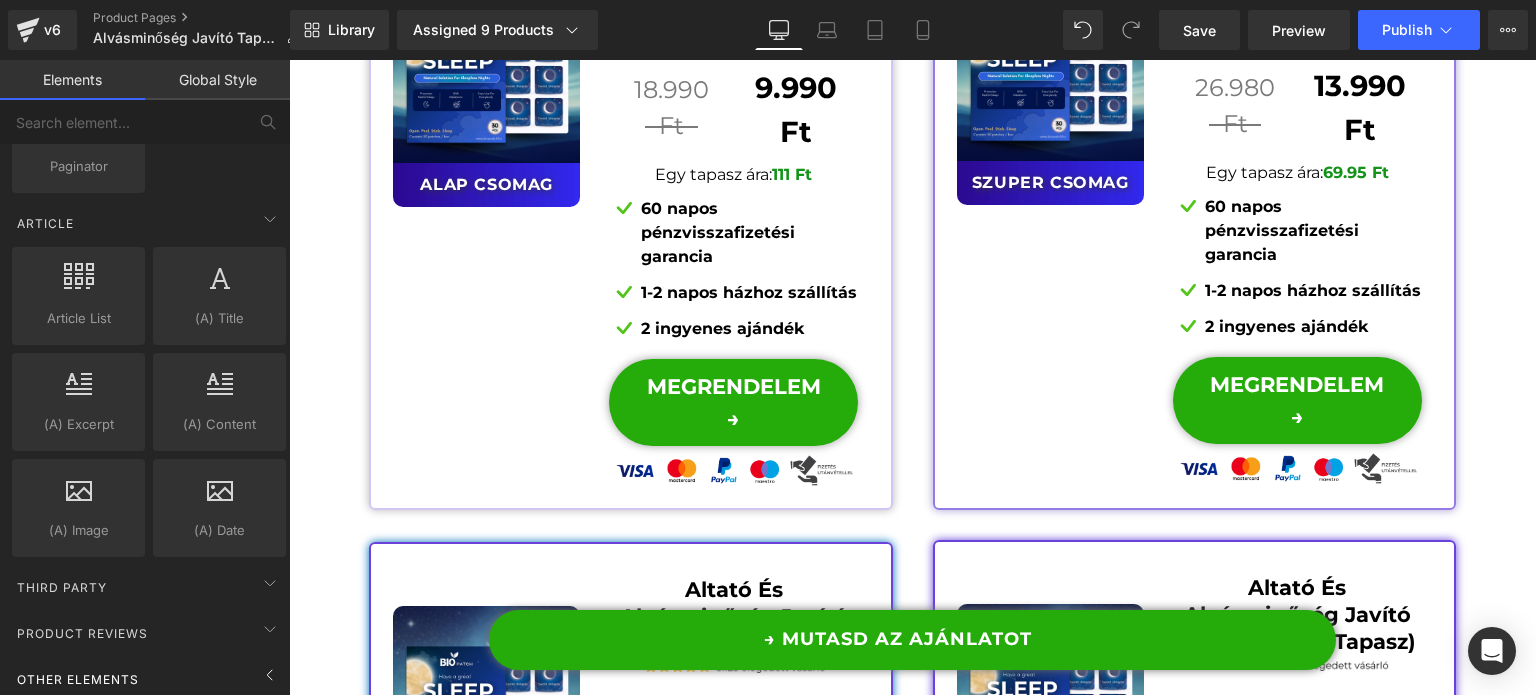 click on "Other Elements" at bounding box center (149, 679) 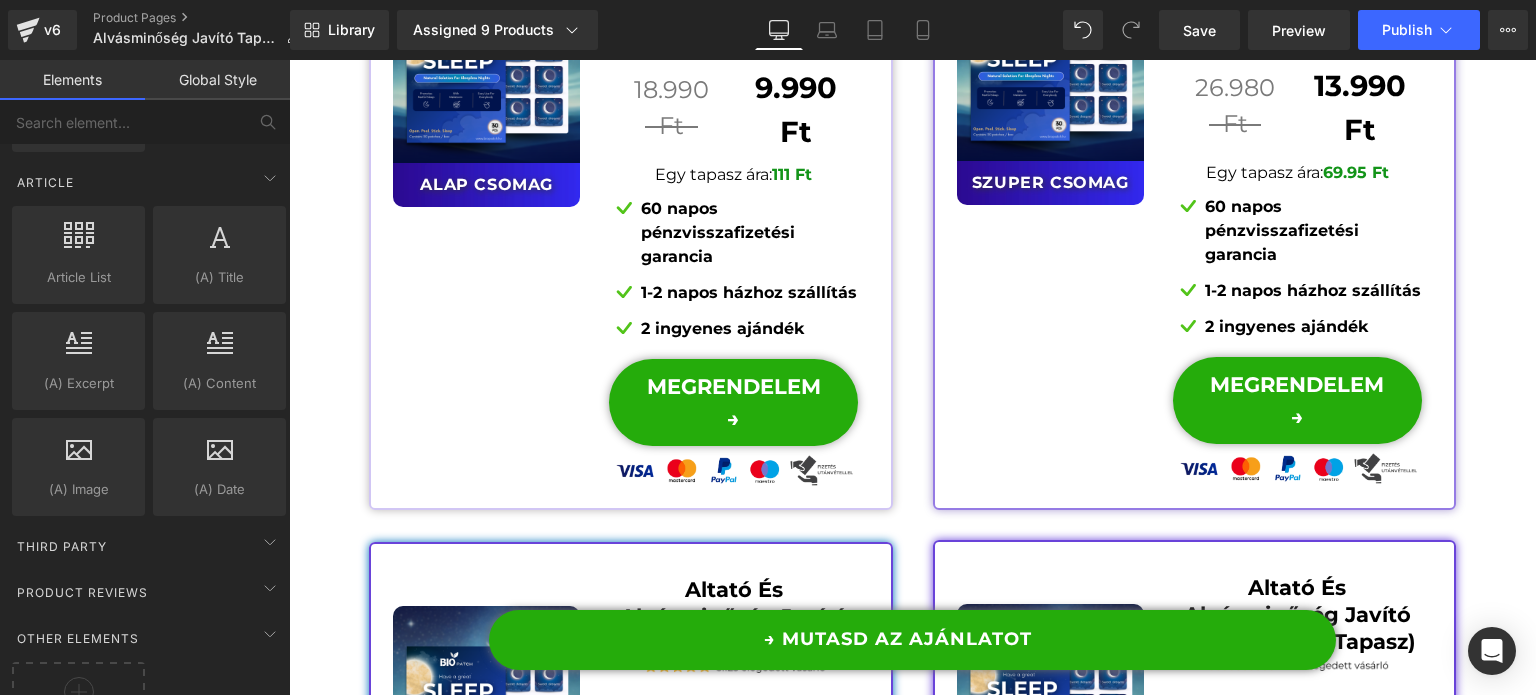 scroll, scrollTop: 3843, scrollLeft: 0, axis: vertical 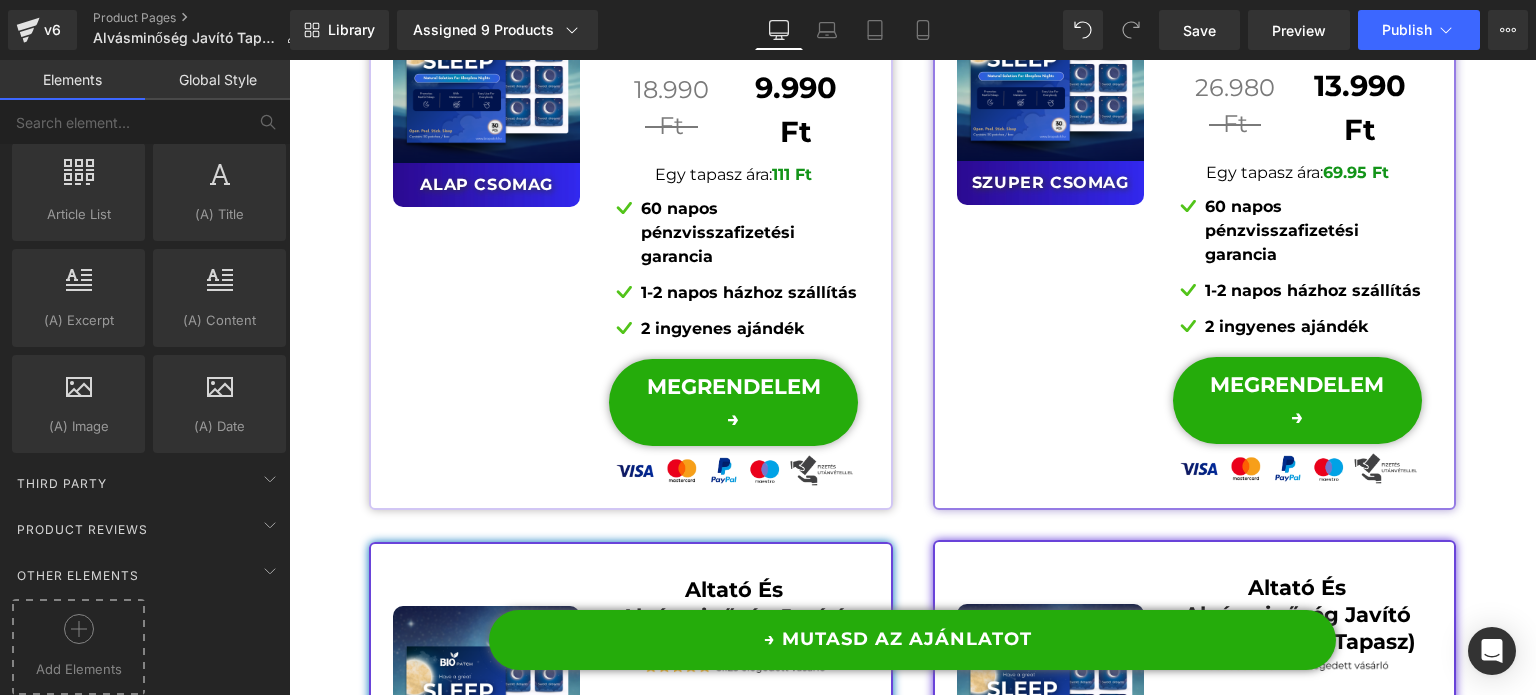 click at bounding box center (78, 636) 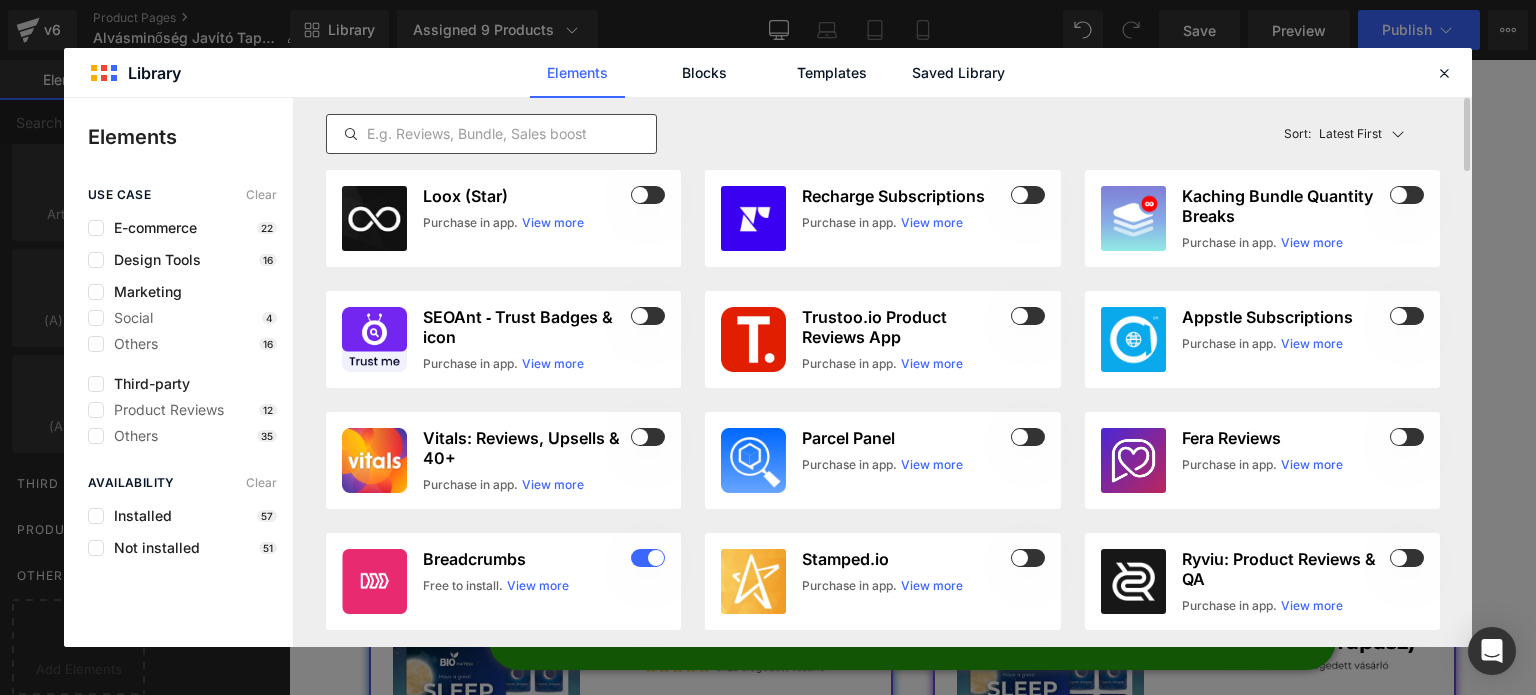 click at bounding box center [491, 134] 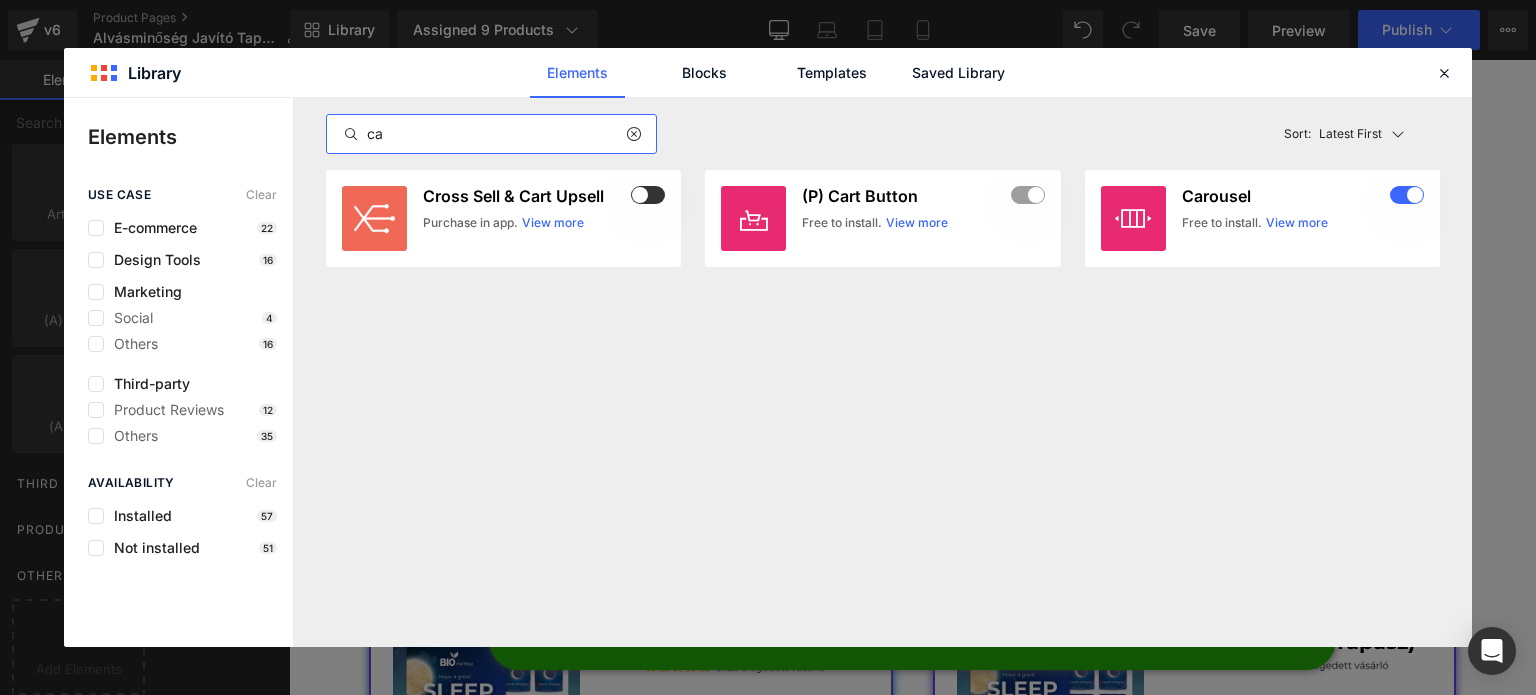 type on "c" 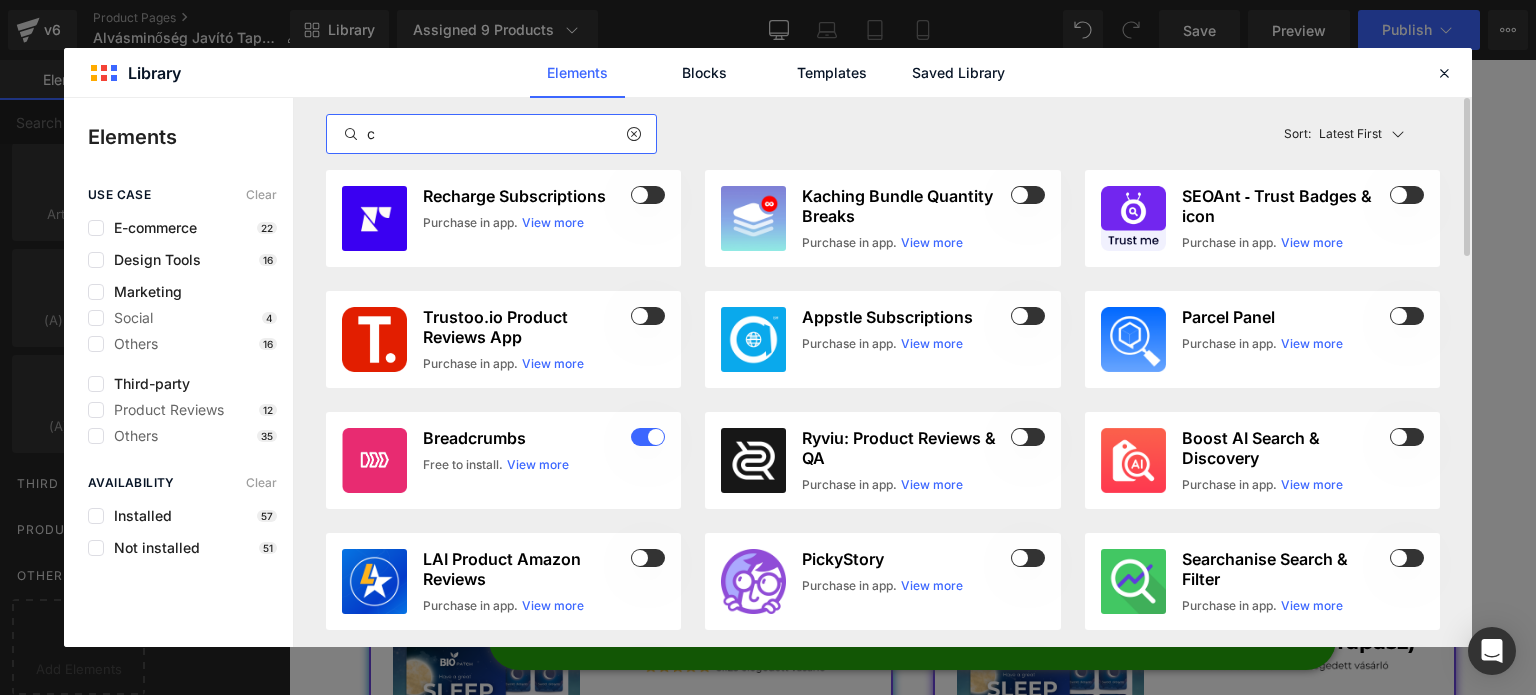 type 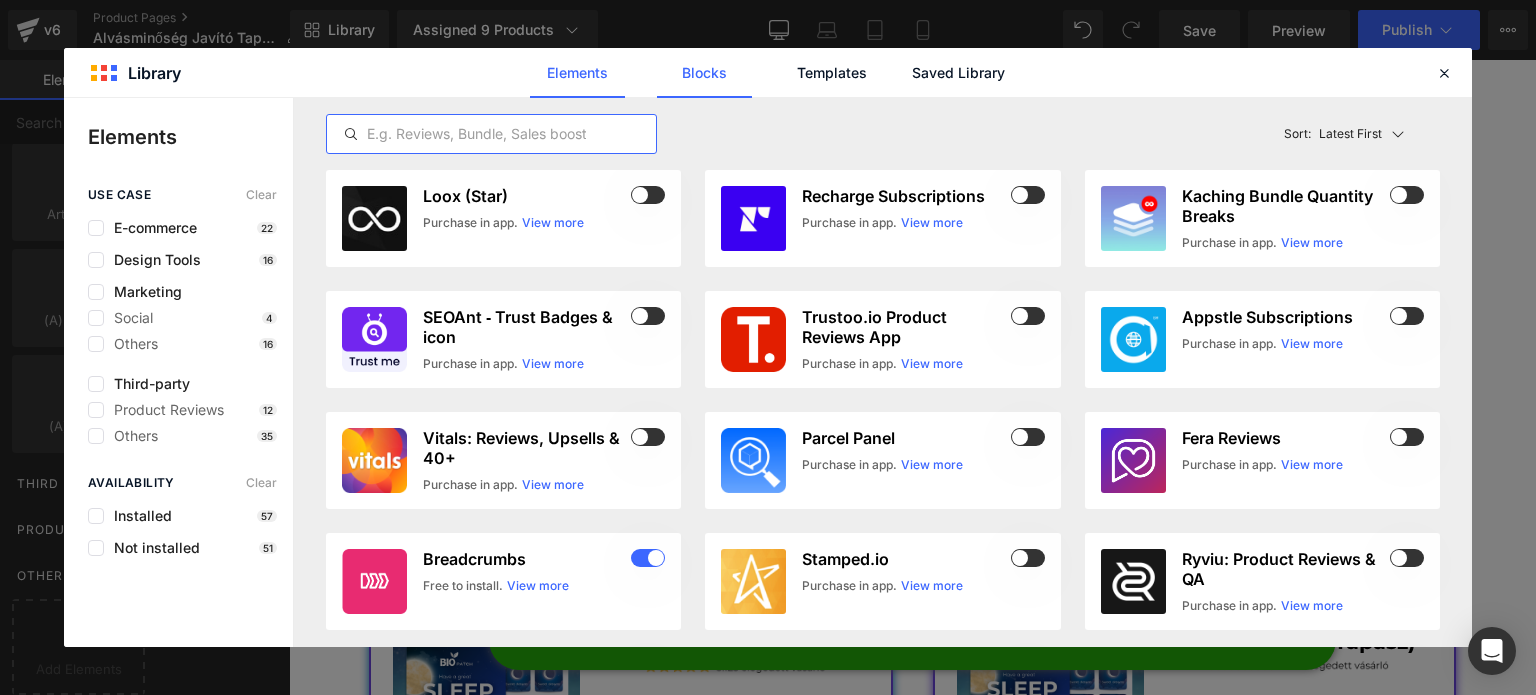 click on "Blocks" 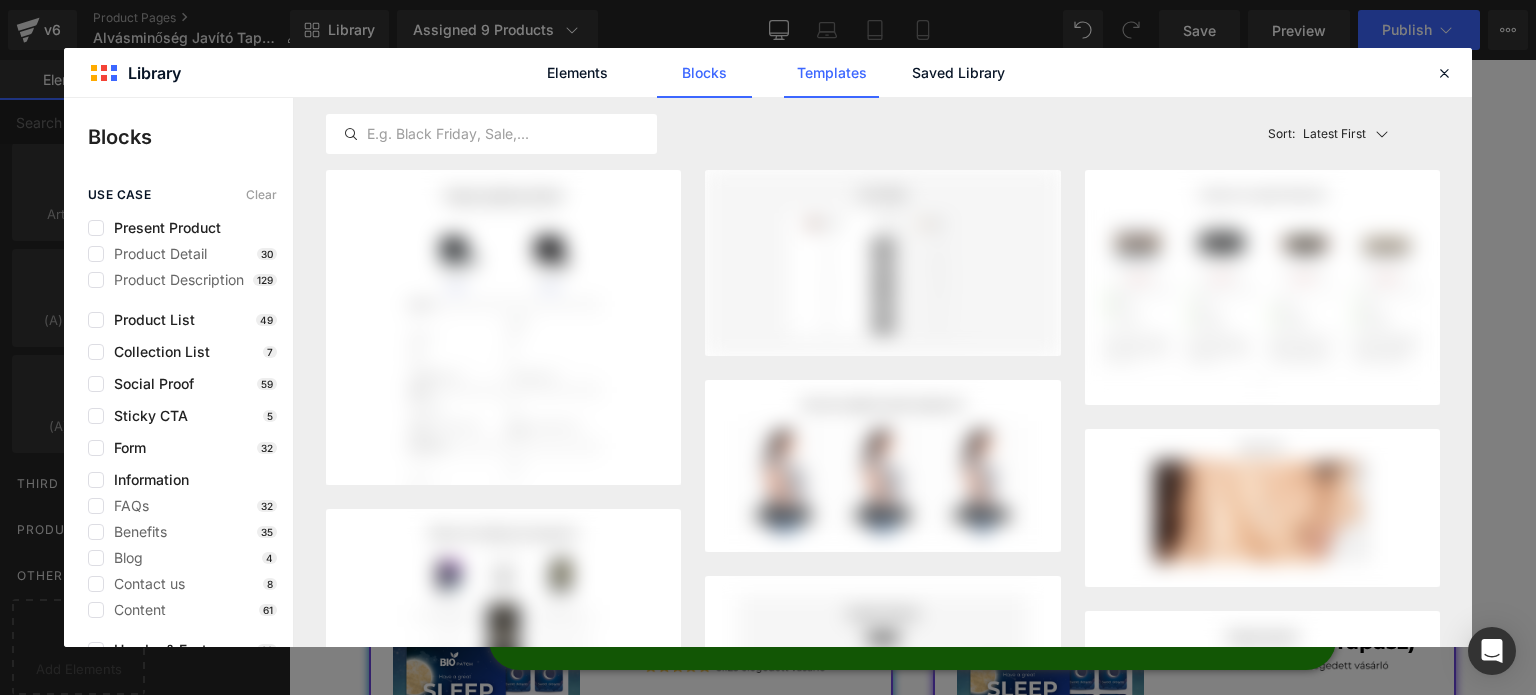 click on "Templates" 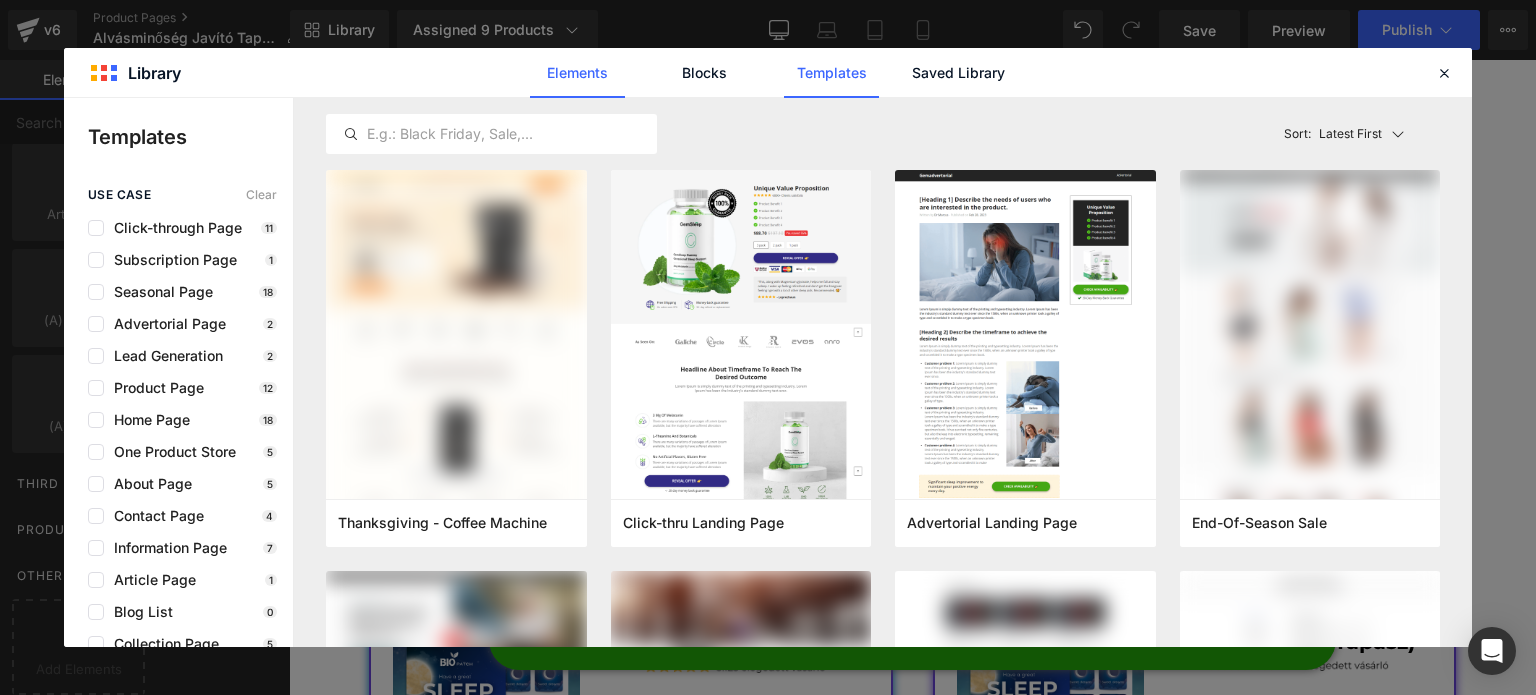 click on "Elements" 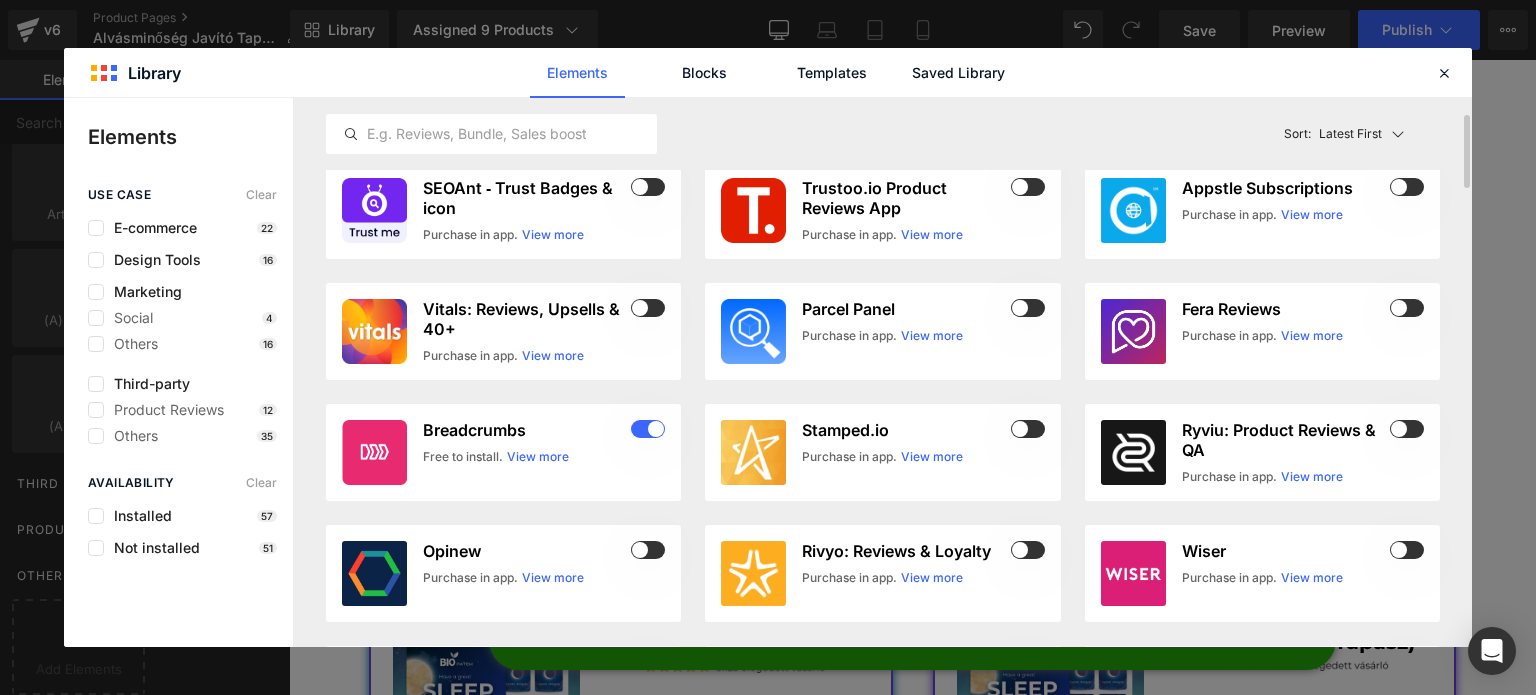 scroll, scrollTop: 0, scrollLeft: 0, axis: both 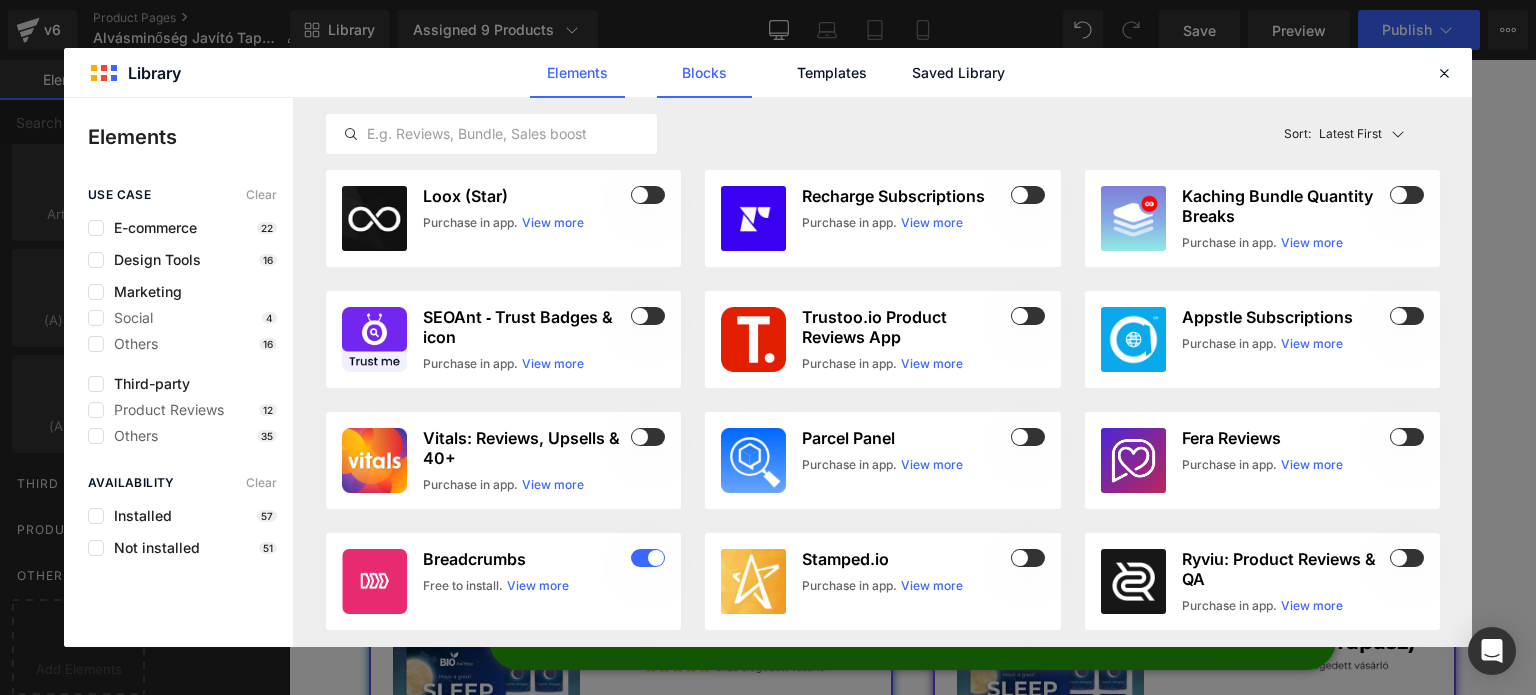 click on "Blocks" 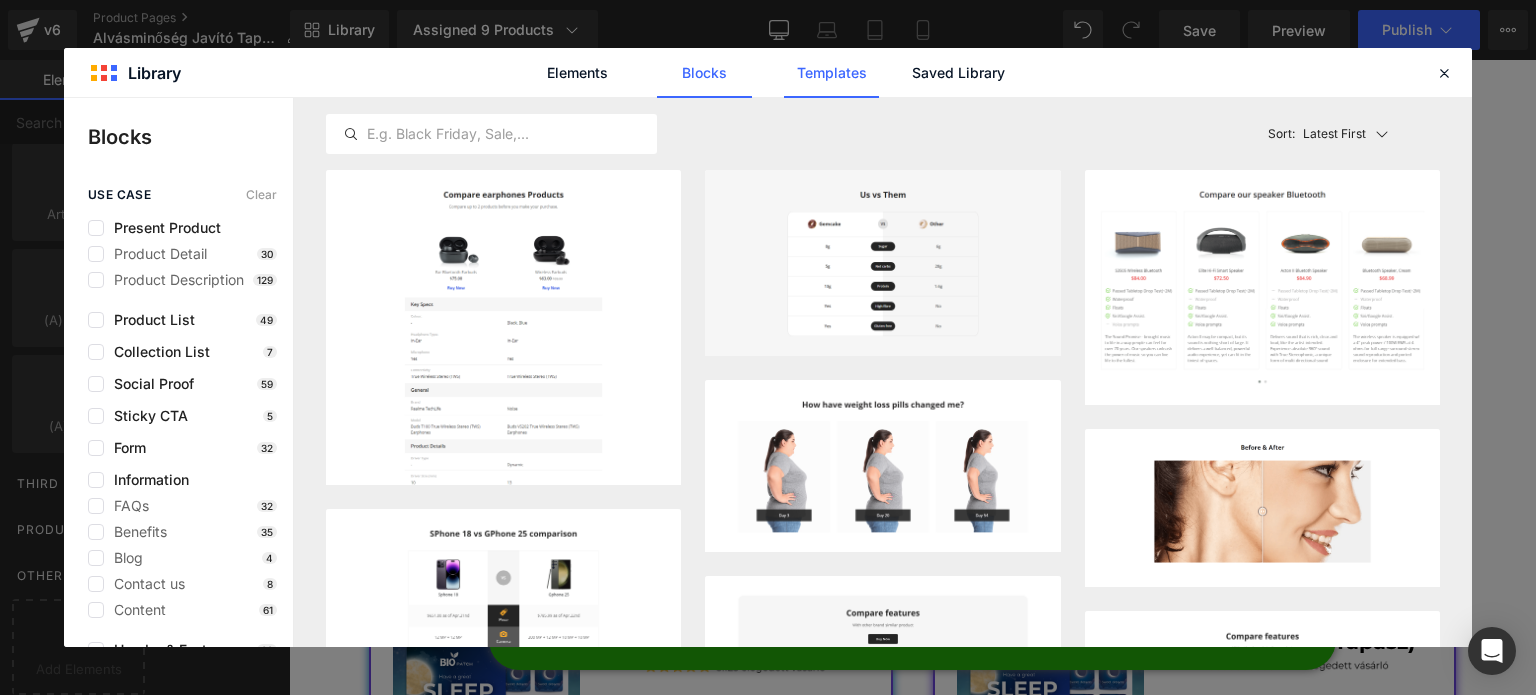 click on "Templates" 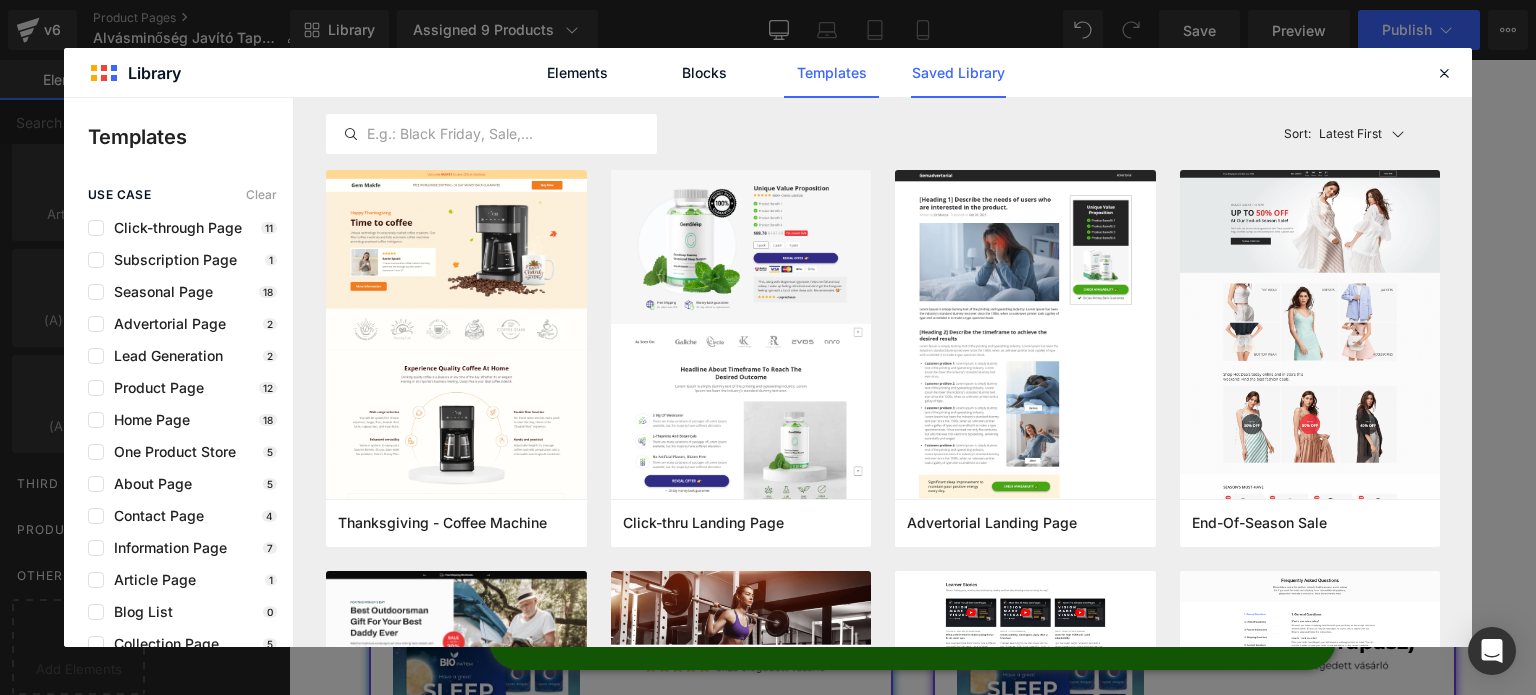 click on "Saved Library" 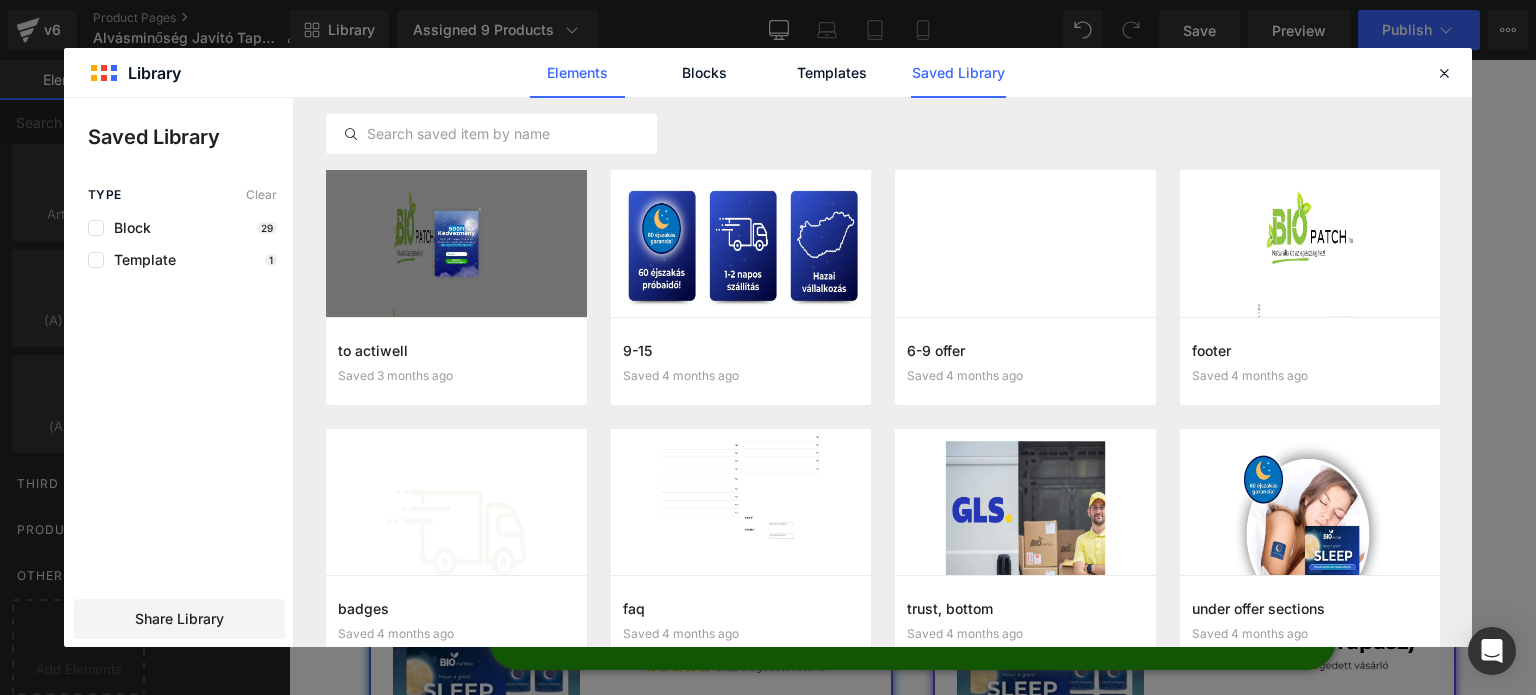 click on "Elements" 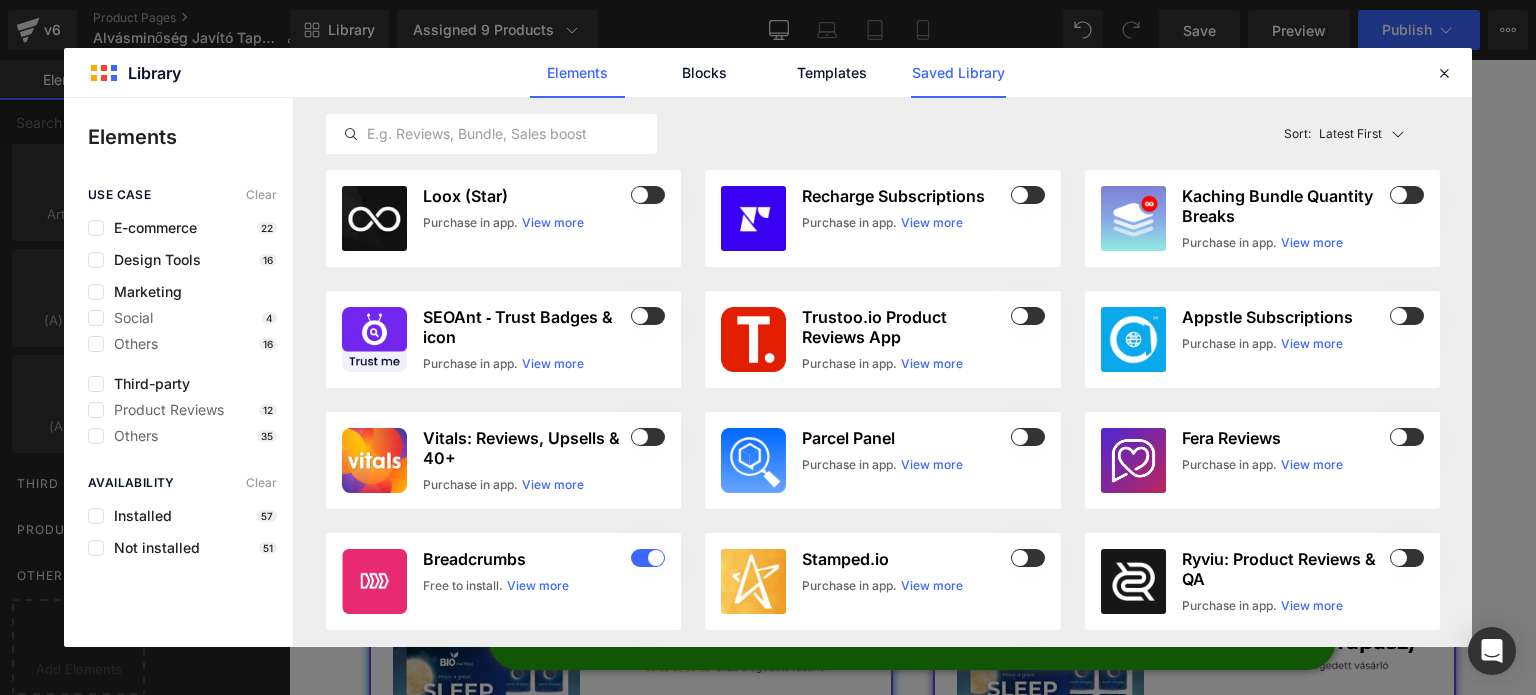 click on "Saved Library" 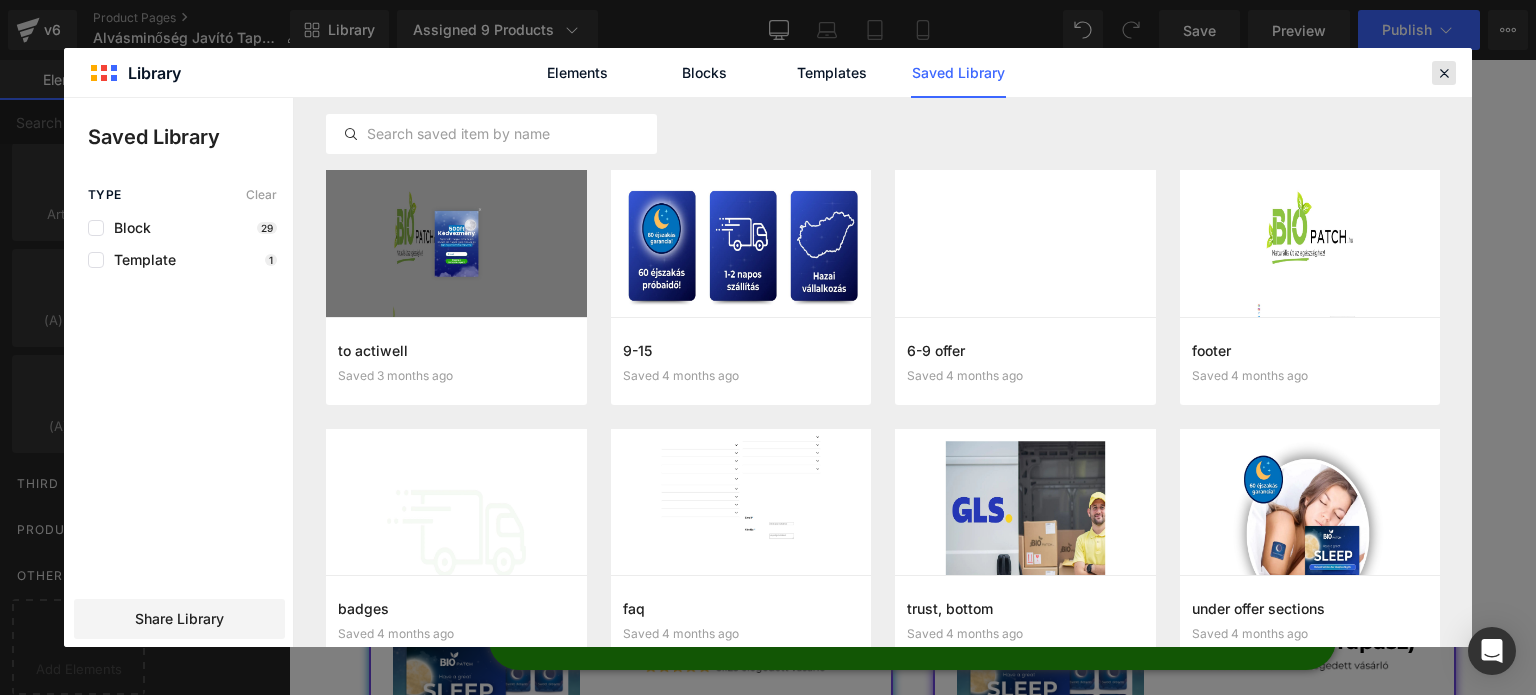 click at bounding box center [1444, 73] 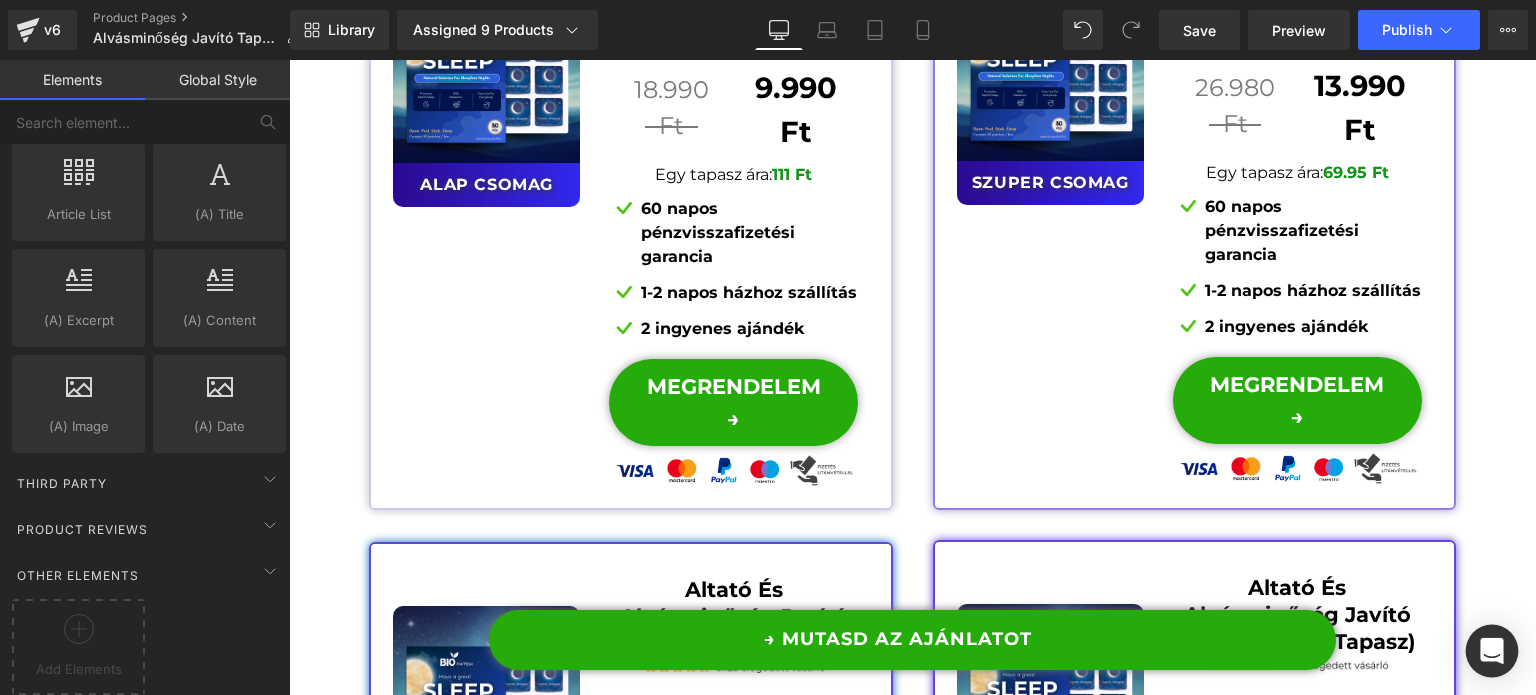 click at bounding box center [1492, 651] 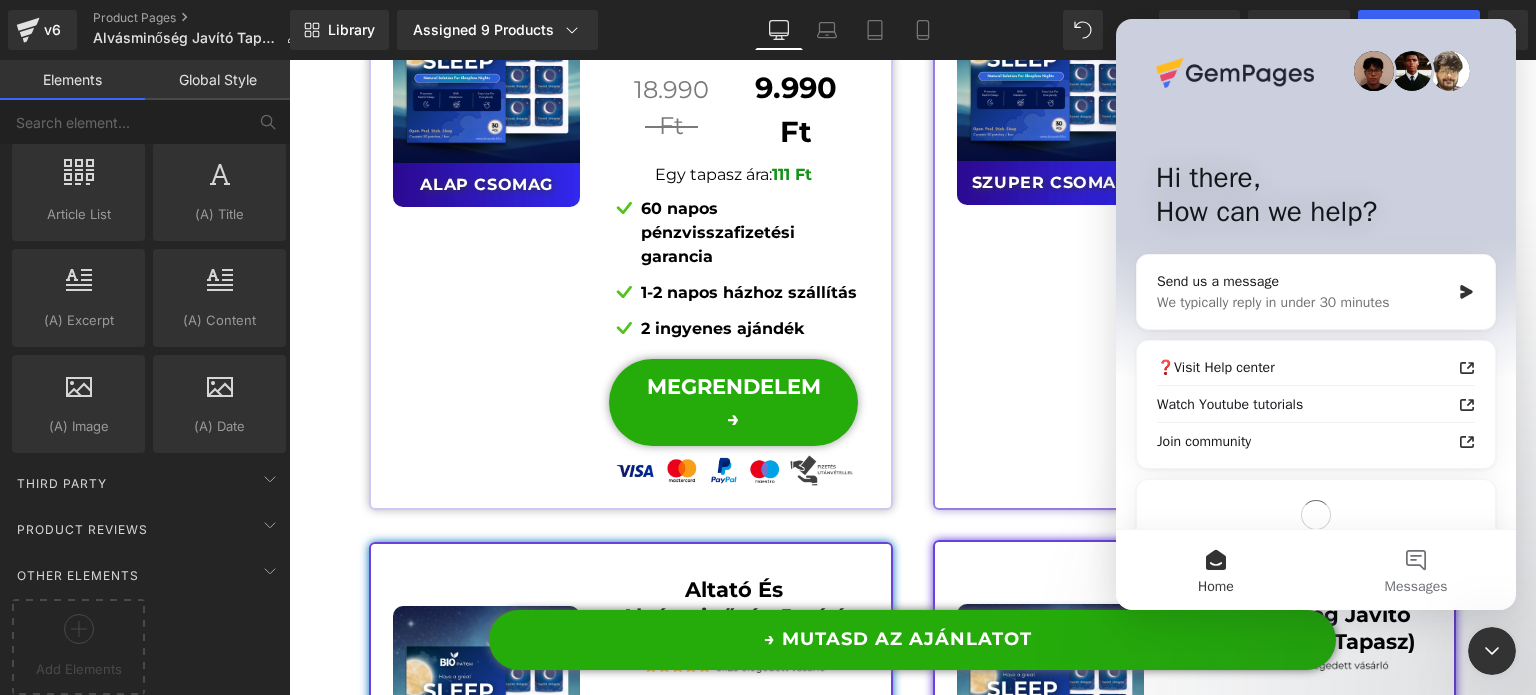 scroll, scrollTop: 0, scrollLeft: 0, axis: both 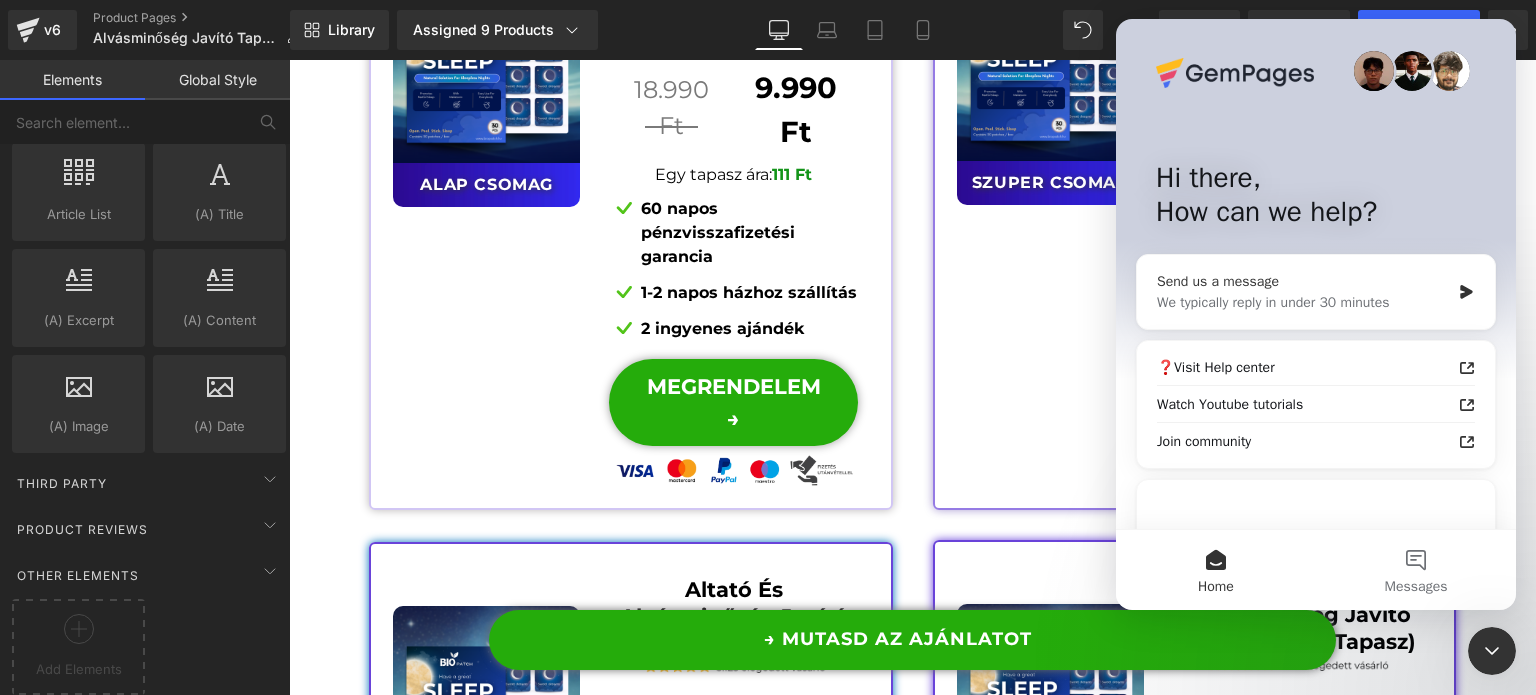 click on "We typically reply in under 30 minutes" at bounding box center [1303, 302] 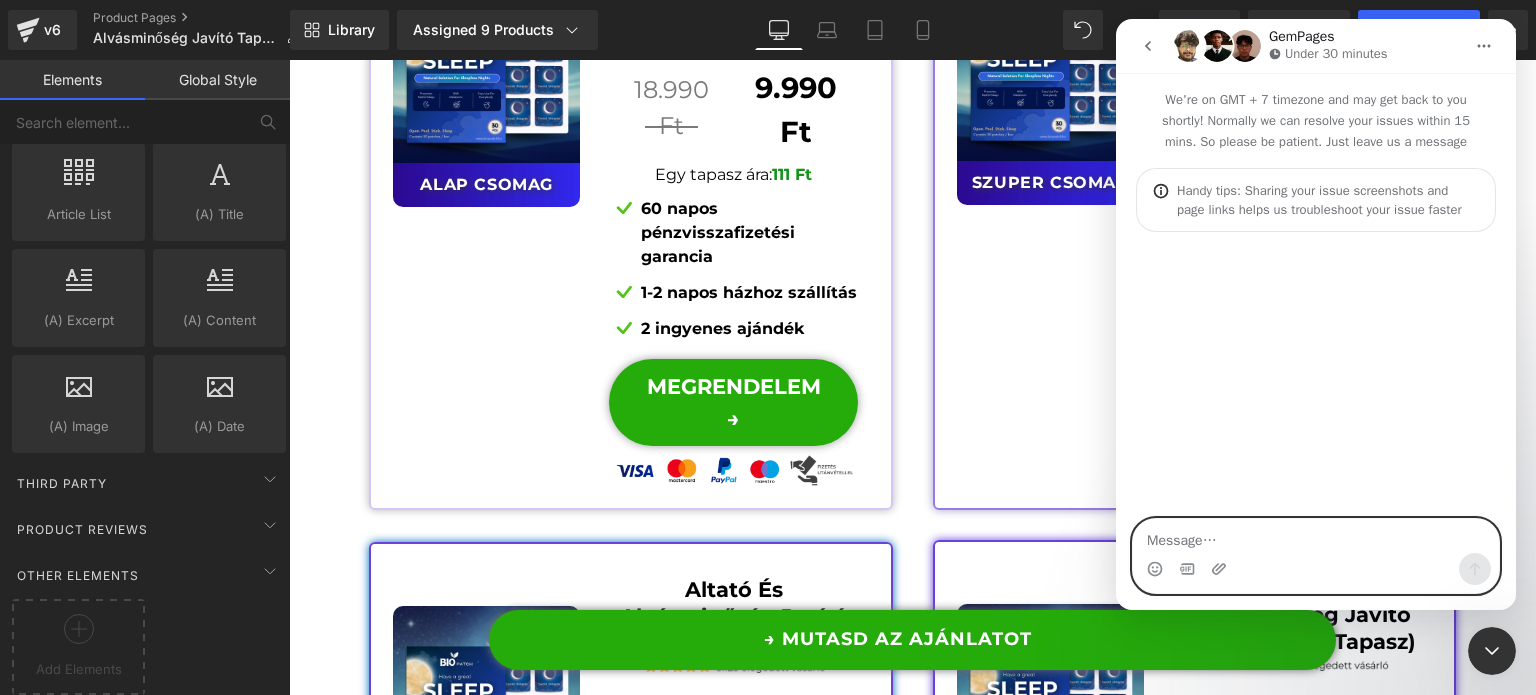 click at bounding box center (1316, 536) 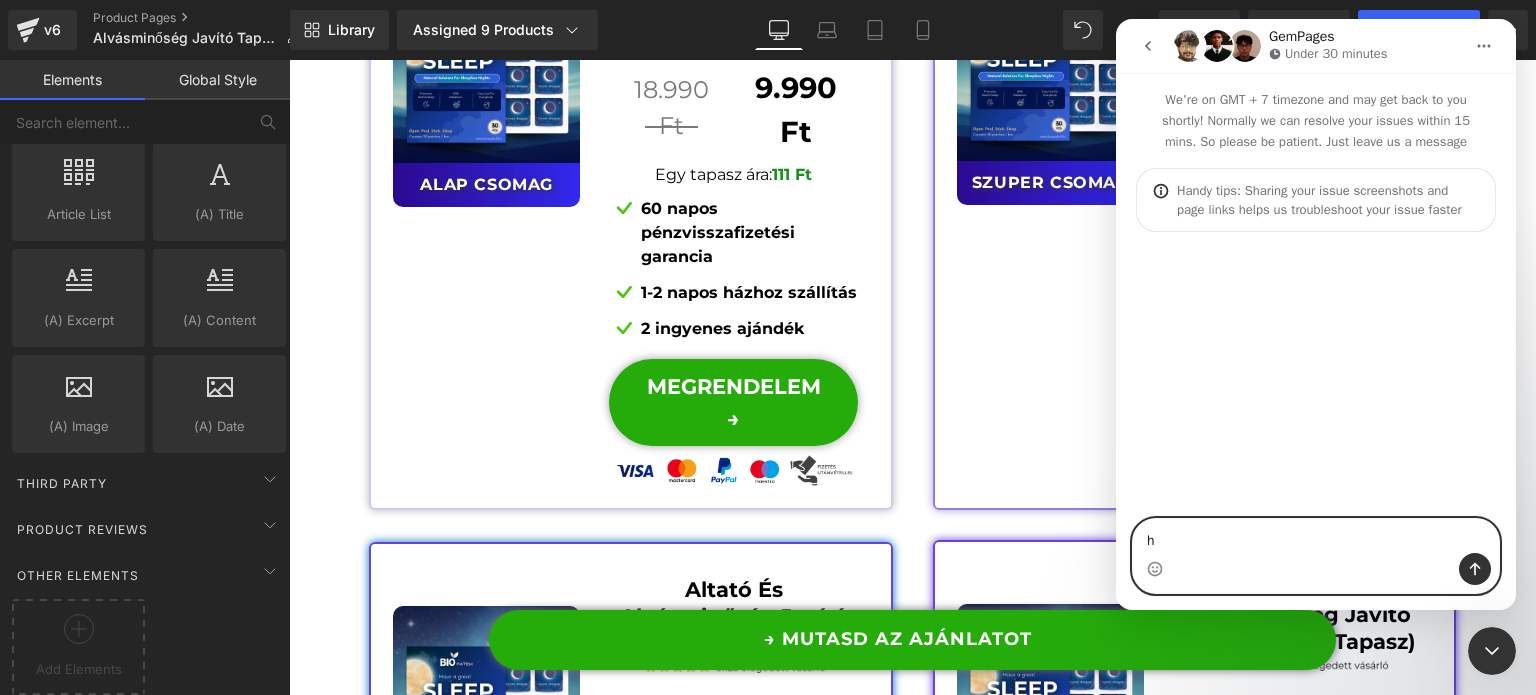 type on "hi" 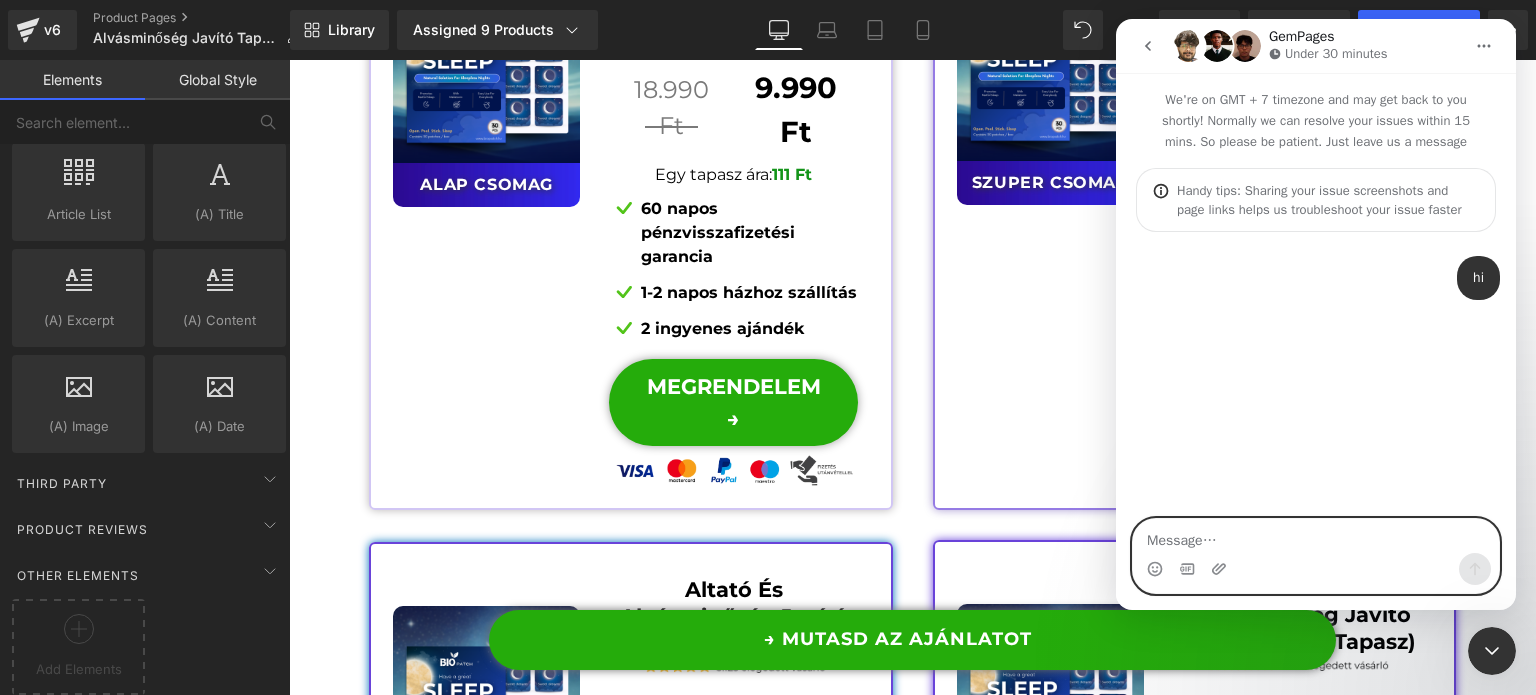 type on "i" 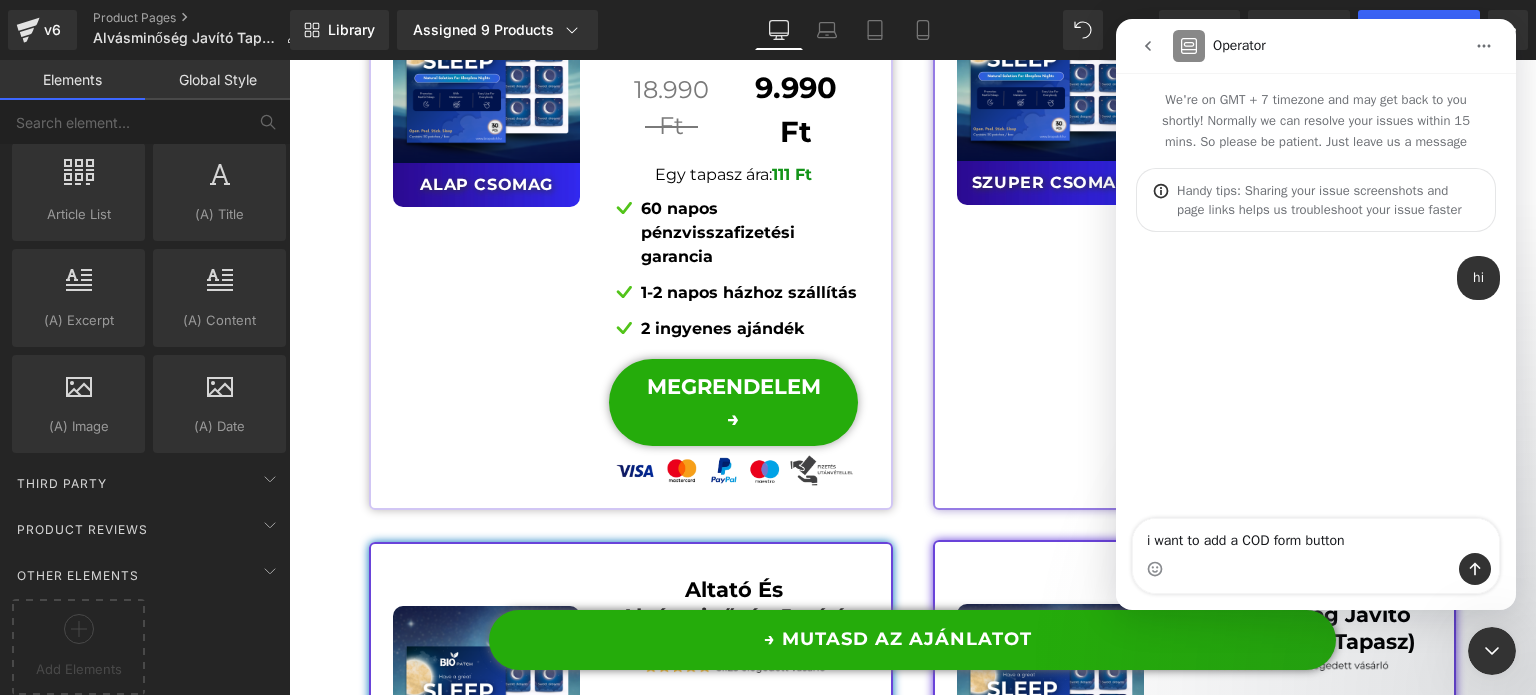 click on "i want to add a COD form button" at bounding box center (1316, 536) 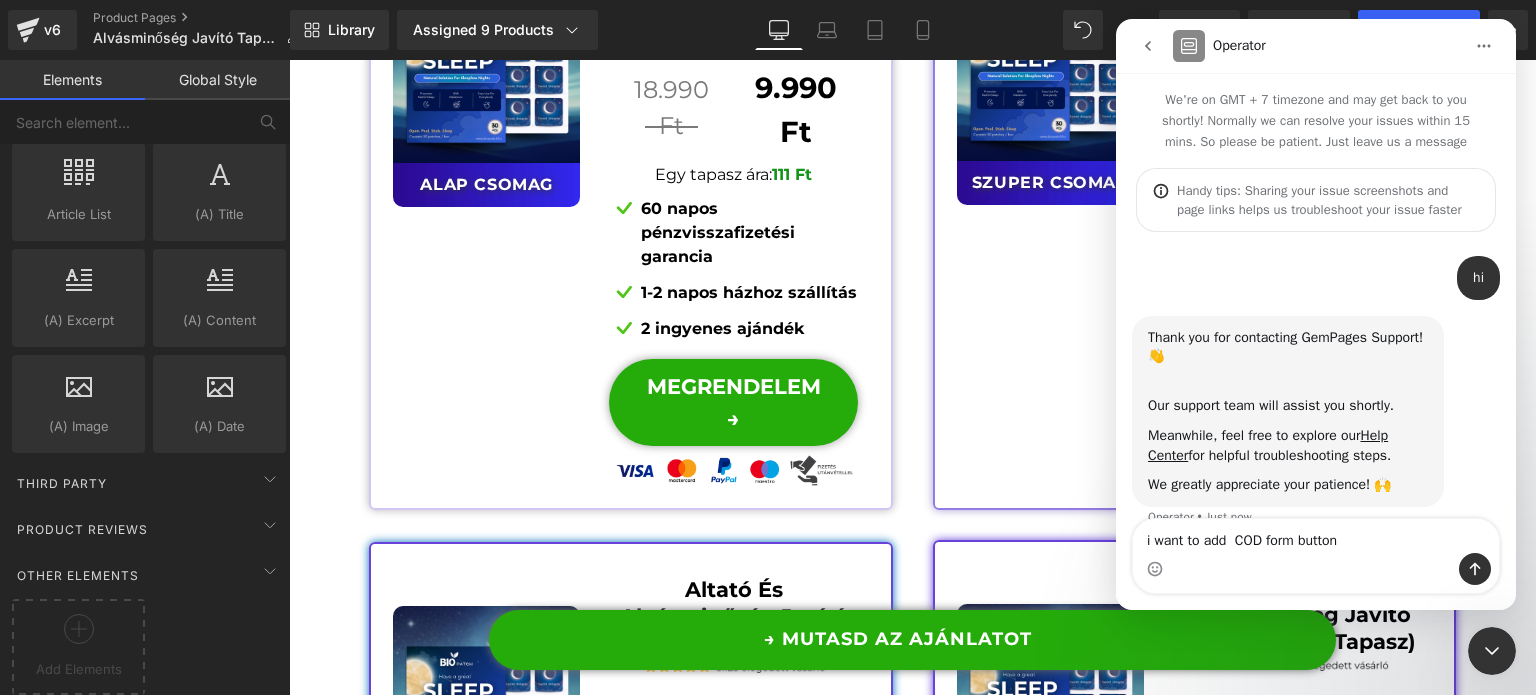 scroll, scrollTop: 28, scrollLeft: 0, axis: vertical 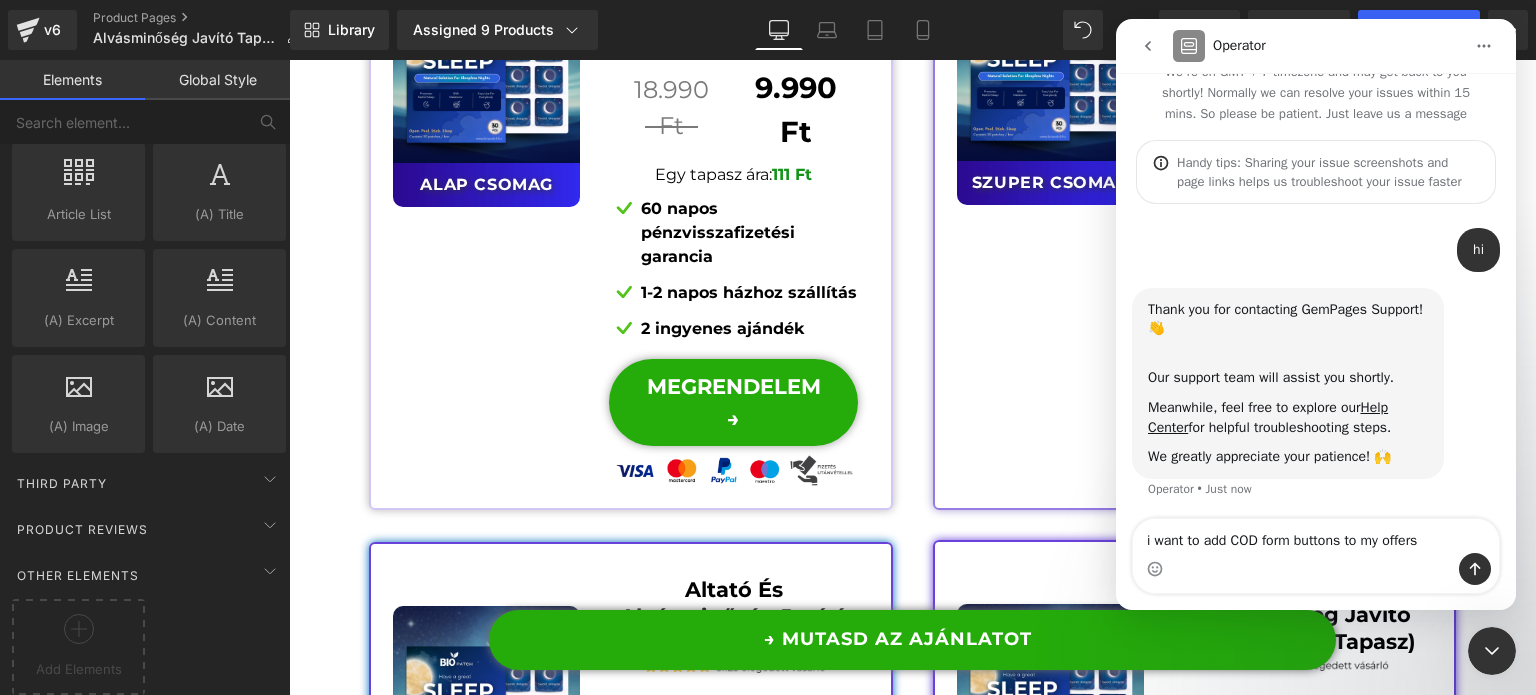 type on "i want to add COD form buttons to my offers" 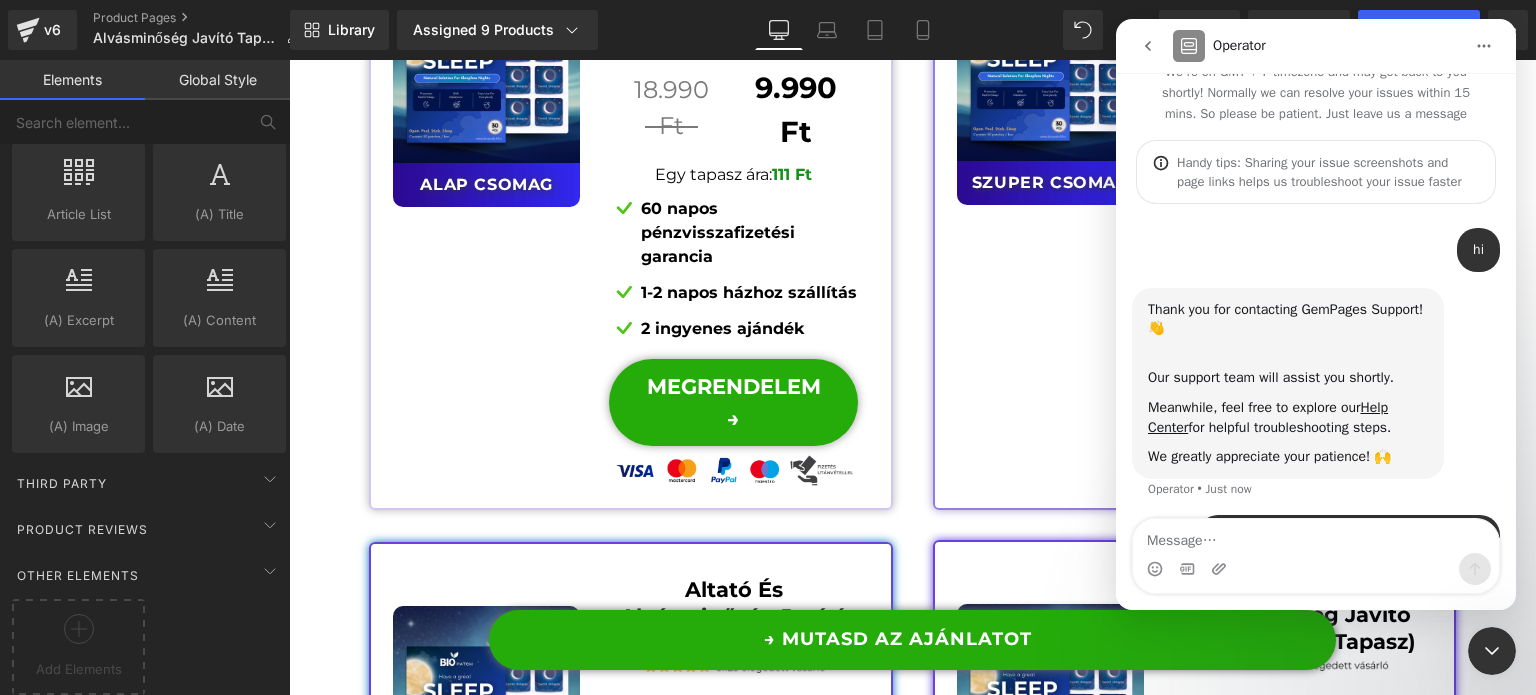 scroll, scrollTop: 88, scrollLeft: 0, axis: vertical 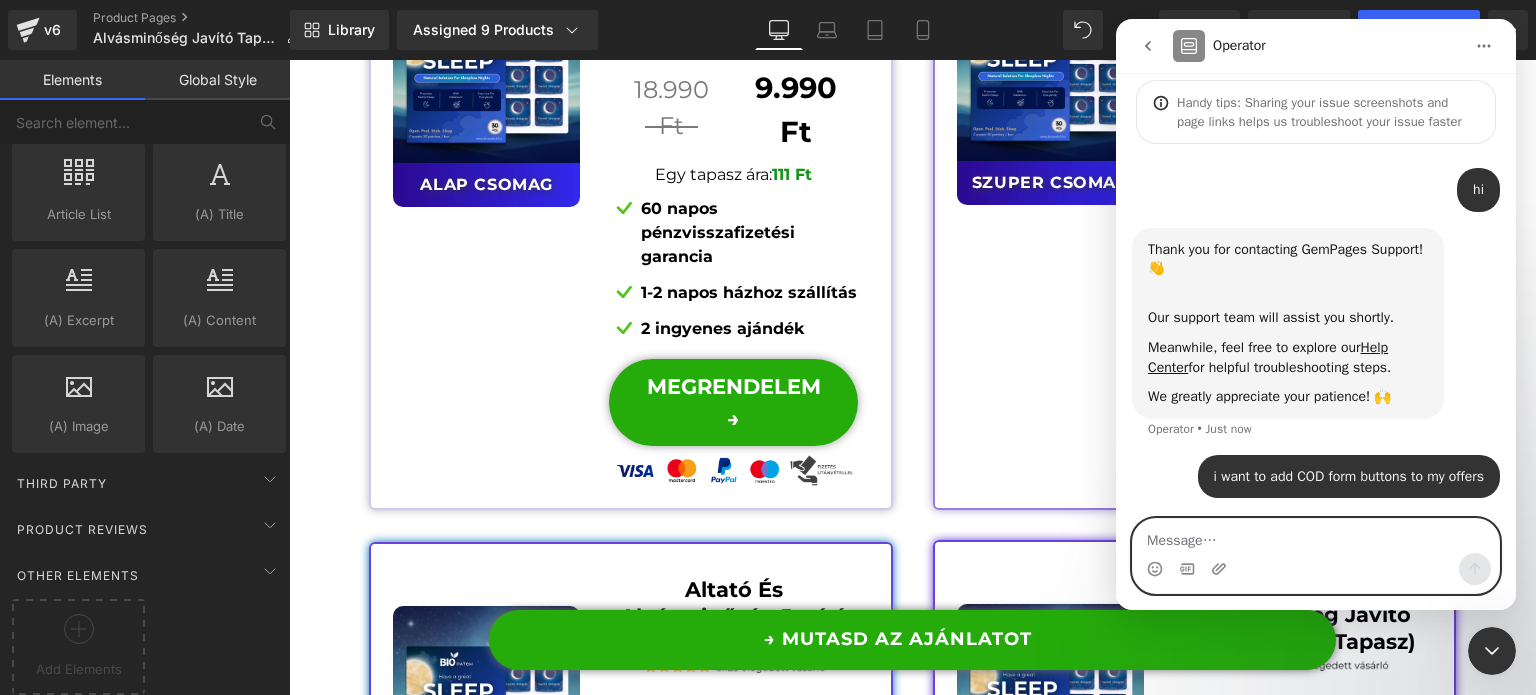 click at bounding box center [1316, 536] 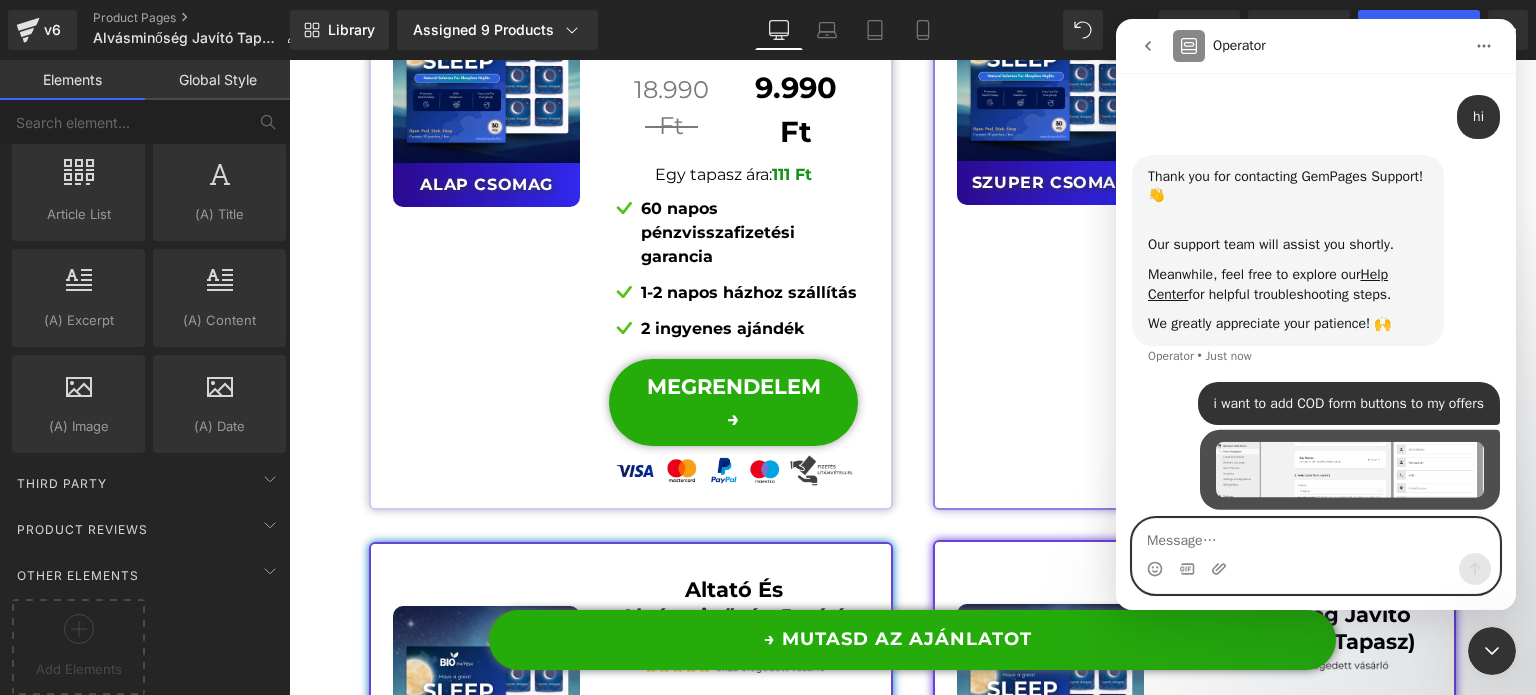 scroll, scrollTop: 170, scrollLeft: 0, axis: vertical 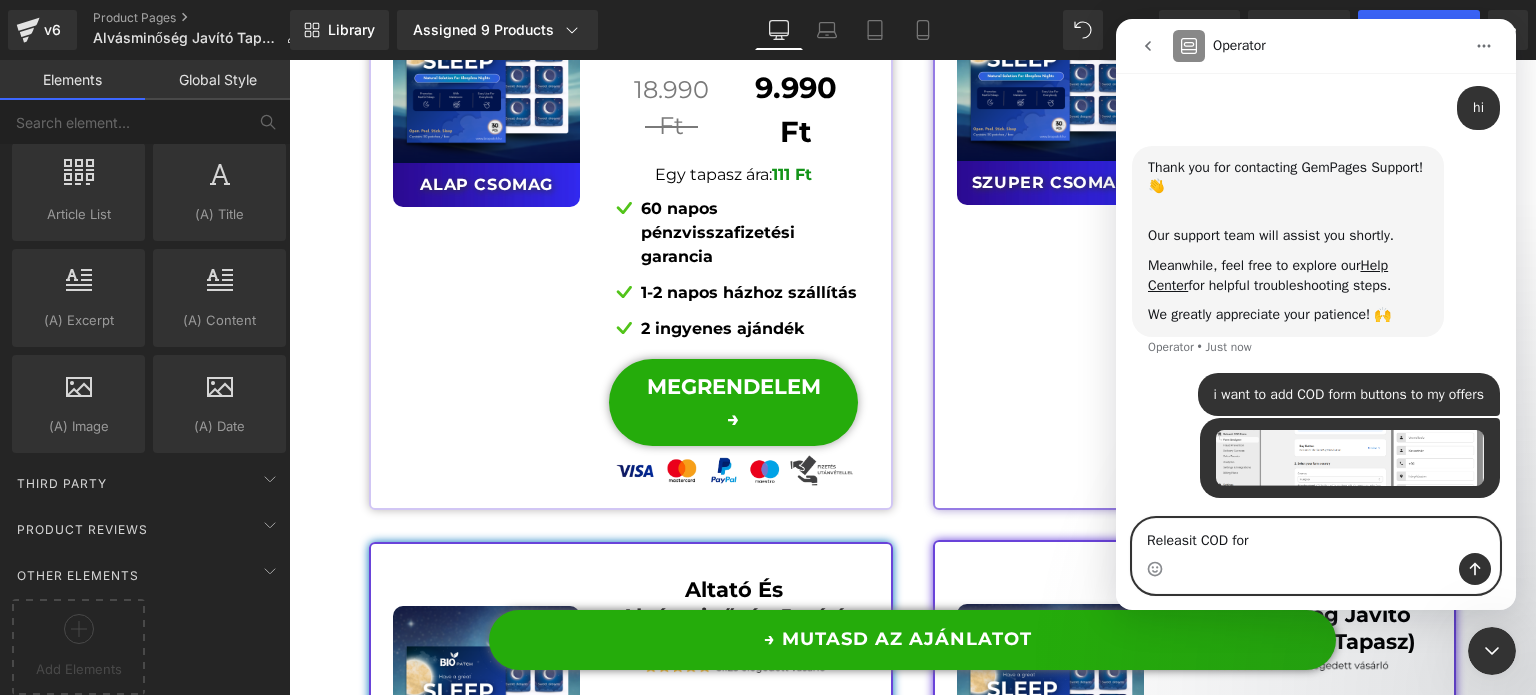 type on "Releasit COD form" 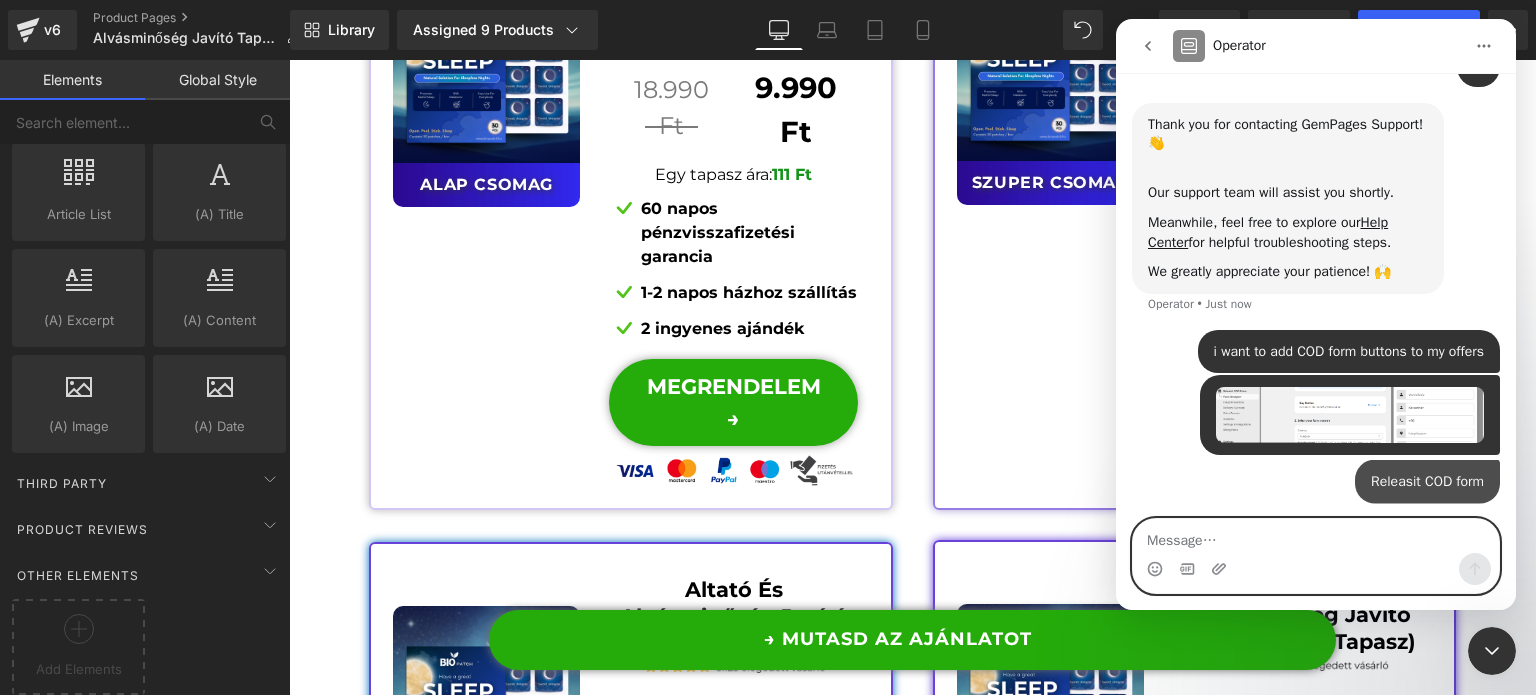 scroll, scrollTop: 216, scrollLeft: 0, axis: vertical 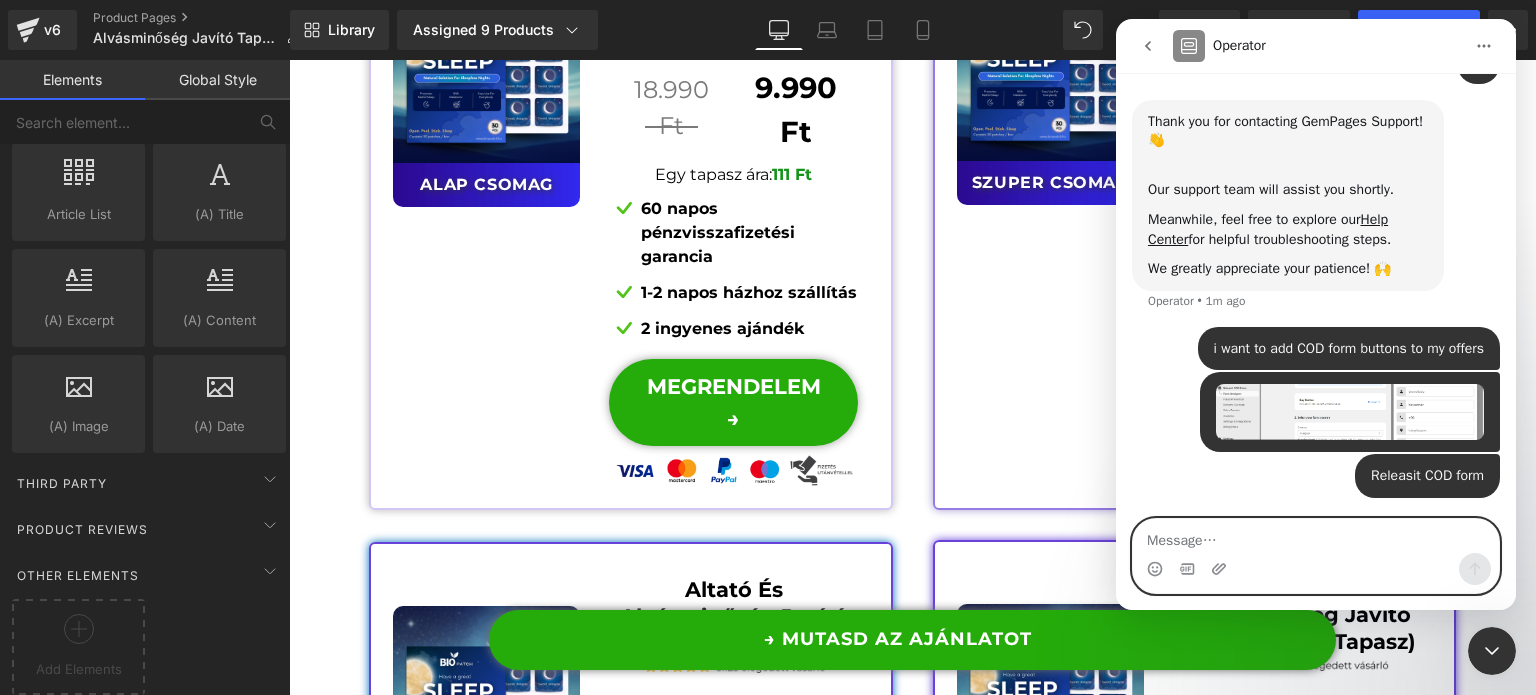 paste on "i" 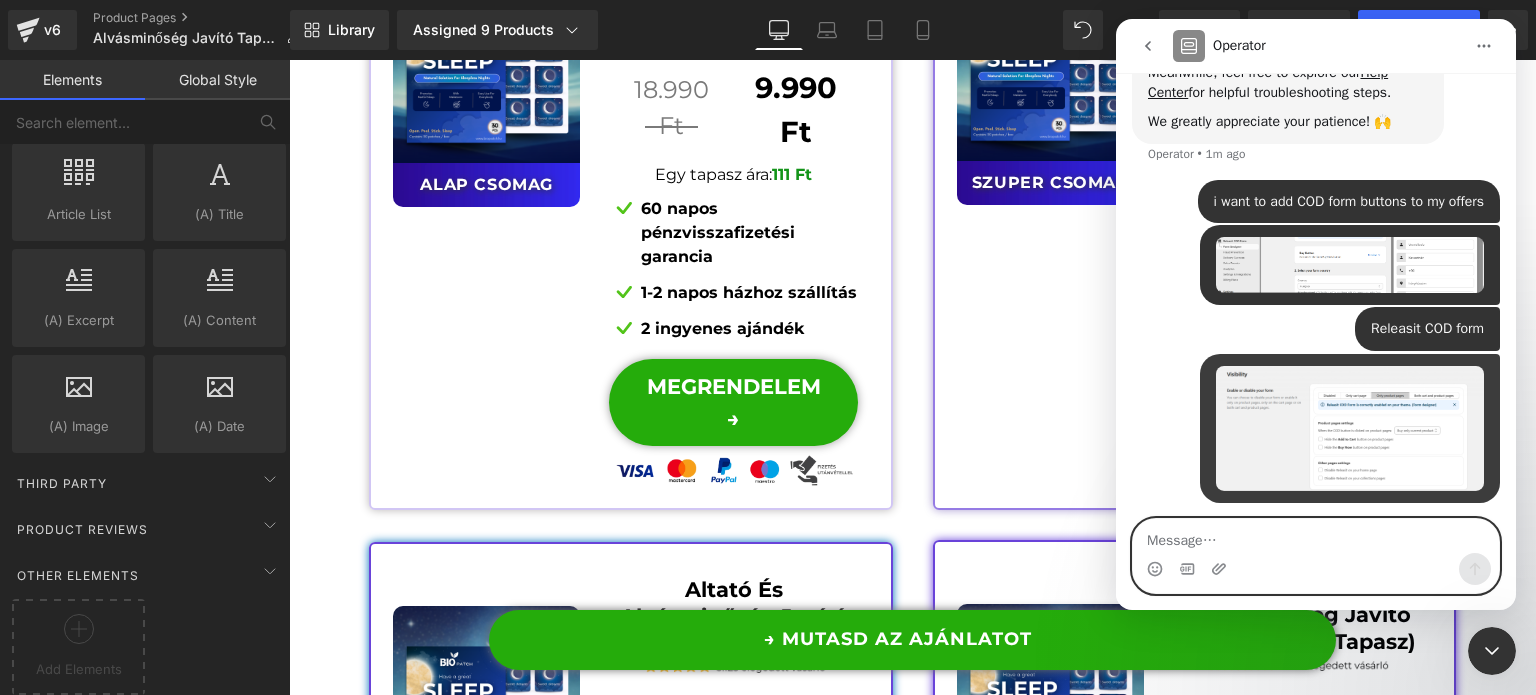 scroll, scrollTop: 366, scrollLeft: 0, axis: vertical 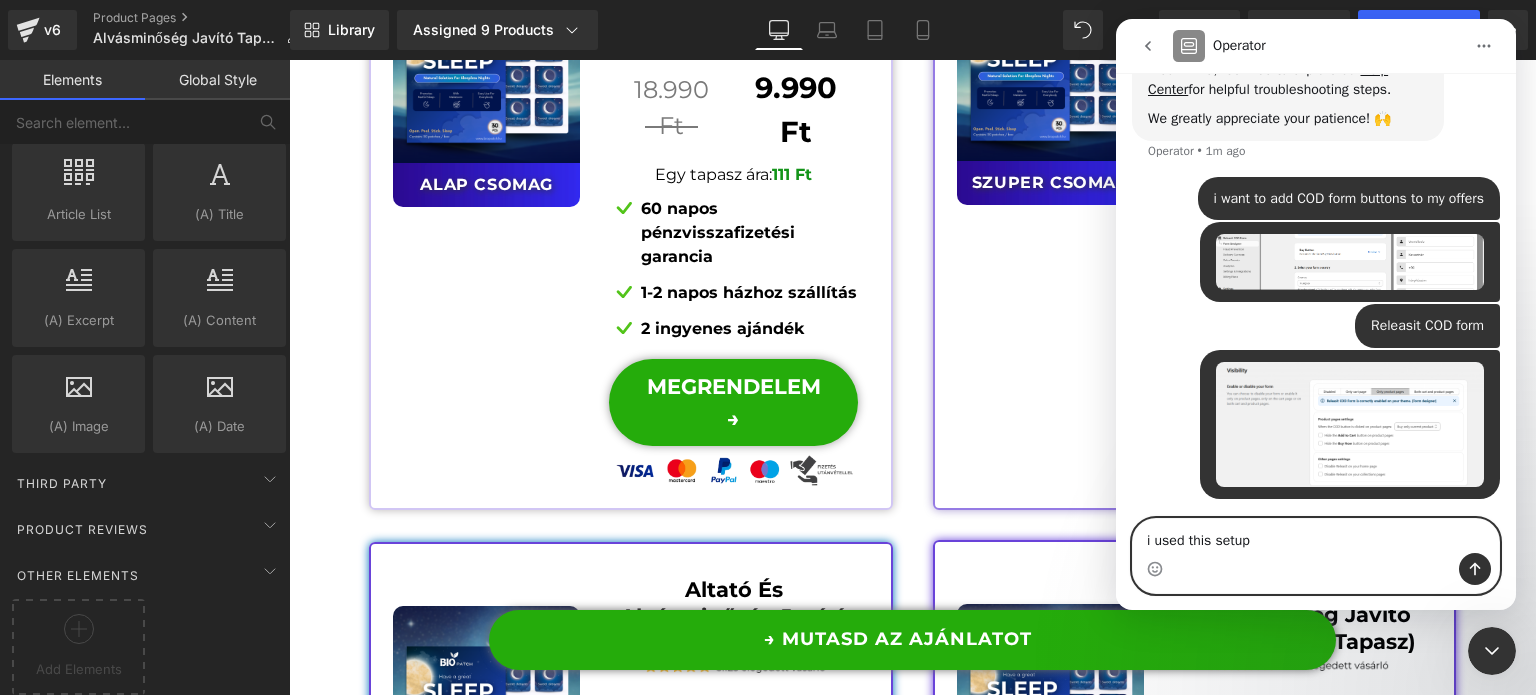 type on "i used this setup" 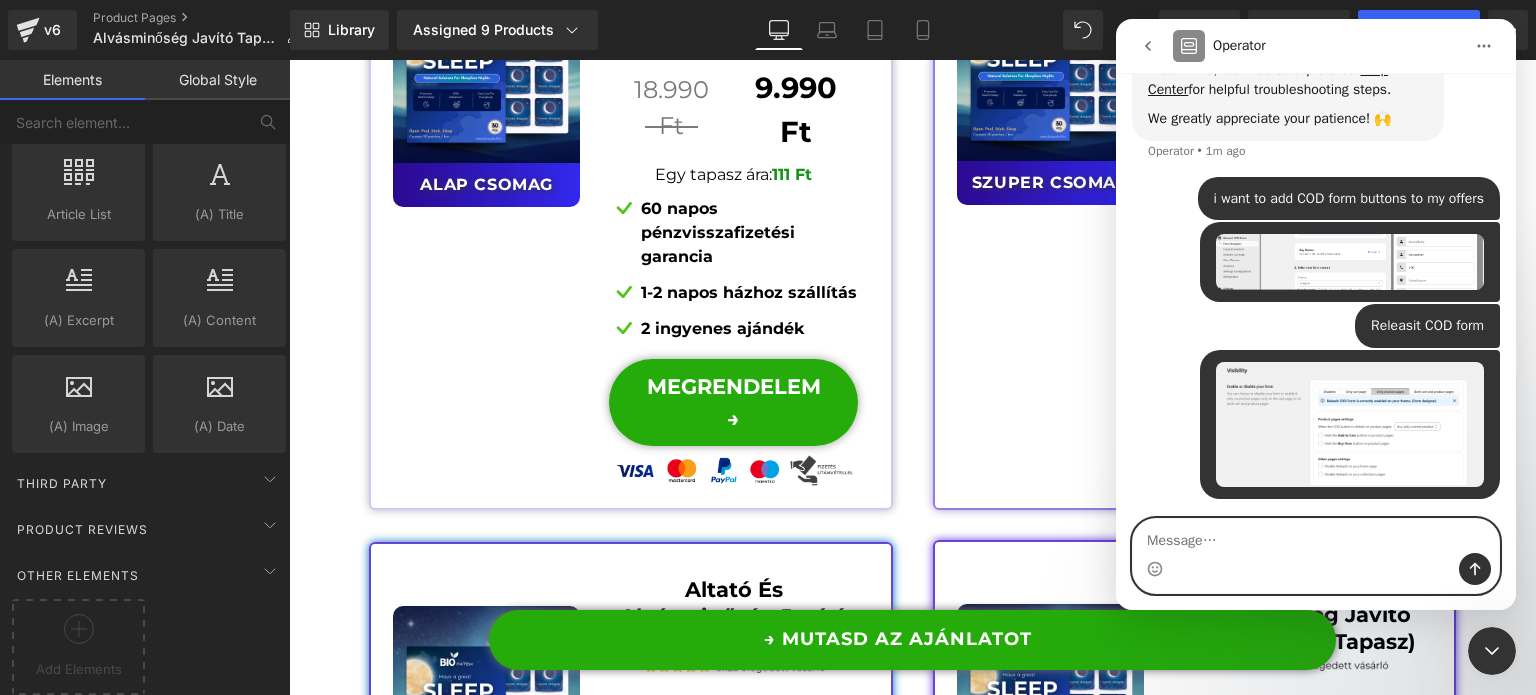 scroll, scrollTop: 412, scrollLeft: 0, axis: vertical 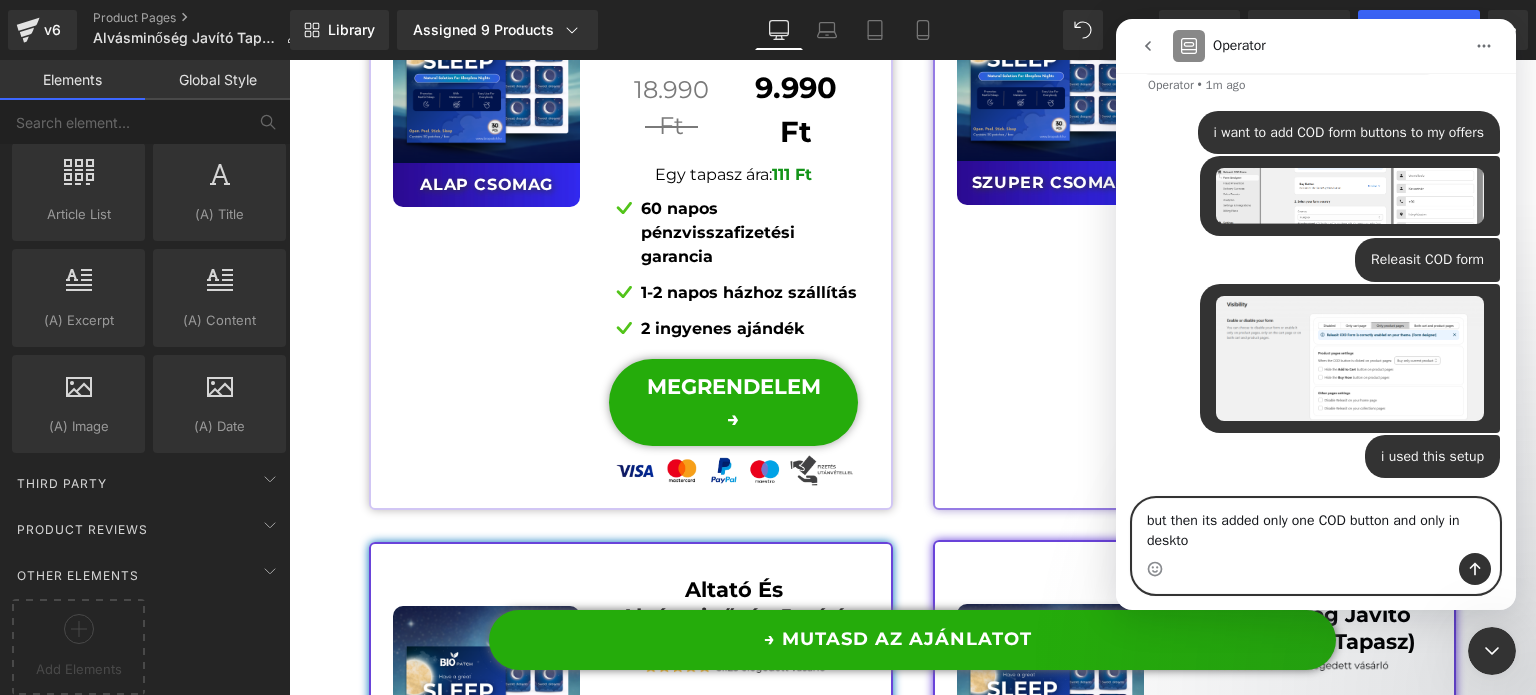 type on "but then its added only one COD button and only in desktop" 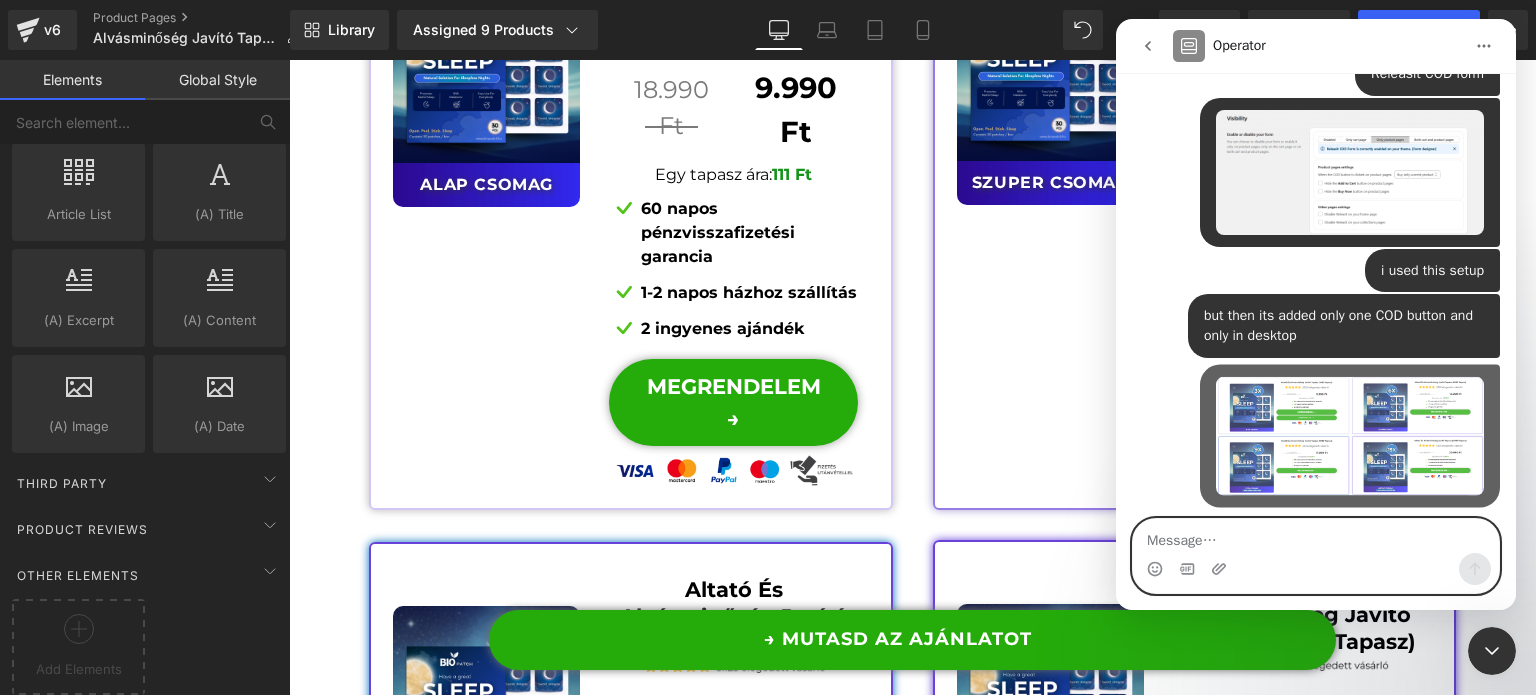 scroll, scrollTop: 622, scrollLeft: 0, axis: vertical 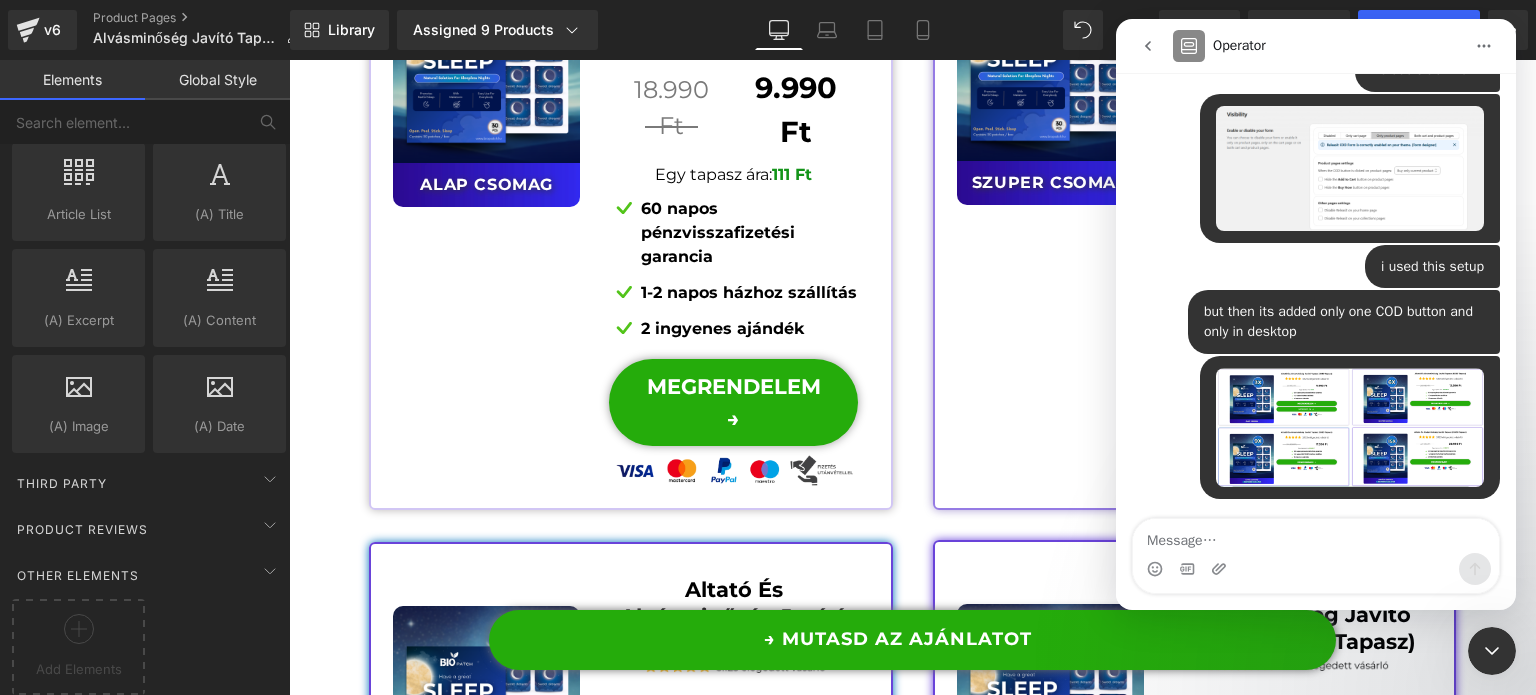 click at bounding box center (1350, 427) 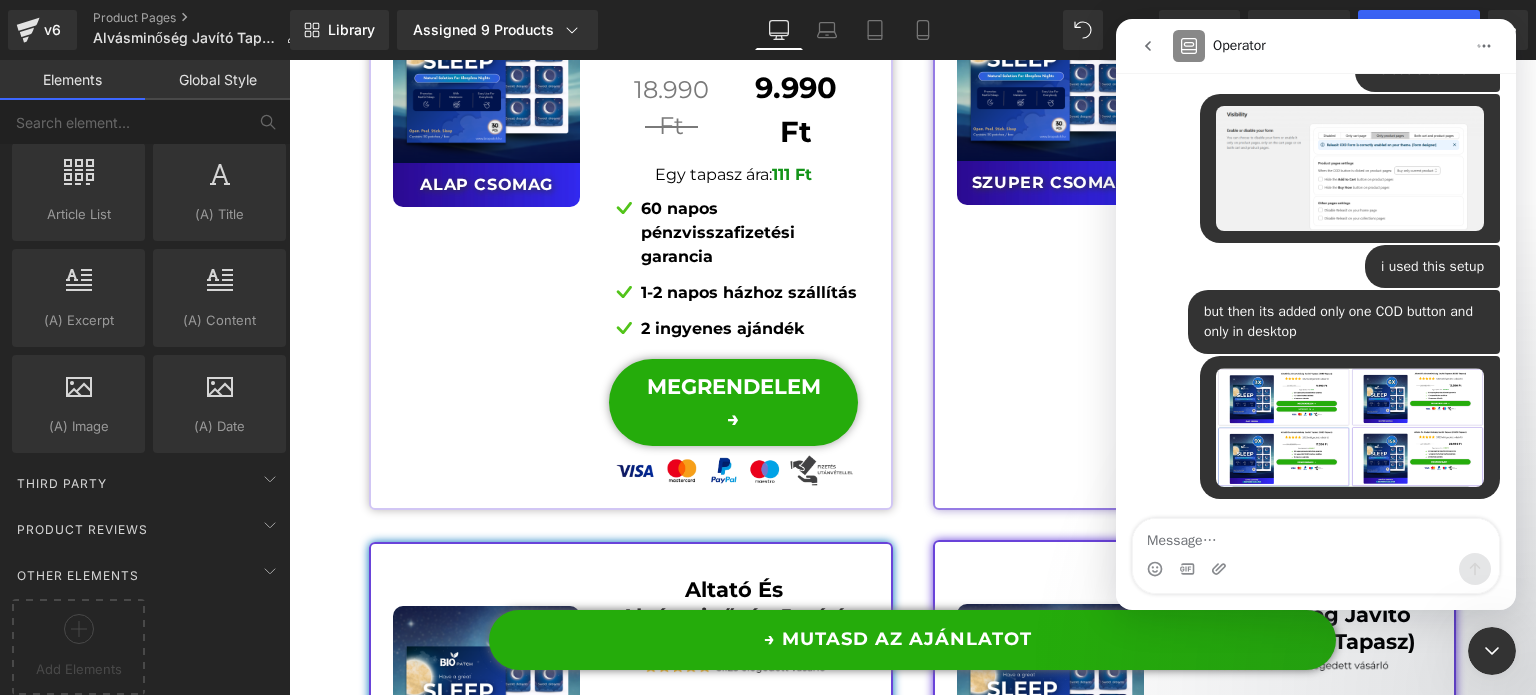 scroll, scrollTop: 0, scrollLeft: 0, axis: both 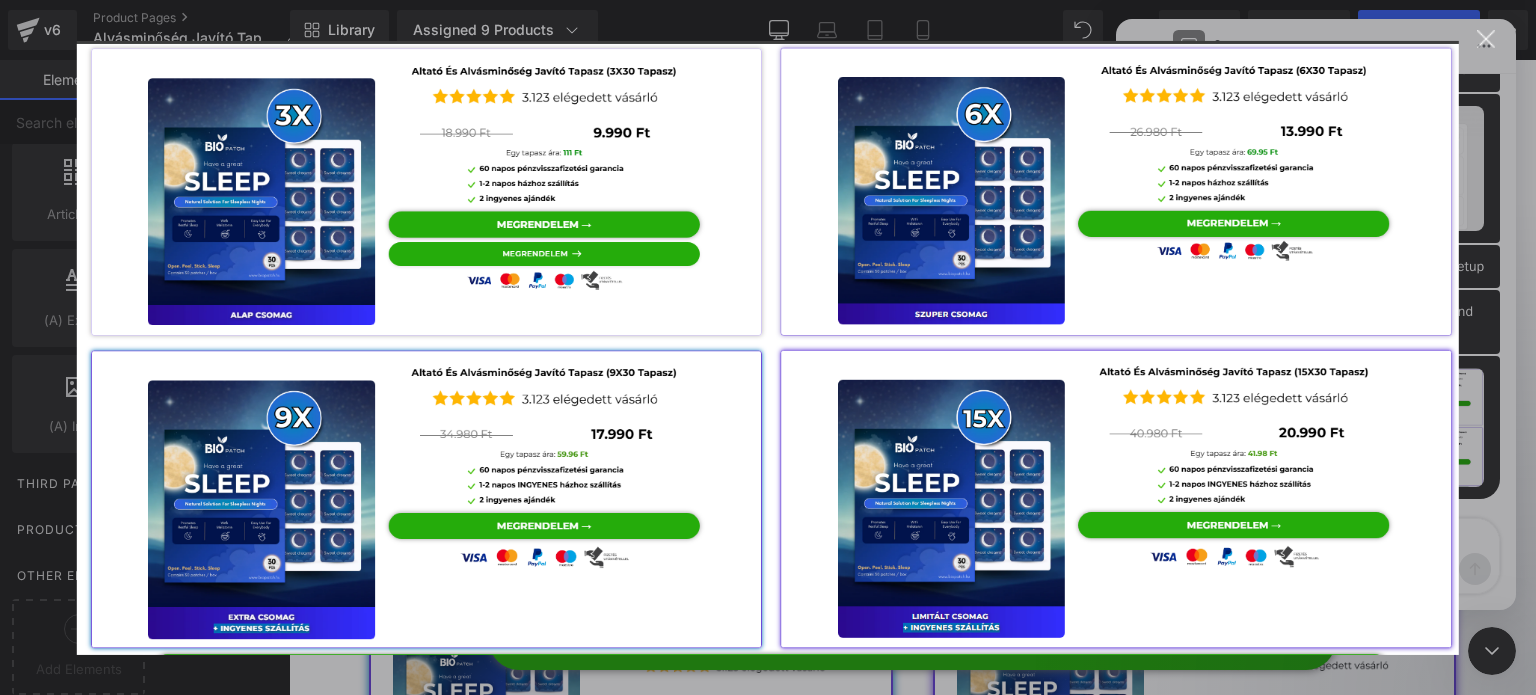click at bounding box center (1486, 39) 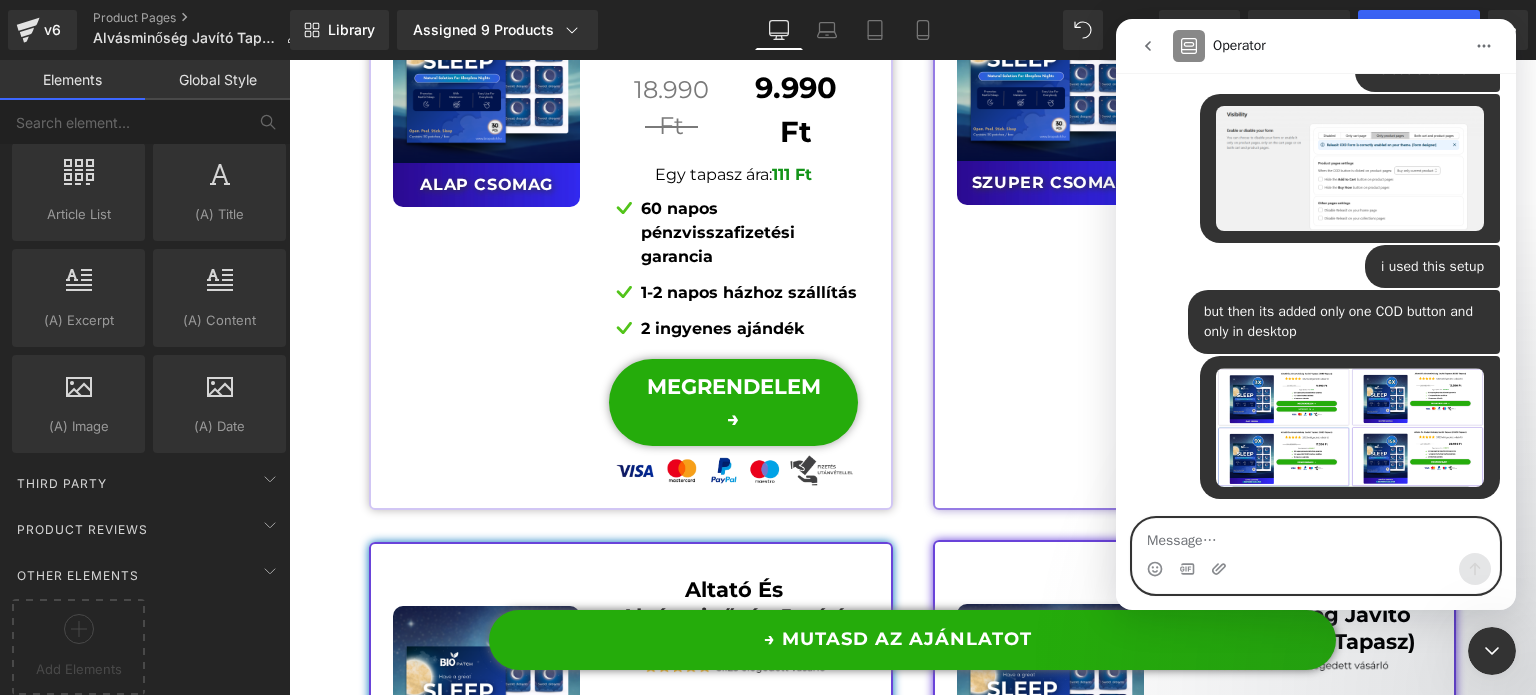 click at bounding box center [1316, 536] 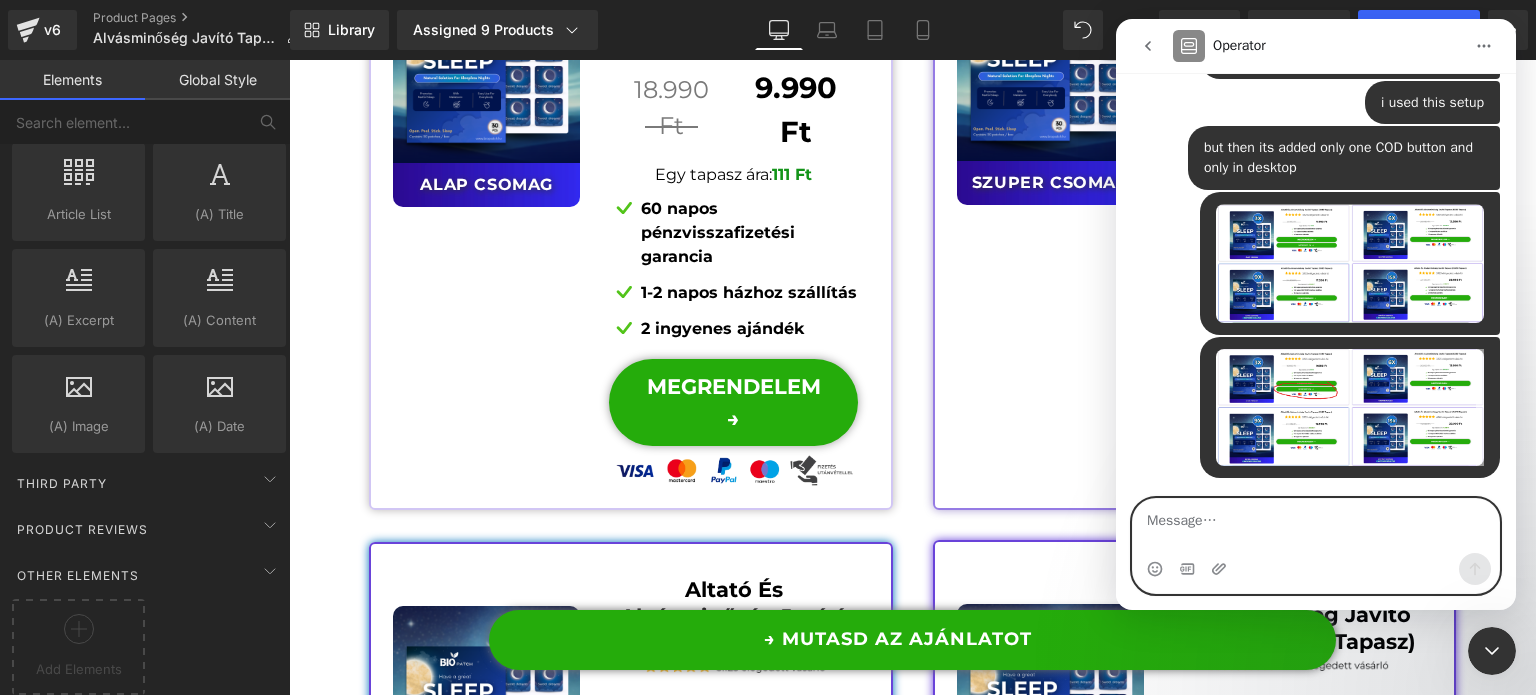 scroll, scrollTop: 766, scrollLeft: 0, axis: vertical 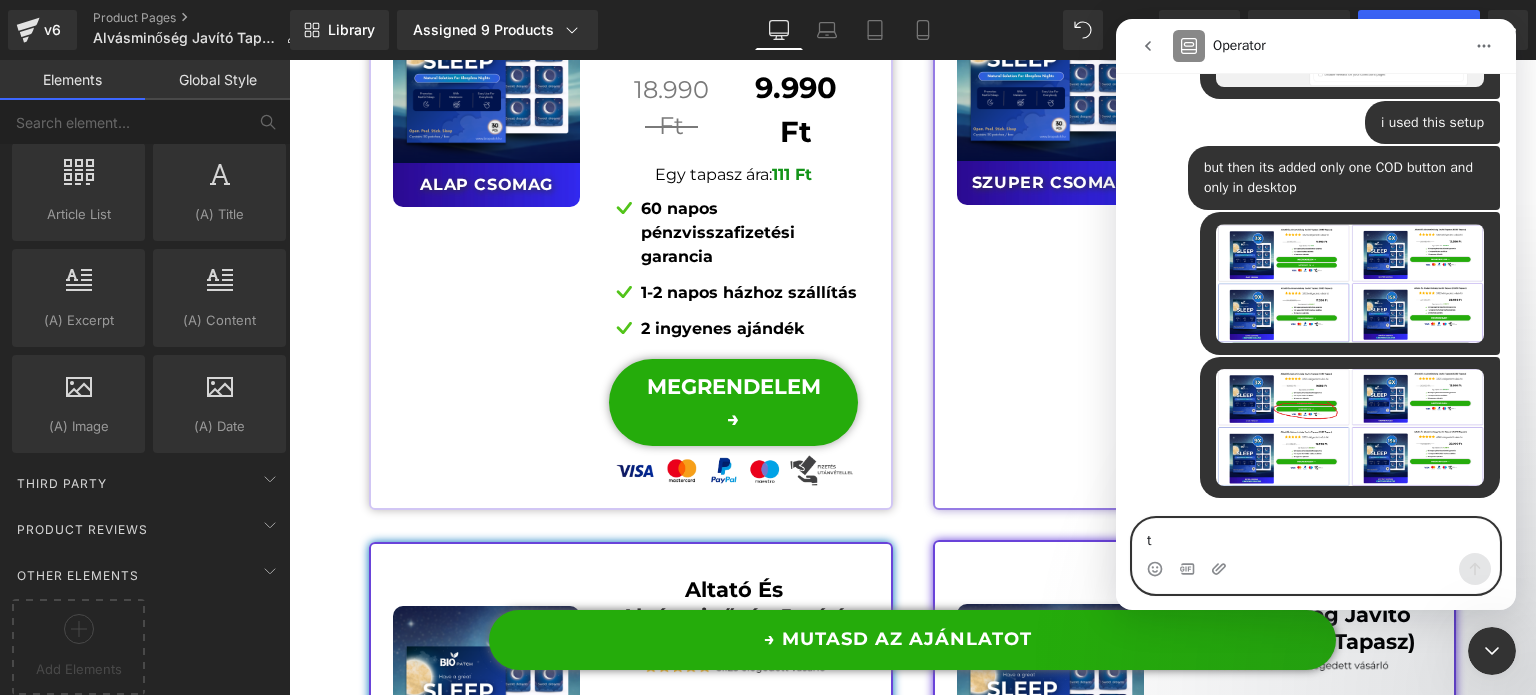 type on "th" 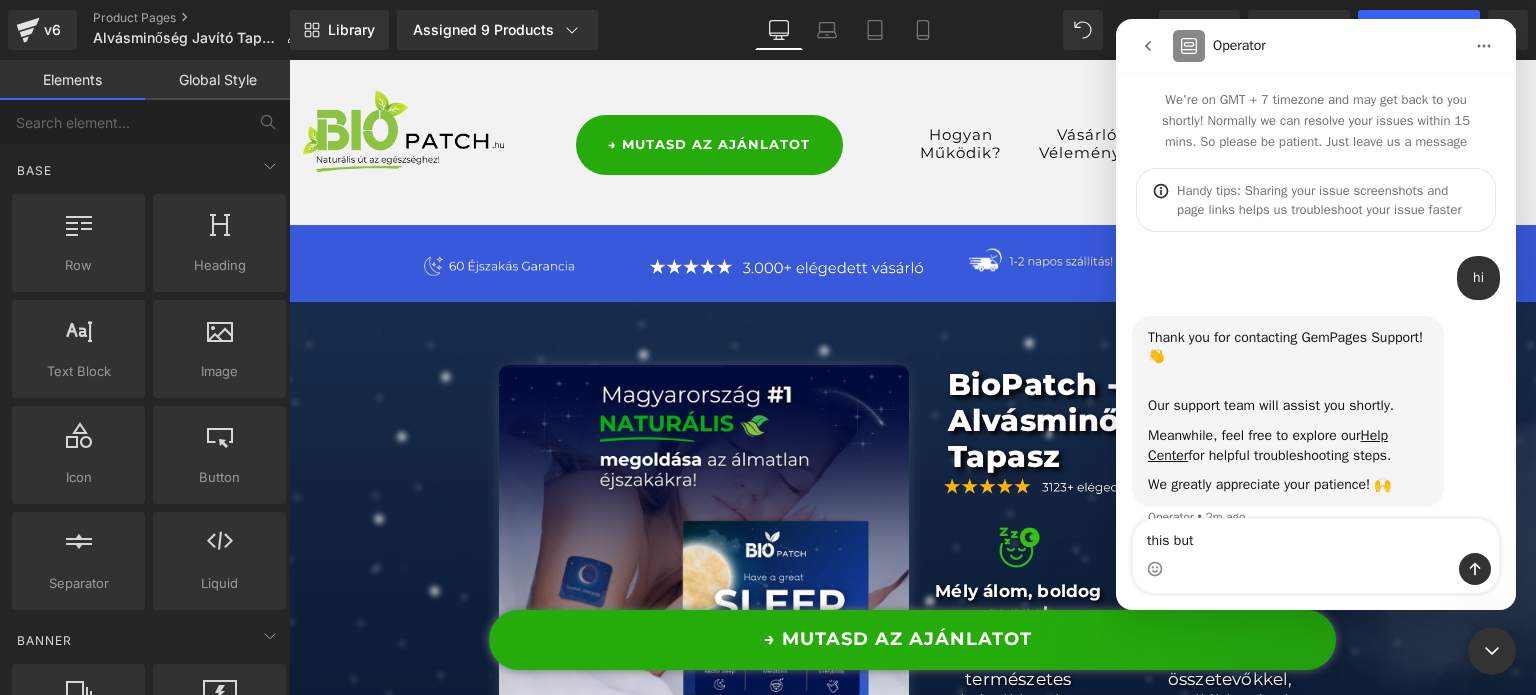 scroll, scrollTop: 15462, scrollLeft: 0, axis: vertical 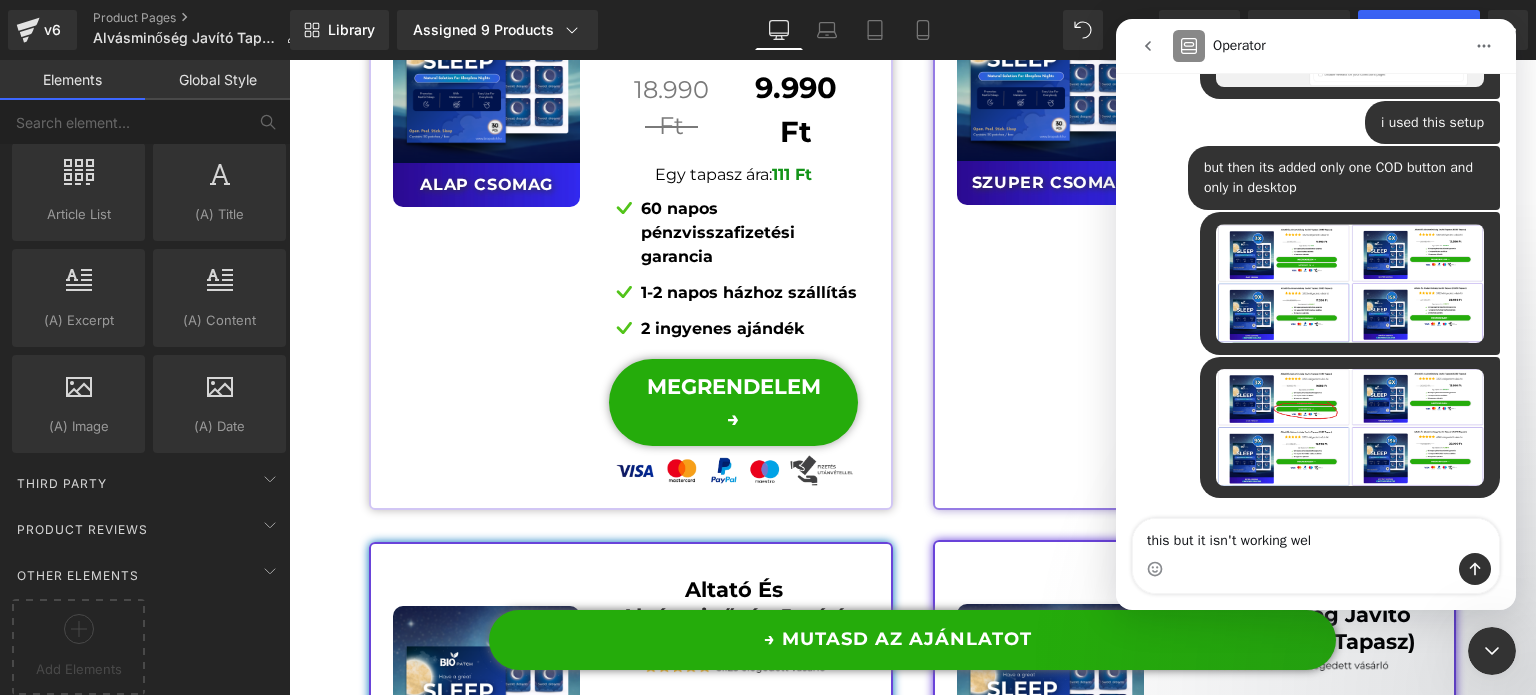 type on "this but it isn't working well" 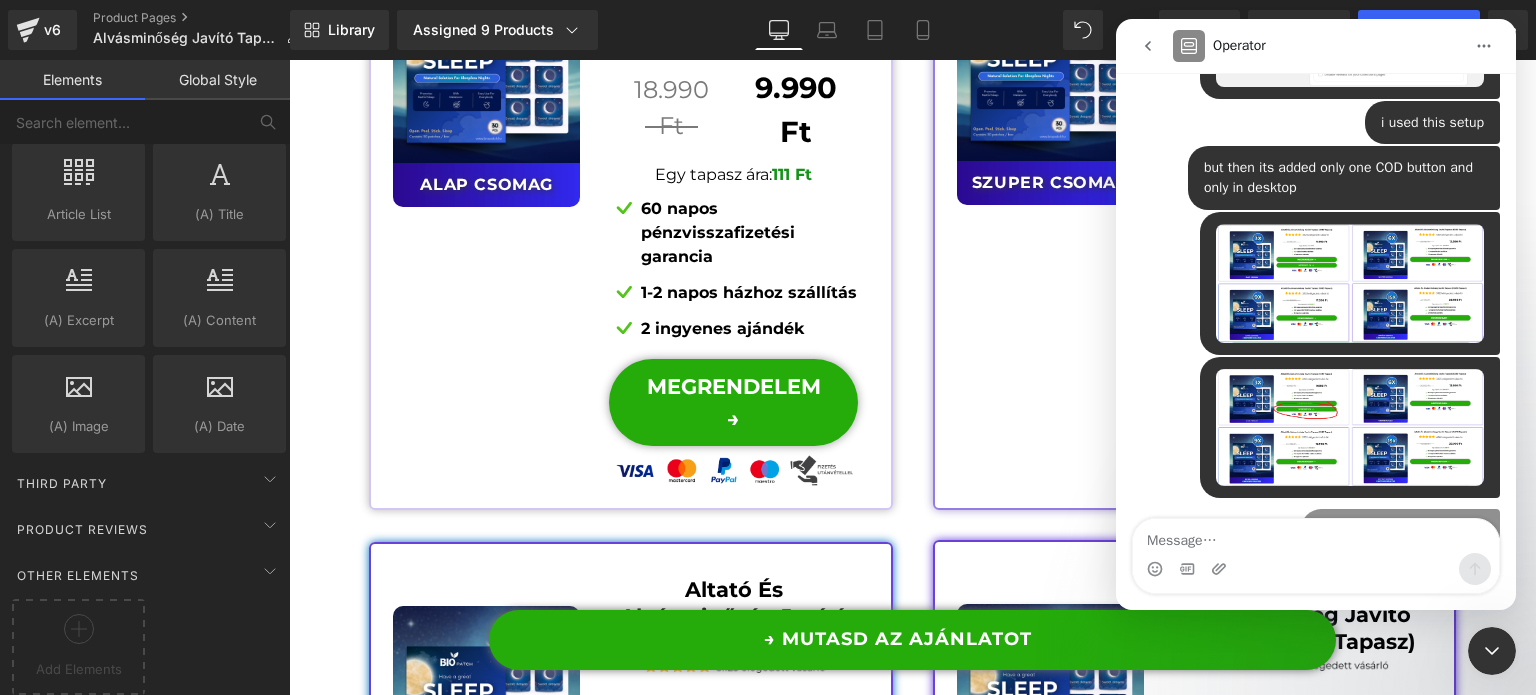scroll, scrollTop: 812, scrollLeft: 0, axis: vertical 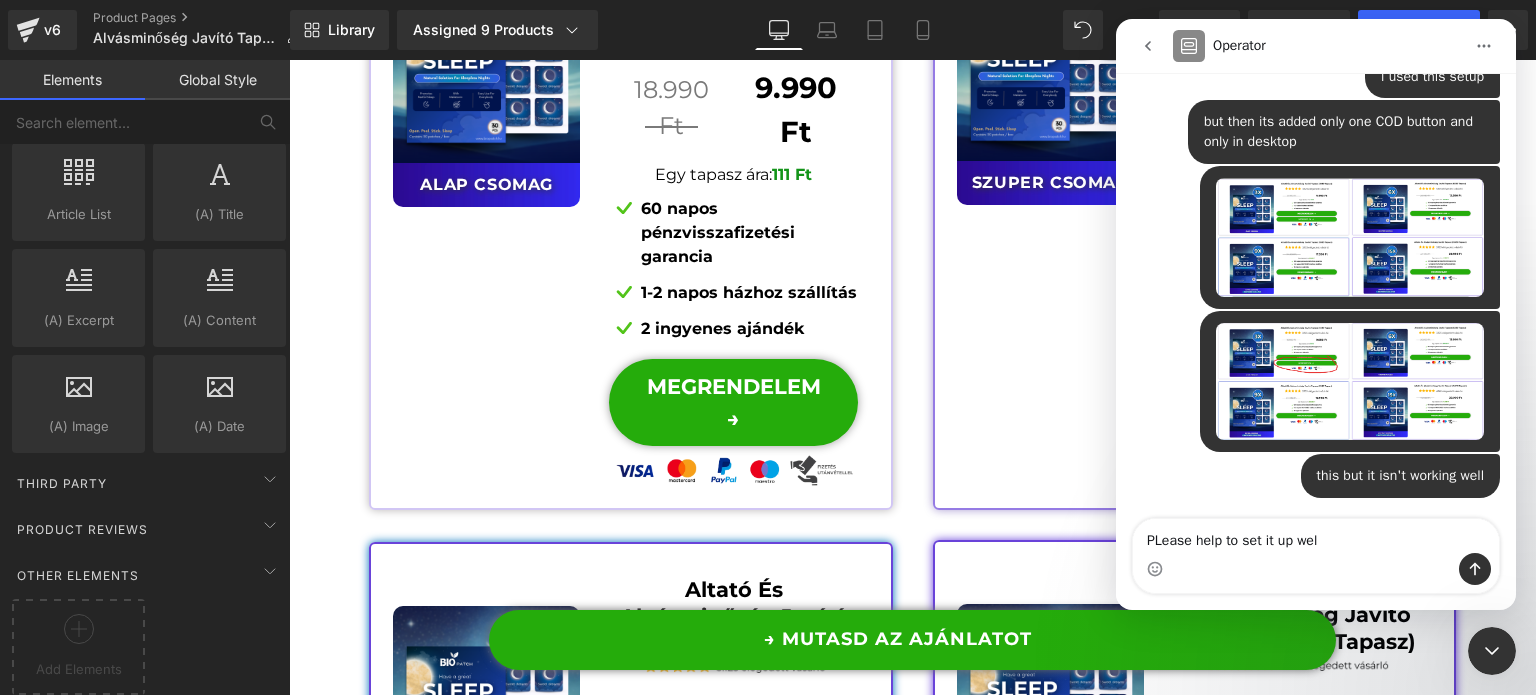 type on "PLease help to set it up well" 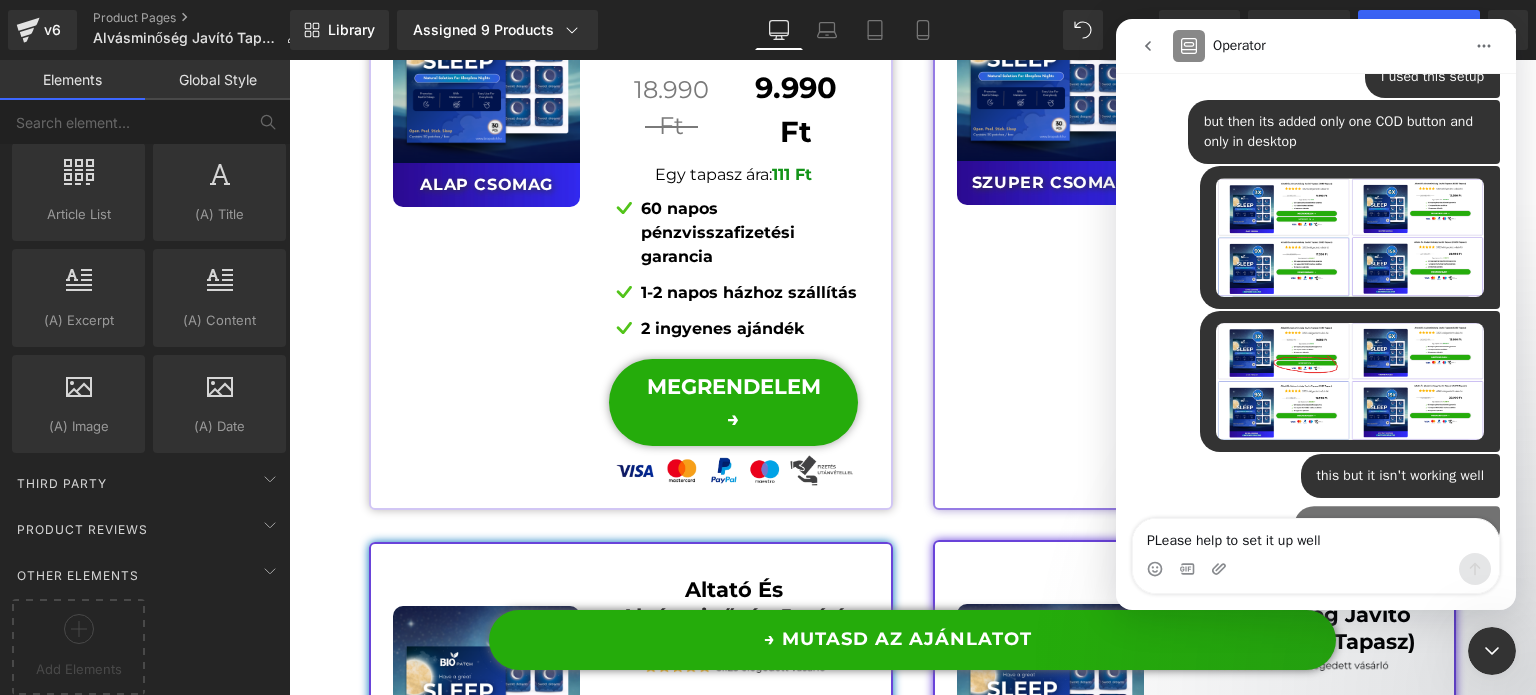 scroll, scrollTop: 857, scrollLeft: 0, axis: vertical 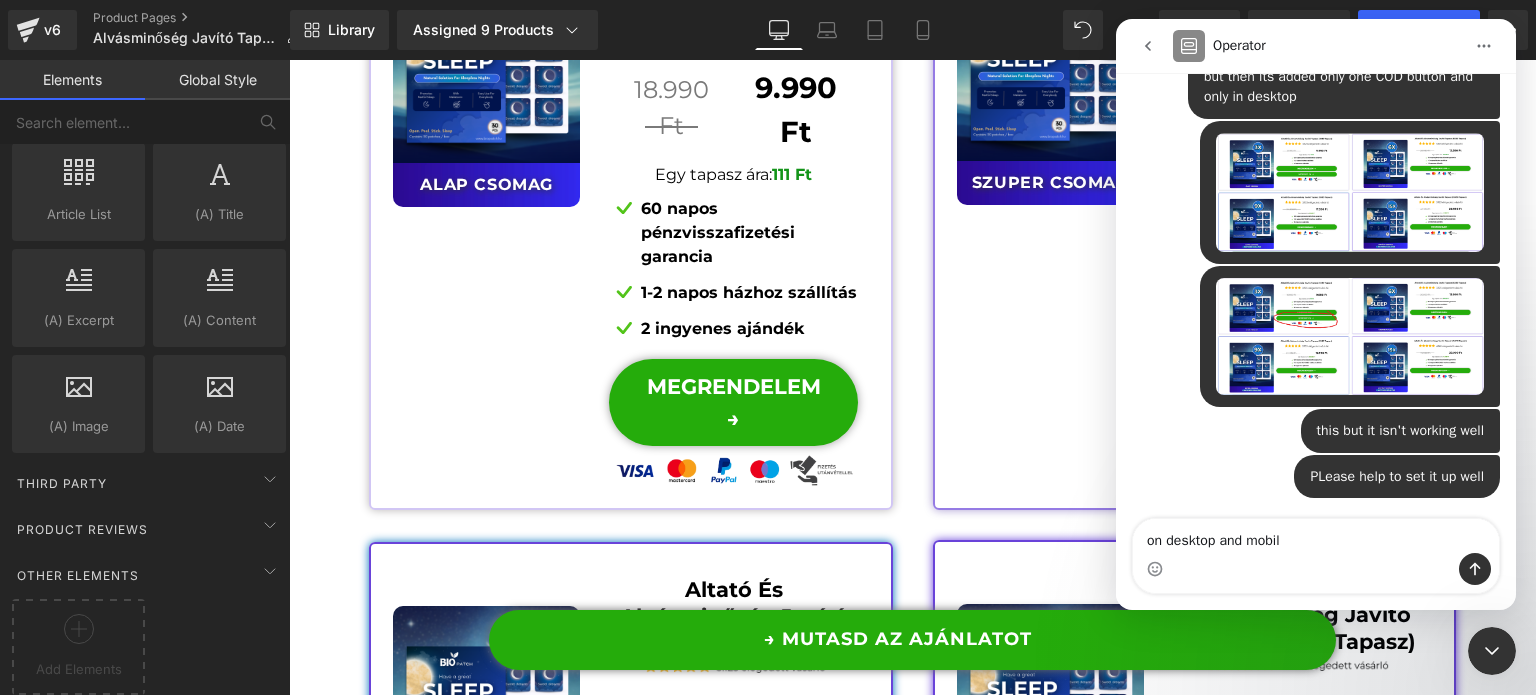 type on "on desktop and mobile" 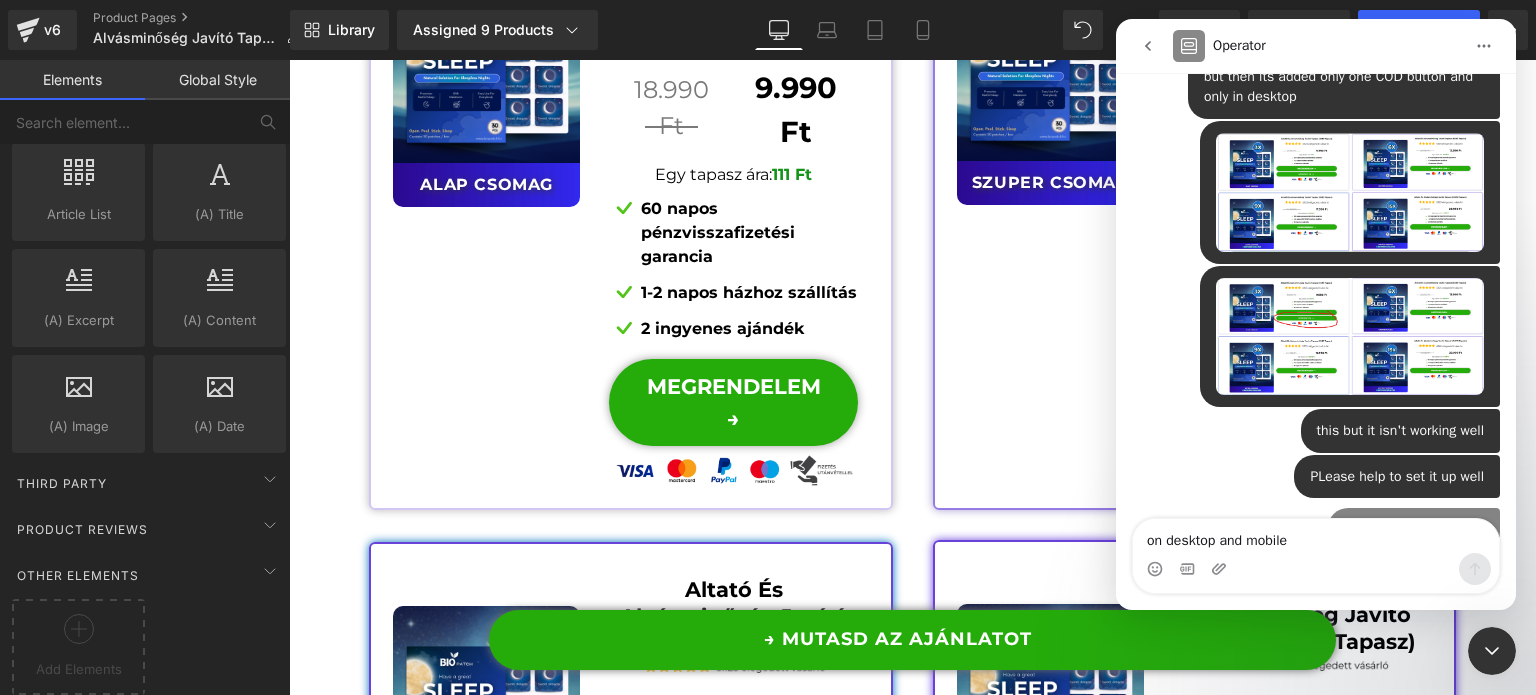 scroll, scrollTop: 903, scrollLeft: 0, axis: vertical 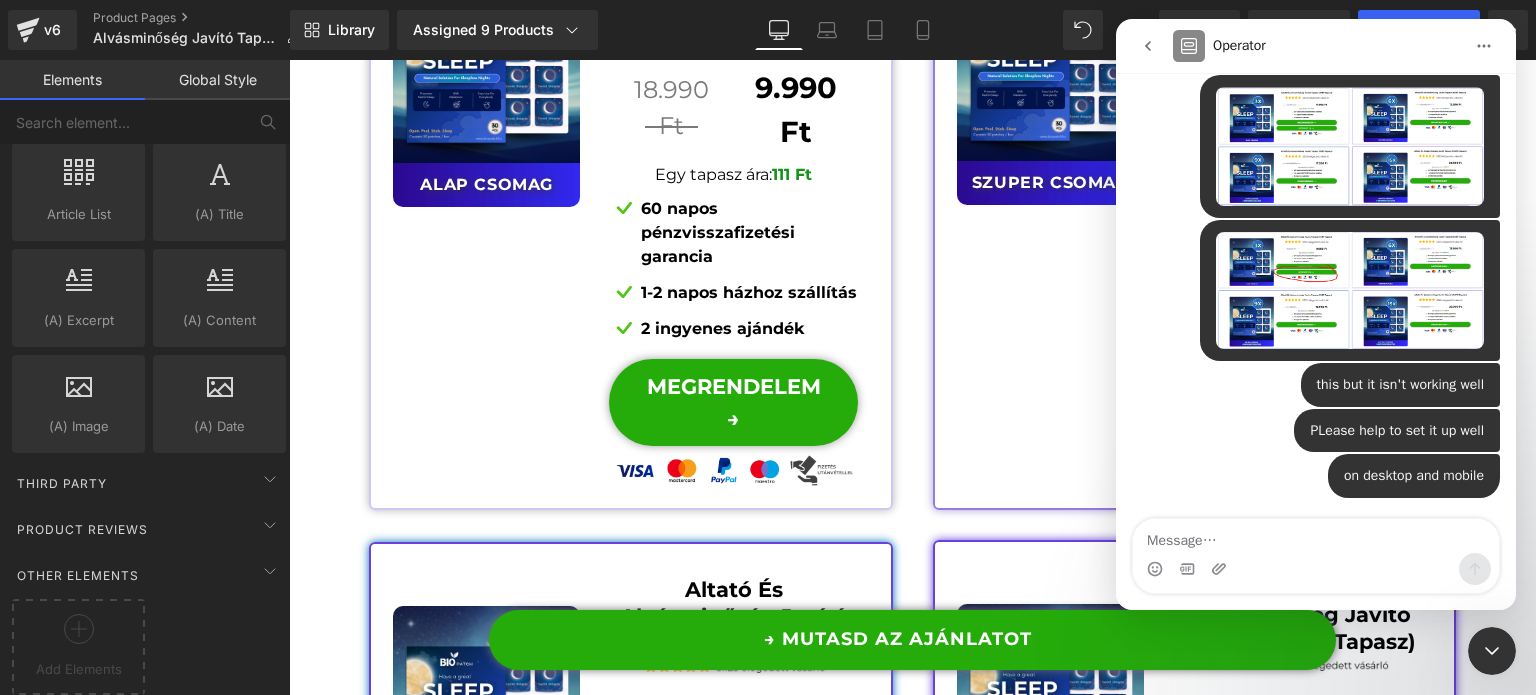 type on "i" 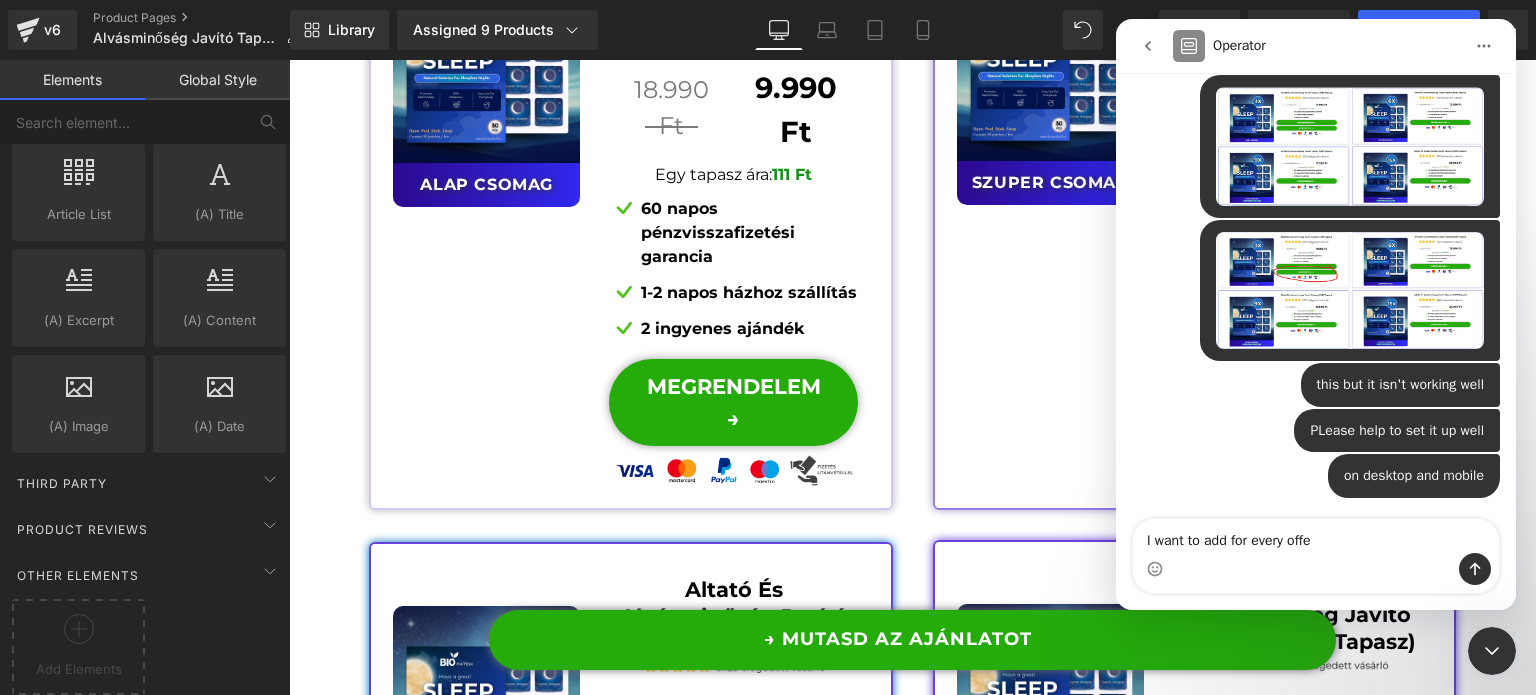 type on "I want to add for every offer" 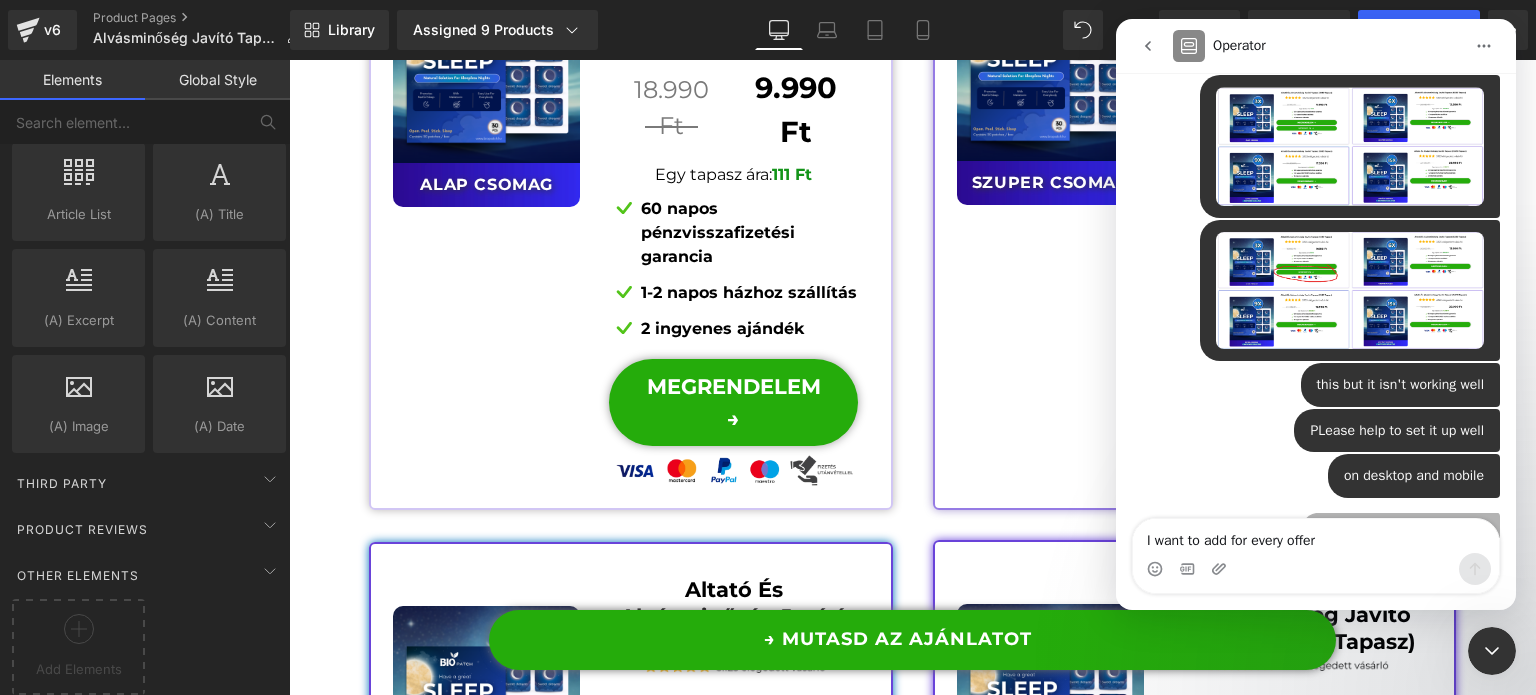 scroll, scrollTop: 948, scrollLeft: 0, axis: vertical 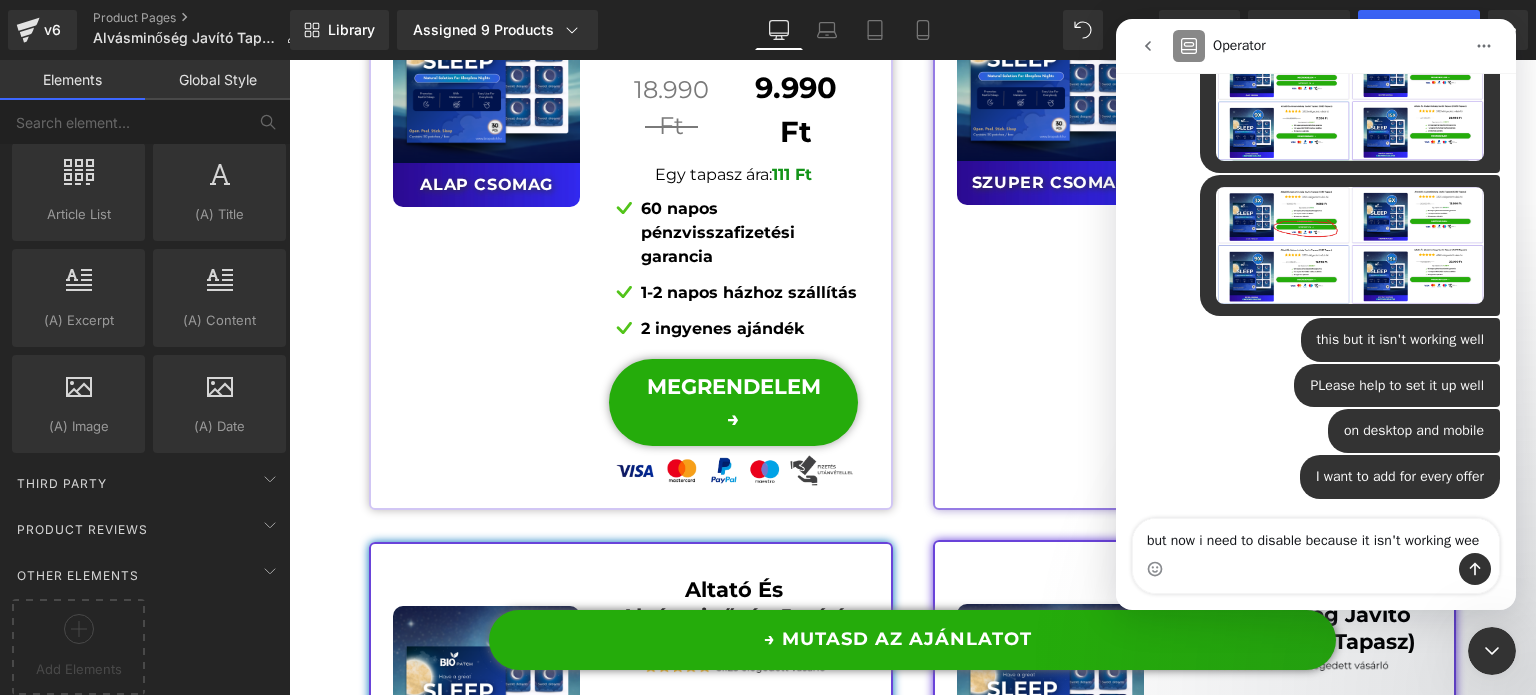 type on "but now i need to disable because it isn't working weel" 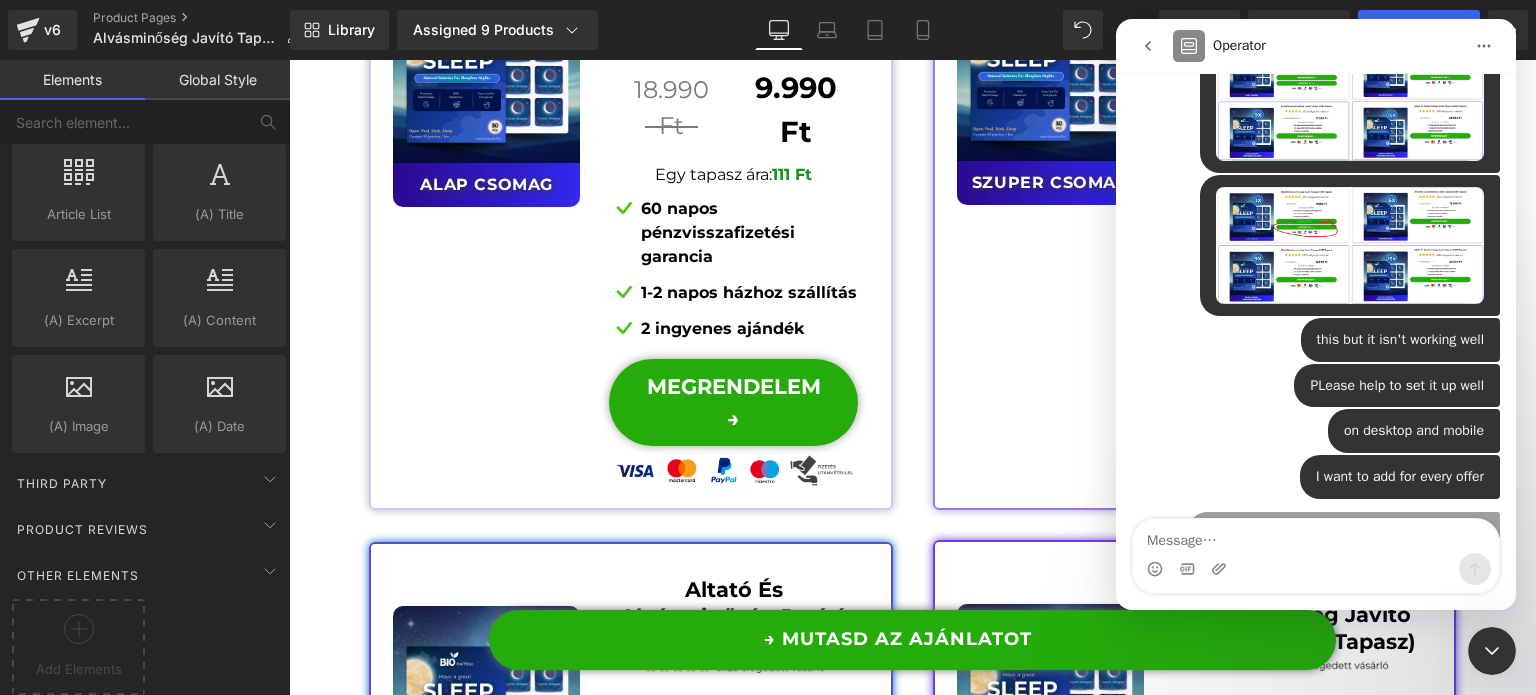 scroll, scrollTop: 1013, scrollLeft: 0, axis: vertical 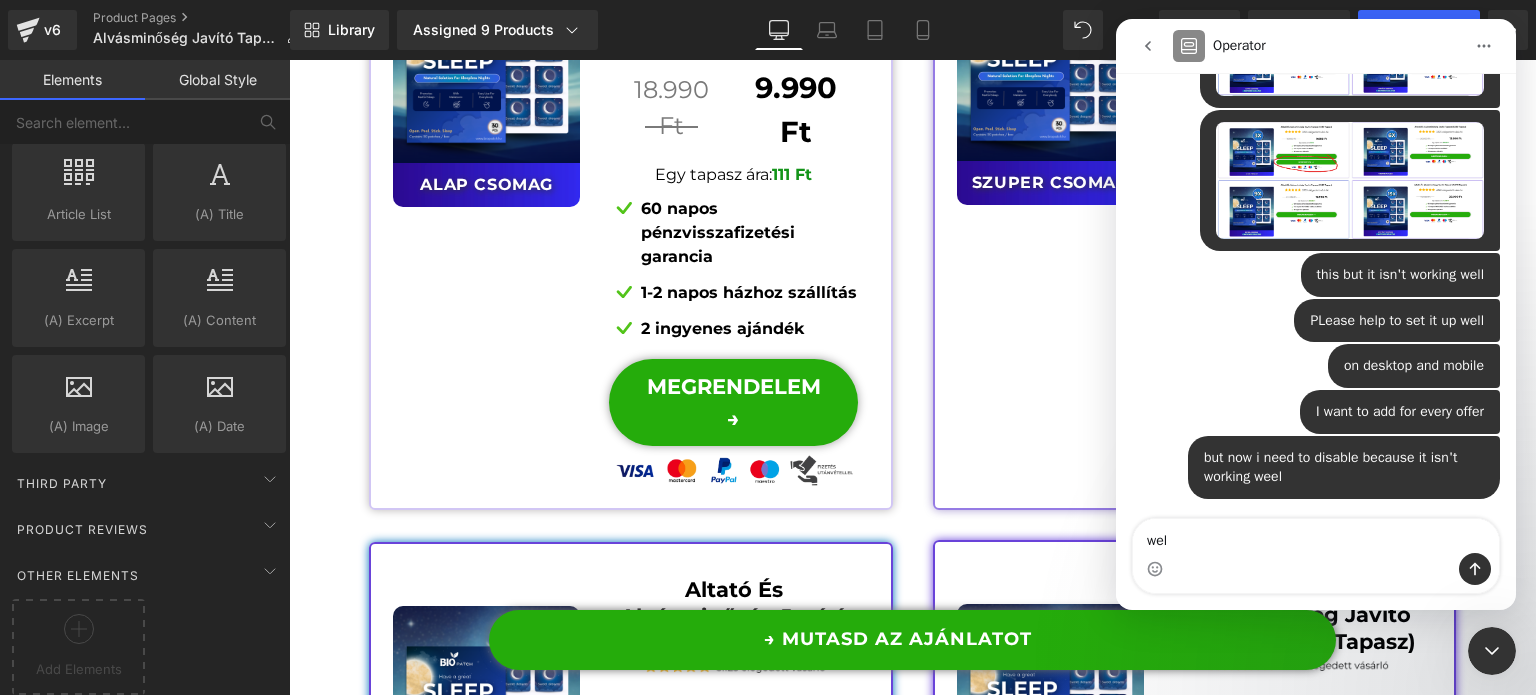 type on "well" 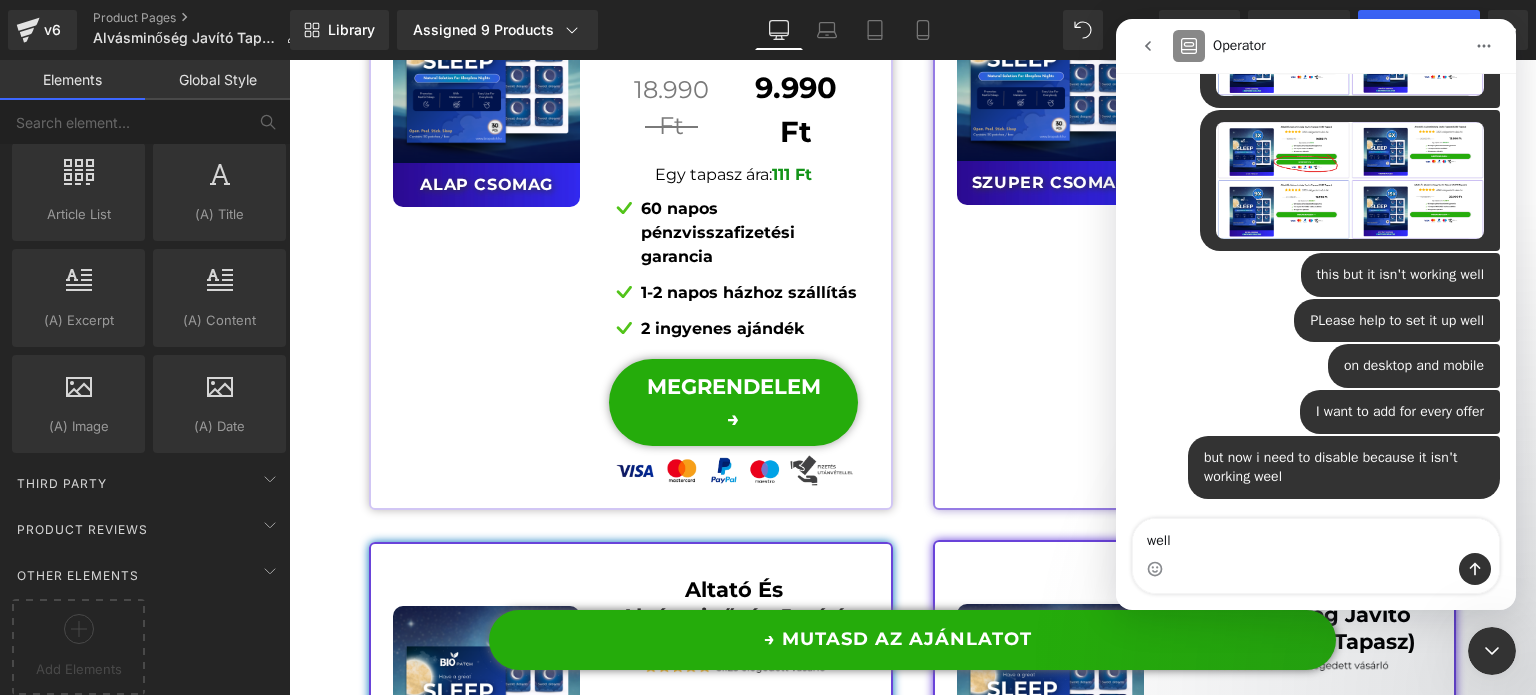 type 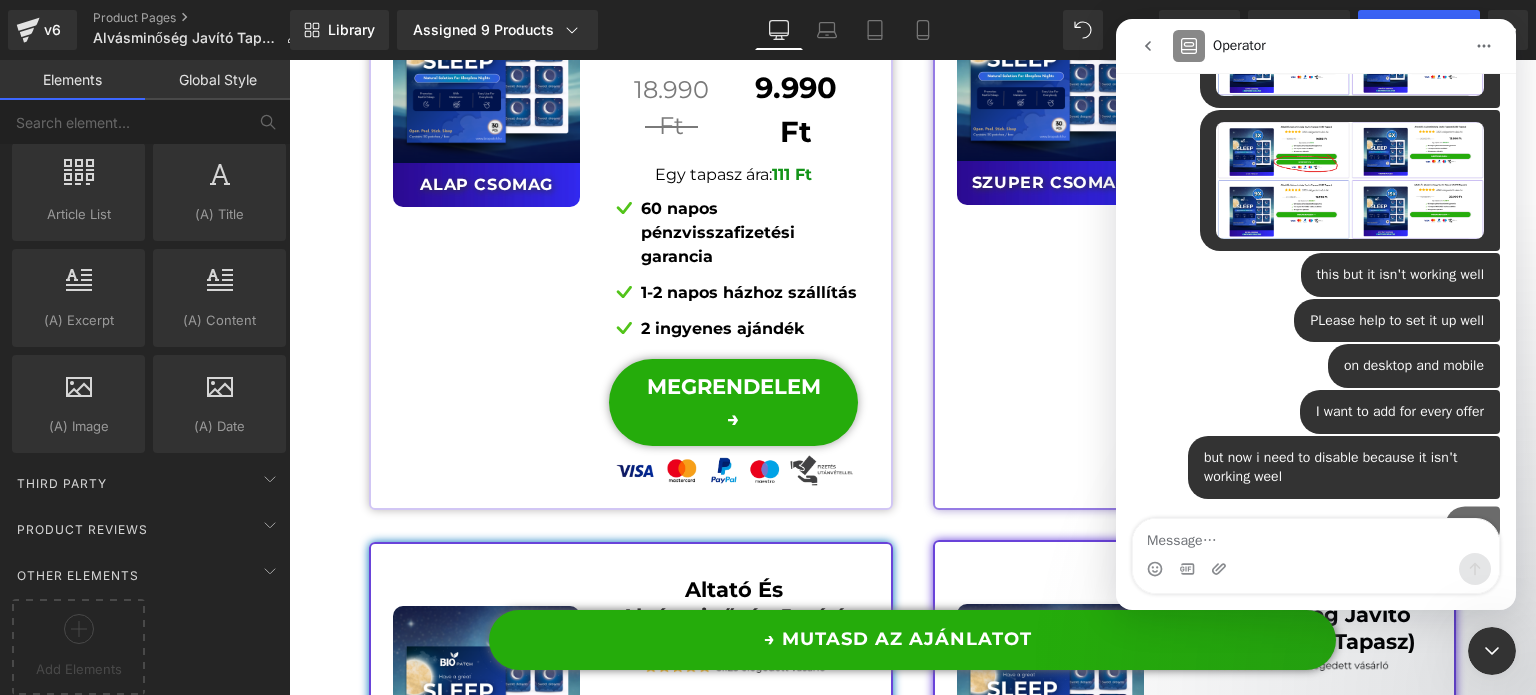 scroll, scrollTop: 1059, scrollLeft: 0, axis: vertical 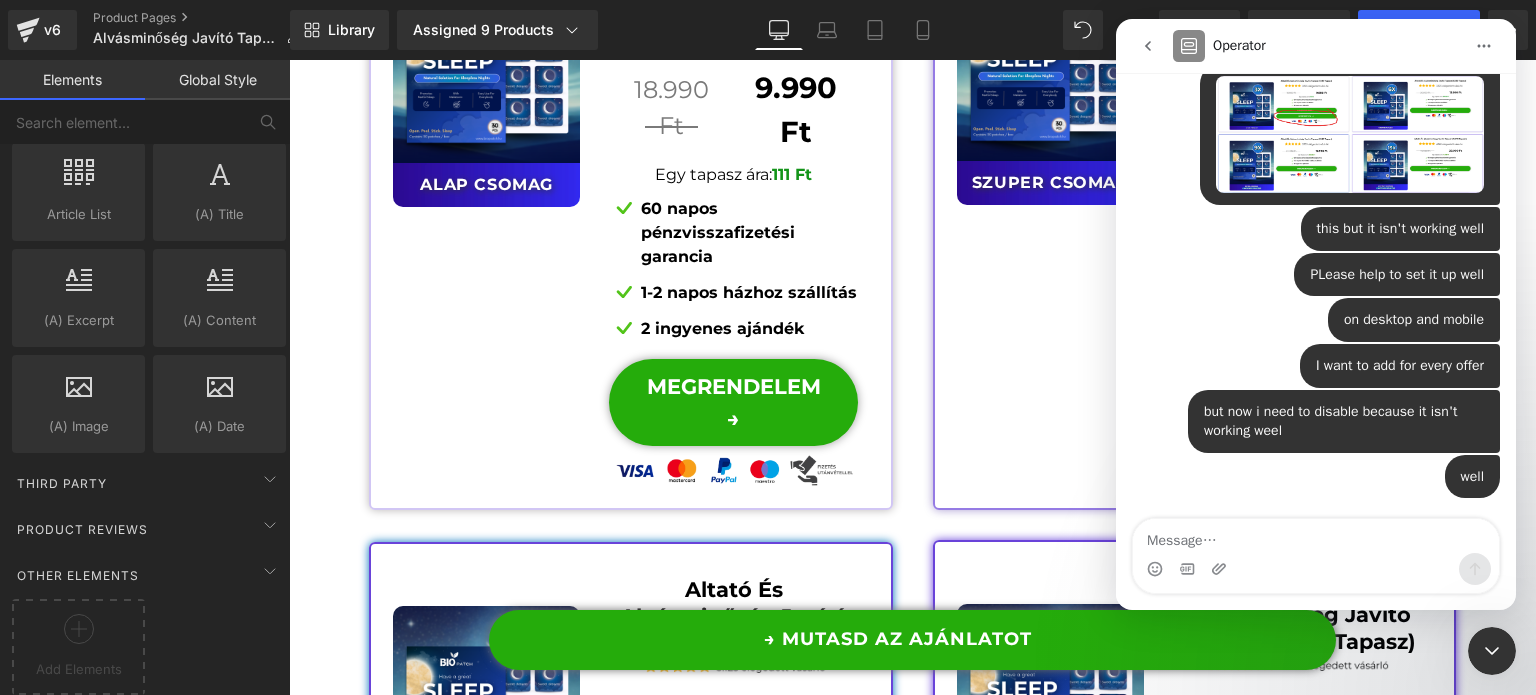 click at bounding box center [768, 317] 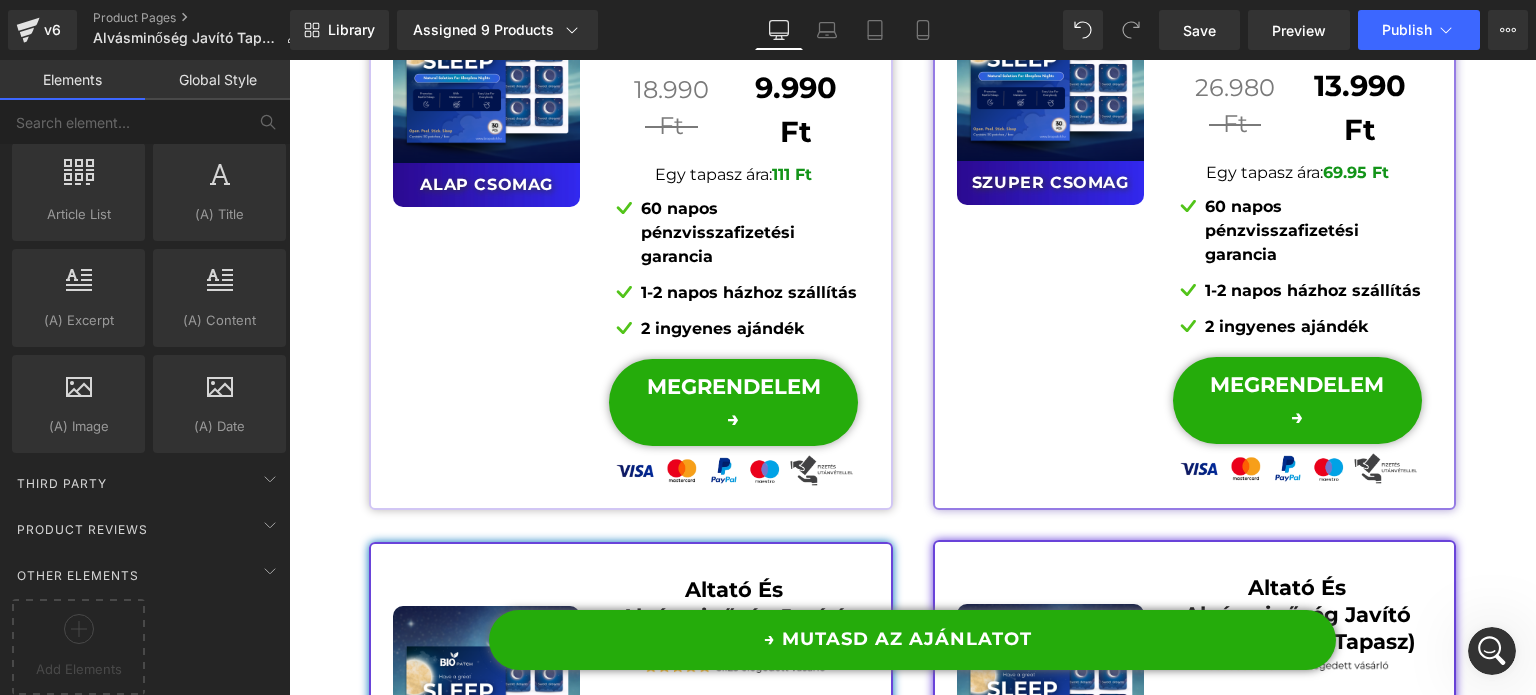 click on "Product Pages" at bounding box center [204, 18] 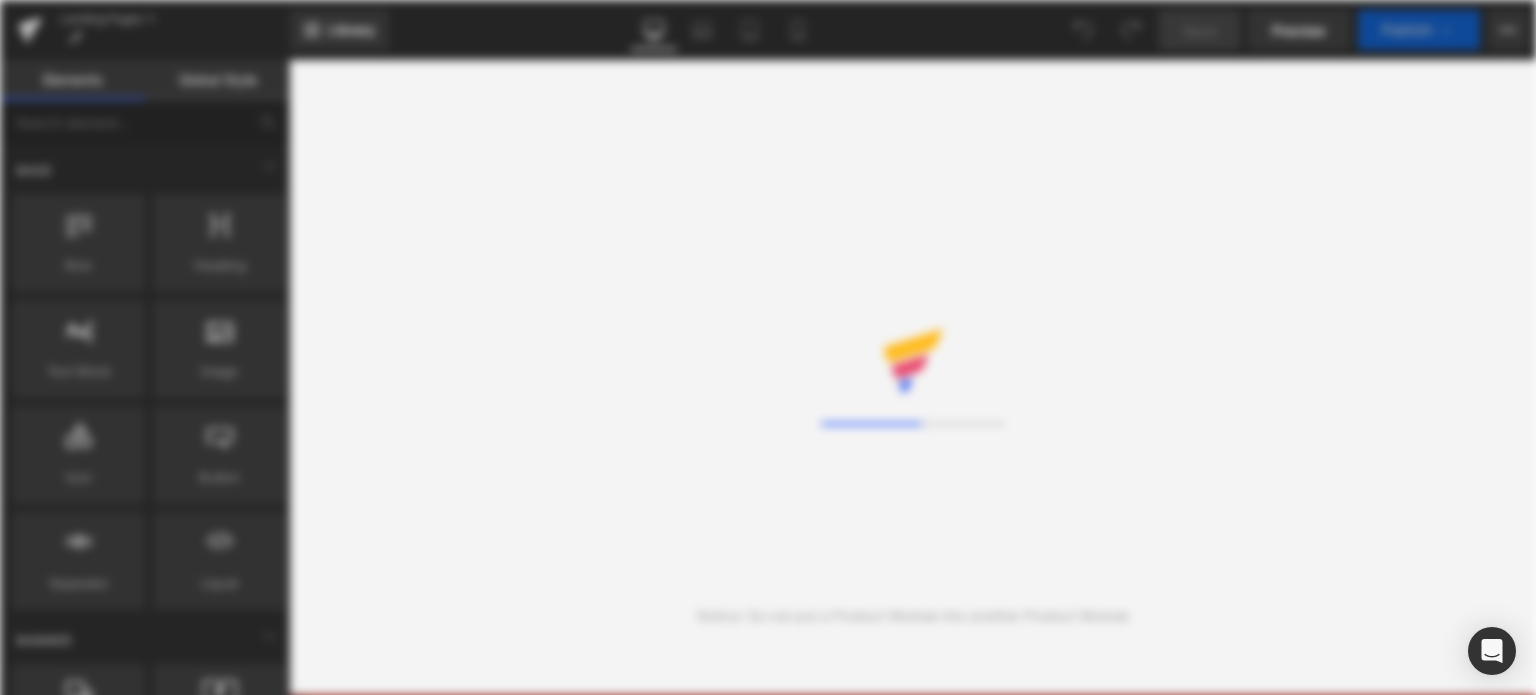 scroll, scrollTop: 0, scrollLeft: 0, axis: both 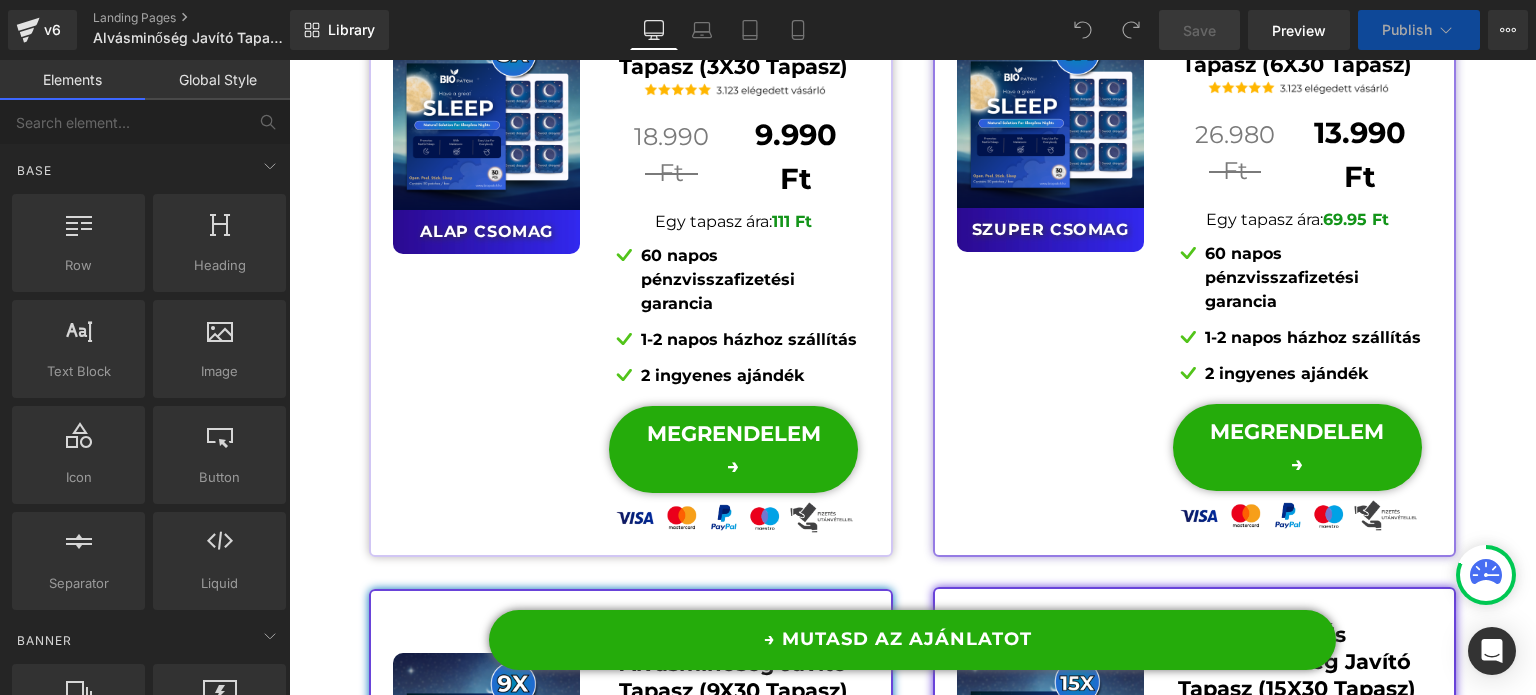 click on "MEGRENDELEM →
(P) Cart Button" at bounding box center (733, 449) 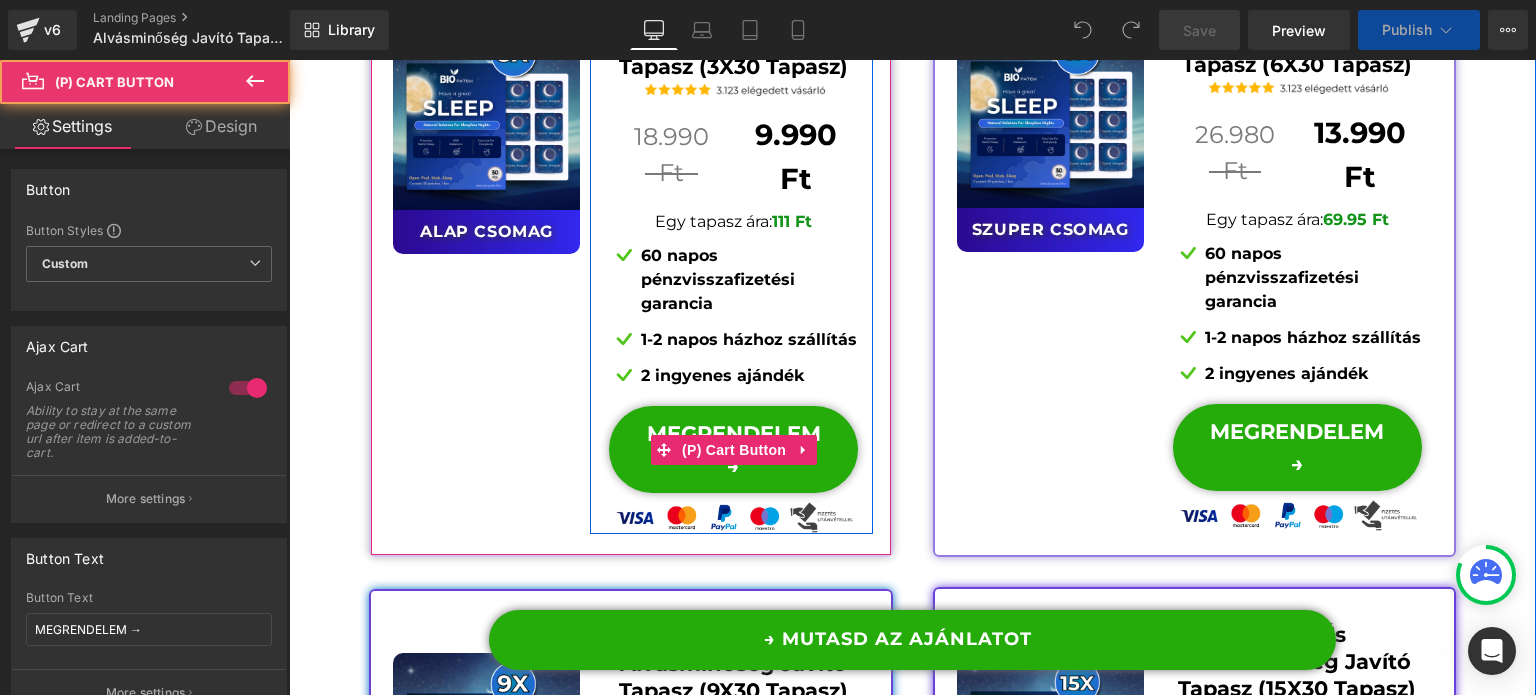 scroll, scrollTop: 15415, scrollLeft: 0, axis: vertical 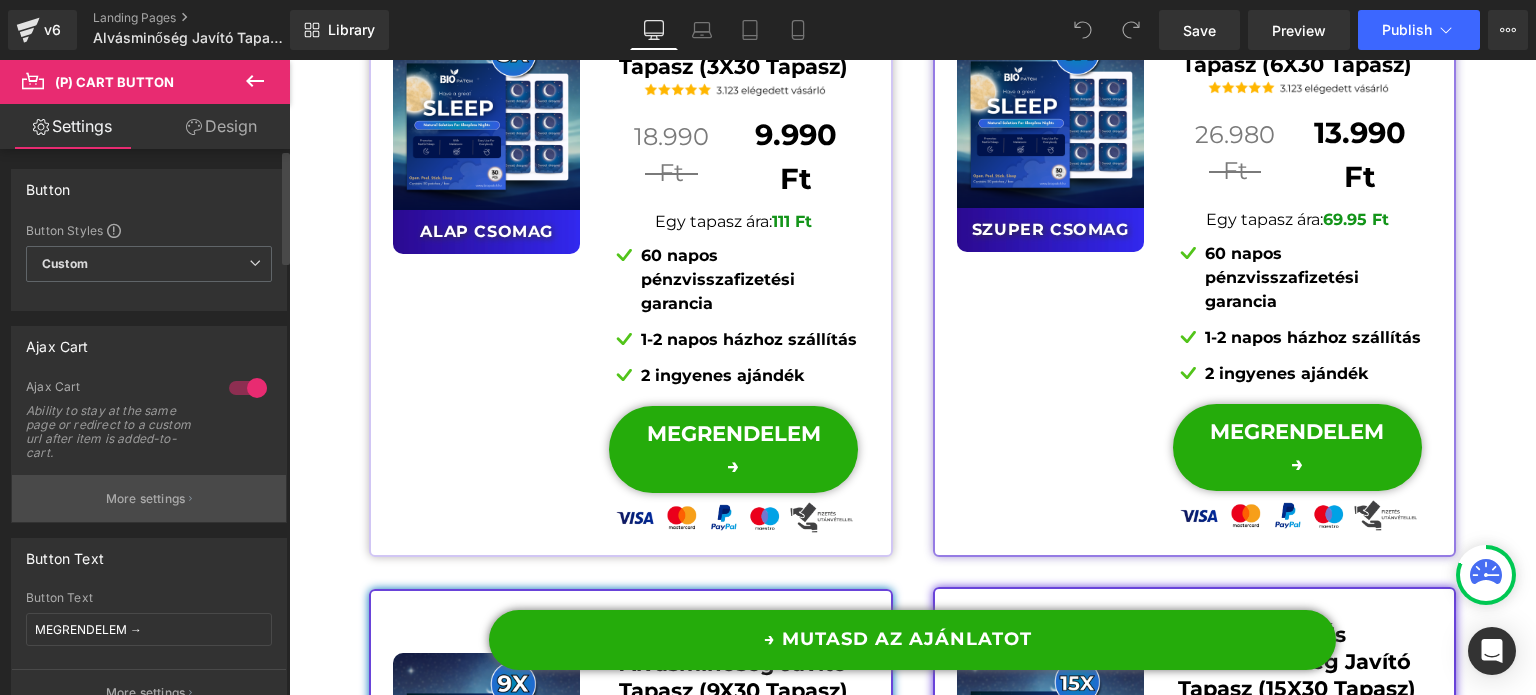 click on "More settings" at bounding box center (146, 499) 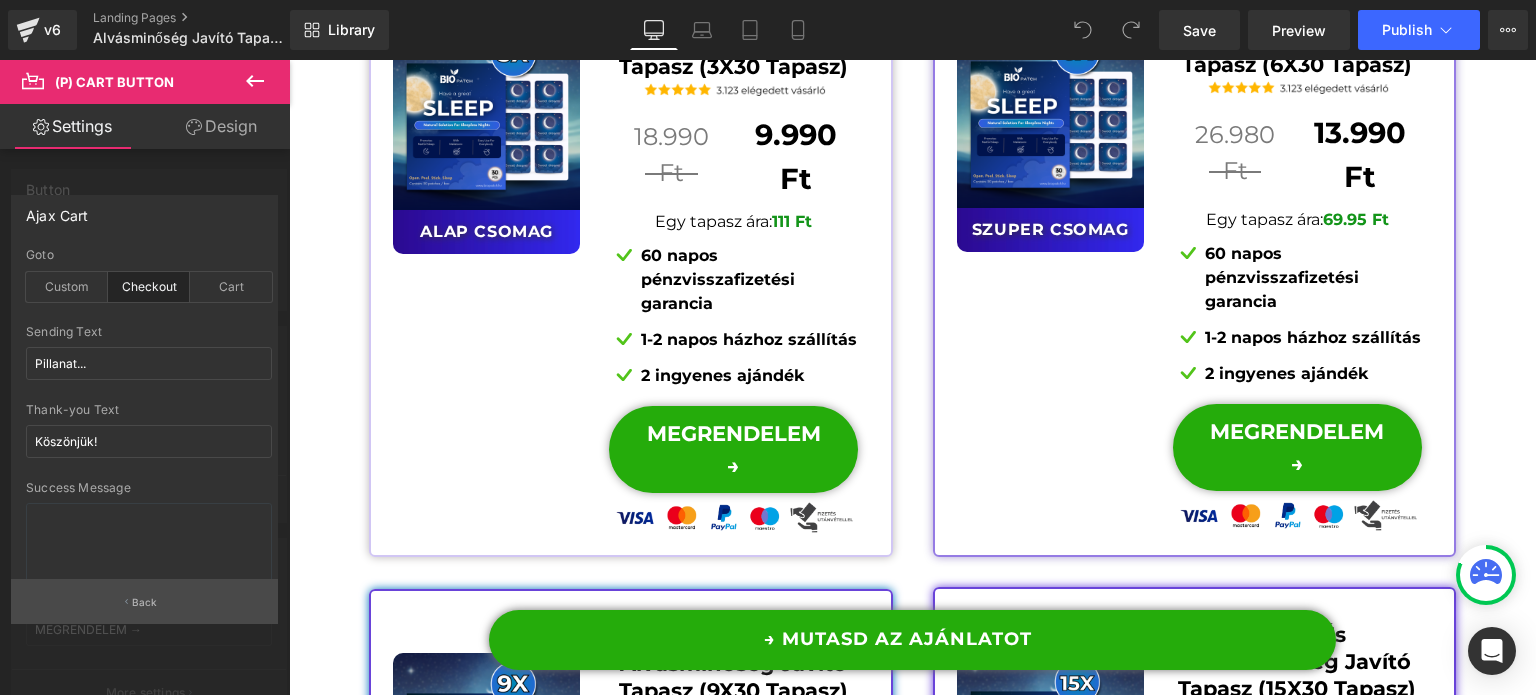 click on "Back" at bounding box center (144, 601) 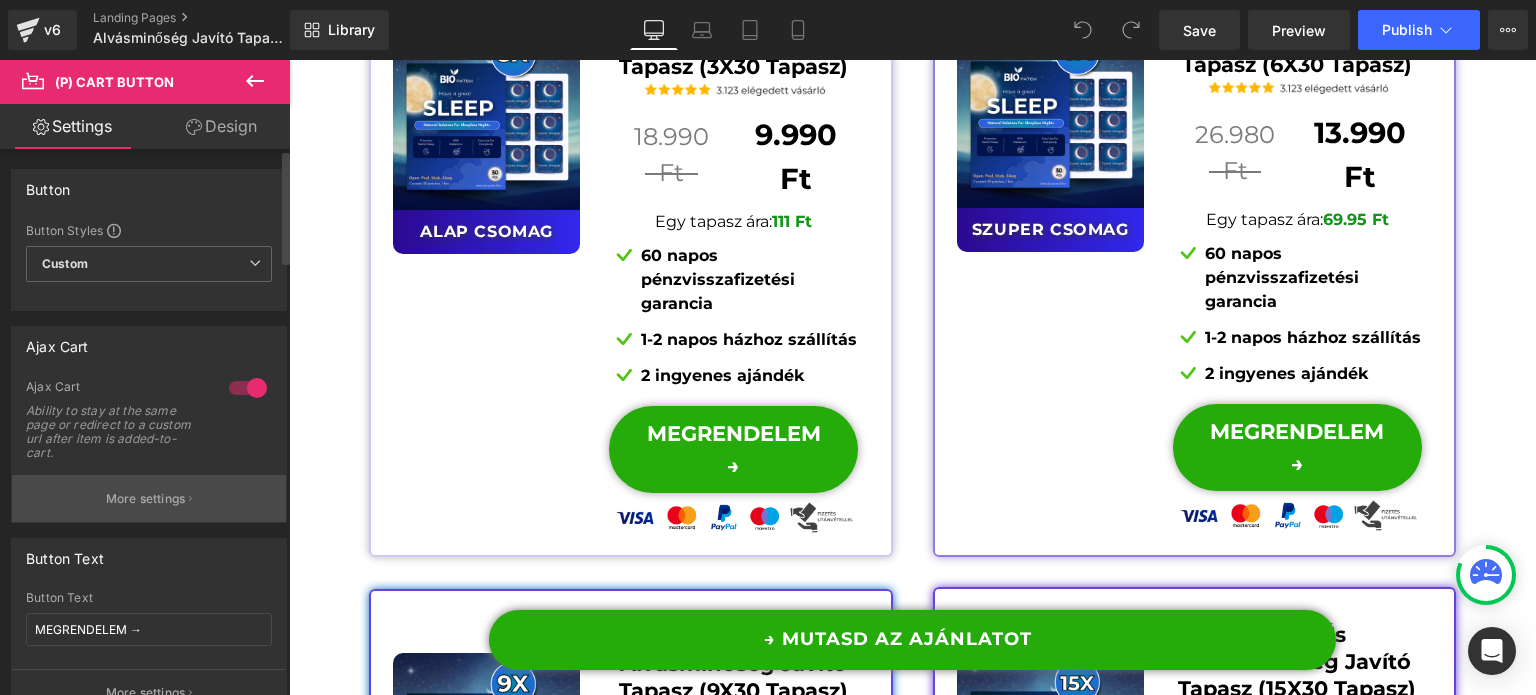 click on "More settings" at bounding box center (149, 498) 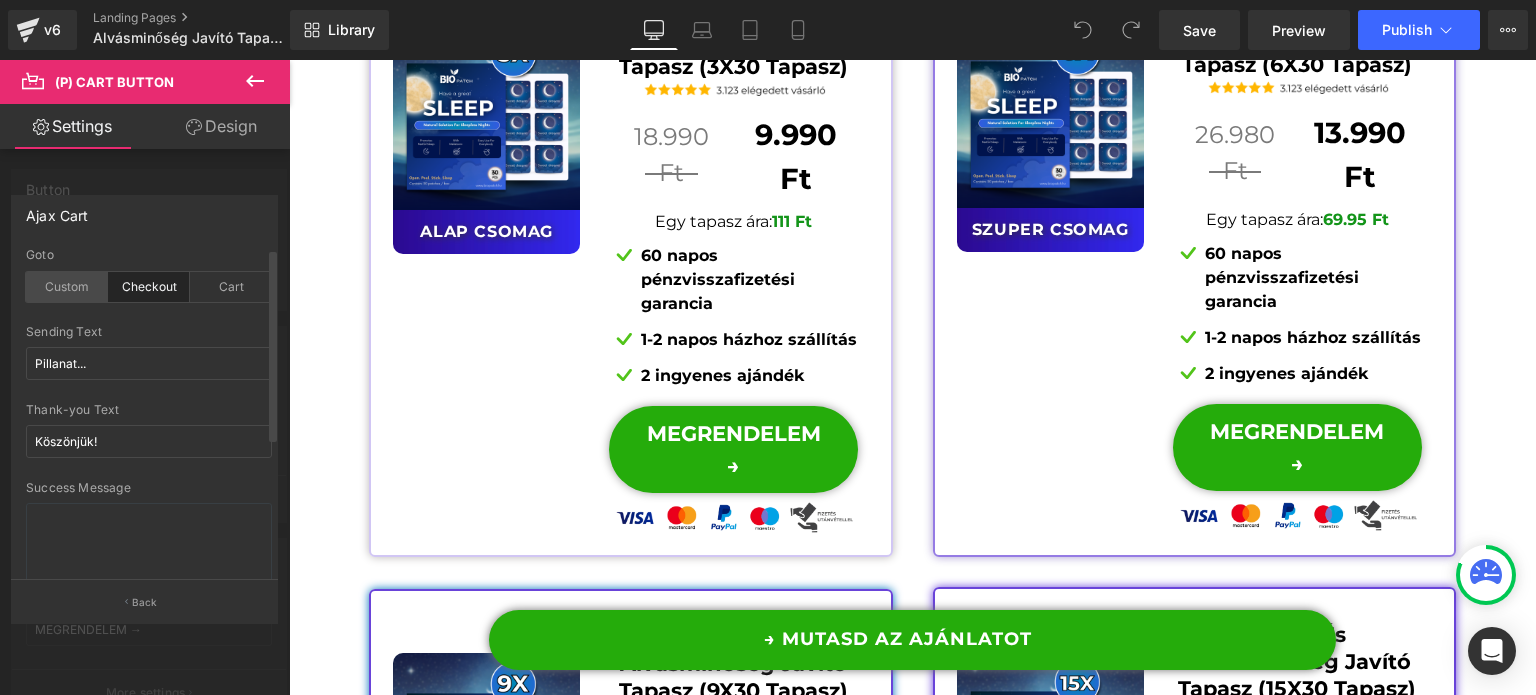 click on "Custom" at bounding box center [67, 287] 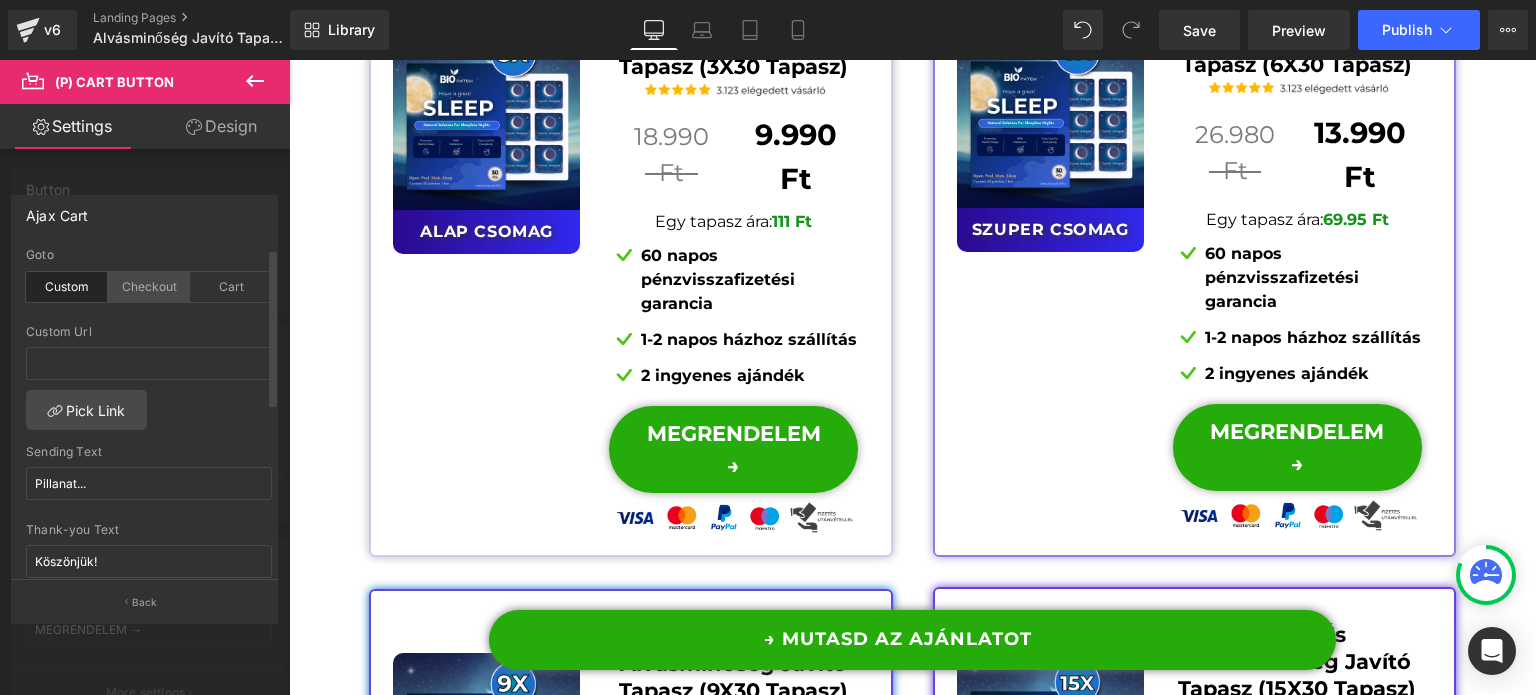 click on "Checkout" at bounding box center (149, 287) 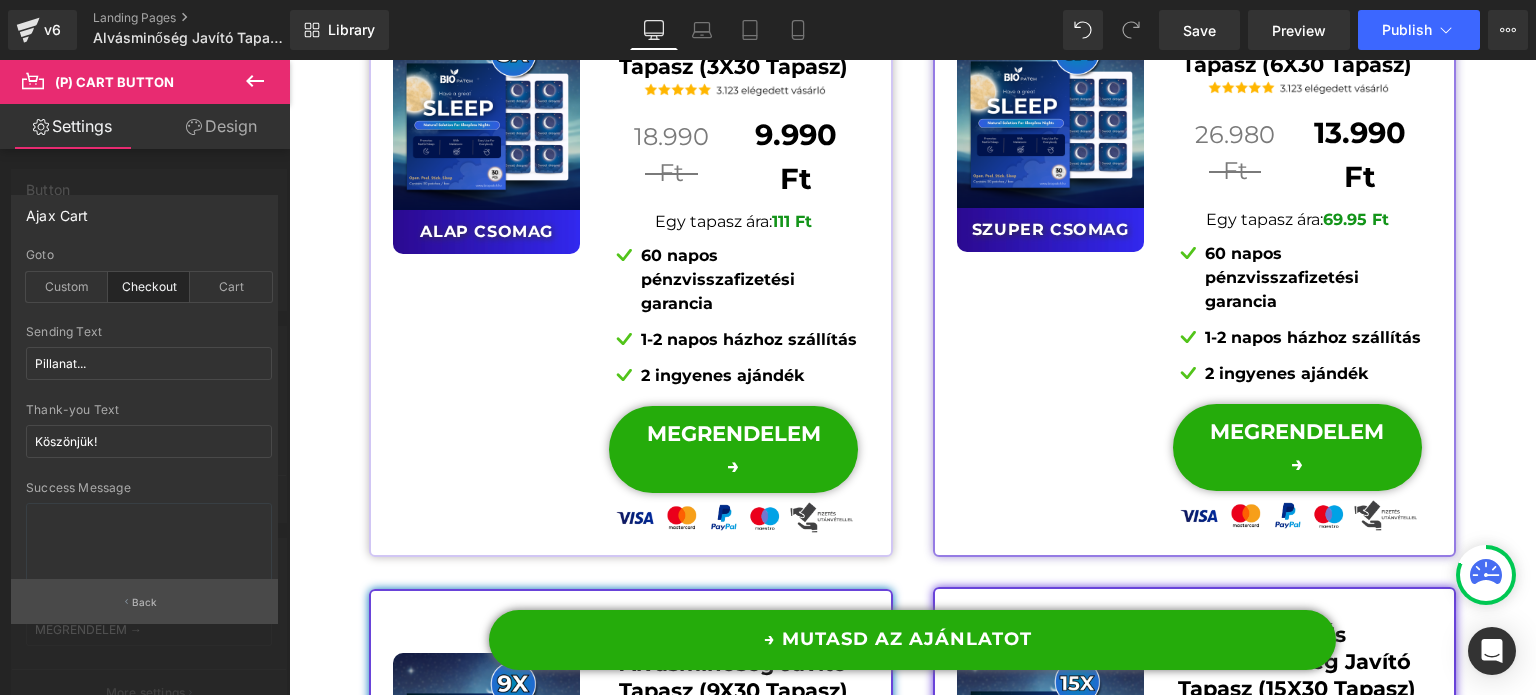 click on "Back" at bounding box center (145, 602) 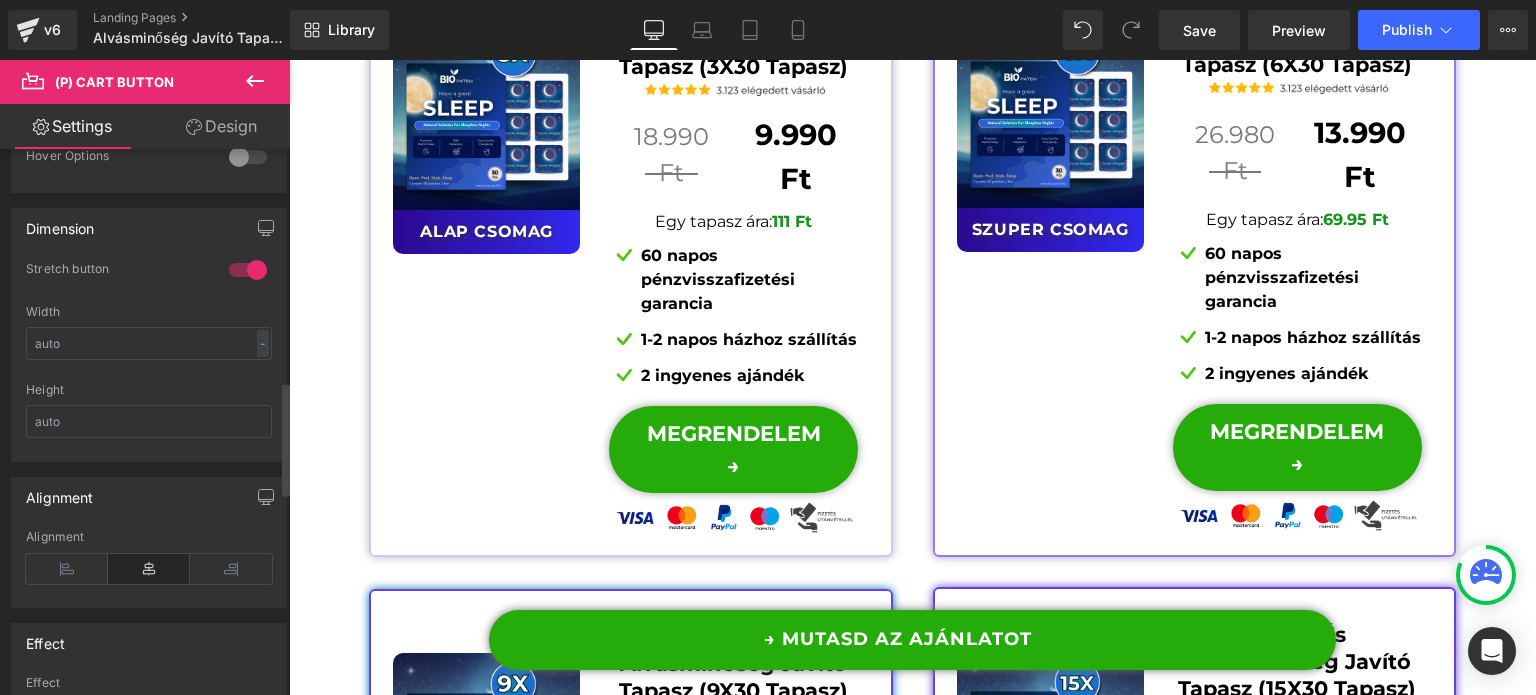 scroll, scrollTop: 1600, scrollLeft: 0, axis: vertical 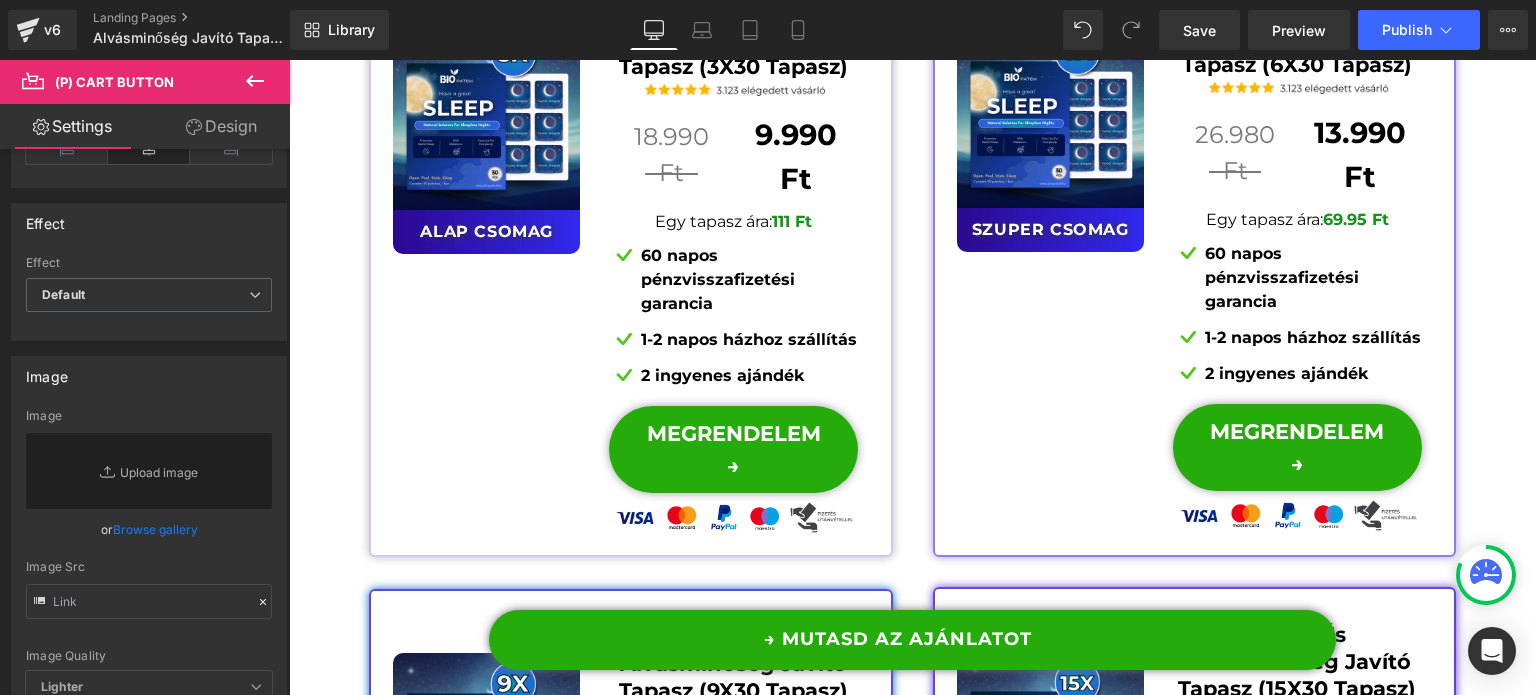 click on "Design" at bounding box center (221, 126) 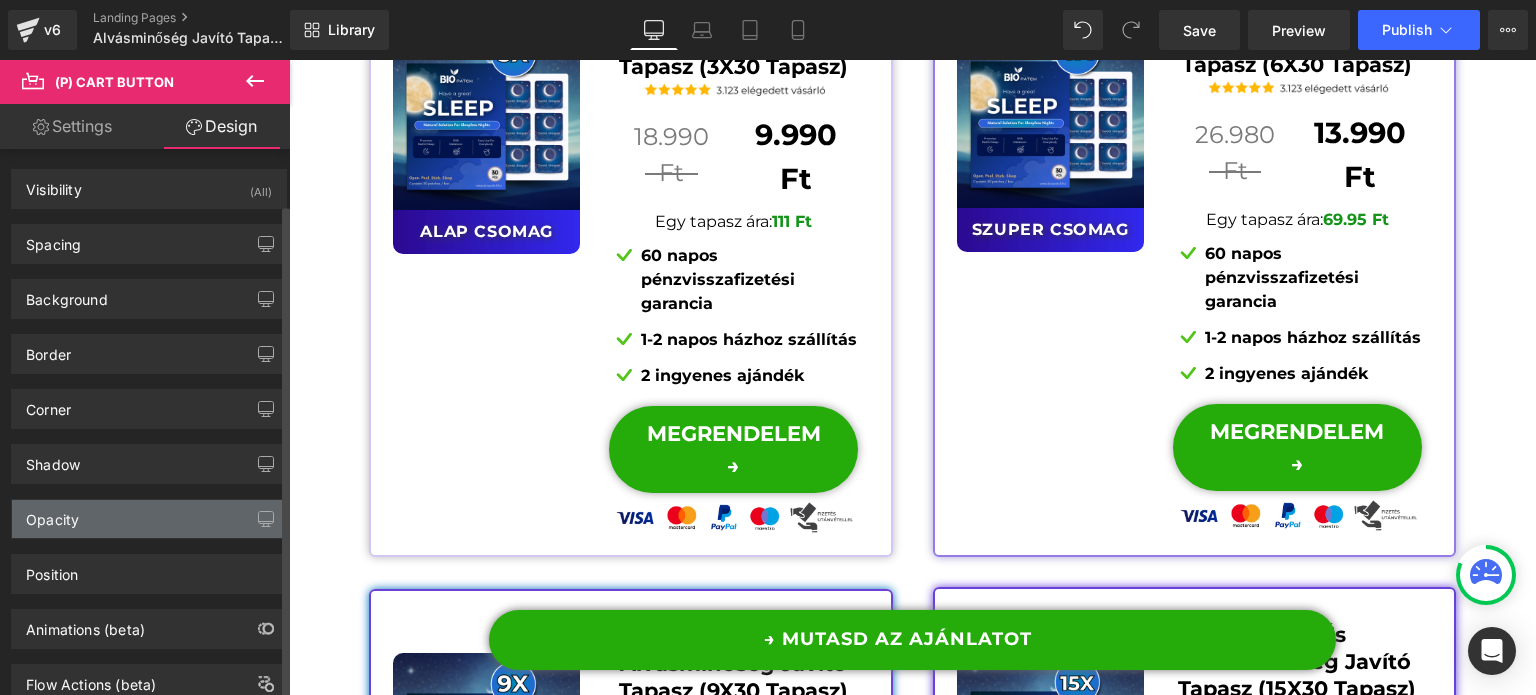 scroll, scrollTop: 60, scrollLeft: 0, axis: vertical 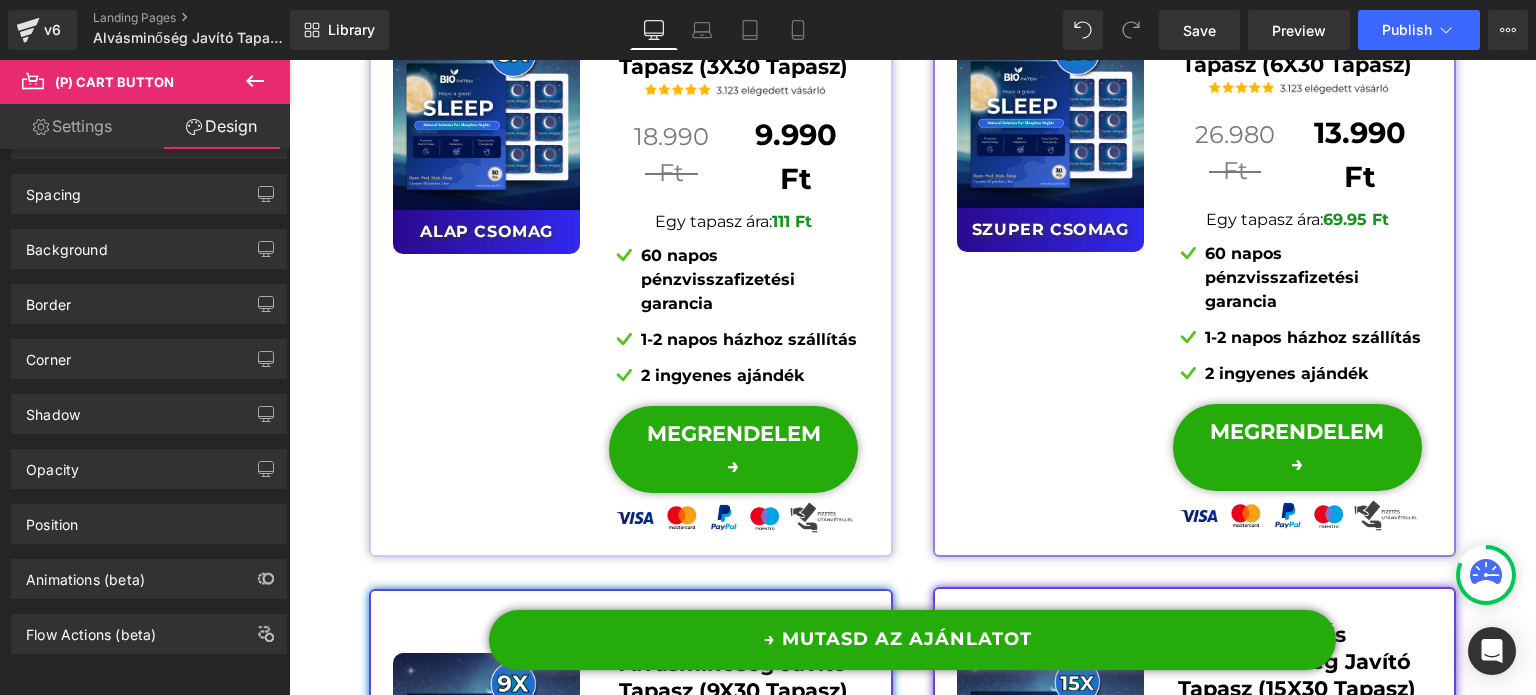 click on "Settings" at bounding box center (72, 126) 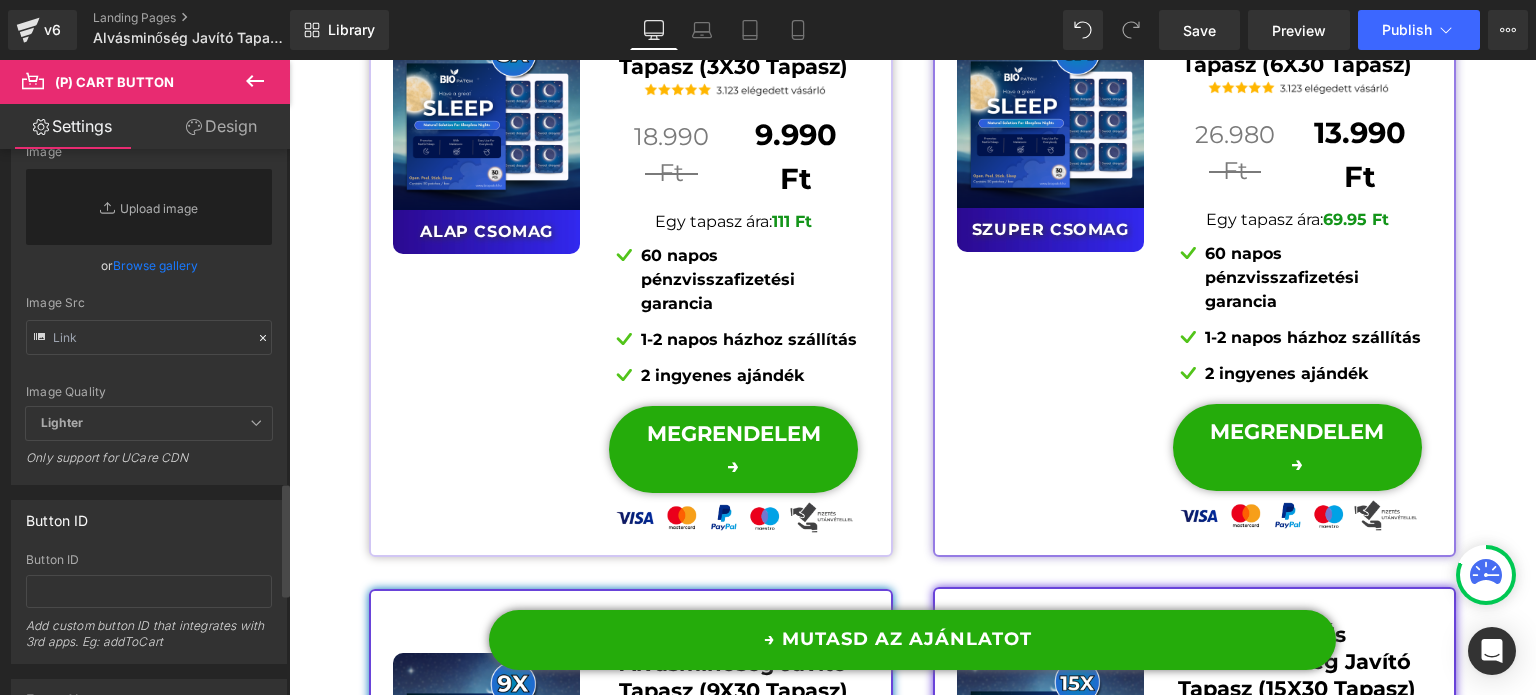 scroll, scrollTop: 2092, scrollLeft: 0, axis: vertical 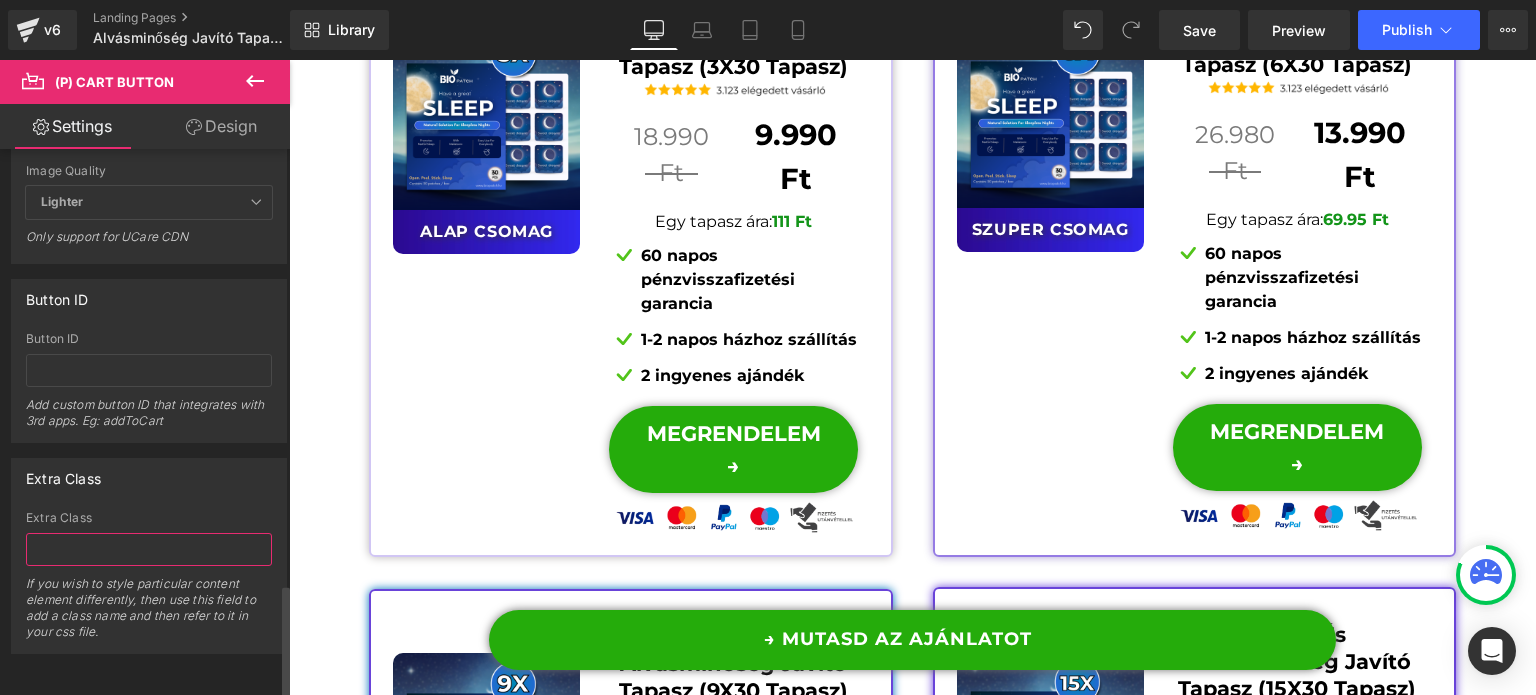 click at bounding box center (149, 549) 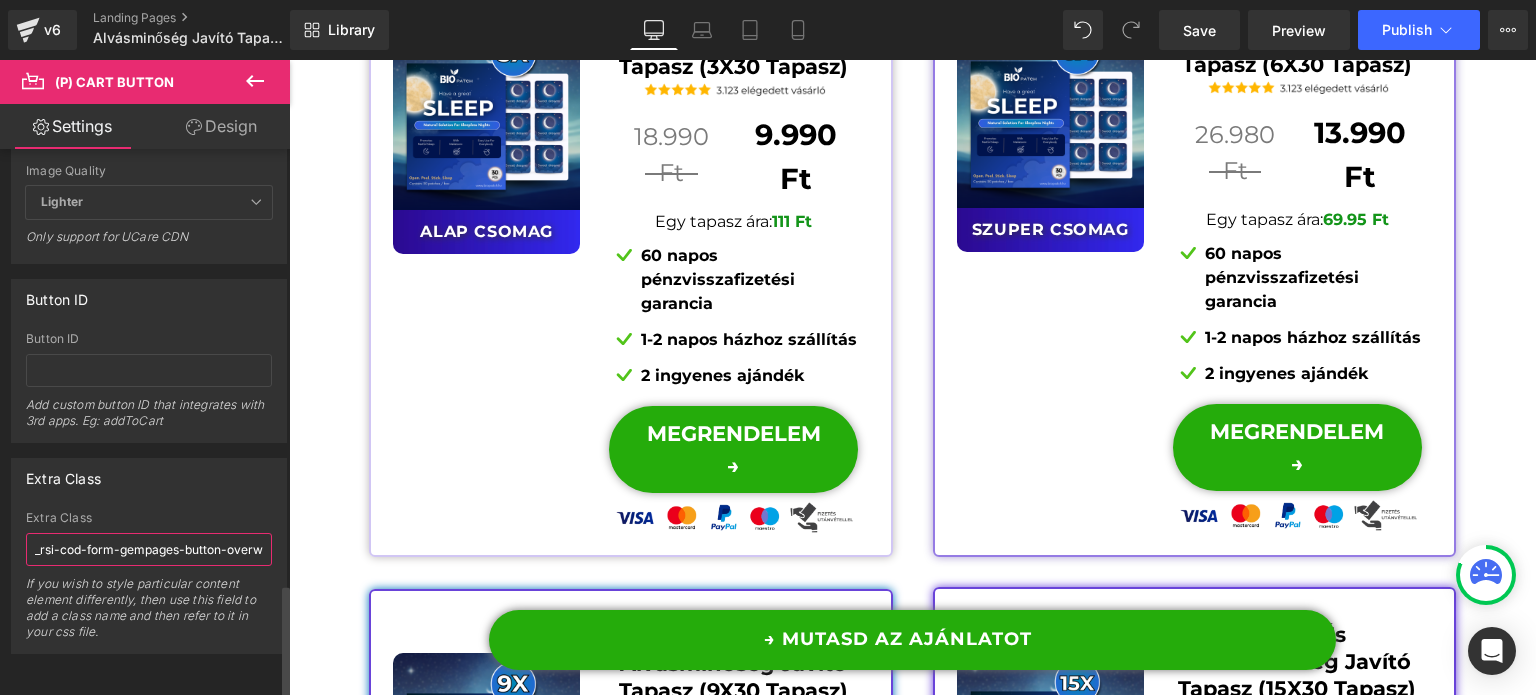 scroll, scrollTop: 0, scrollLeft: 178, axis: horizontal 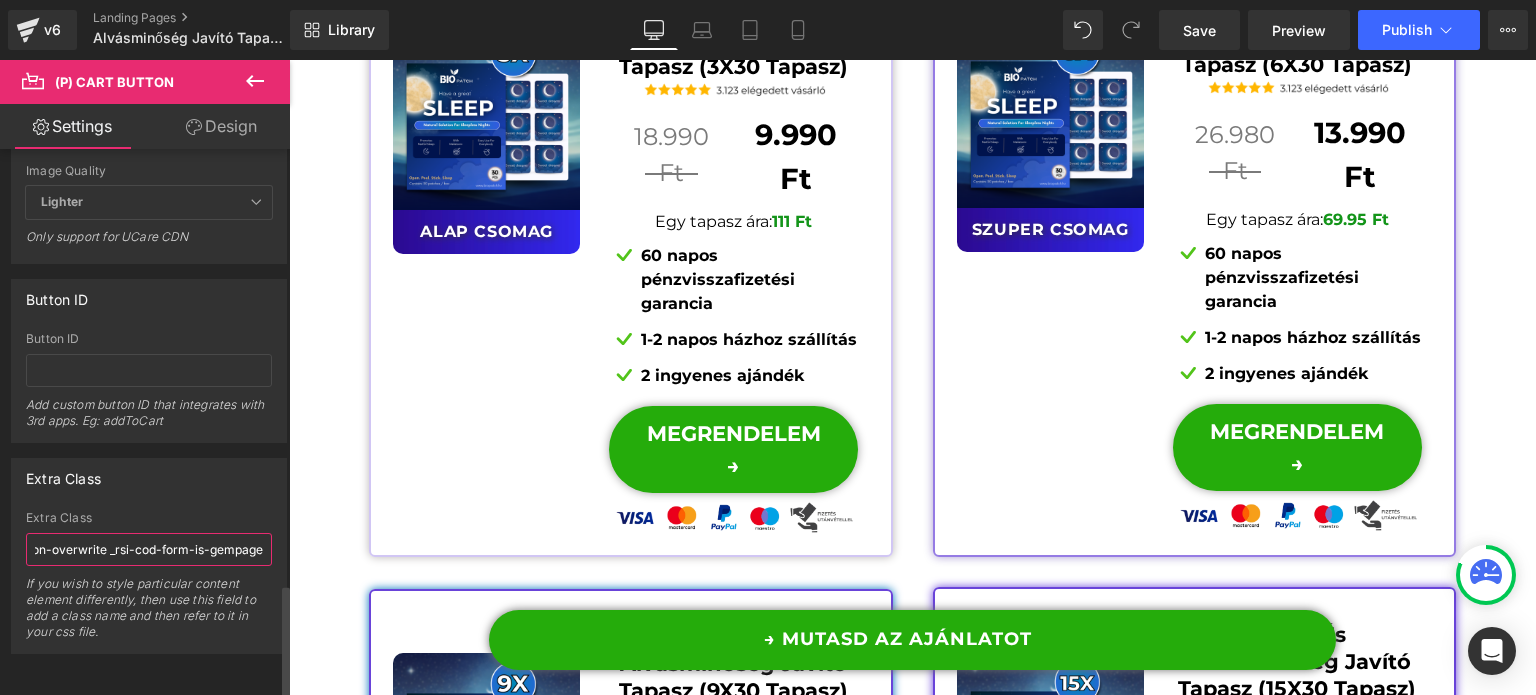 type on "_rsi-cod-form-gempages-button-overwrite _rsi-cod-form-is-gempage" 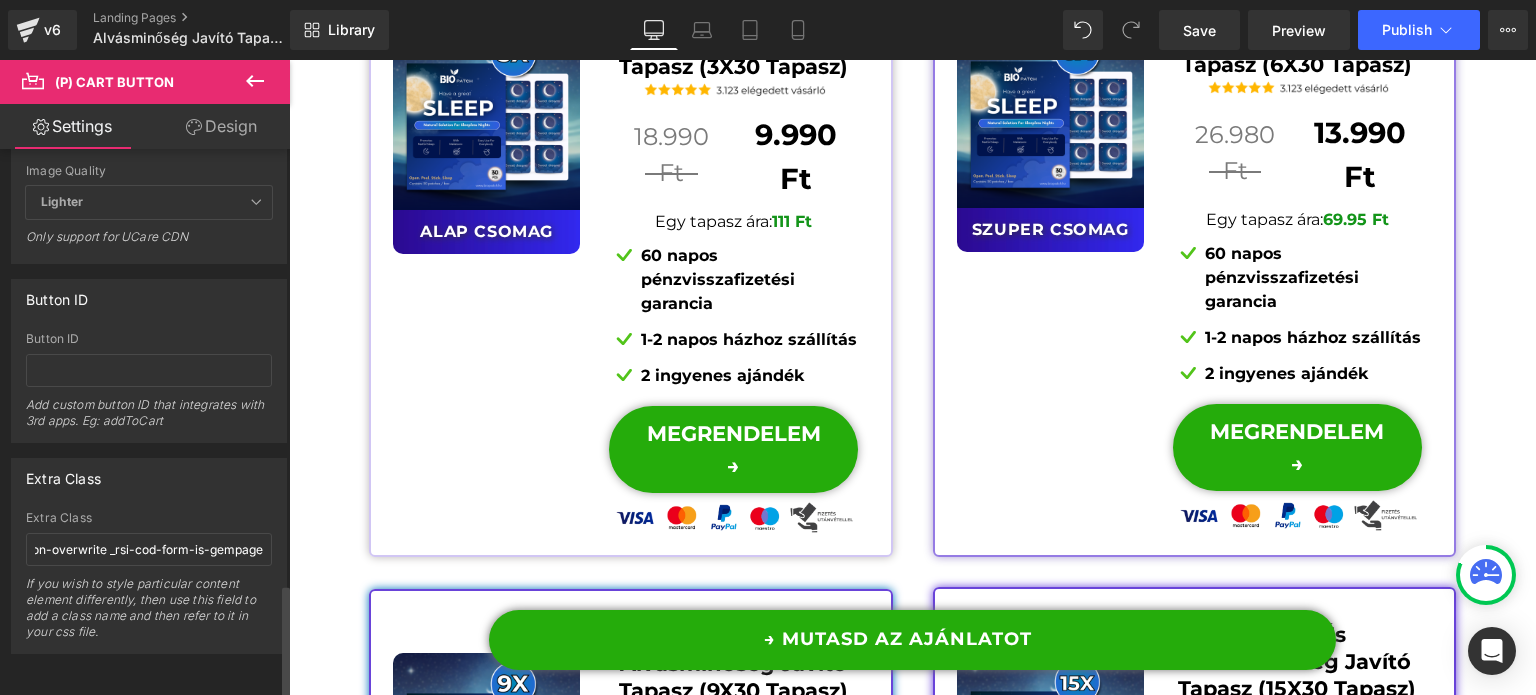 click on "Extra Class Extra Class _rsi-cod-form-gempages-button-overwrite _rsi-cod-form-is-gempage If you wish to style particular content element differently, then use this field to add a class name and then refer to it in your css file." at bounding box center (149, 556) 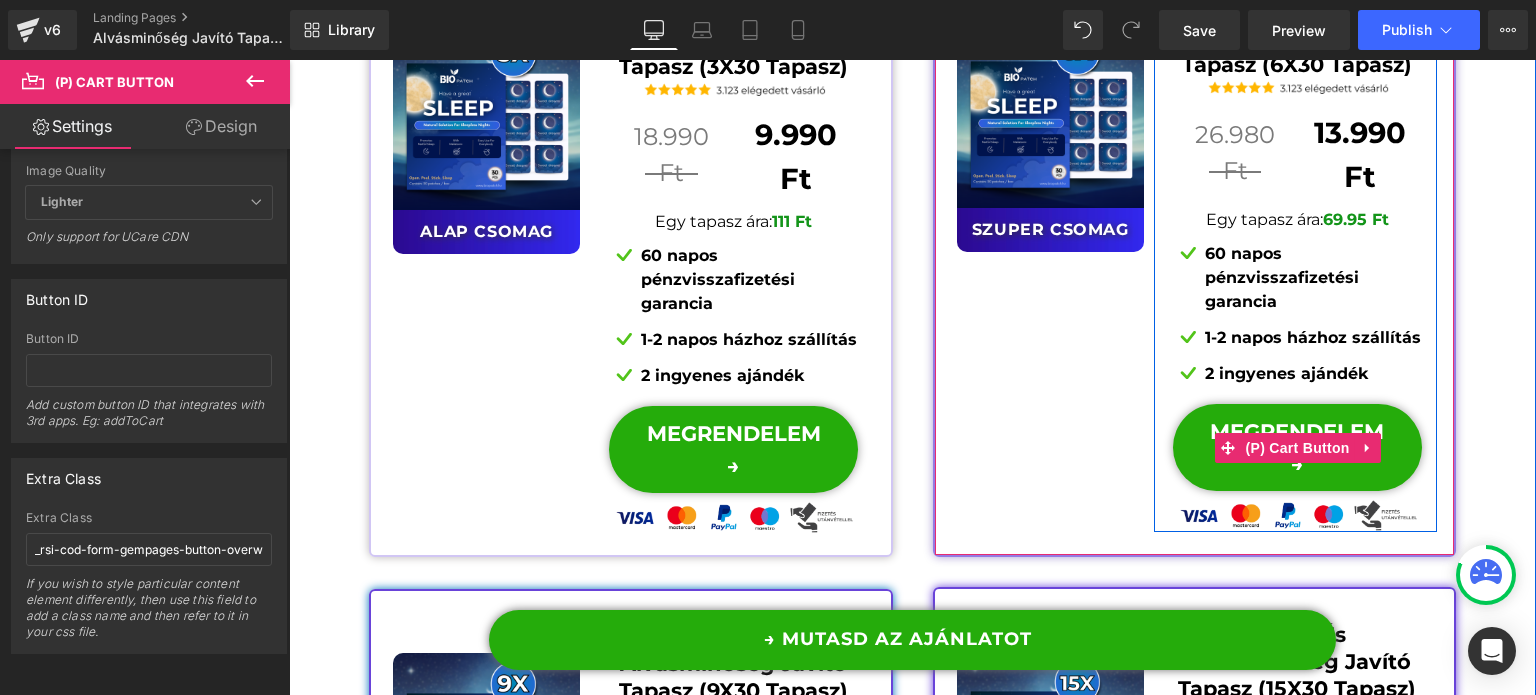 click on "(P) Cart Button" at bounding box center [1298, 448] 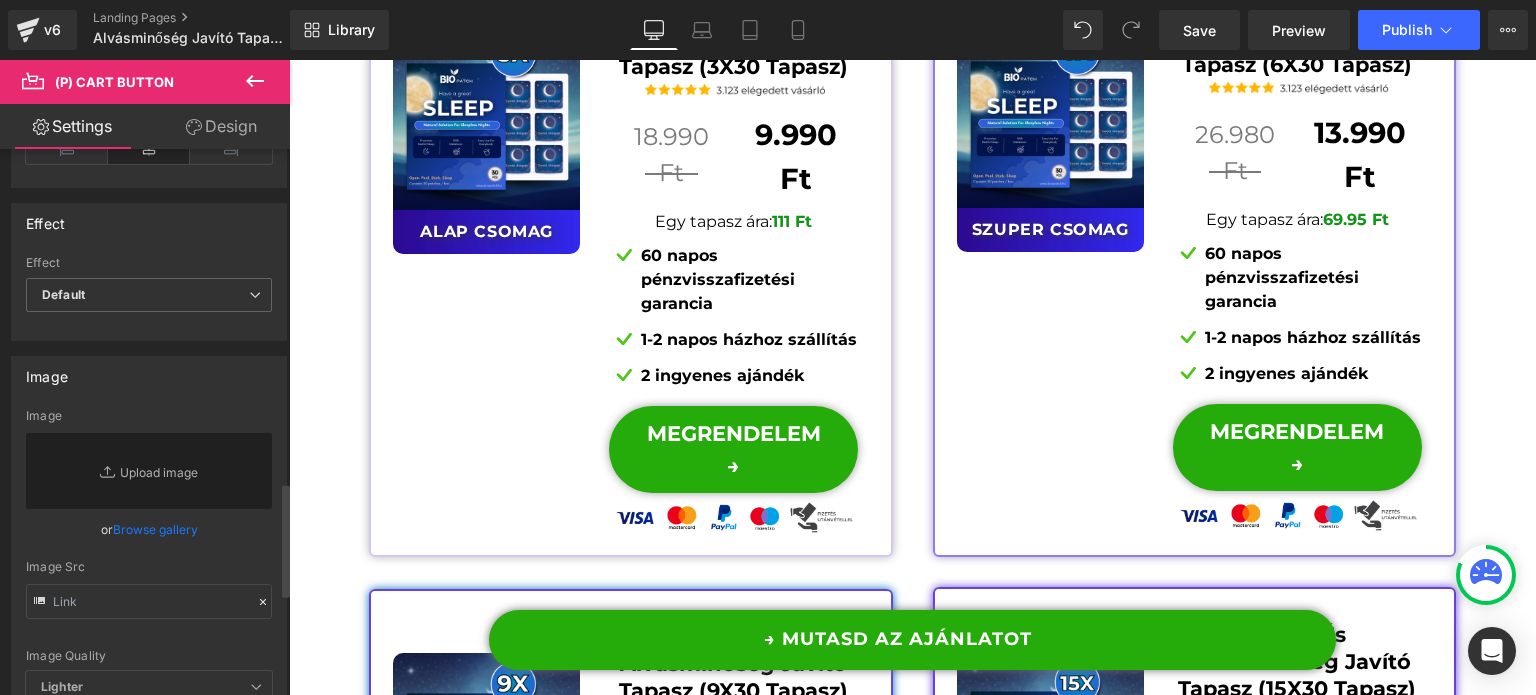 scroll, scrollTop: 2092, scrollLeft: 0, axis: vertical 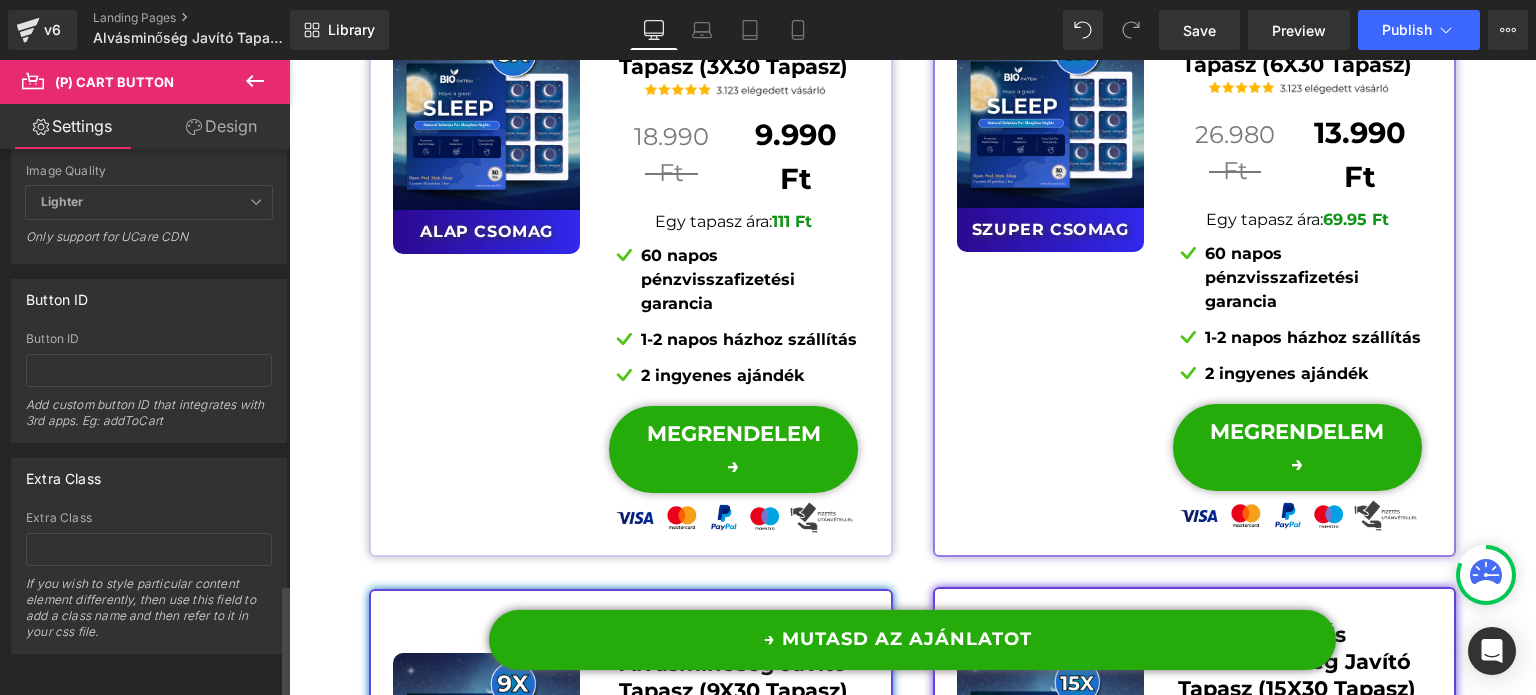 click on "Extra Class If you wish to style particular content element differently, then use this field to add a class name and then refer to it in your css file." at bounding box center [149, 582] 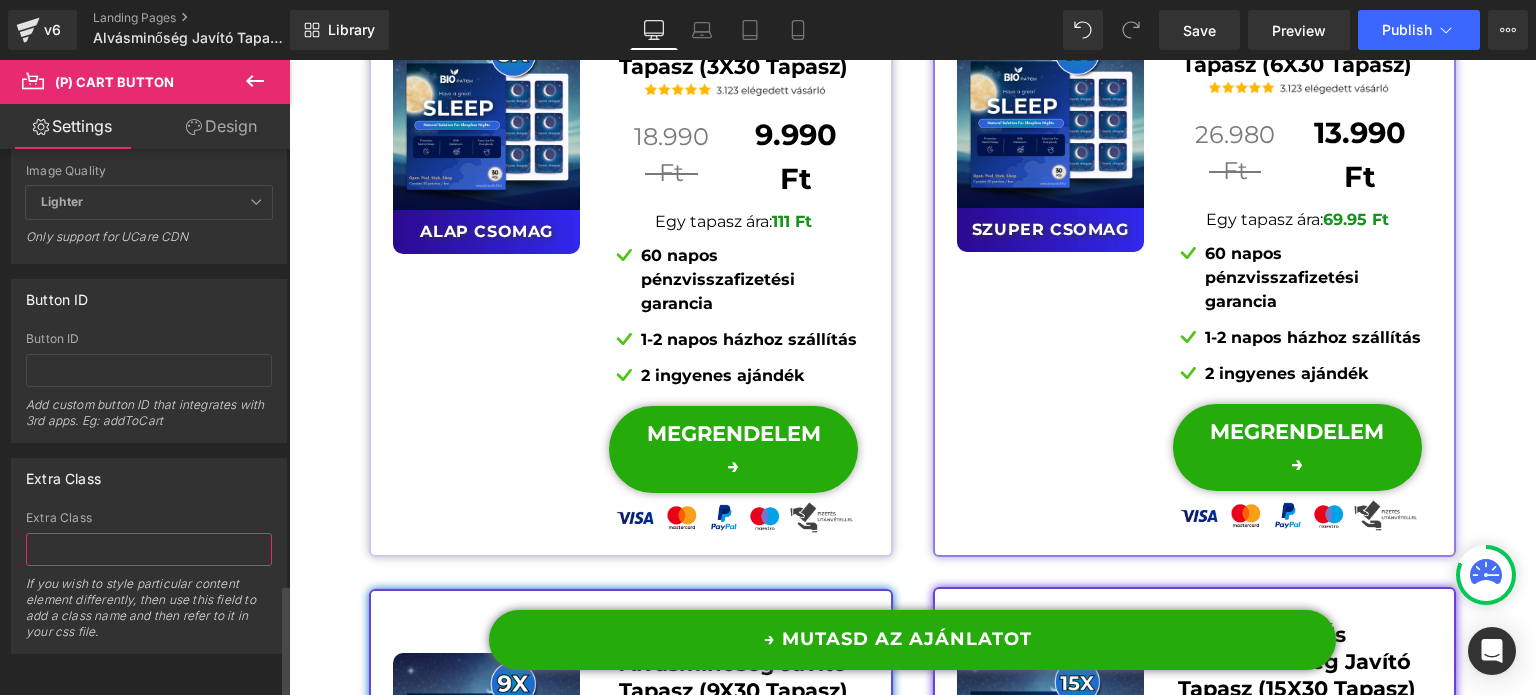 click at bounding box center (149, 549) 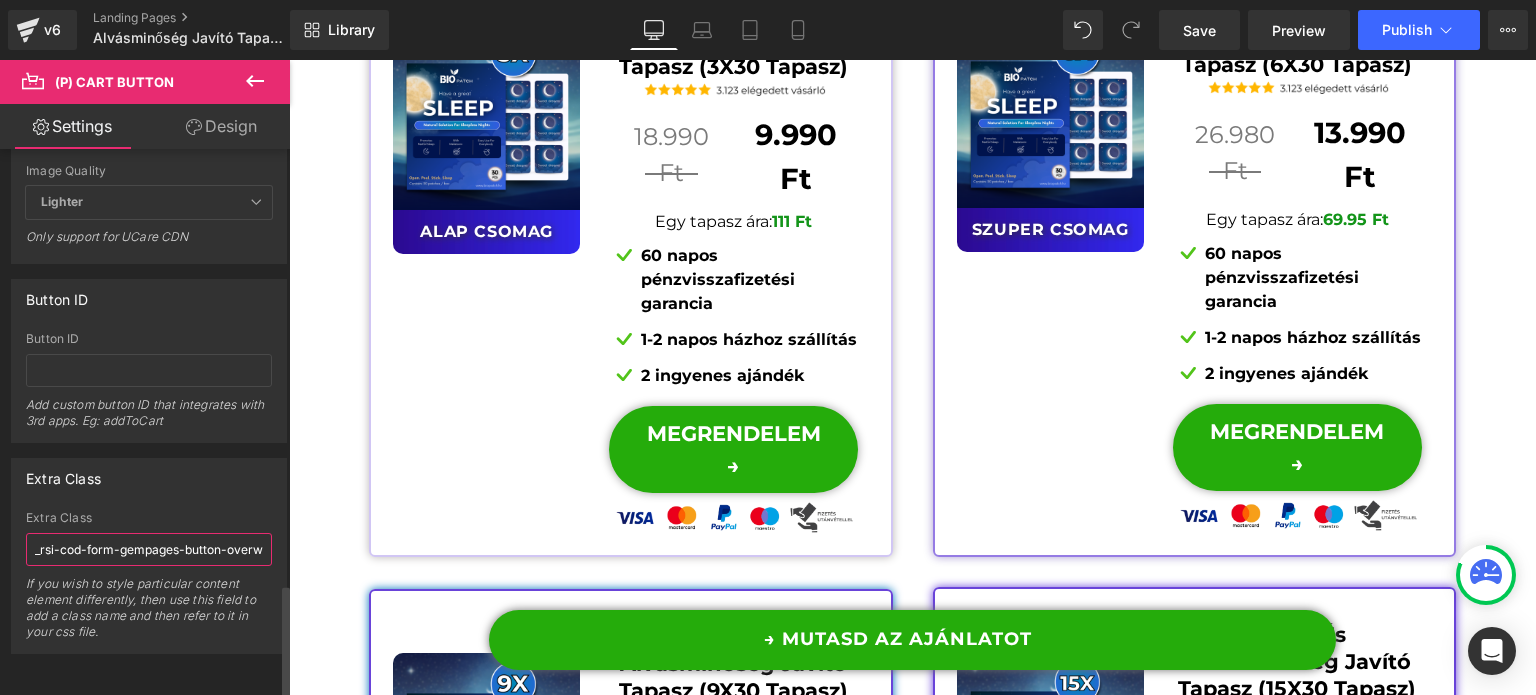 scroll, scrollTop: 0, scrollLeft: 178, axis: horizontal 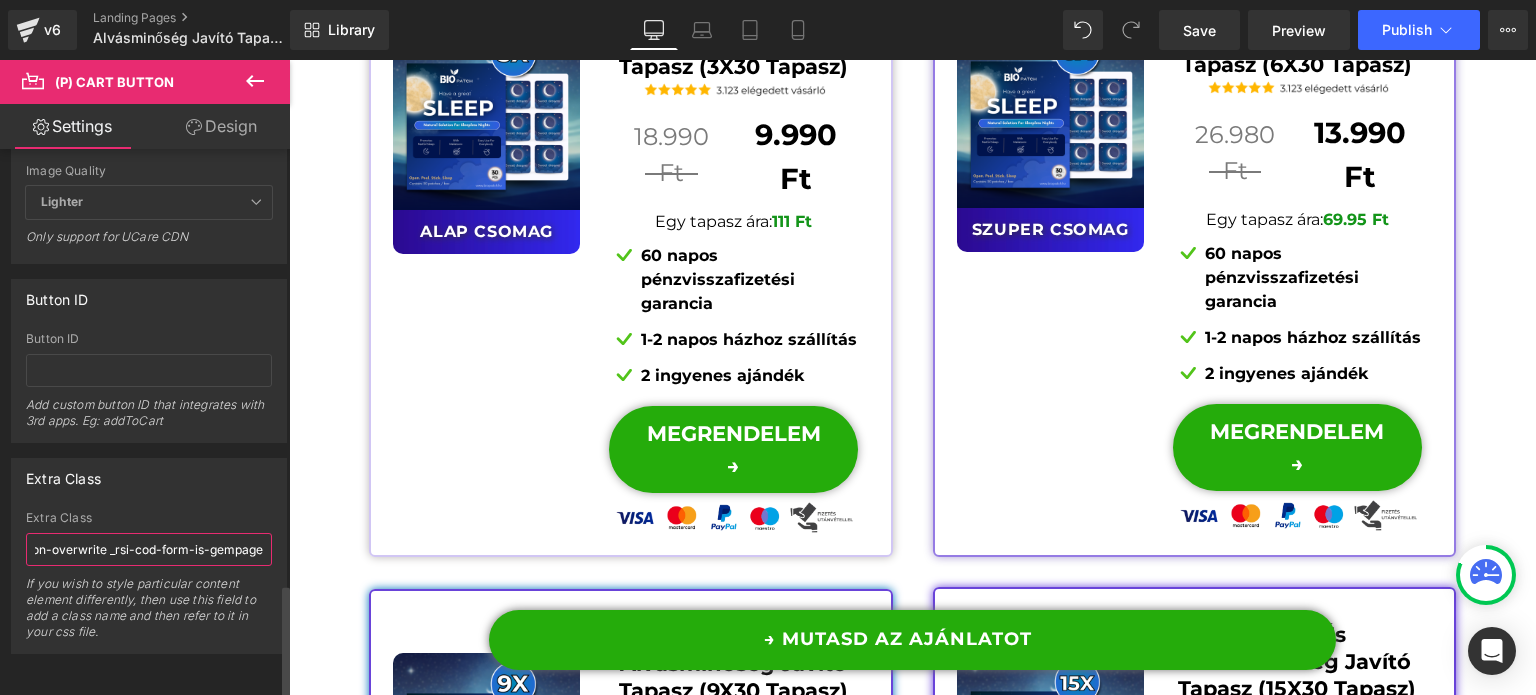 type on "_rsi-cod-form-gempages-button-overwrite _rsi-cod-form-is-gempage" 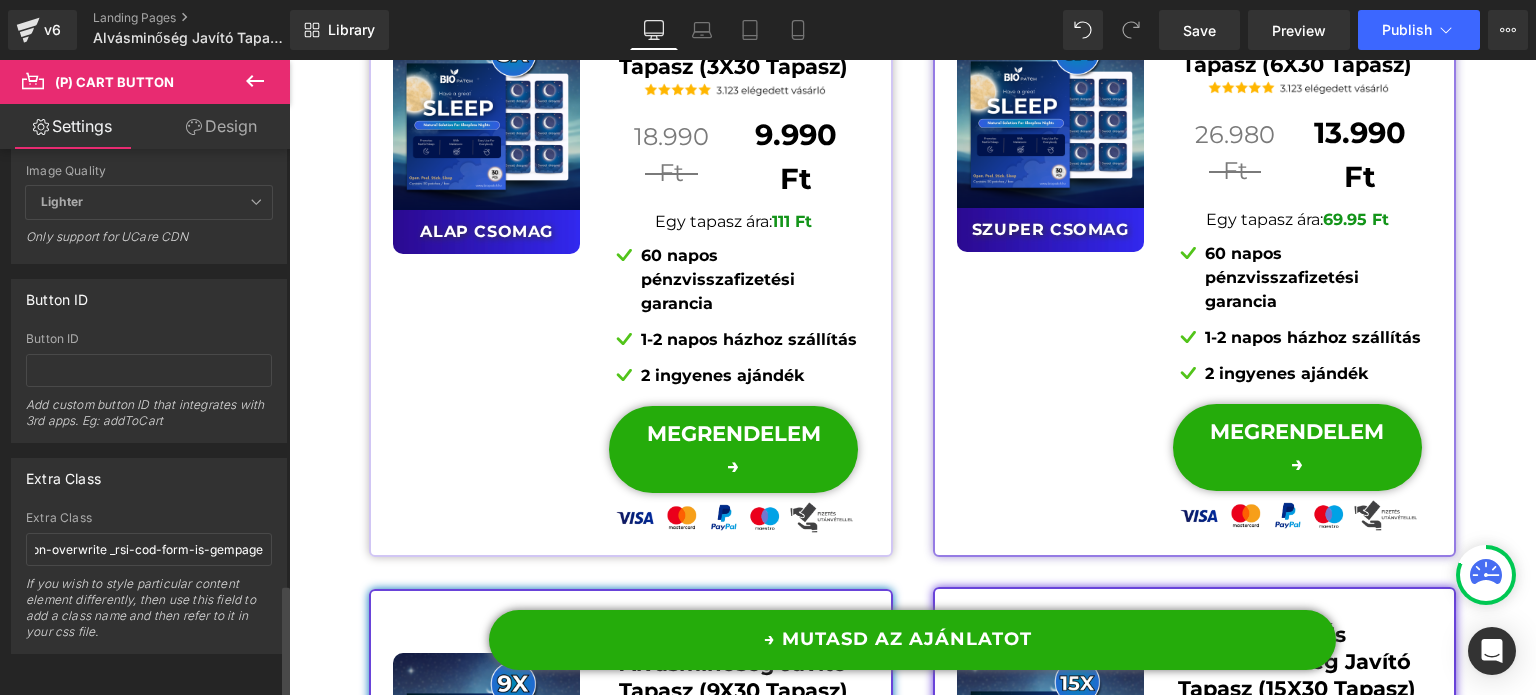 drag, startPoint x: 160, startPoint y: 487, endPoint x: 101, endPoint y: 435, distance: 78.64477 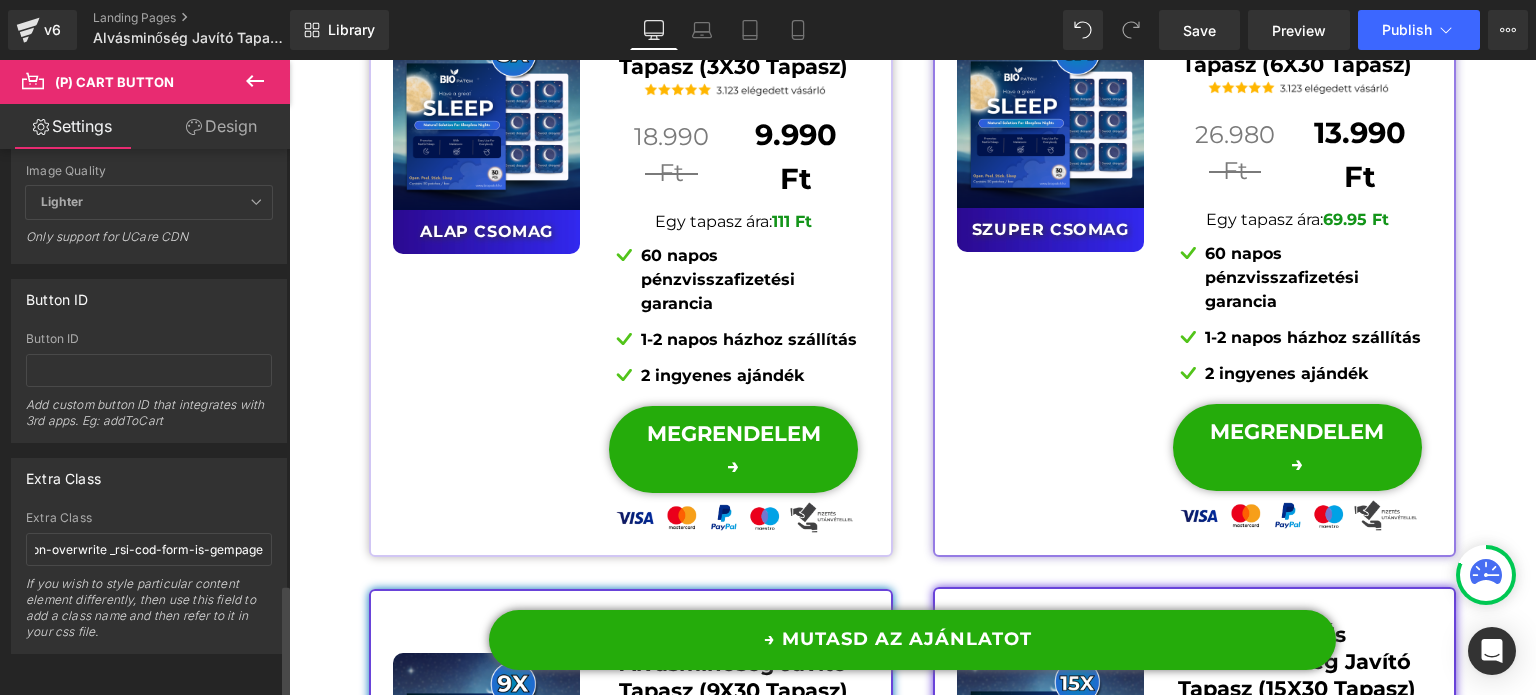 click on "Extra Class Extra Class _rsi-cod-form-gempages-button-overwrite _rsi-cod-form-is-gempage If you wish to style particular content element differently, then use this field to add a class name and then refer to it in your css file." at bounding box center [149, 556] 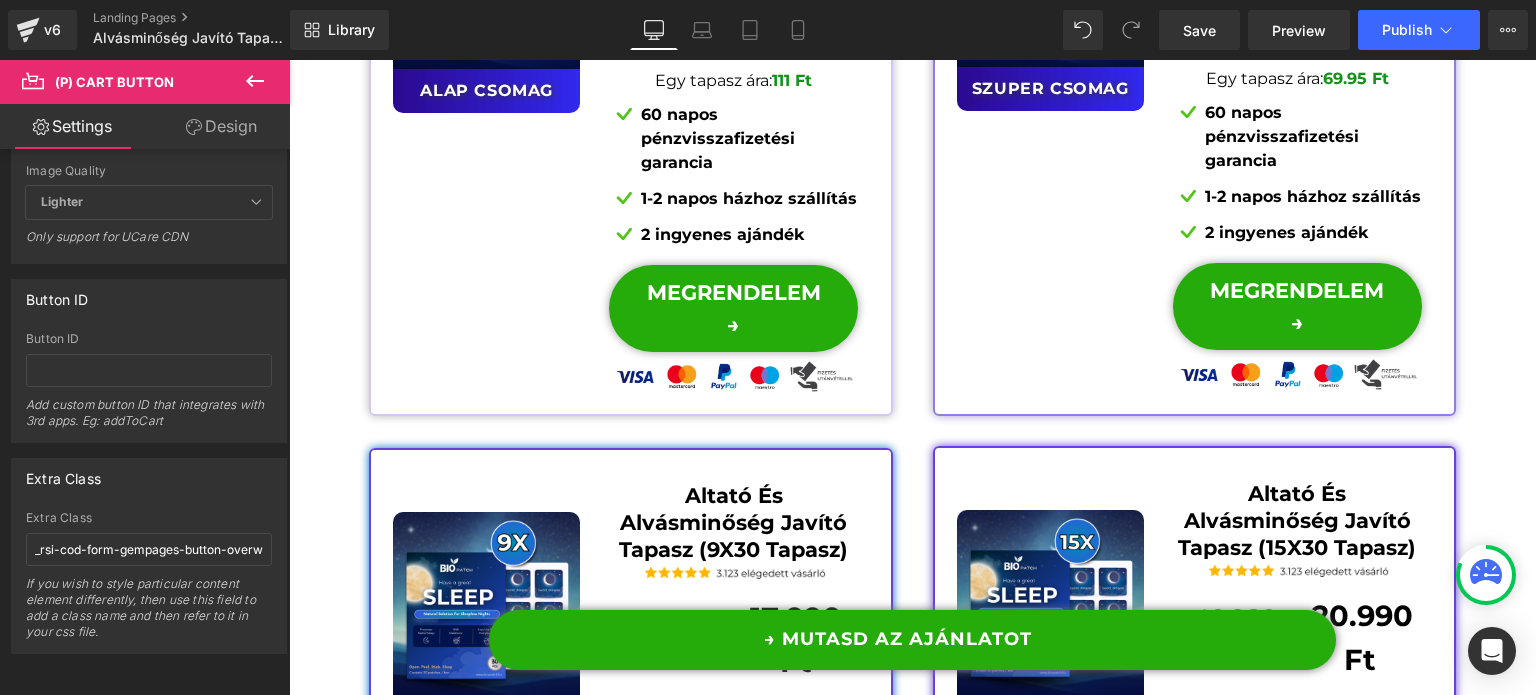 scroll, scrollTop: 16015, scrollLeft: 0, axis: vertical 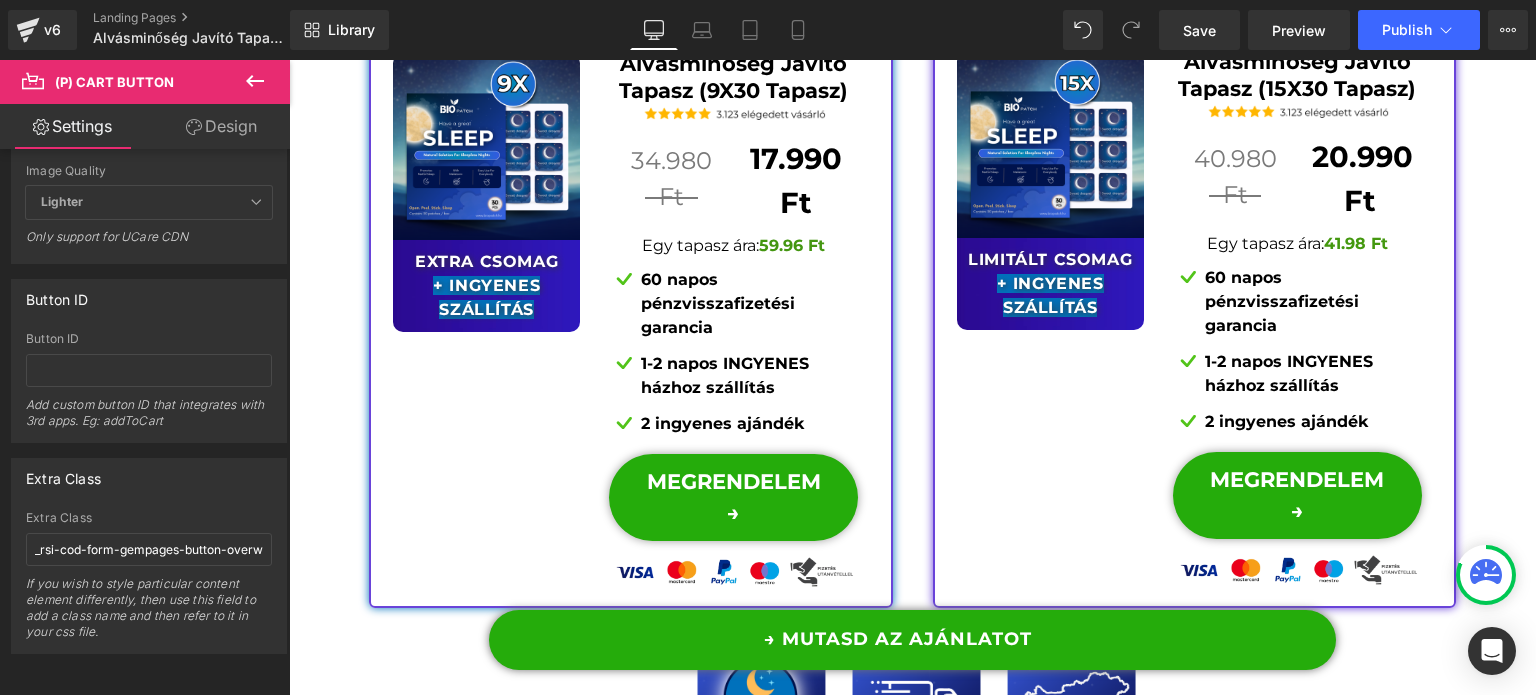 click on "MEGRENDELEM →
(P) Cart Button" at bounding box center [733, 497] 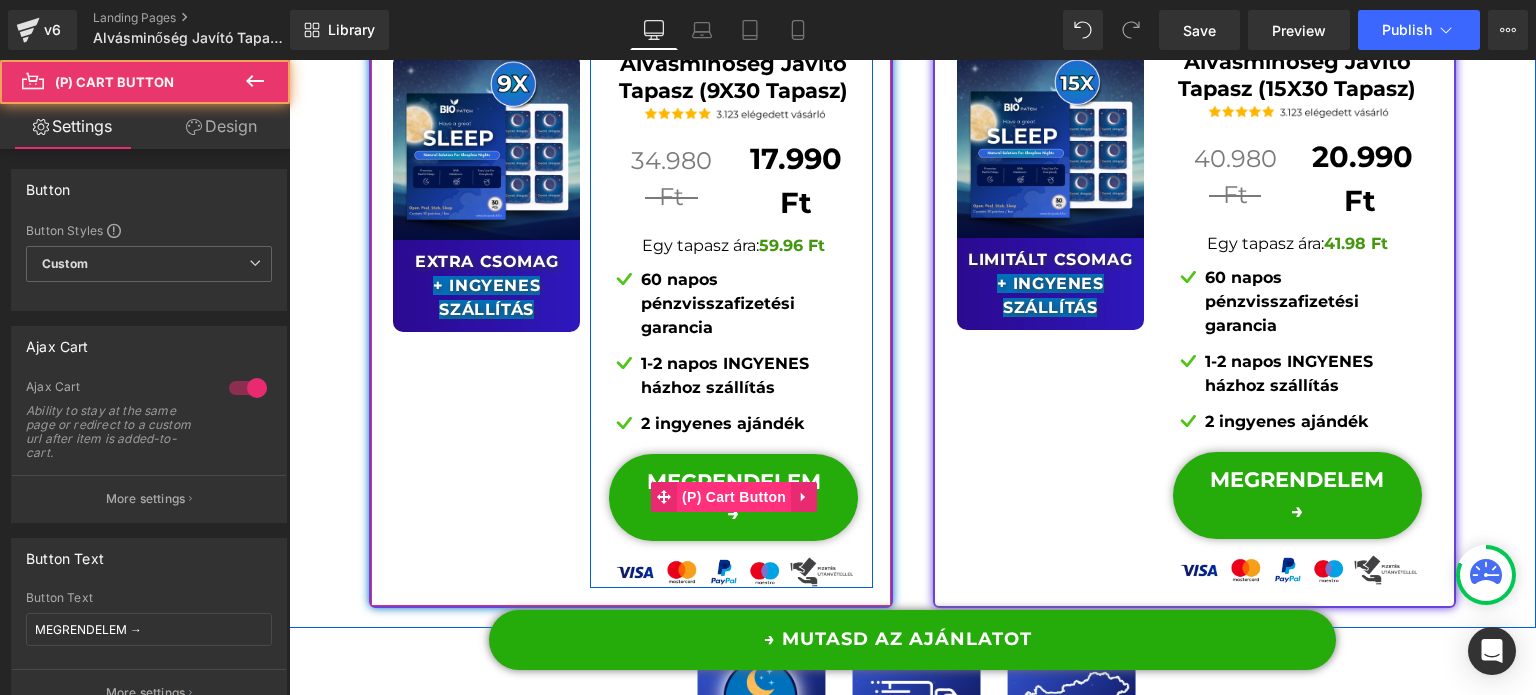 click on "(P) Cart Button" at bounding box center [734, 497] 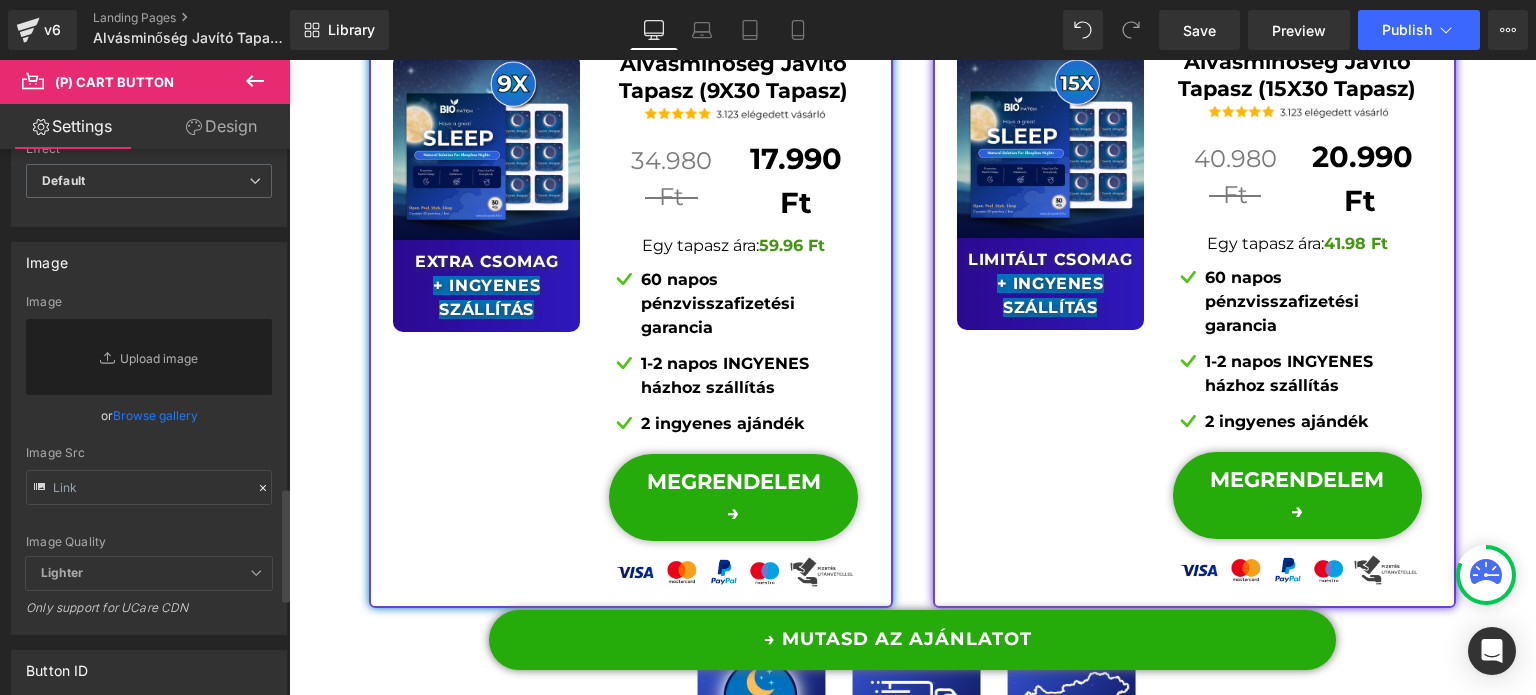 scroll, scrollTop: 2092, scrollLeft: 0, axis: vertical 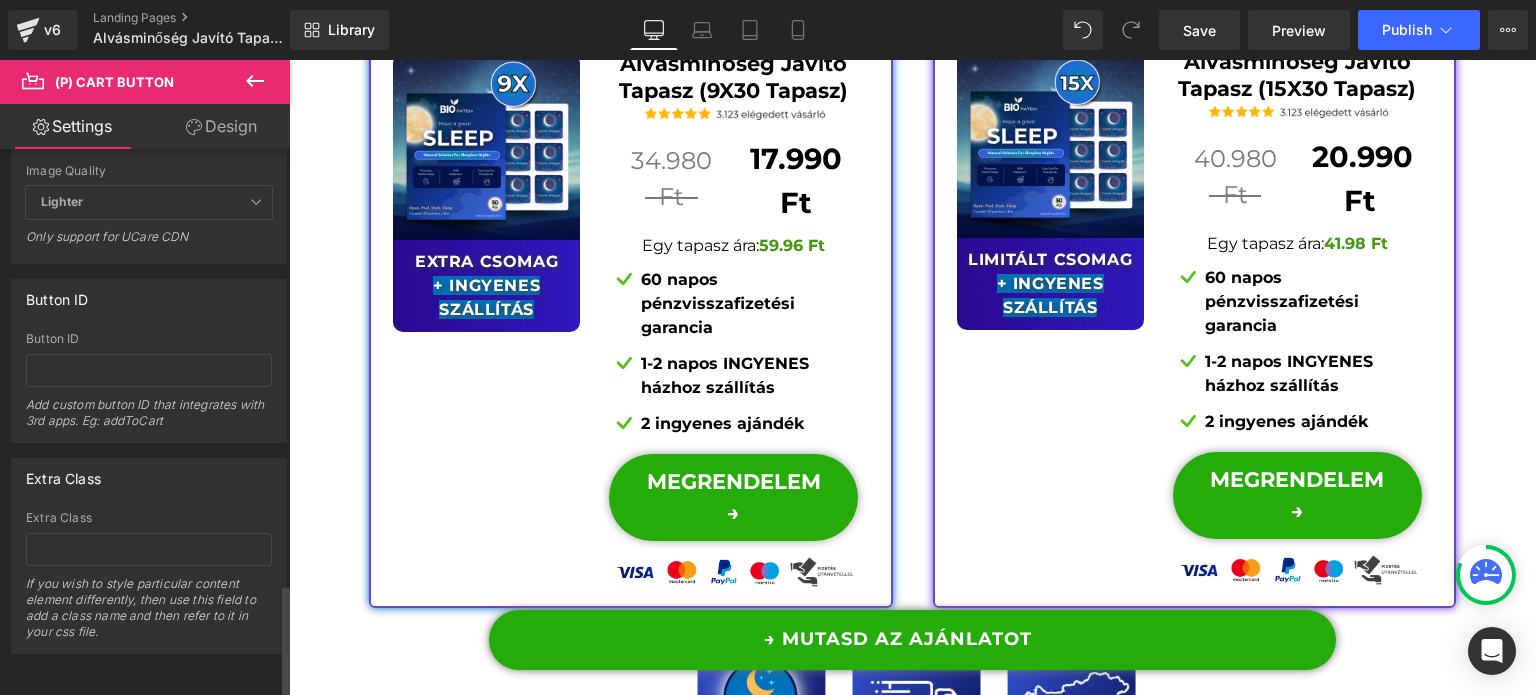 click on "Extra Class If you wish to style particular content element differently, then use this field to add a class name and then refer to it in your css file." at bounding box center (149, 582) 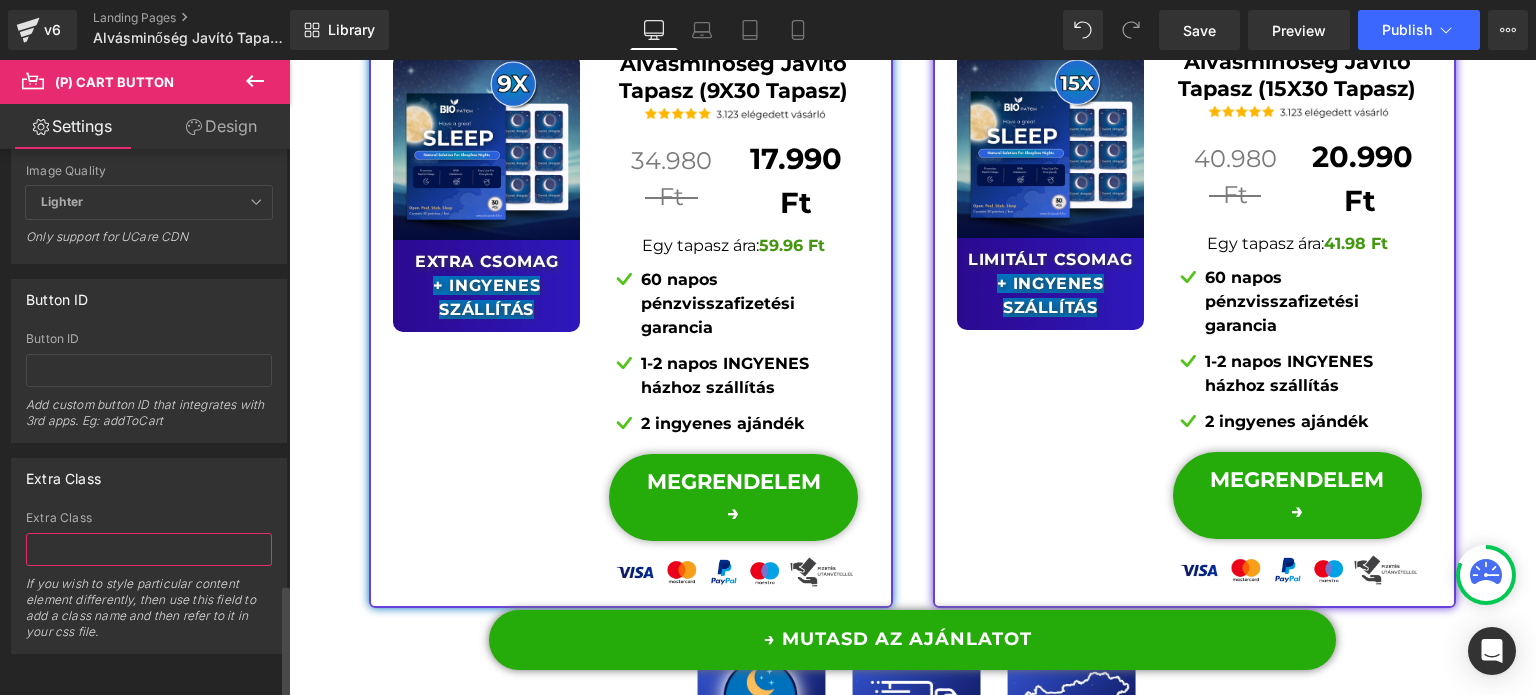 click at bounding box center (149, 549) 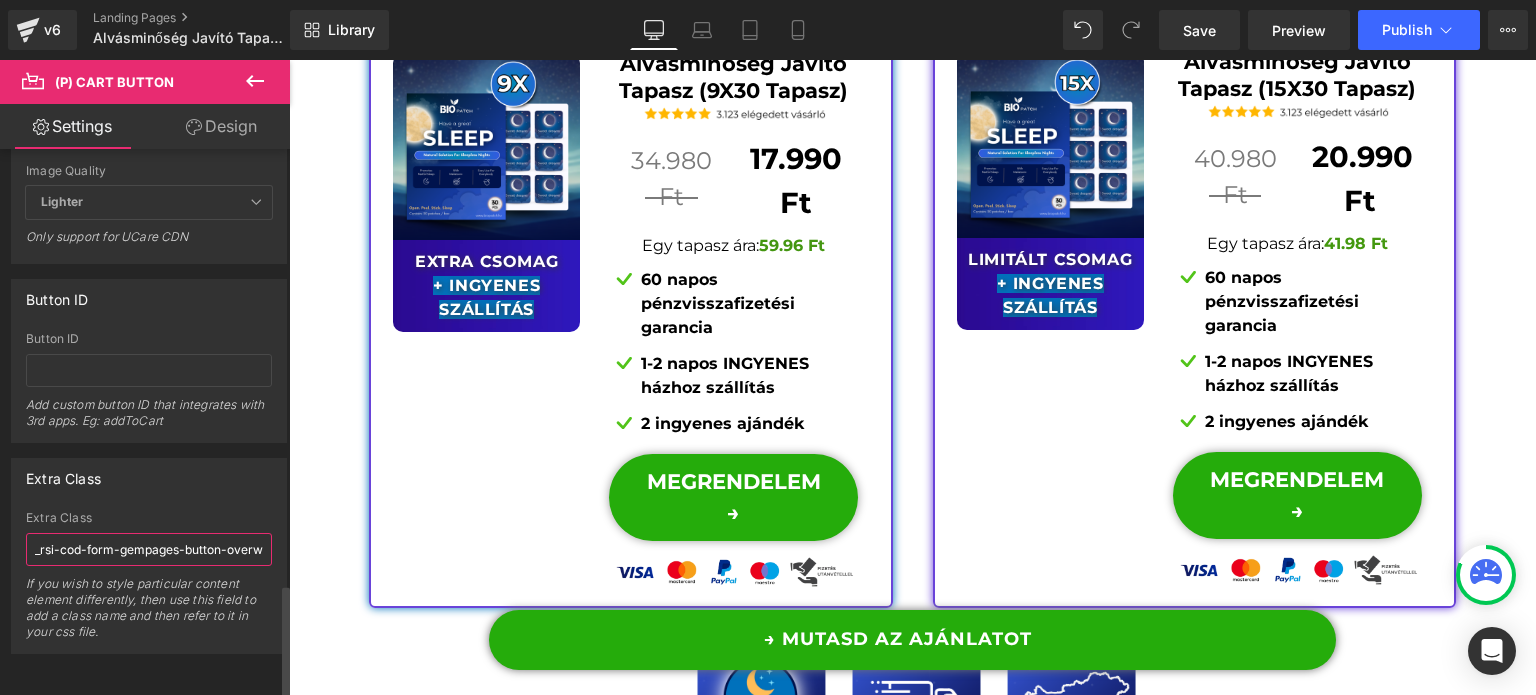 scroll, scrollTop: 0, scrollLeft: 178, axis: horizontal 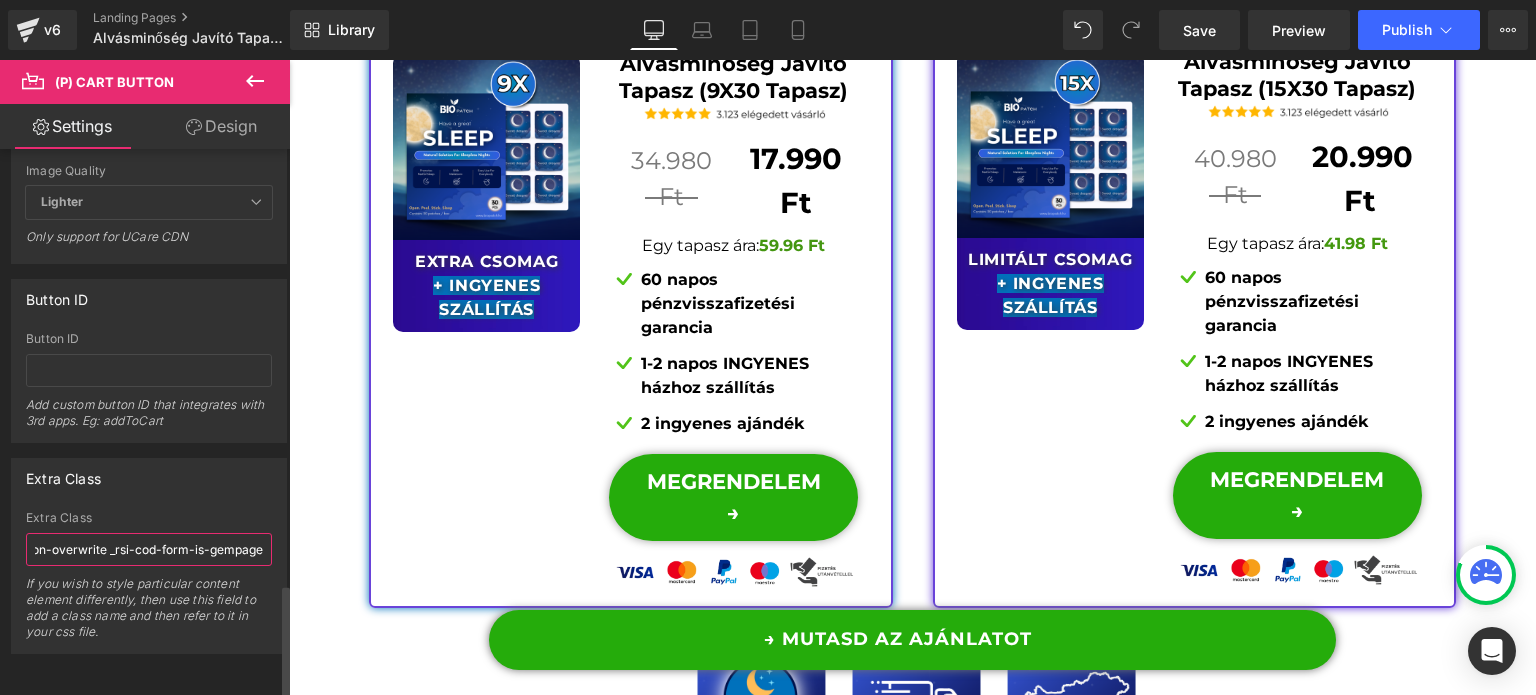 type on "_rsi-cod-form-gempages-button-overwrite _rsi-cod-form-is-gempage" 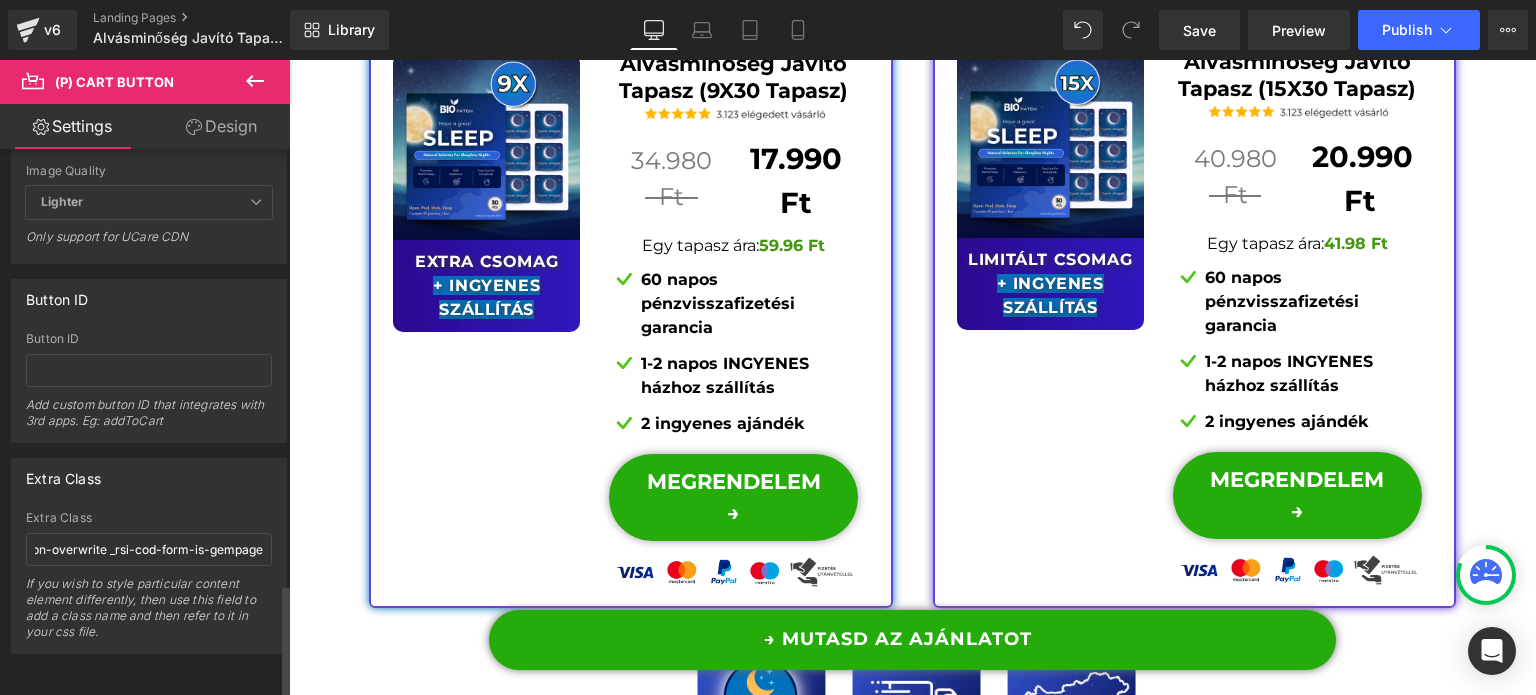 click on "Extra Class Extra Class _rsi-cod-form-gempages-button-overwrite _rsi-cod-form-is-gempage If you wish to style particular content element differently, then use this field to add a class name and then refer to it in your css file." at bounding box center (149, 556) 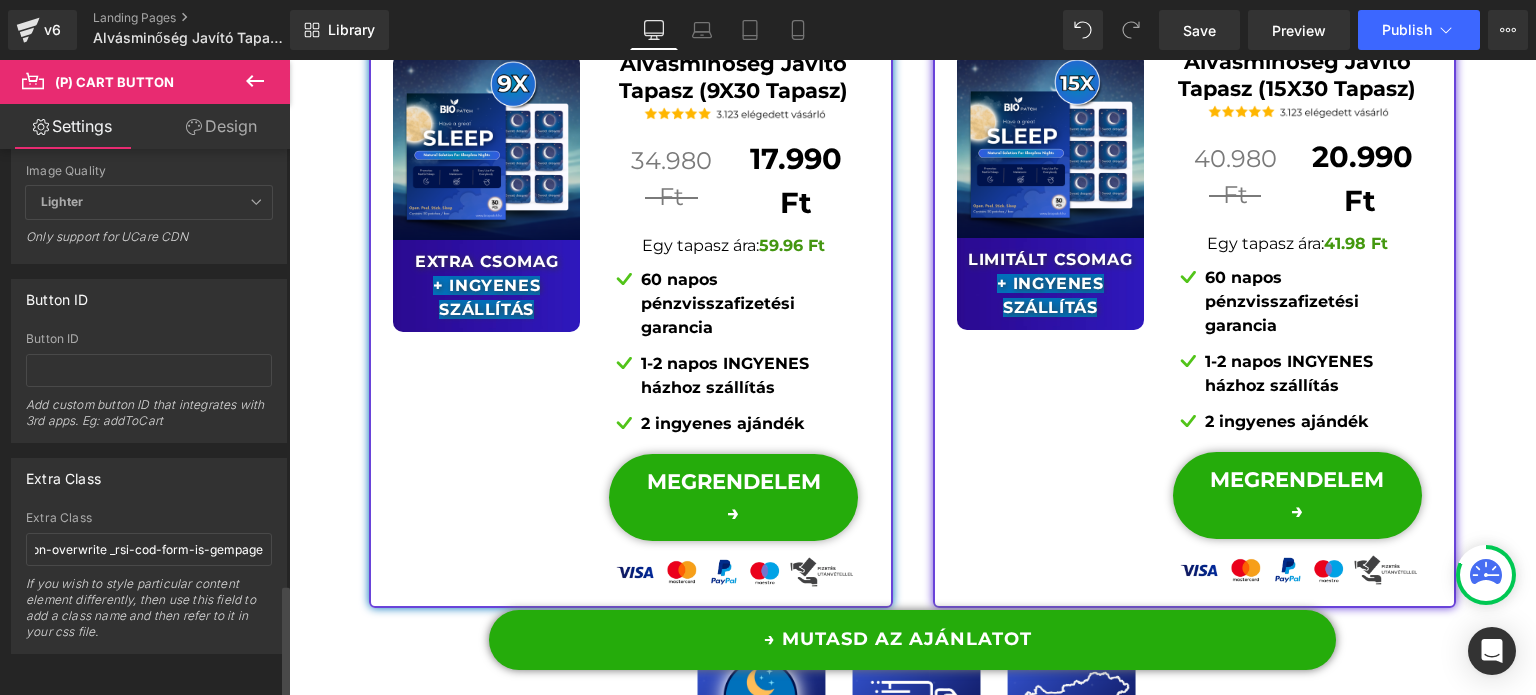 scroll, scrollTop: 0, scrollLeft: 0, axis: both 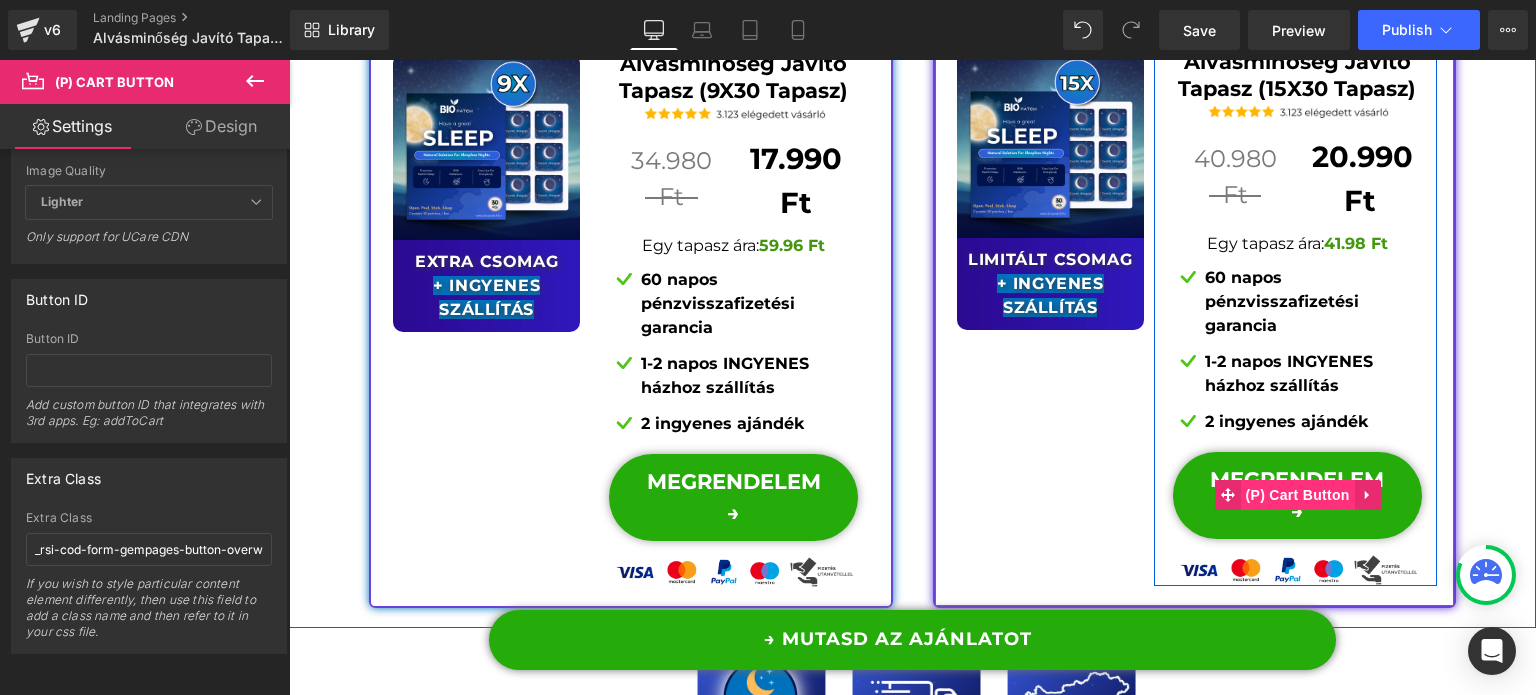 click on "(P) Cart Button" at bounding box center (1298, 495) 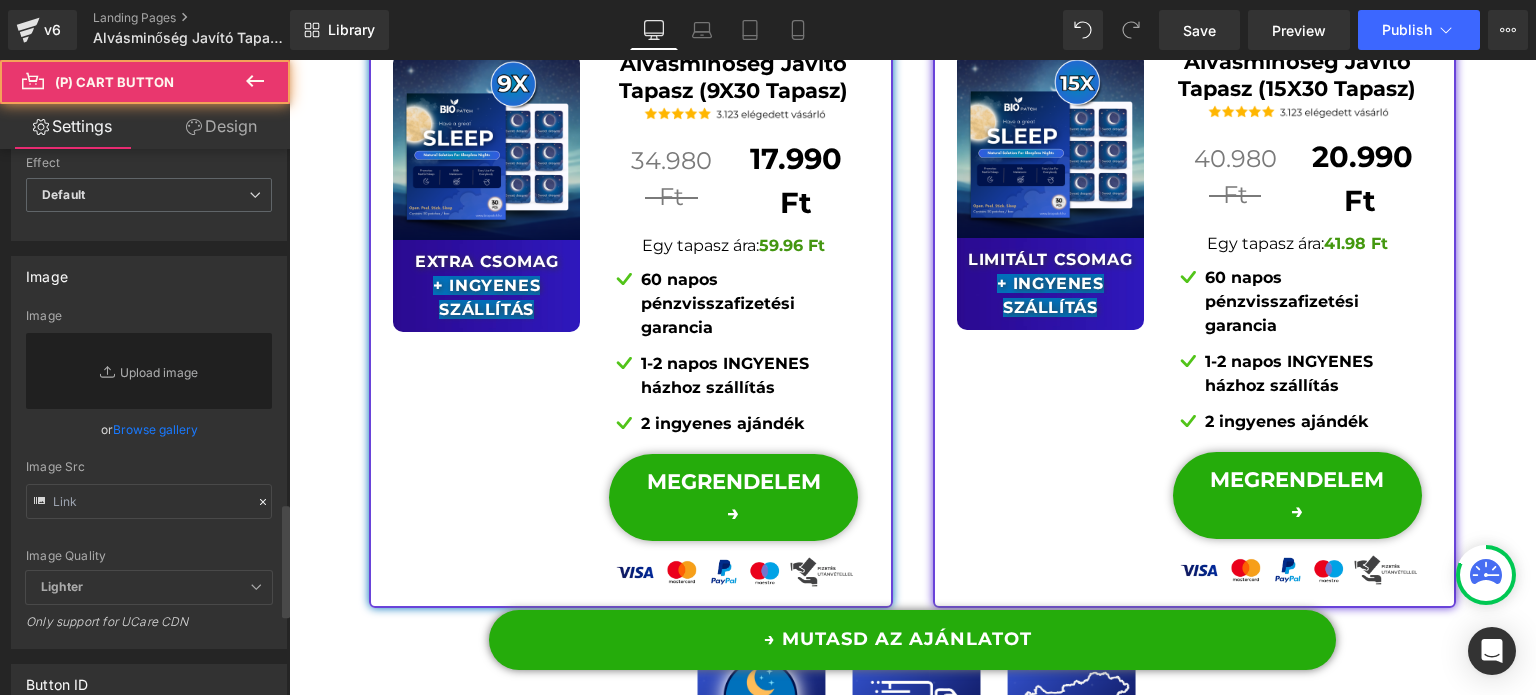 scroll, scrollTop: 2092, scrollLeft: 0, axis: vertical 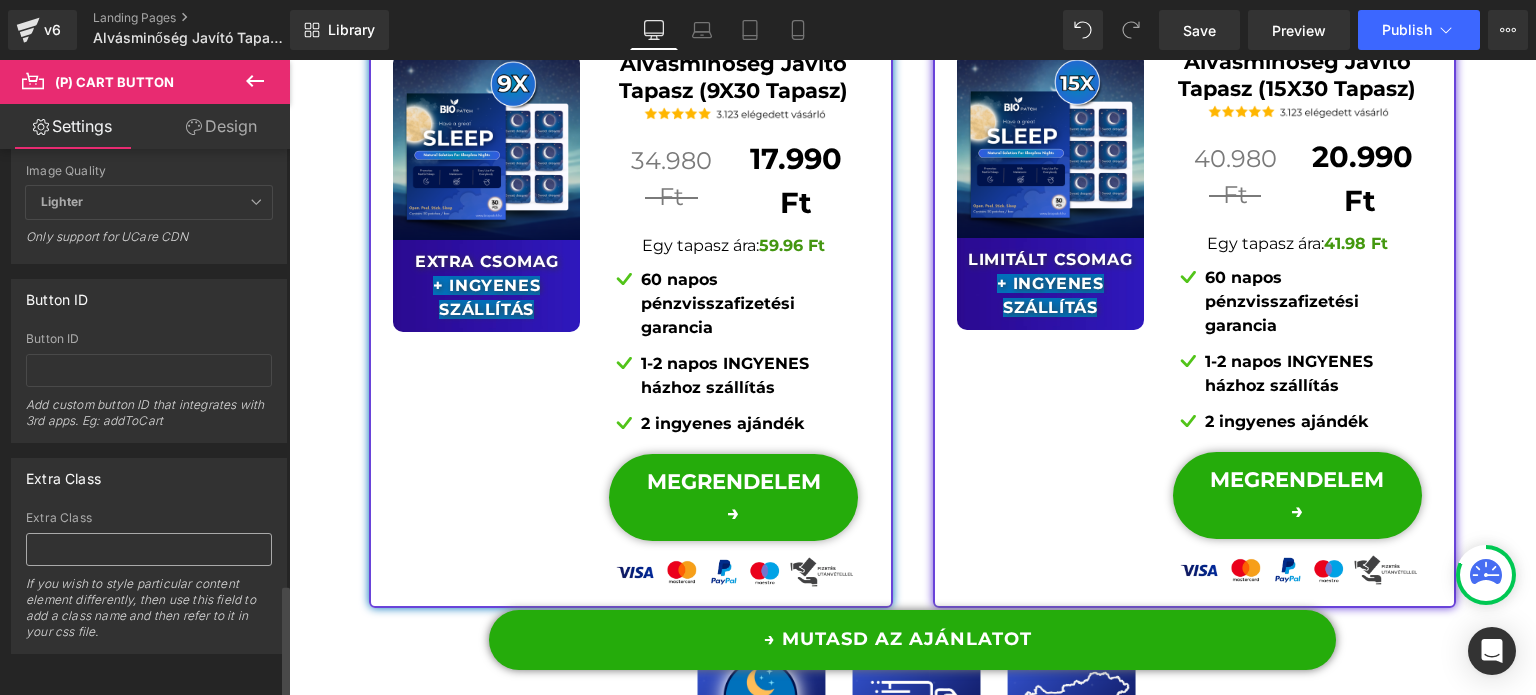 drag, startPoint x: 105, startPoint y: 510, endPoint x: 100, endPoint y: 521, distance: 12.083046 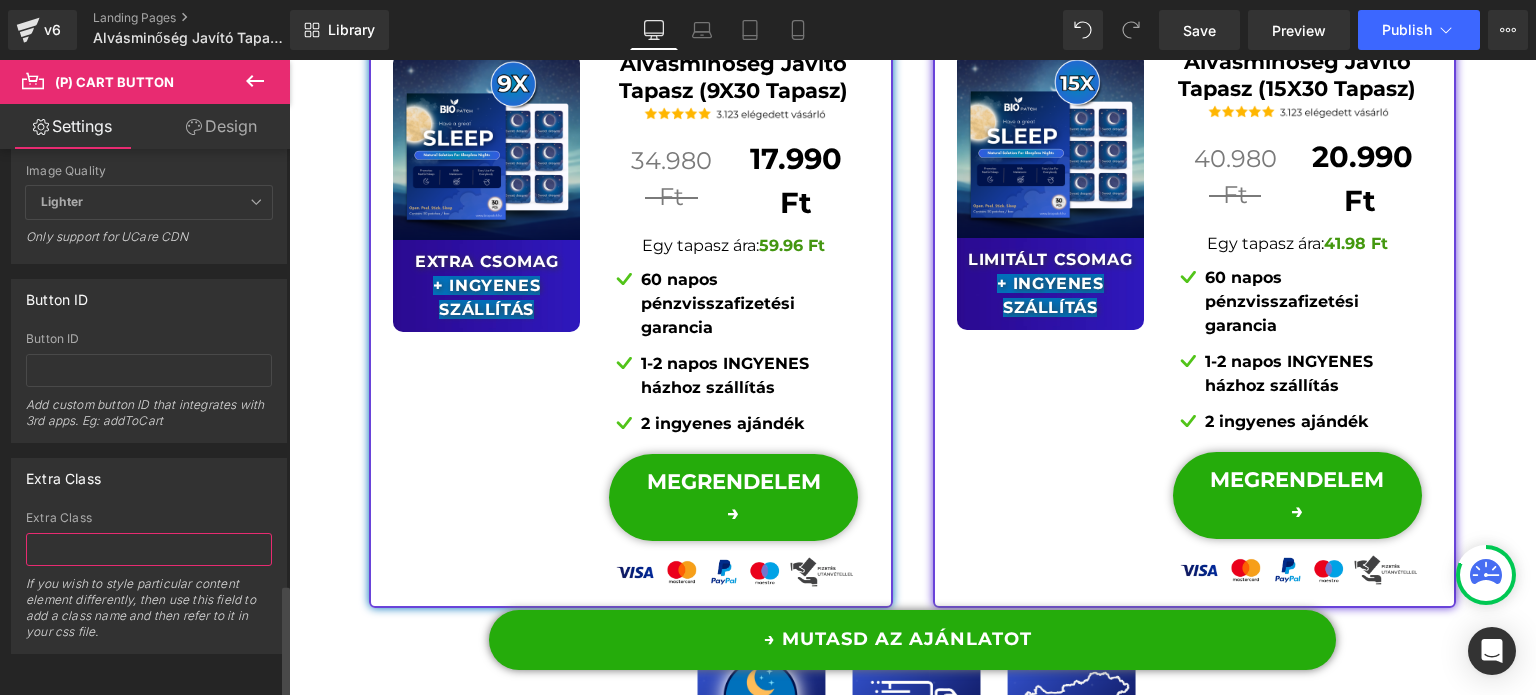 click at bounding box center [149, 549] 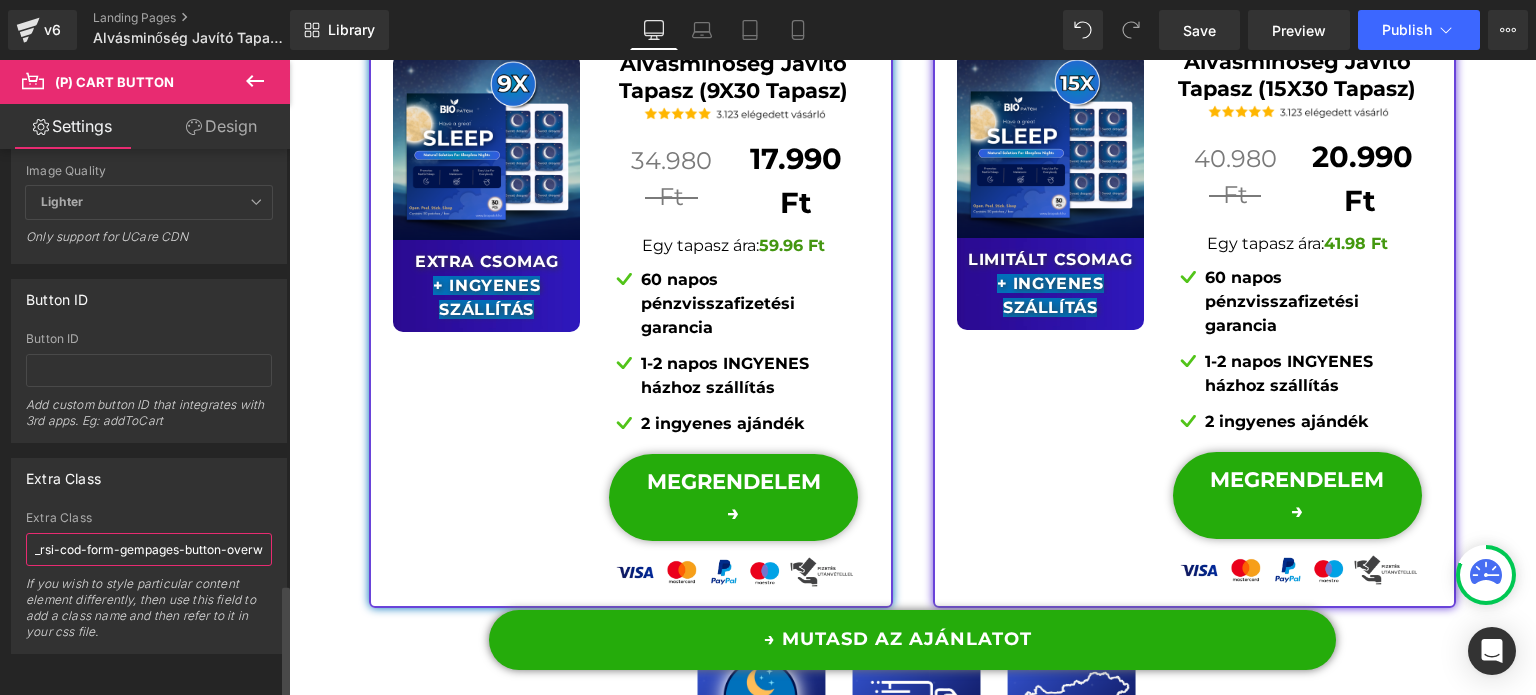 scroll, scrollTop: 0, scrollLeft: 178, axis: horizontal 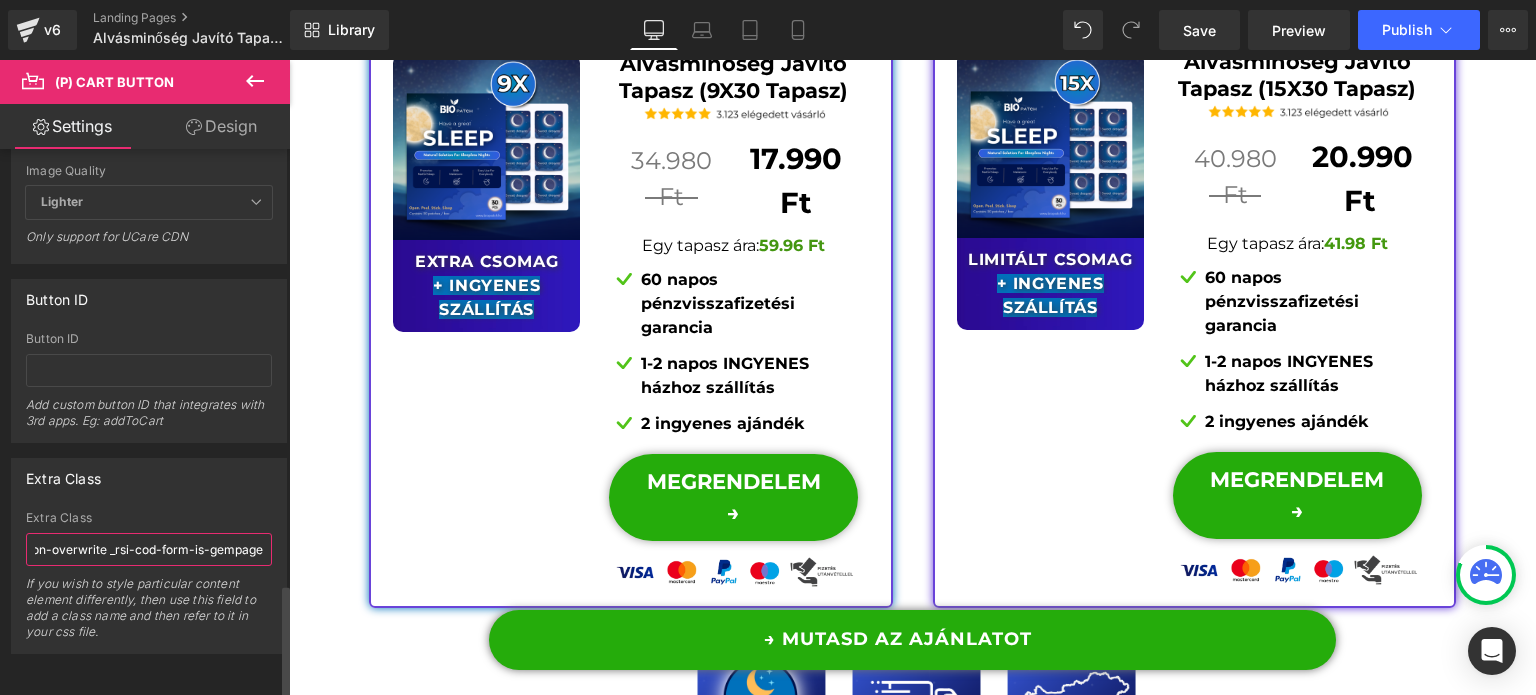 type on "_rsi-cod-form-gempages-button-overwrite _rsi-cod-form-is-gempage" 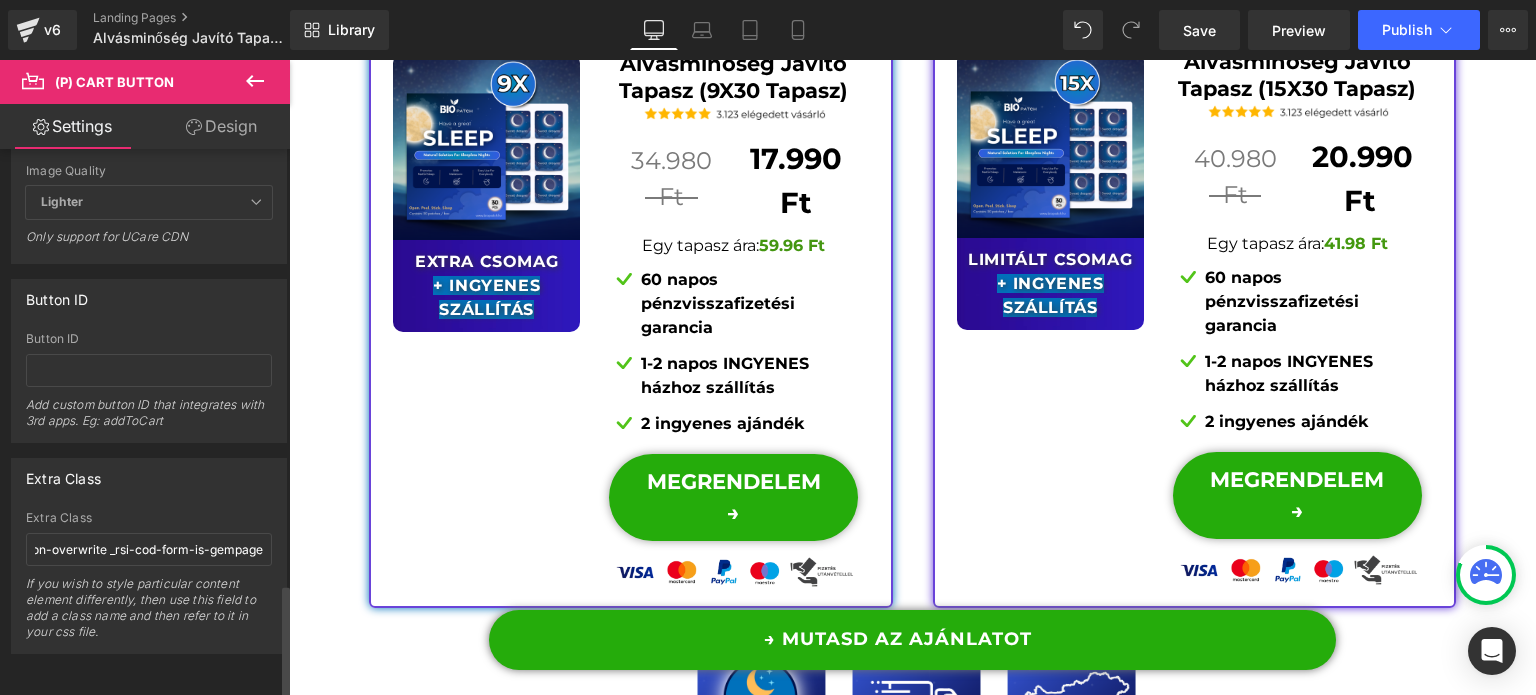 click on "Extra Class Extra Class _rsi-cod-form-gempages-button-overwrite _rsi-cod-form-is-gempage If you wish to style particular content element differently, then use this field to add a class name and then refer to it in your css file." at bounding box center (149, 556) 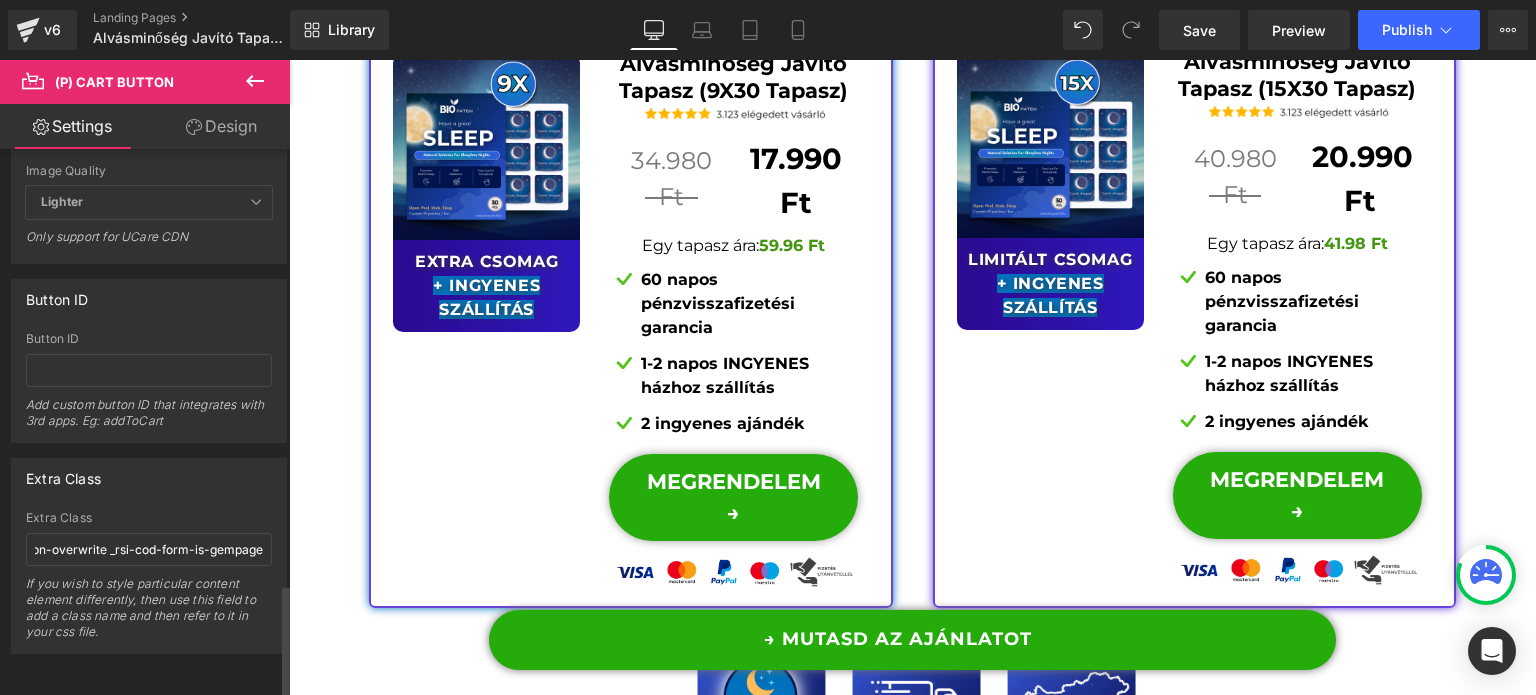 scroll, scrollTop: 0, scrollLeft: 0, axis: both 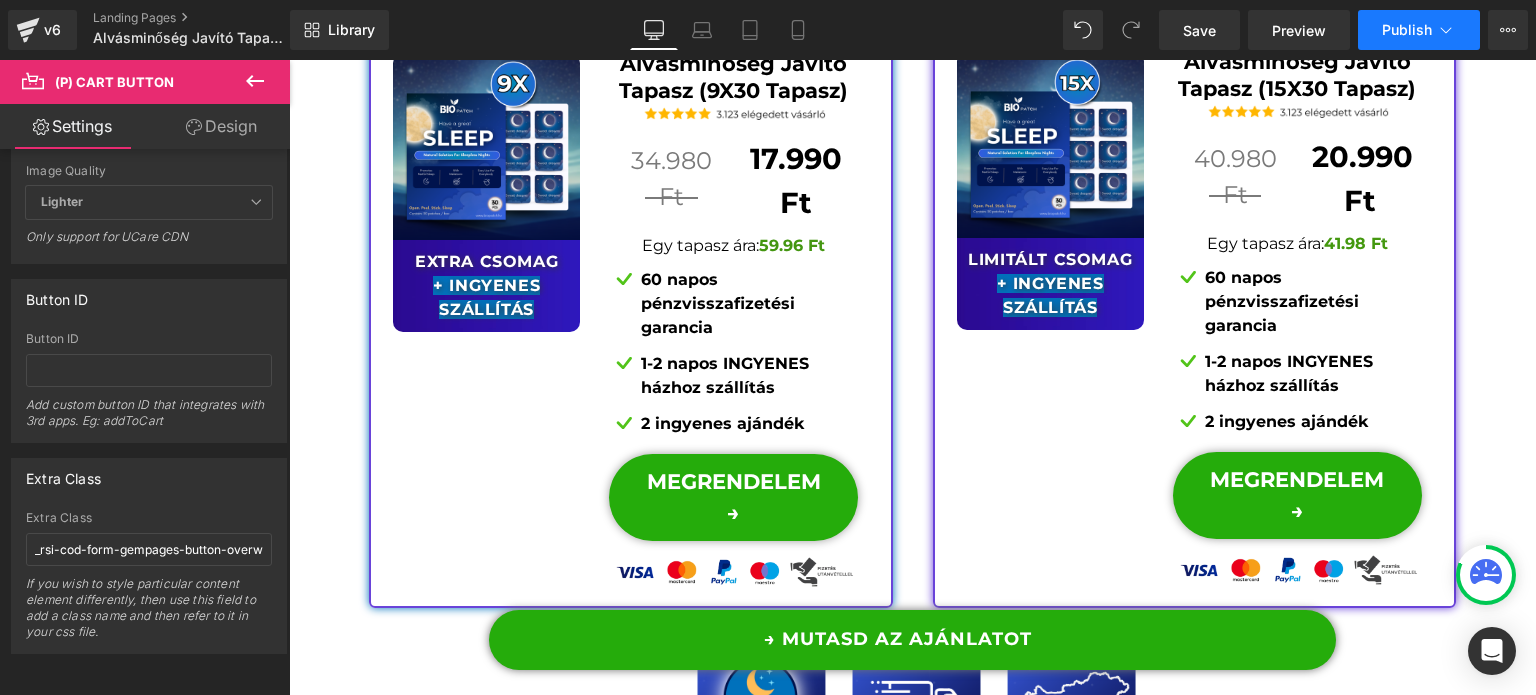 click on "Publish" at bounding box center (1419, 30) 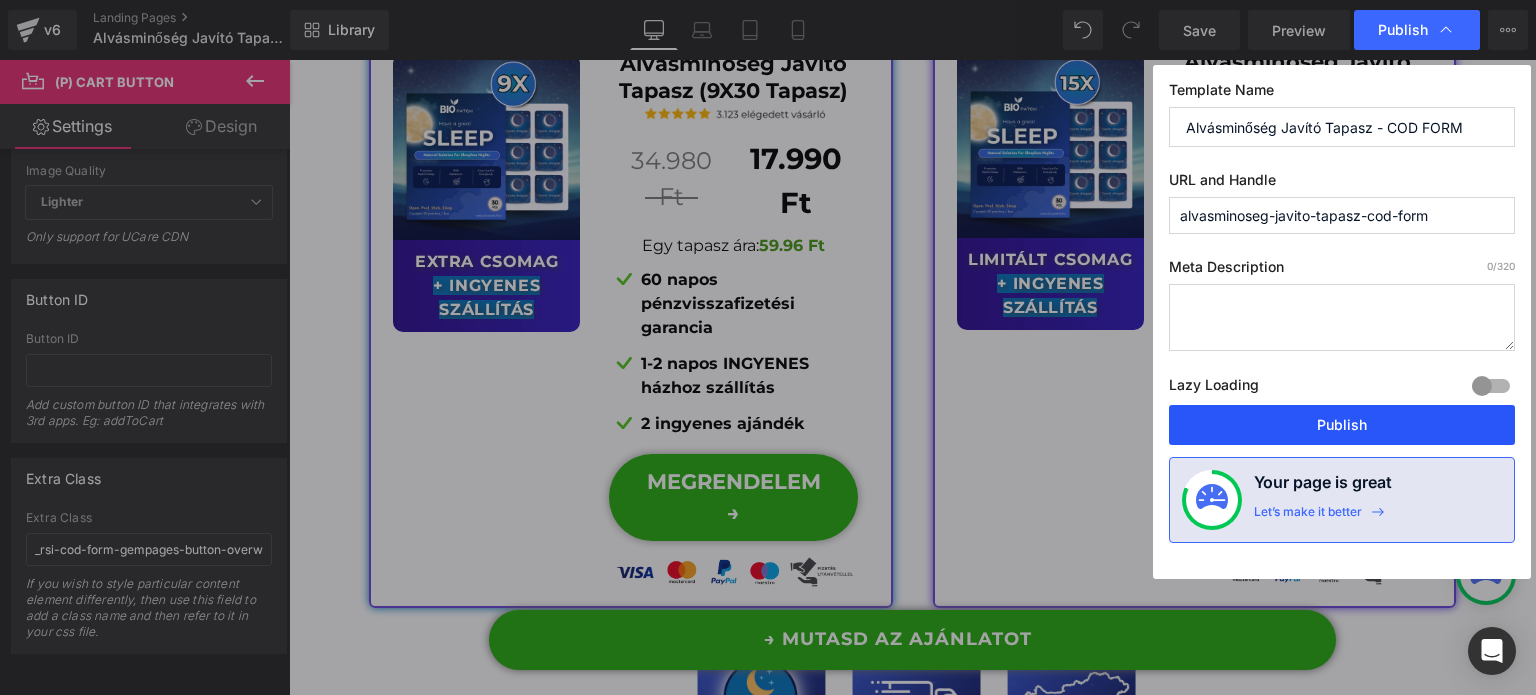click on "Publish" at bounding box center [1342, 425] 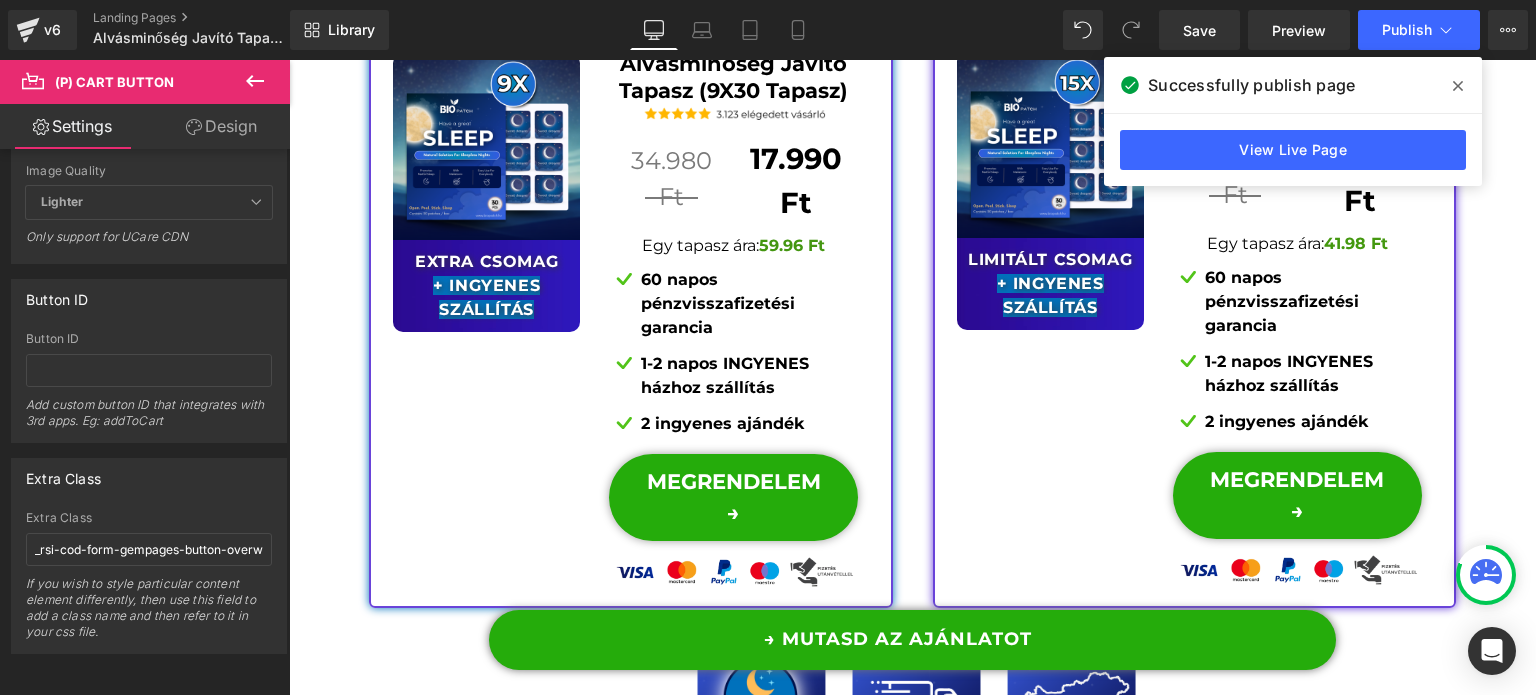 click on "View Live Page" at bounding box center [1293, 150] 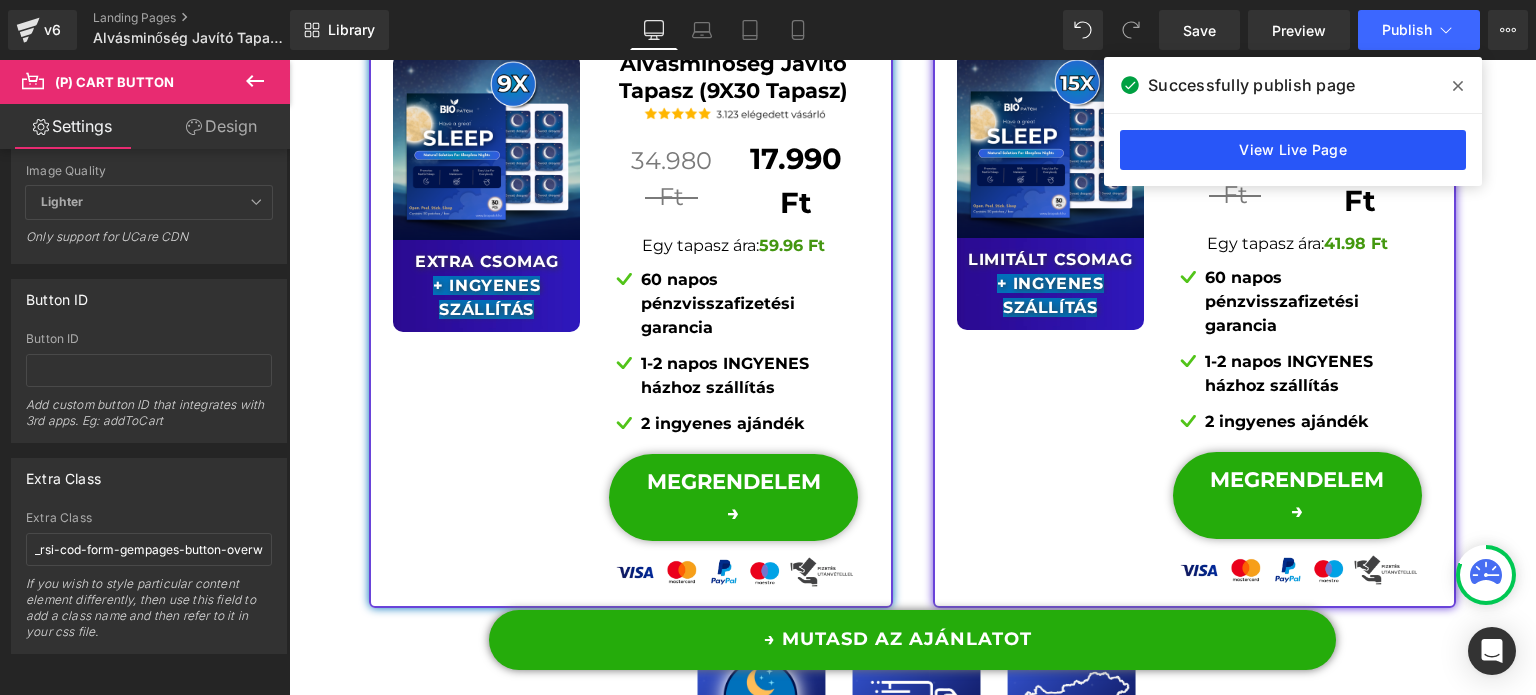 click on "View Live Page" at bounding box center (1293, 150) 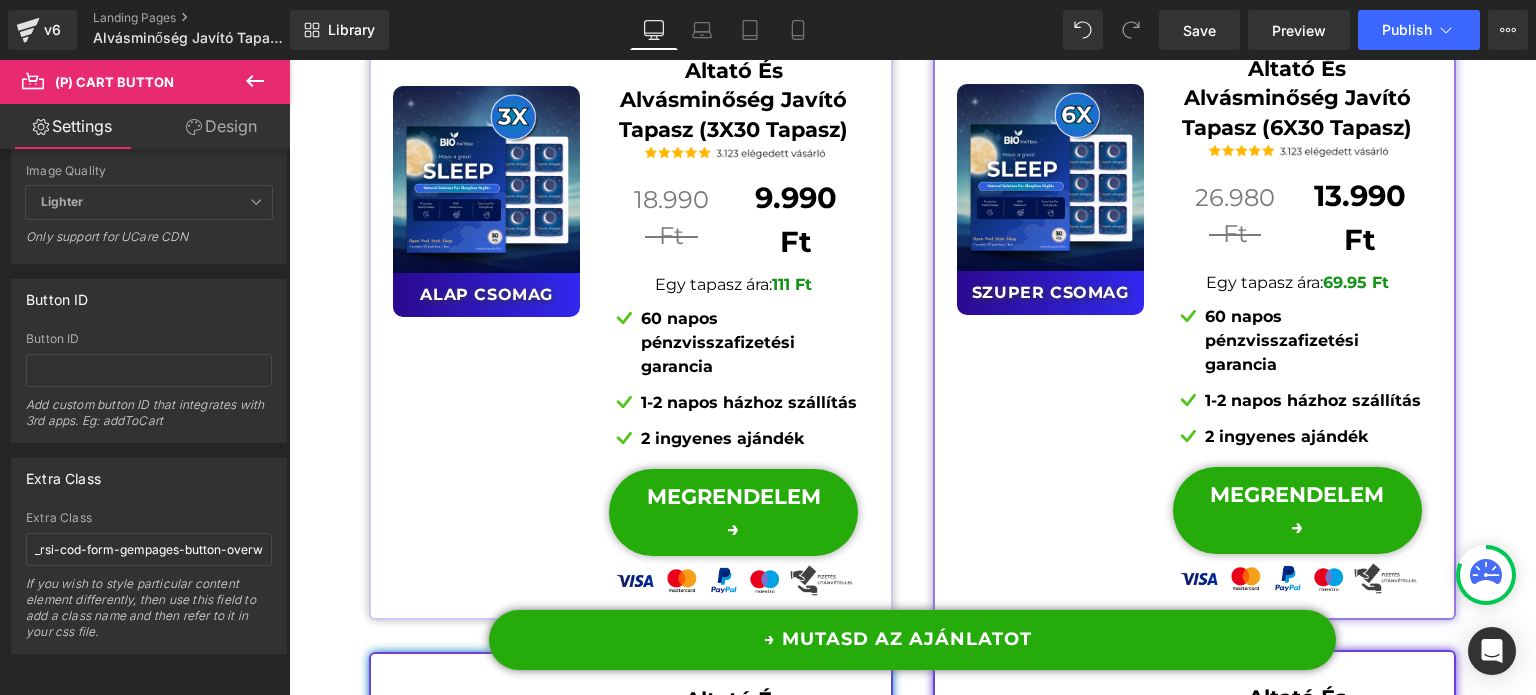 scroll, scrollTop: 15315, scrollLeft: 0, axis: vertical 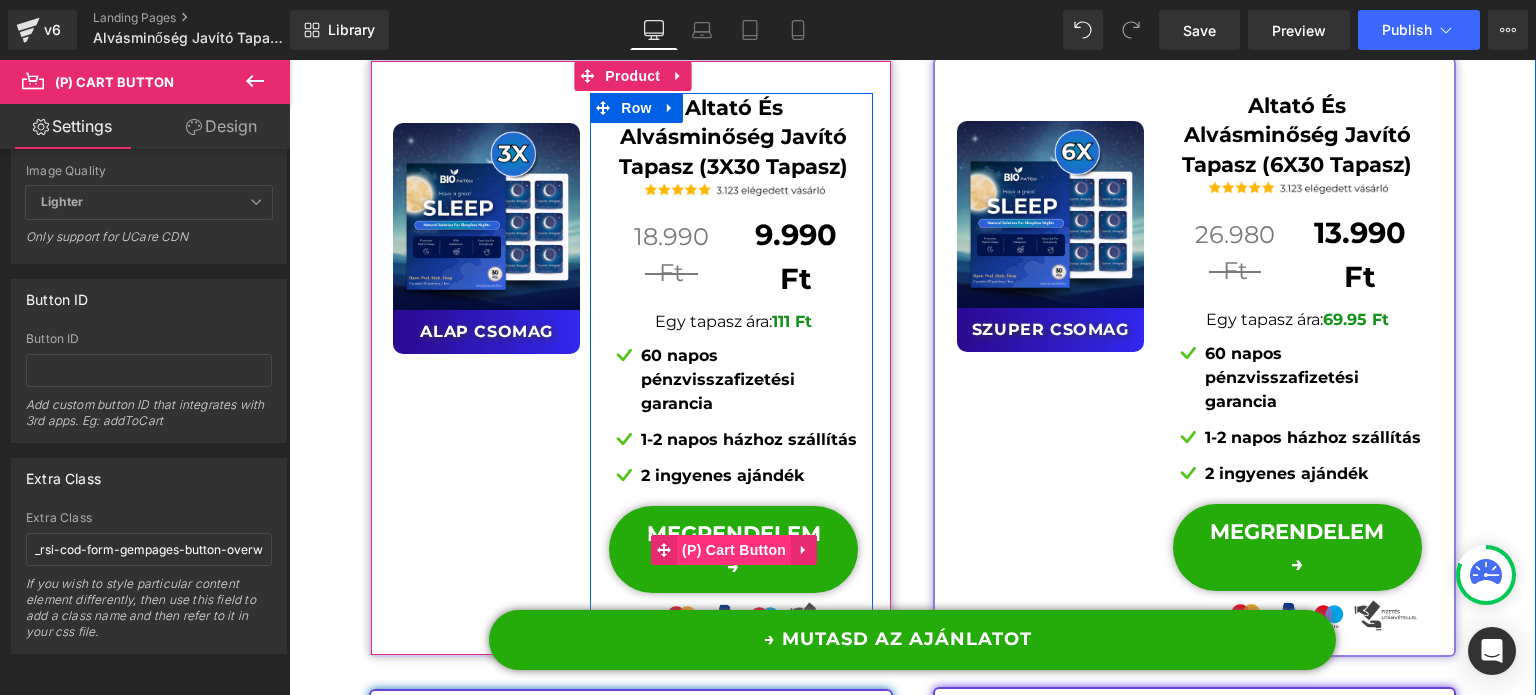 click on "(P) Cart Button" at bounding box center [734, 550] 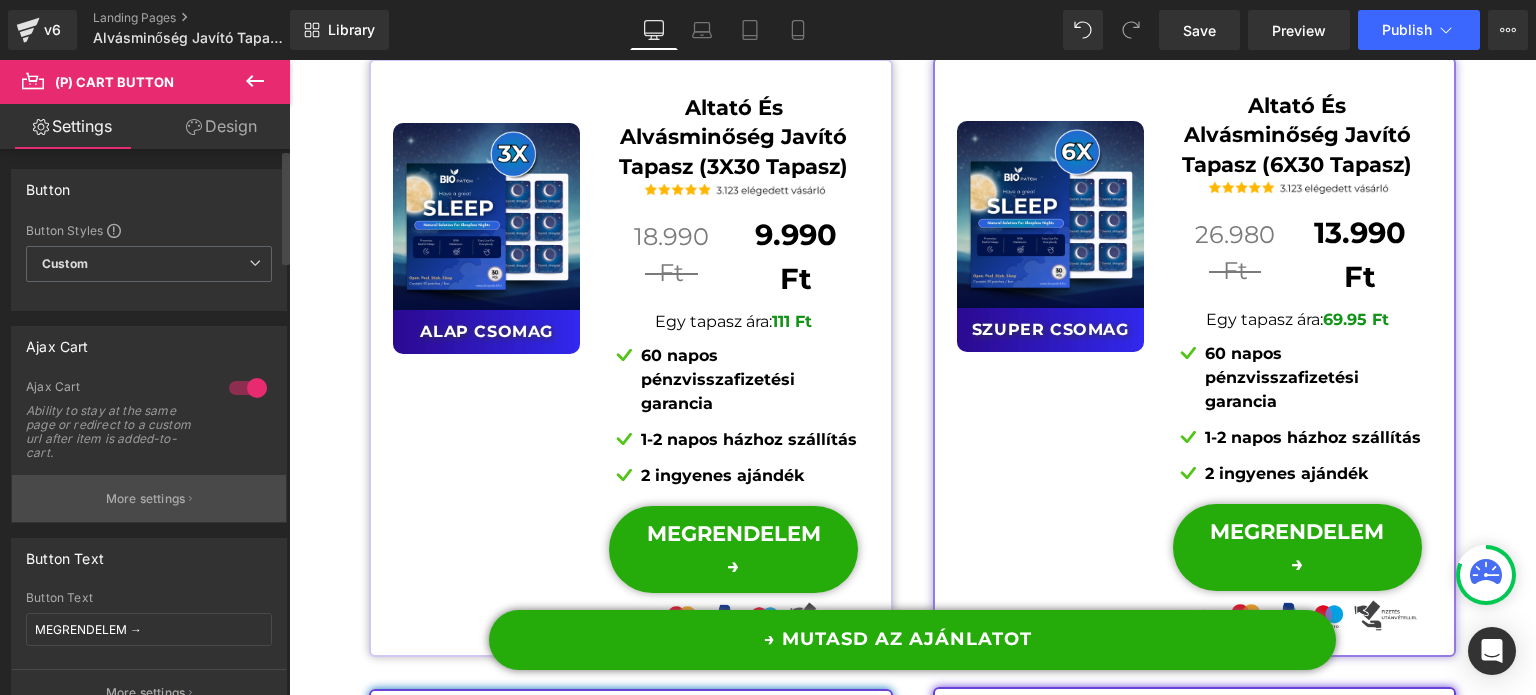 click on "More settings" at bounding box center [146, 499] 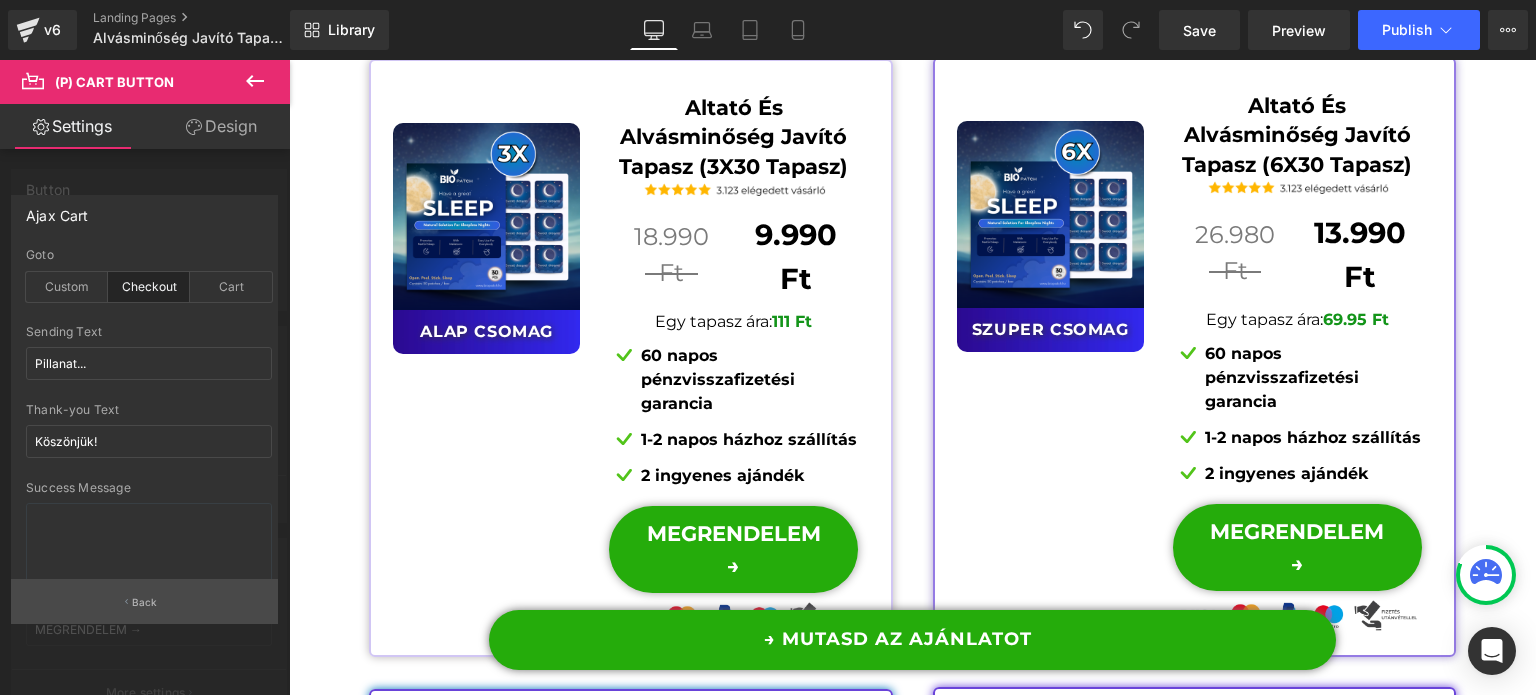 click on "Back" at bounding box center (144, 601) 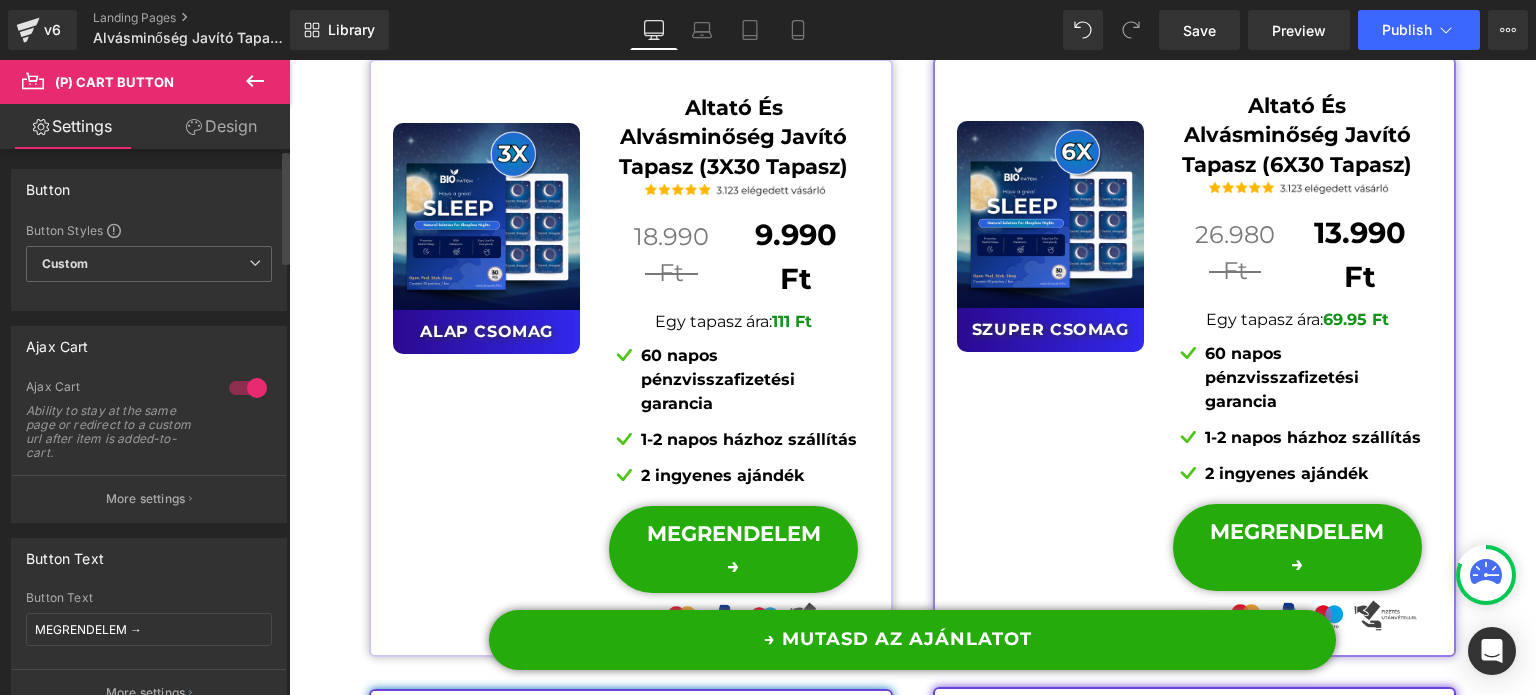 click at bounding box center (248, 388) 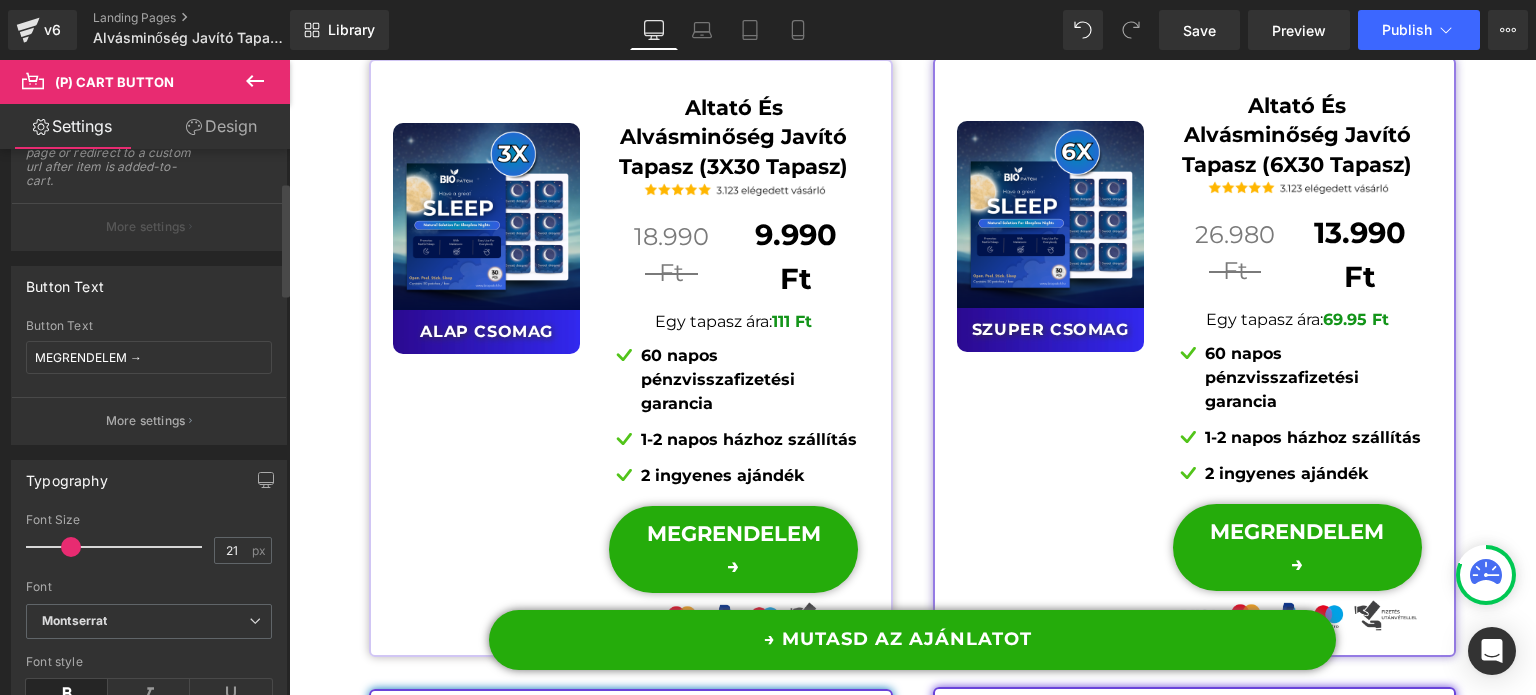 scroll, scrollTop: 300, scrollLeft: 0, axis: vertical 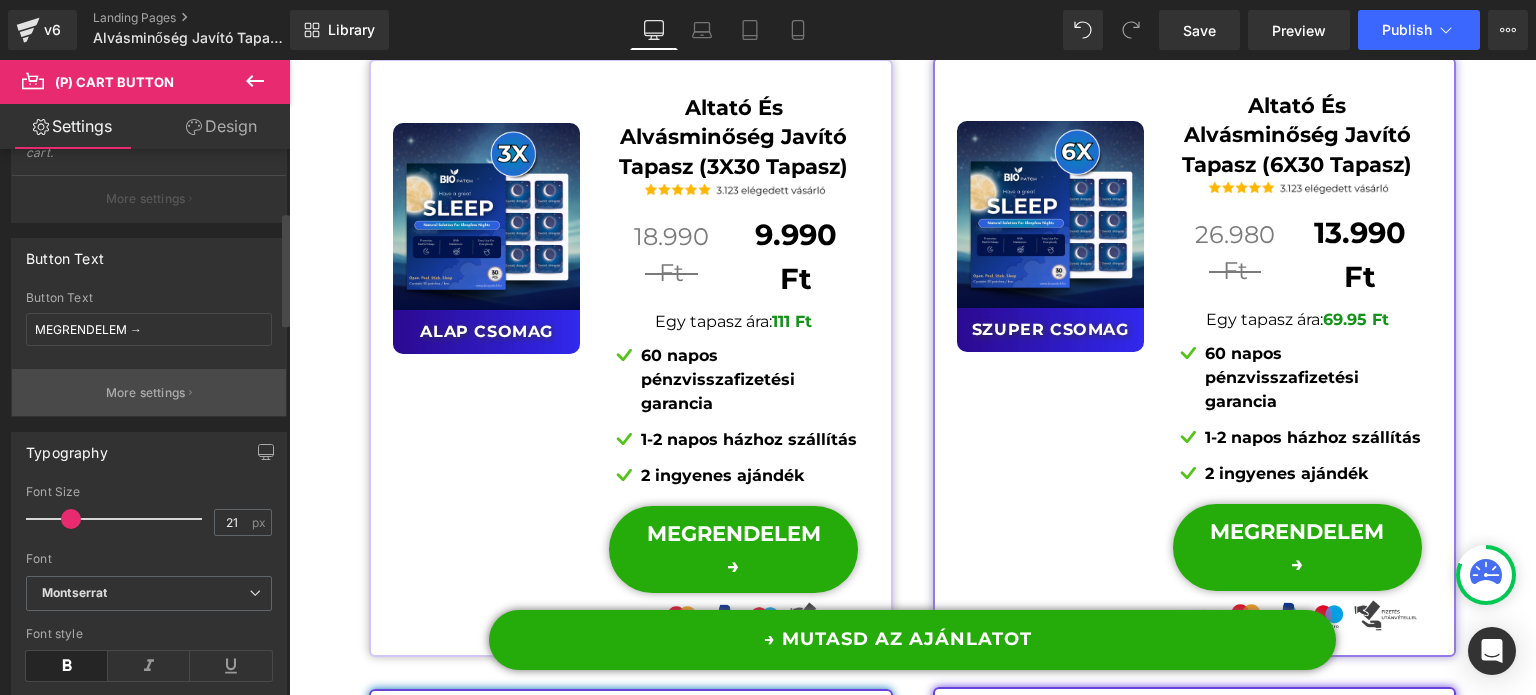 click on "More settings" at bounding box center (146, 393) 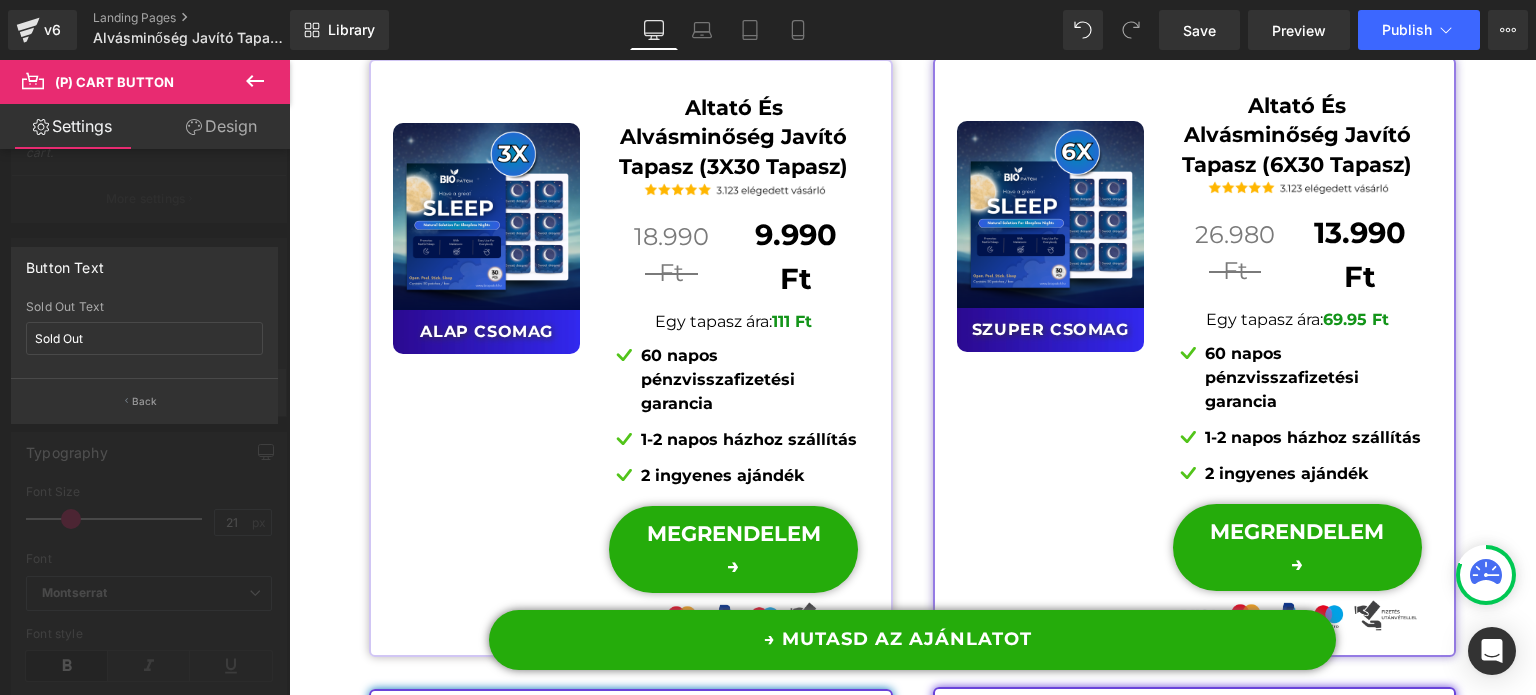 click on "Back" at bounding box center (144, 400) 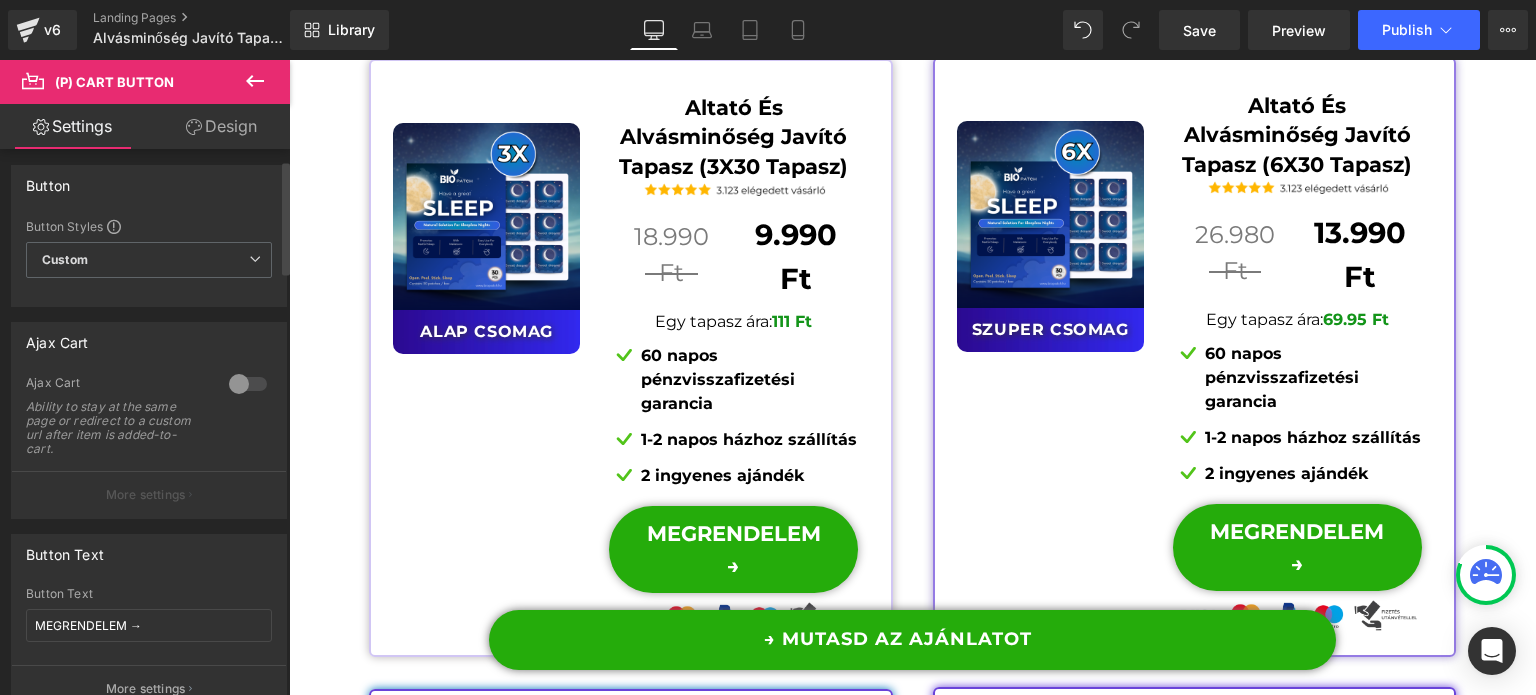 scroll, scrollTop: 0, scrollLeft: 0, axis: both 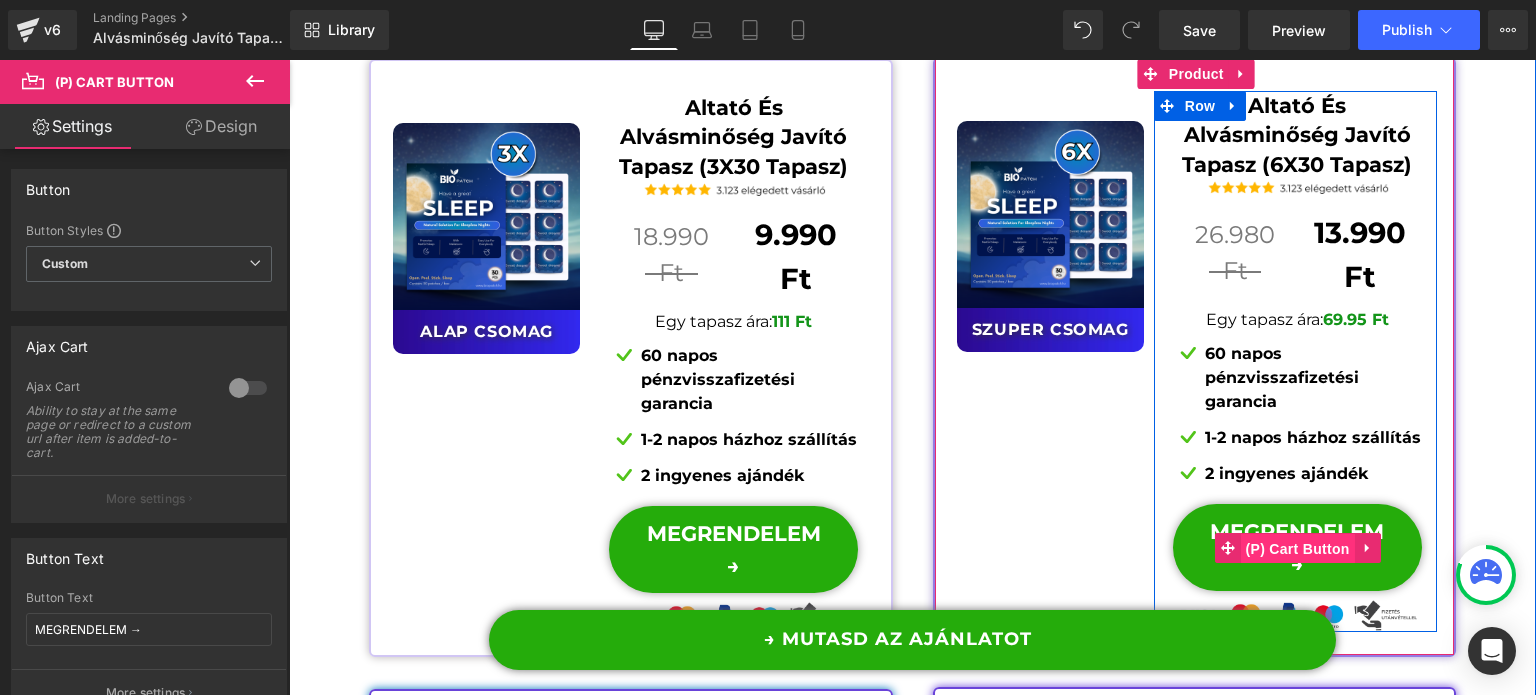 click on "(P) Cart Button" at bounding box center (1298, 549) 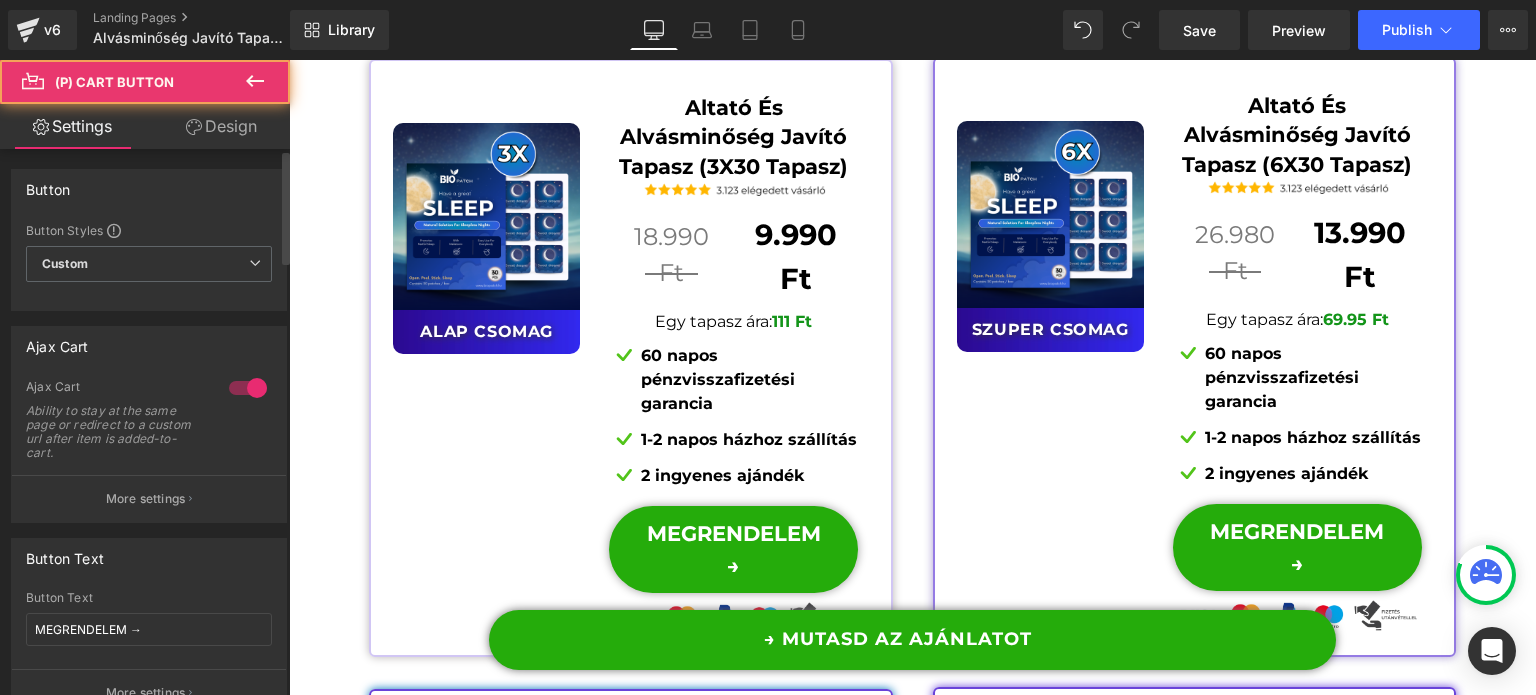click at bounding box center [248, 388] 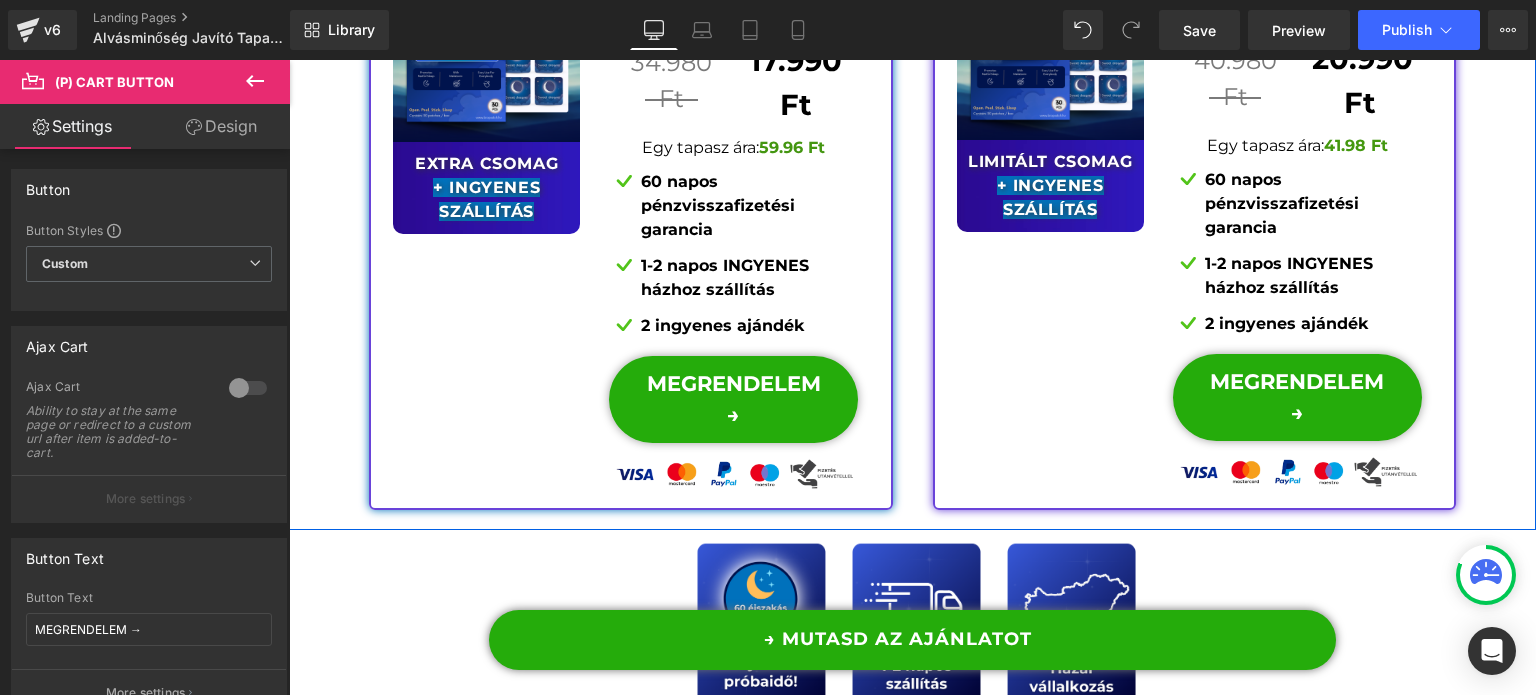 scroll, scrollTop: 16115, scrollLeft: 0, axis: vertical 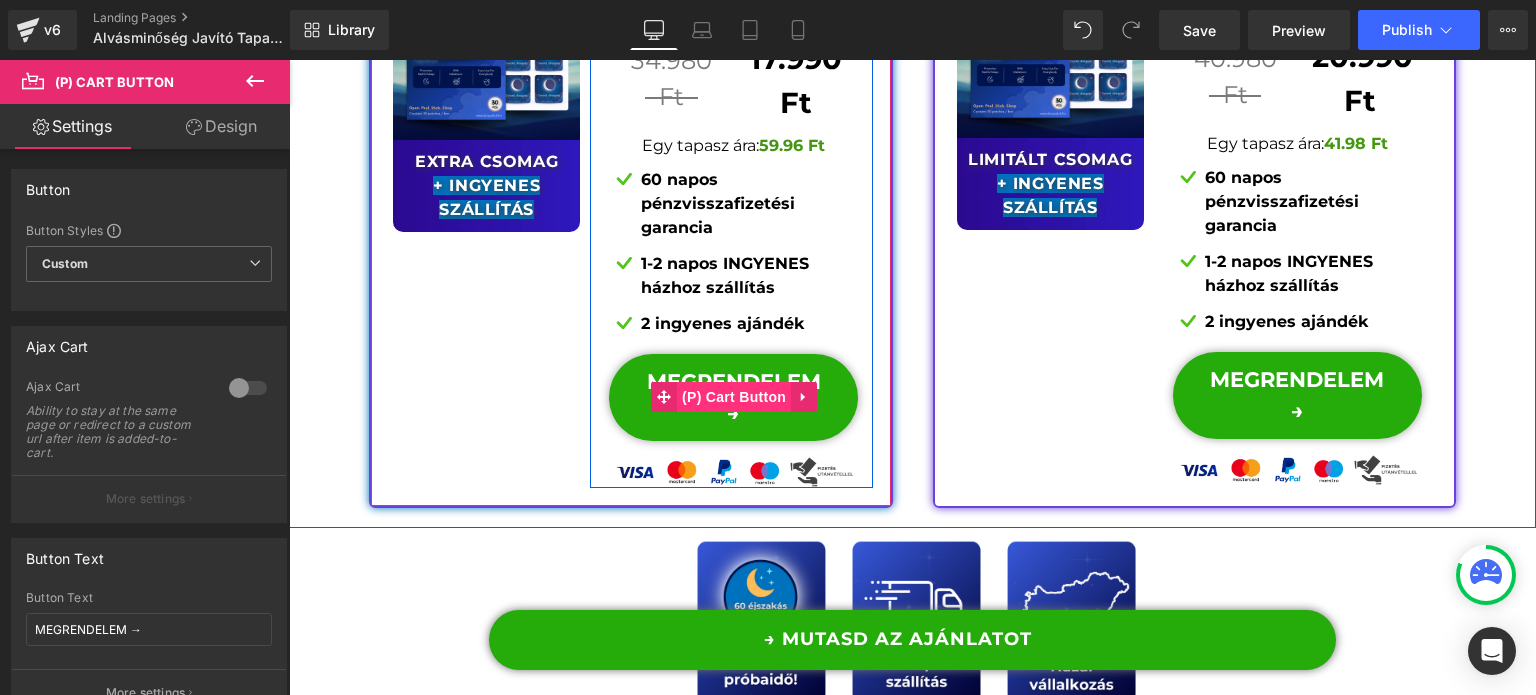 click on "(P) Cart Button" at bounding box center [734, 397] 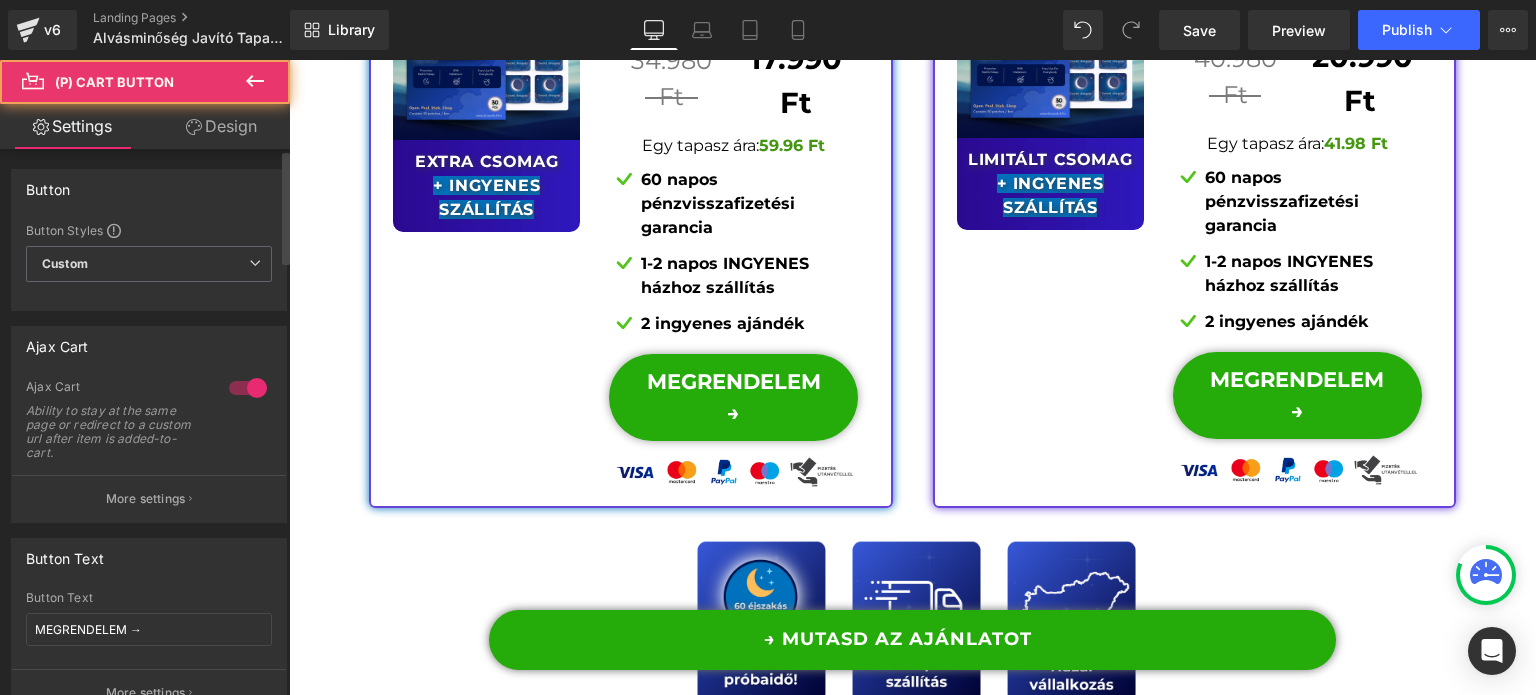 click at bounding box center [248, 388] 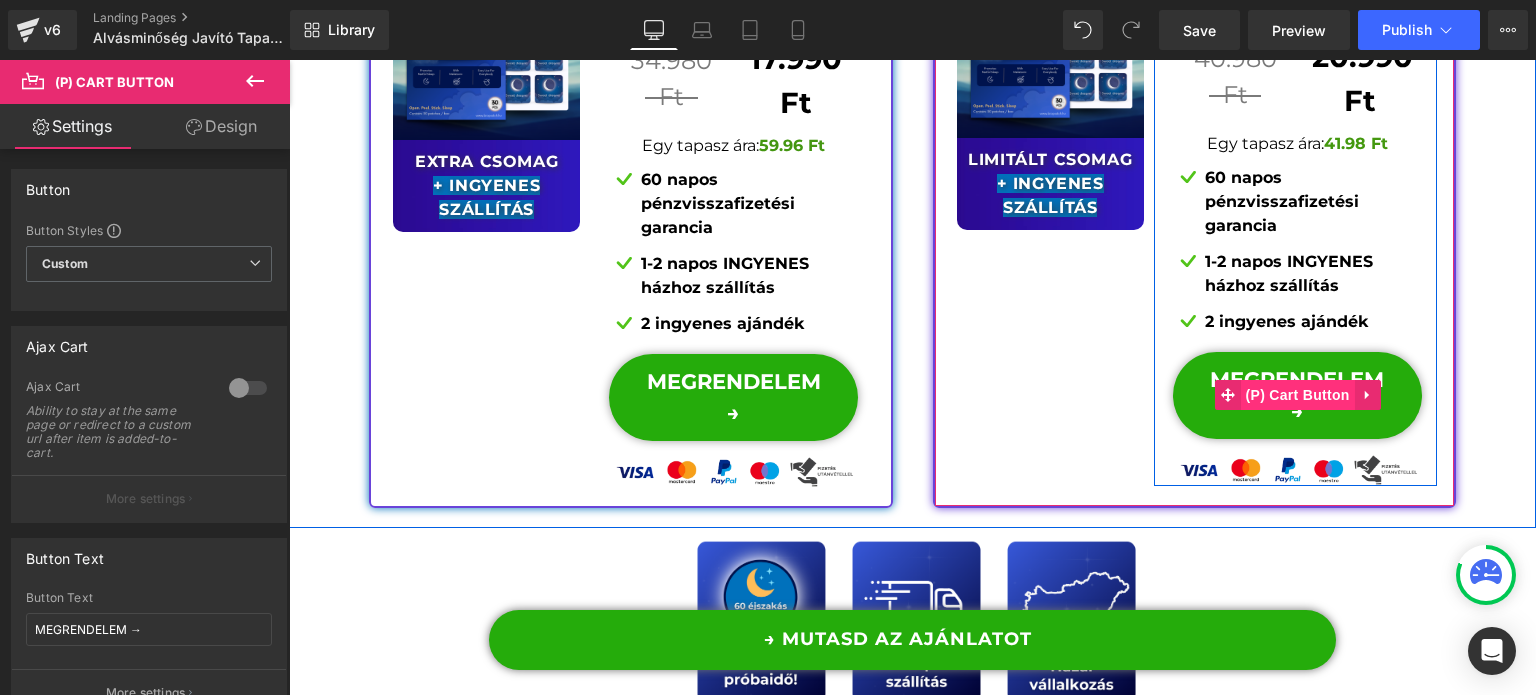 click on "(P) Cart Button" at bounding box center [1298, 395] 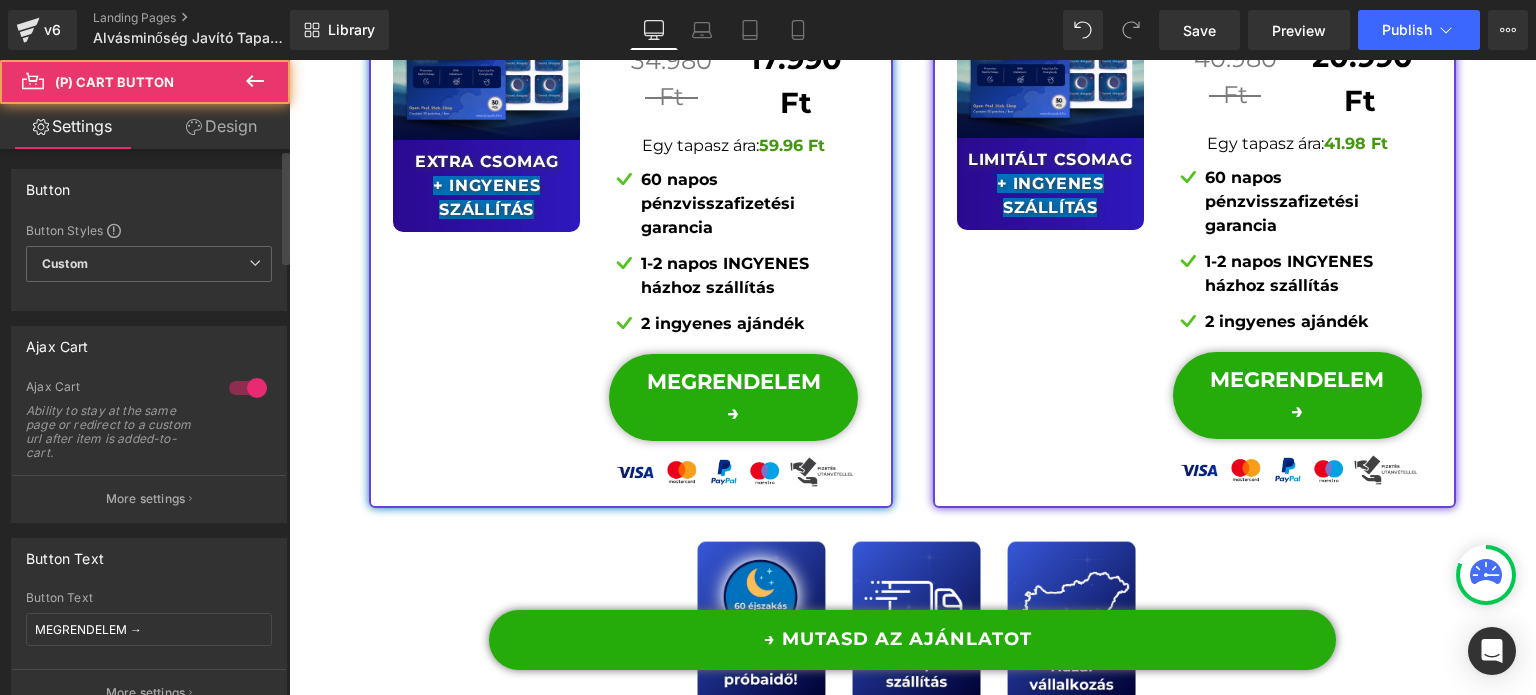 click at bounding box center (248, 388) 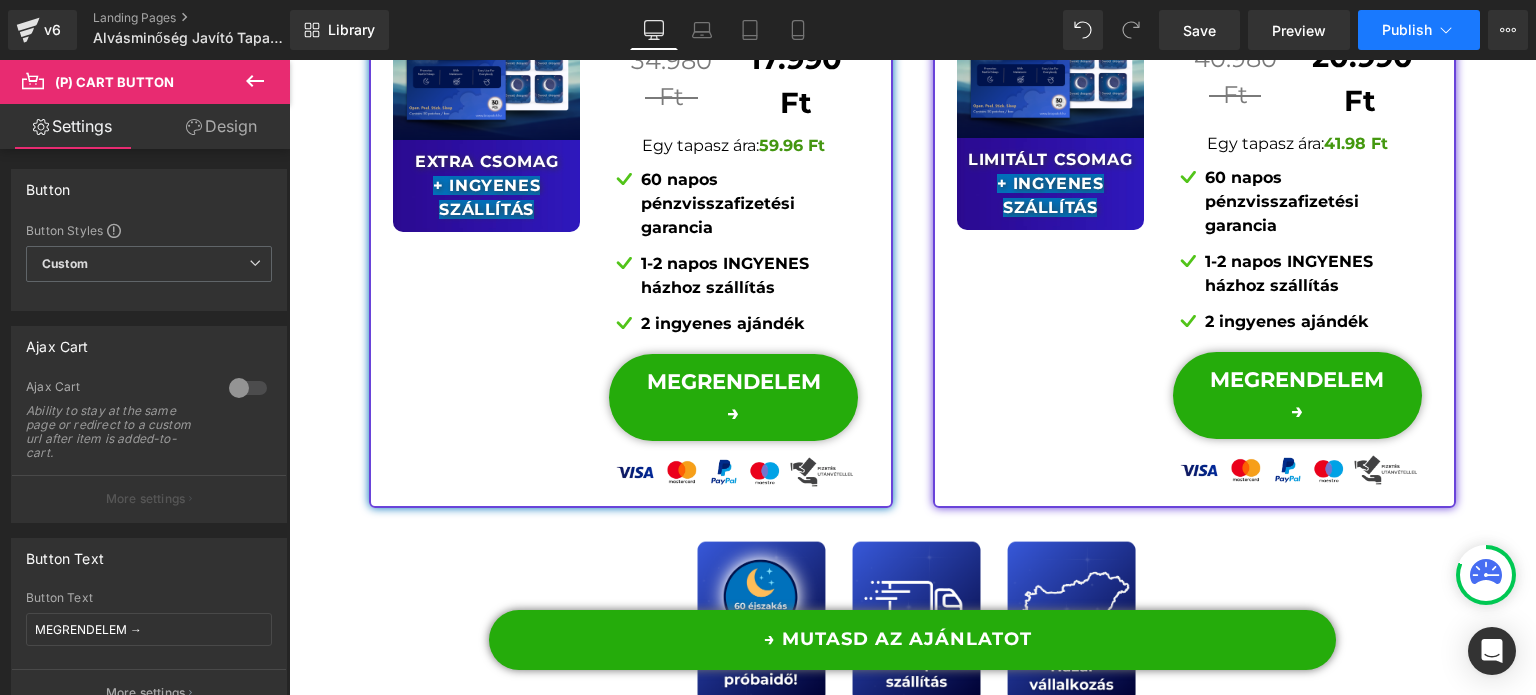 click 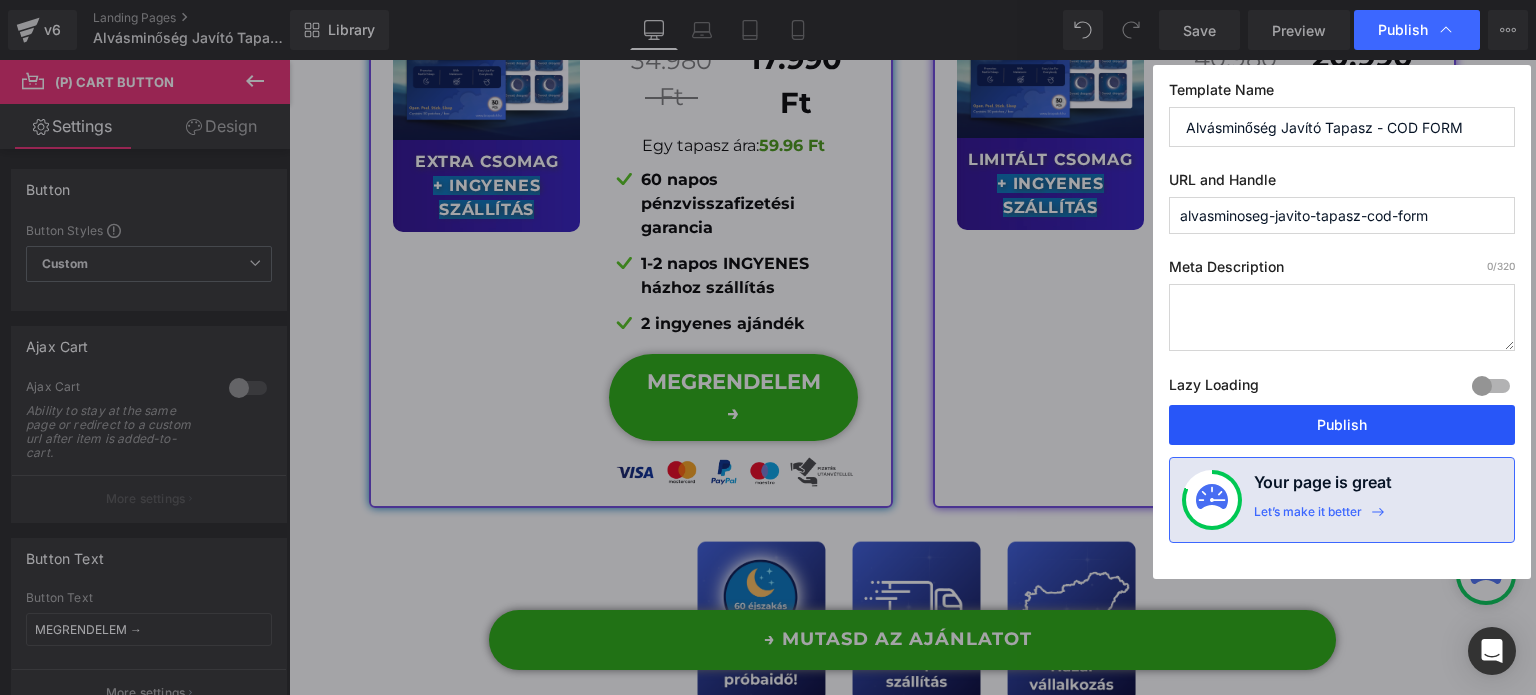 click on "Publish" at bounding box center (1342, 425) 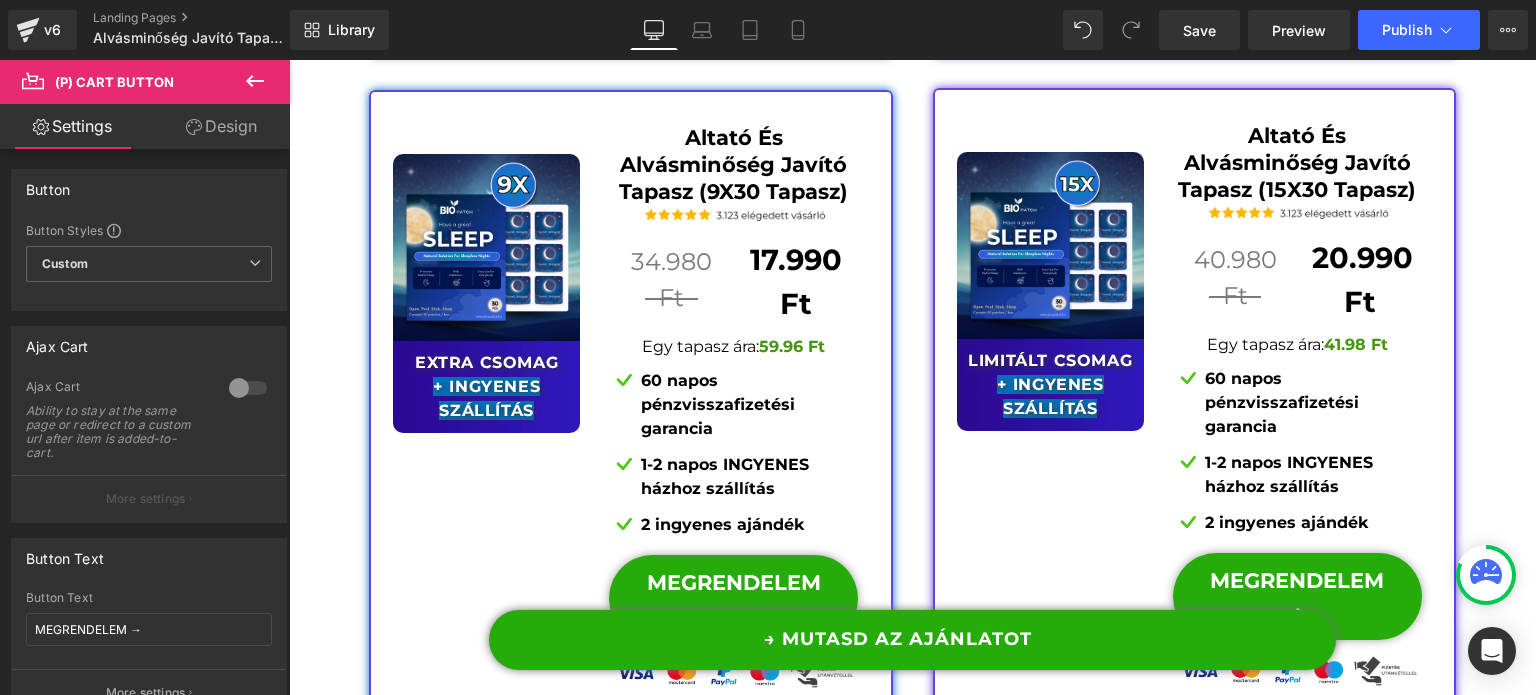 scroll, scrollTop: 15915, scrollLeft: 0, axis: vertical 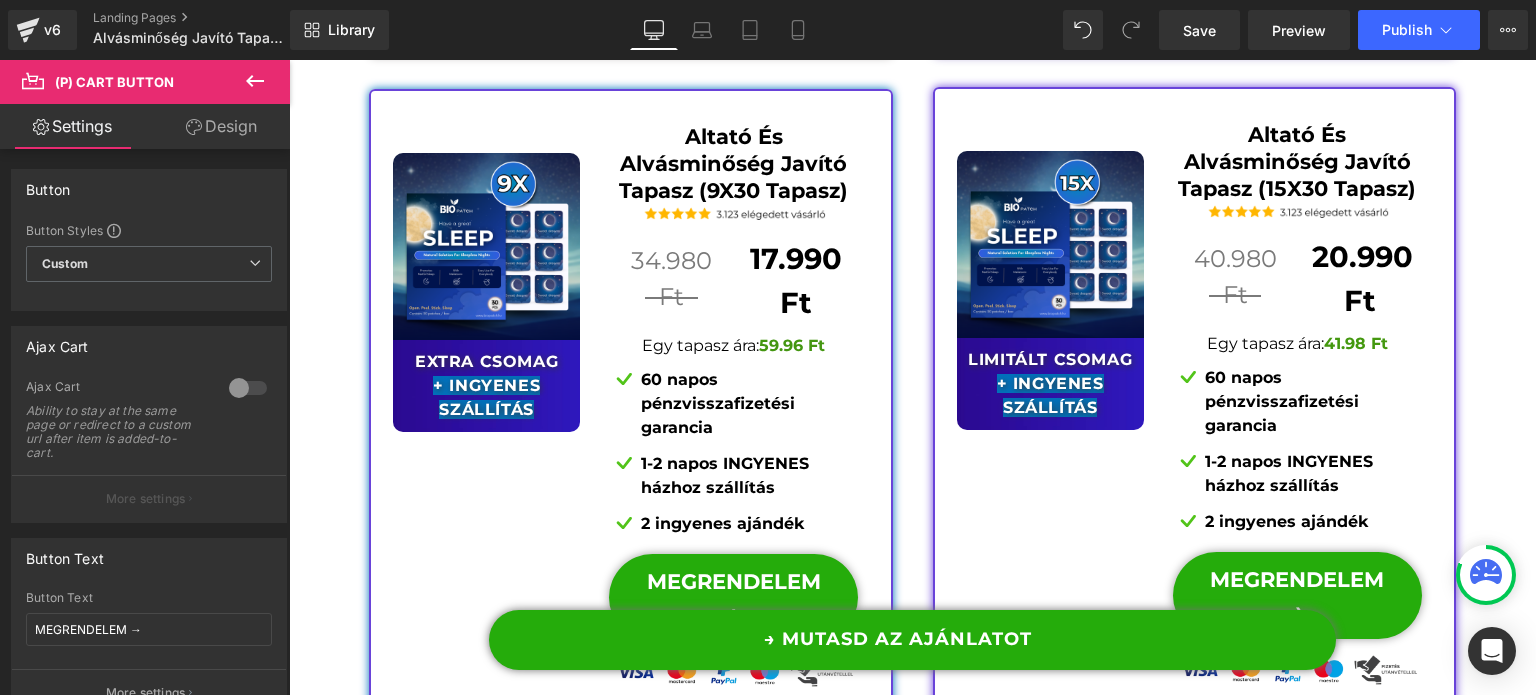 drag, startPoint x: 718, startPoint y: 503, endPoint x: 858, endPoint y: 504, distance: 140.00357 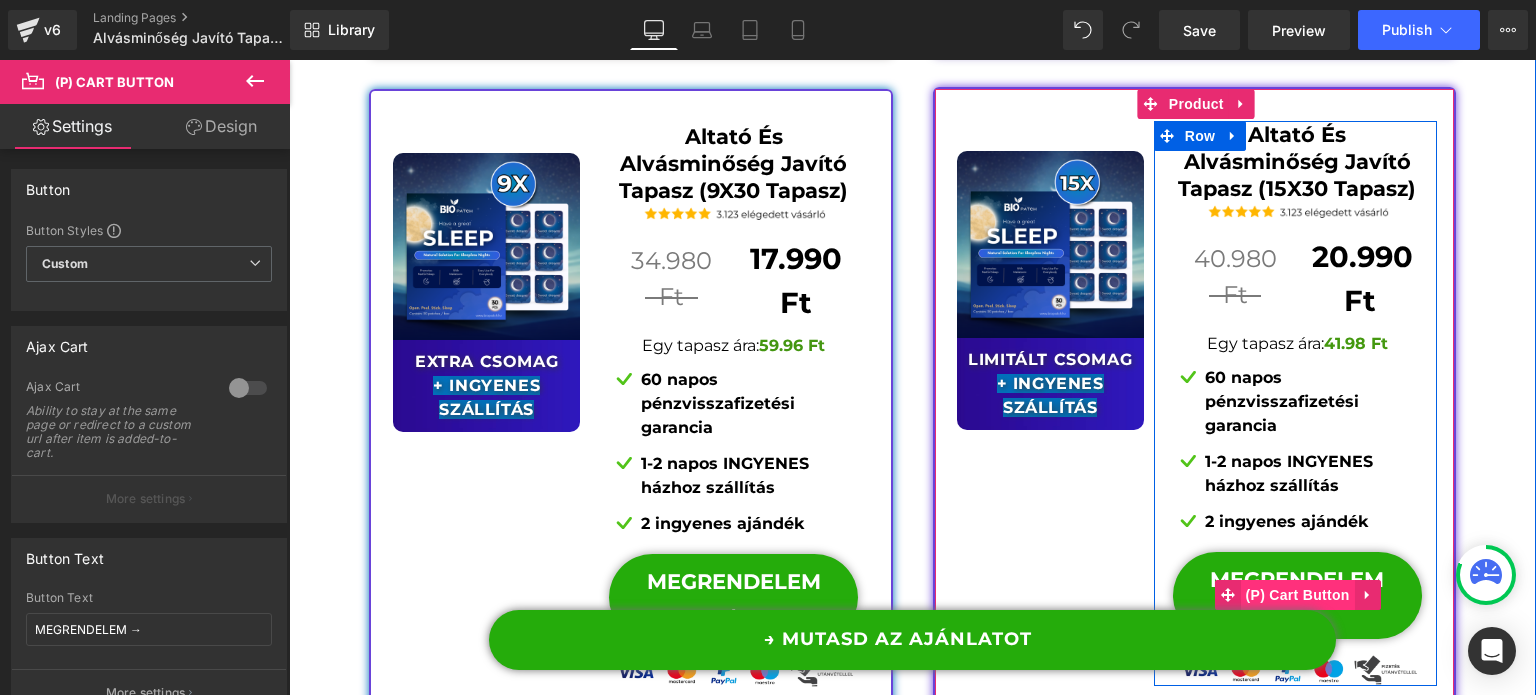 click on "(P) Cart Button" at bounding box center (1298, 595) 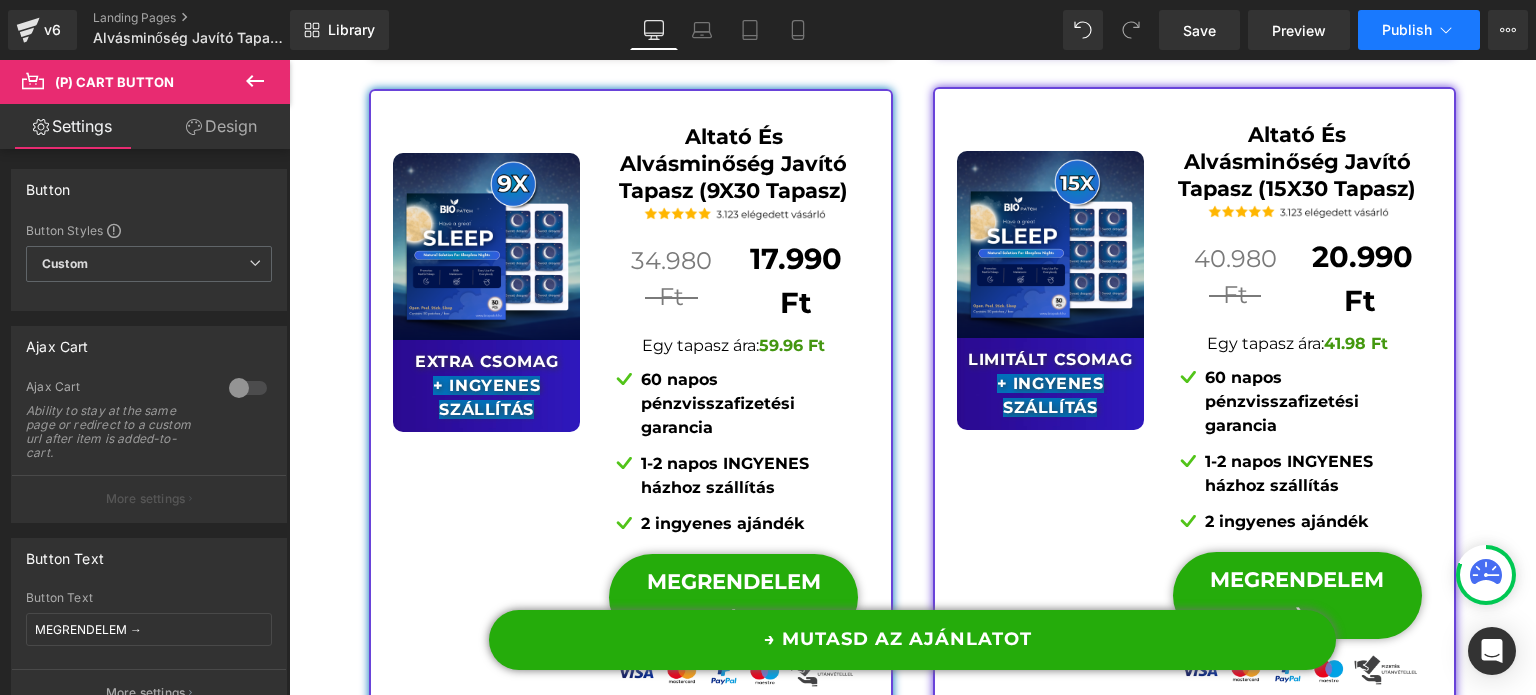 click on "Publish" at bounding box center [1419, 30] 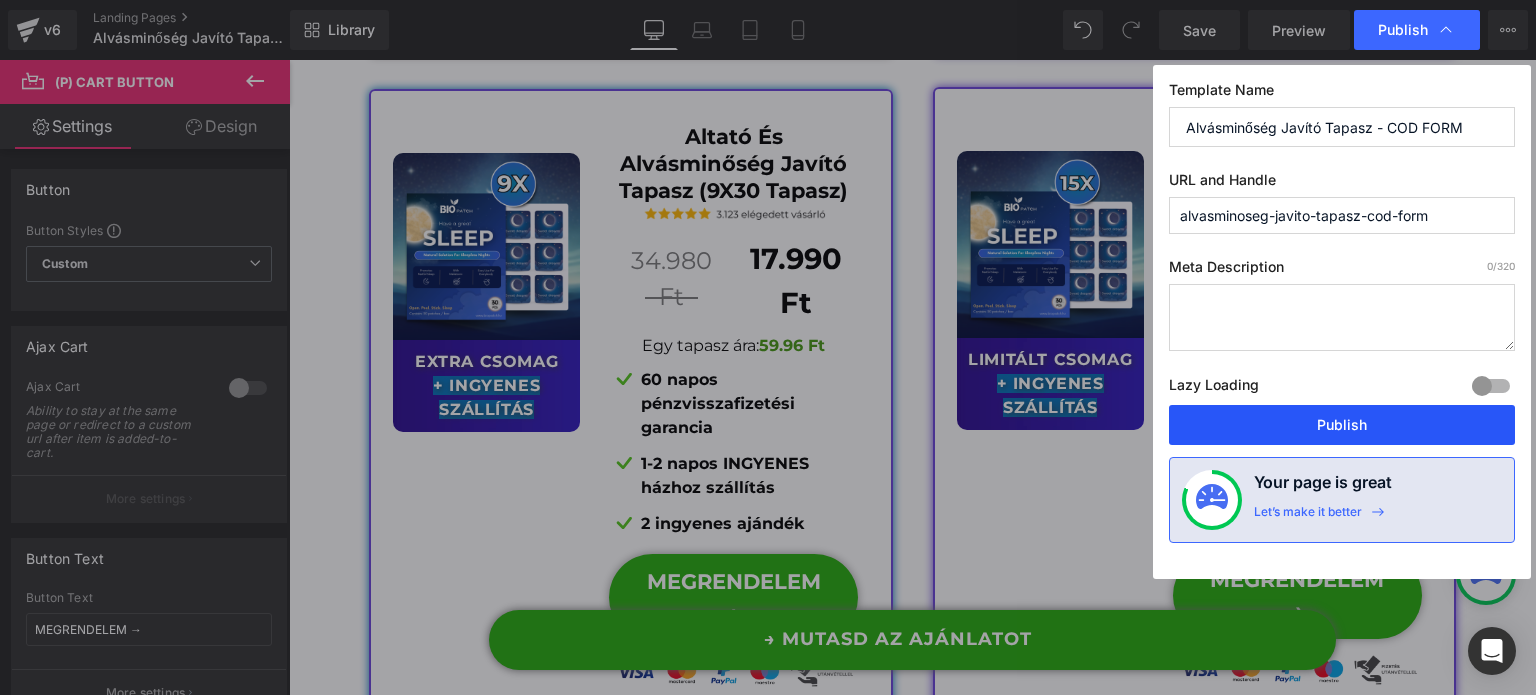 click on "Publish" at bounding box center (1342, 425) 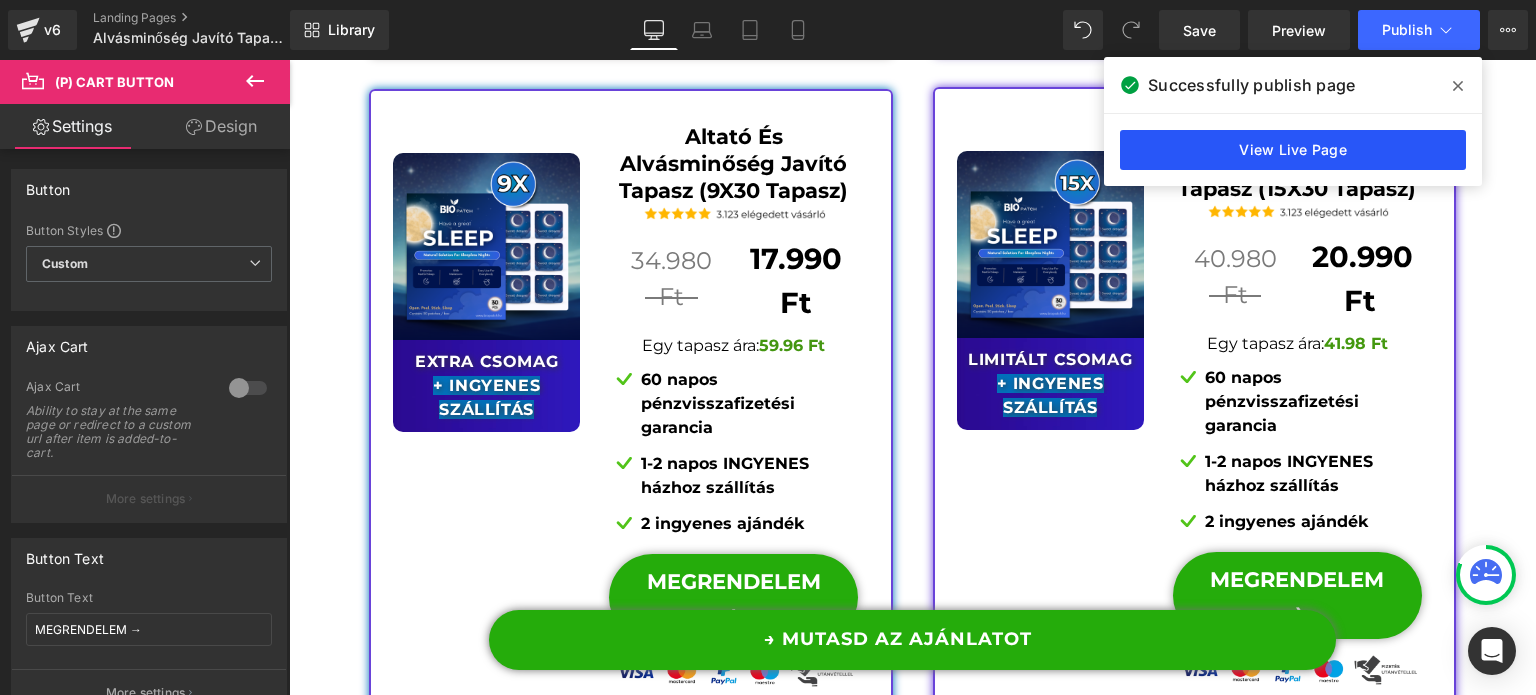 click on "View Live Page" at bounding box center [1293, 150] 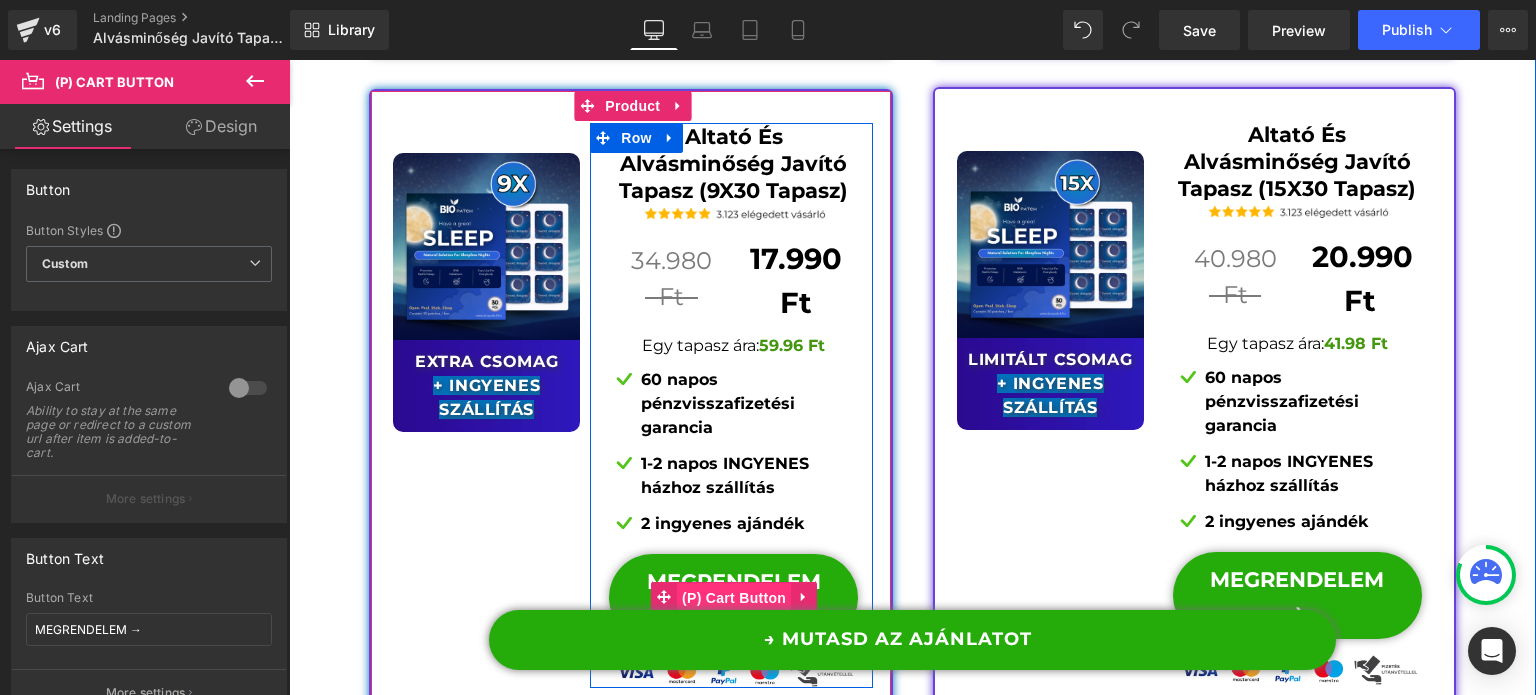 click on "(P) Cart Button" at bounding box center (734, 598) 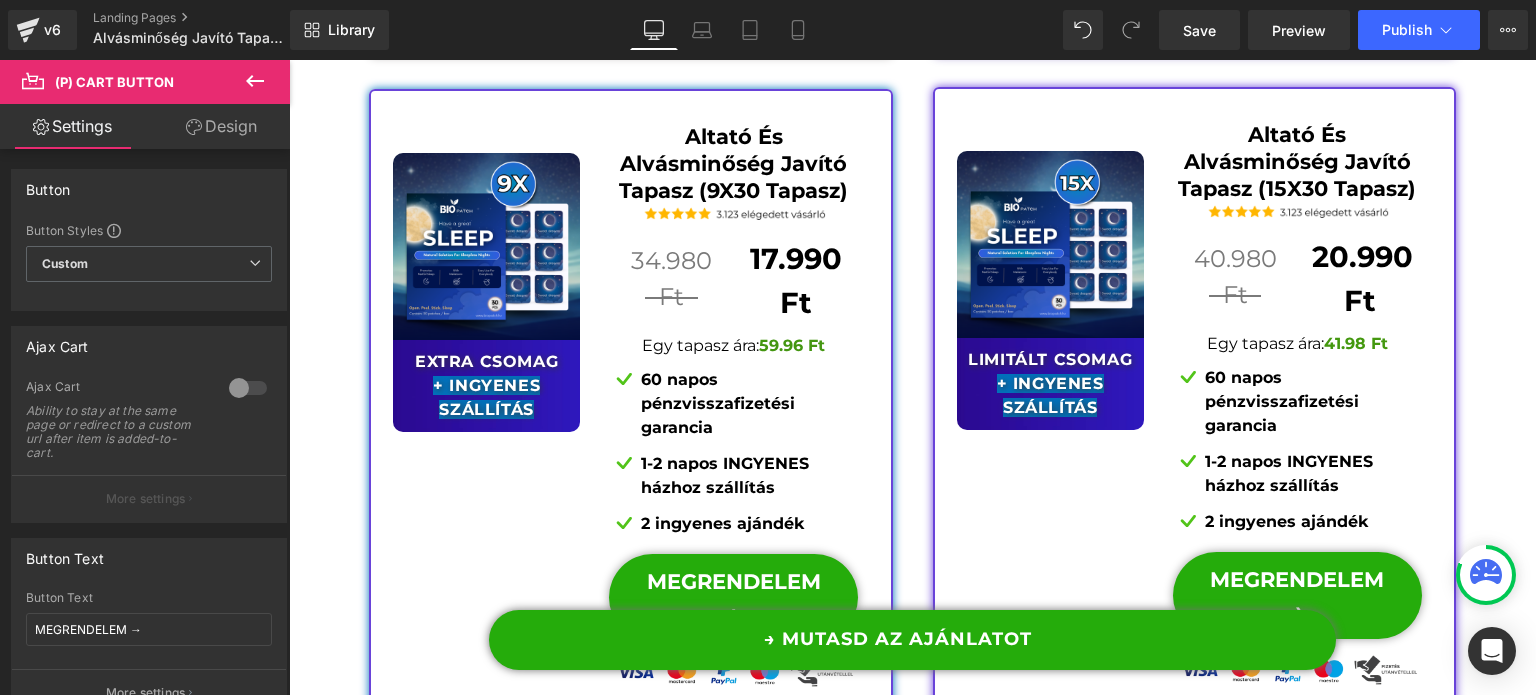 click at bounding box center (255, 82) 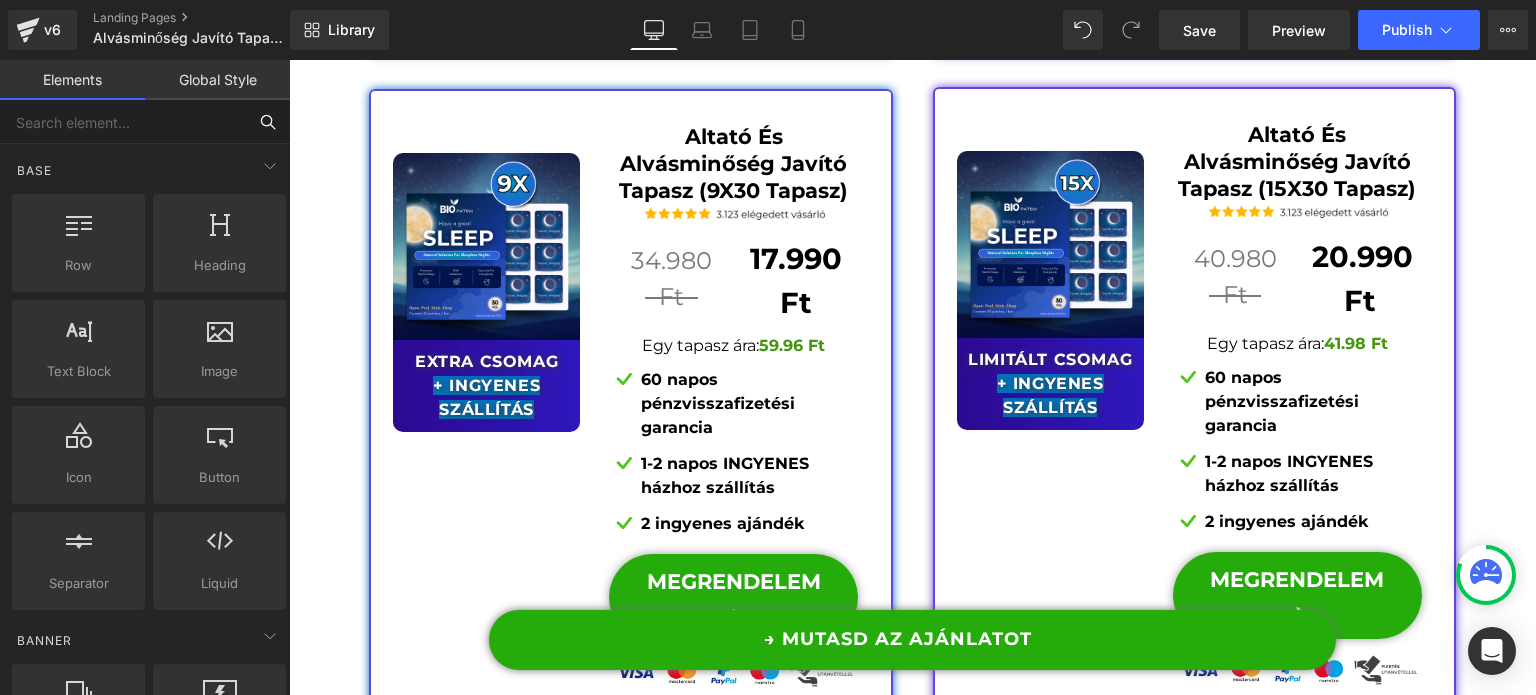 click at bounding box center (123, 122) 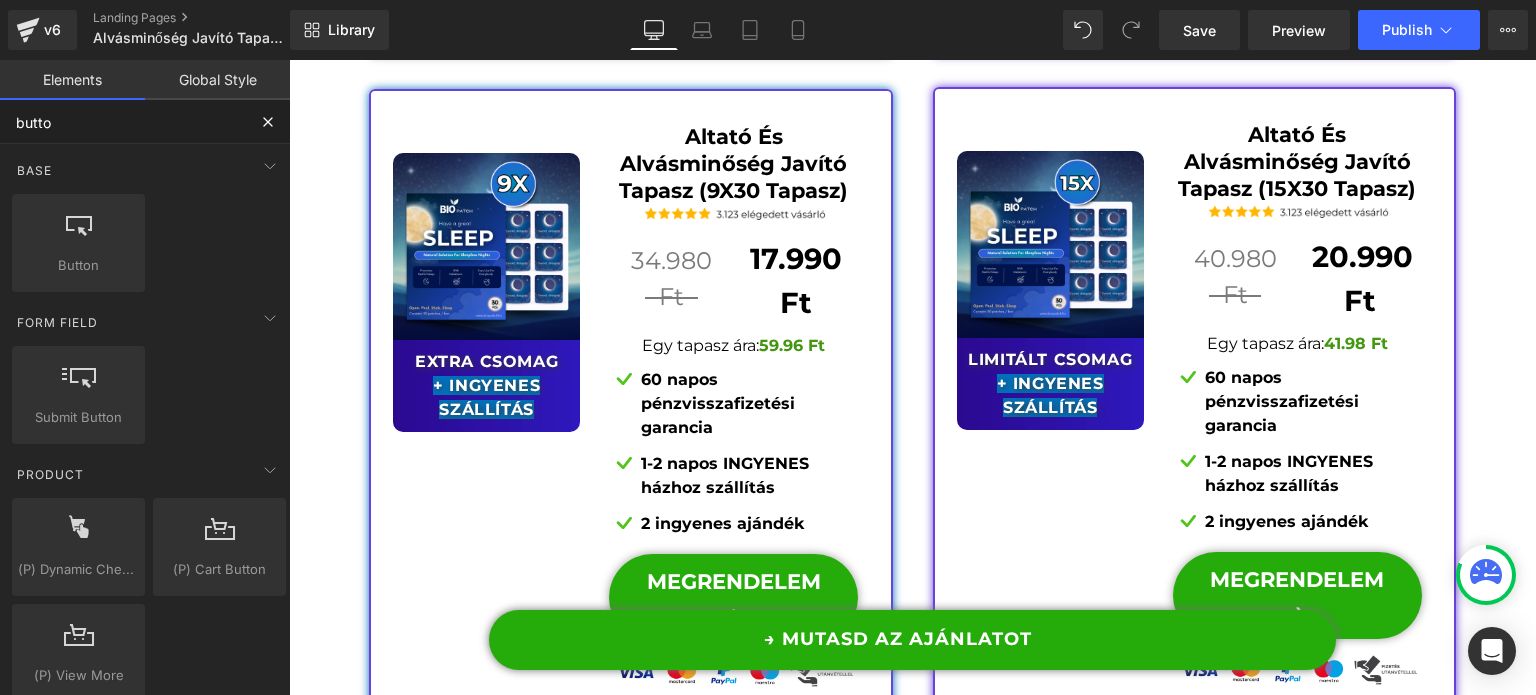 type on "button" 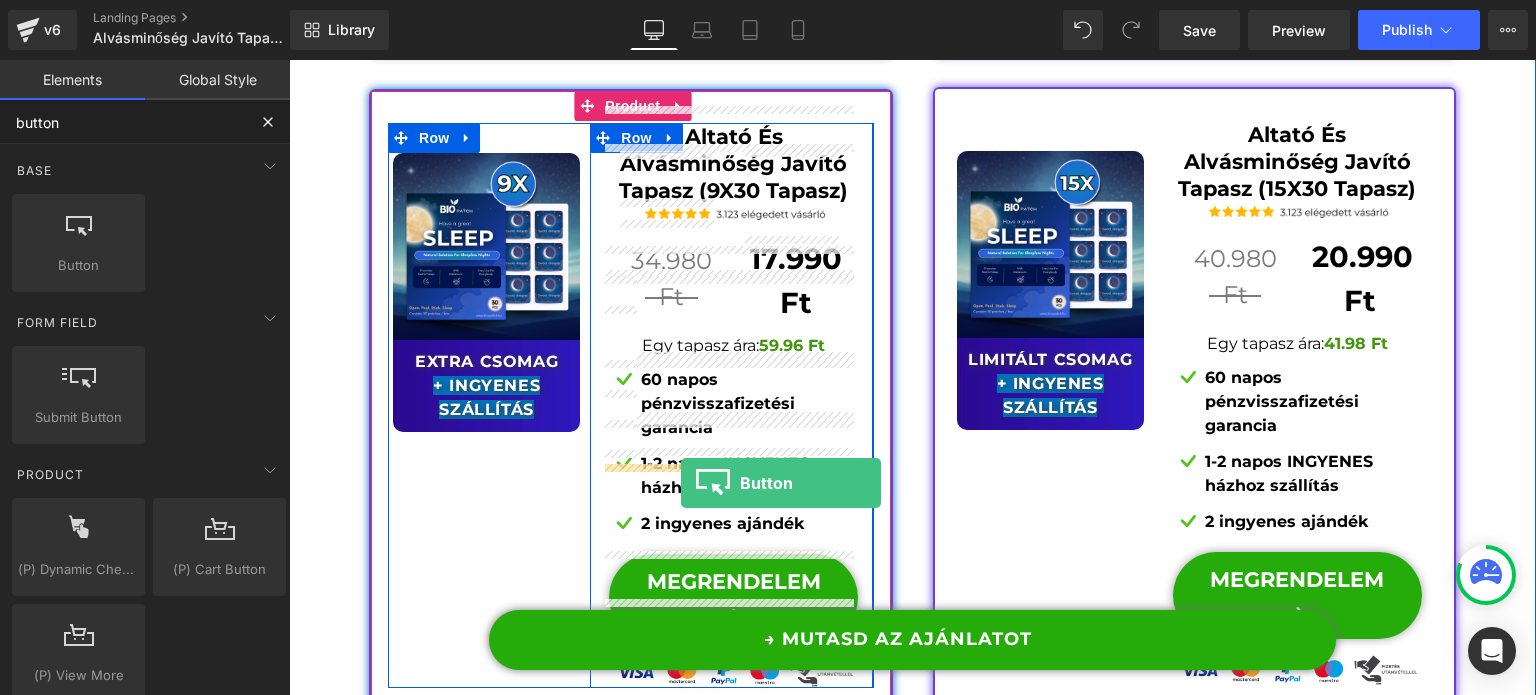 drag, startPoint x: 390, startPoint y: 299, endPoint x: 681, endPoint y: 483, distance: 344.29202 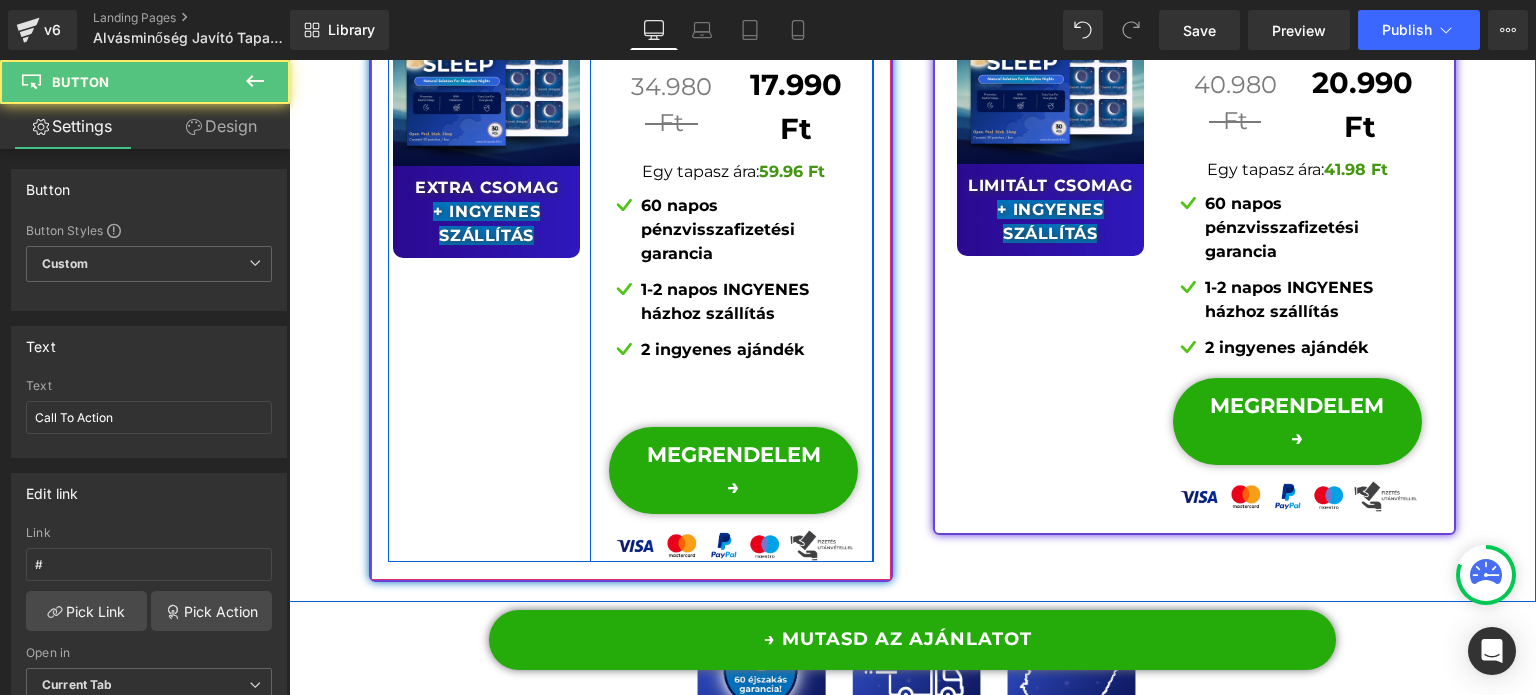 scroll, scrollTop: 15740, scrollLeft: 0, axis: vertical 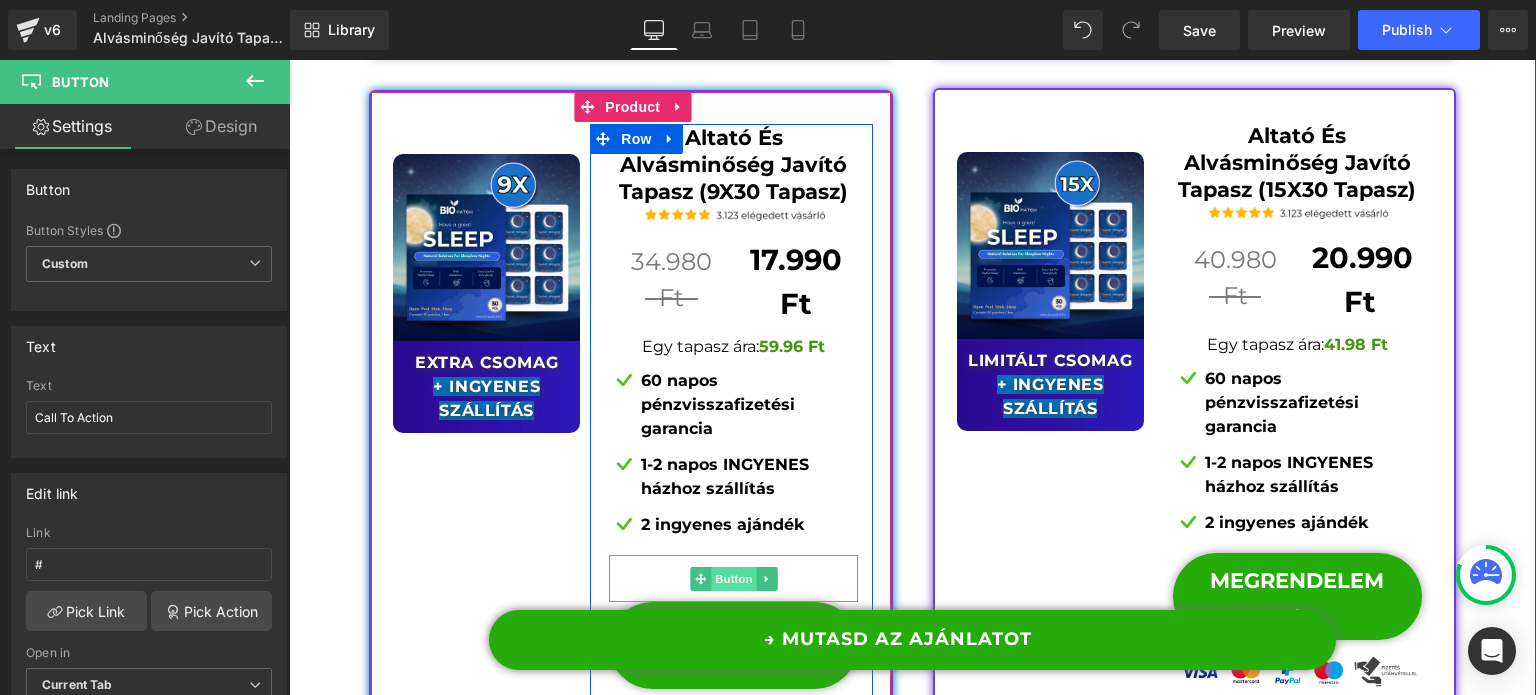 click on "Button" at bounding box center [734, 579] 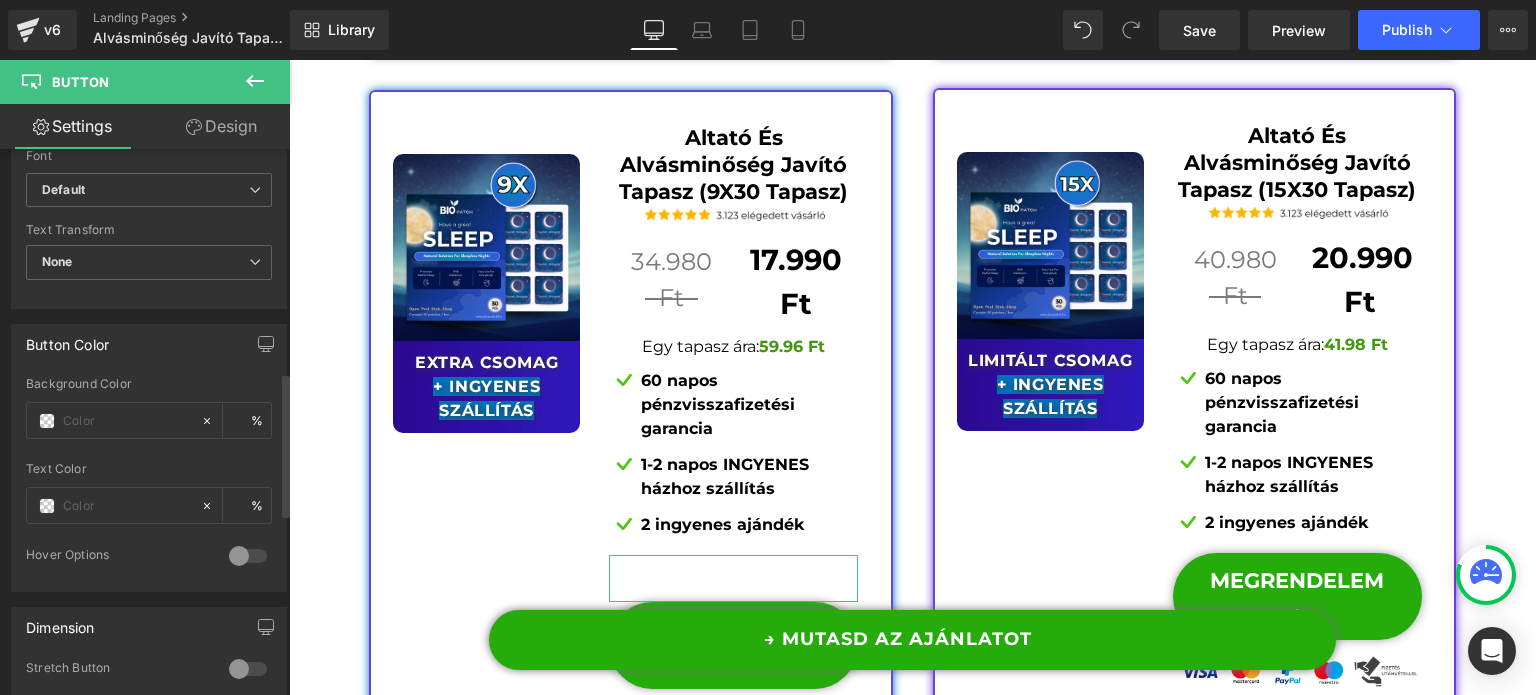 scroll, scrollTop: 800, scrollLeft: 0, axis: vertical 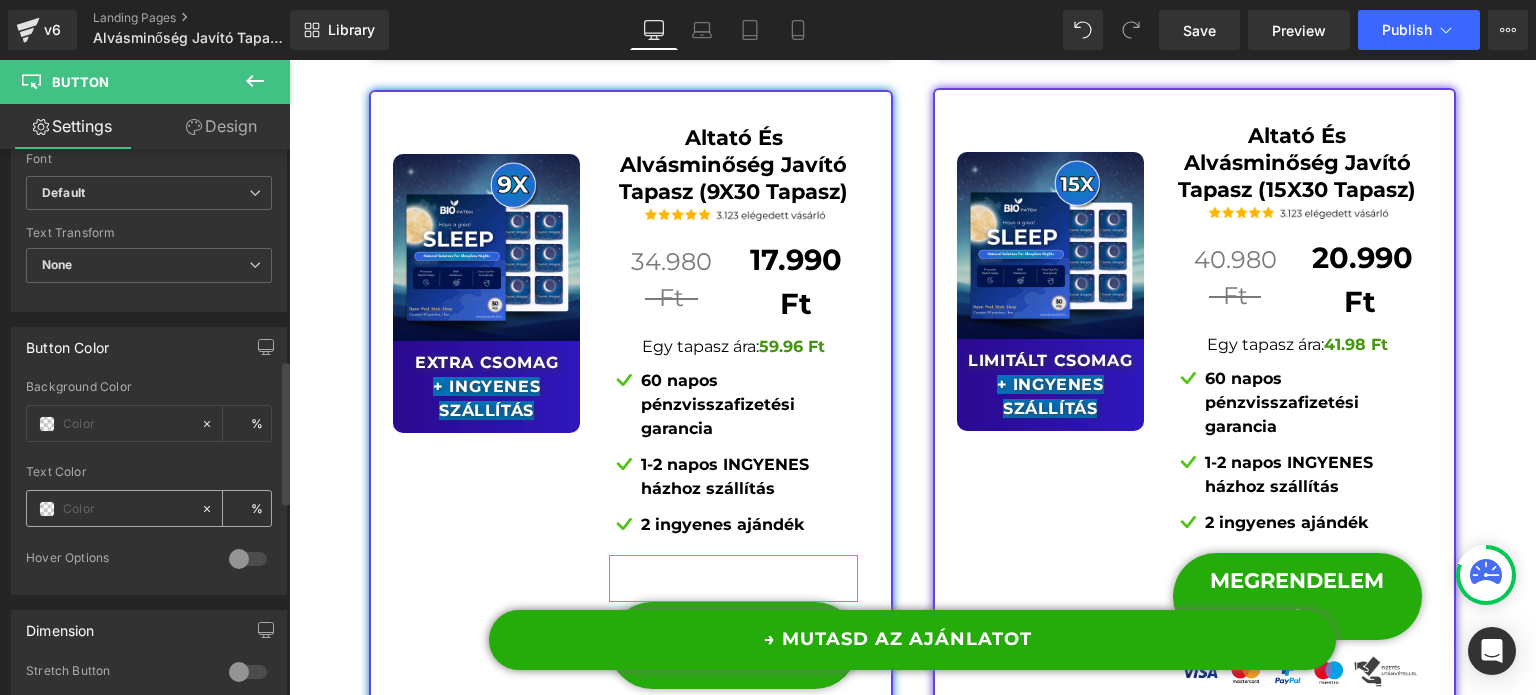 click at bounding box center (47, 509) 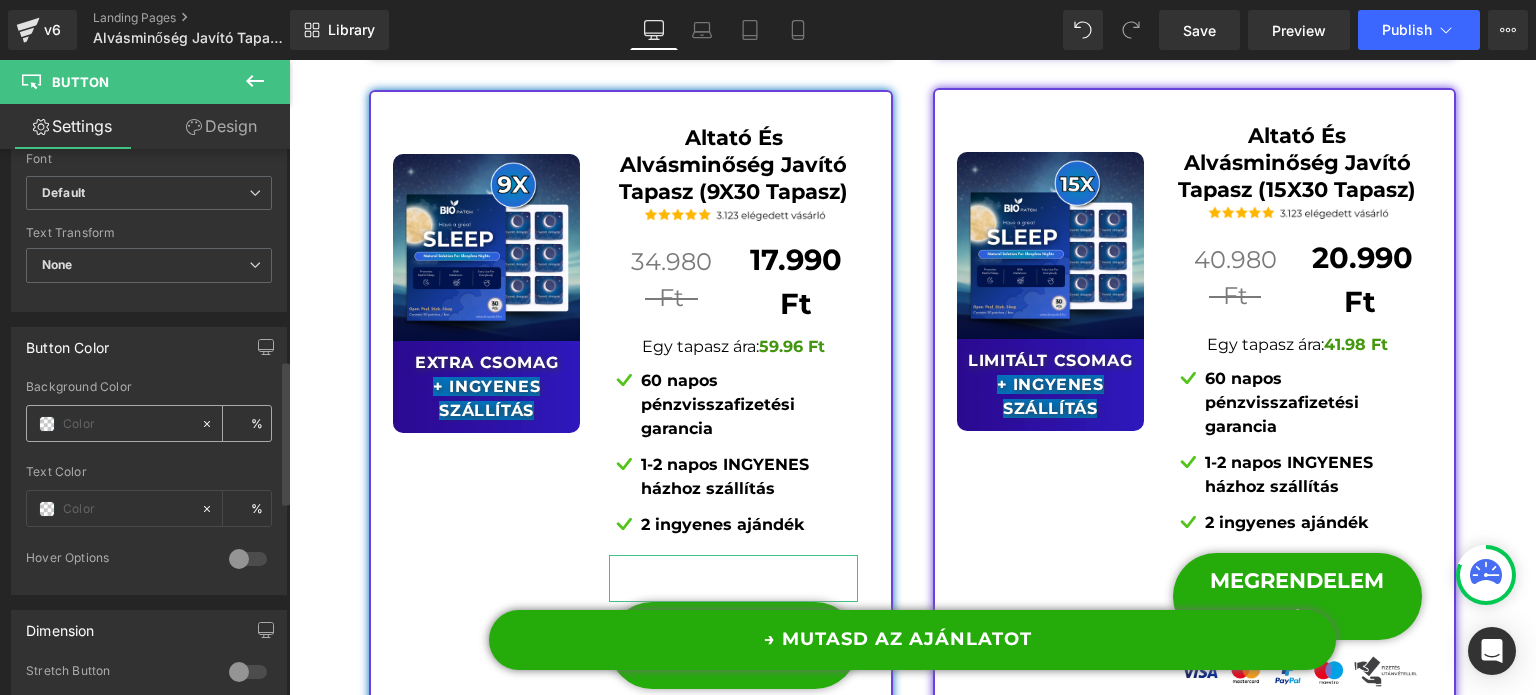 click at bounding box center [113, 423] 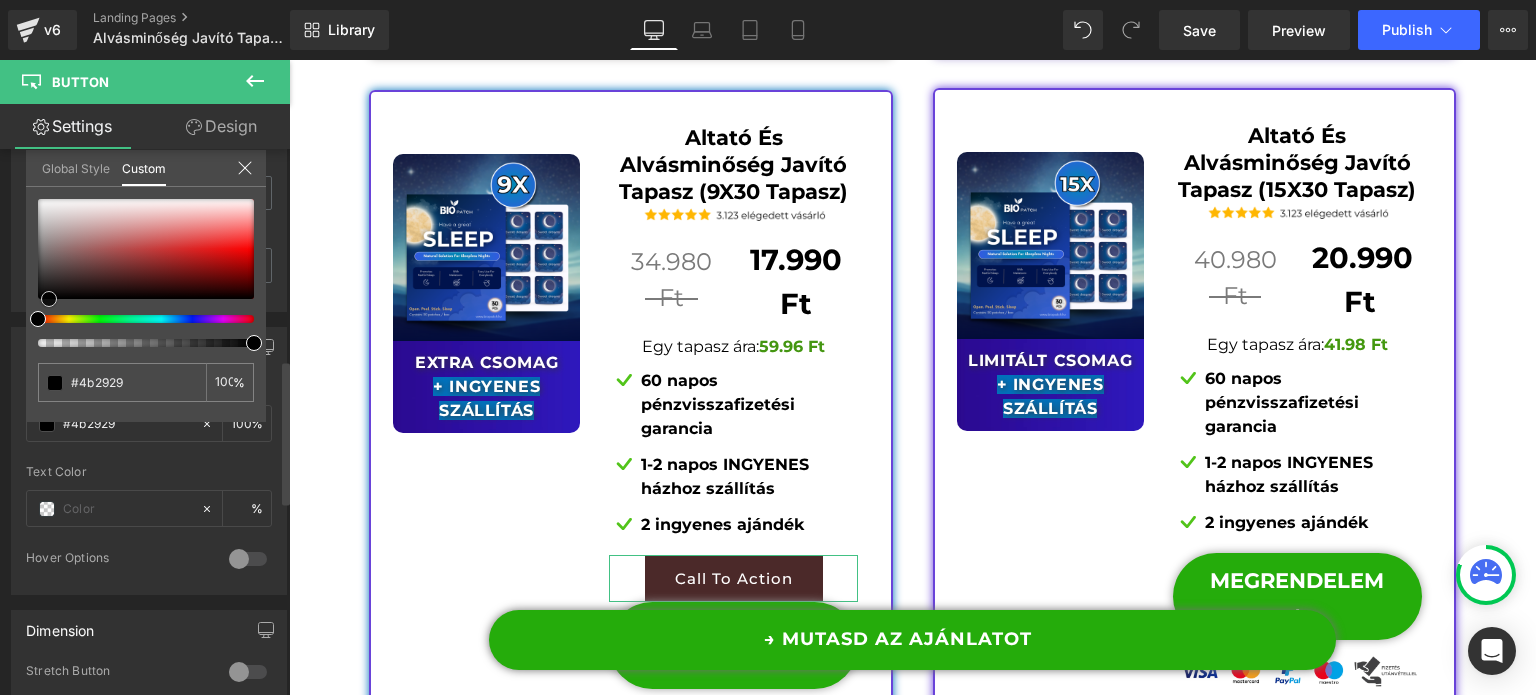 drag, startPoint x: 84, startPoint y: 283, endPoint x: 15, endPoint y: 318, distance: 77.36925 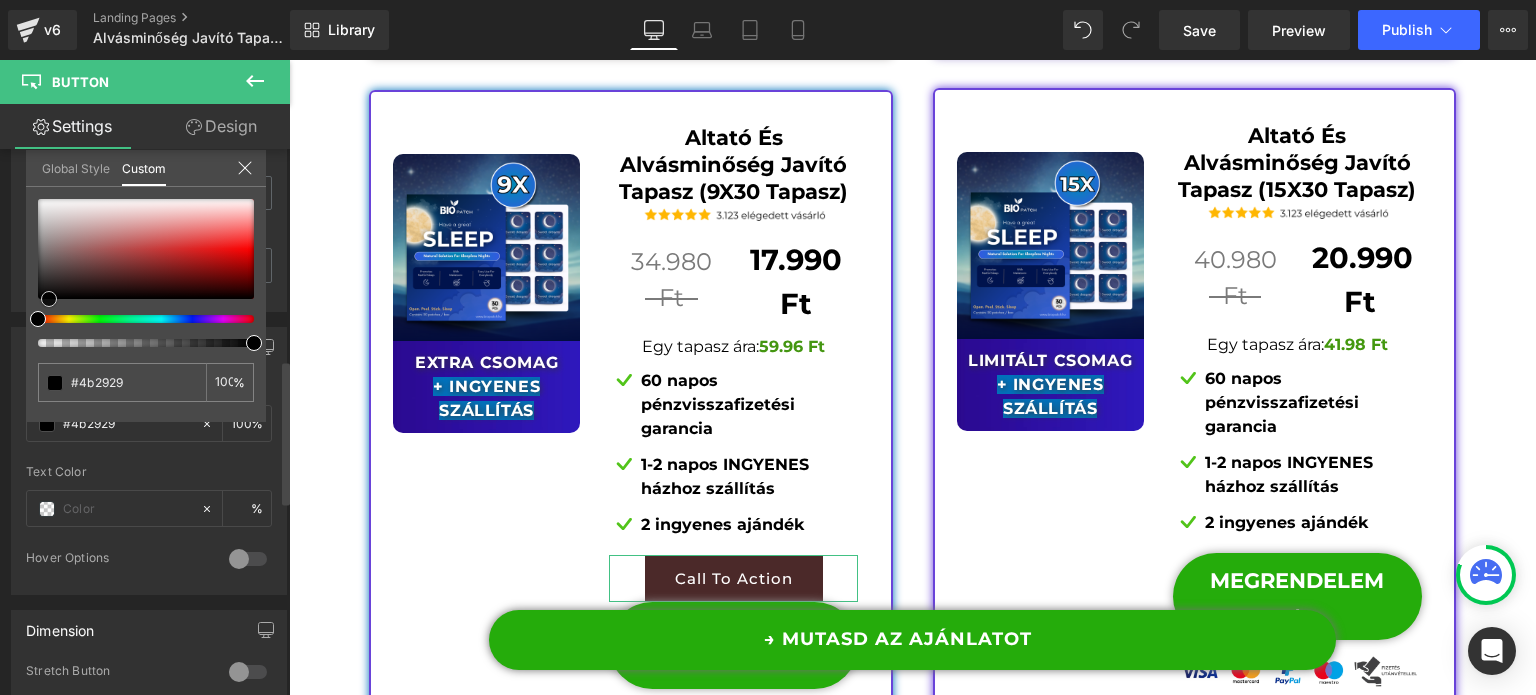 click on "Button Color Background Color % Text Color % 0 Hover Options Background Color Hover % Text Color Hover % Global Style Custom Setup Global Style none 0 %" at bounding box center [149, 453] 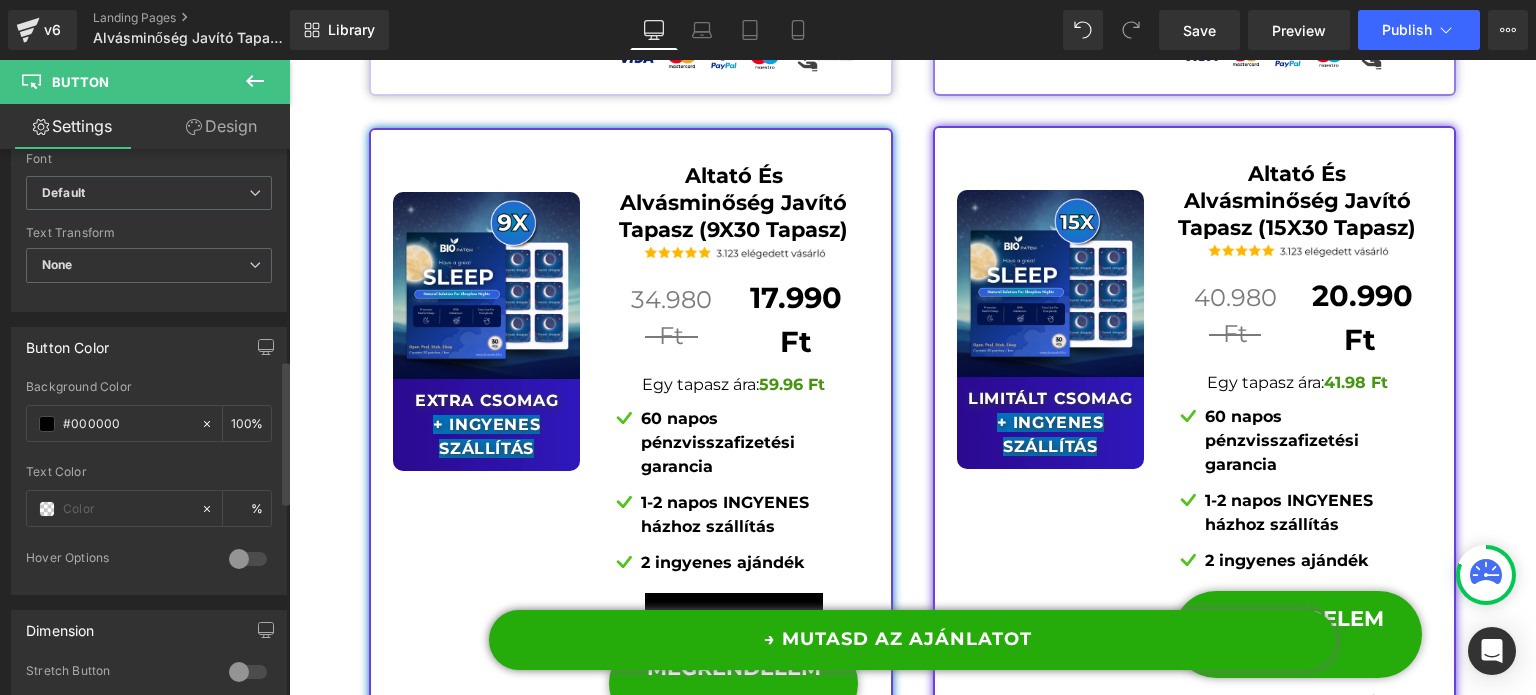 scroll, scrollTop: 15740, scrollLeft: 0, axis: vertical 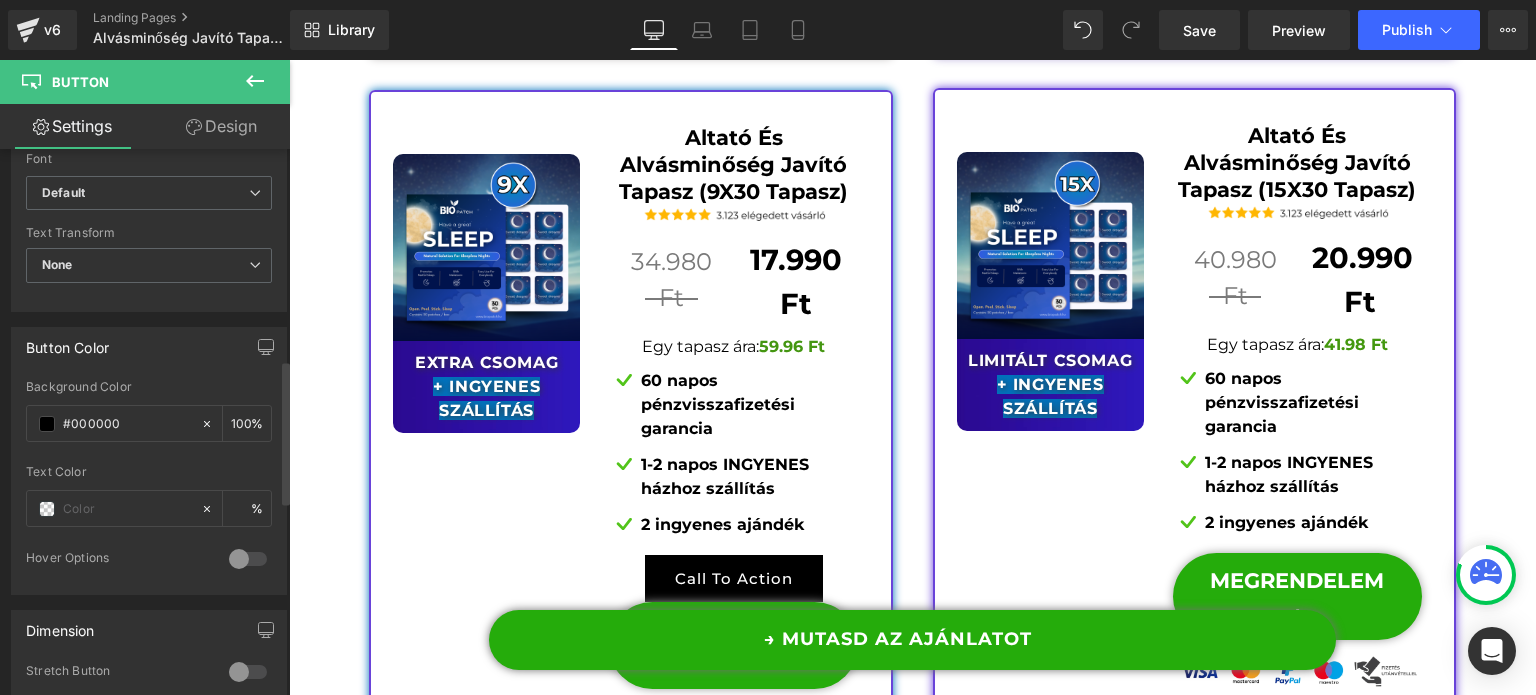 click on "Image         Icon         Row         Row         Image         → MUTASD AZ AJÁNLATOT Button         Row         Hogyan Működik? Button         Vásárlói Vélemények Button         60 Napos Garanciánk Button         Gyakran Ismételt Kérdések Button         Row         Icon         Row         Row         Row         Image         Image         Image         Image         Row
Sale Off
(P) Image
‹" at bounding box center (912, -4527) 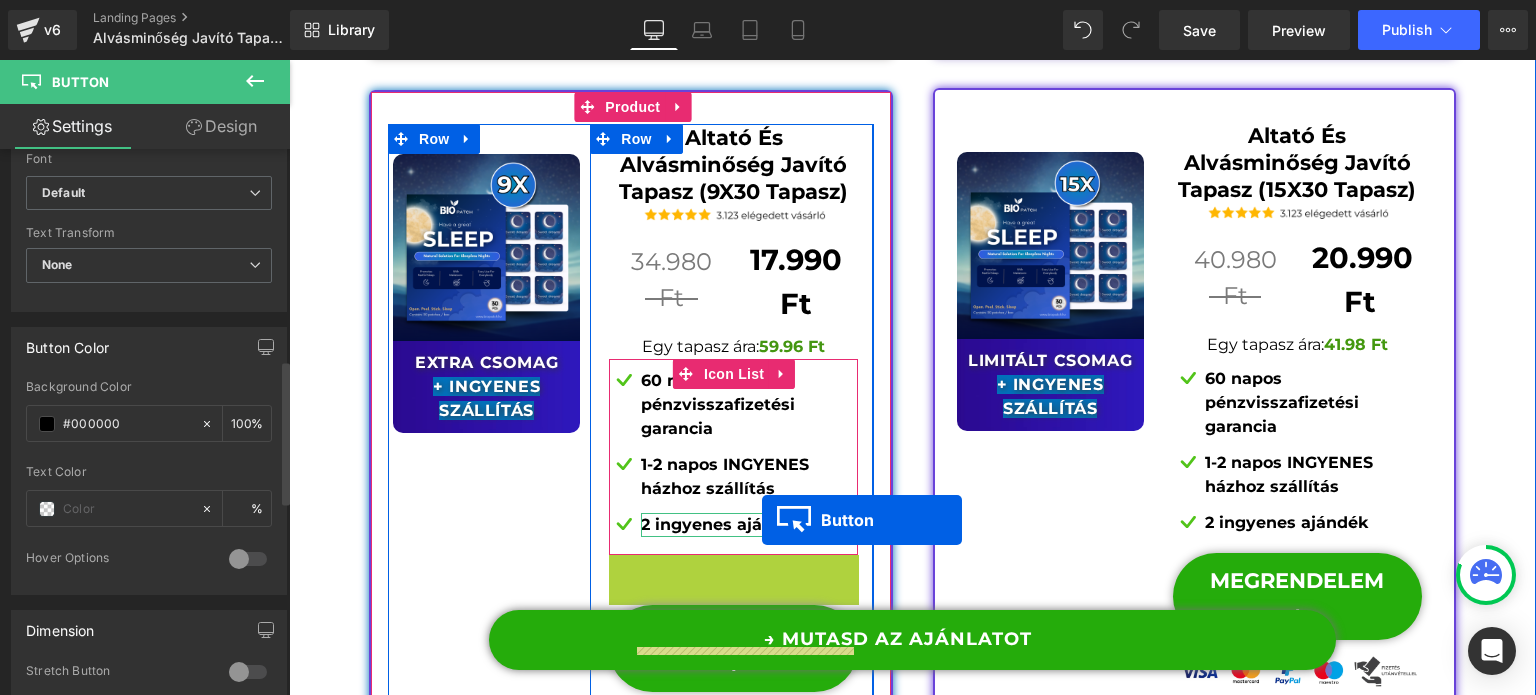 scroll, scrollTop: 15240, scrollLeft: 0, axis: vertical 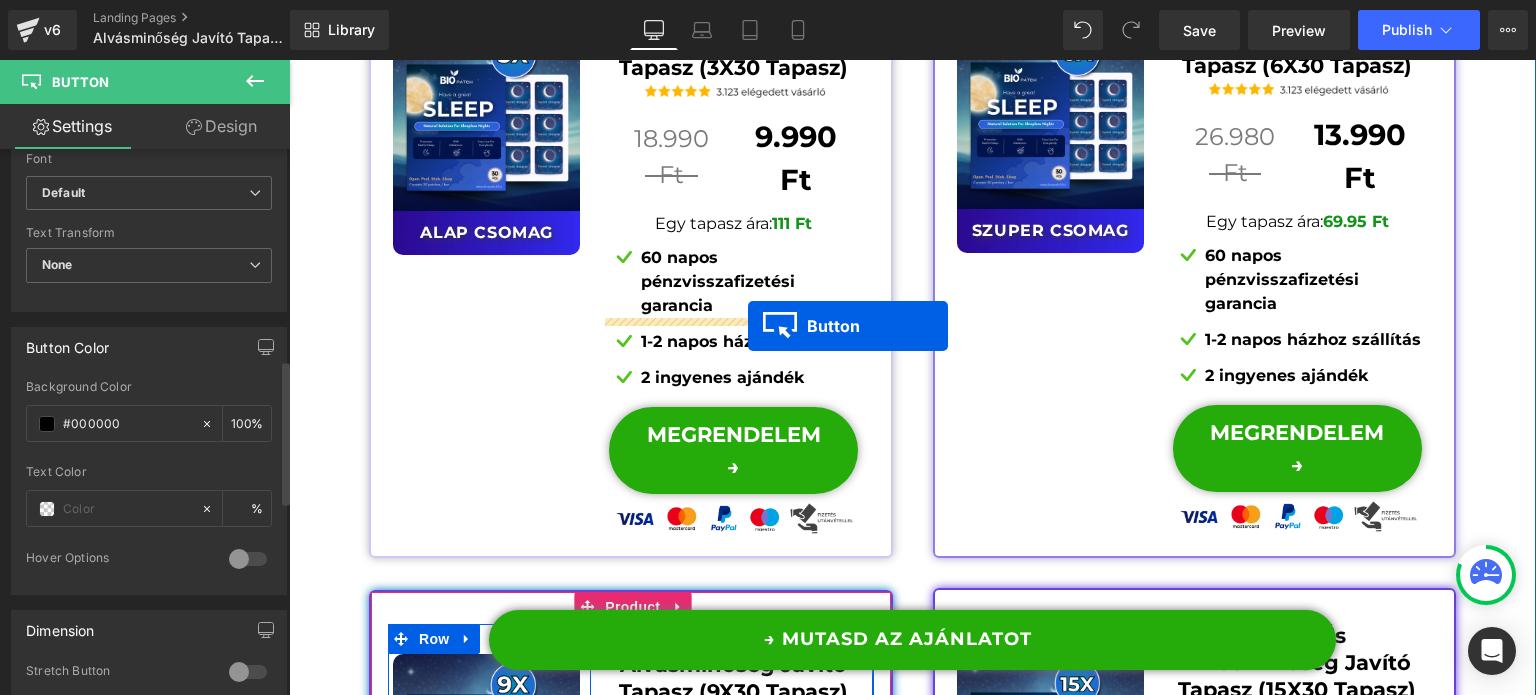 drag, startPoint x: 714, startPoint y: 488, endPoint x: 748, endPoint y: 327, distance: 164.5509 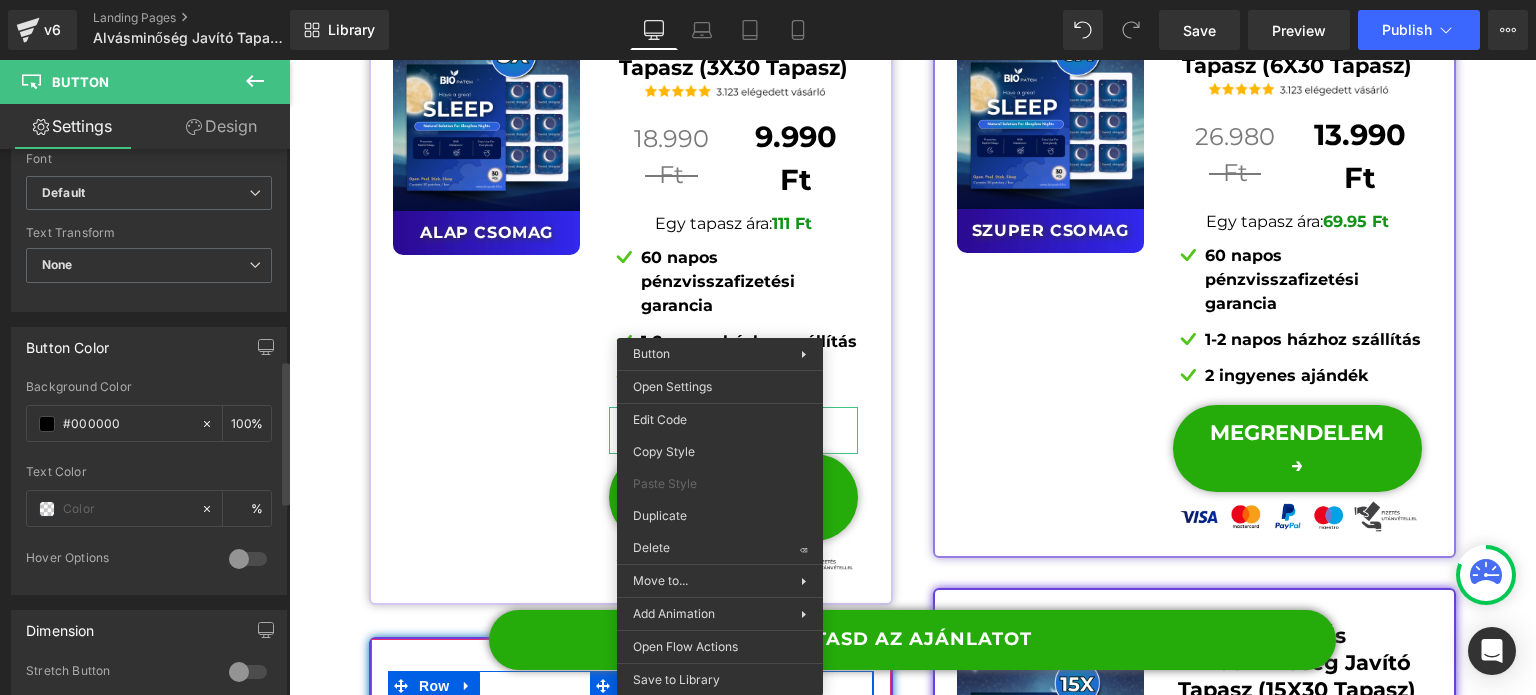 click on "Sale Off
(P) Image SZUPER CSOMAG Text Block         Row         Altató És Alvásminőség Javító Tapasz (6X30 Tapasz) Text Block         Image
26.980 Ft Text Block
Separator         13.990 Ft Text Block
Row         Egy tapasz ára:  69.95 Ft Text Block
Image
60 napos pénzvisszafizetési garancia" at bounding box center [1195, 258] 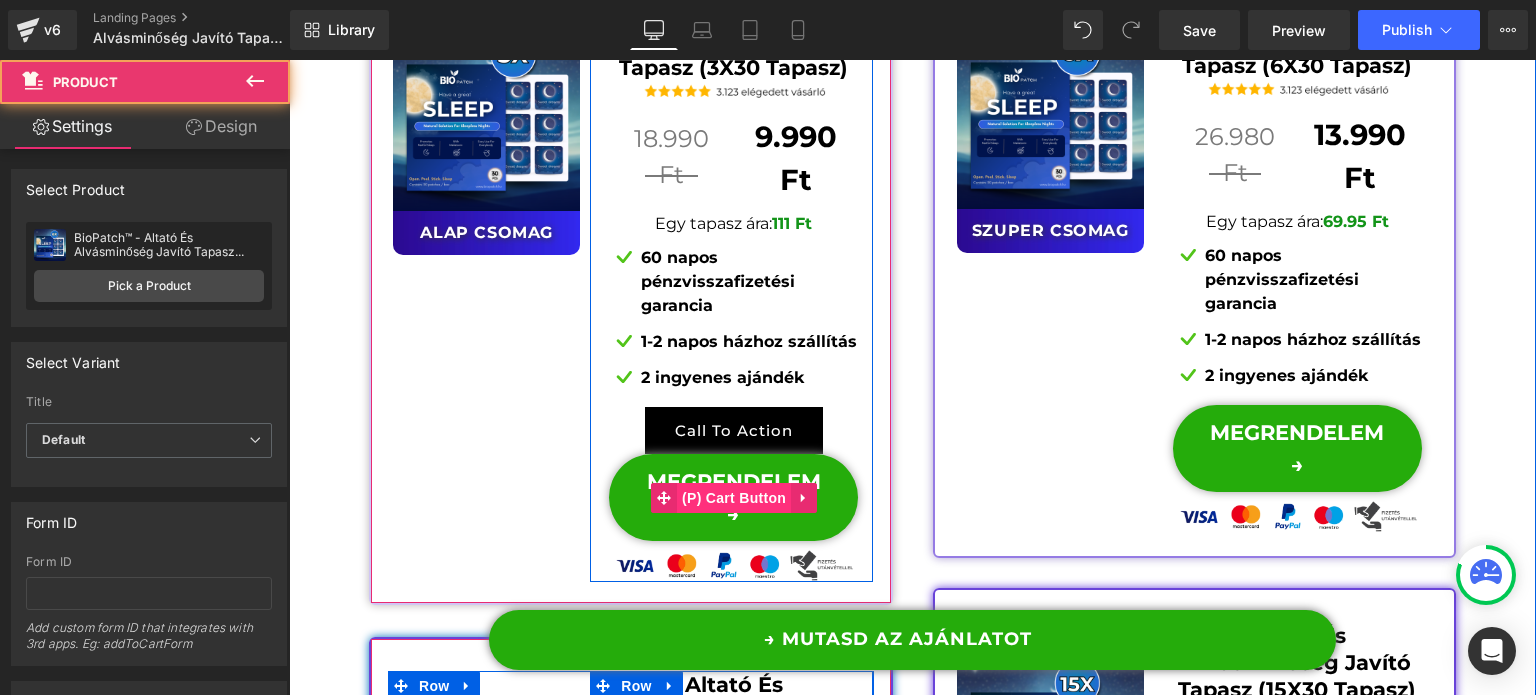 click on "(P) Cart Button" at bounding box center (734, 498) 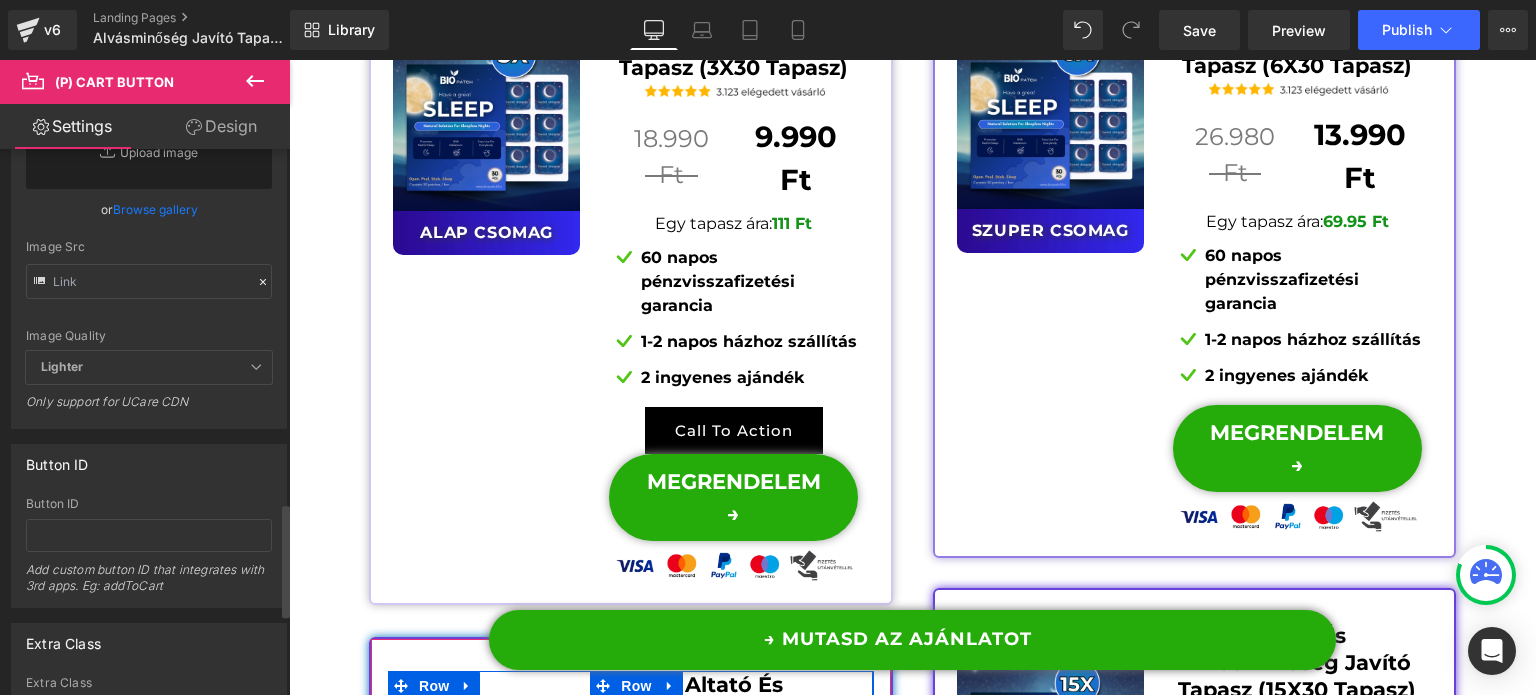 scroll, scrollTop: 2092, scrollLeft: 0, axis: vertical 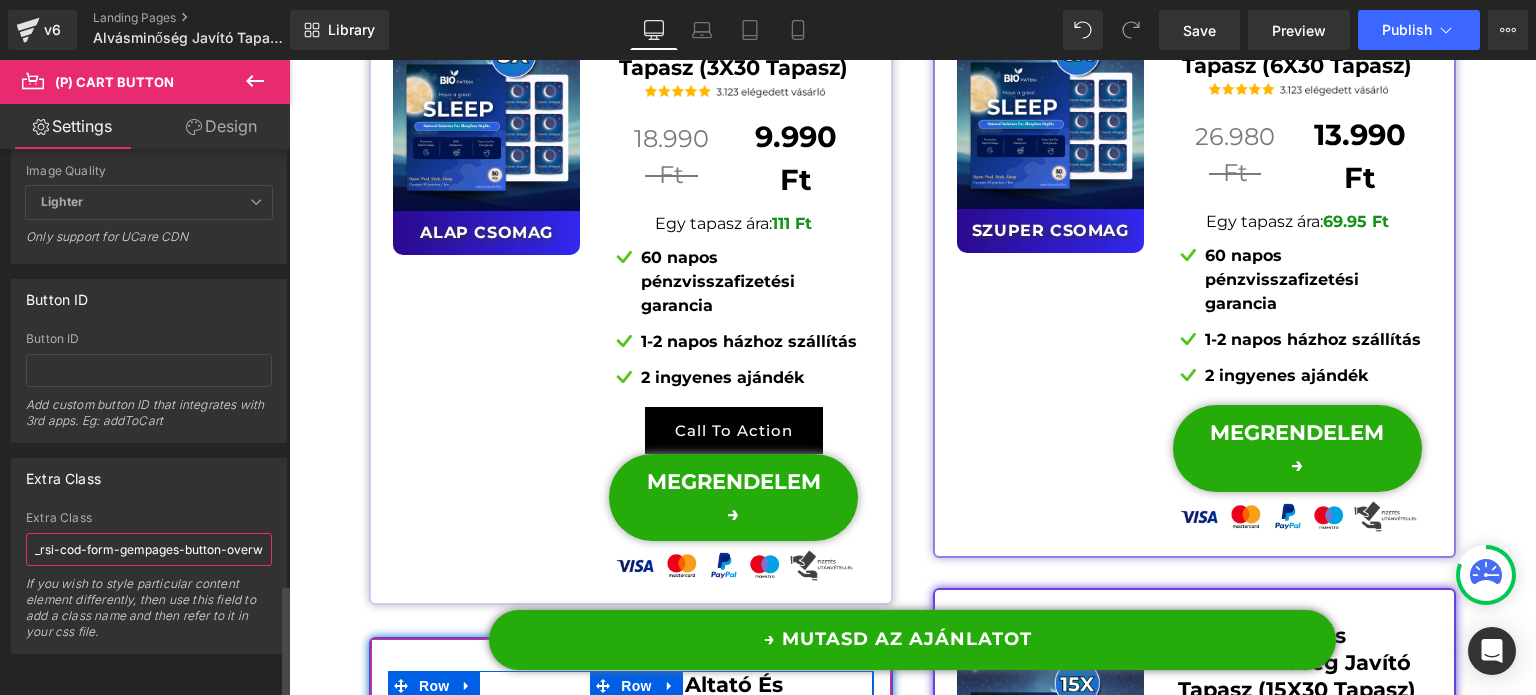 click on "_rsi-cod-form-gempages-button-overwrite _rsi-cod-form-is-gempage" at bounding box center (149, 549) 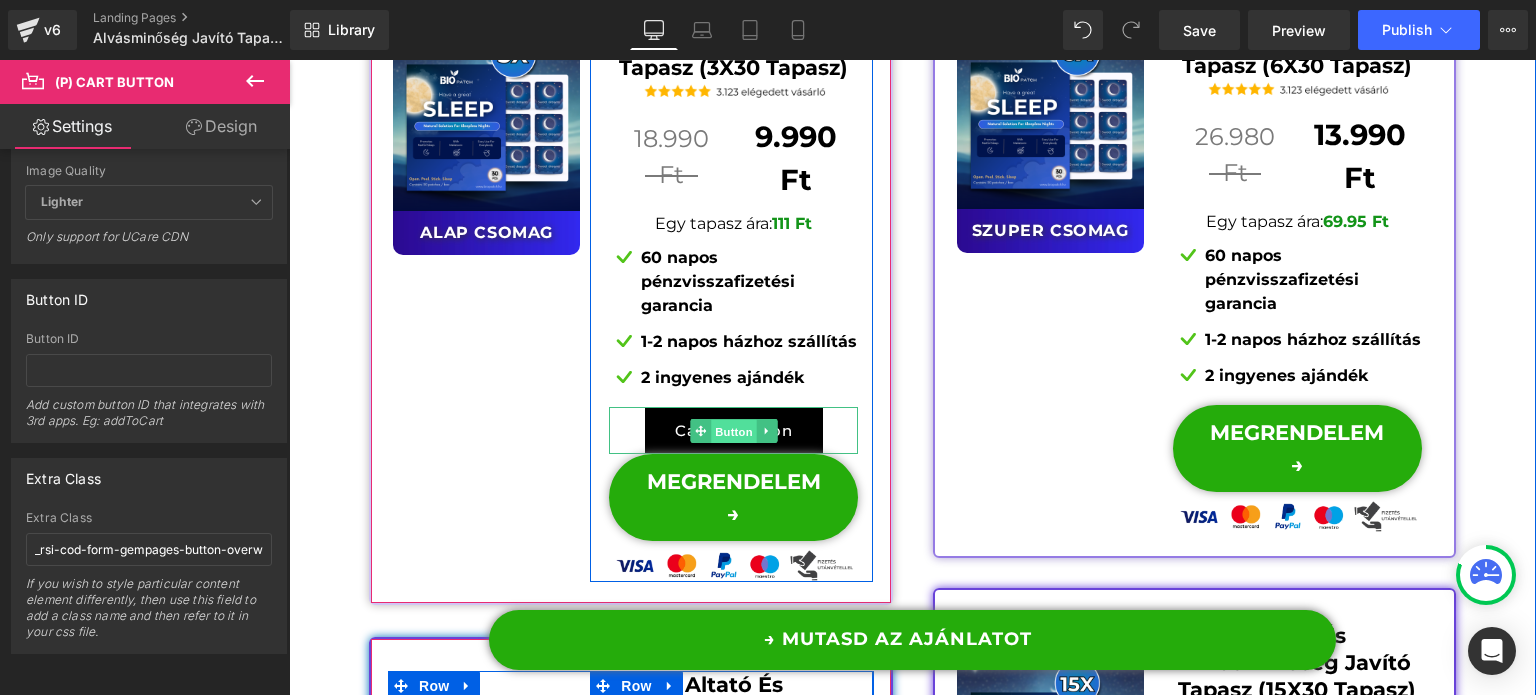 click on "Button" at bounding box center (734, 432) 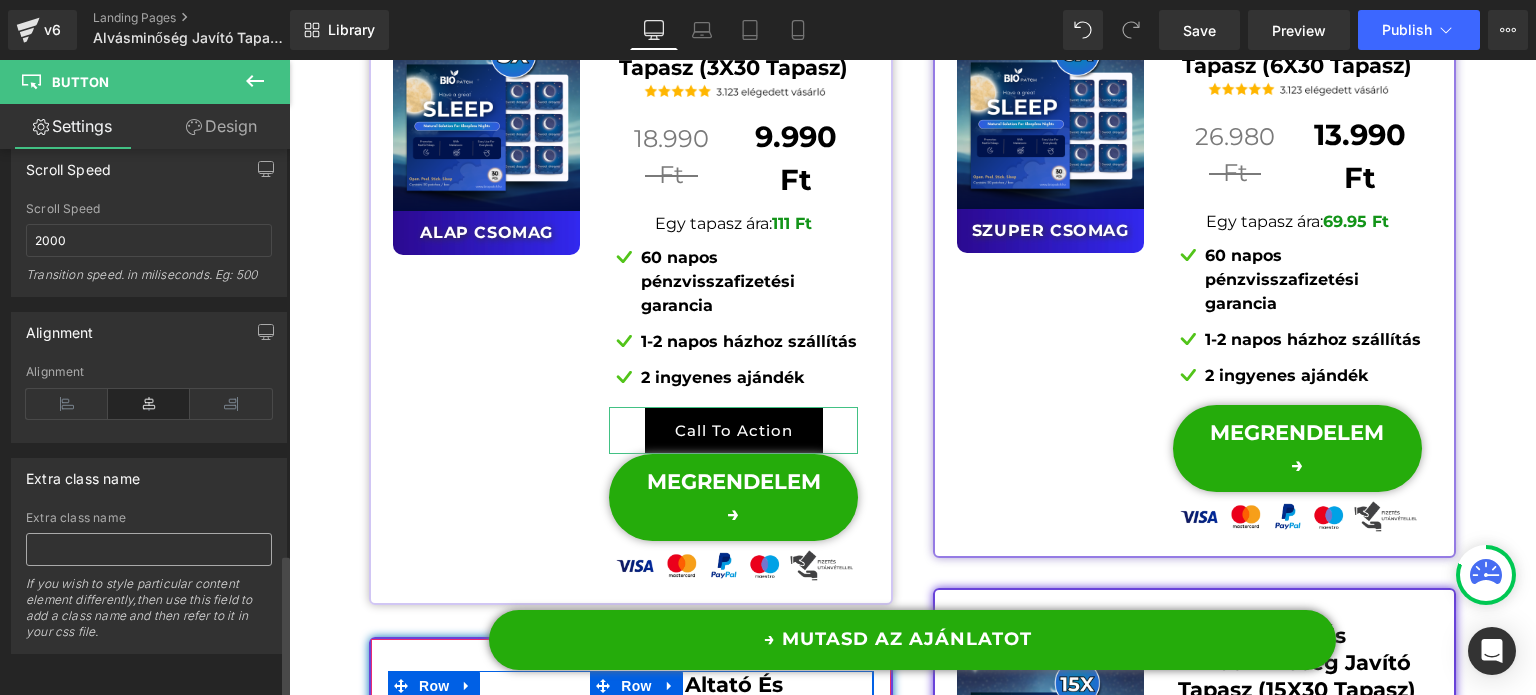 scroll, scrollTop: 1537, scrollLeft: 0, axis: vertical 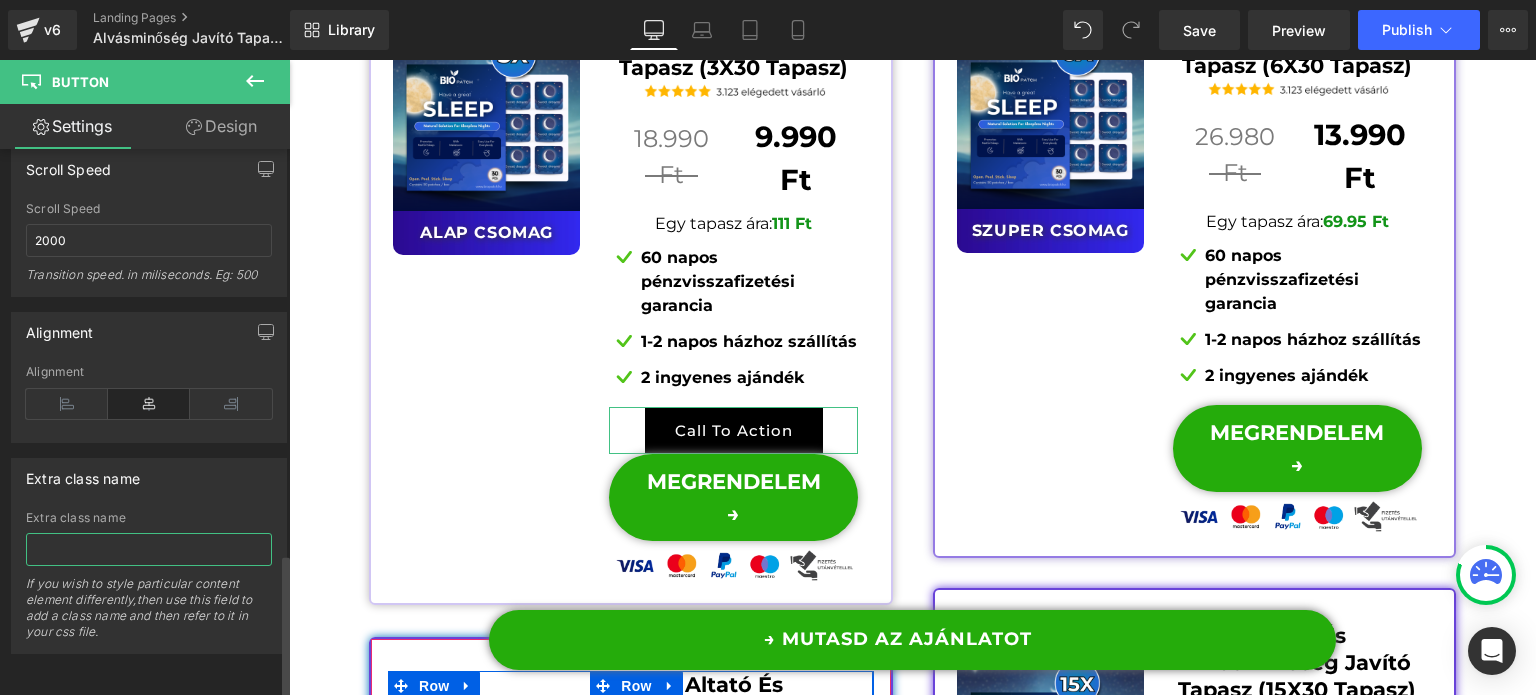 click at bounding box center (149, 549) 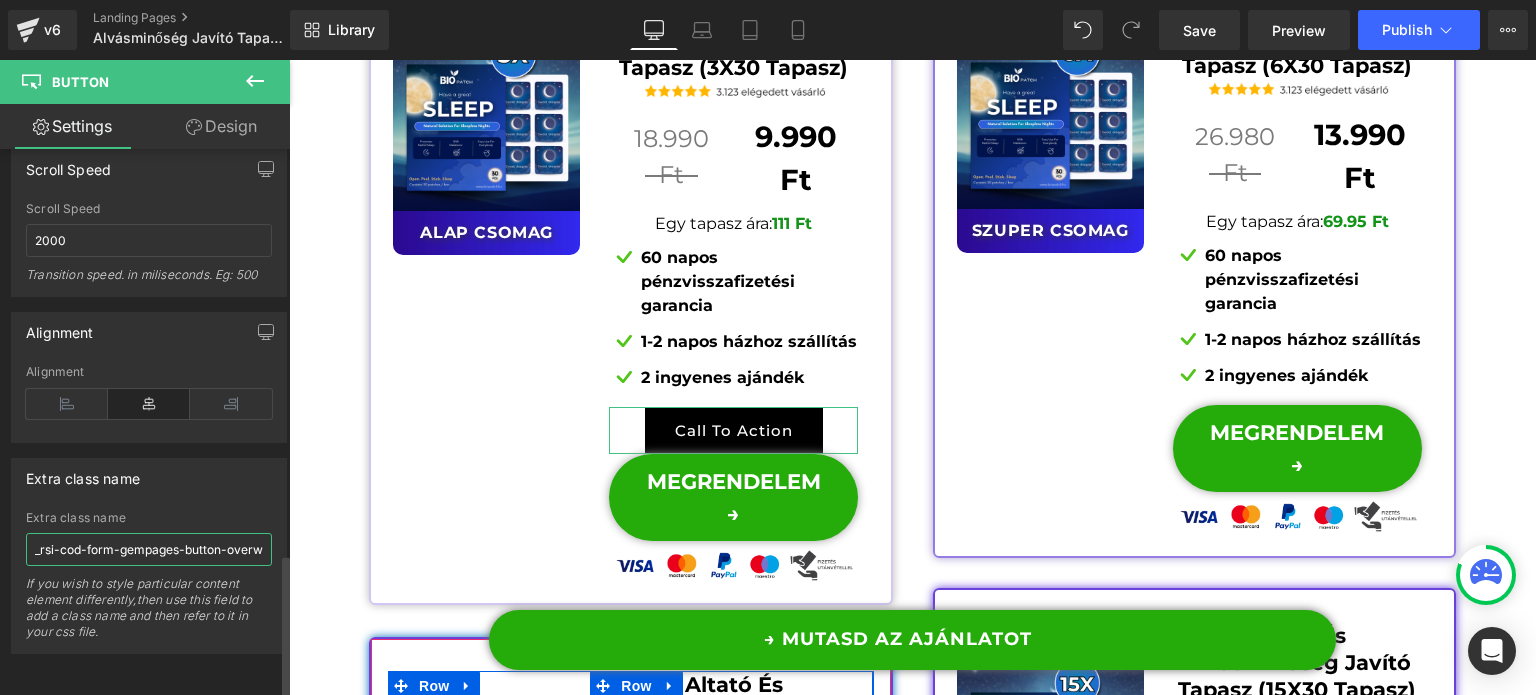 scroll, scrollTop: 0, scrollLeft: 178, axis: horizontal 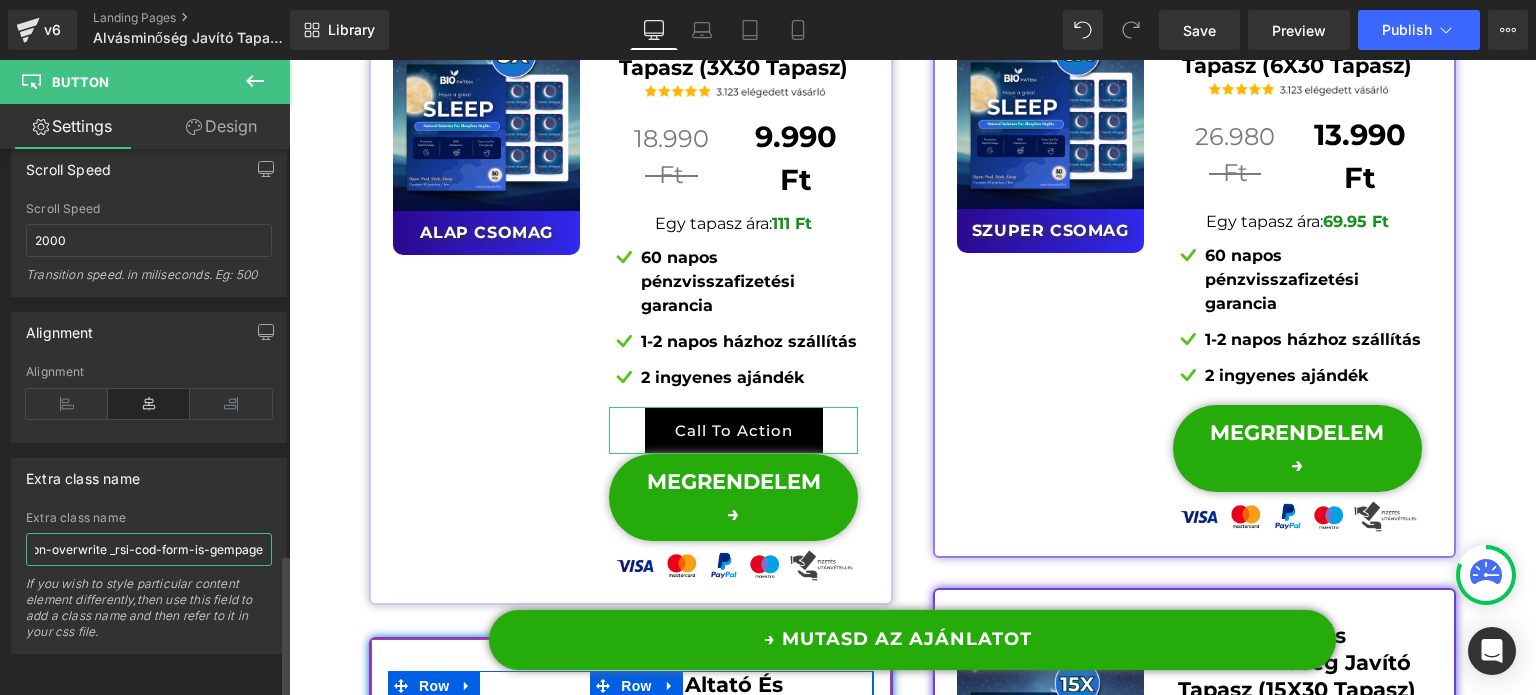 type on "_rsi-cod-form-gempages-button-overwrite _rsi-cod-form-is-gempage" 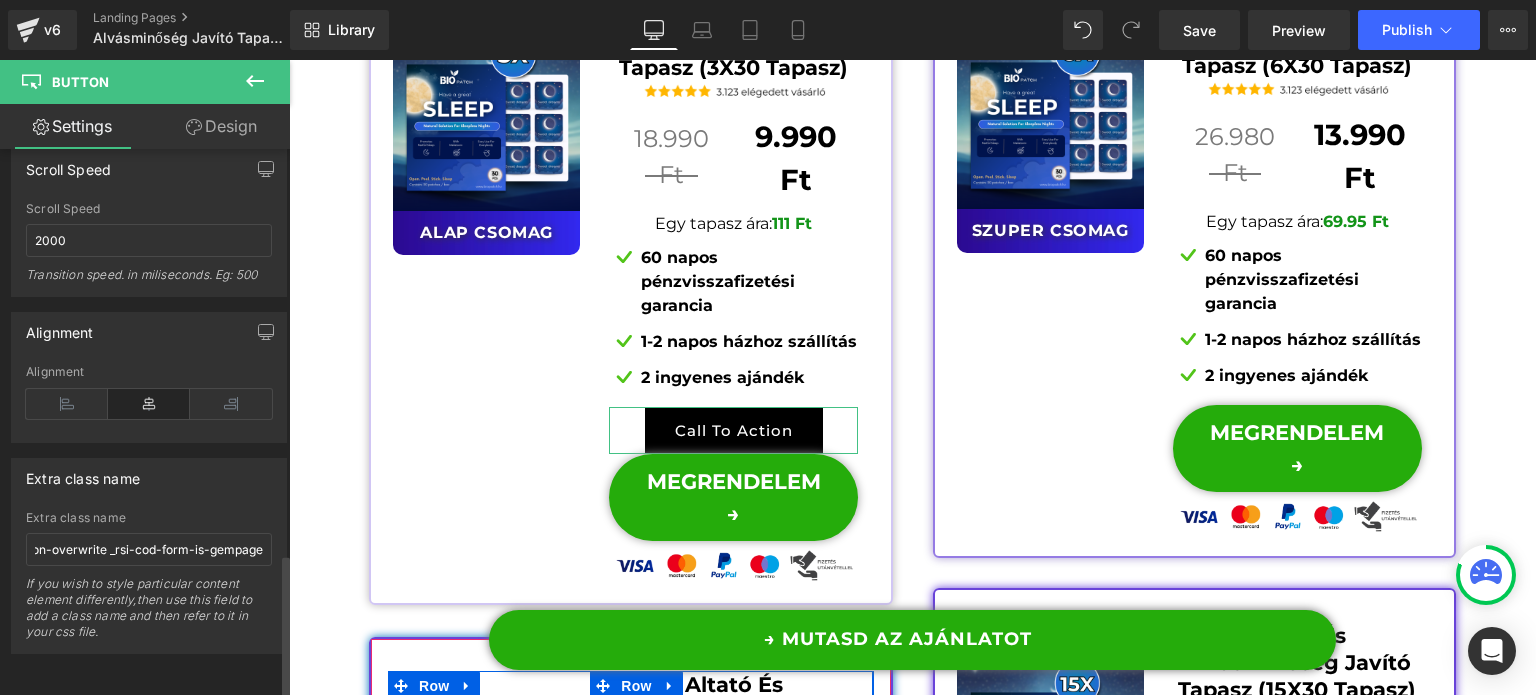 click on "Extra class name" at bounding box center (149, 518) 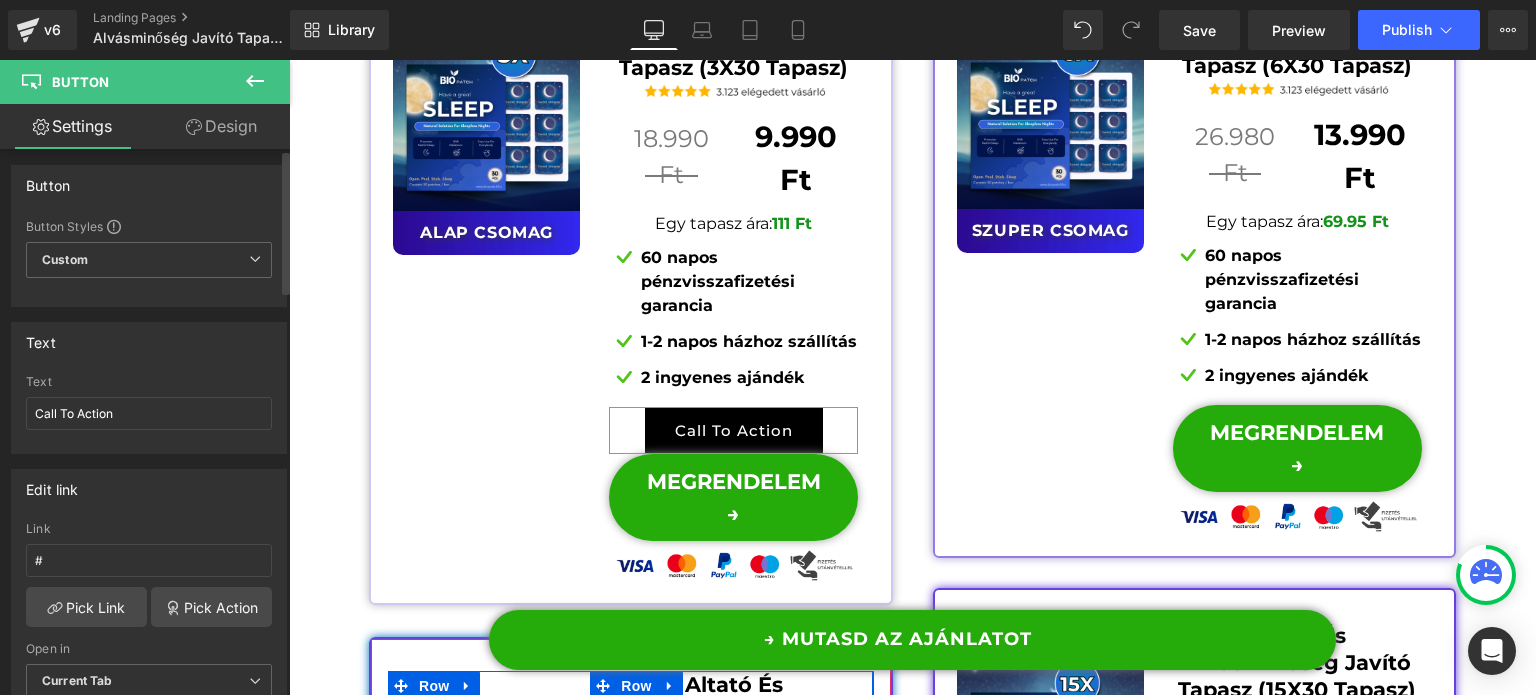 scroll, scrollTop: 0, scrollLeft: 0, axis: both 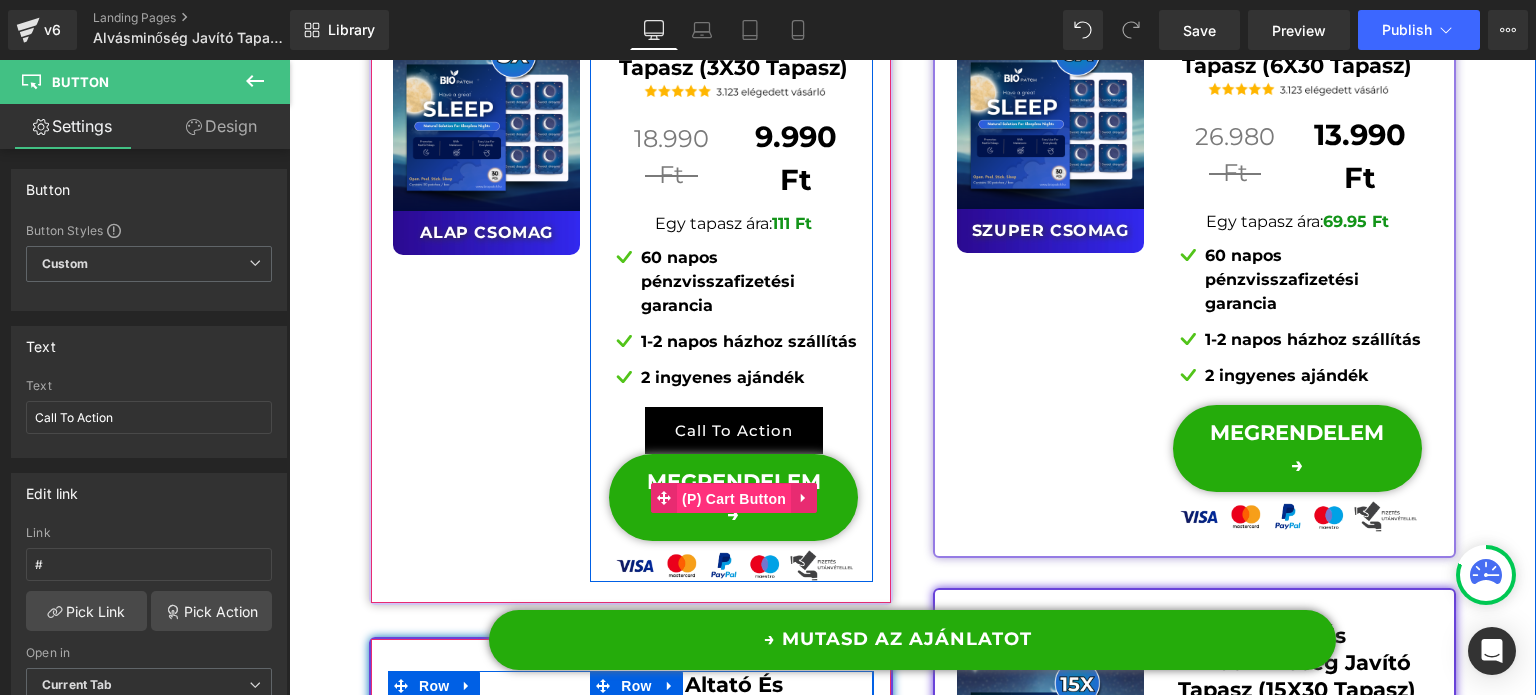 click on "(P) Cart Button" at bounding box center (734, 499) 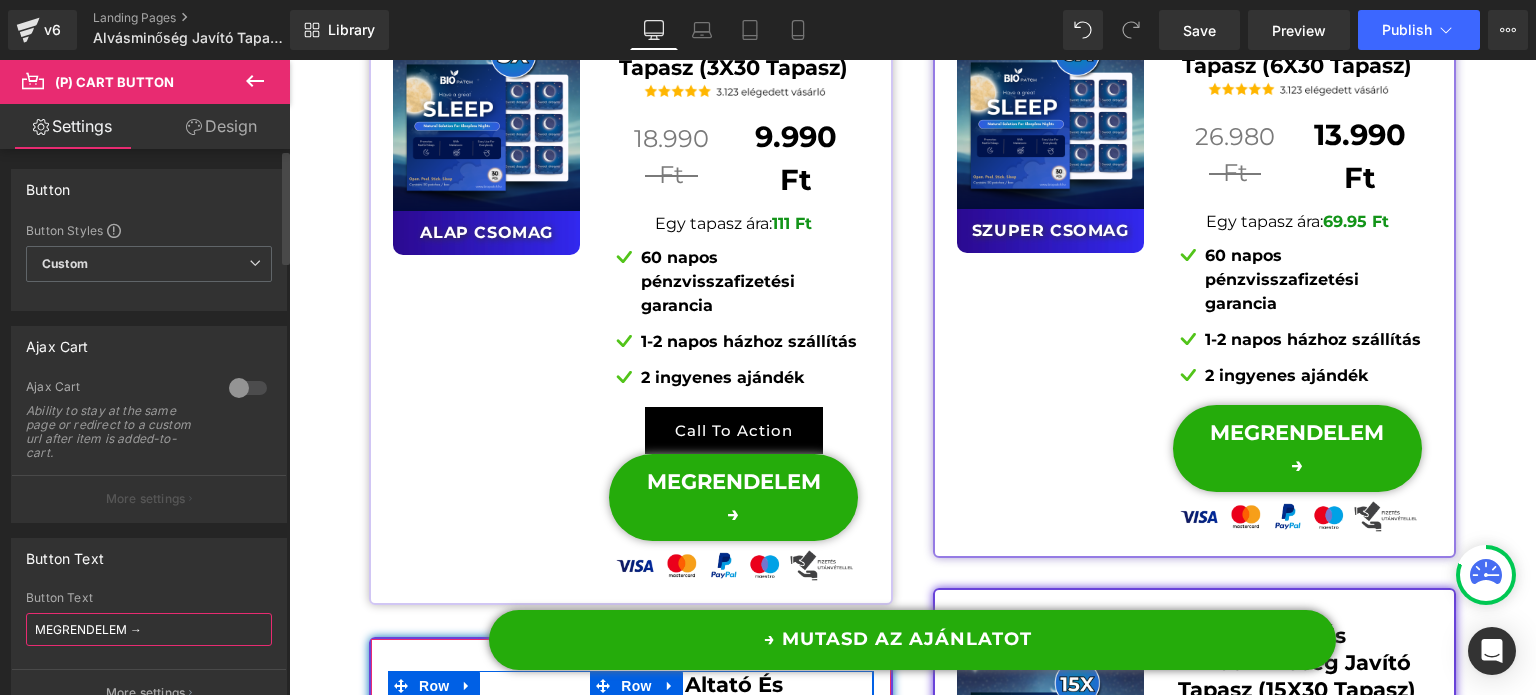 click on "MEGRENDELEM →" at bounding box center (149, 629) 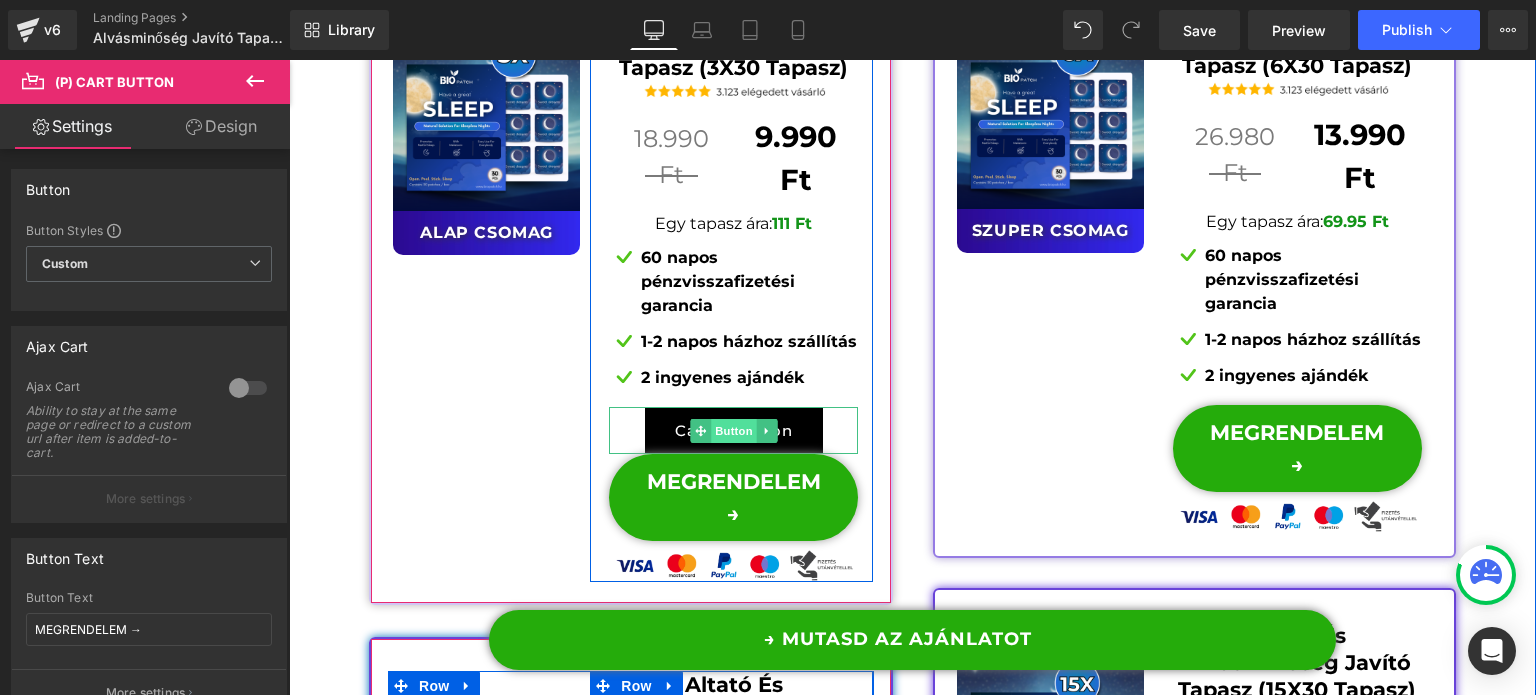 click on "Button" at bounding box center (734, 431) 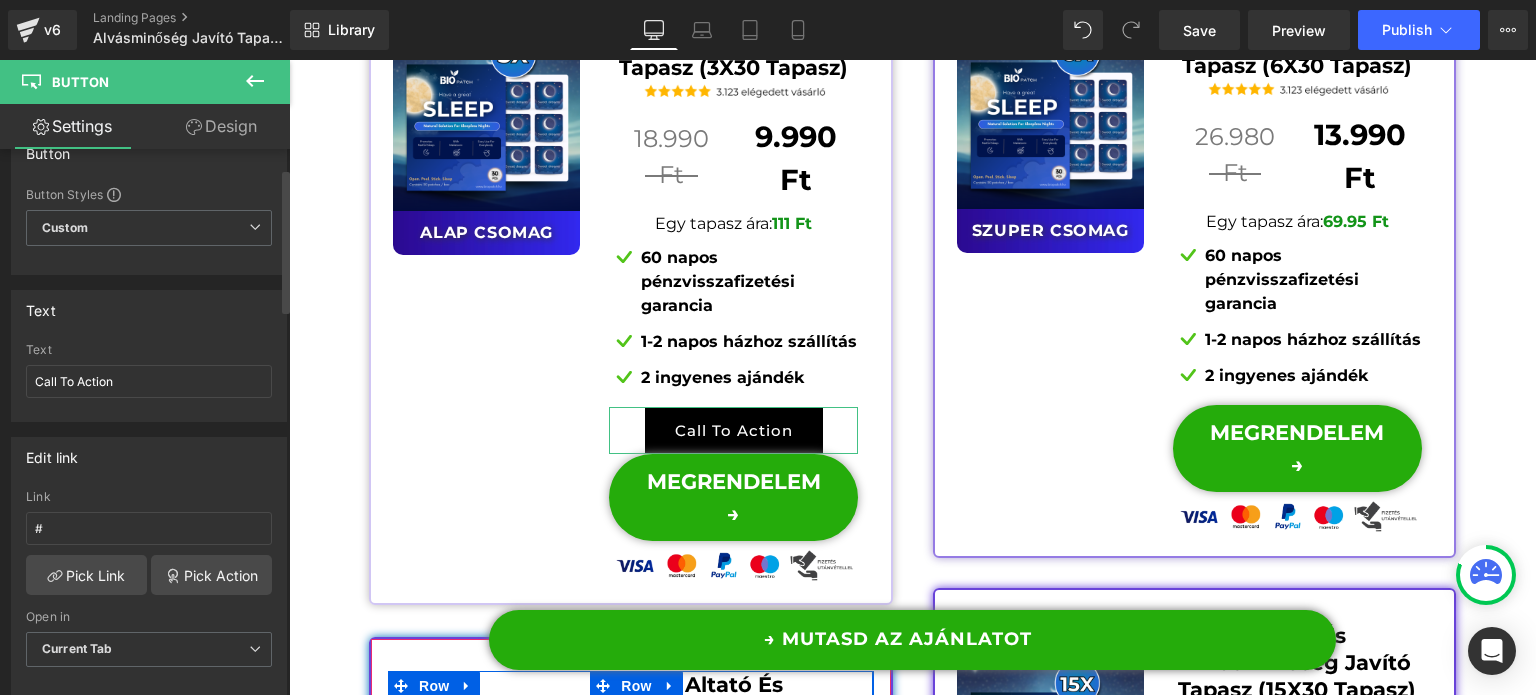 scroll, scrollTop: 100, scrollLeft: 0, axis: vertical 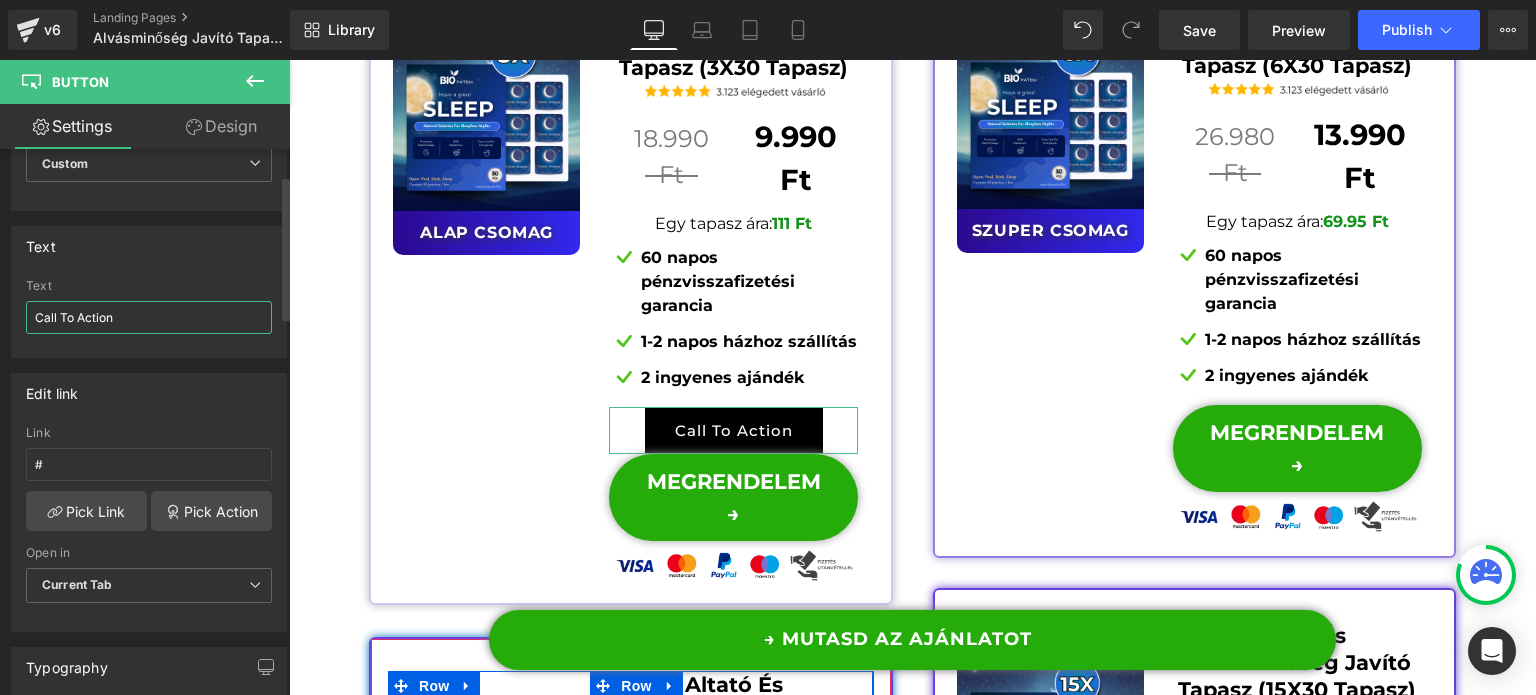 click on "Call To Action" at bounding box center [149, 317] 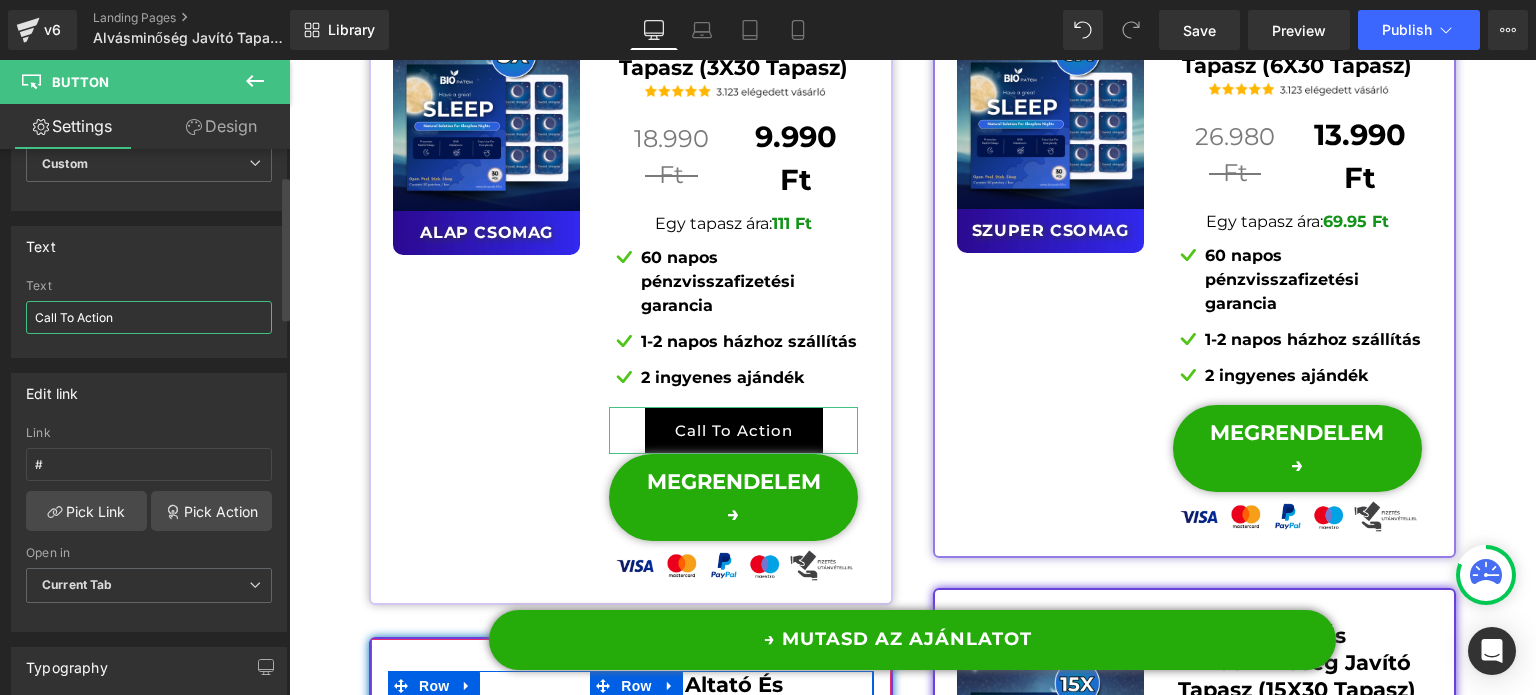 paste on "MEGRENDELEM →" 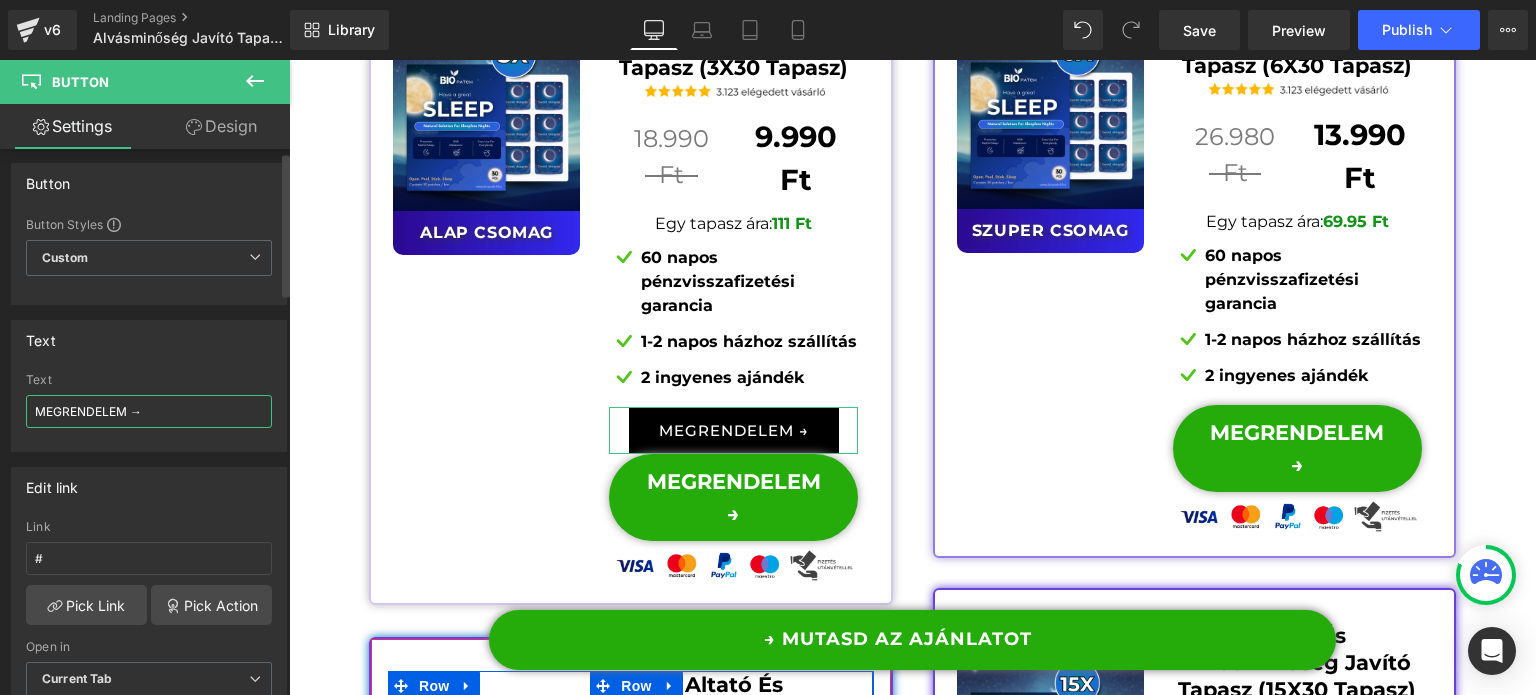scroll, scrollTop: 0, scrollLeft: 0, axis: both 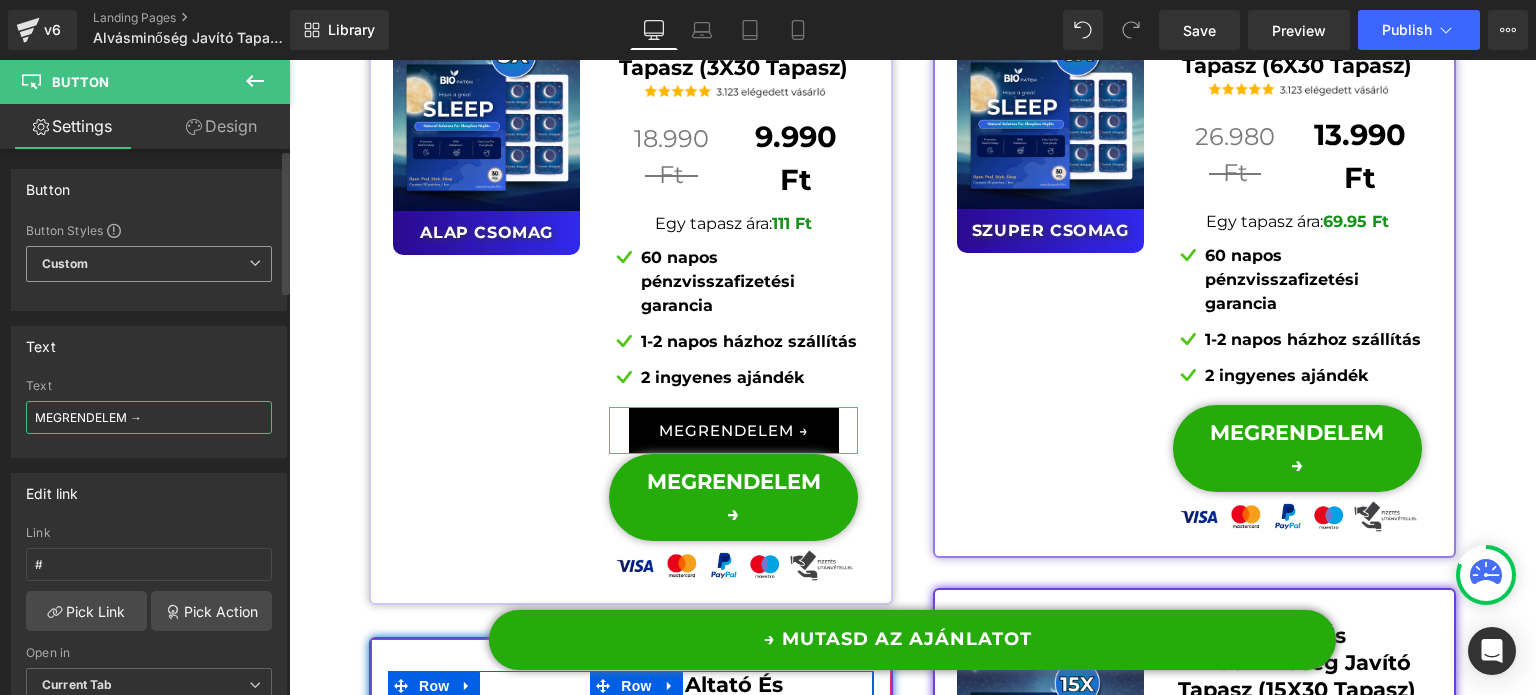 type on "MEGRENDELEM →" 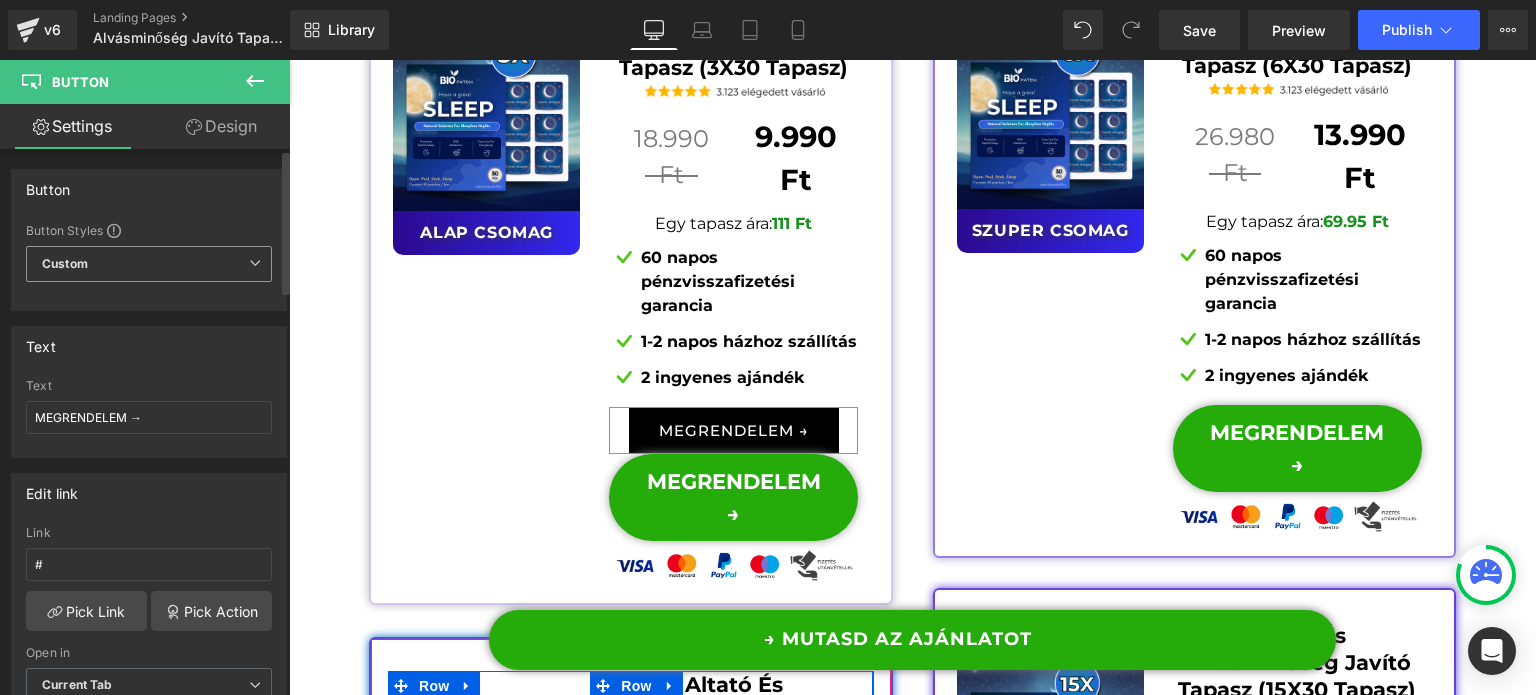 click on "Custom
Setup Global Style" at bounding box center [149, 264] 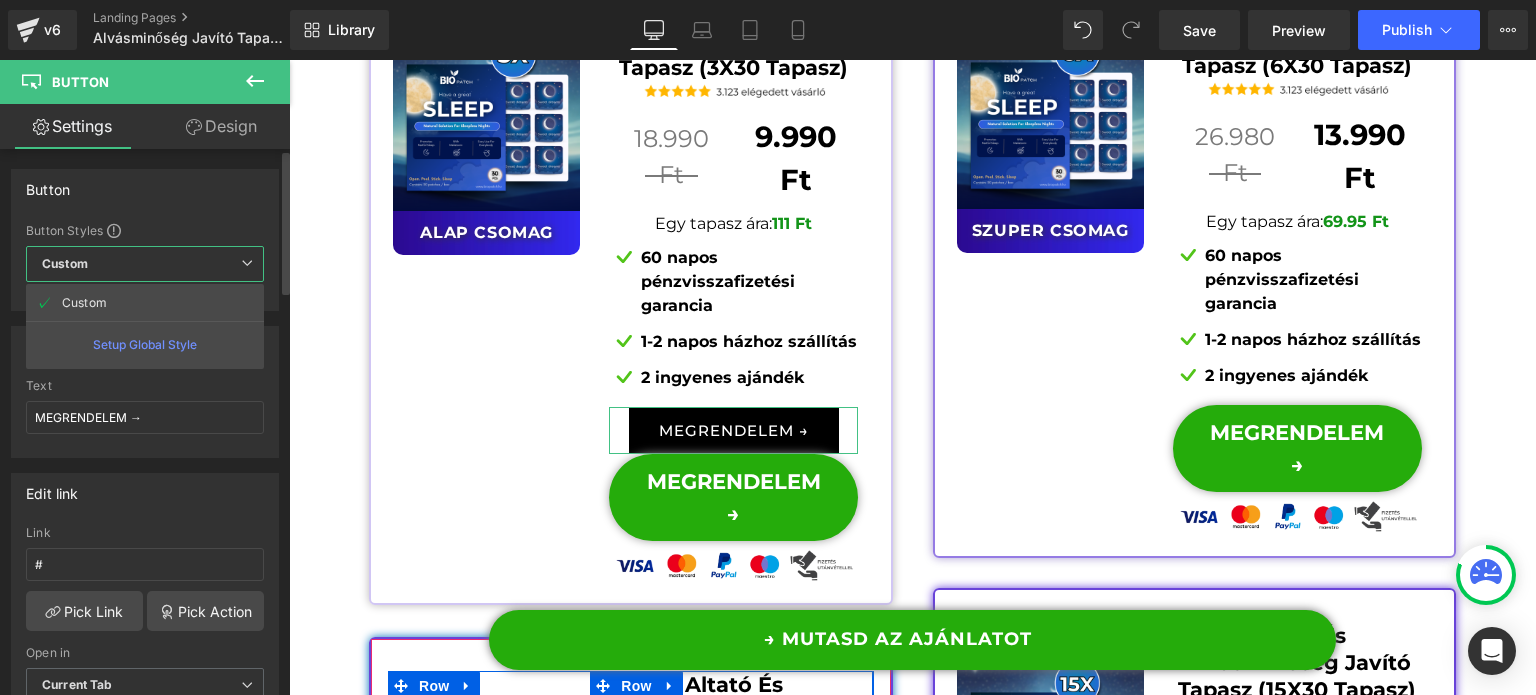 click on "Custom
Setup Global Style" at bounding box center (145, 264) 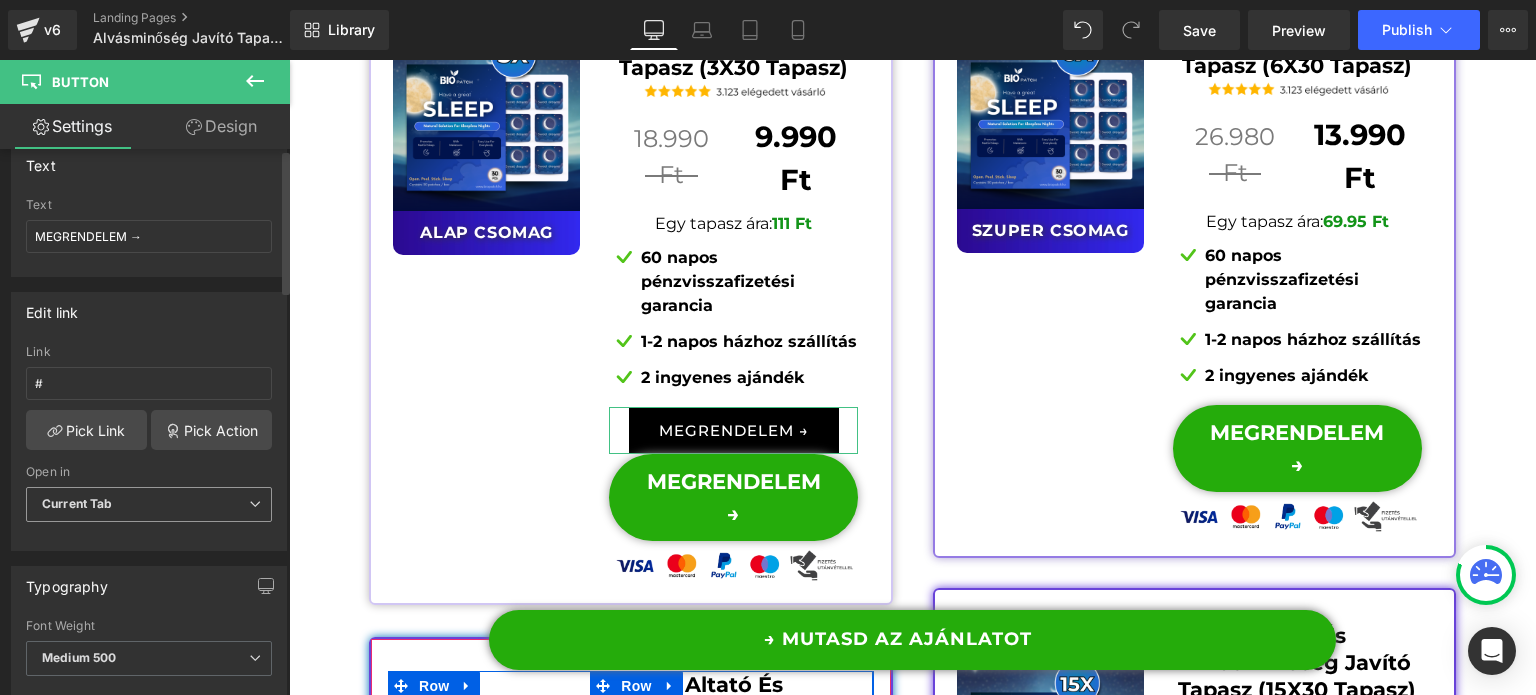 scroll, scrollTop: 200, scrollLeft: 0, axis: vertical 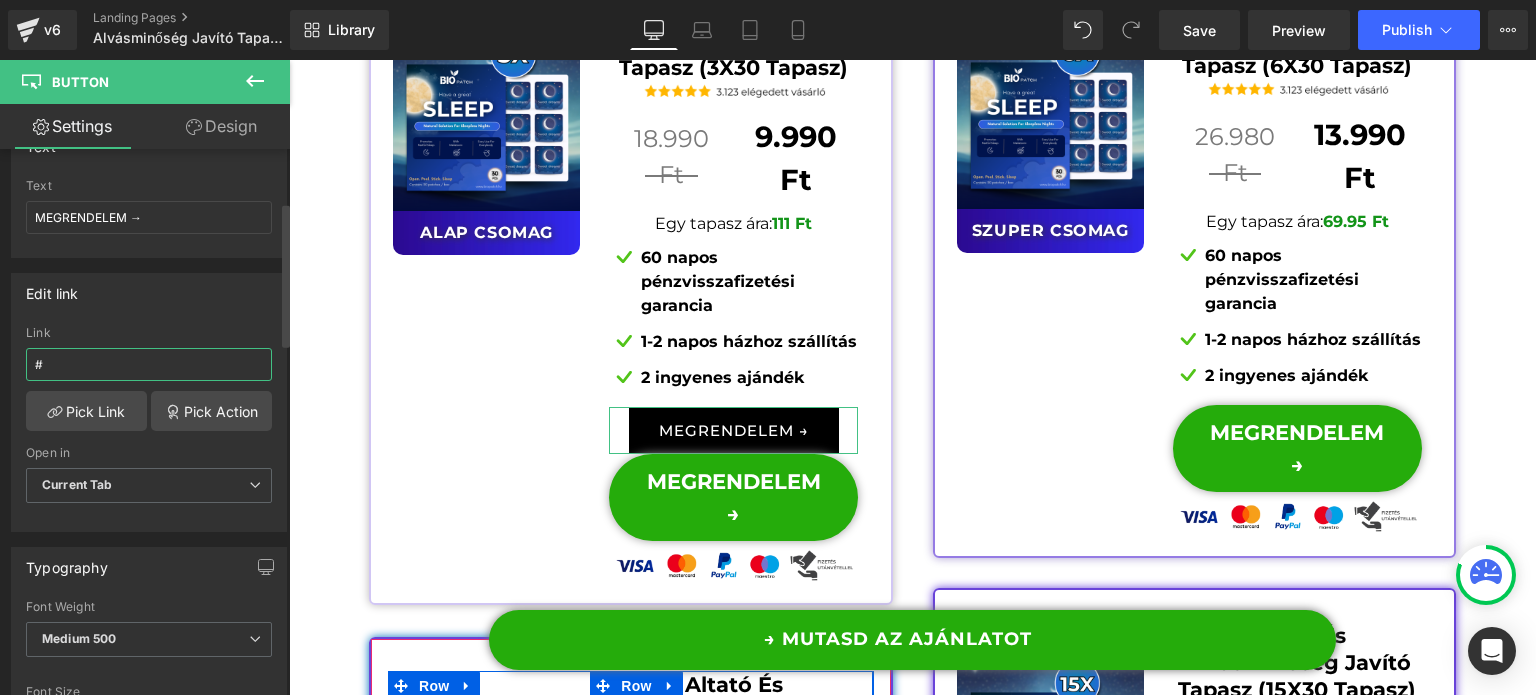 drag, startPoint x: 68, startPoint y: 366, endPoint x: 23, endPoint y: 367, distance: 45.01111 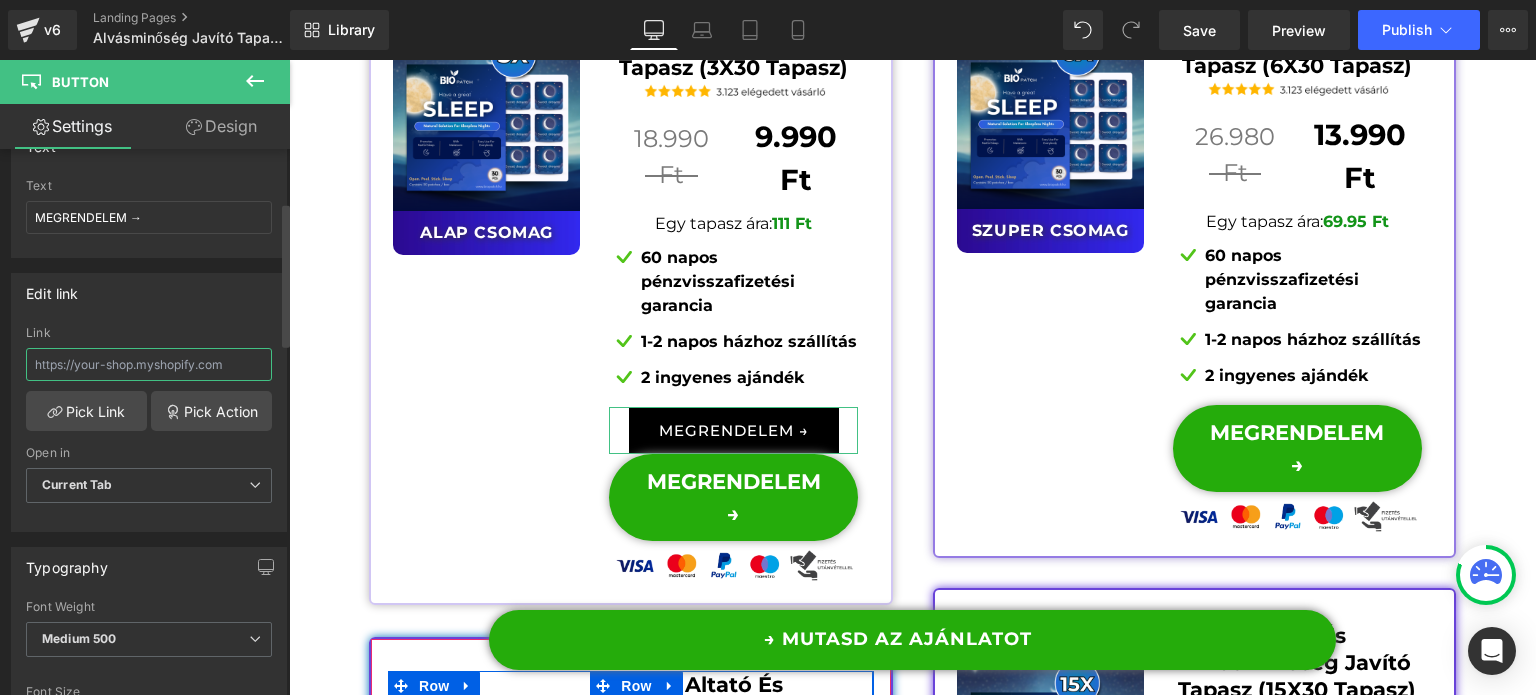 type 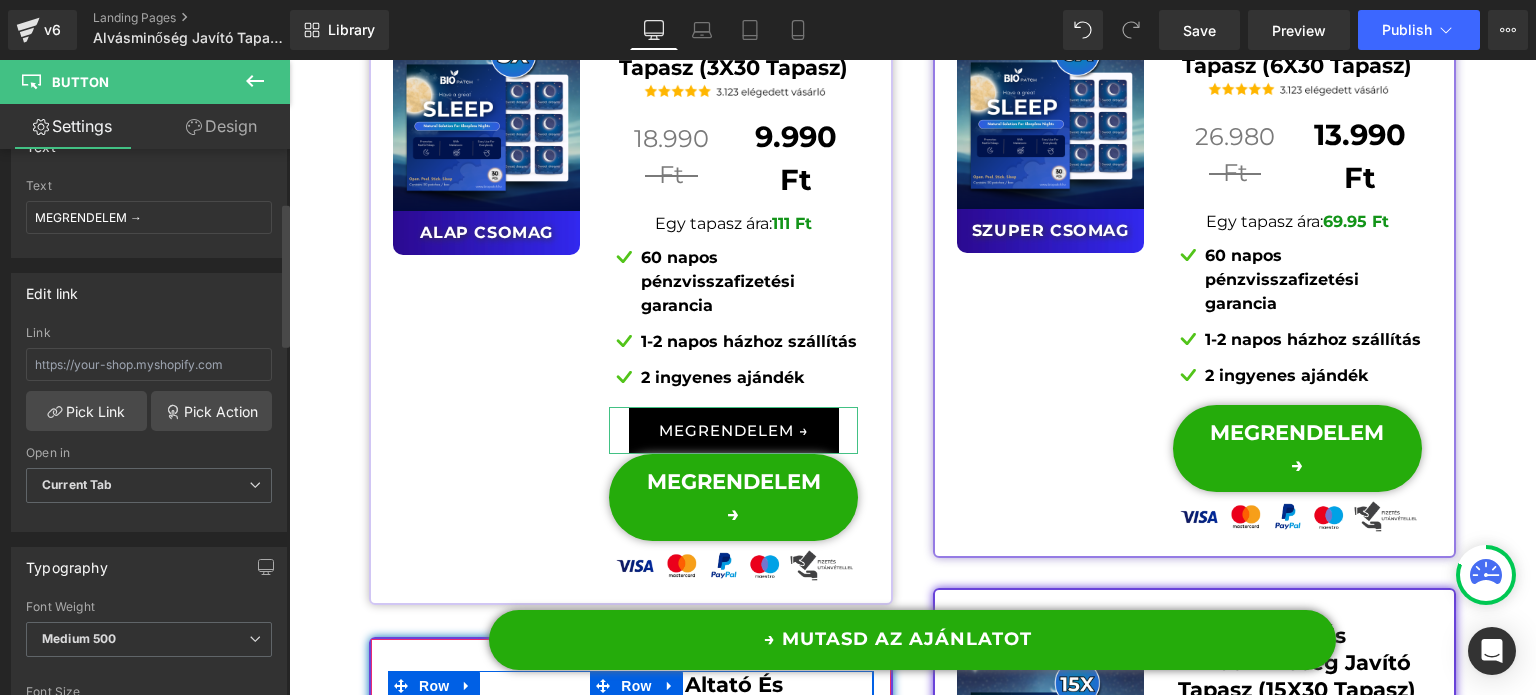 click on "Link" at bounding box center [149, 333] 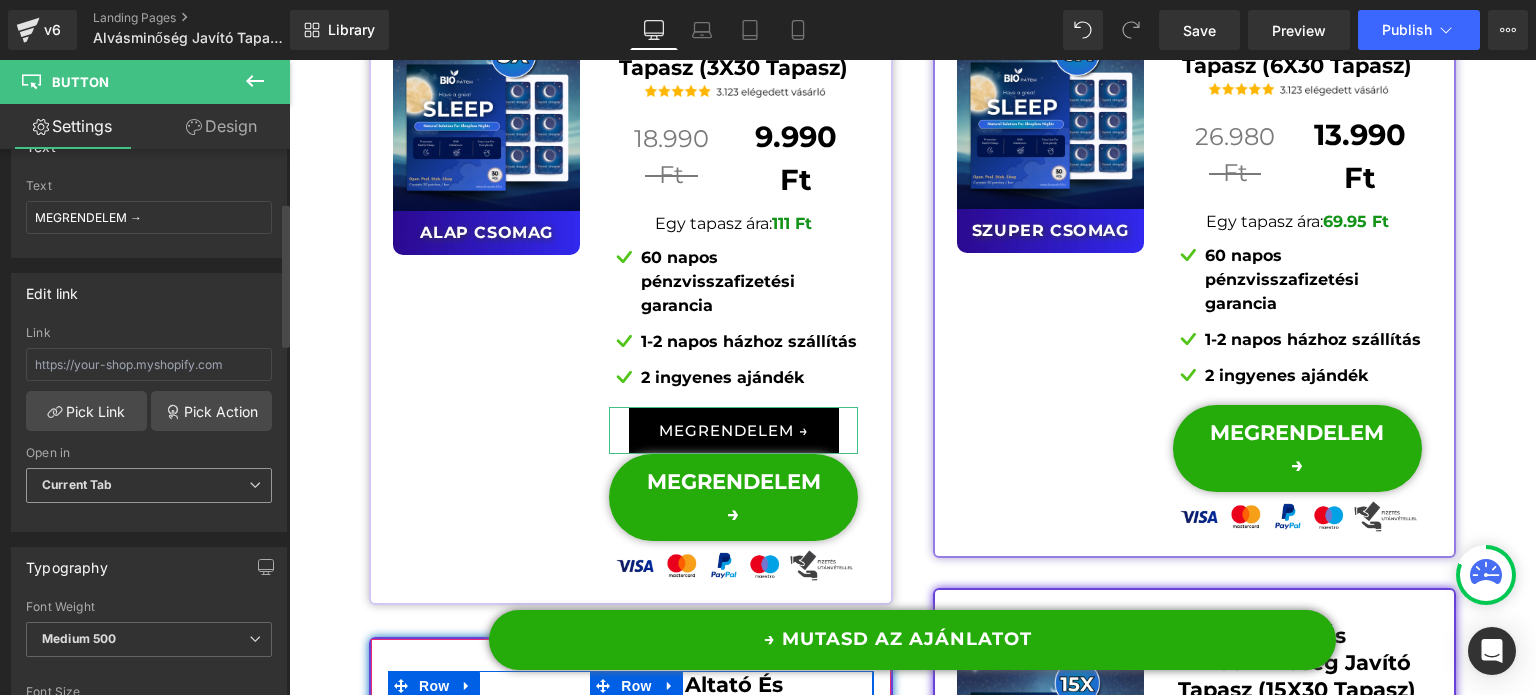 click on "Current Tab" at bounding box center [149, 485] 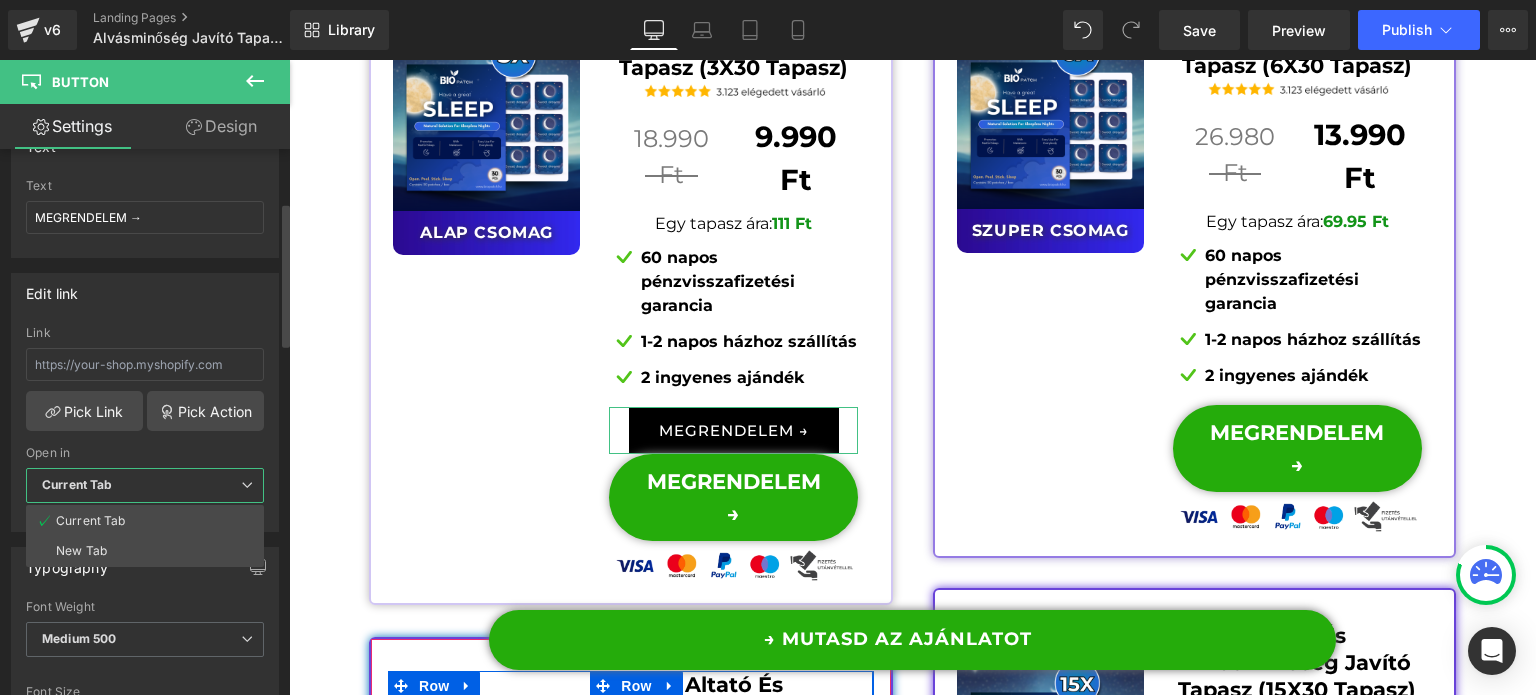 click on "Current Tab" at bounding box center [145, 485] 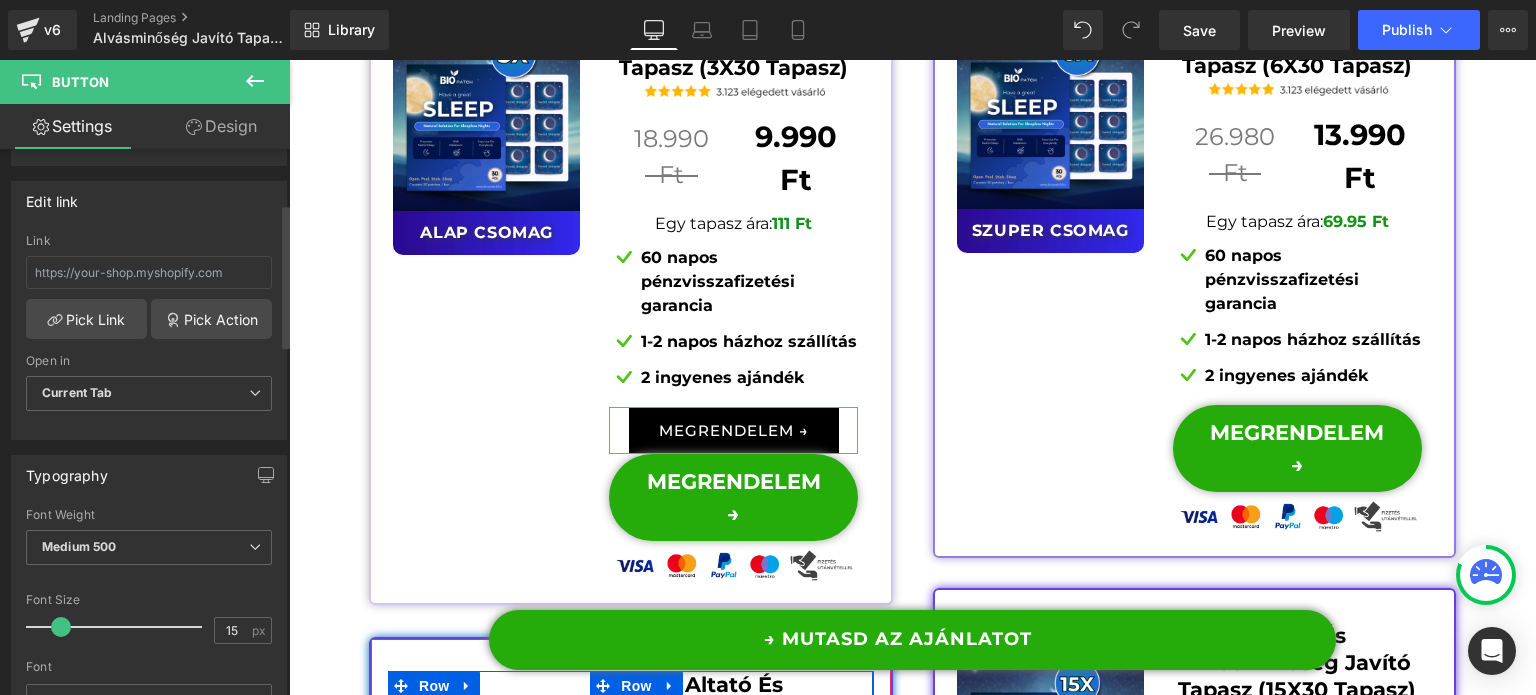 scroll, scrollTop: 300, scrollLeft: 0, axis: vertical 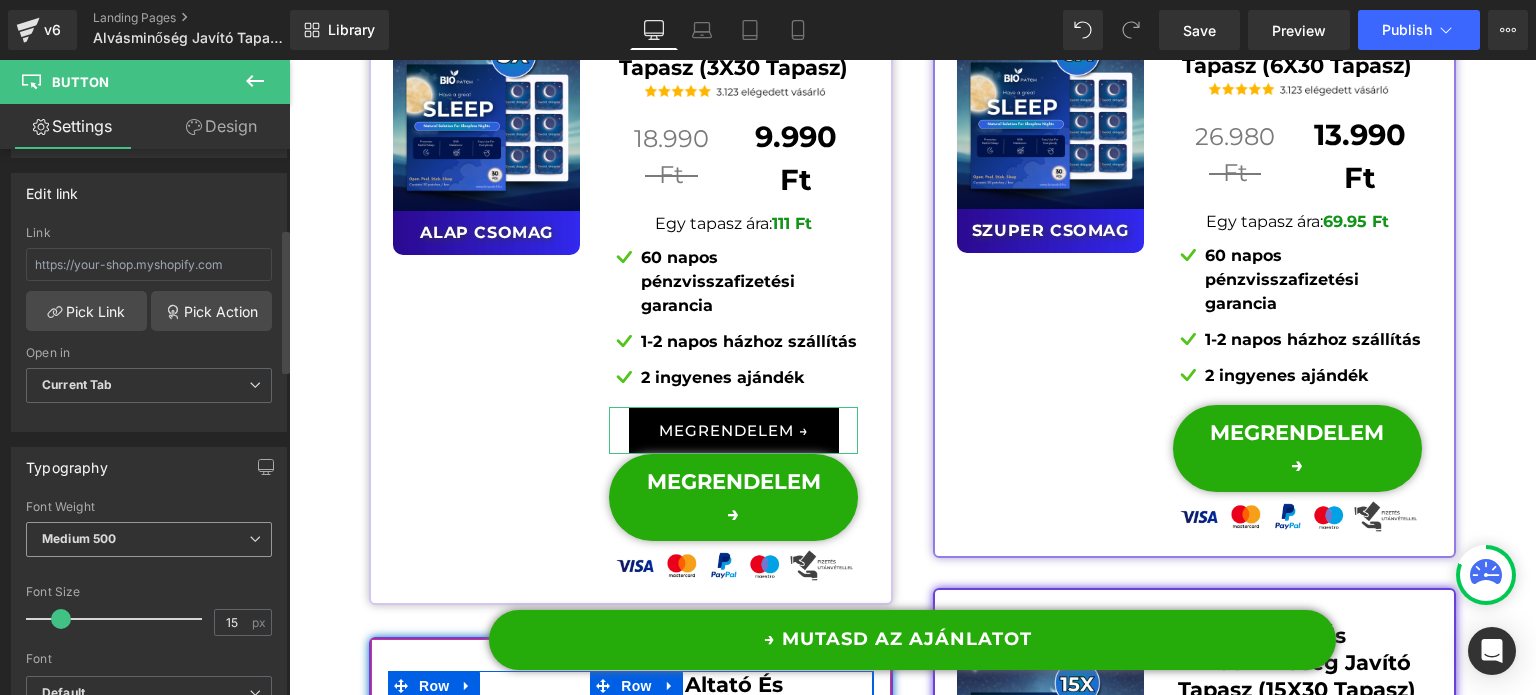 click on "Medium 500" at bounding box center (149, 539) 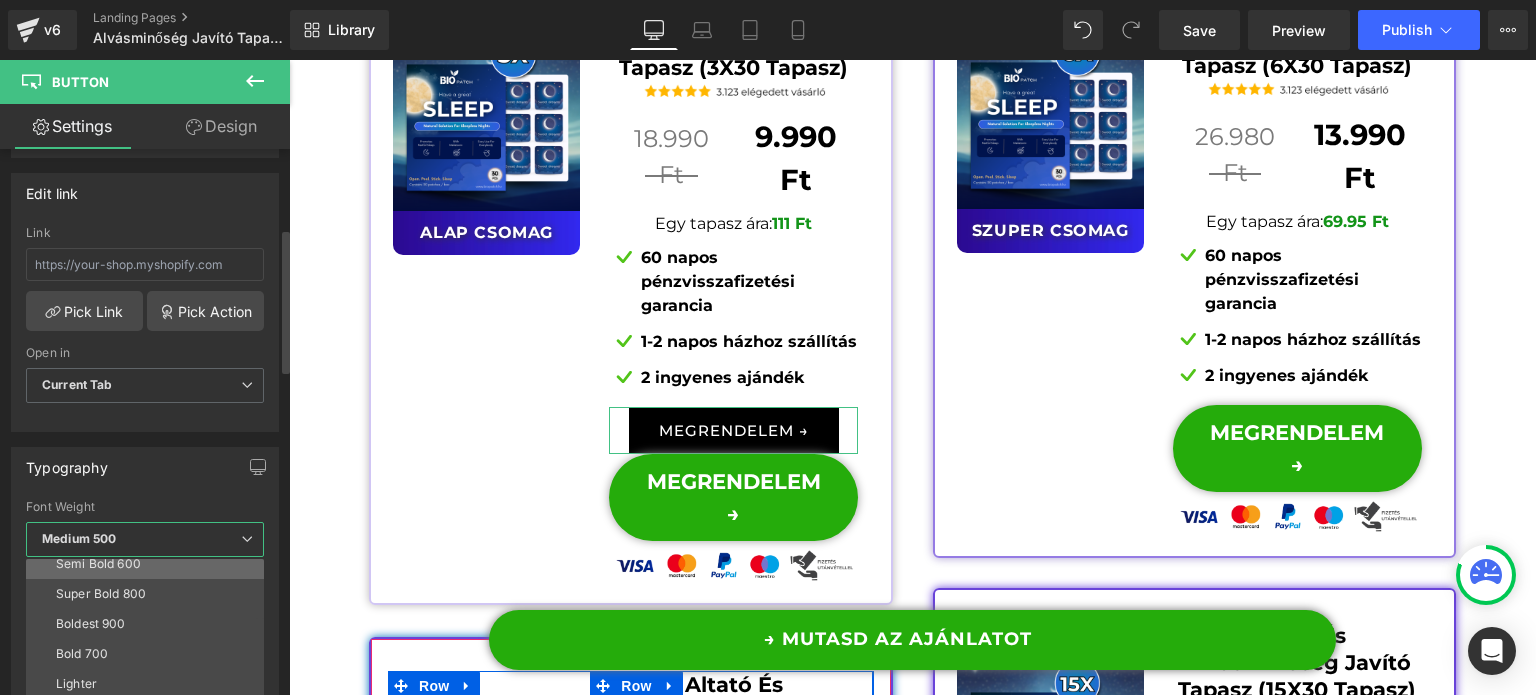 scroll, scrollTop: 165, scrollLeft: 0, axis: vertical 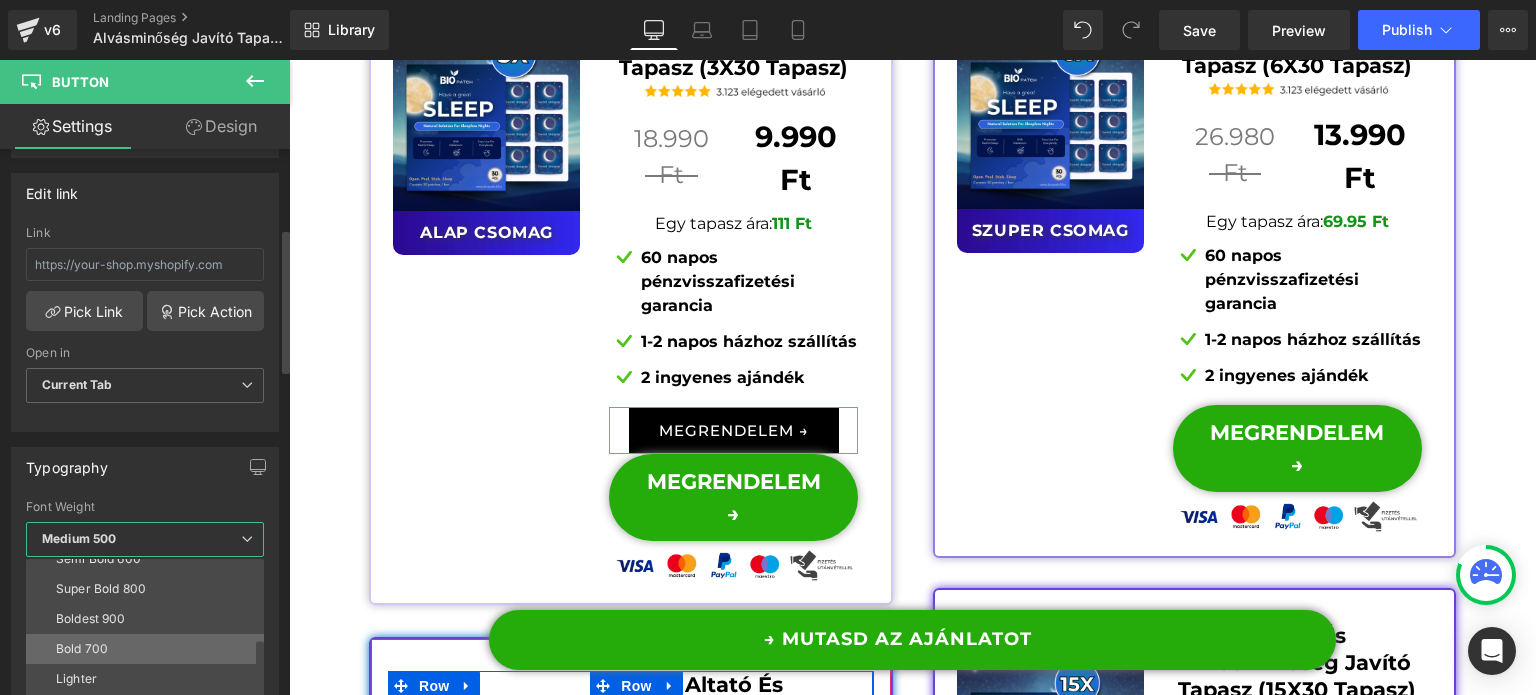 click on "Bold 700" at bounding box center (149, 649) 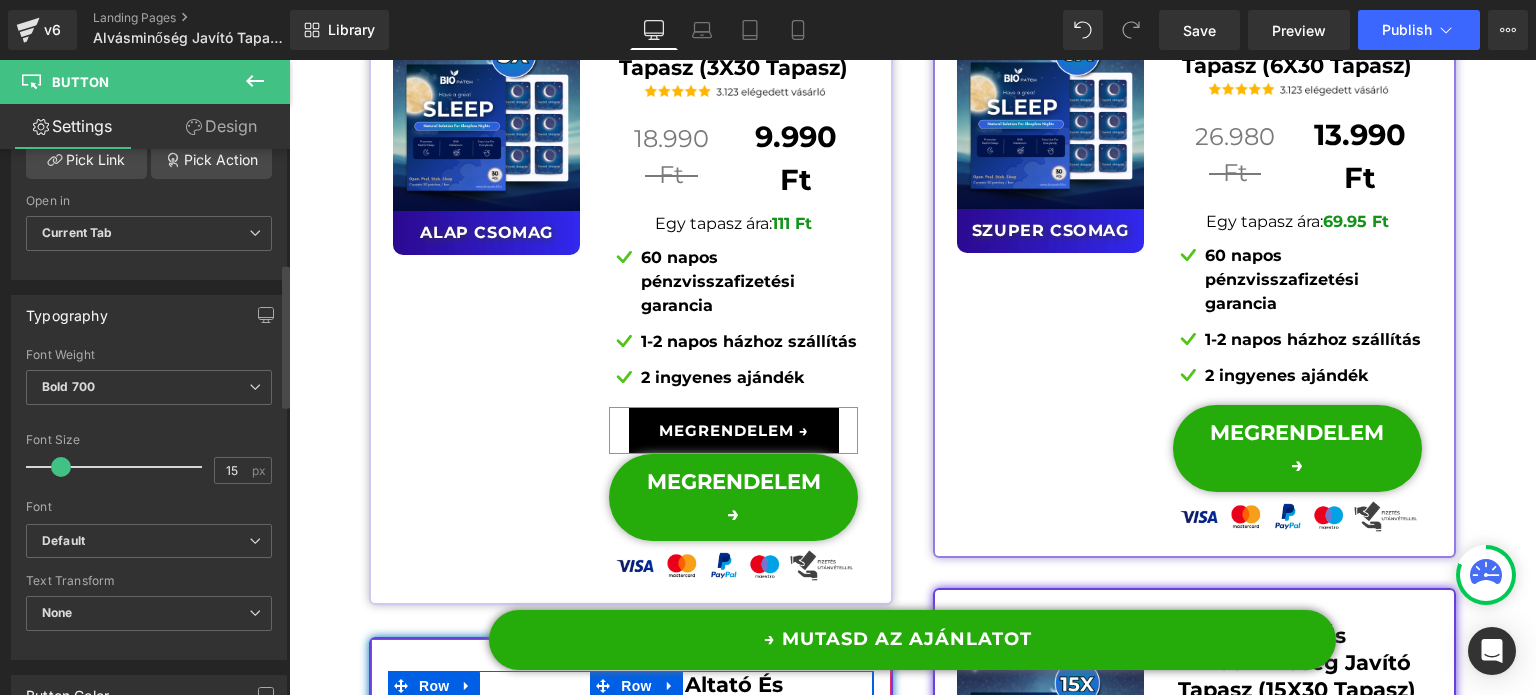 scroll, scrollTop: 500, scrollLeft: 0, axis: vertical 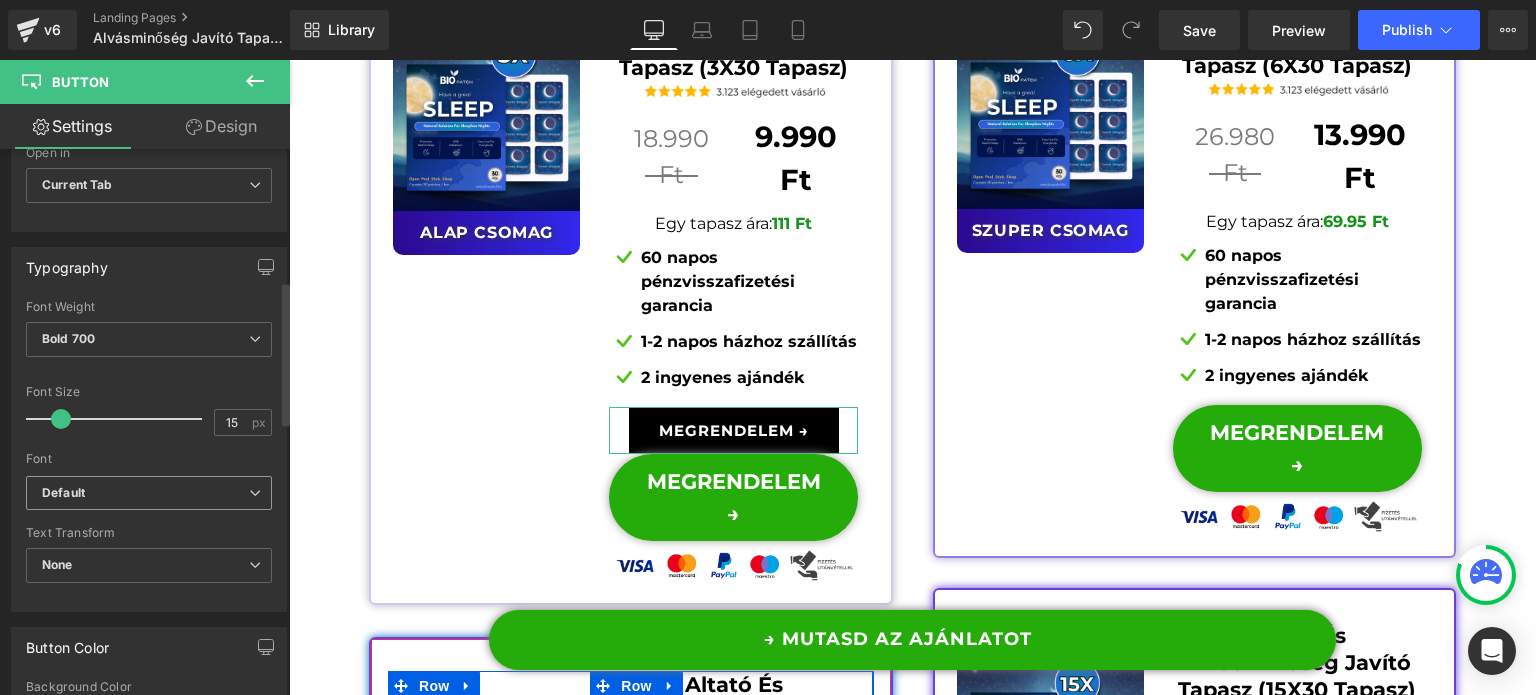 click on "Default" at bounding box center [149, 493] 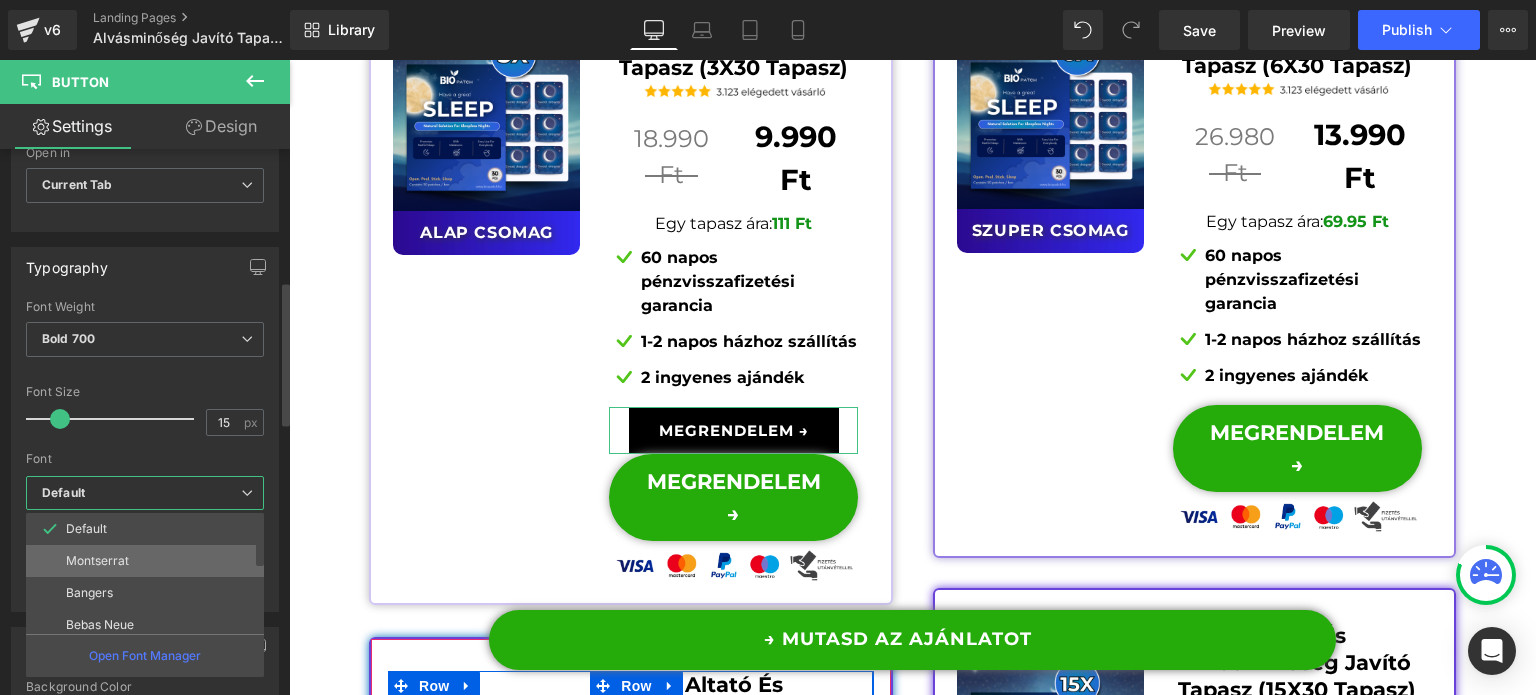 click on "Montserrat" at bounding box center (149, 561) 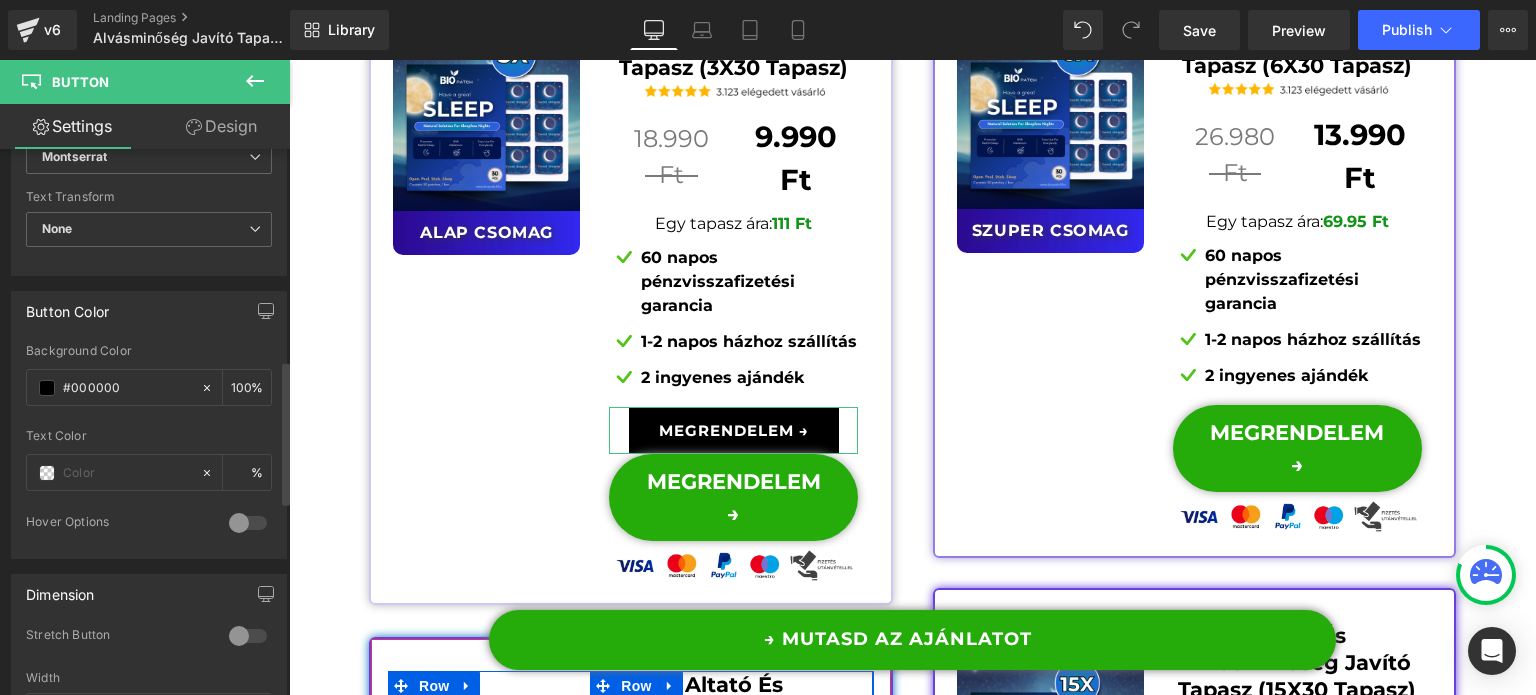 scroll, scrollTop: 900, scrollLeft: 0, axis: vertical 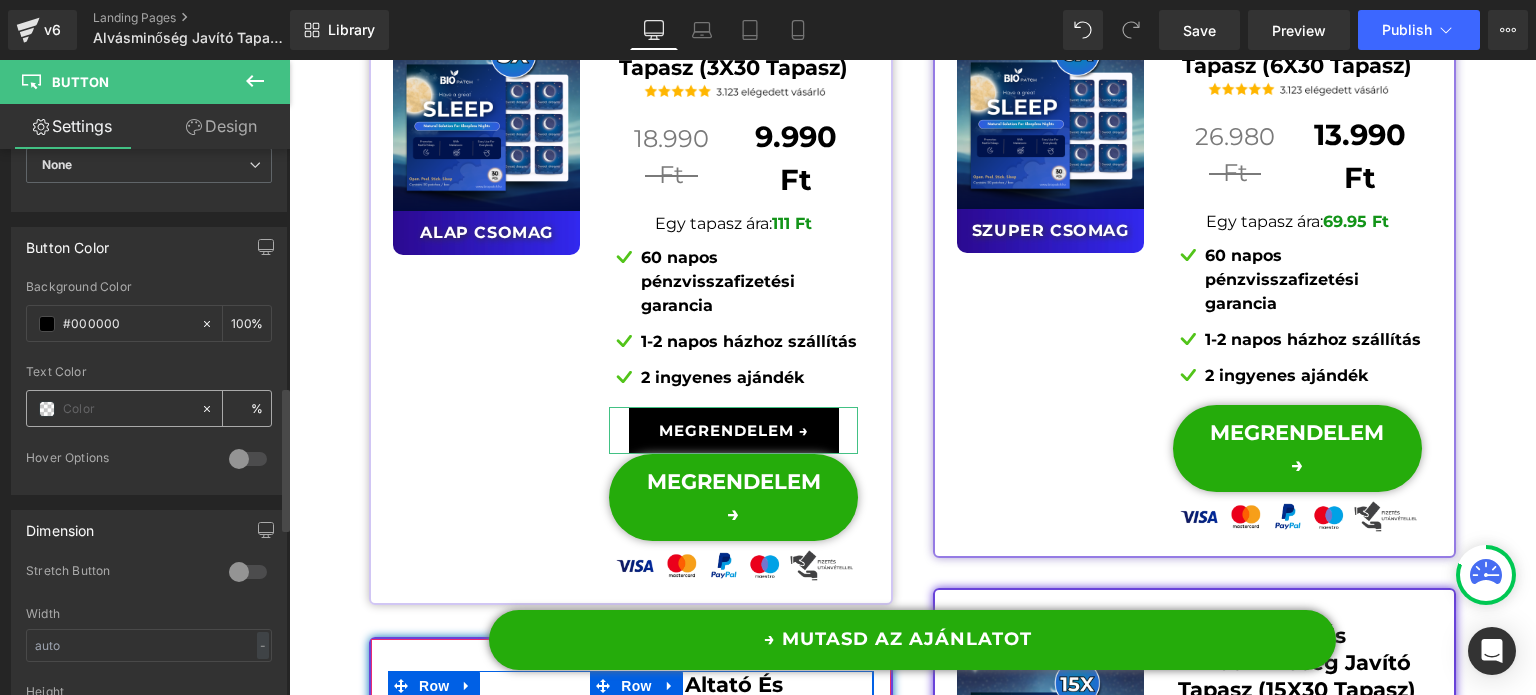 click at bounding box center (47, 409) 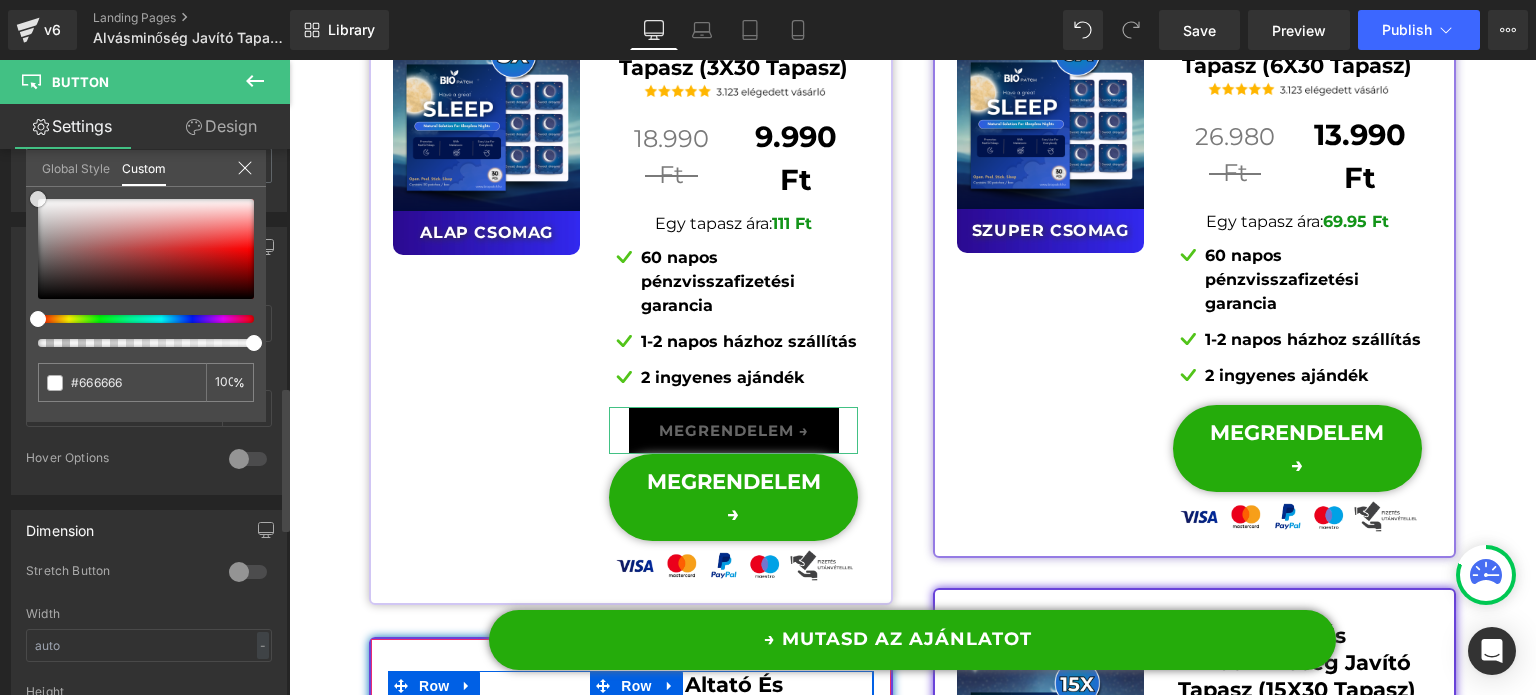 drag, startPoint x: 80, startPoint y: 287, endPoint x: 207, endPoint y: 307, distance: 128.56516 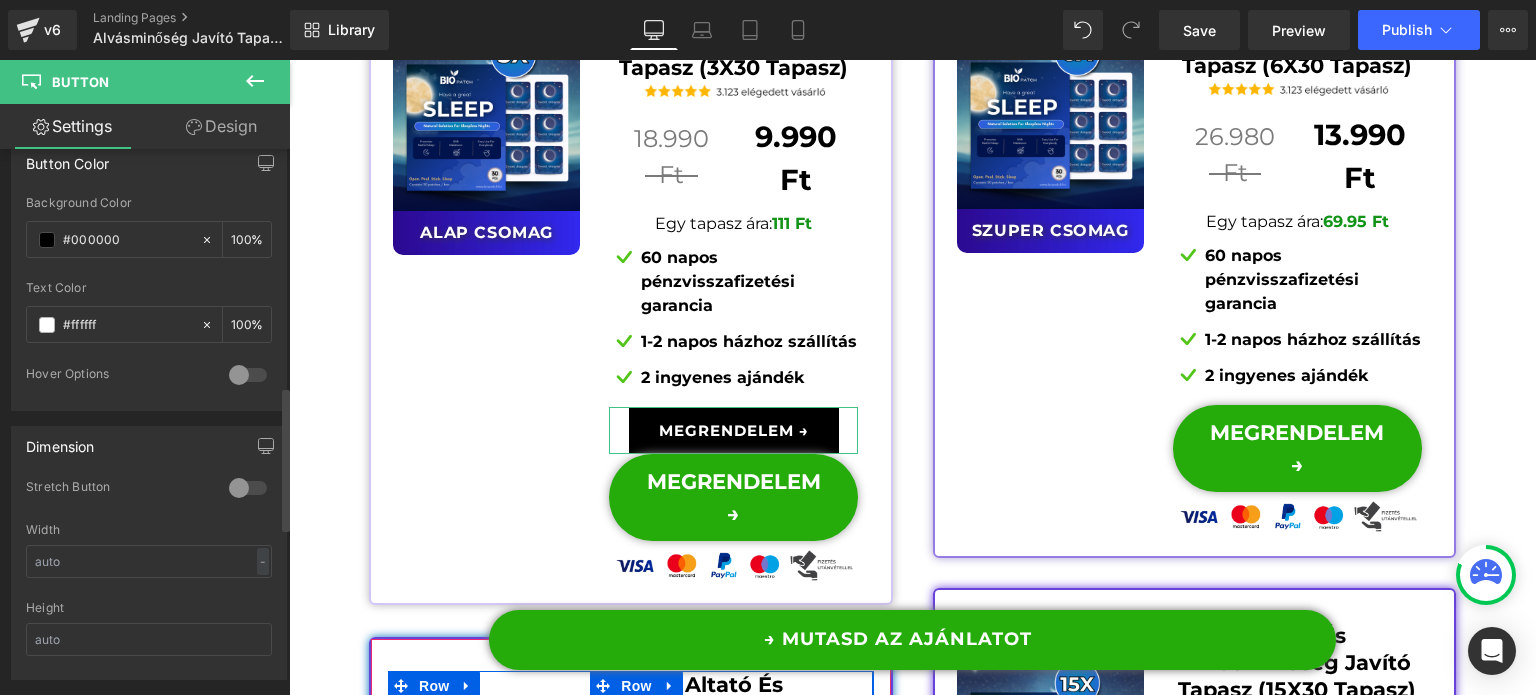 scroll, scrollTop: 1100, scrollLeft: 0, axis: vertical 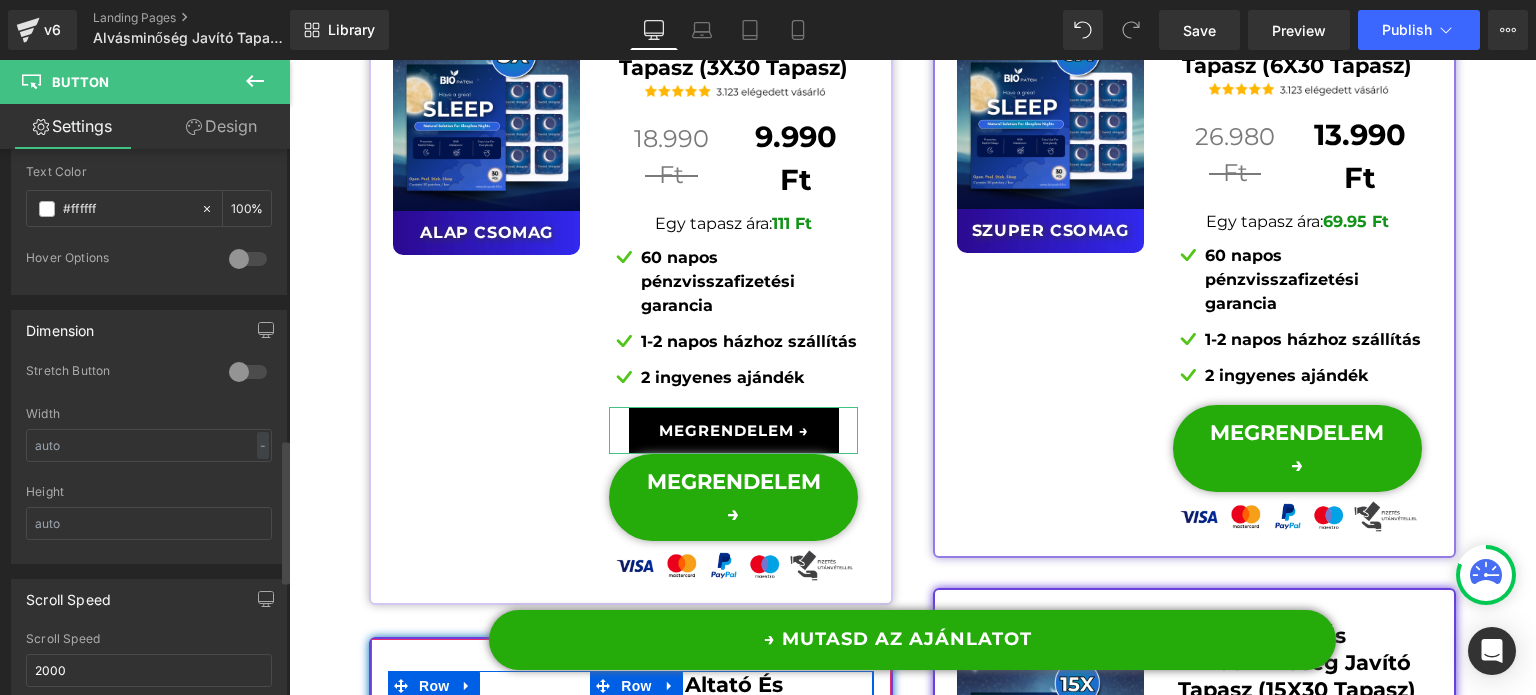 click at bounding box center (248, 372) 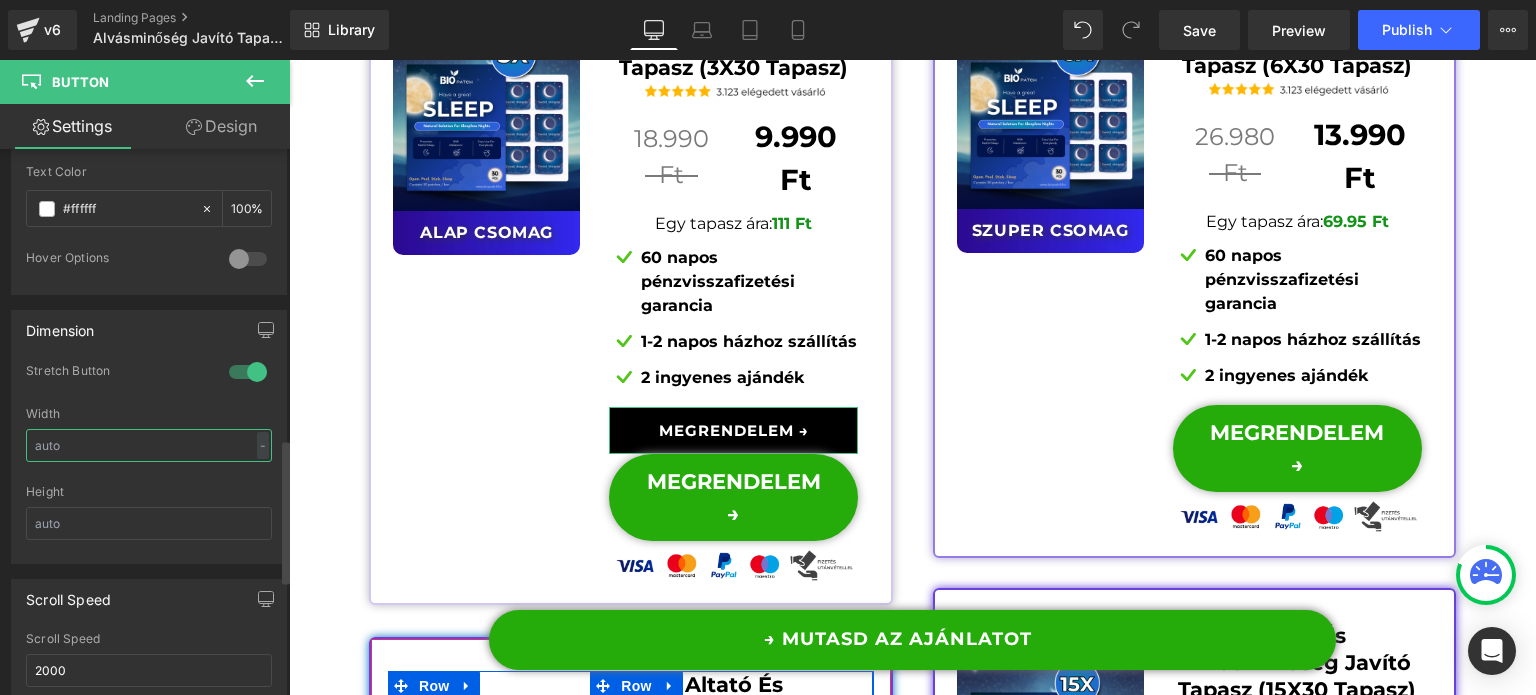 click at bounding box center [149, 445] 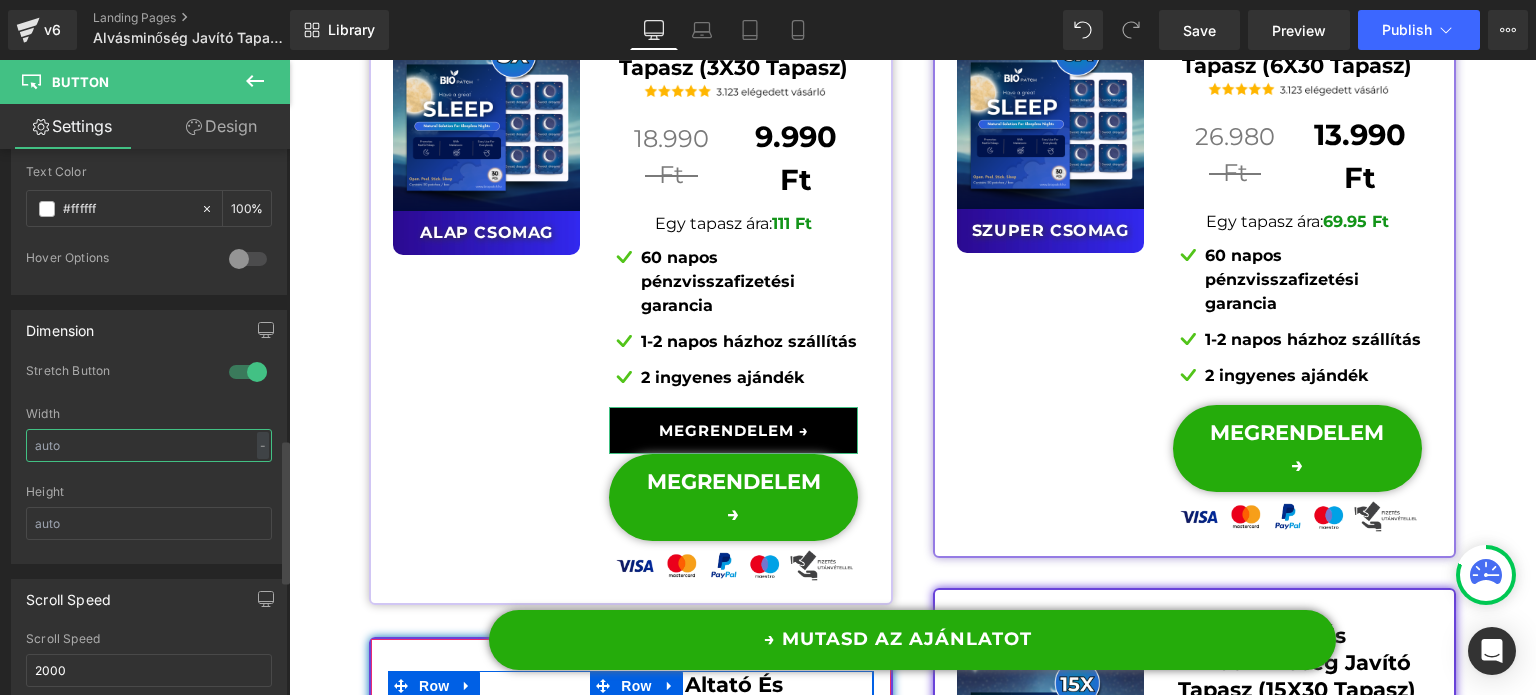 type on "1" 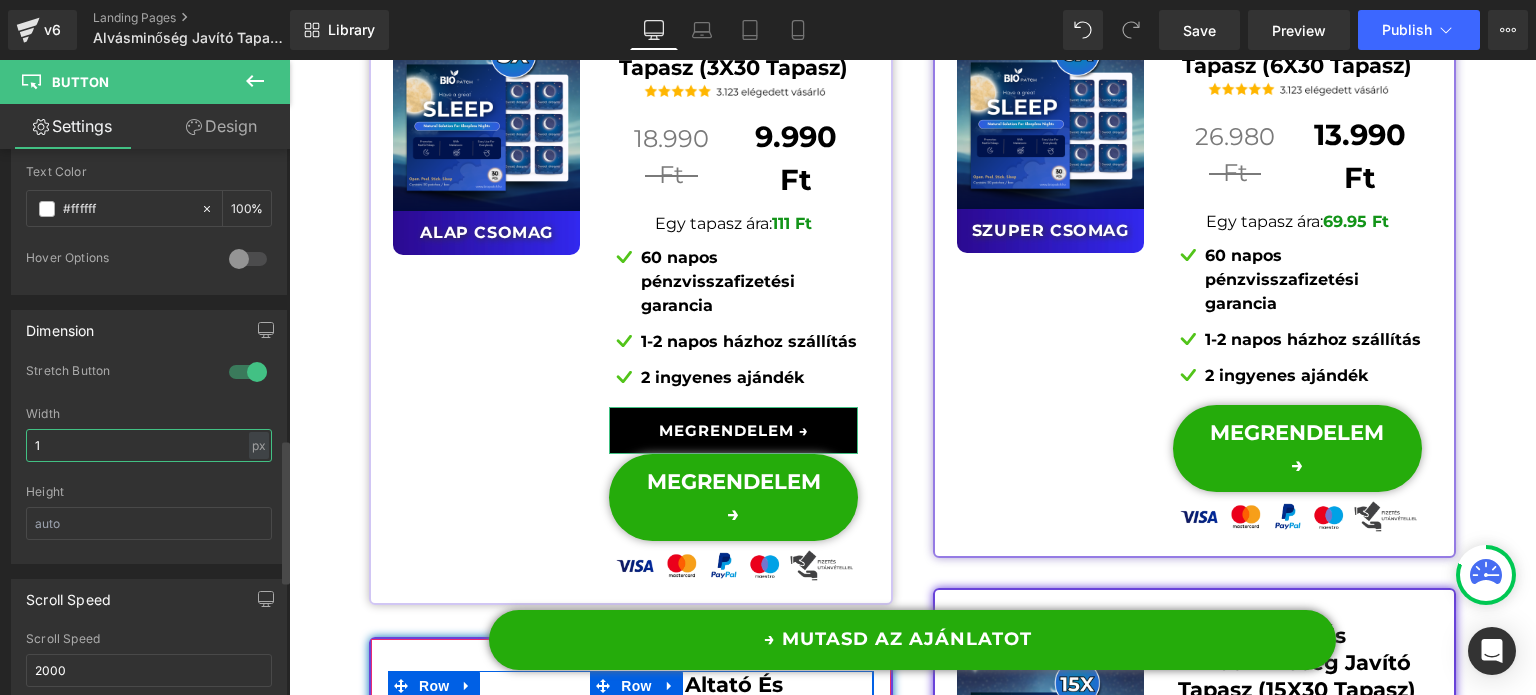 type 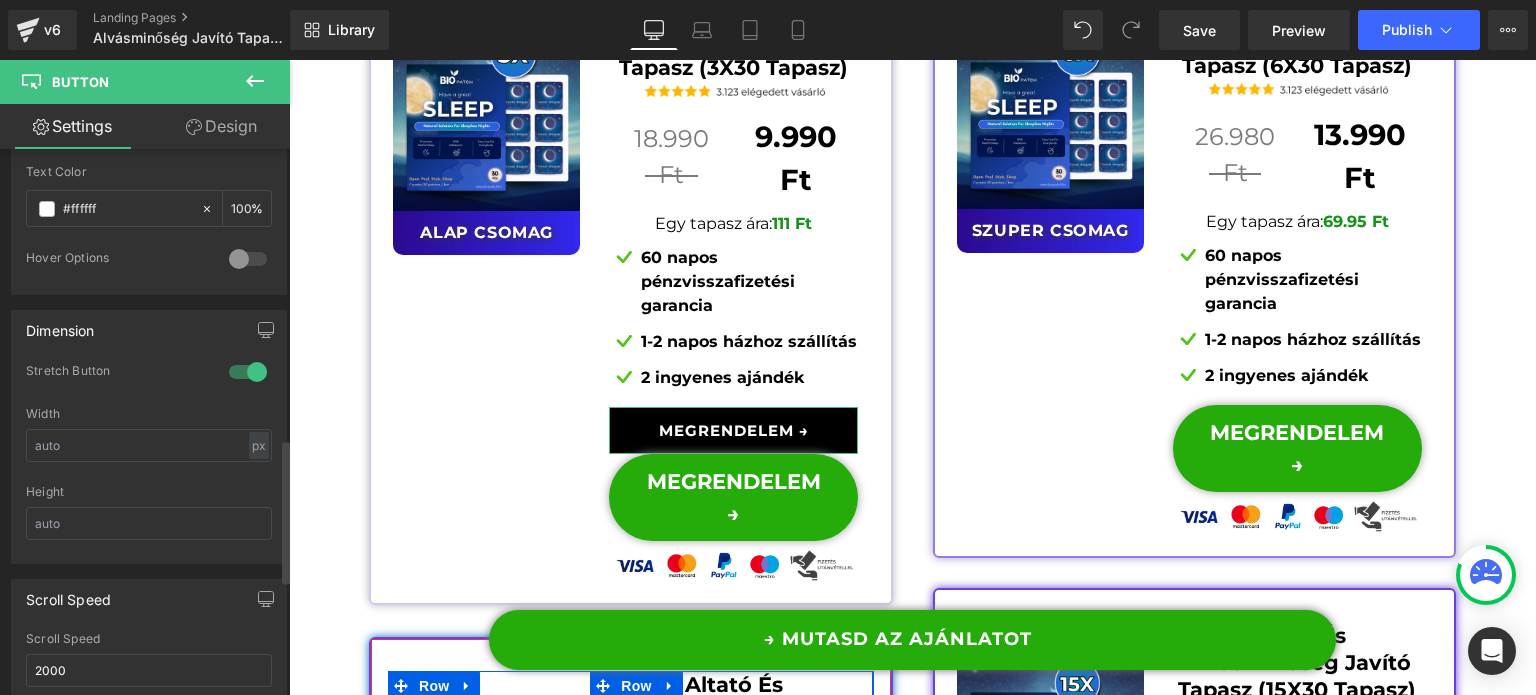 click on "Stretch Button" at bounding box center [149, 385] 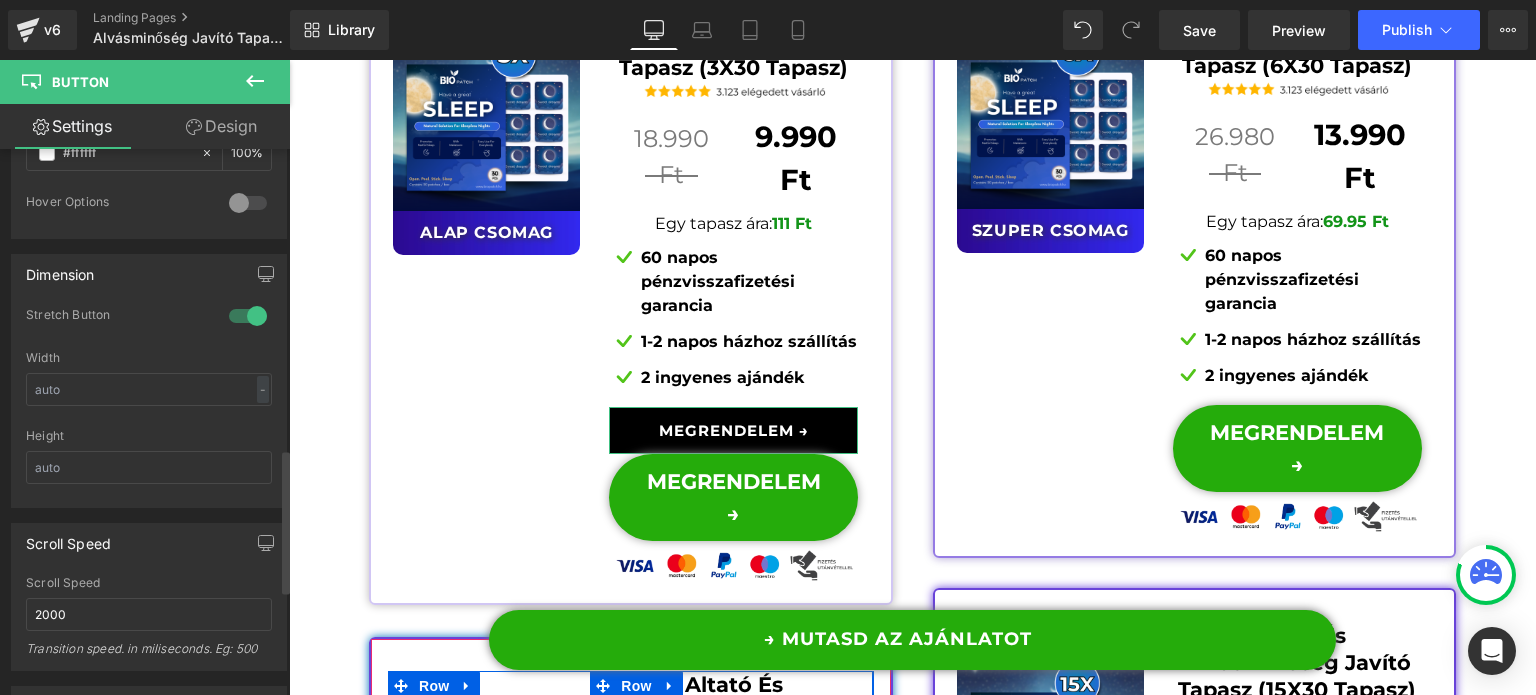 scroll, scrollTop: 1300, scrollLeft: 0, axis: vertical 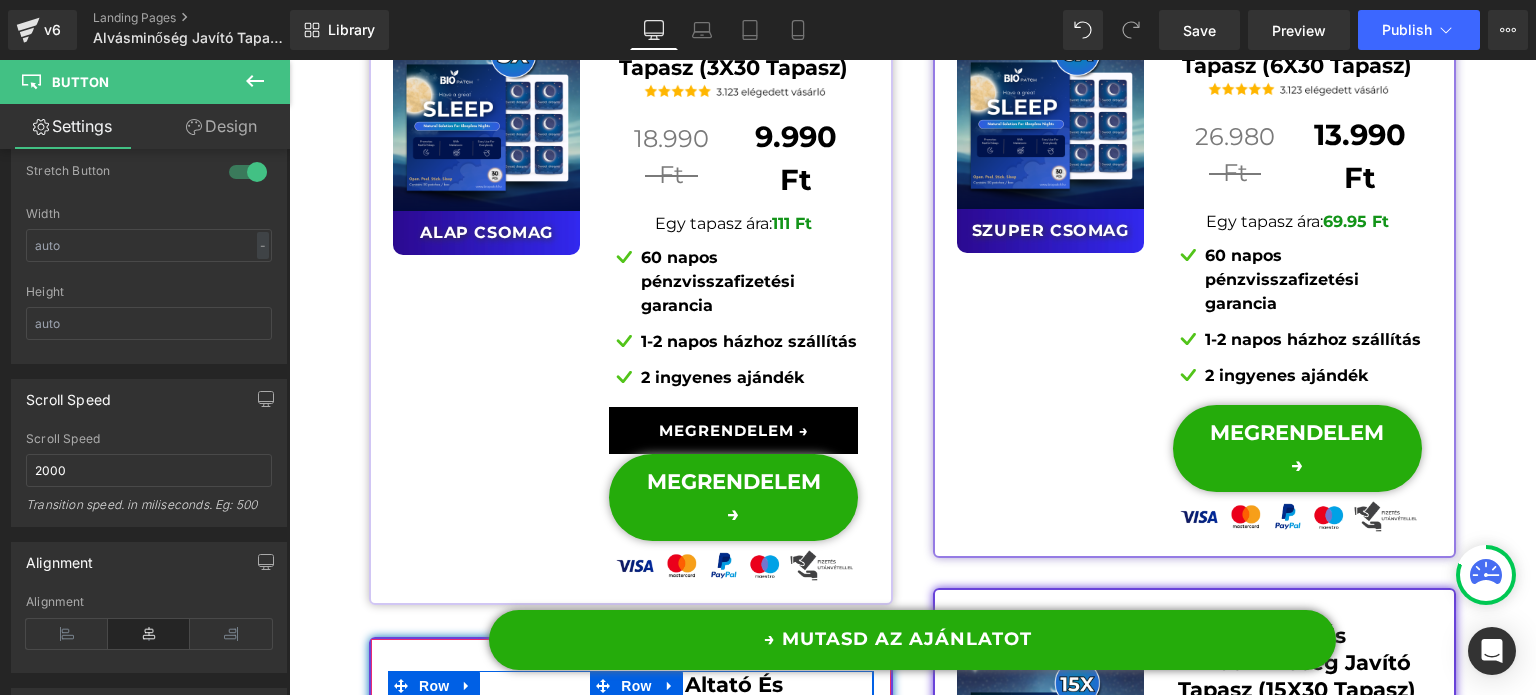 click on "Image         Icon         Row         Row         Image         → MUTASD AZ AJÁNLATOT Button         Row         Hogyan Működik? Button         Vásárlói Vélemények Button         60 Napos Garanciánk Button         Gyakran Ismételt Kérdések Button         Row         Icon         Row         Row         Row         Image         Image         Image         Image         Row
Sale Off
(P) Image
‹" at bounding box center (912, -4027) 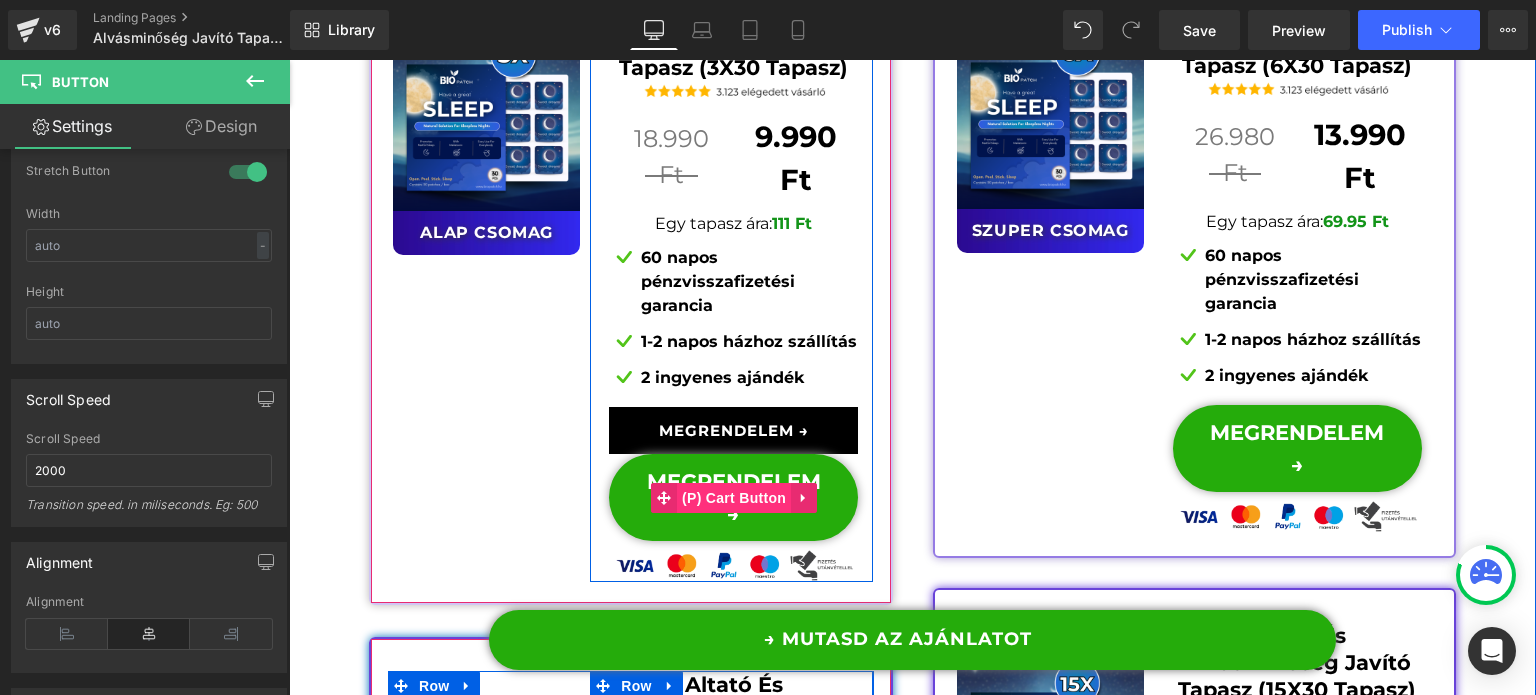 click on "(P) Cart Button" at bounding box center (734, 498) 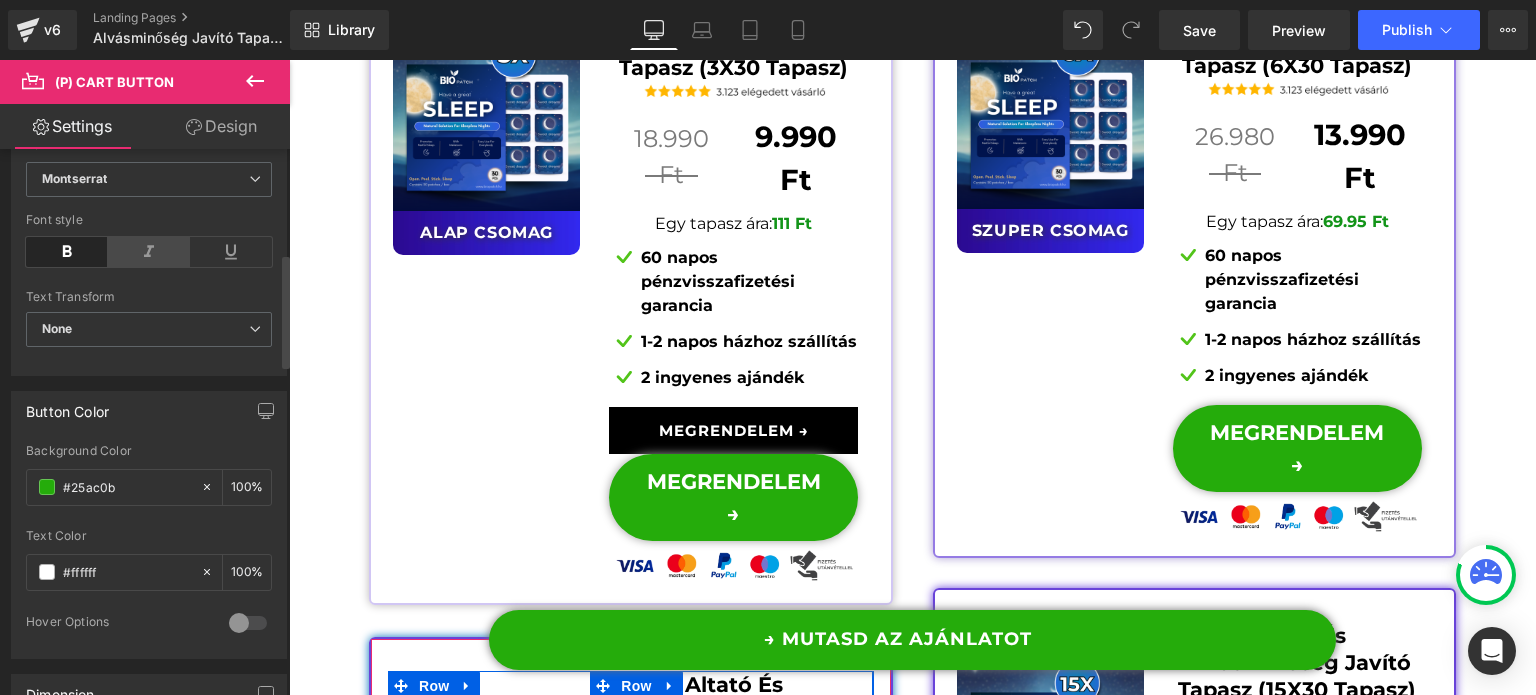 scroll, scrollTop: 1000, scrollLeft: 0, axis: vertical 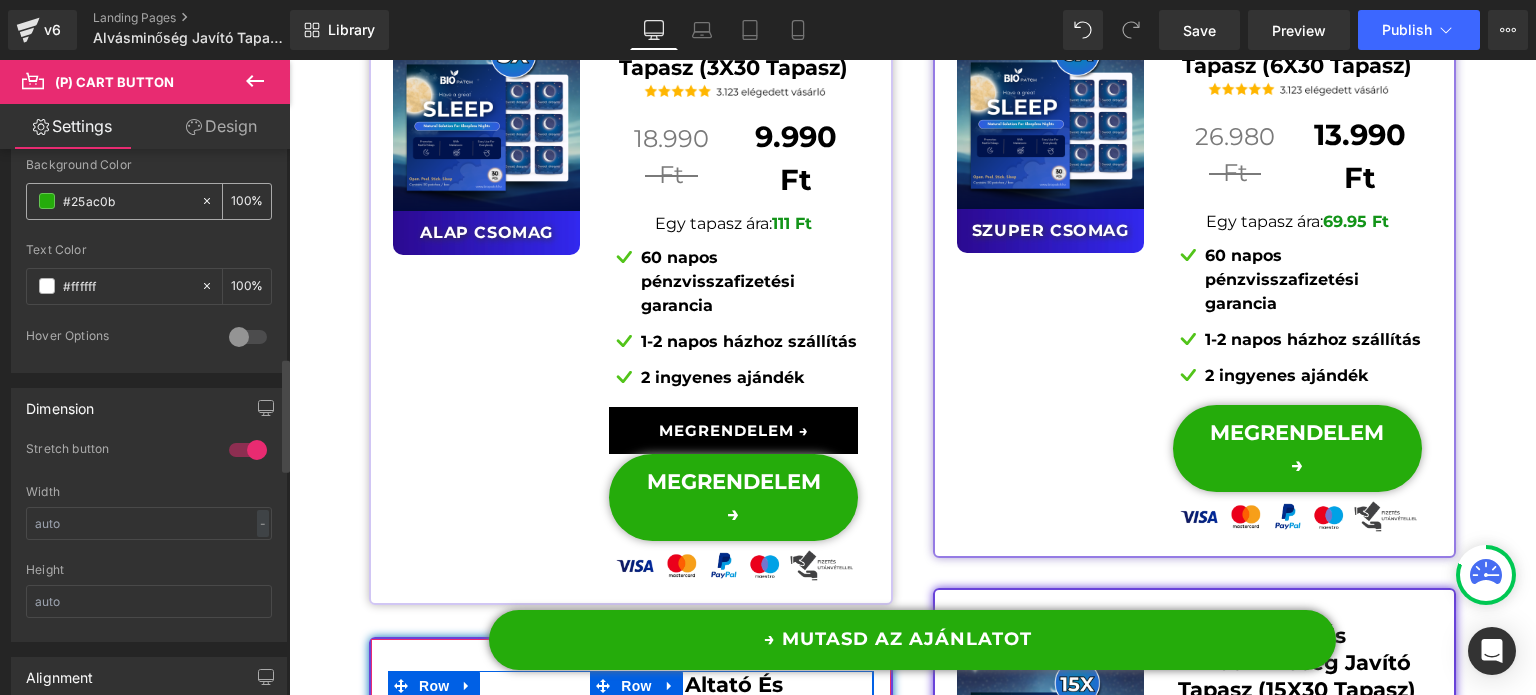 click on "#25ac0b" at bounding box center [113, 201] 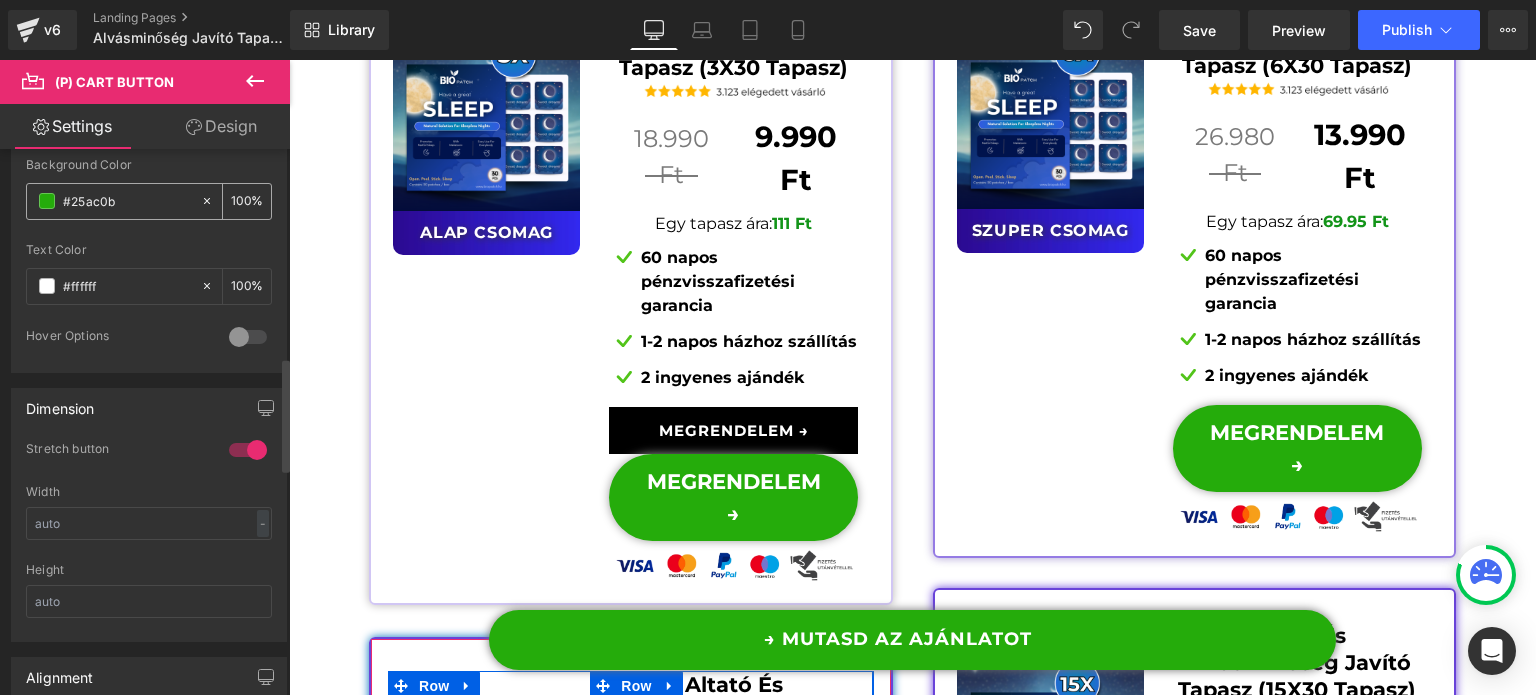 click on "#25ac0b" at bounding box center (127, 201) 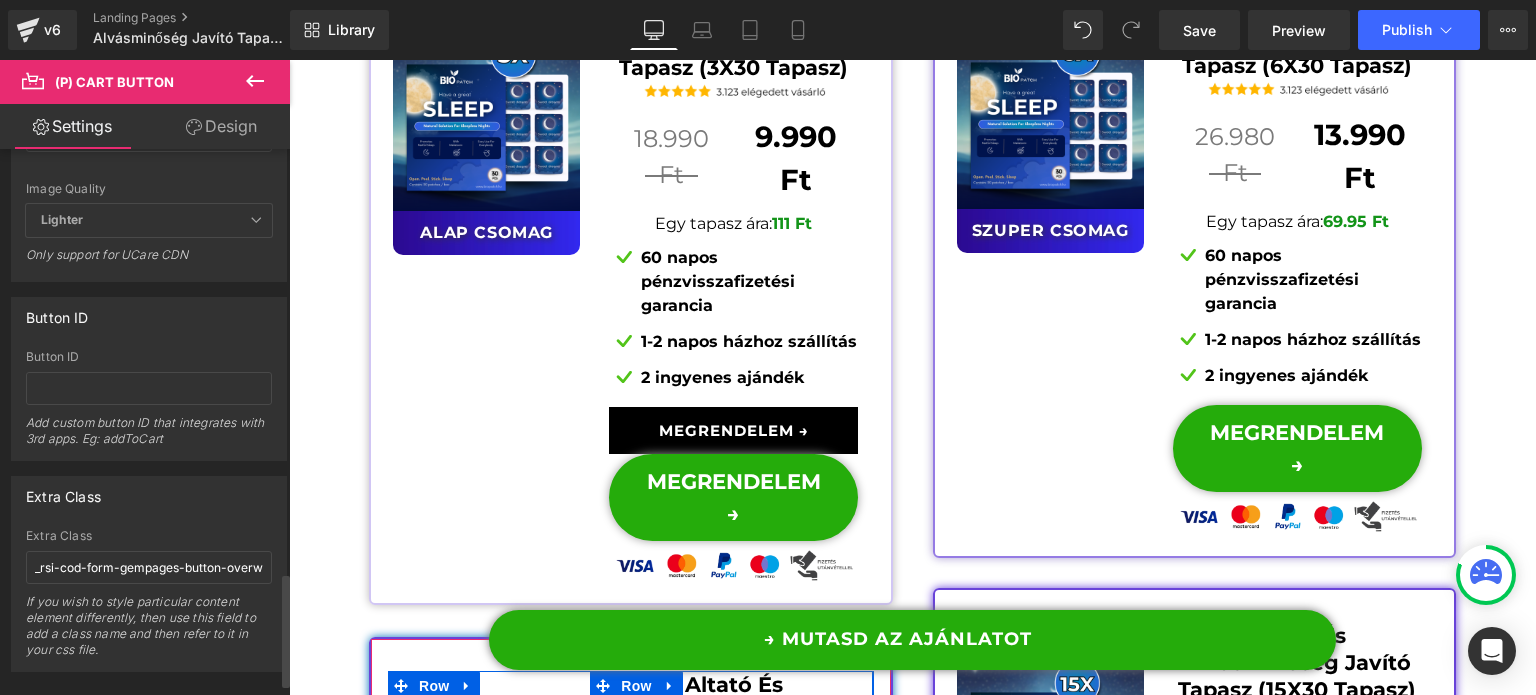 scroll, scrollTop: 2092, scrollLeft: 0, axis: vertical 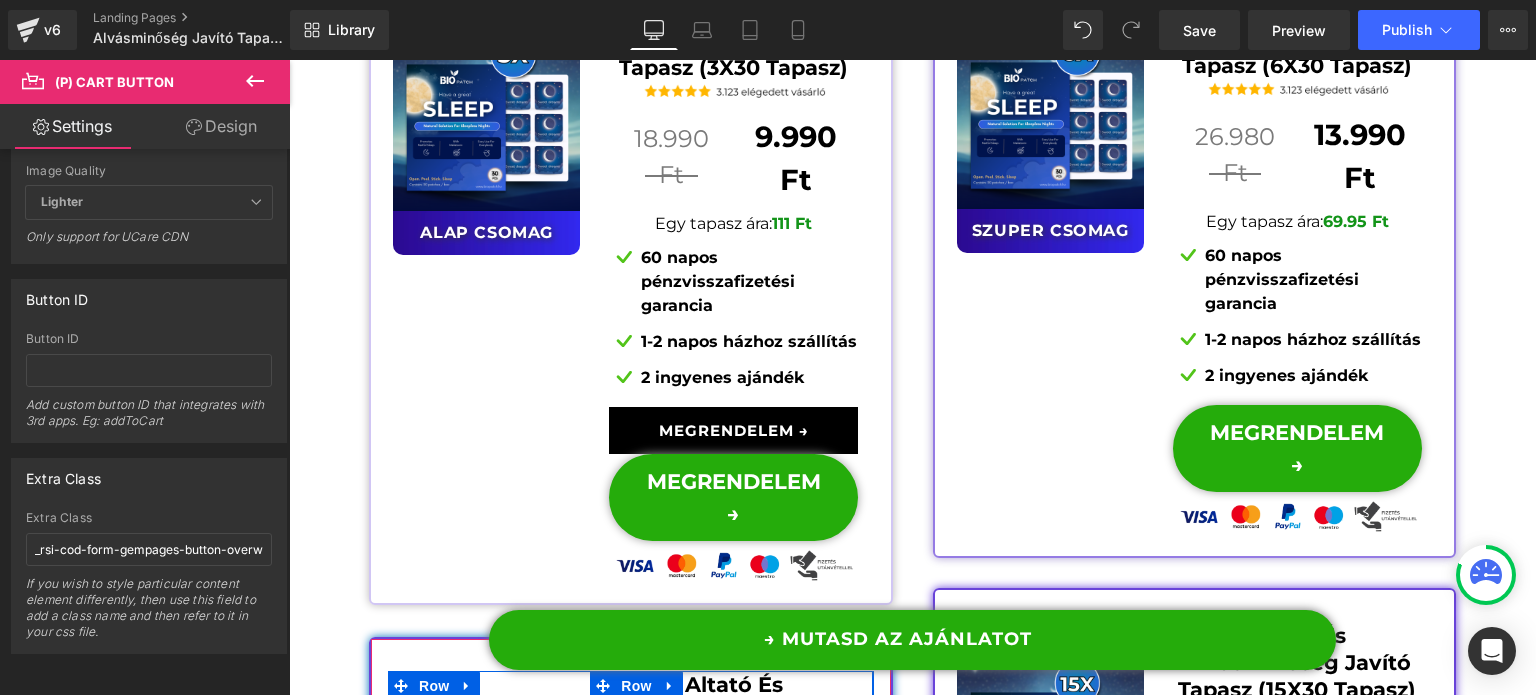 click on "Design" at bounding box center (221, 126) 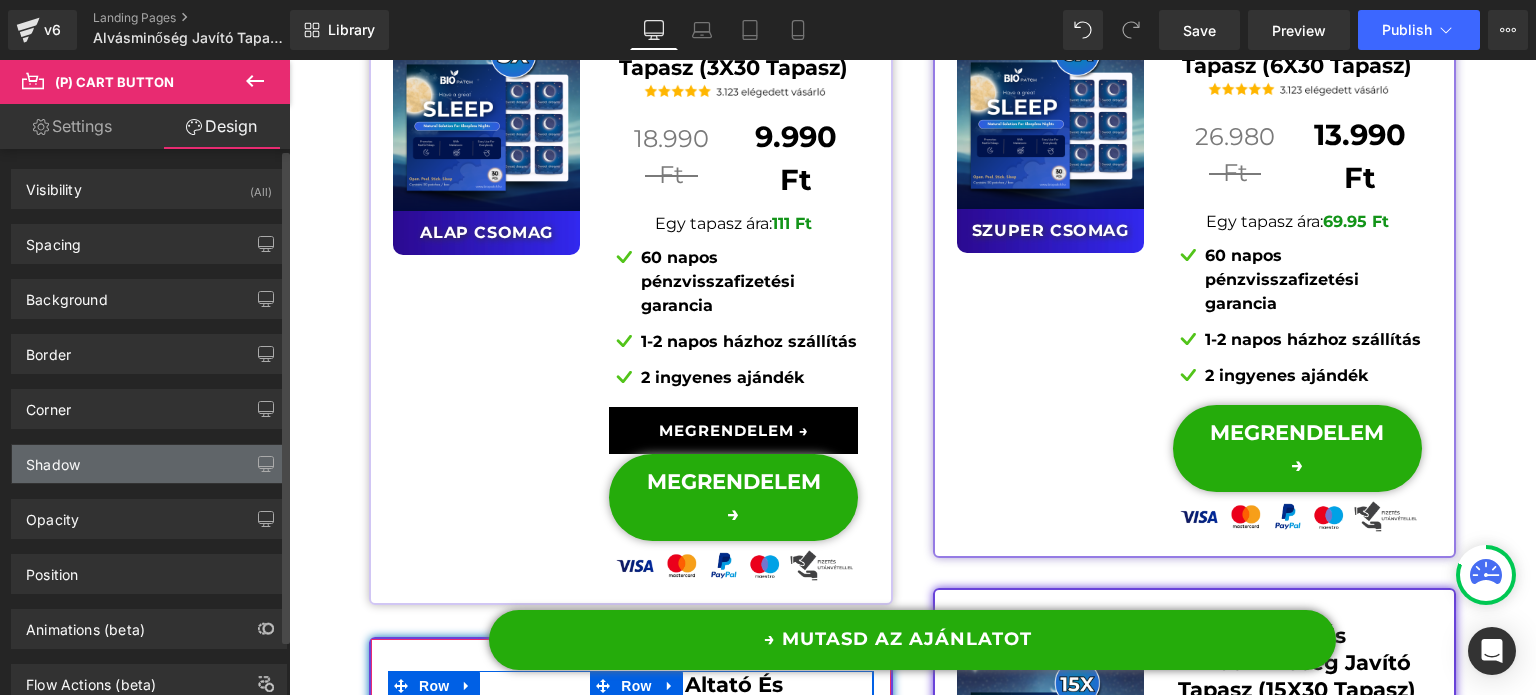 click on "Shadow" at bounding box center [149, 464] 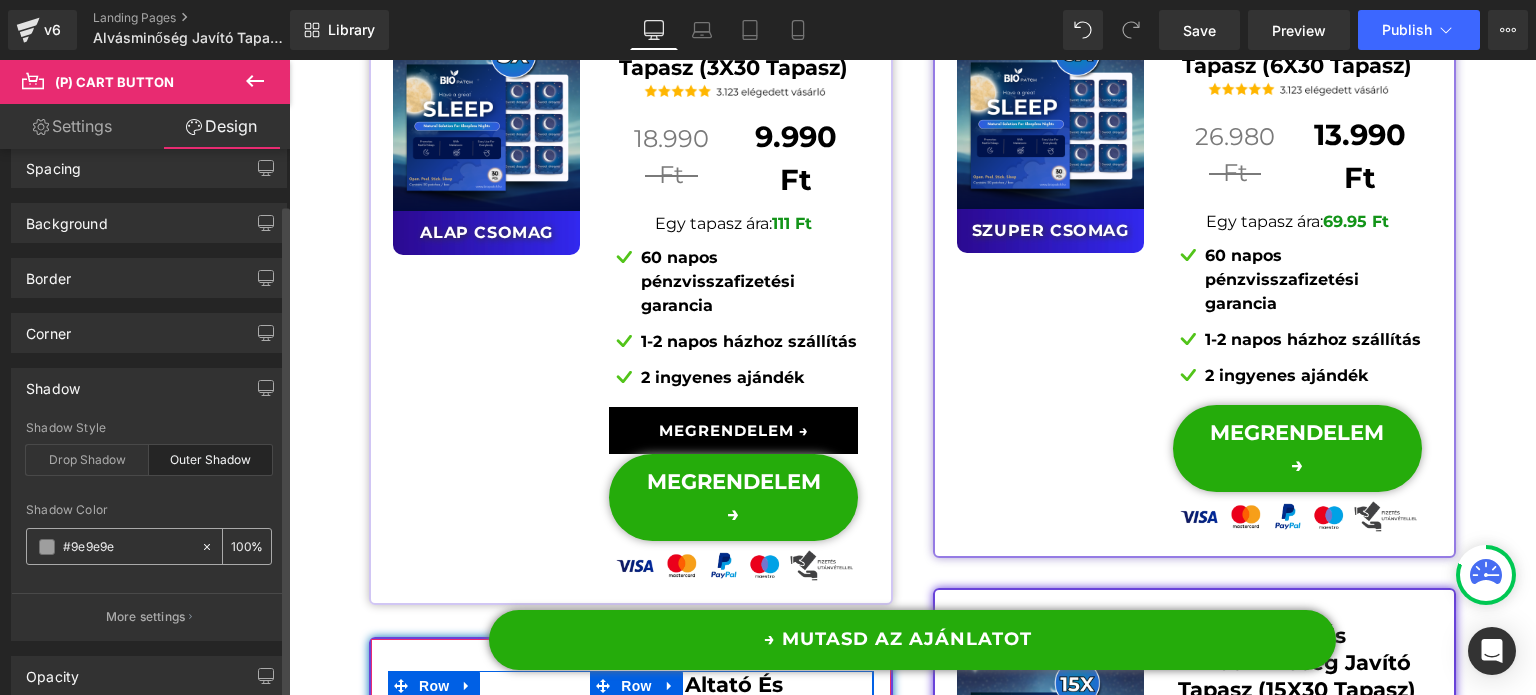 scroll, scrollTop: 100, scrollLeft: 0, axis: vertical 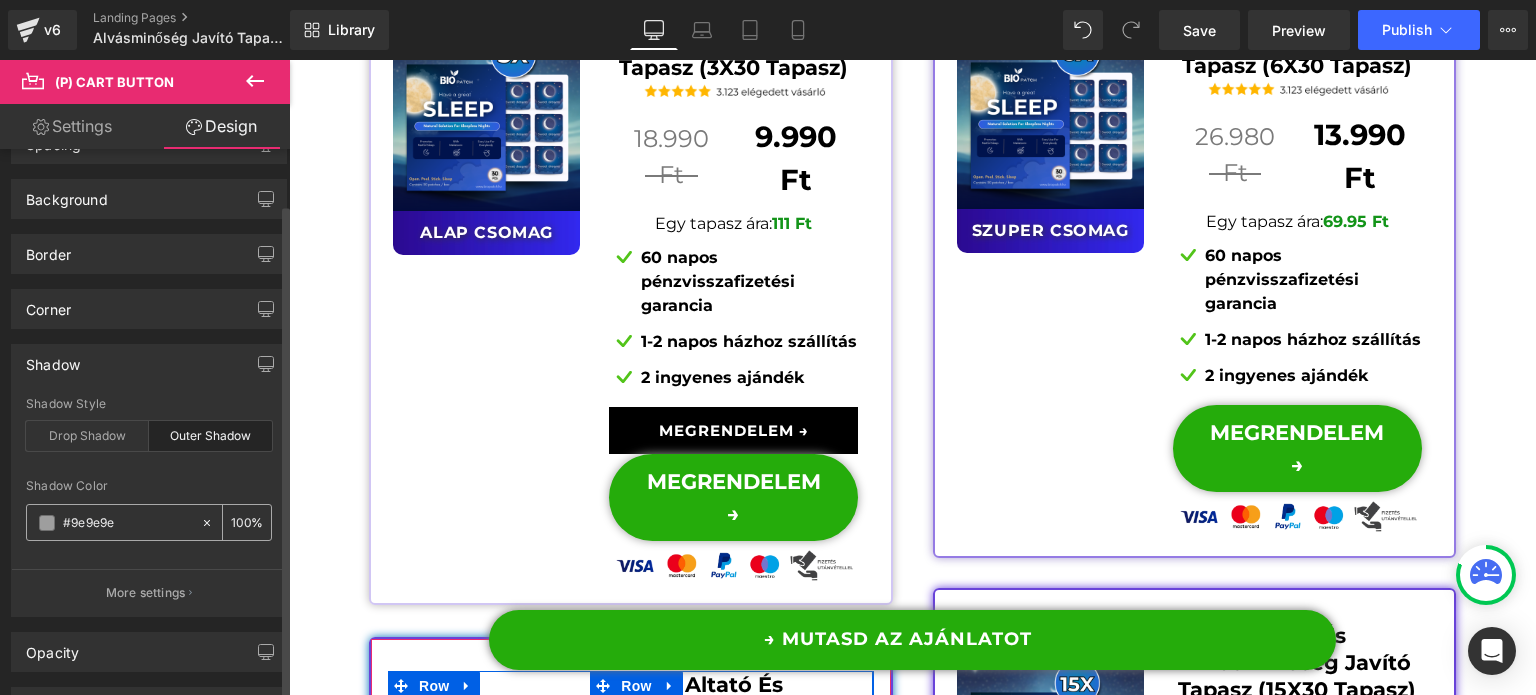 click at bounding box center [127, 523] 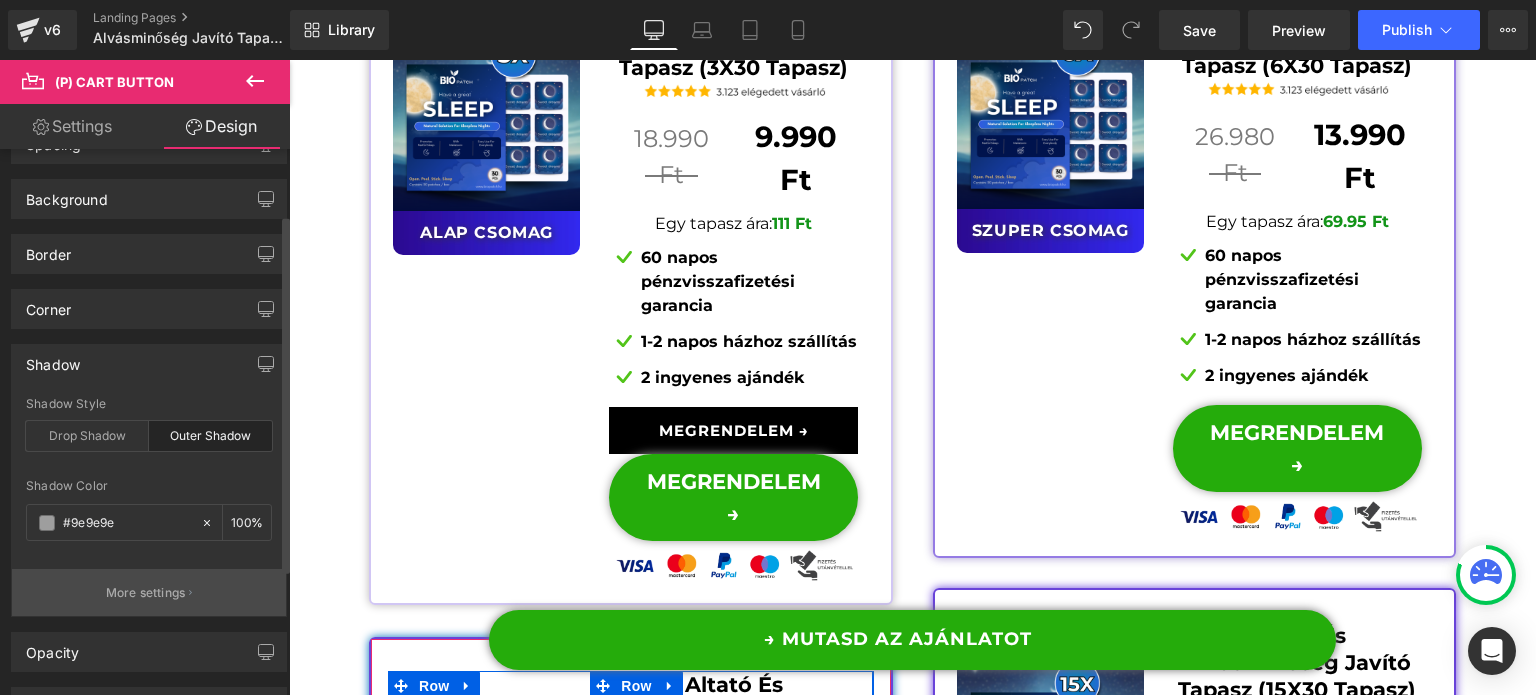 click on "More settings" at bounding box center [146, 593] 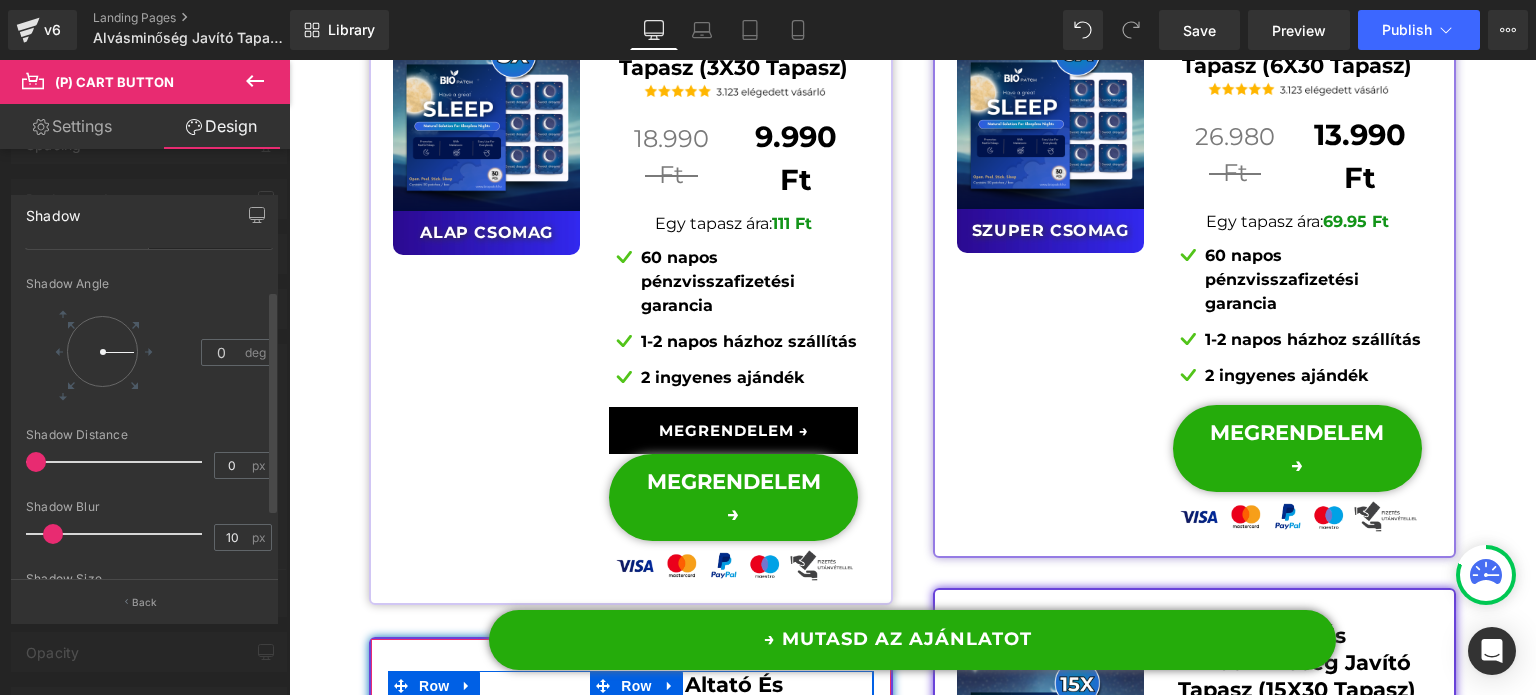 scroll, scrollTop: 51, scrollLeft: 0, axis: vertical 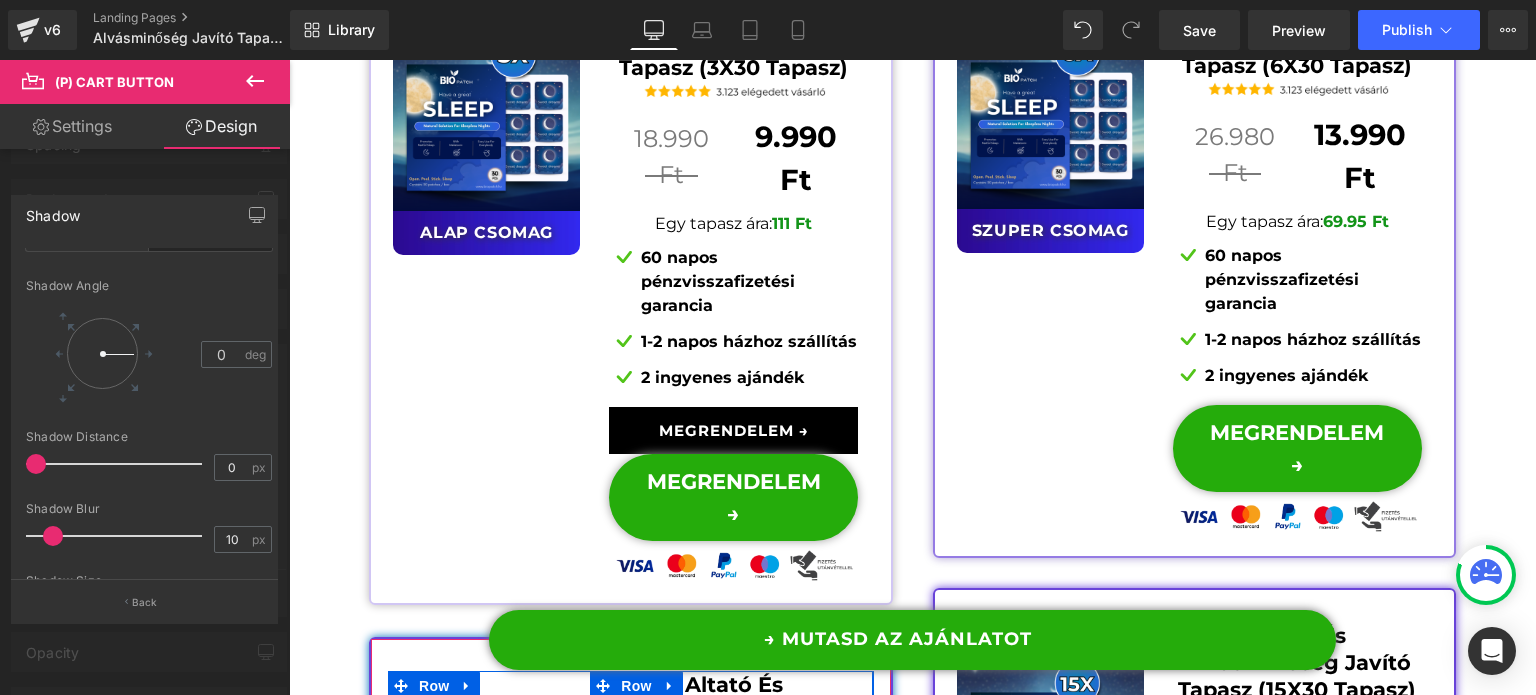 click on "Image         Icon         Row         Row         Image         → MUTASD AZ AJÁNLATOT Button         Row         Hogyan Működik? Button         Vásárlói Vélemények Button         60 Napos Garanciánk Button         Gyakran Ismételt Kérdések Button         Row         Icon         Row         Row         Row         Image         Image         Image         Image         Row
Sale Off
(P) Image
‹" at bounding box center [912, -4027] 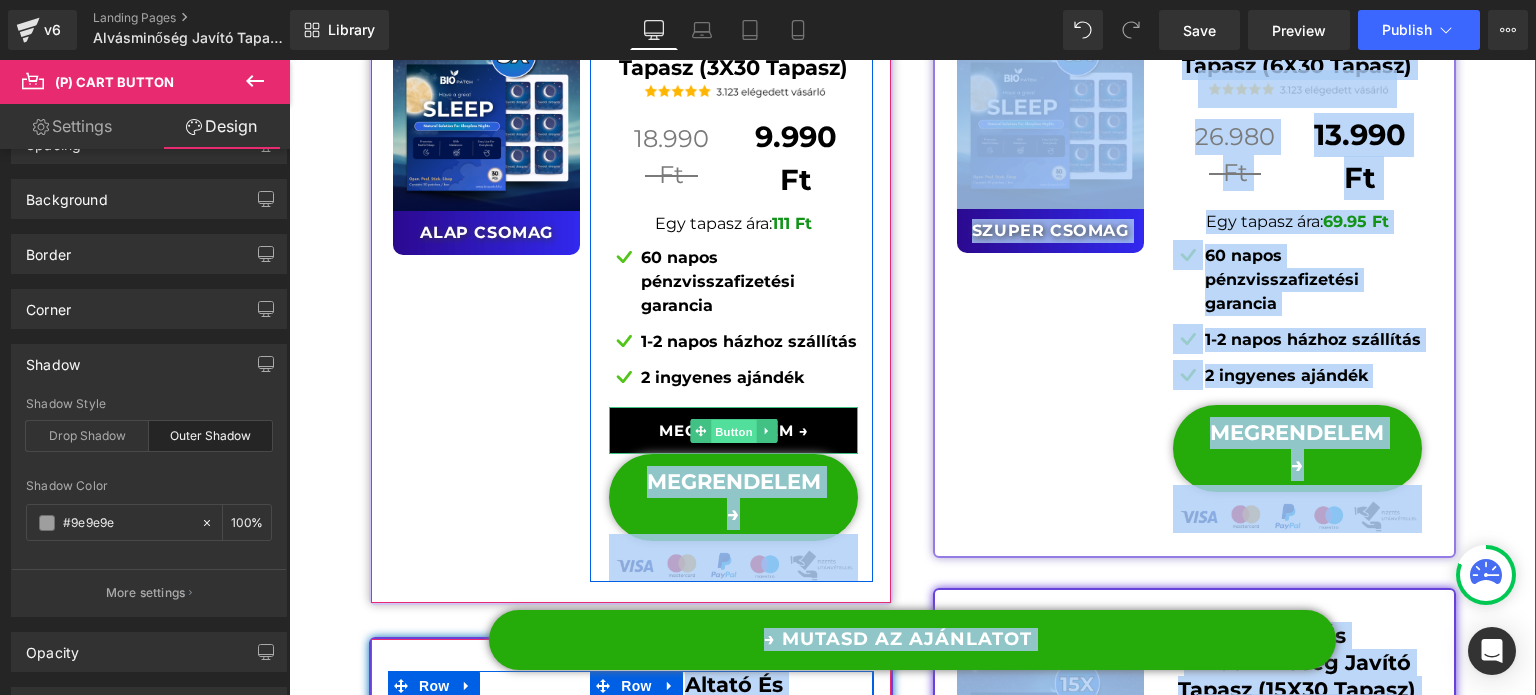 click on "Button" at bounding box center (734, 432) 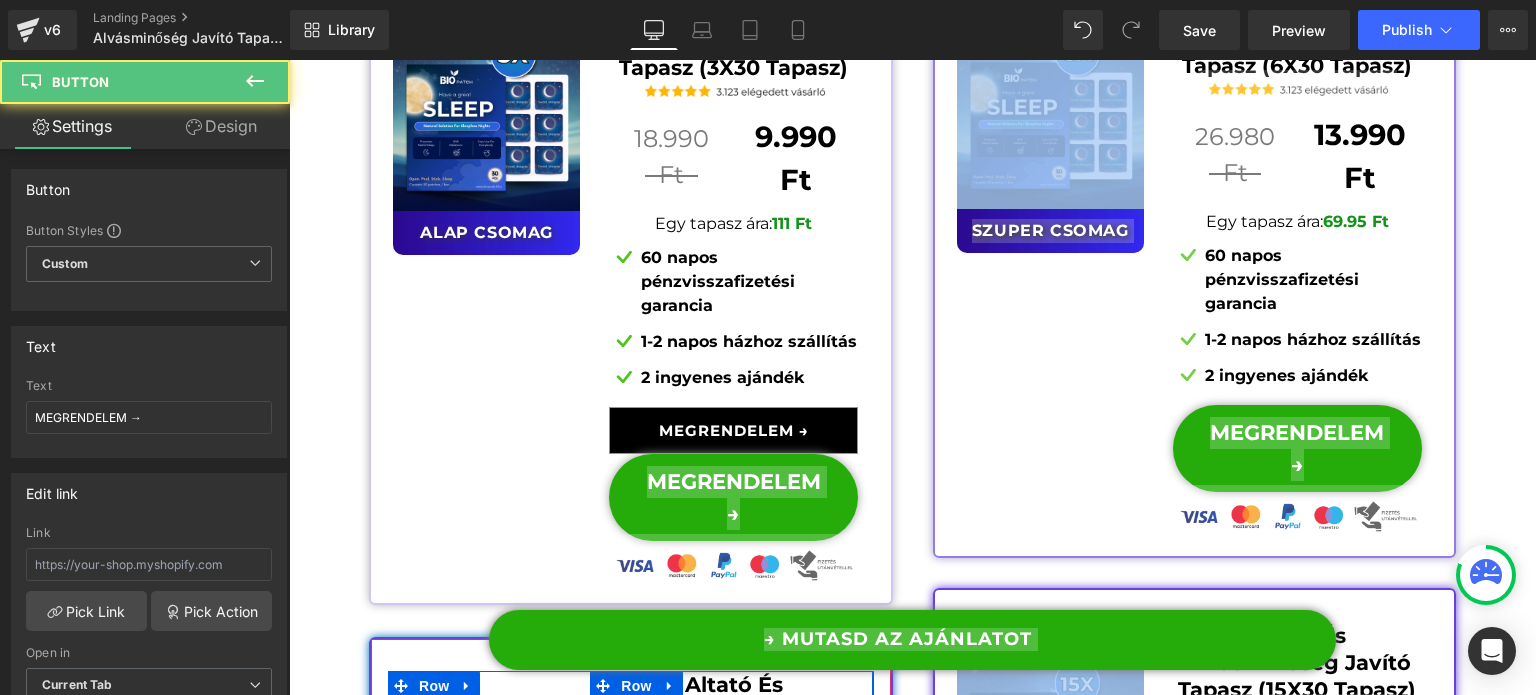 click on "Design" at bounding box center (221, 126) 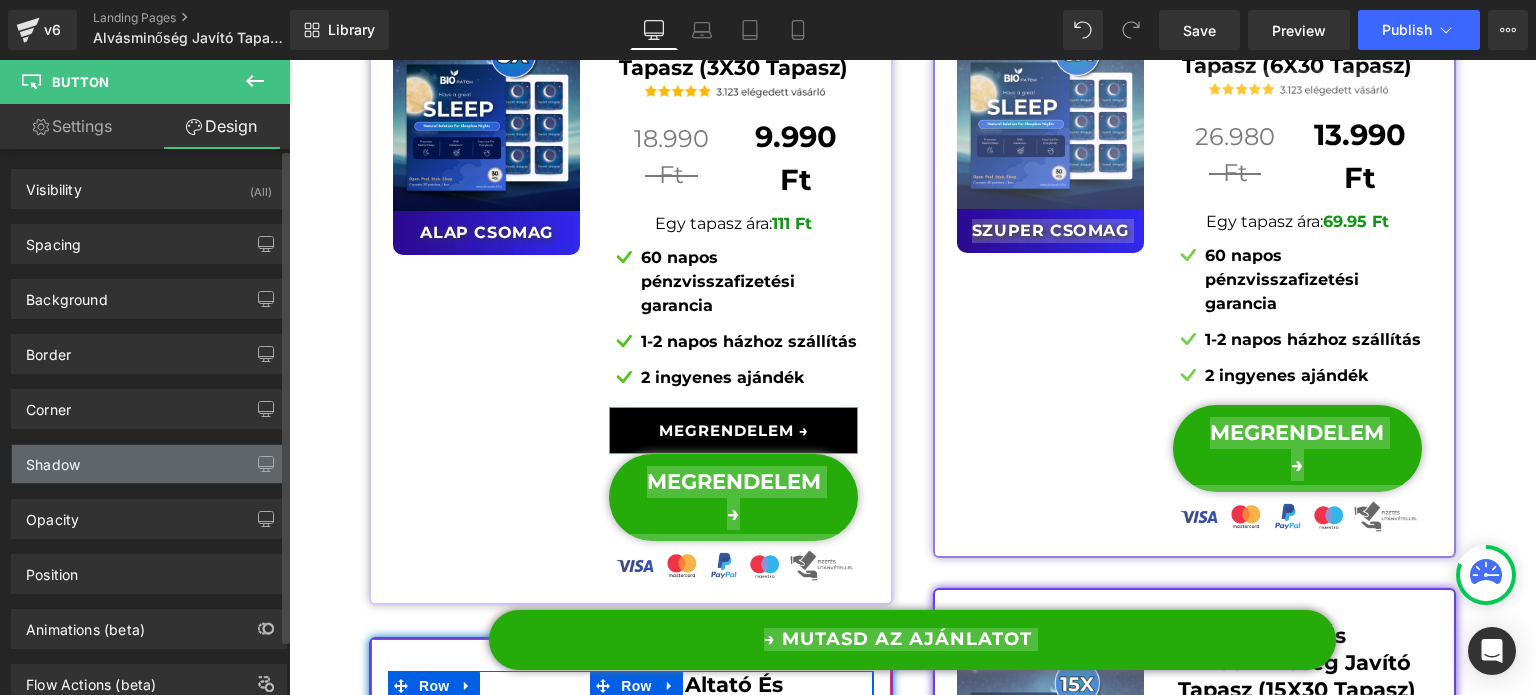 click on "Shadow" at bounding box center [149, 464] 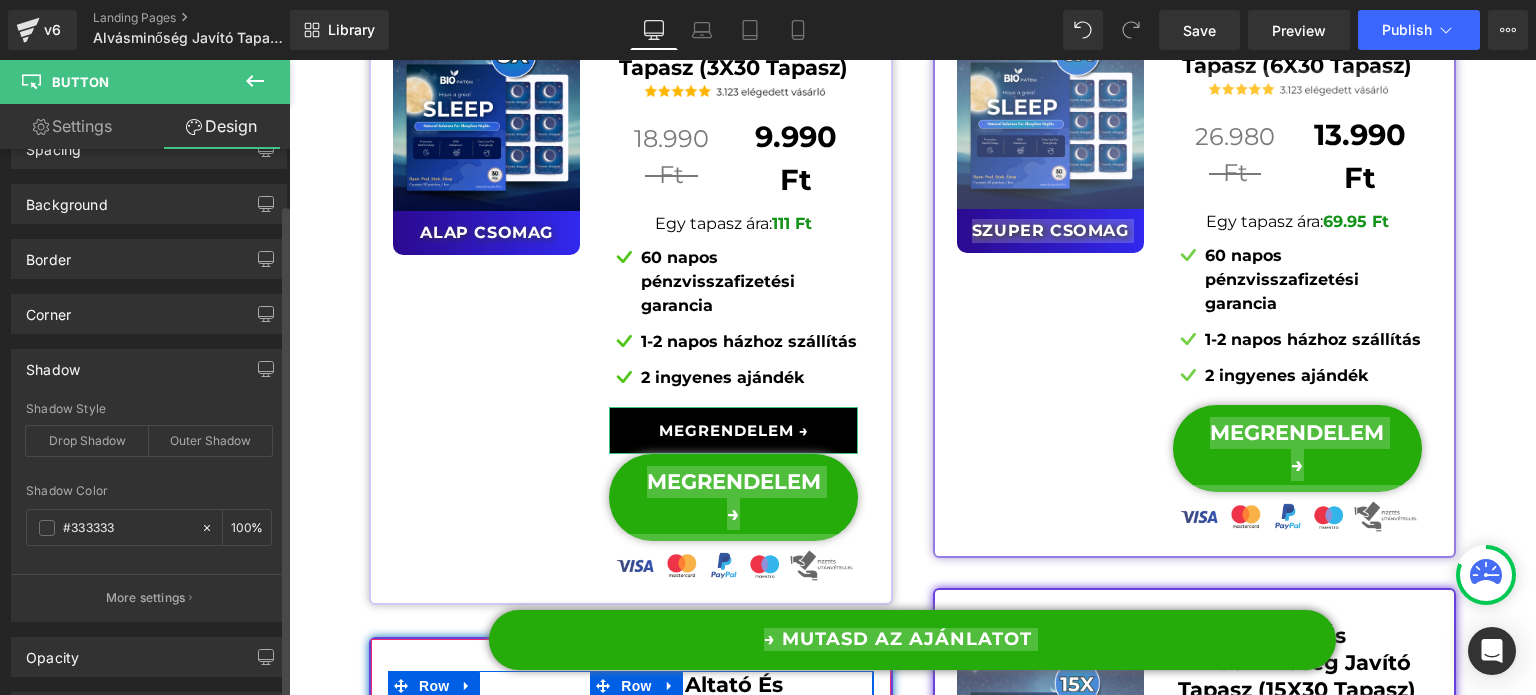 scroll, scrollTop: 100, scrollLeft: 0, axis: vertical 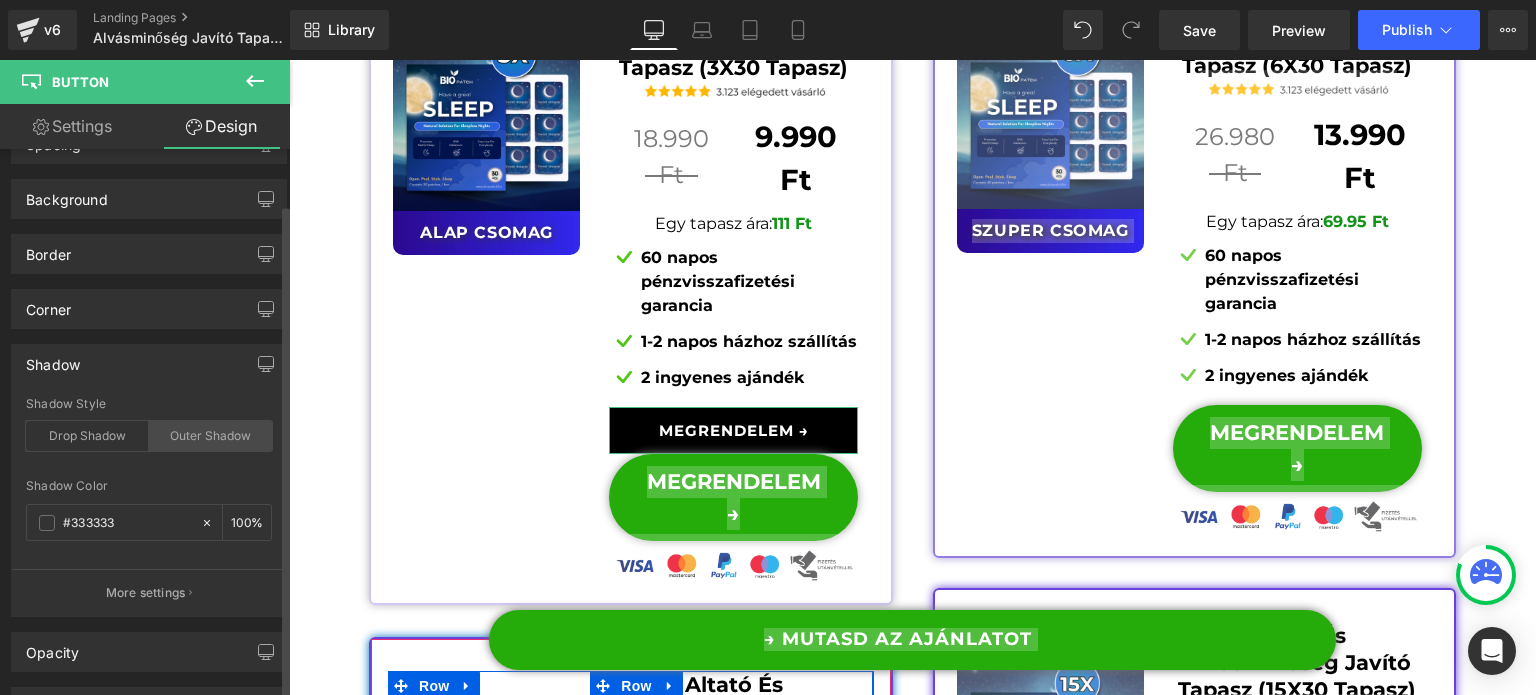 click on "Outer Shadow" at bounding box center (210, 436) 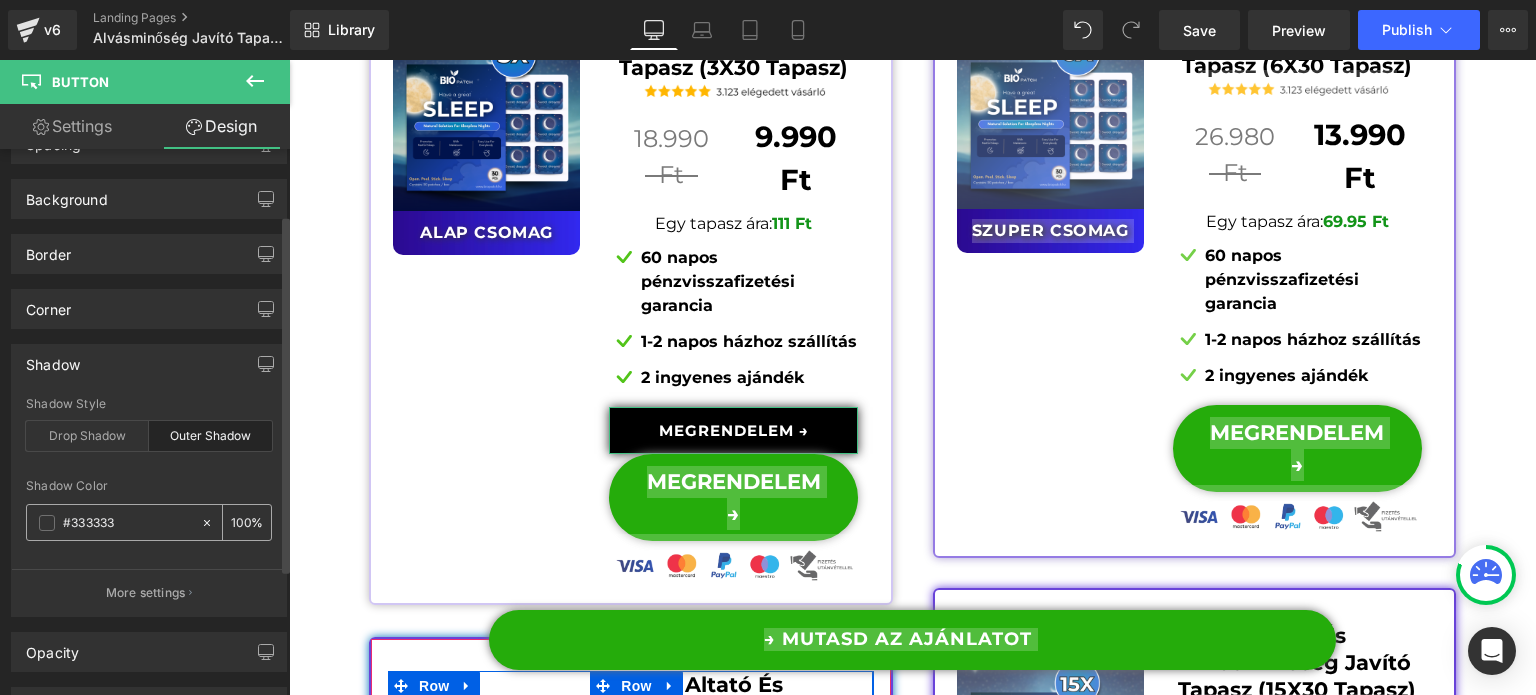 click at bounding box center [127, 523] 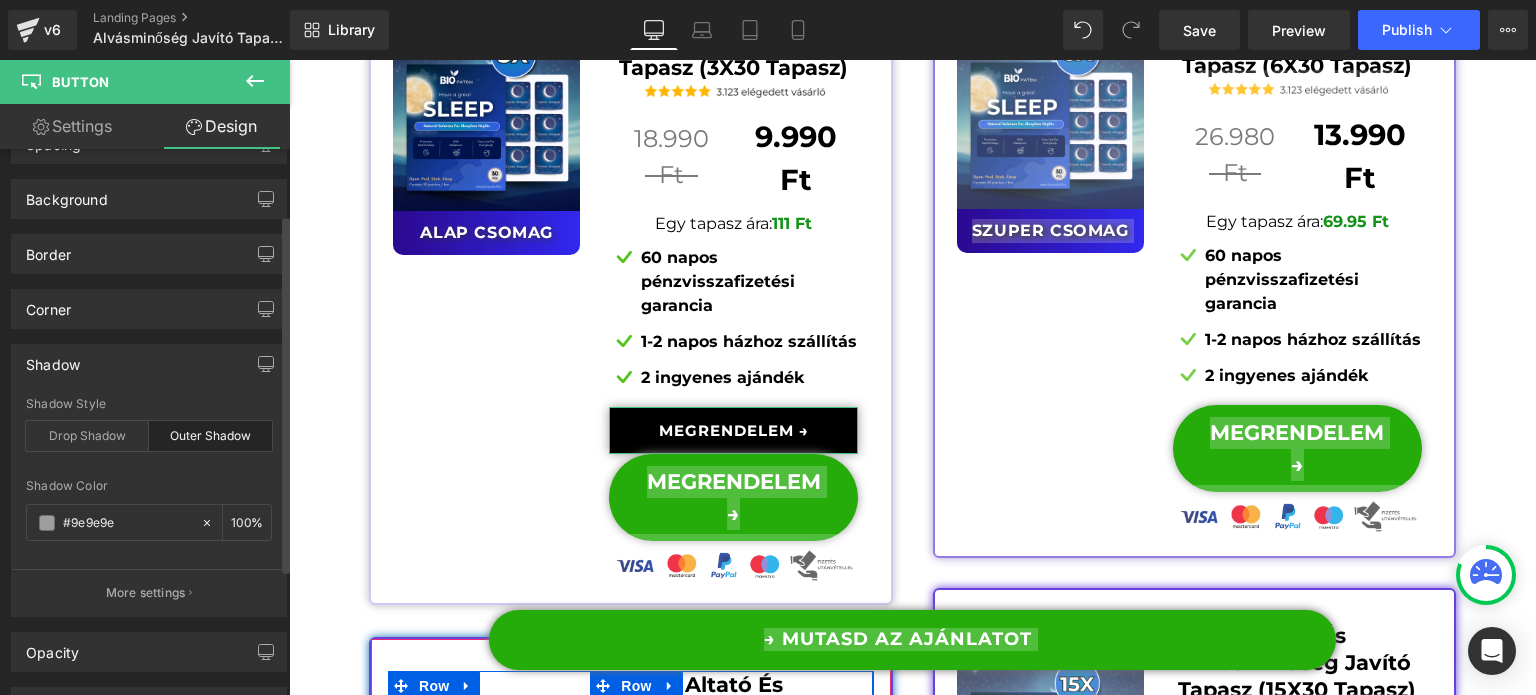 type on "#9e9e9e" 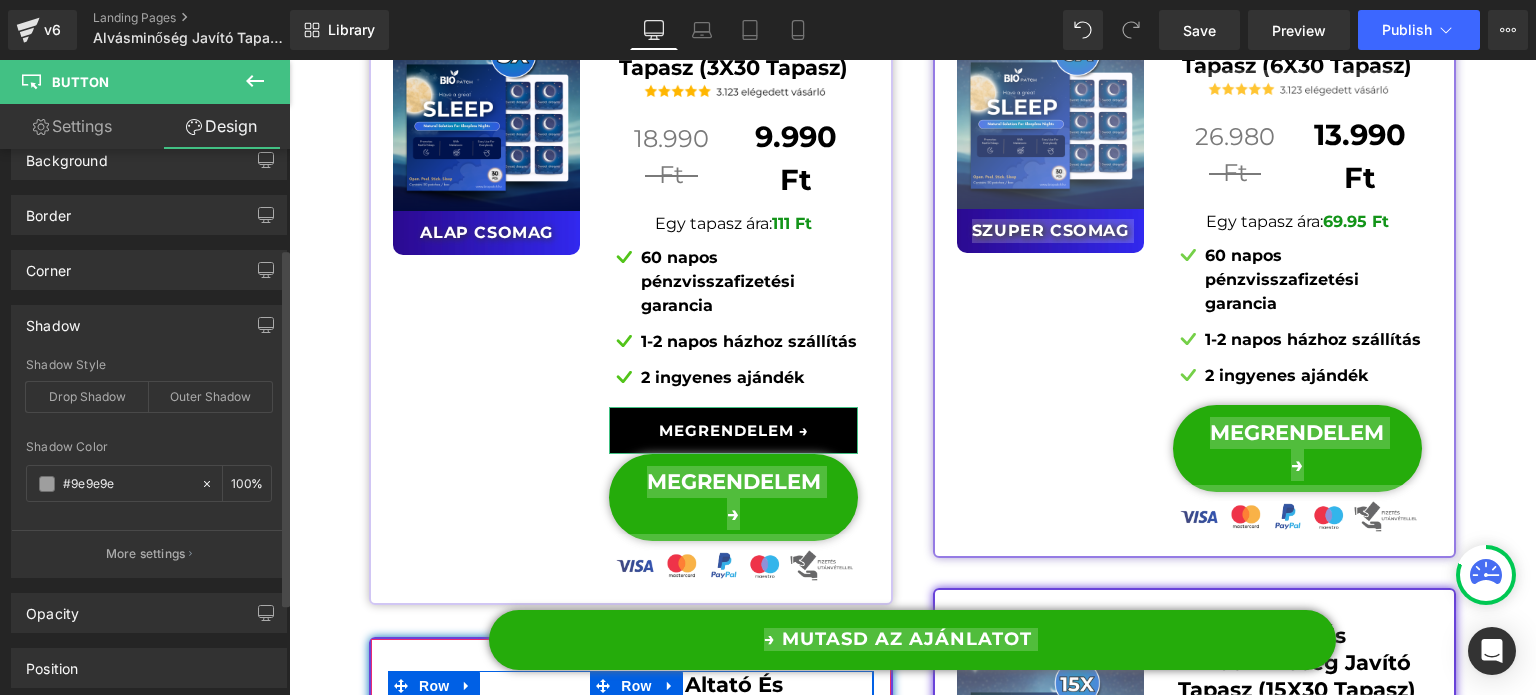 scroll, scrollTop: 200, scrollLeft: 0, axis: vertical 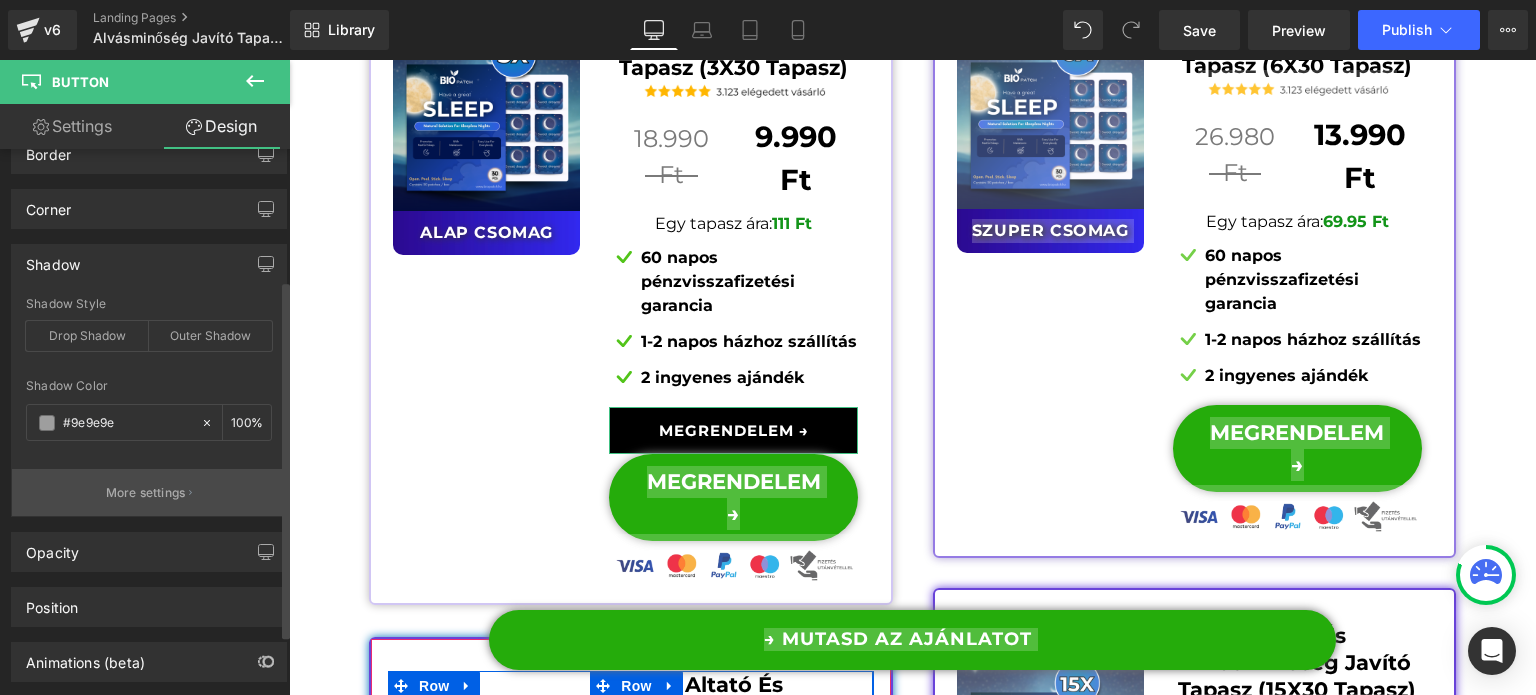 click on "More settings" at bounding box center (146, 493) 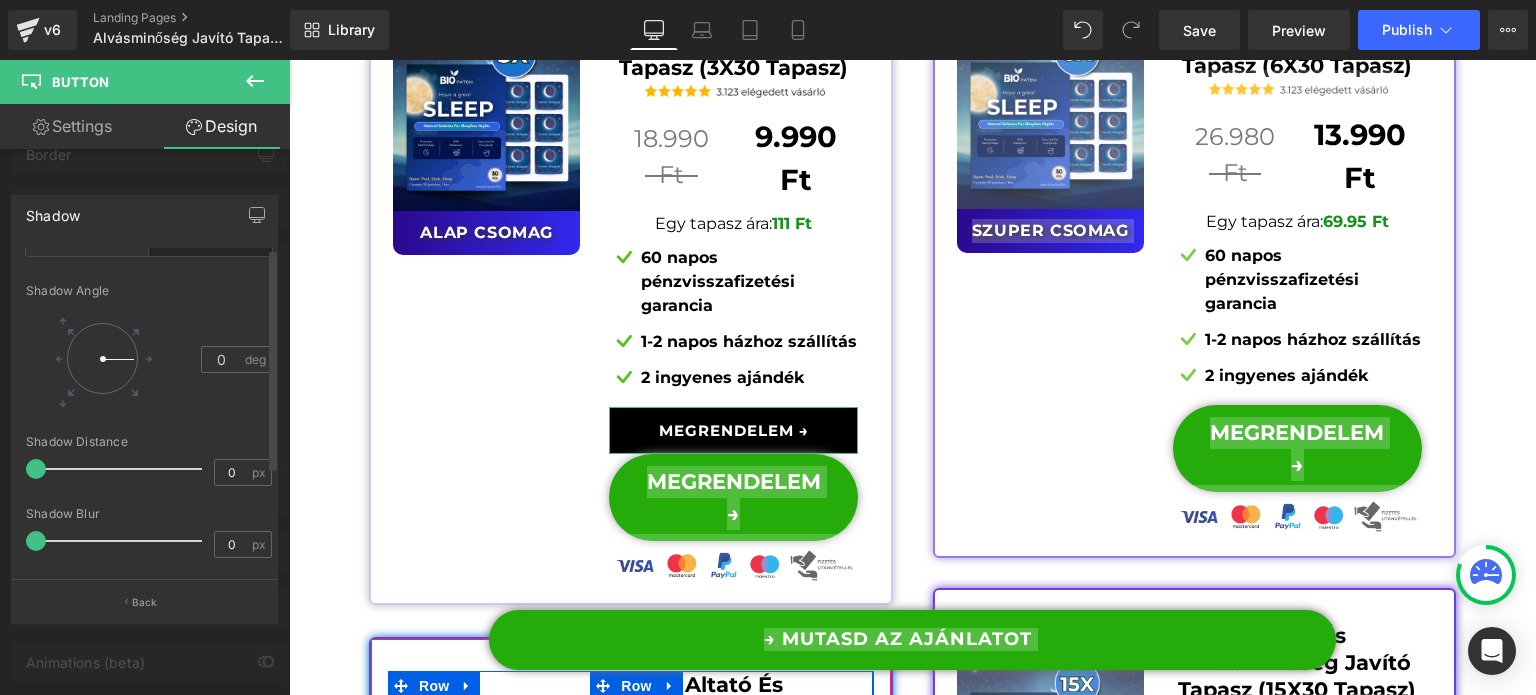 scroll, scrollTop: 151, scrollLeft: 0, axis: vertical 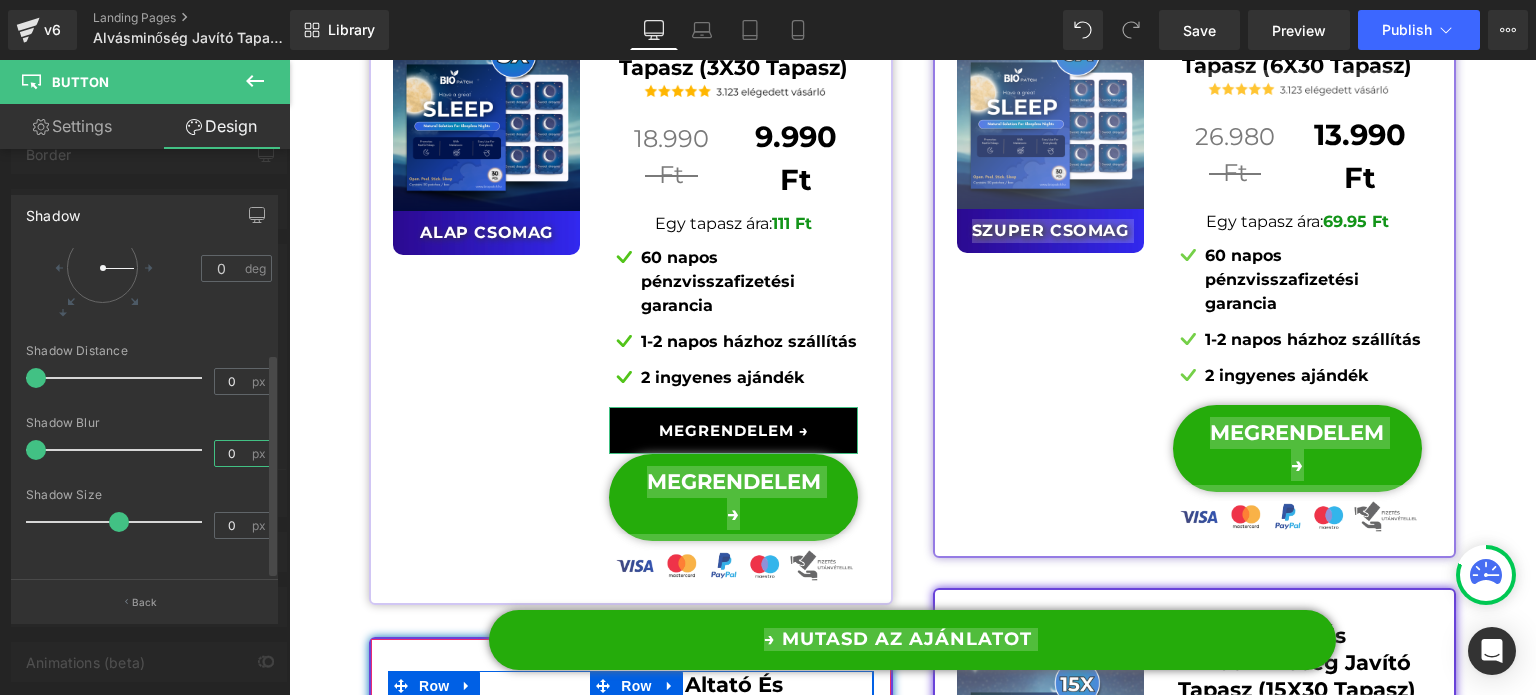 click on "0" at bounding box center [232, 453] 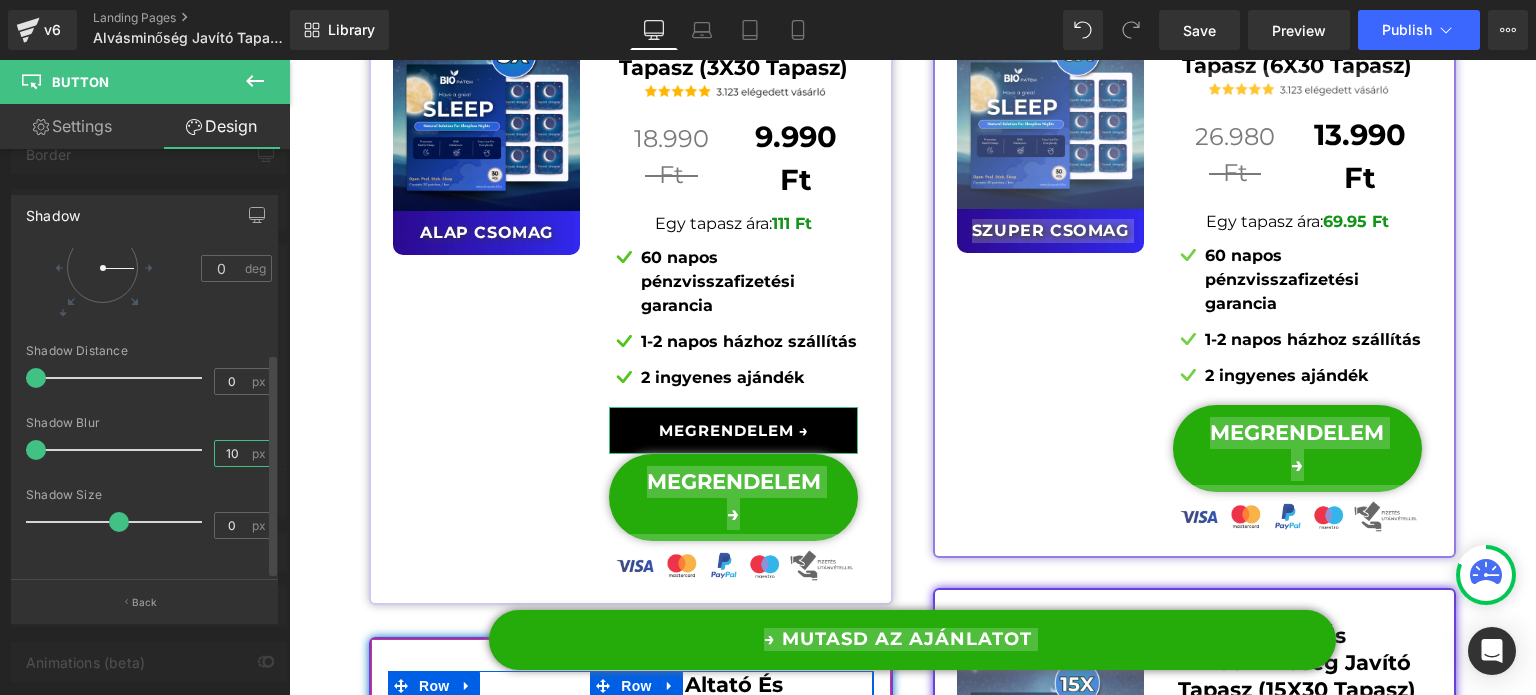type on "10" 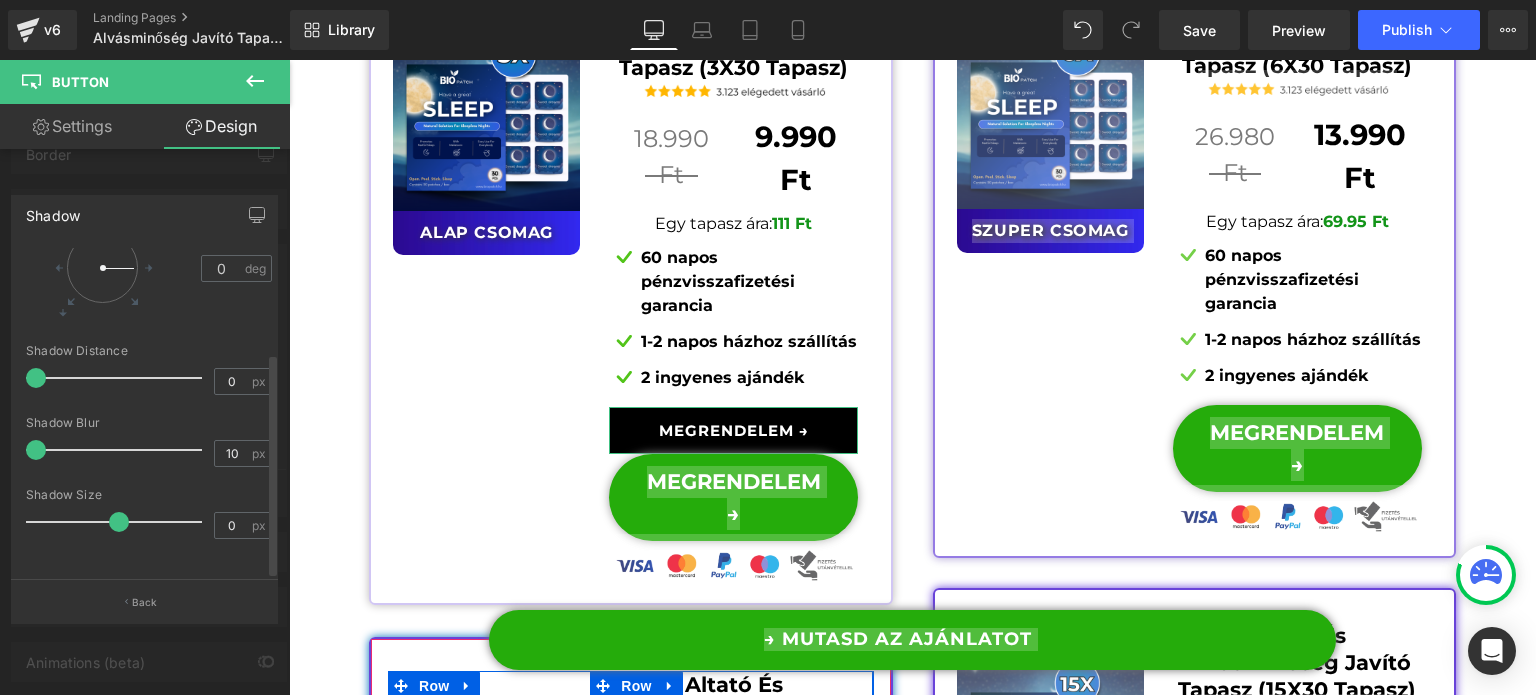 click on "Shadow Blur" at bounding box center [149, 423] 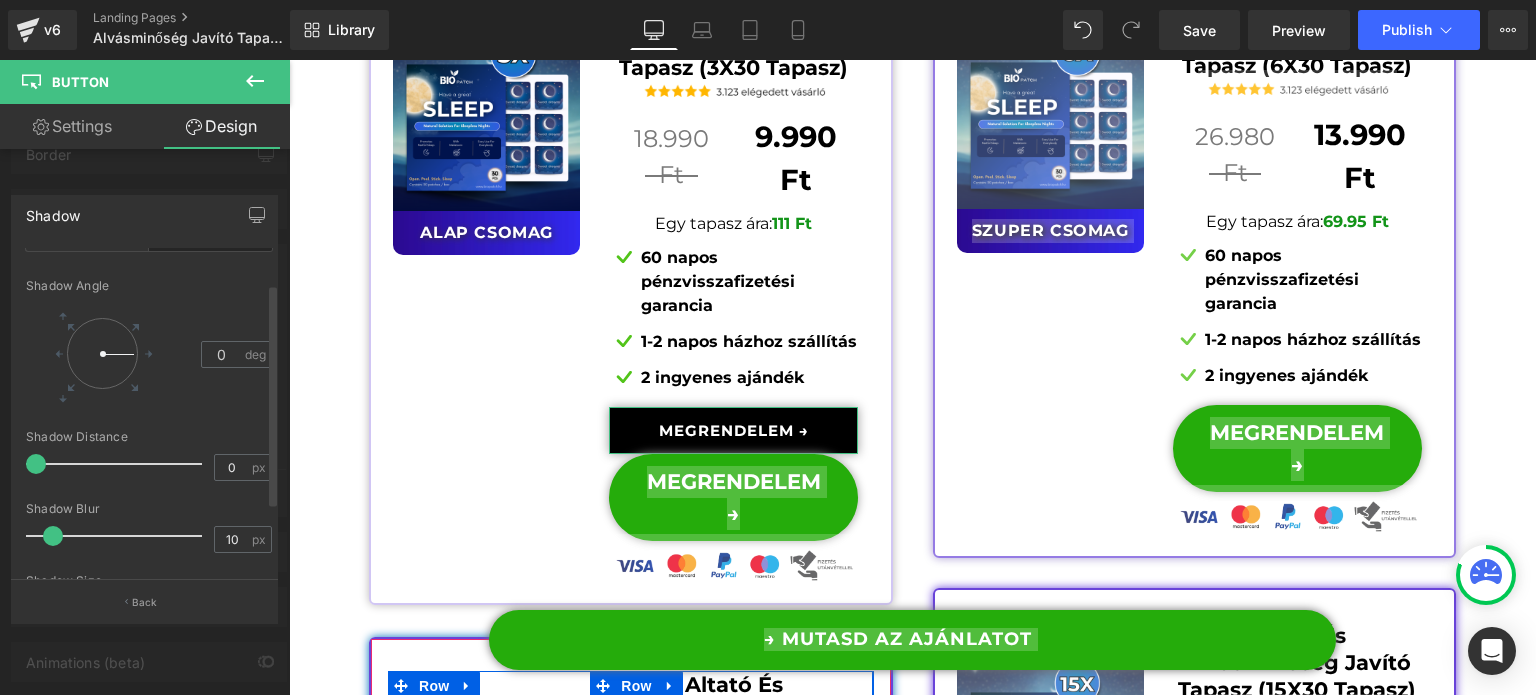 scroll, scrollTop: 151, scrollLeft: 0, axis: vertical 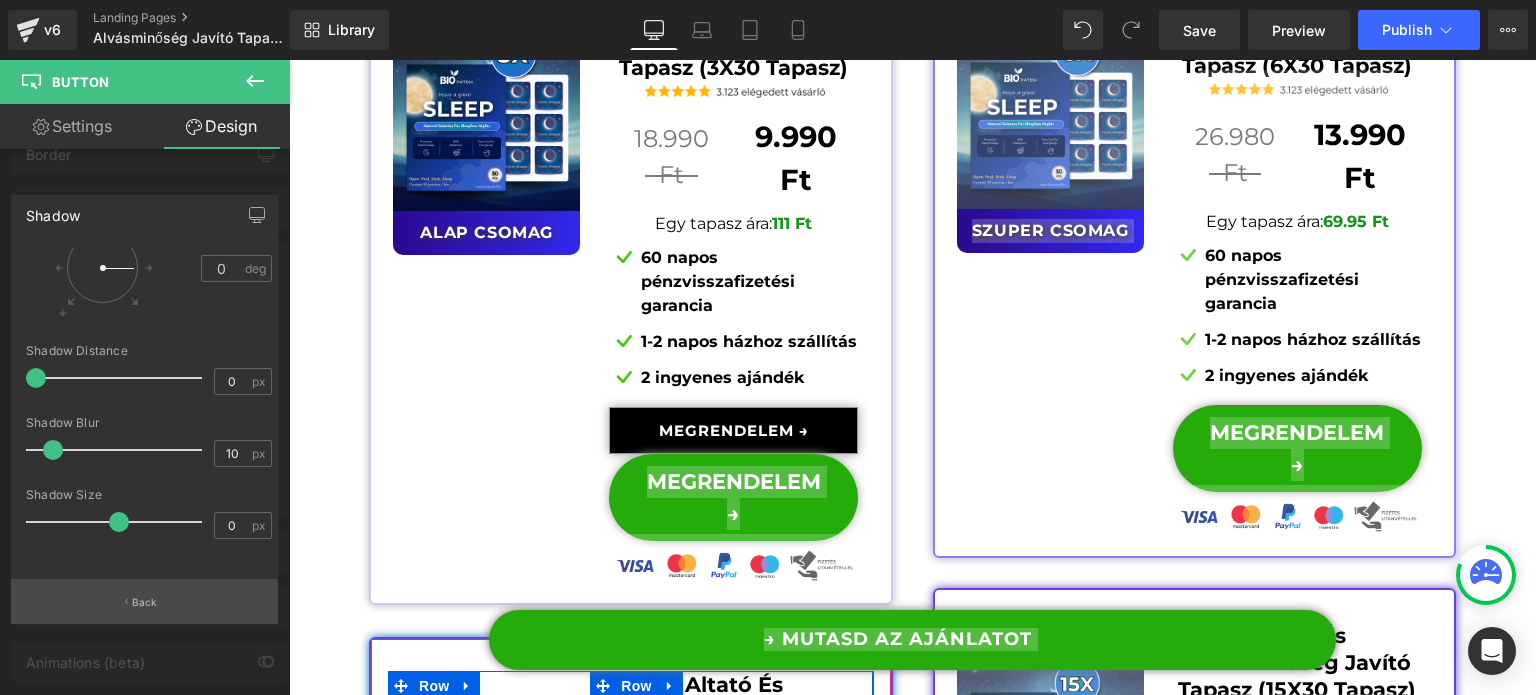 click on "Back" at bounding box center [144, 601] 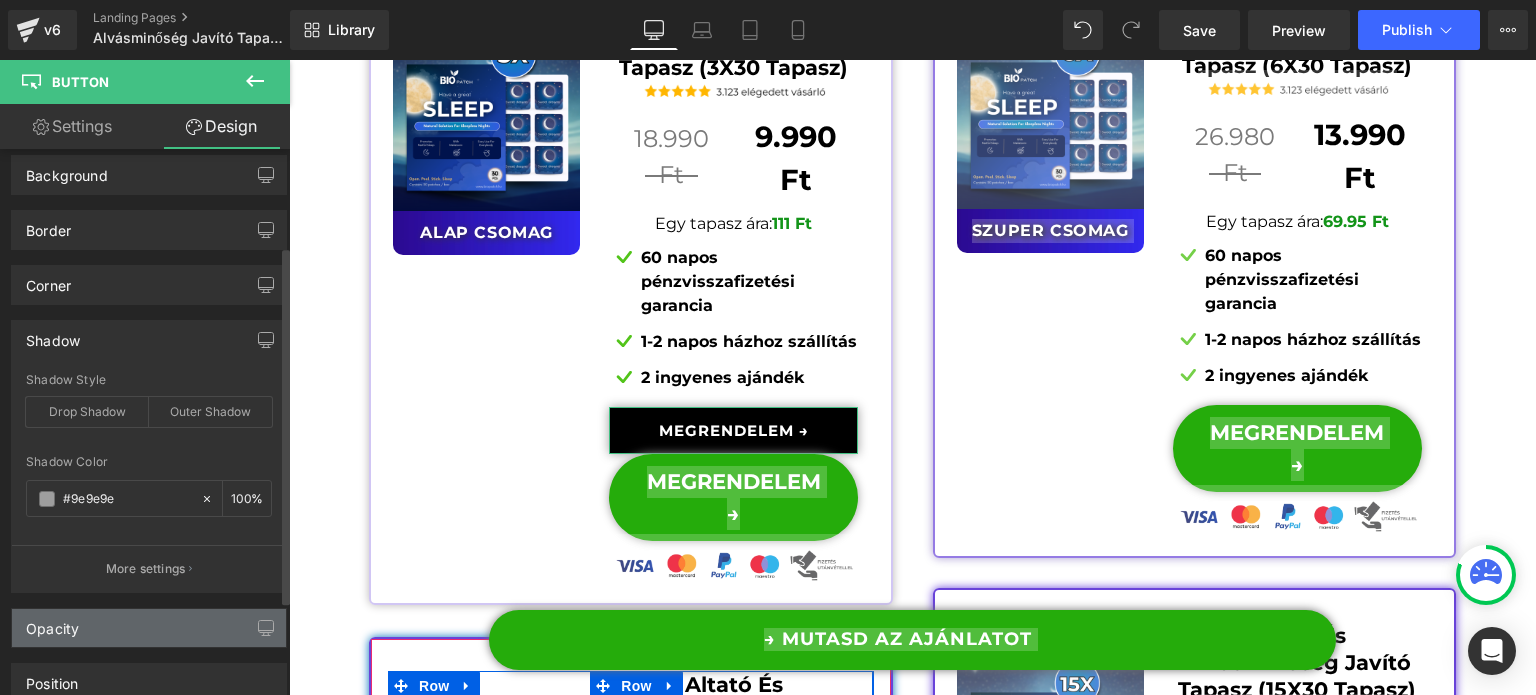scroll, scrollTop: 0, scrollLeft: 0, axis: both 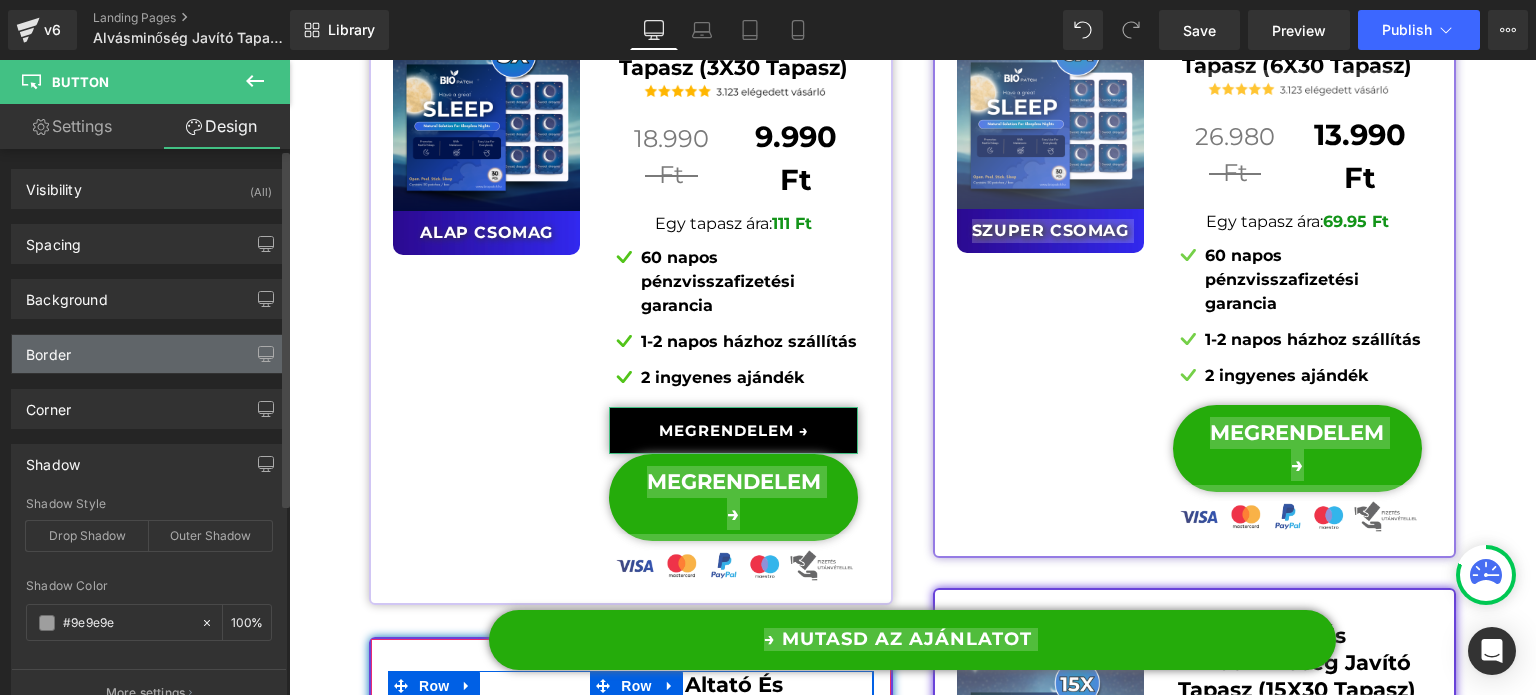 click on "Border" at bounding box center (149, 354) 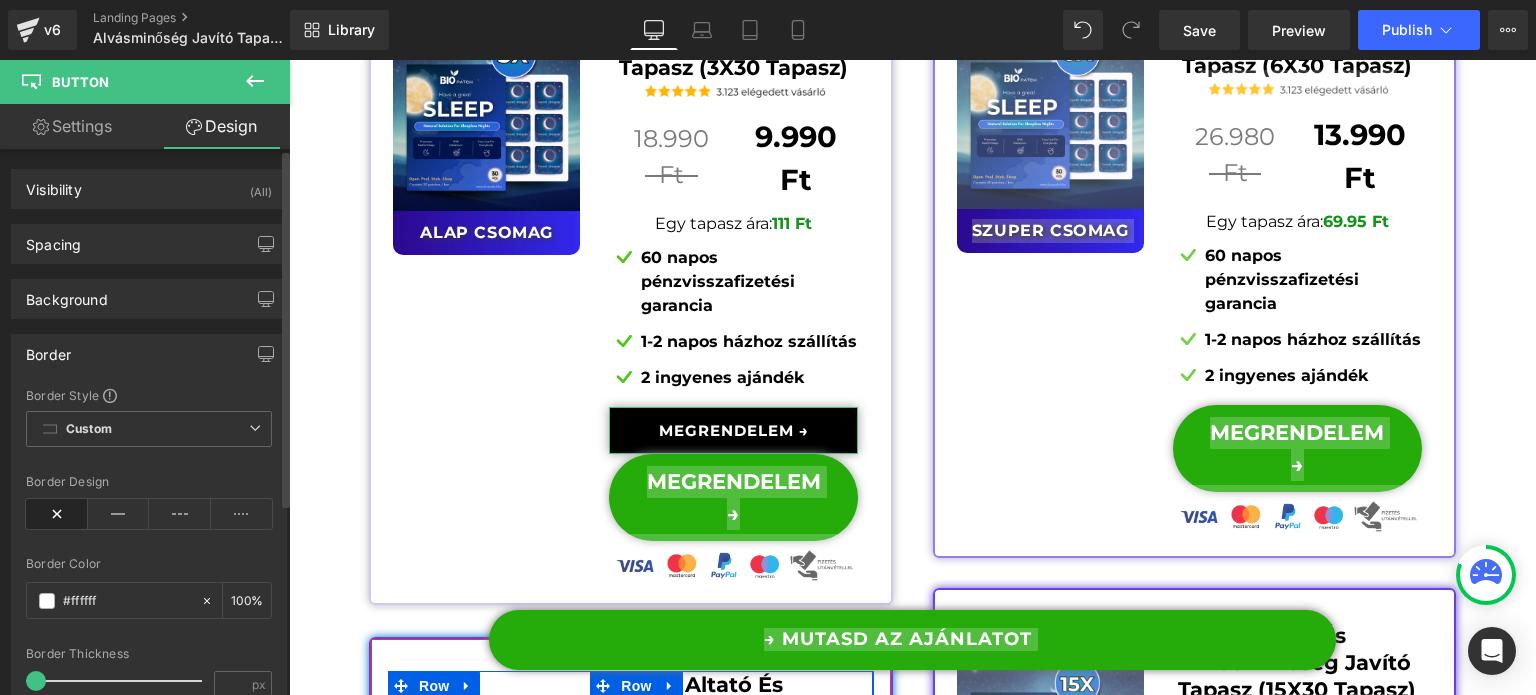 click on "Border" at bounding box center [149, 354] 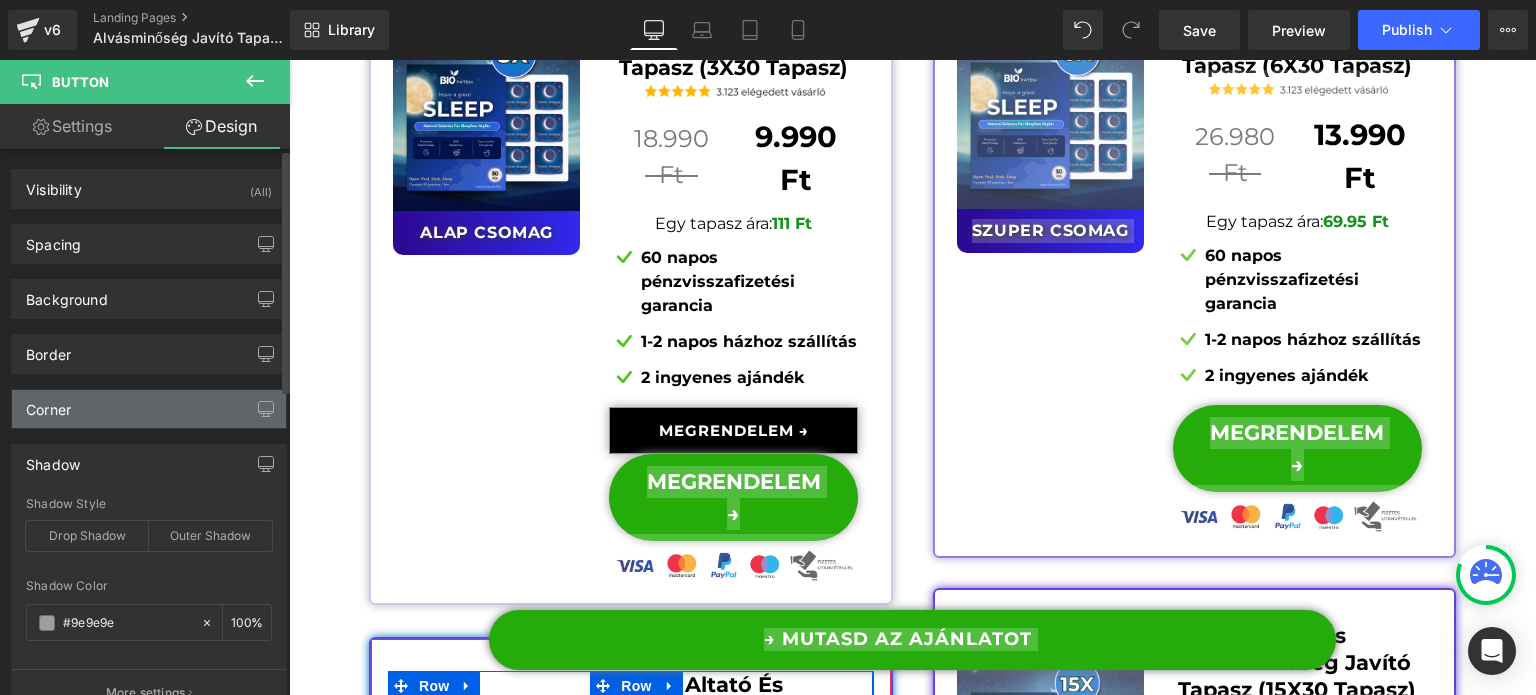 click on "Corner" at bounding box center (149, 409) 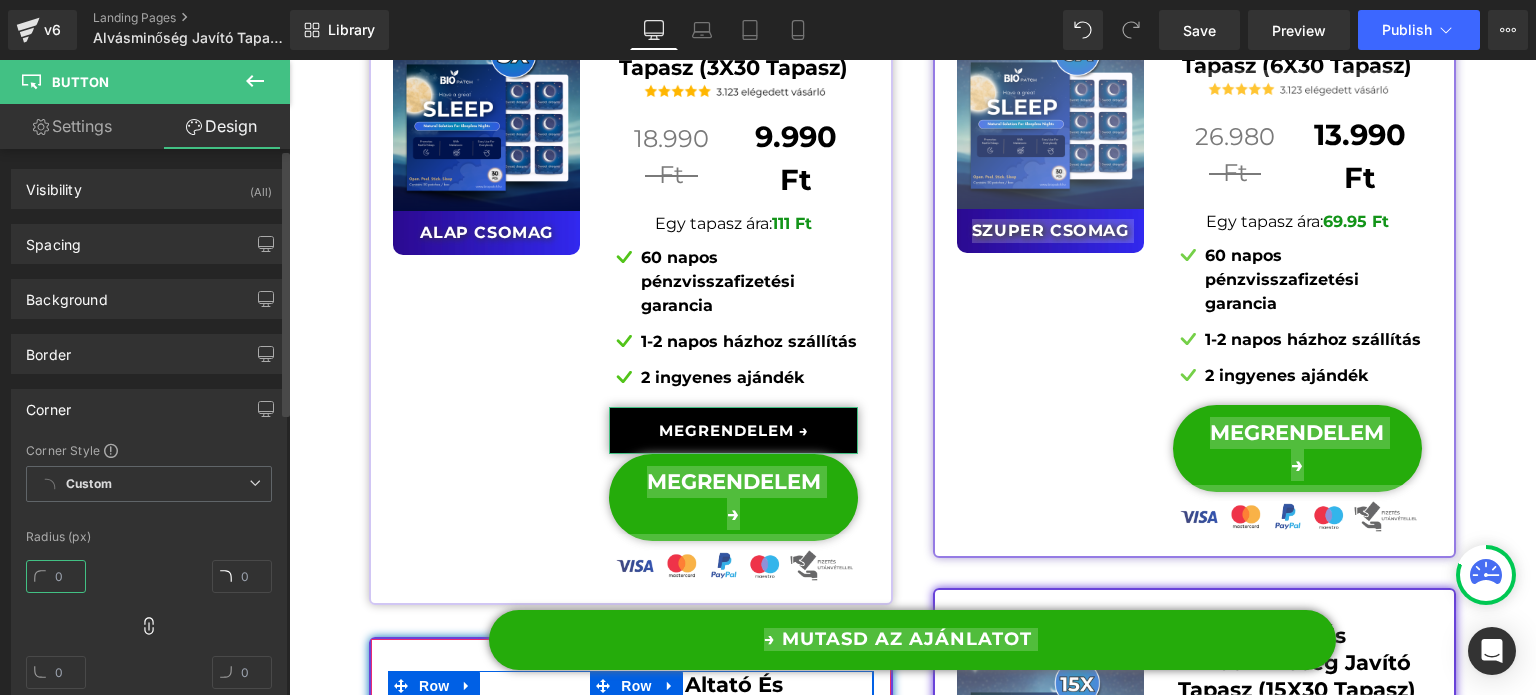 click at bounding box center [56, 576] 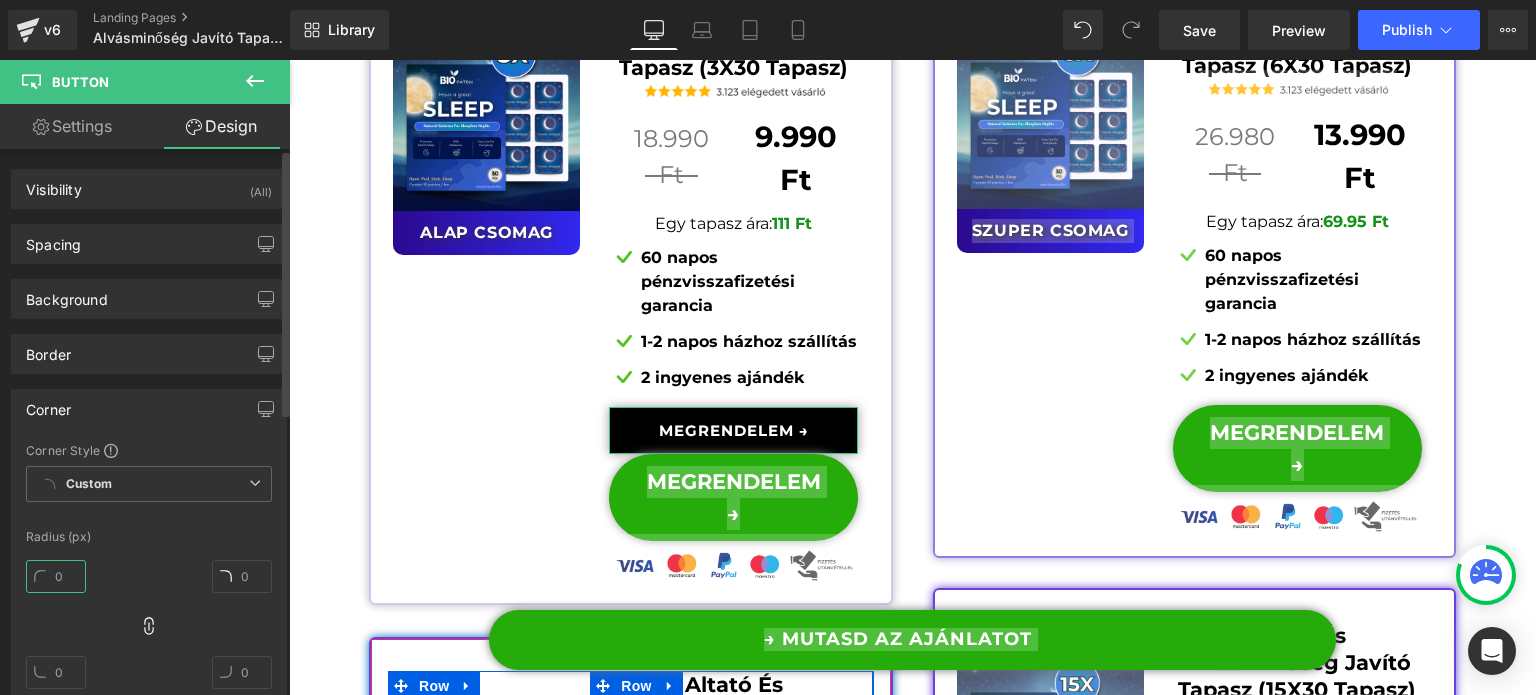 click at bounding box center [56, 576] 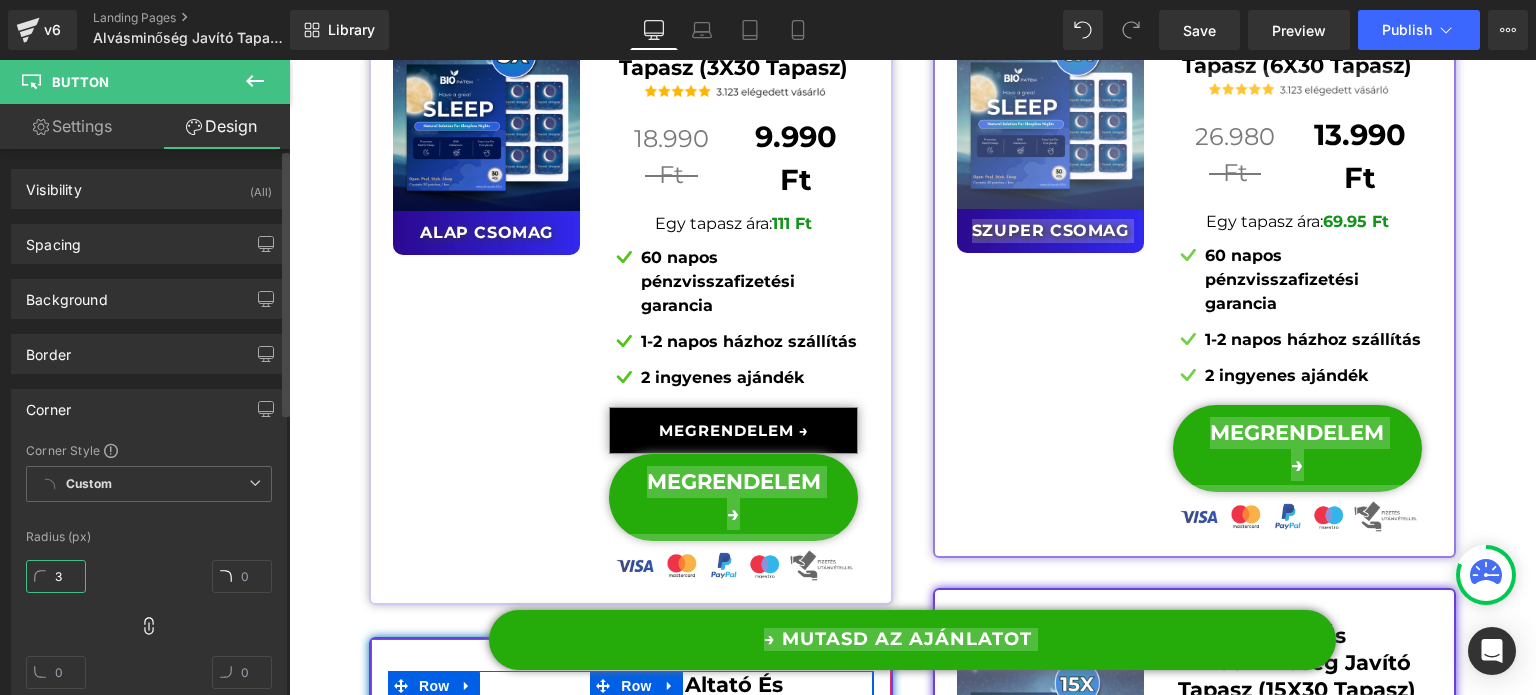 type on "30" 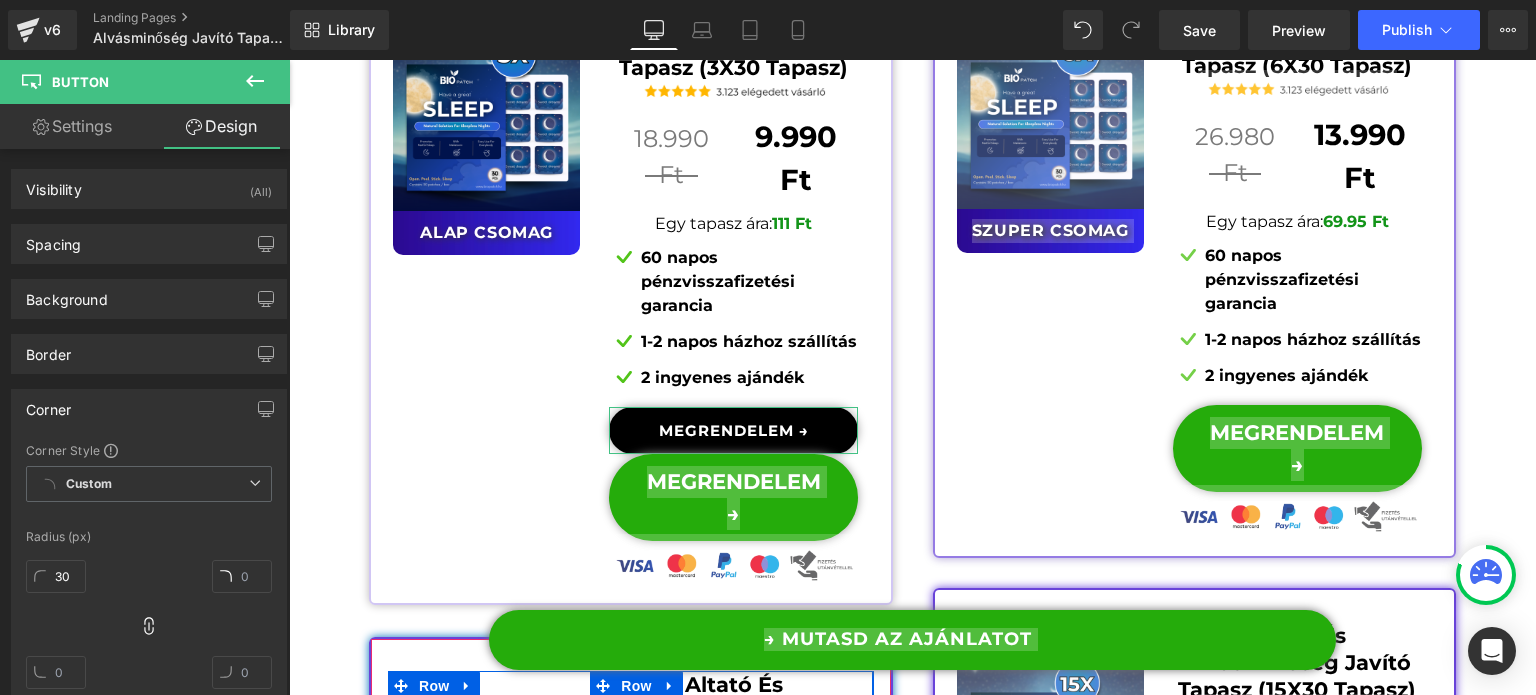 click on "Settings" at bounding box center (72, 126) 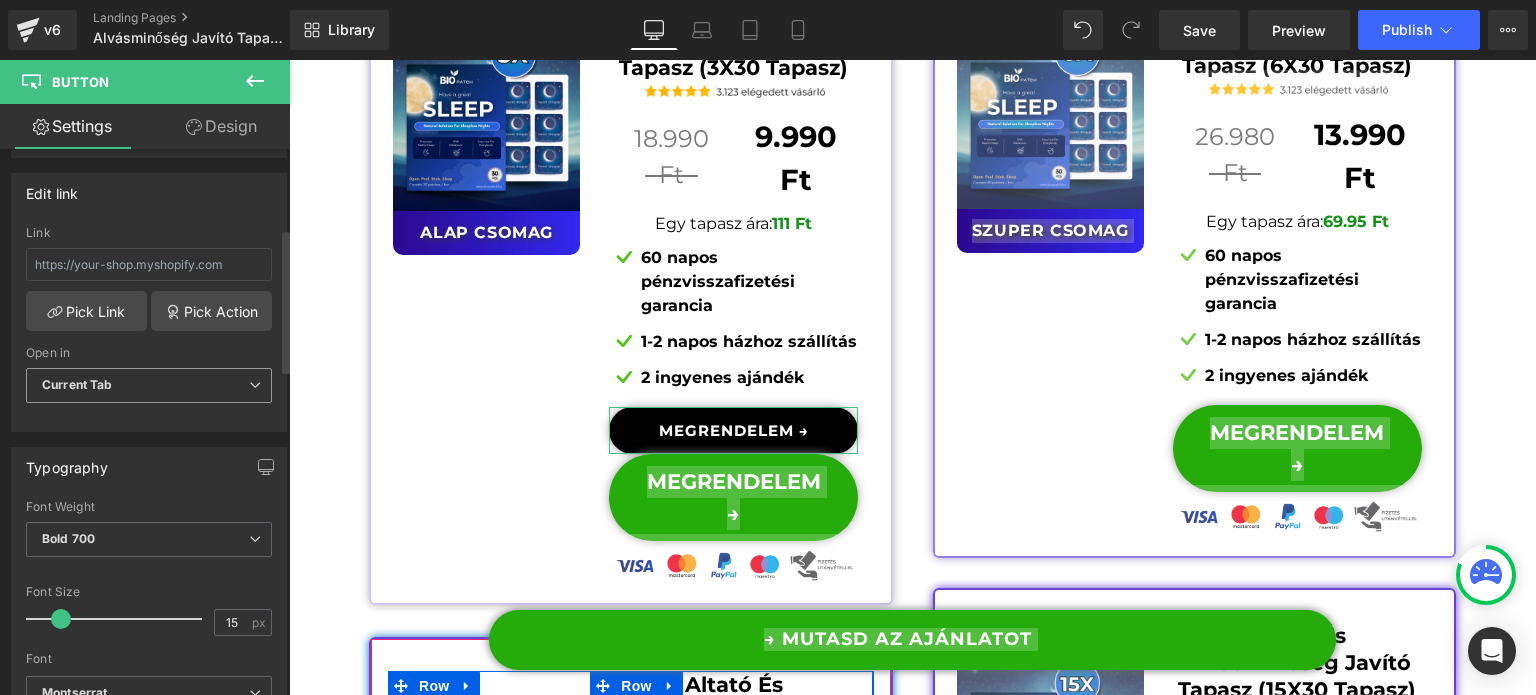 scroll, scrollTop: 600, scrollLeft: 0, axis: vertical 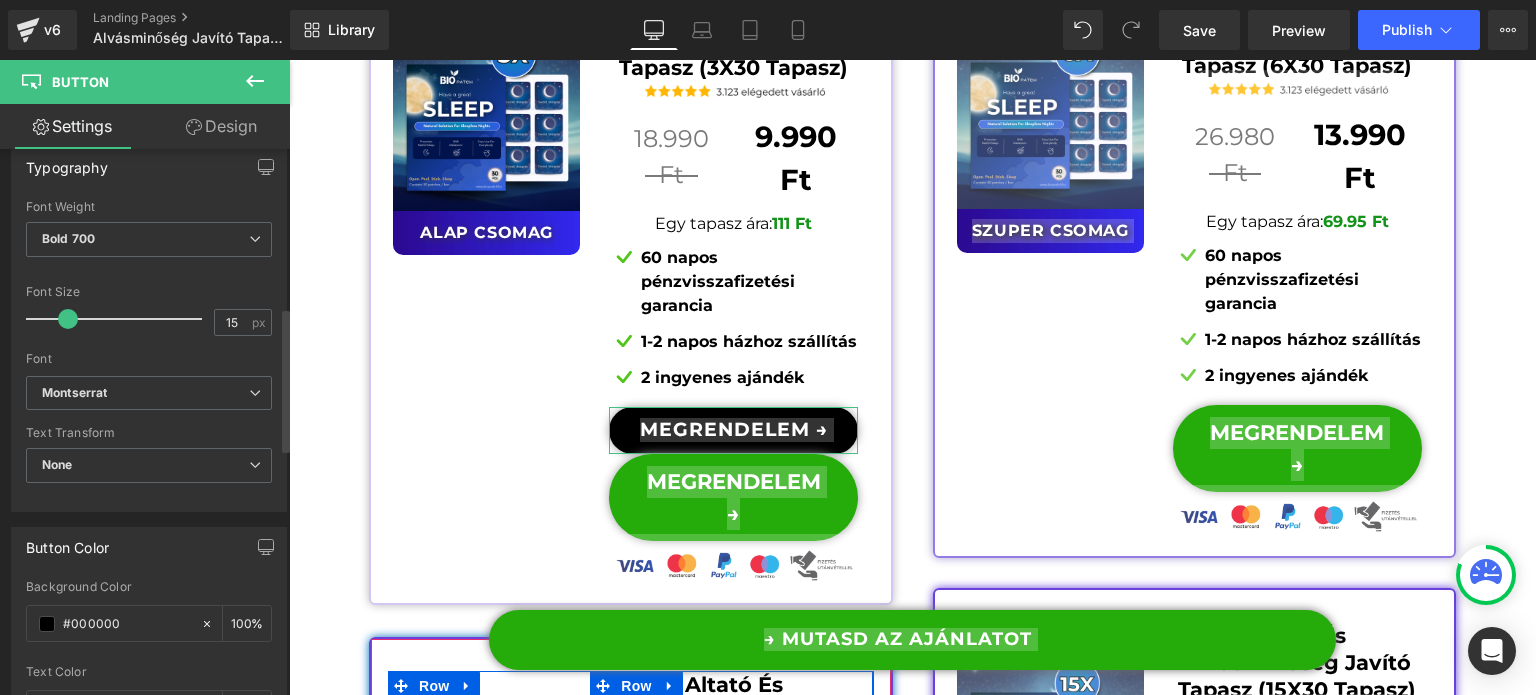 click at bounding box center [68, 319] 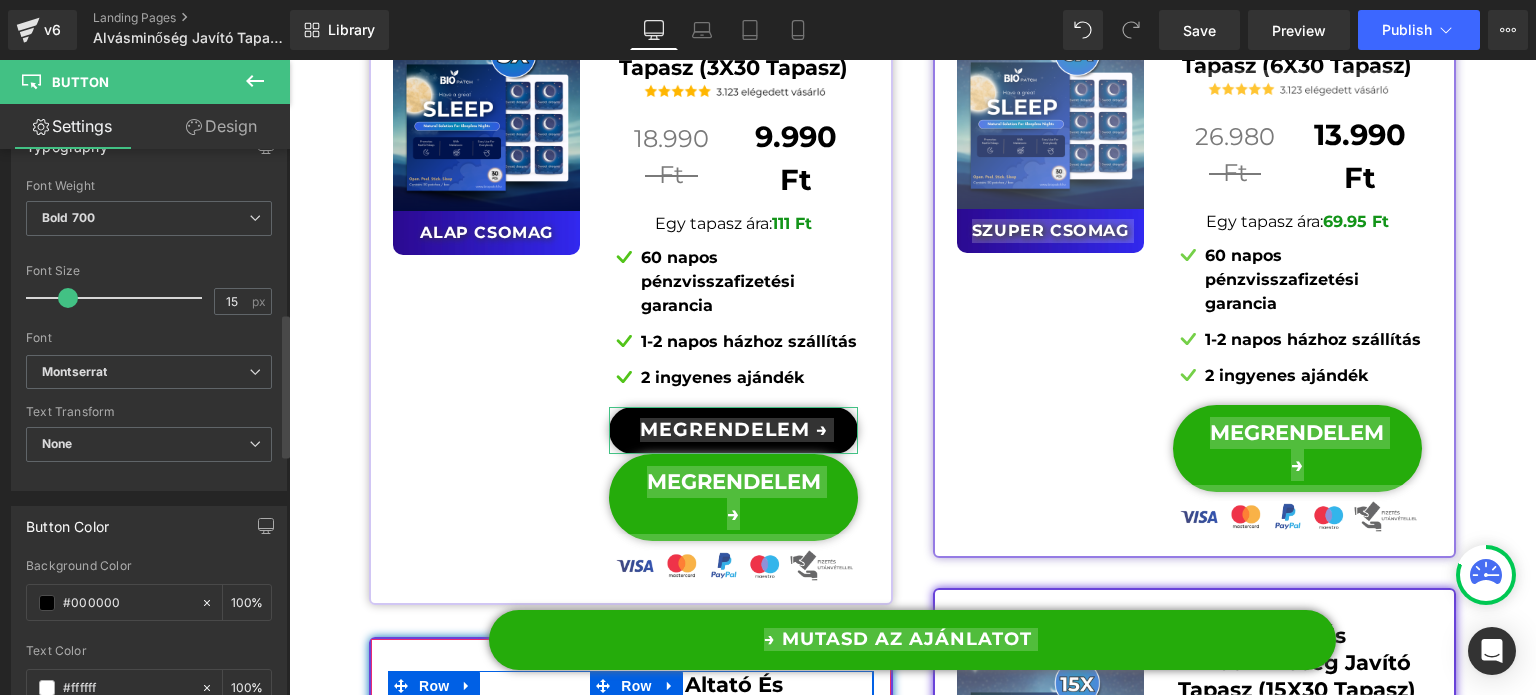 scroll, scrollTop: 800, scrollLeft: 0, axis: vertical 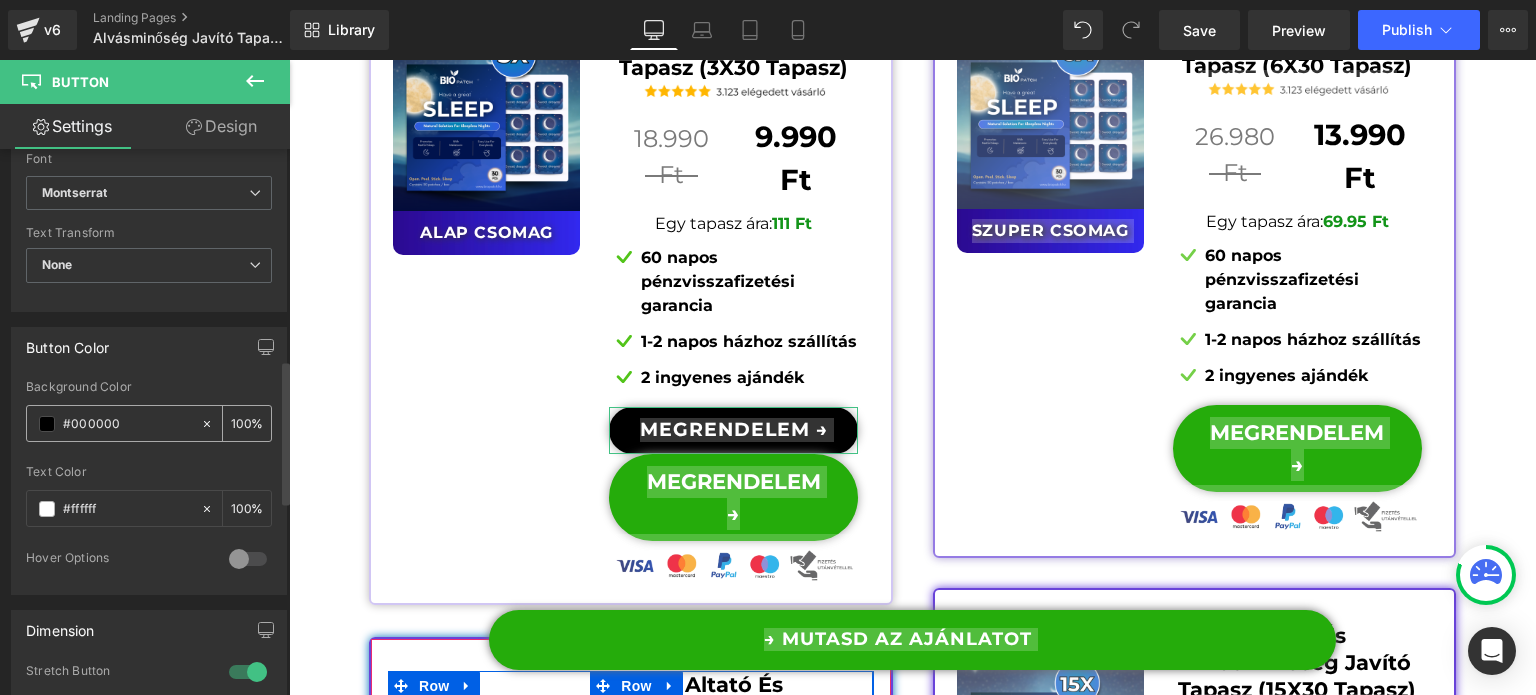 click at bounding box center [47, 424] 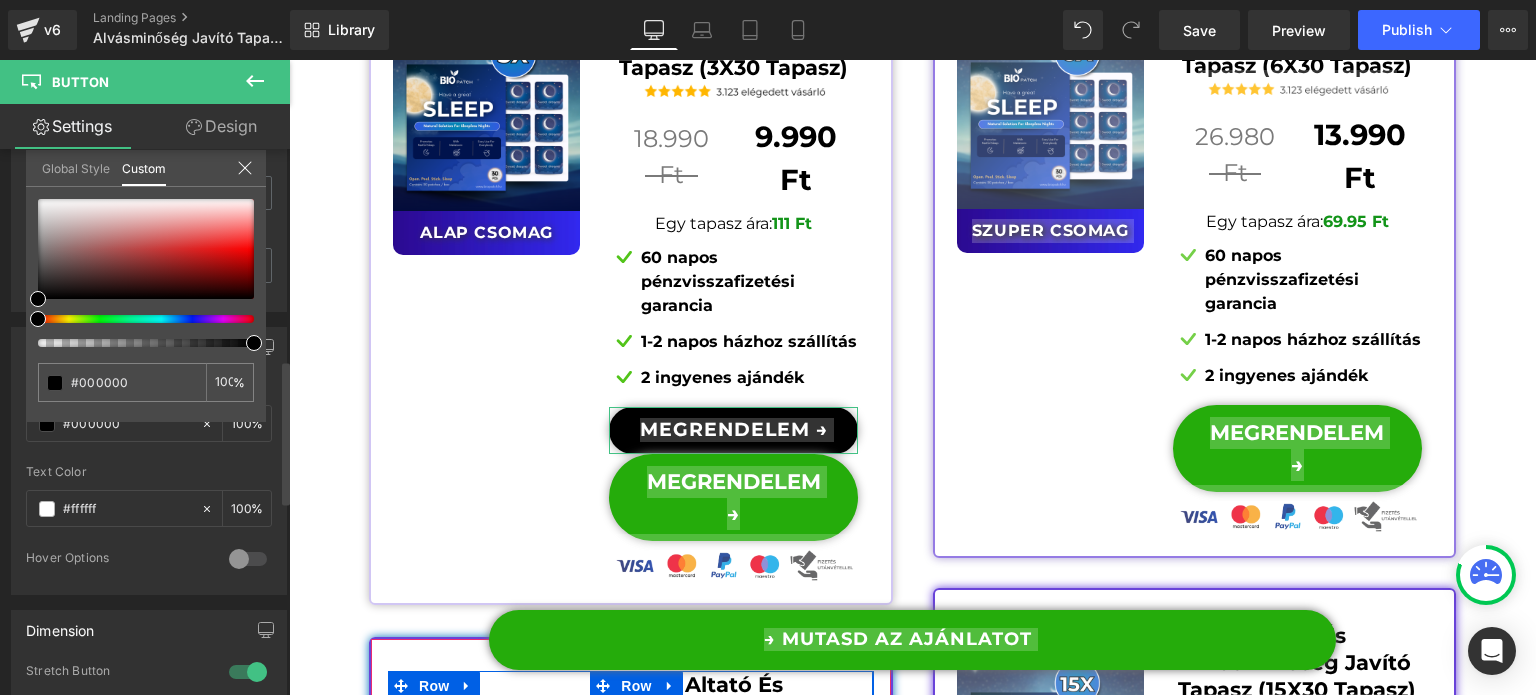 click on "#000000" at bounding box center (122, 382) 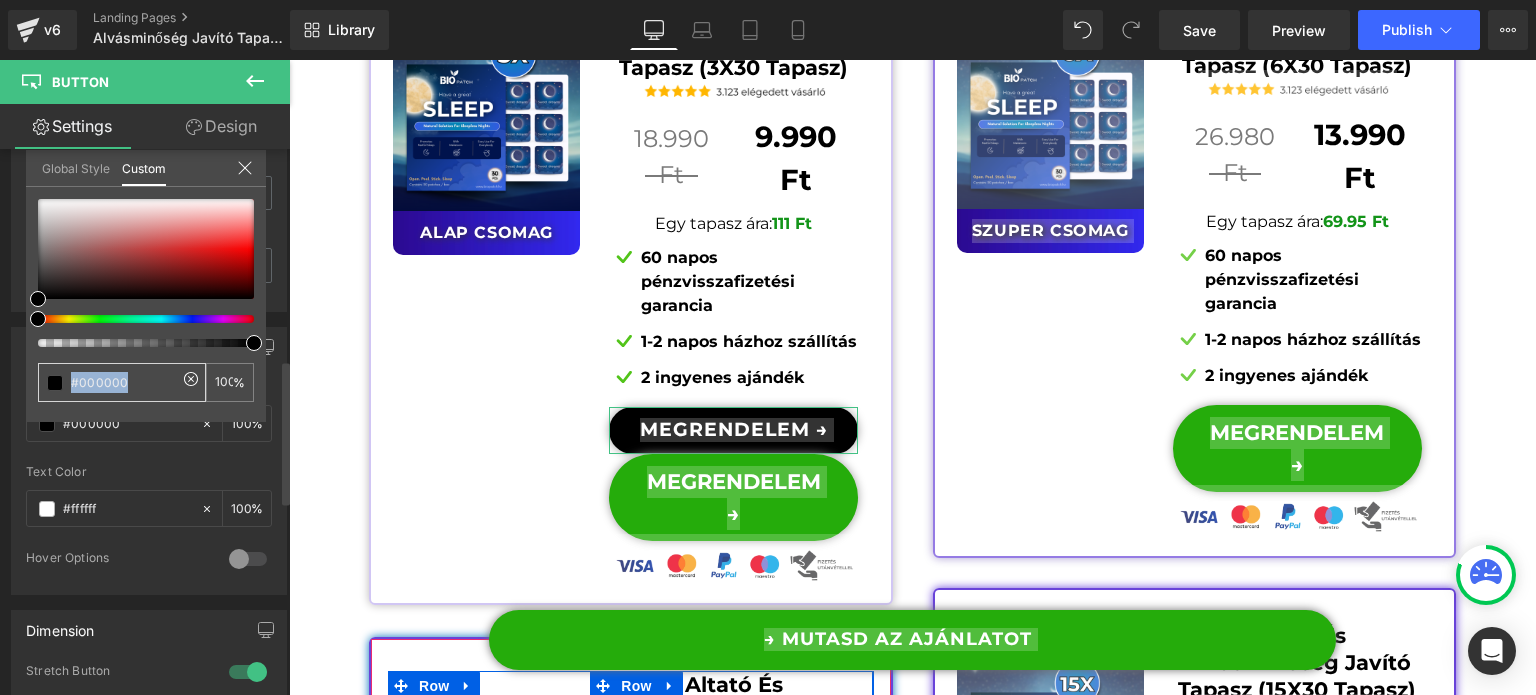 click on "#000000" at bounding box center [122, 382] 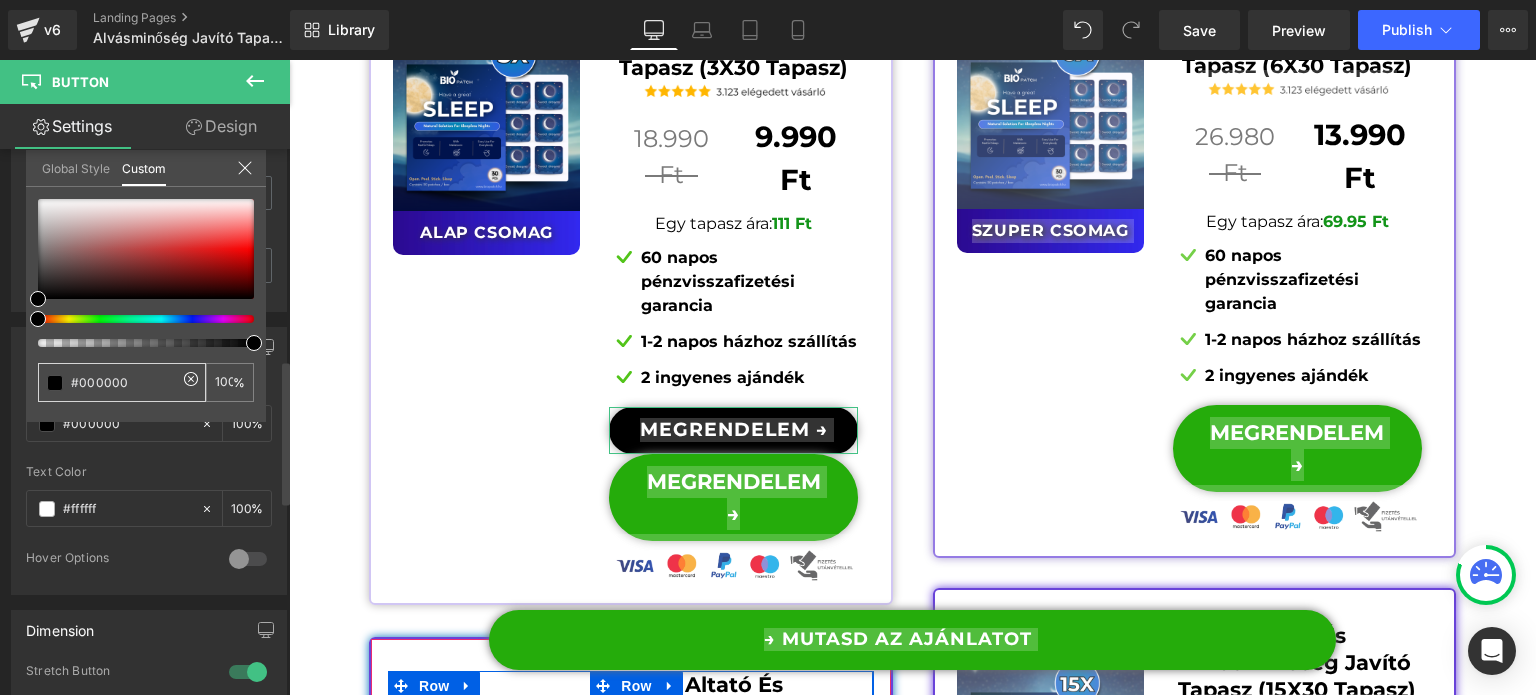 click on "#000000" at bounding box center (124, 382) 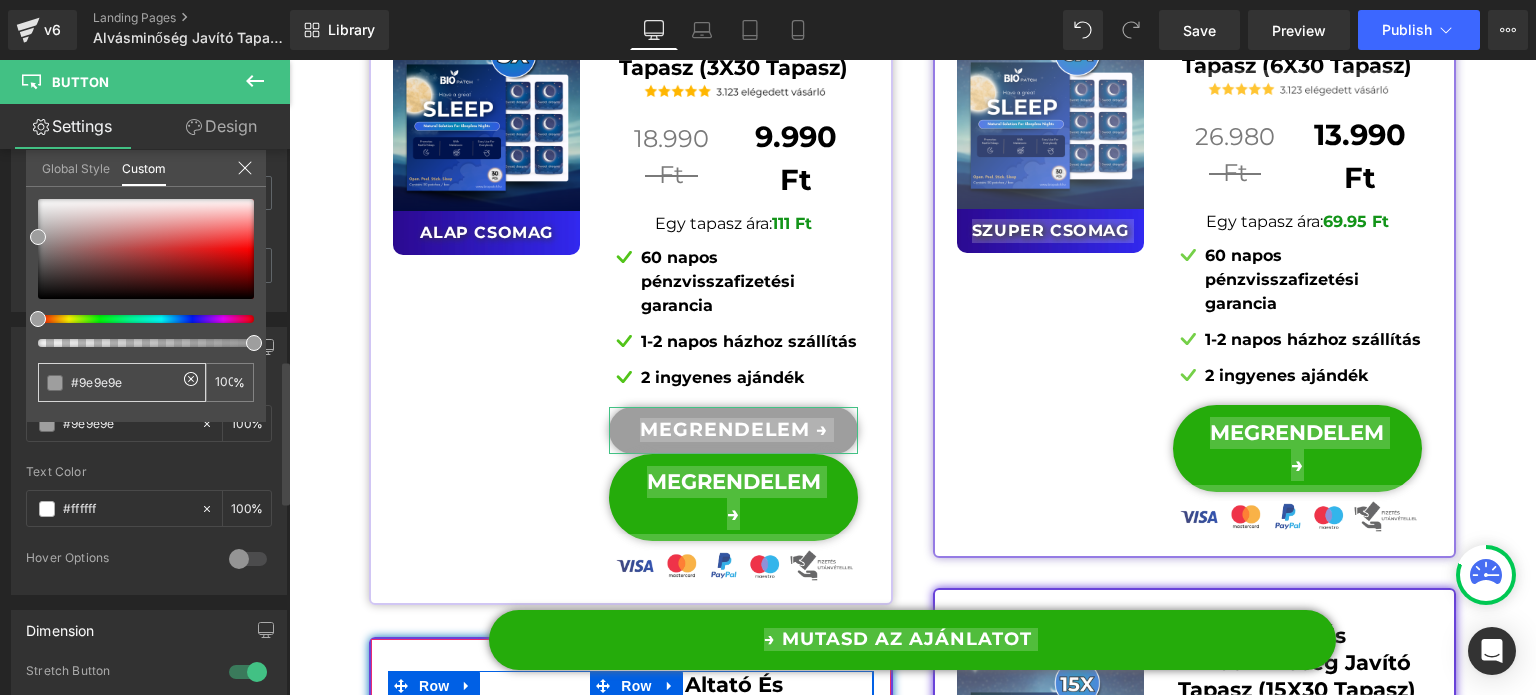 click on "#9e9e9e" at bounding box center [122, 382] 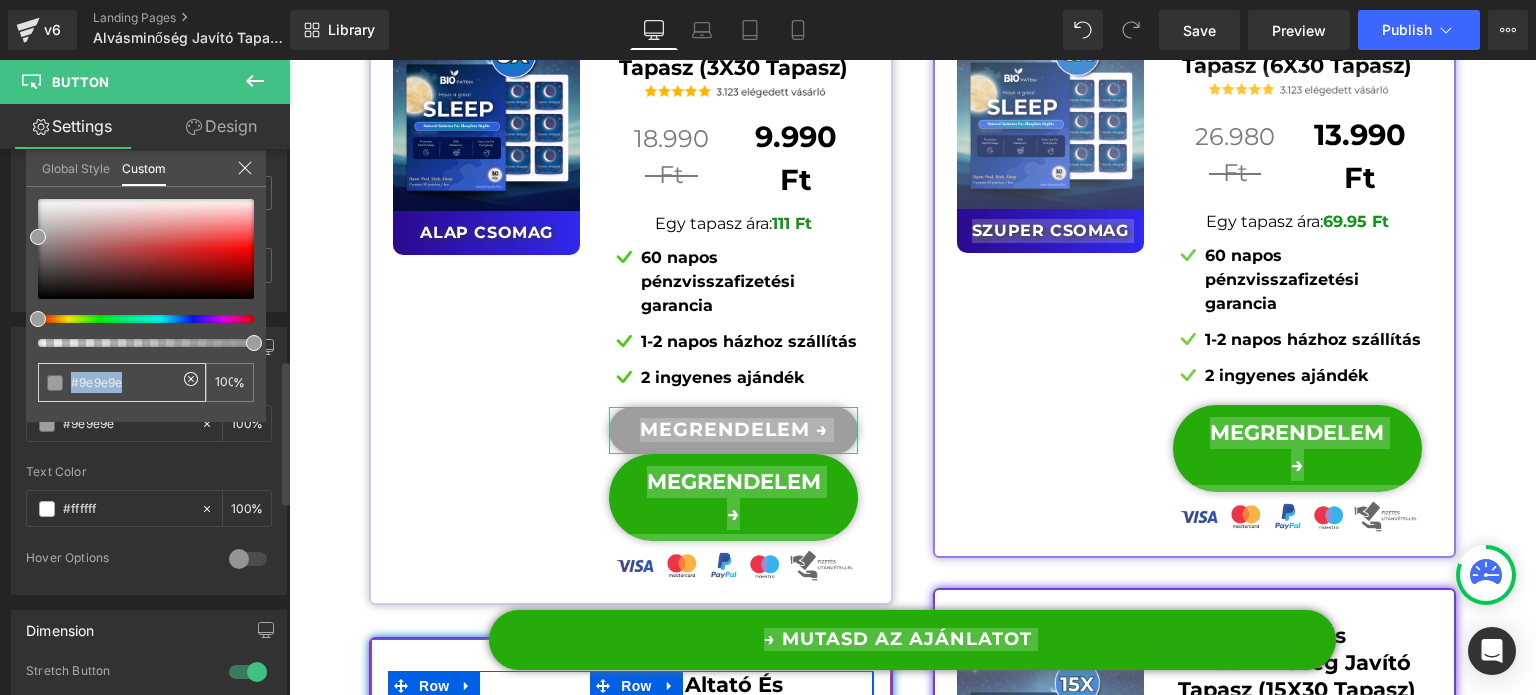 click on "#9e9e9e" at bounding box center [122, 382] 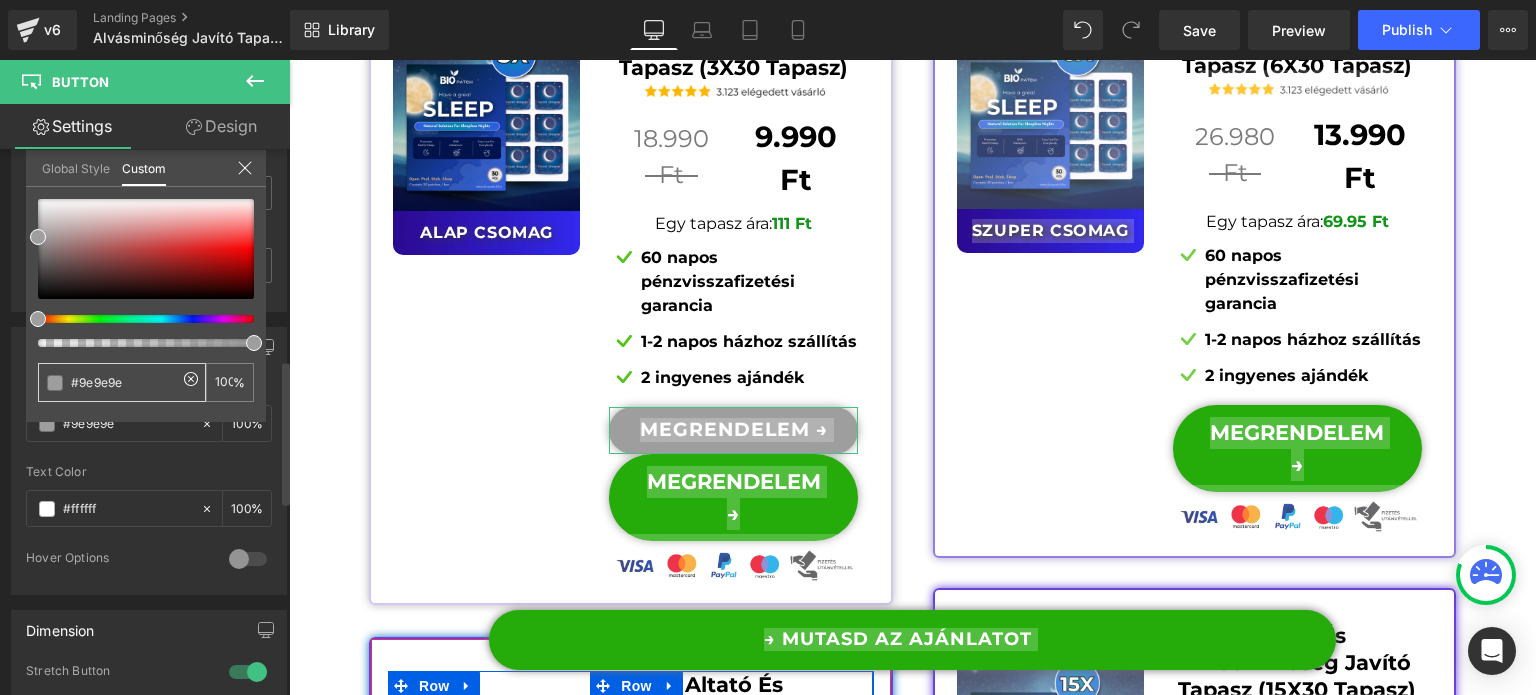 click on "#9e9e9e" at bounding box center (124, 382) 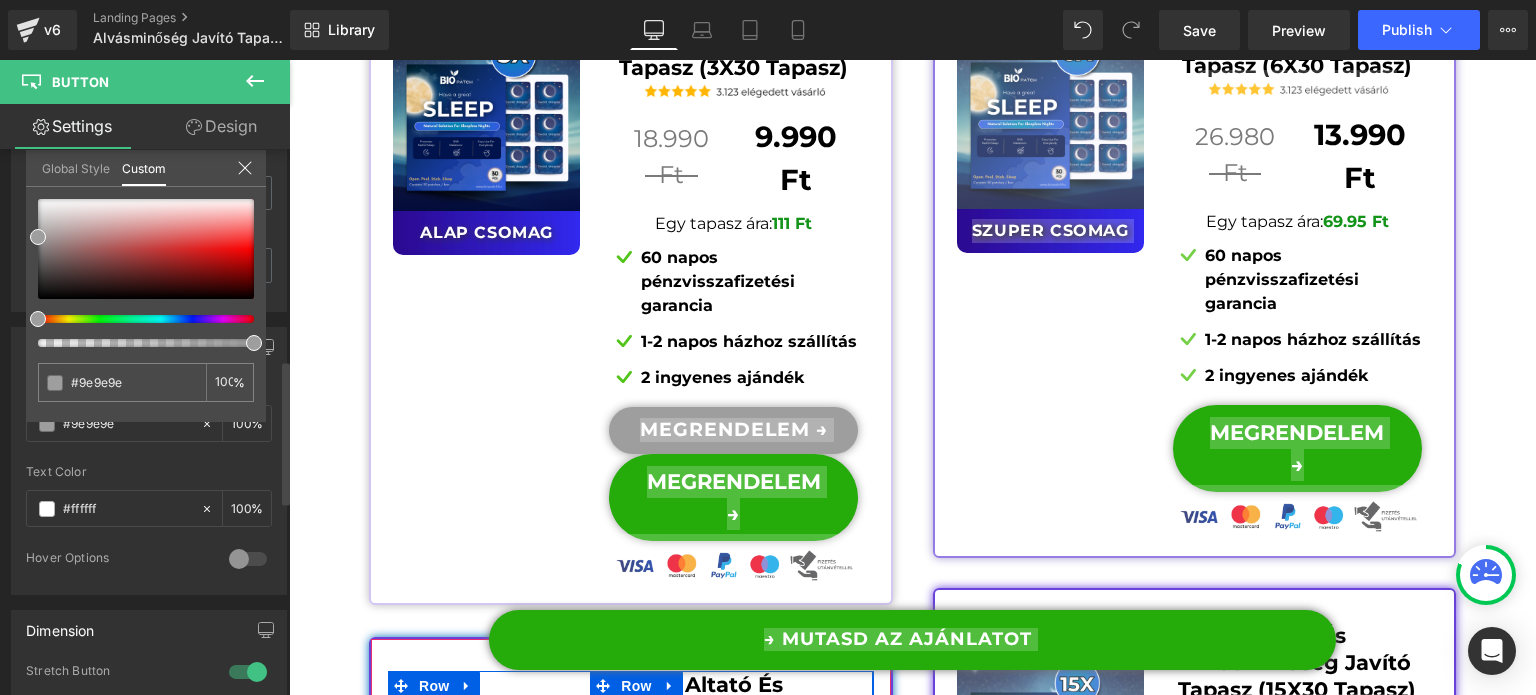 paste on "25ac0b" 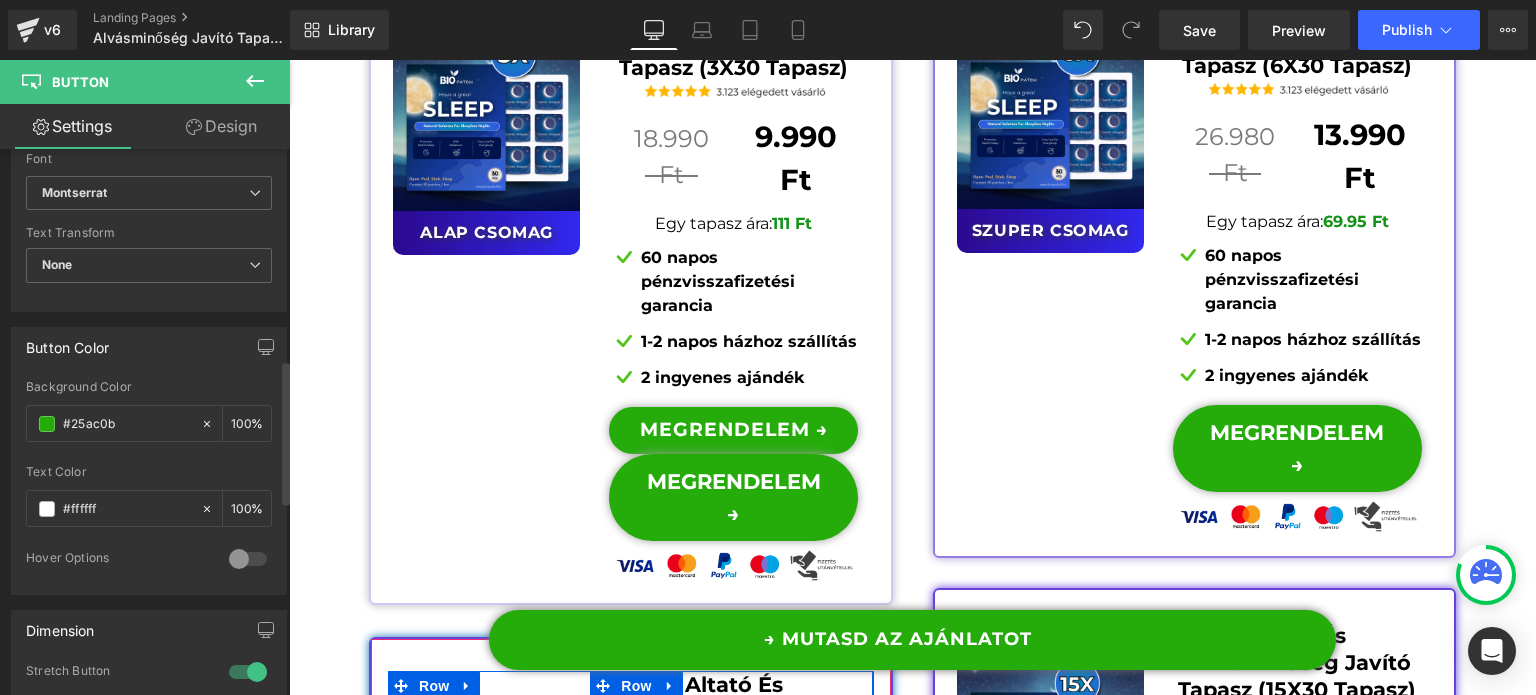 click on "Image         Icon         Row         Row         Image         → MUTASD AZ AJÁNLATOT Button         Row         Hogyan Működik? Button         Vásárlói Vélemények Button         60 Napos Garanciánk Button         Gyakran Ismételt Kérdések Button         Row         Icon         Row         Row         Row         Image         Image         Image         Image         Row
Sale Off
(P) Image
‹" at bounding box center (912, -4027) 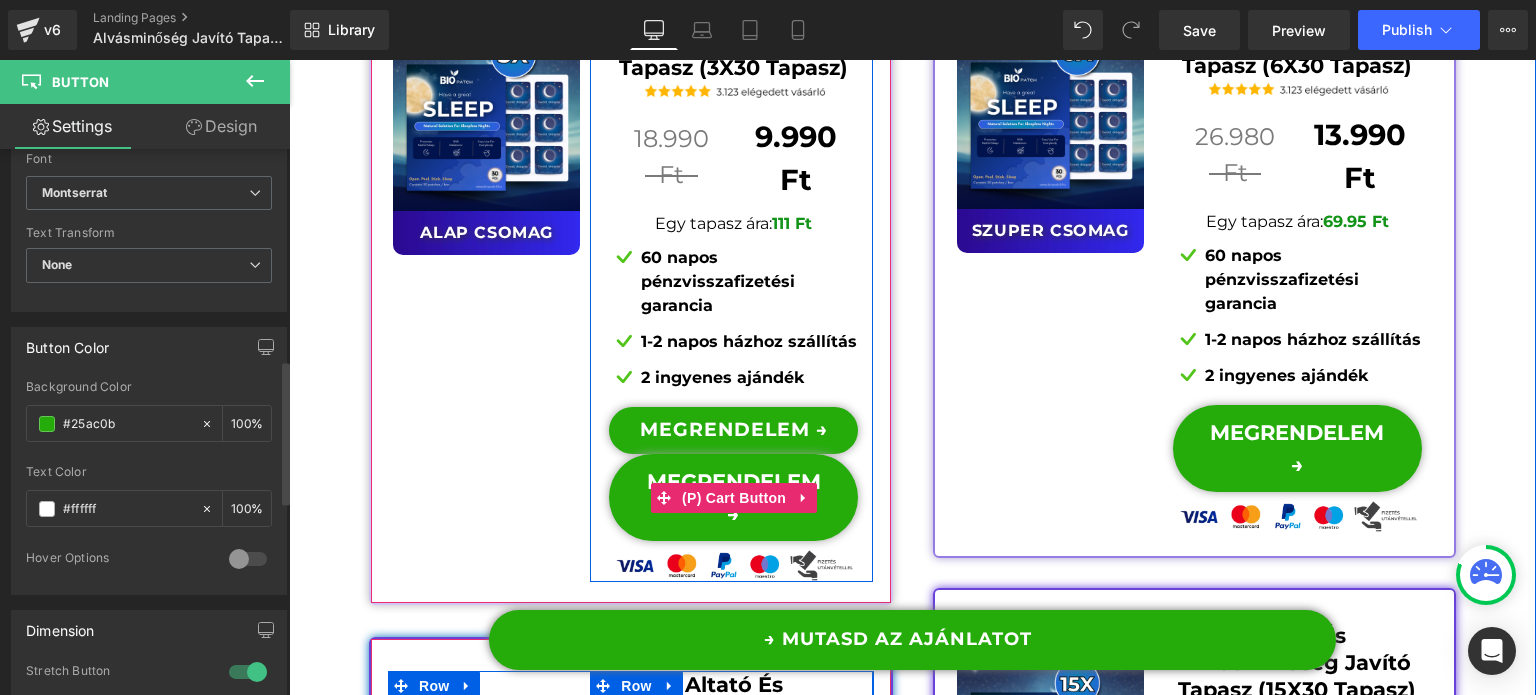 click on "(P) Cart Button" at bounding box center [734, 498] 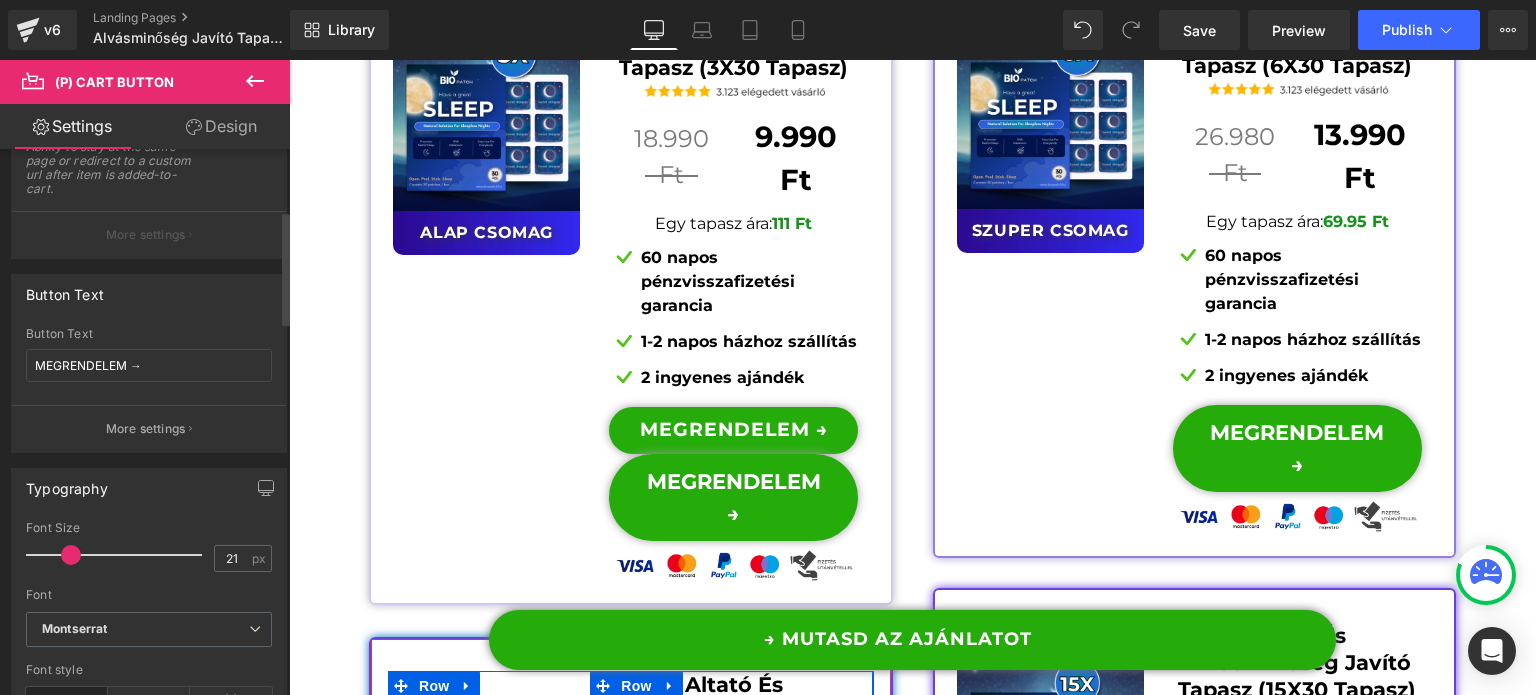 scroll, scrollTop: 300, scrollLeft: 0, axis: vertical 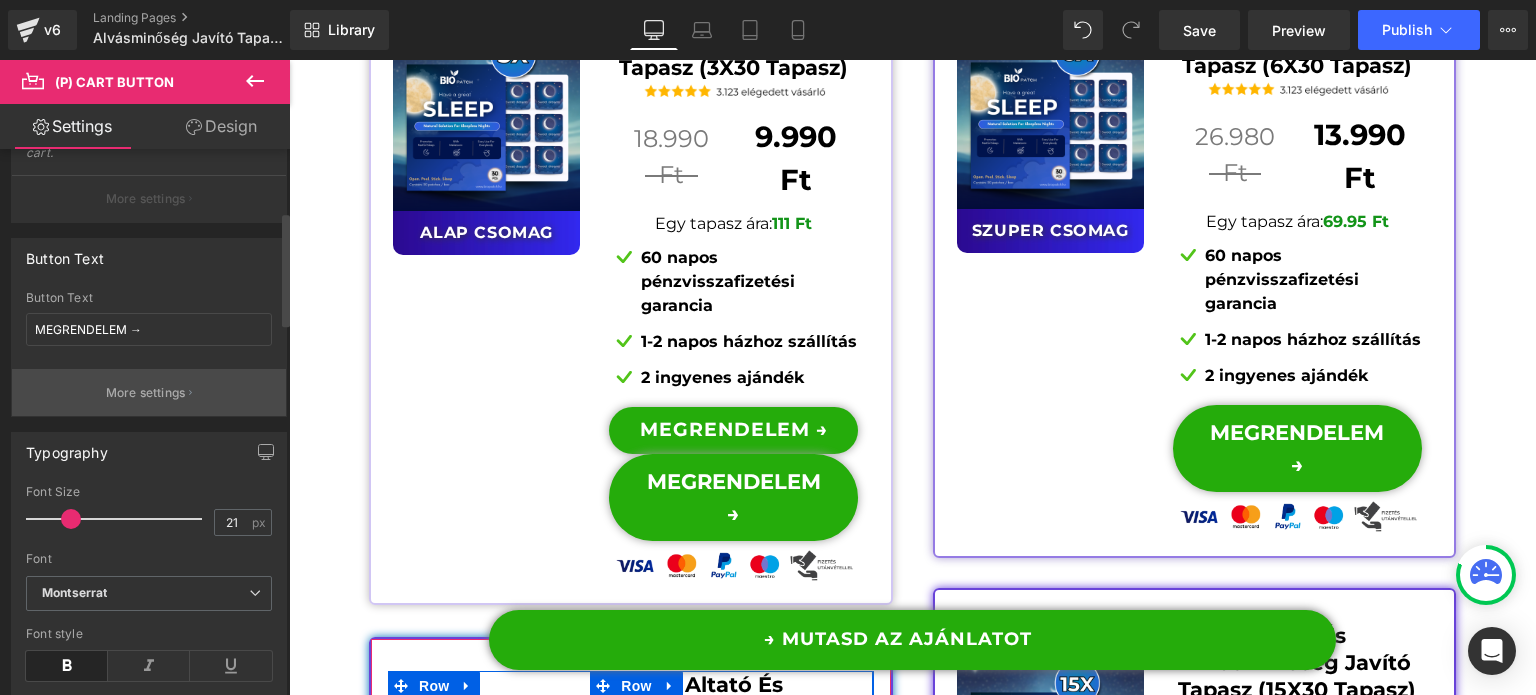 click on "More settings" at bounding box center (146, 393) 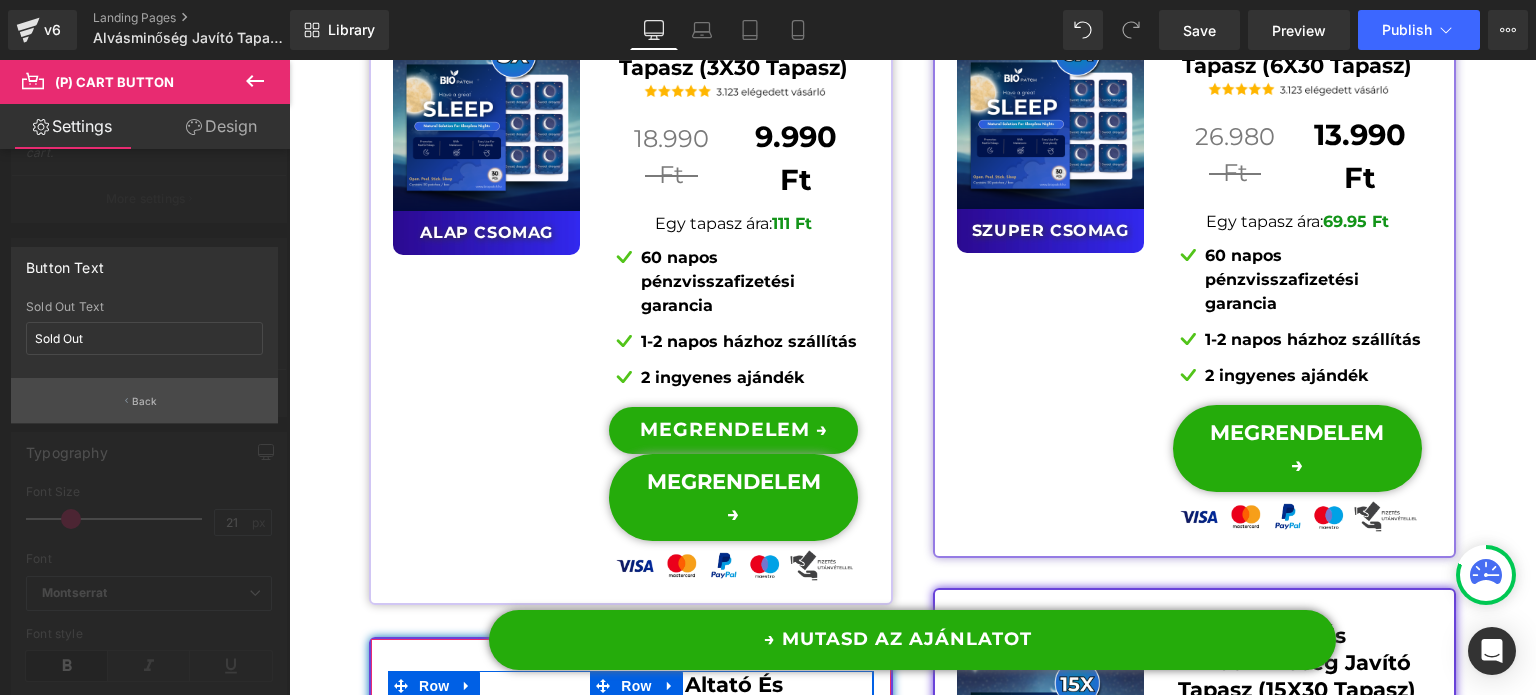 click on "Back" at bounding box center (144, 400) 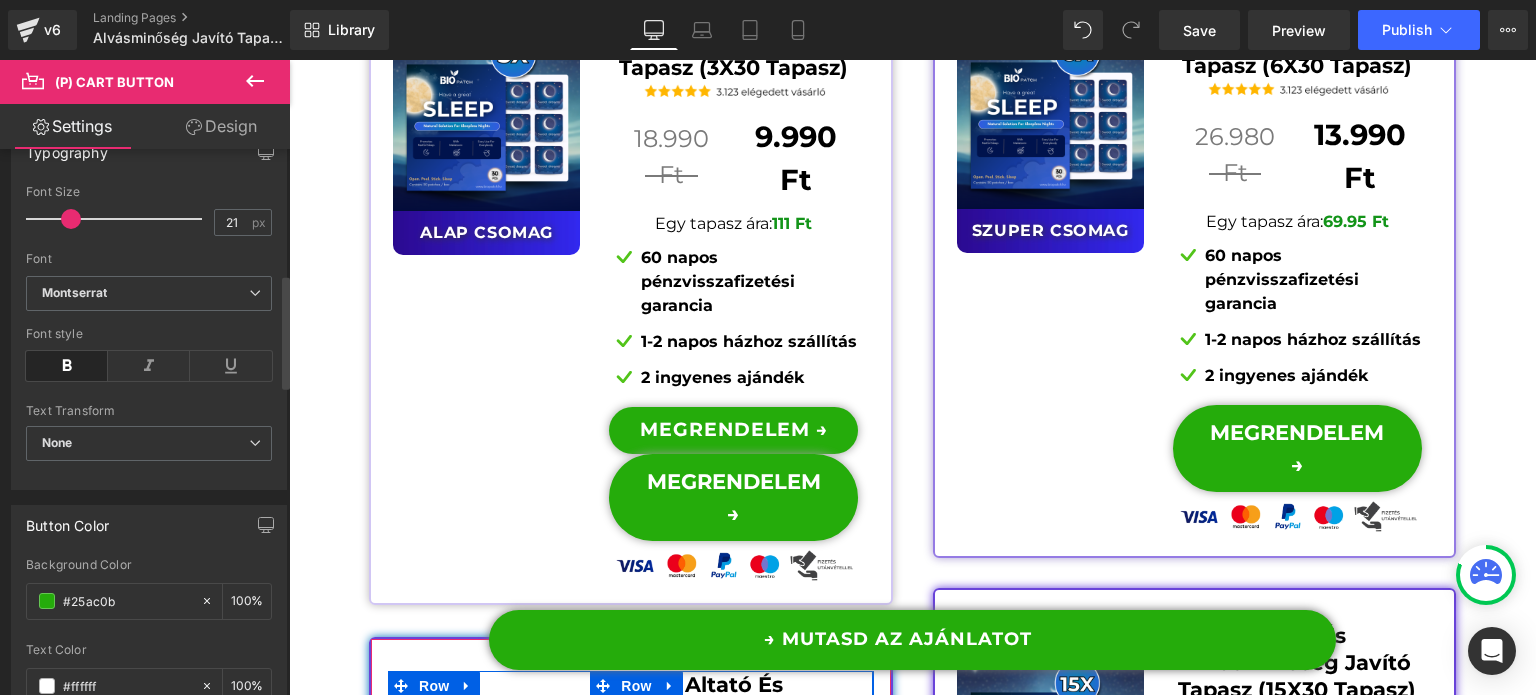 scroll, scrollTop: 600, scrollLeft: 0, axis: vertical 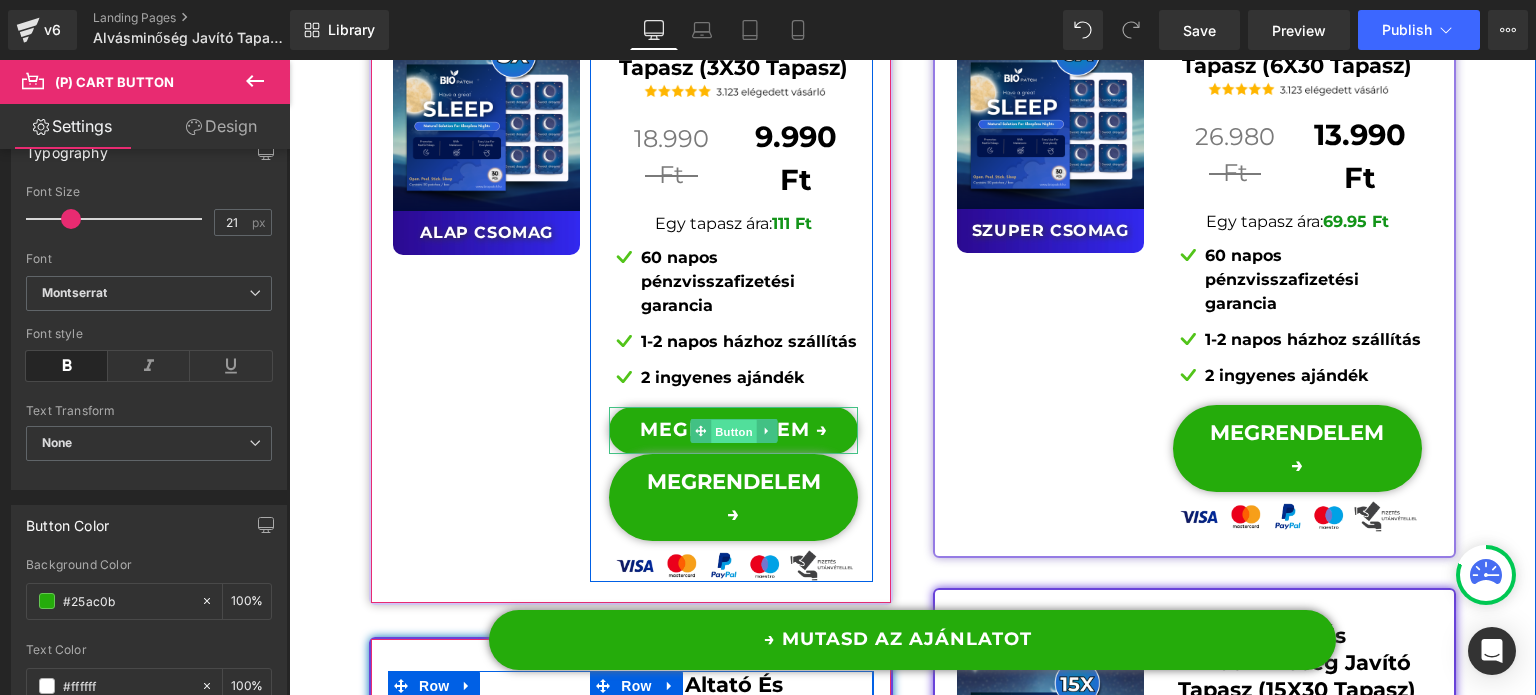 click on "Button" at bounding box center [734, 432] 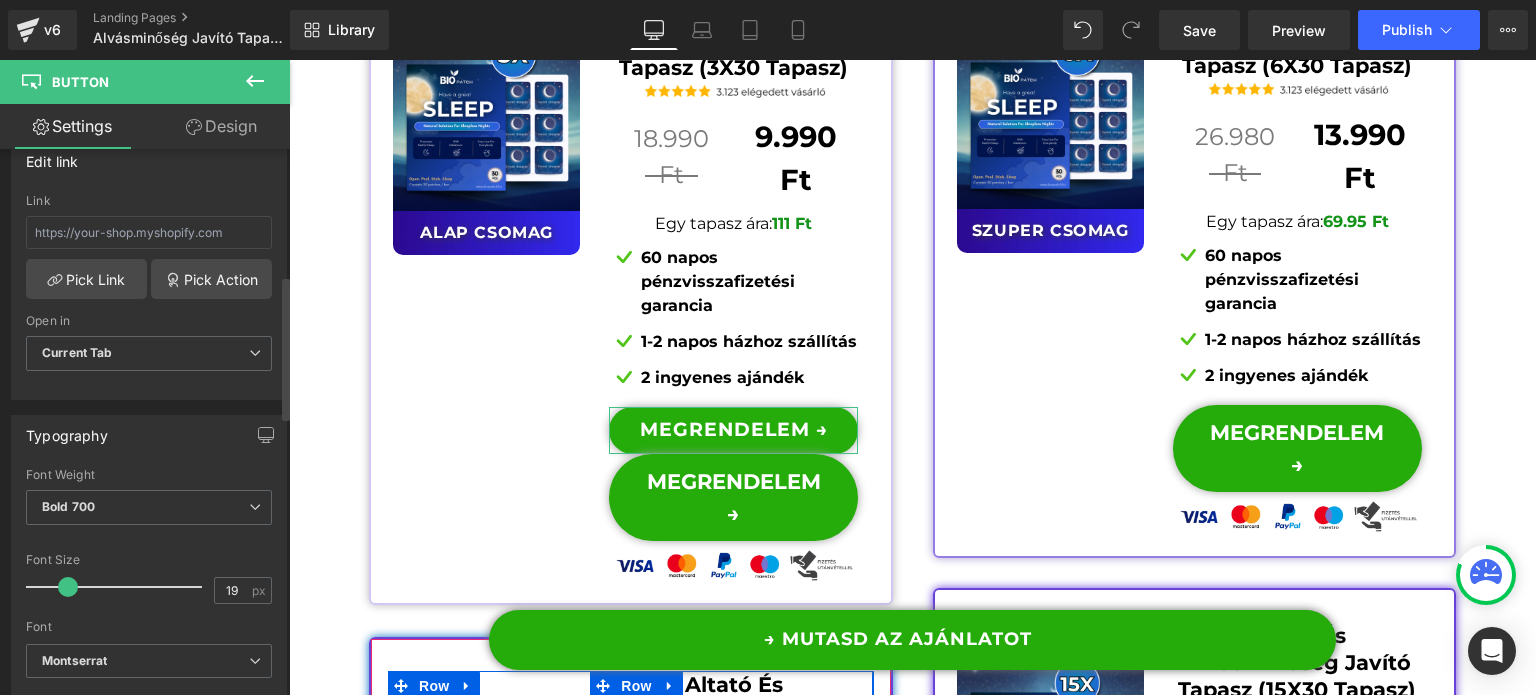 scroll, scrollTop: 500, scrollLeft: 0, axis: vertical 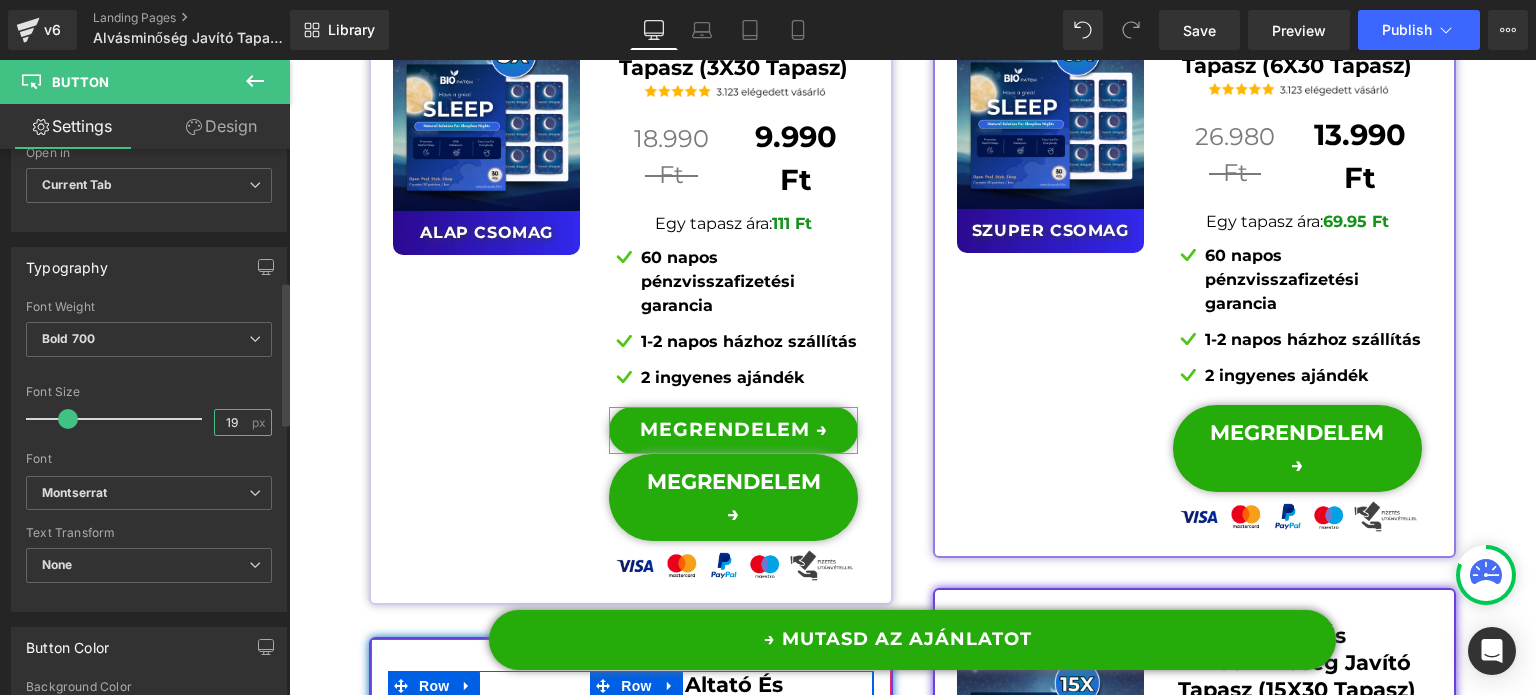 click on "19" at bounding box center [232, 422] 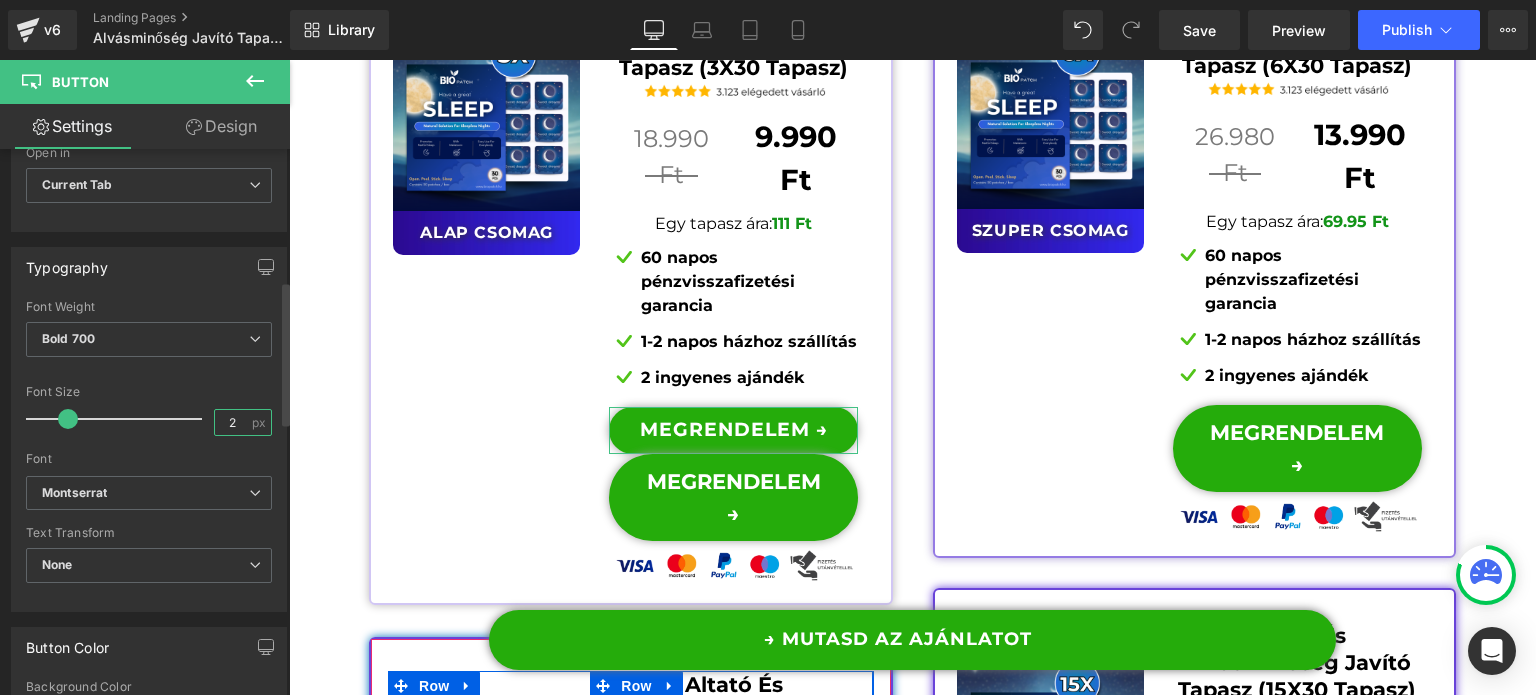 type on "21" 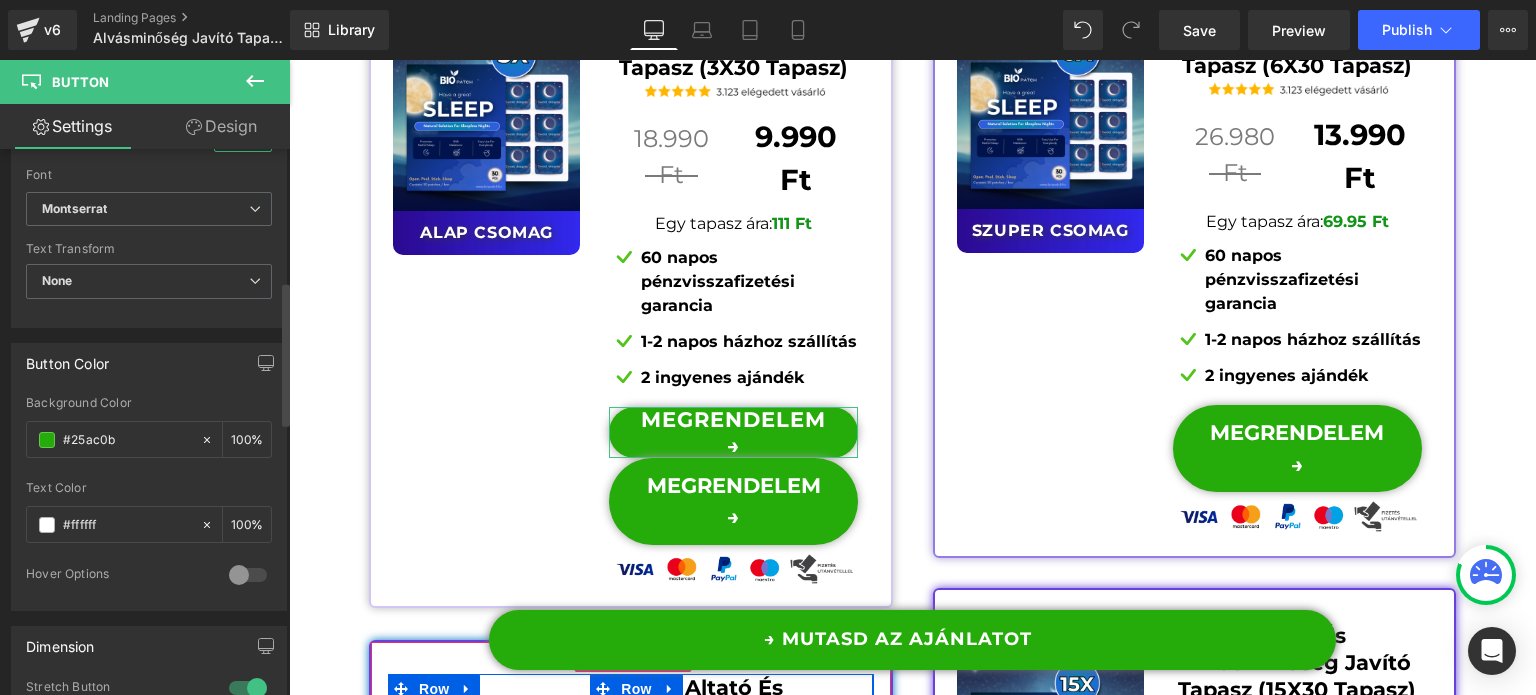scroll, scrollTop: 800, scrollLeft: 0, axis: vertical 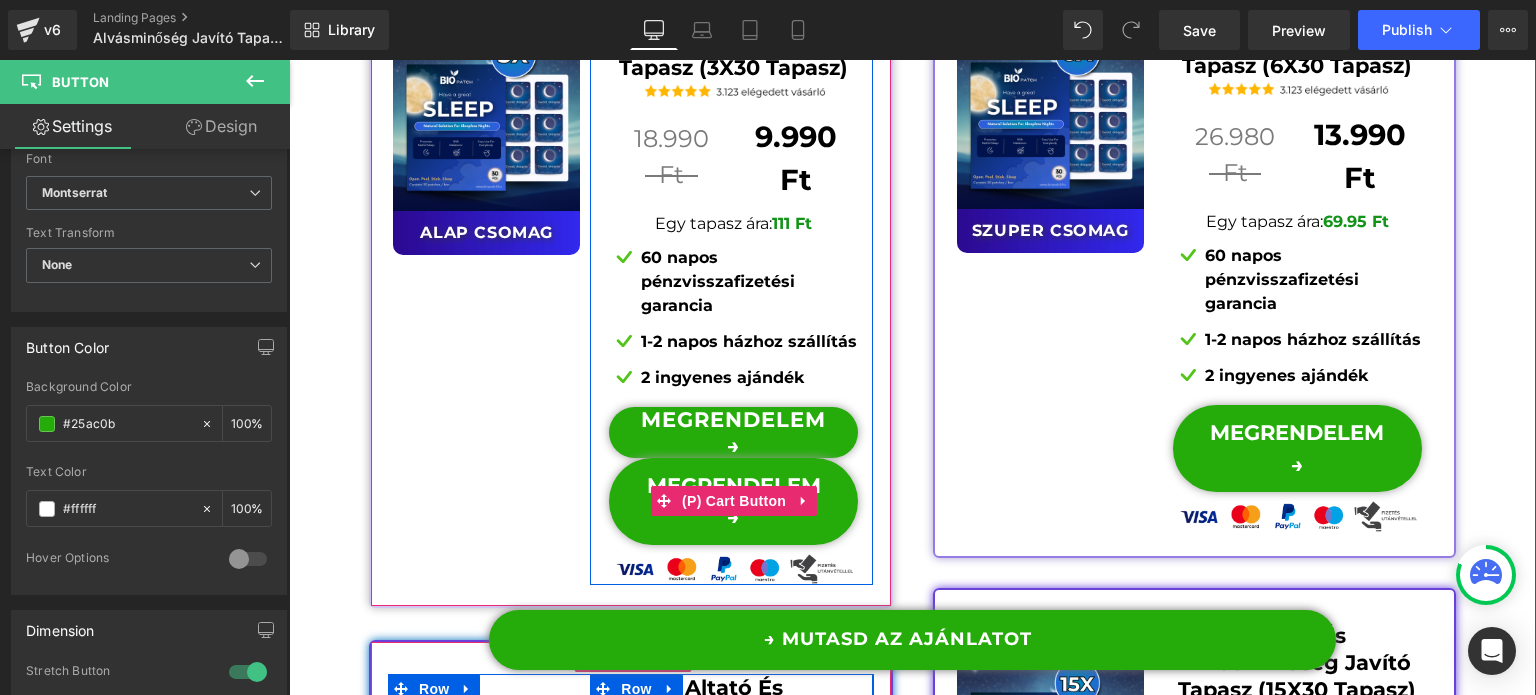 click on "(P) Cart Button" at bounding box center (734, 501) 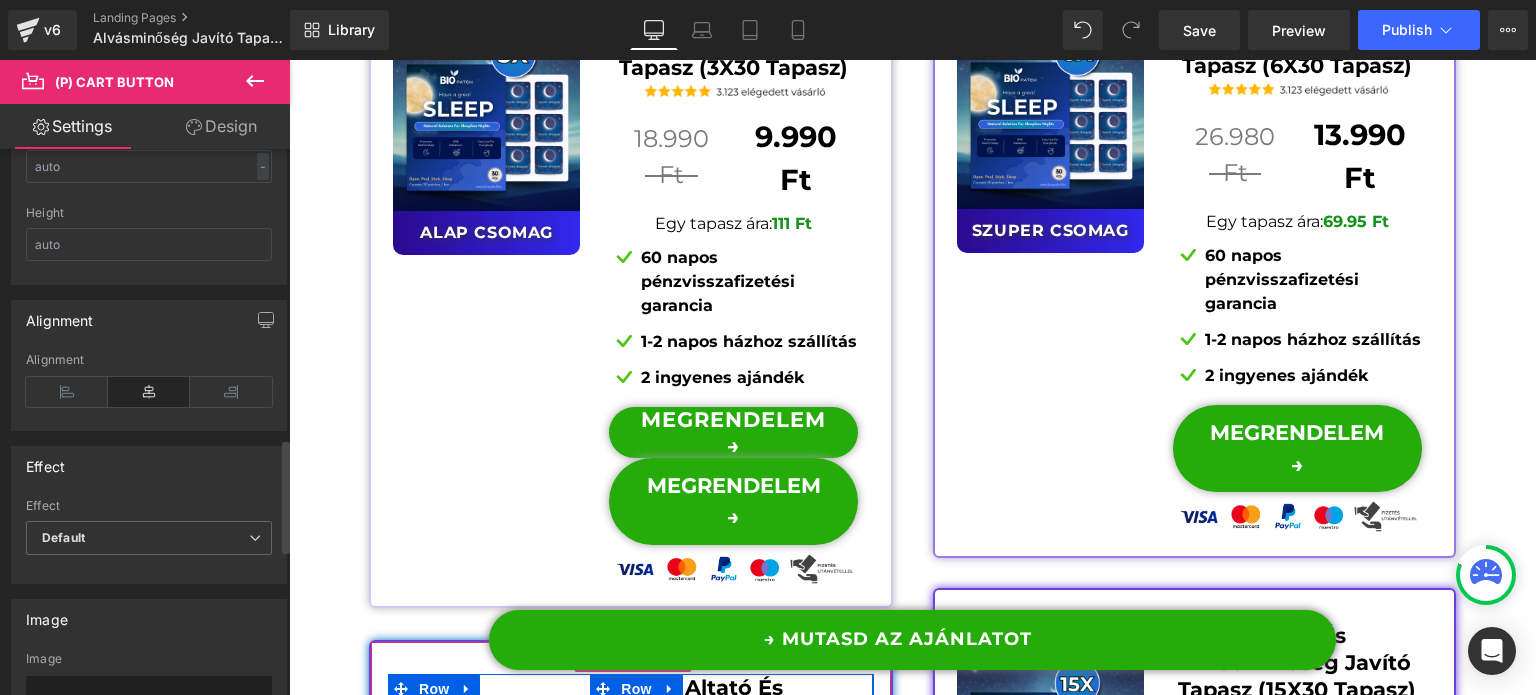 scroll, scrollTop: 1200, scrollLeft: 0, axis: vertical 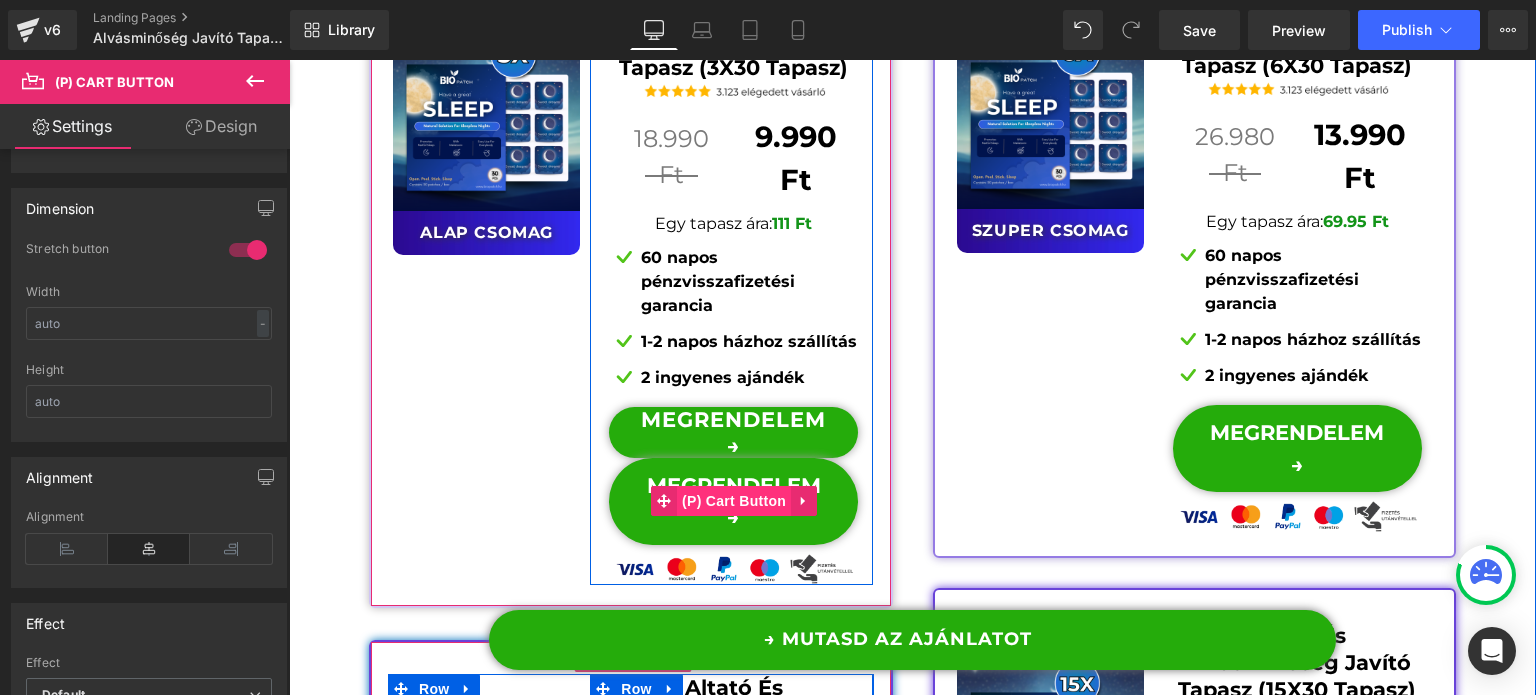 click on "(P) Cart Button" at bounding box center [734, 501] 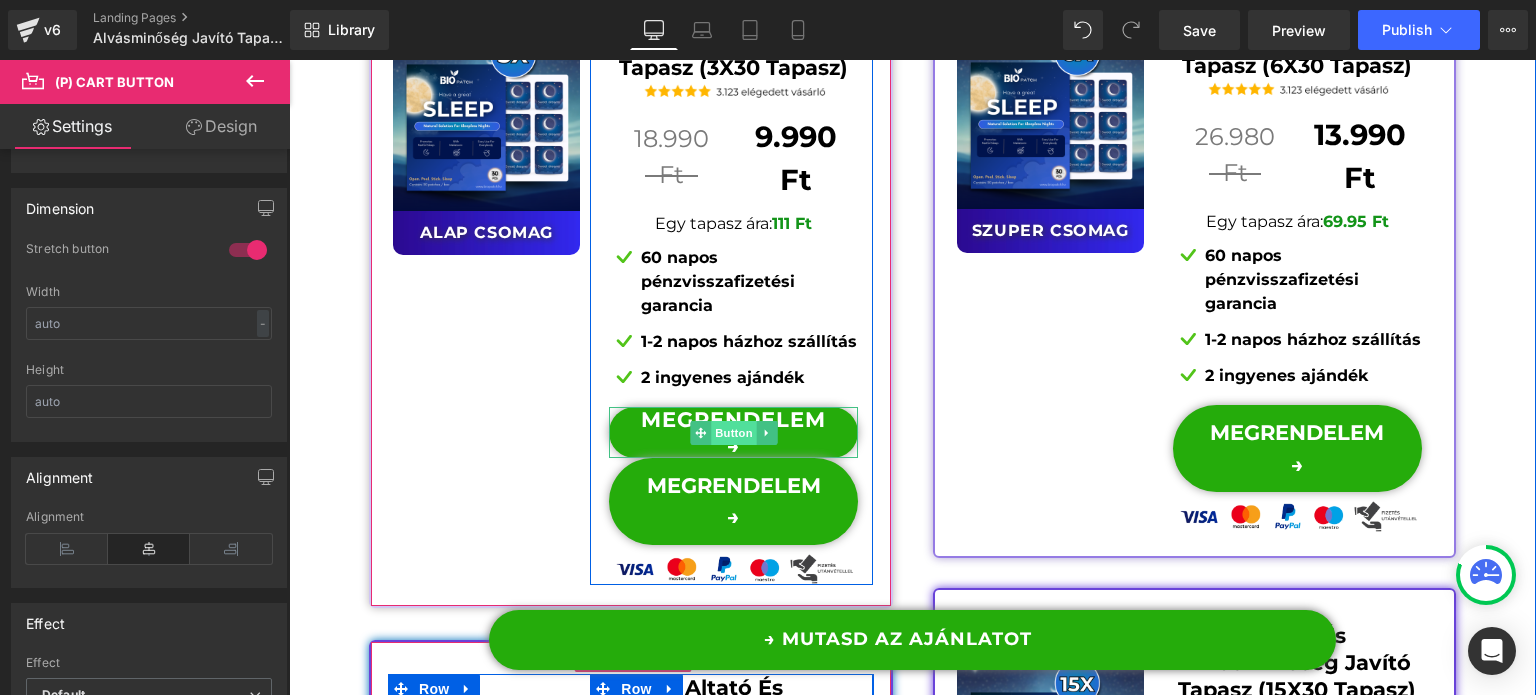 click on "Button" at bounding box center [734, 433] 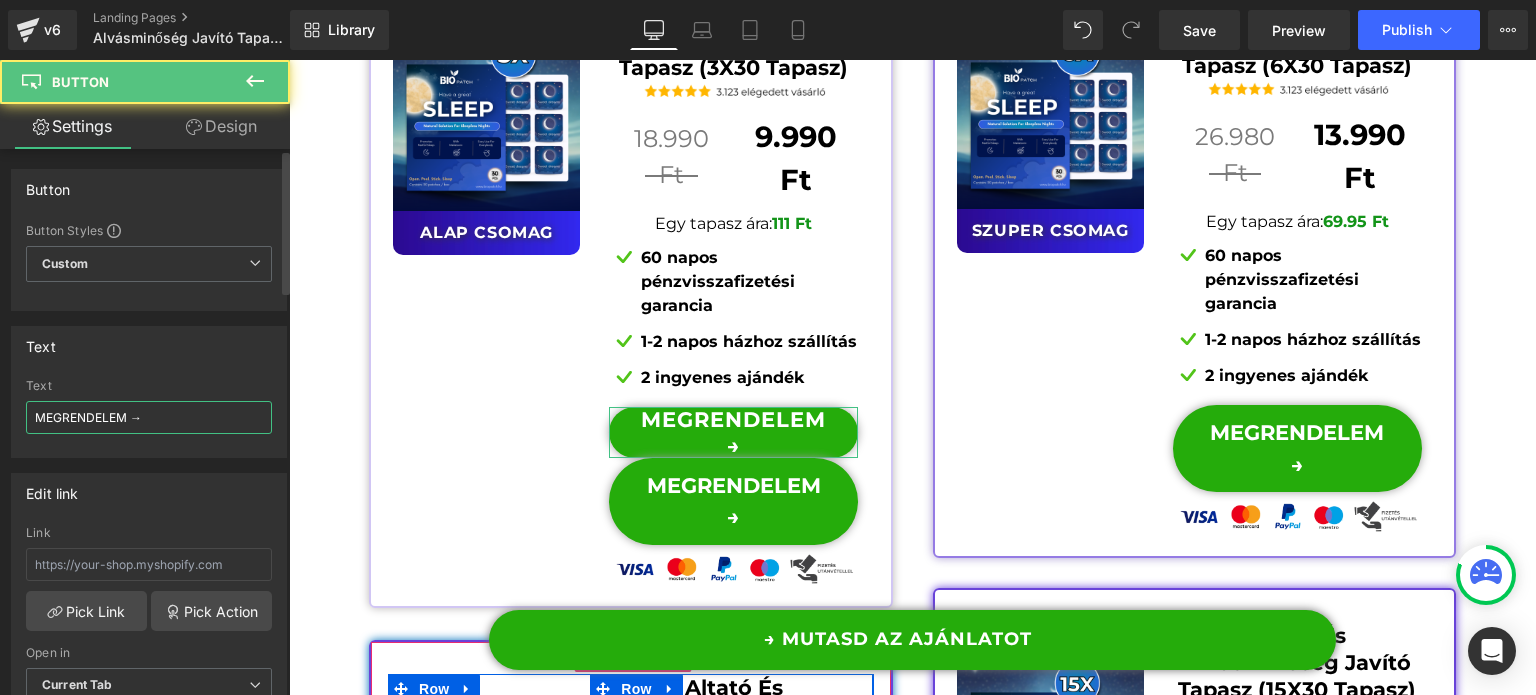 click on "MEGRENDELEM →" at bounding box center [149, 417] 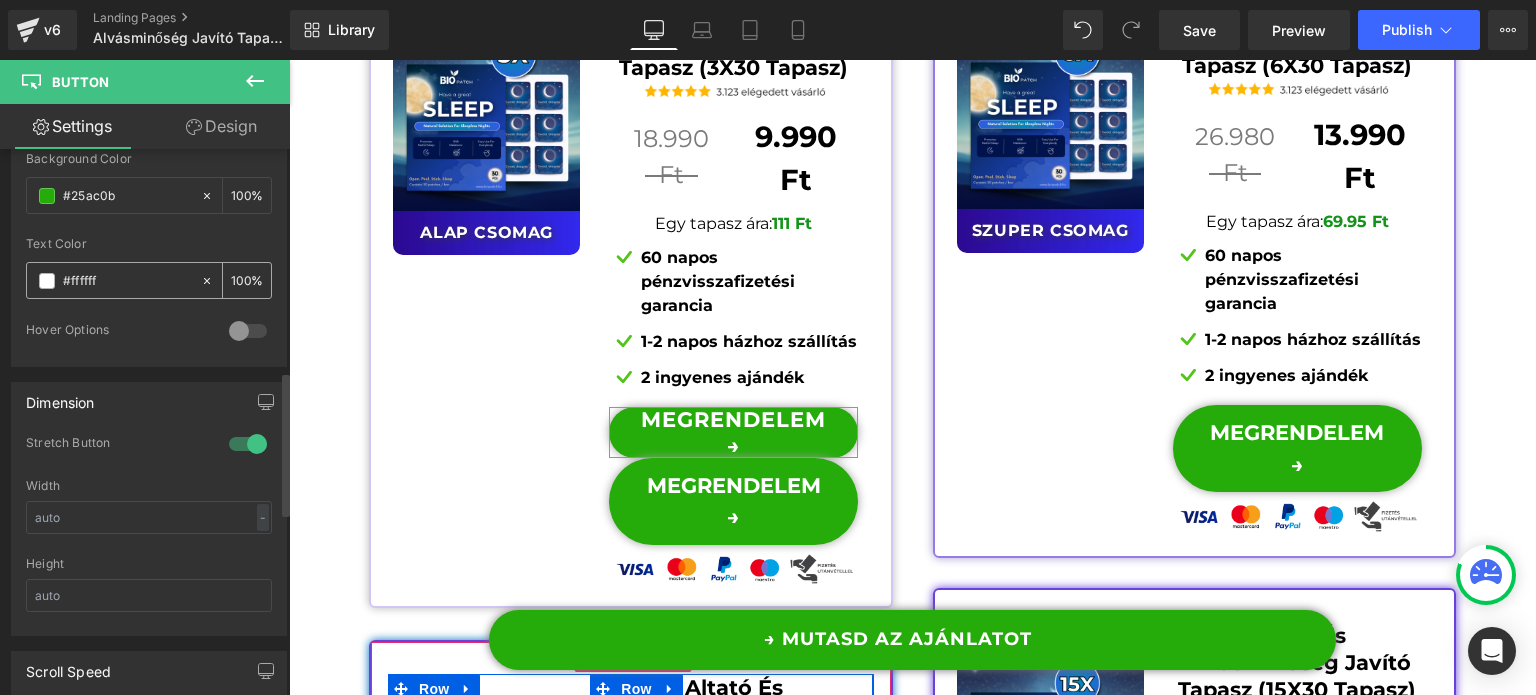 scroll, scrollTop: 1100, scrollLeft: 0, axis: vertical 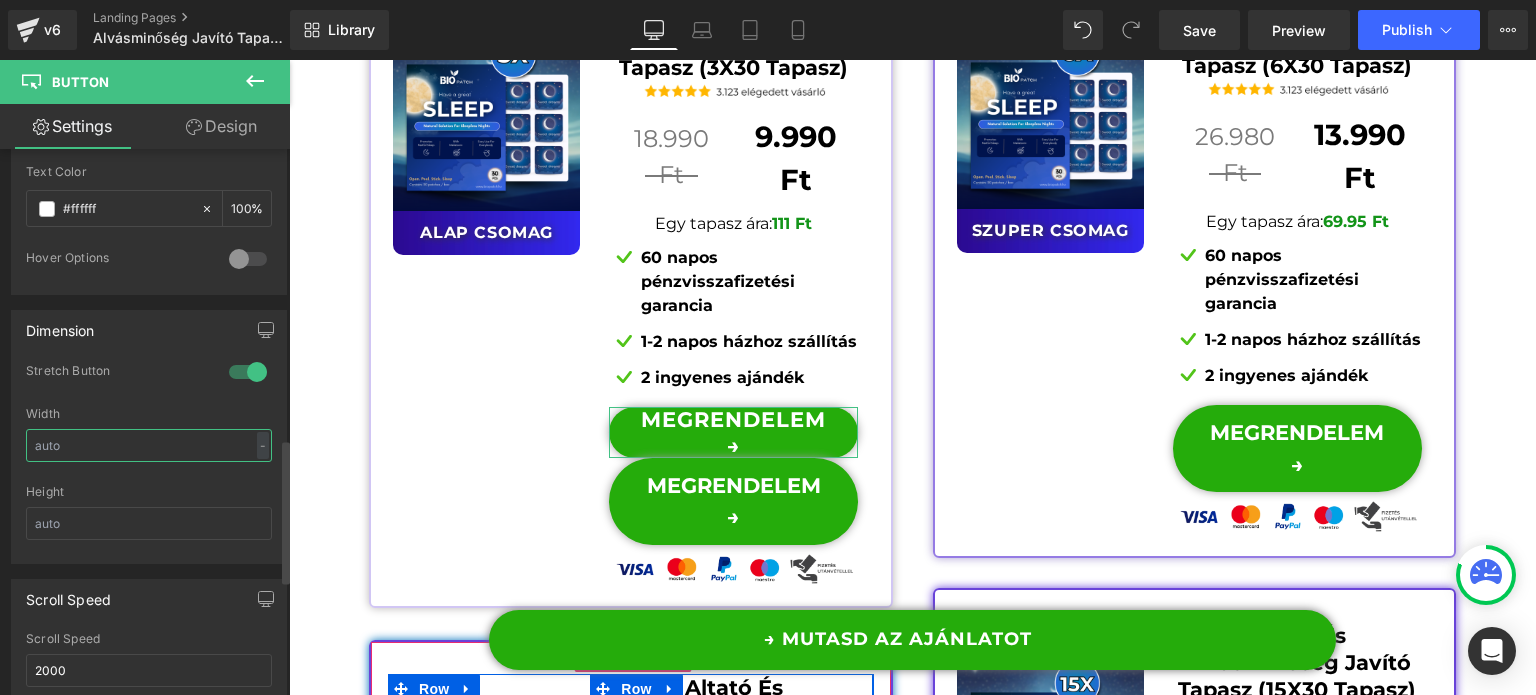 click at bounding box center (149, 445) 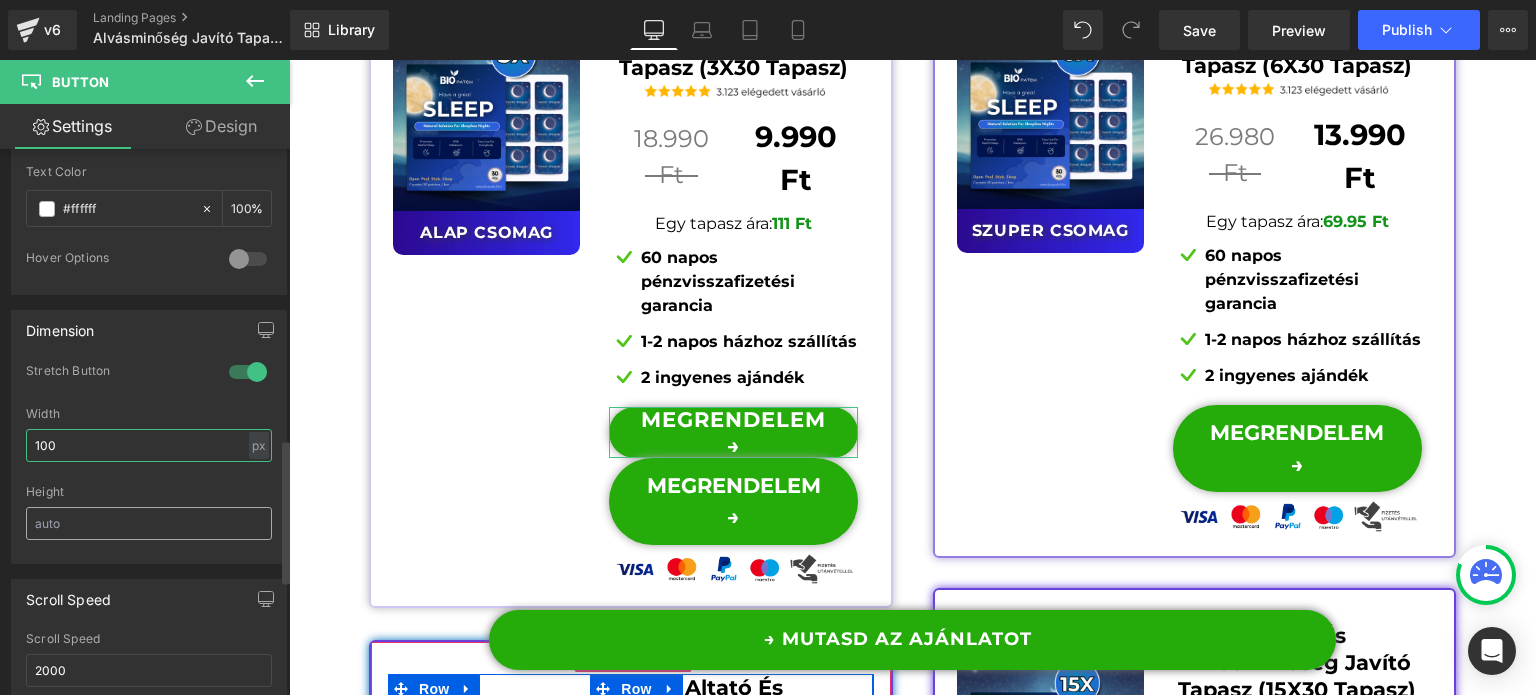 type on "100" 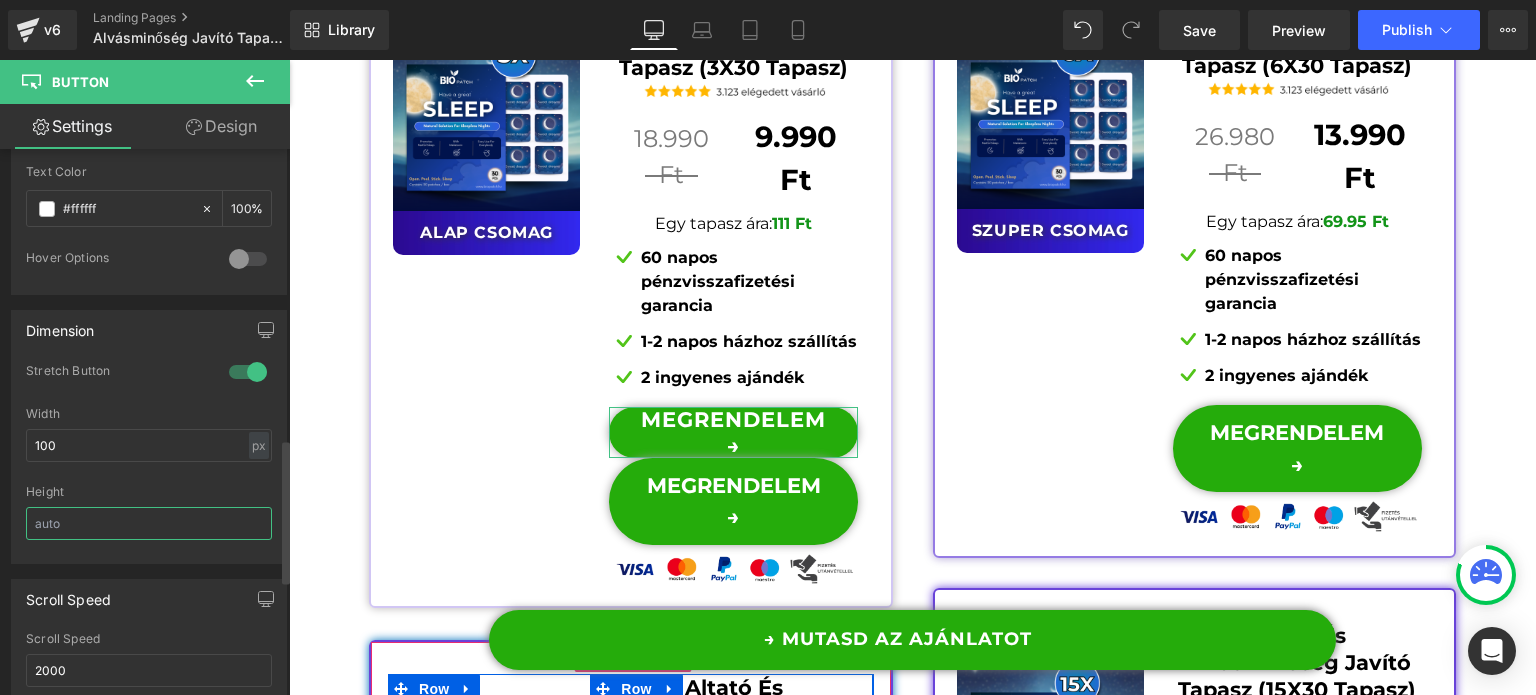 click at bounding box center (149, 523) 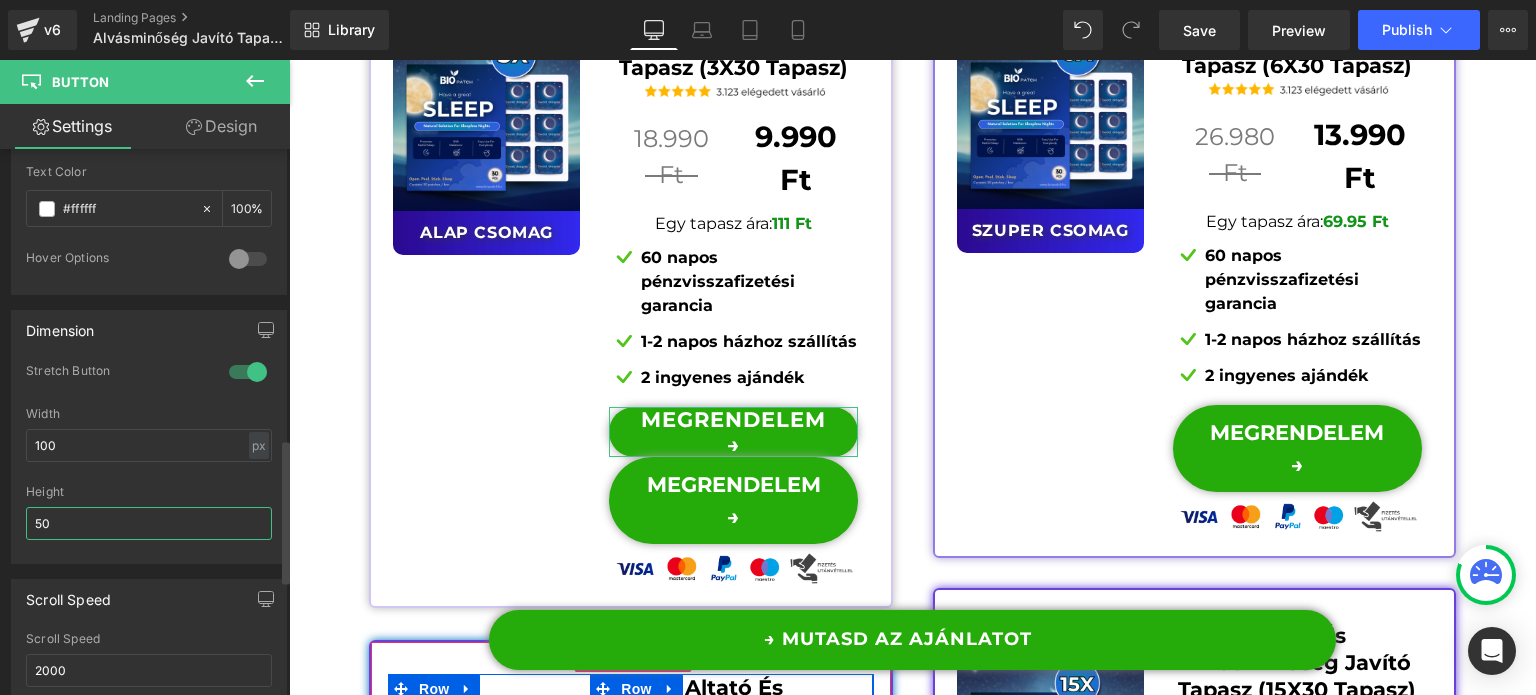 click on "50" at bounding box center [149, 523] 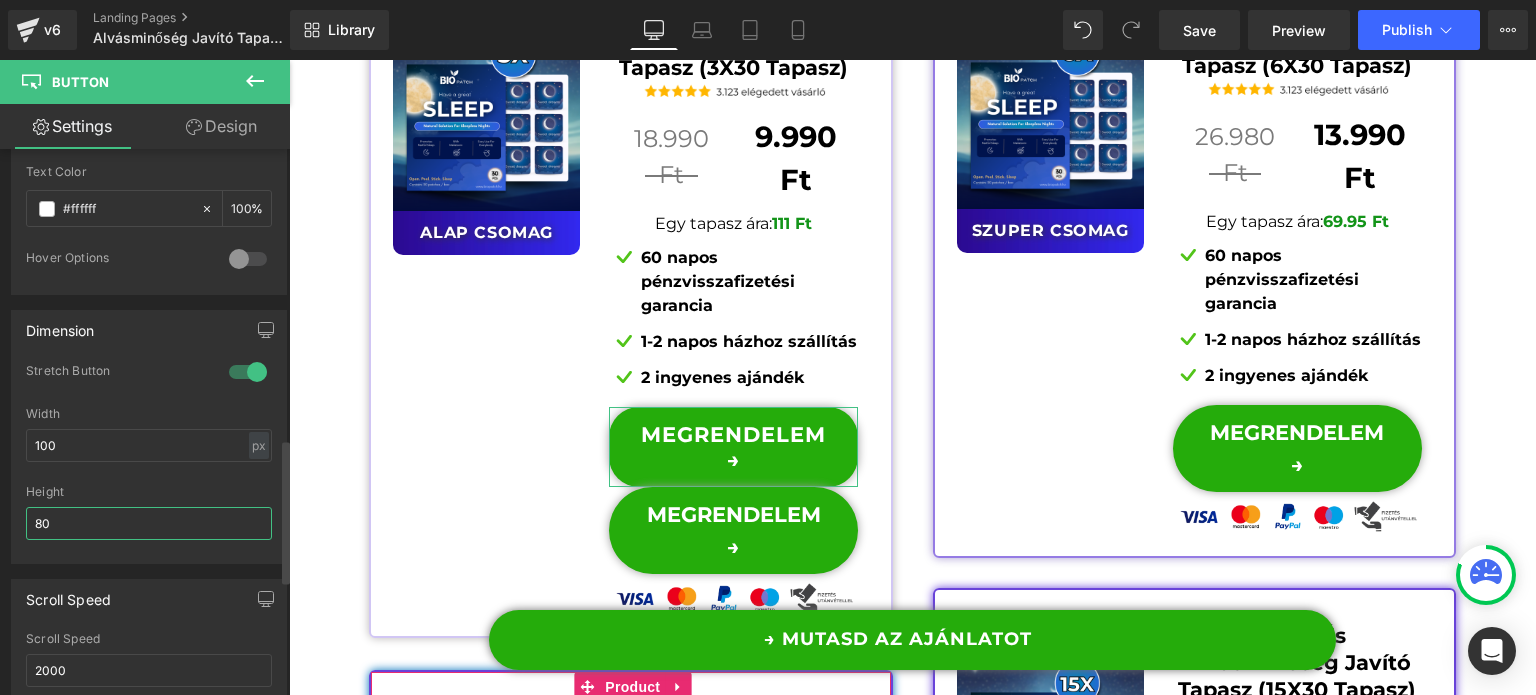 click on "80" at bounding box center (149, 523) 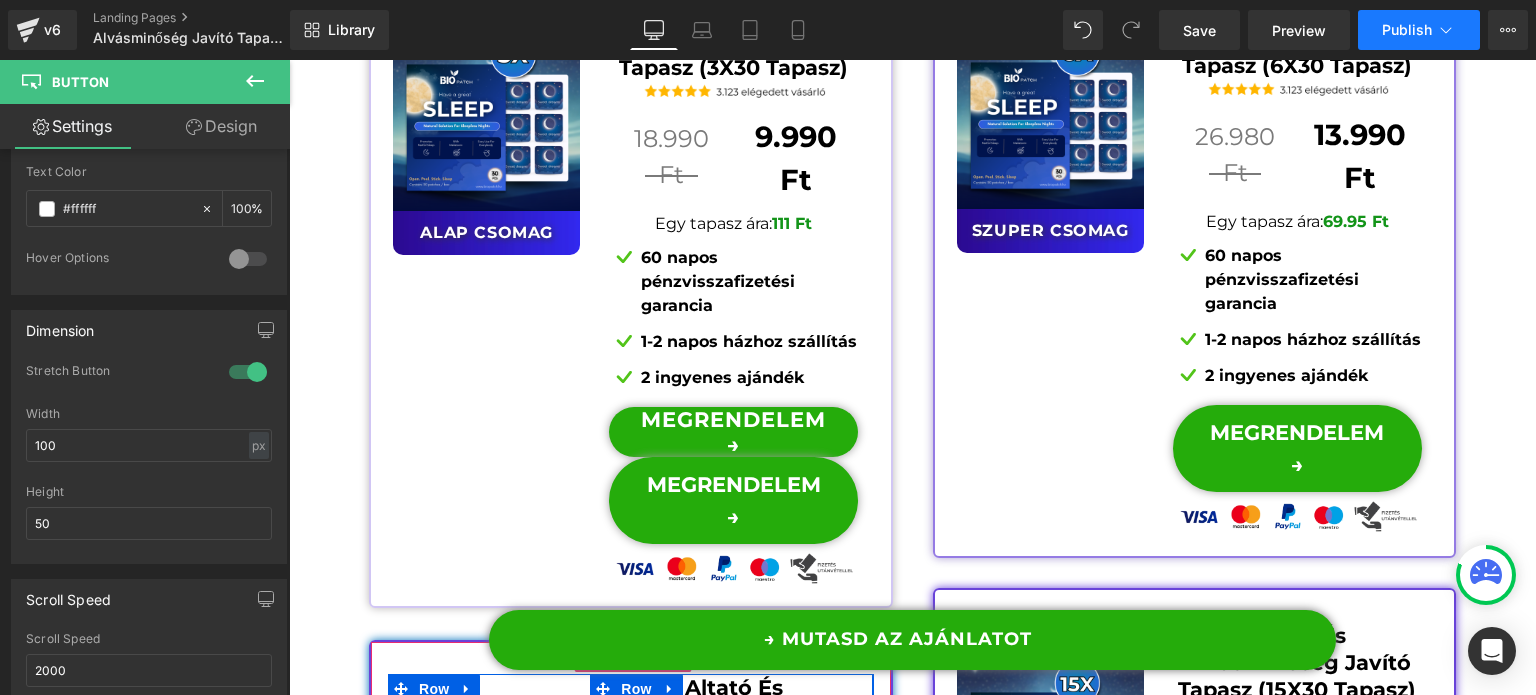 click on "Publish" at bounding box center (1419, 30) 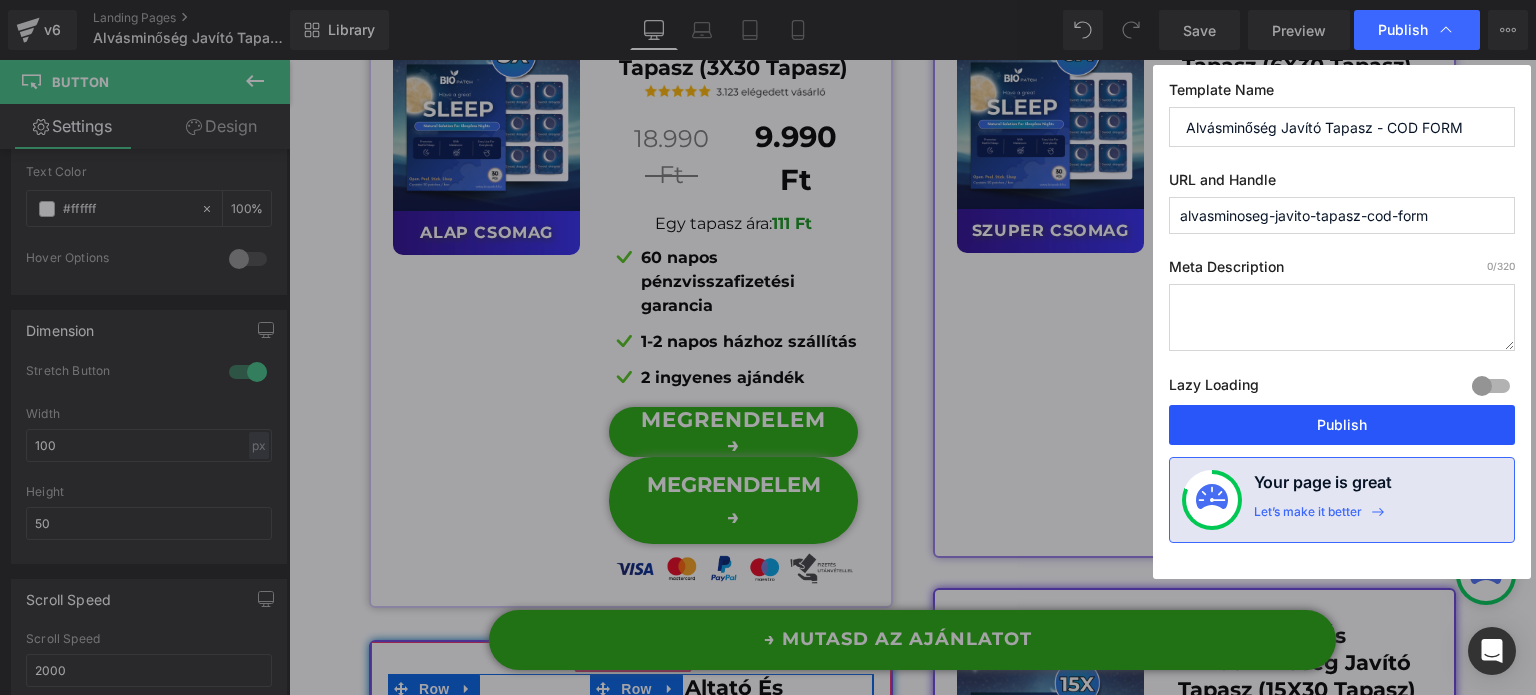 click on "Publish" at bounding box center (1342, 425) 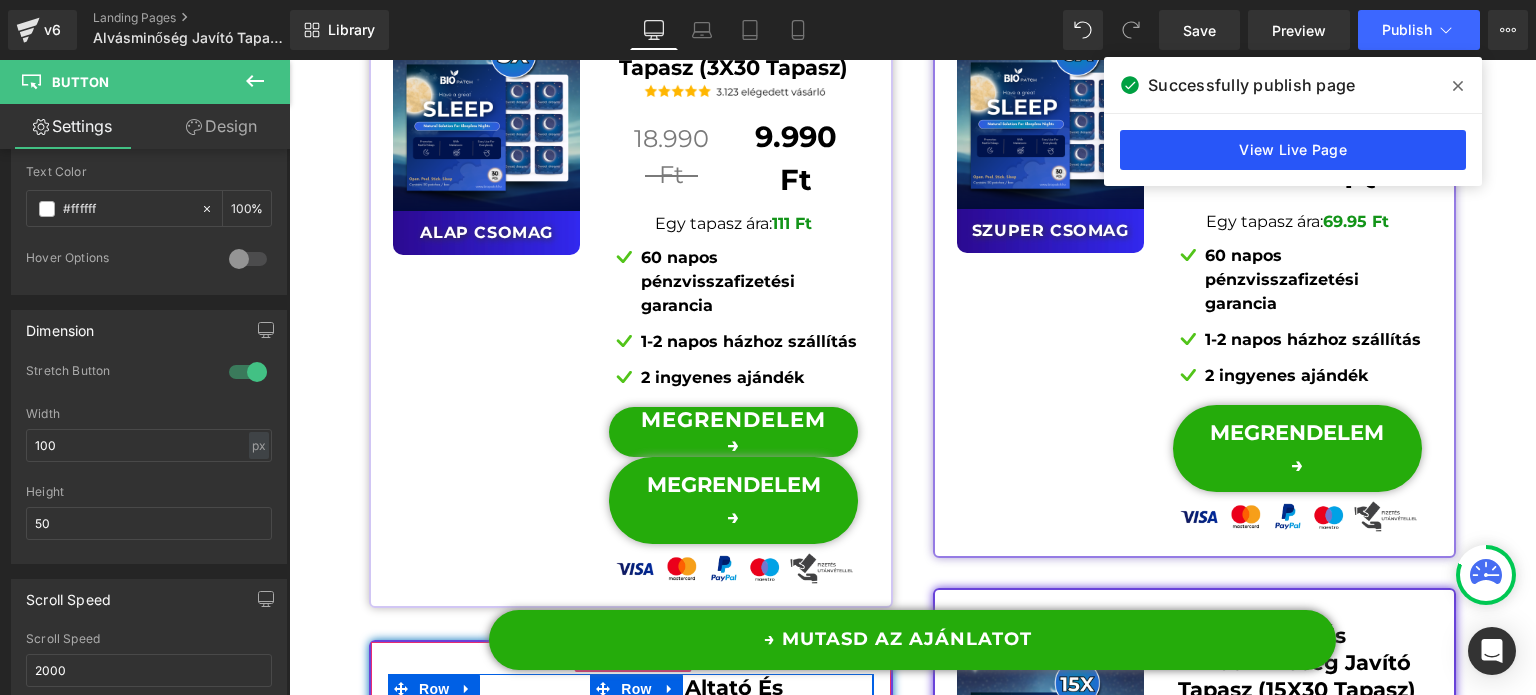 click on "View Live Page" at bounding box center [1293, 150] 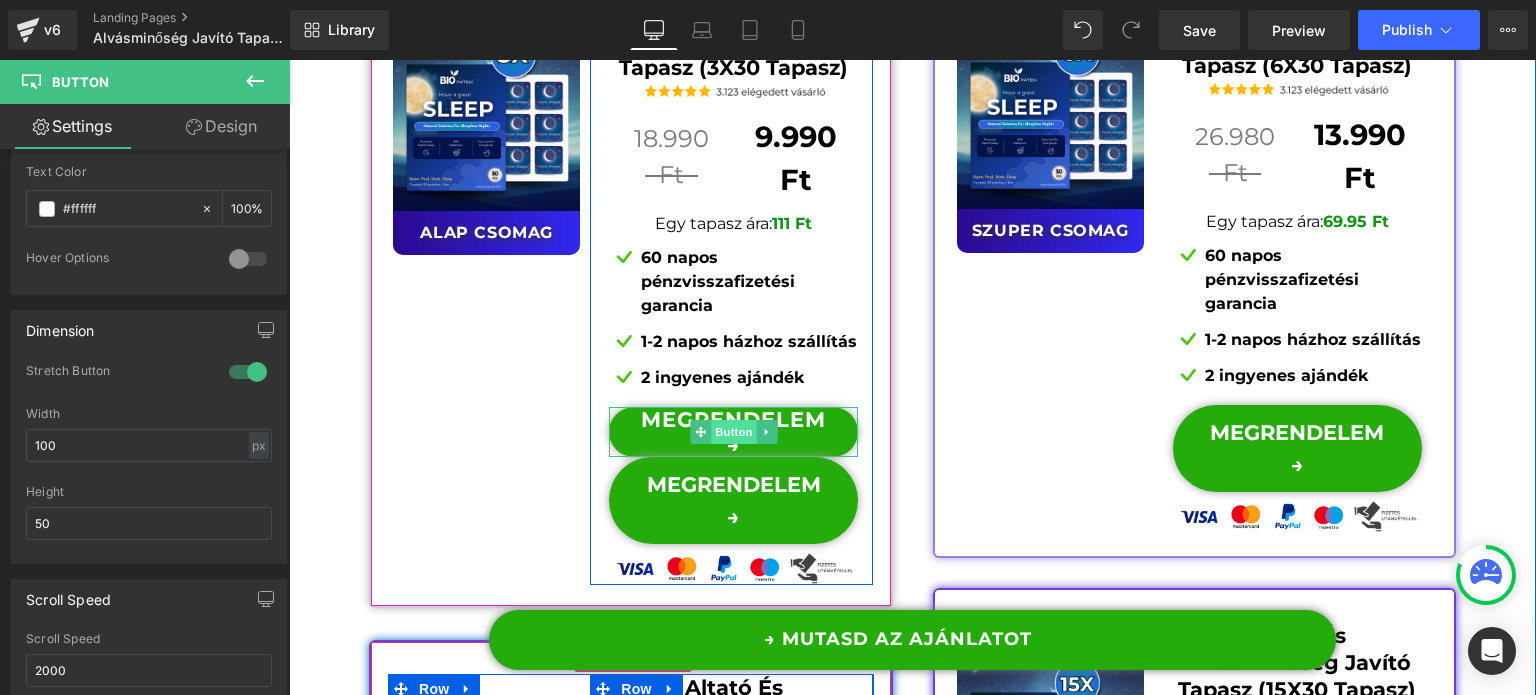click on "Button" at bounding box center (734, 432) 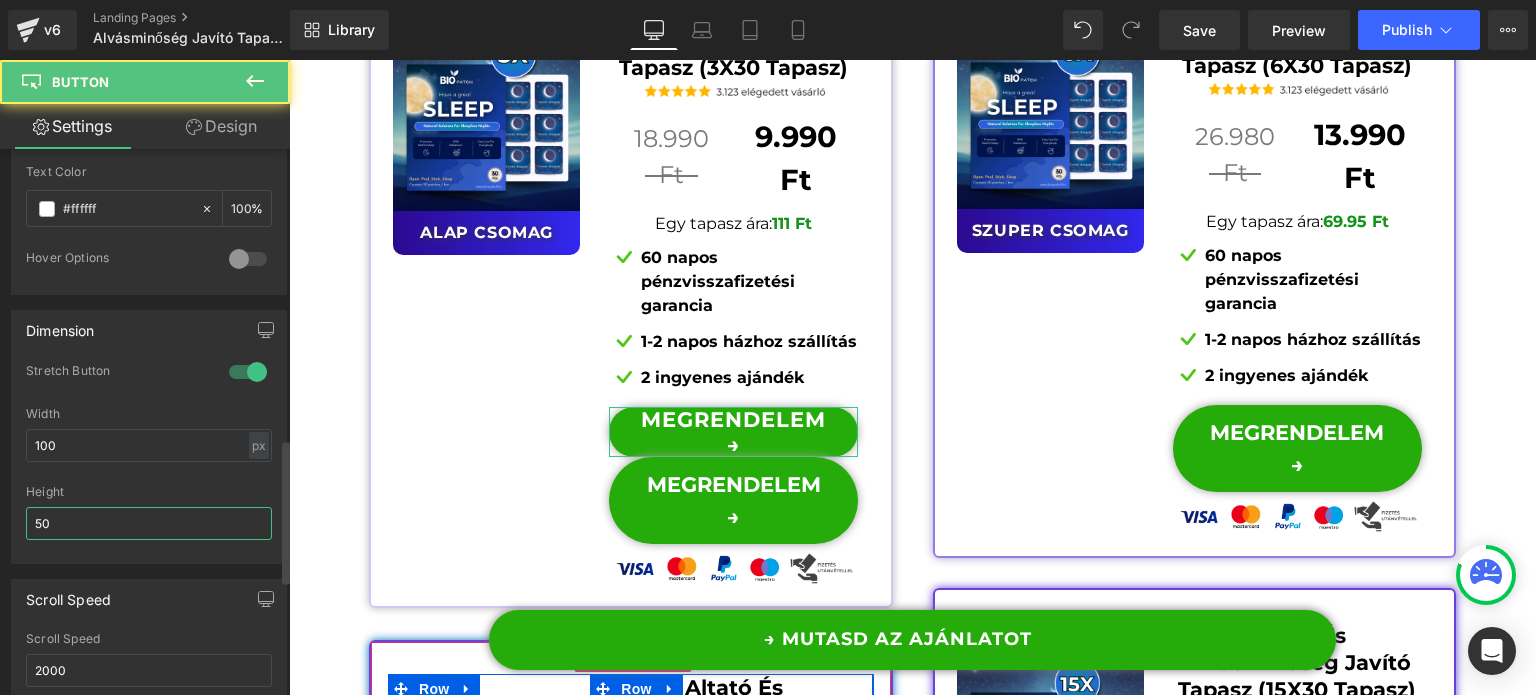 click on "50" at bounding box center (149, 523) 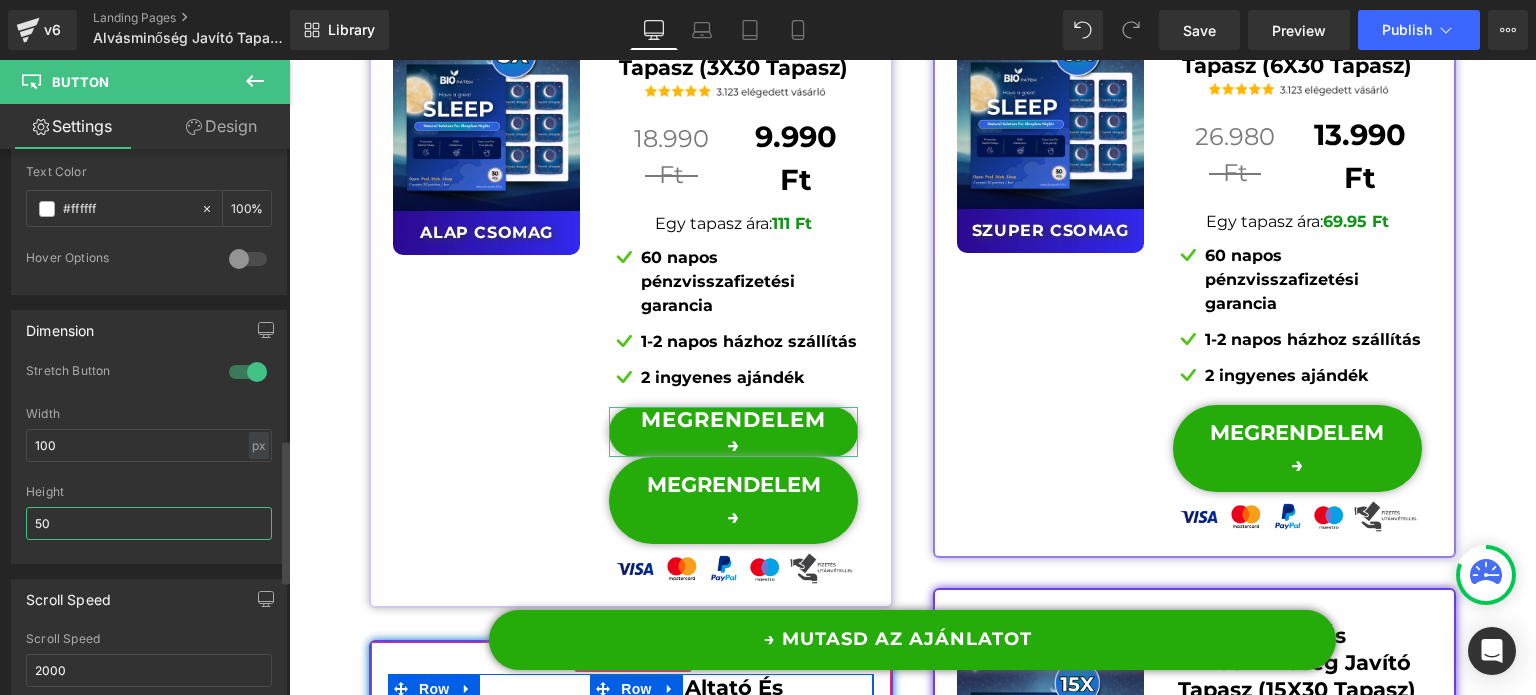click on "50" at bounding box center [149, 523] 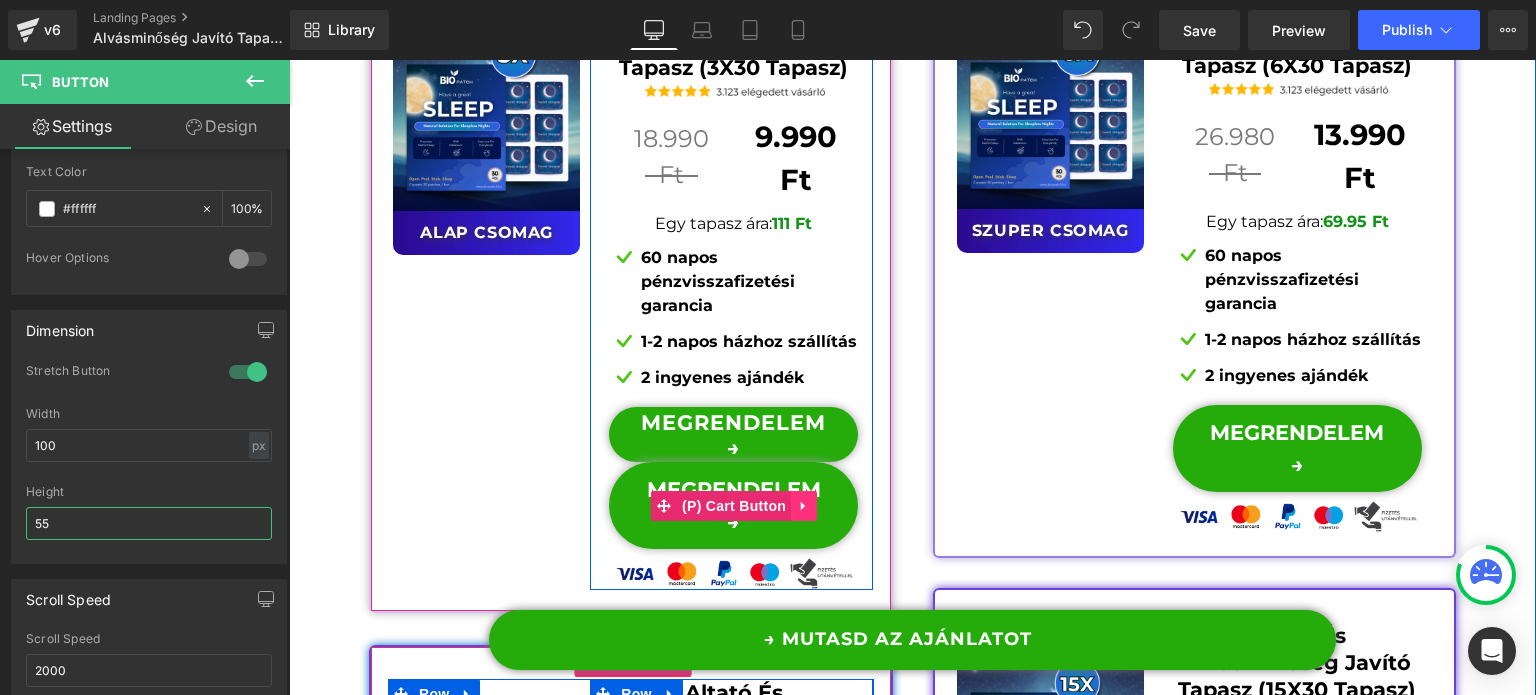 type on "55" 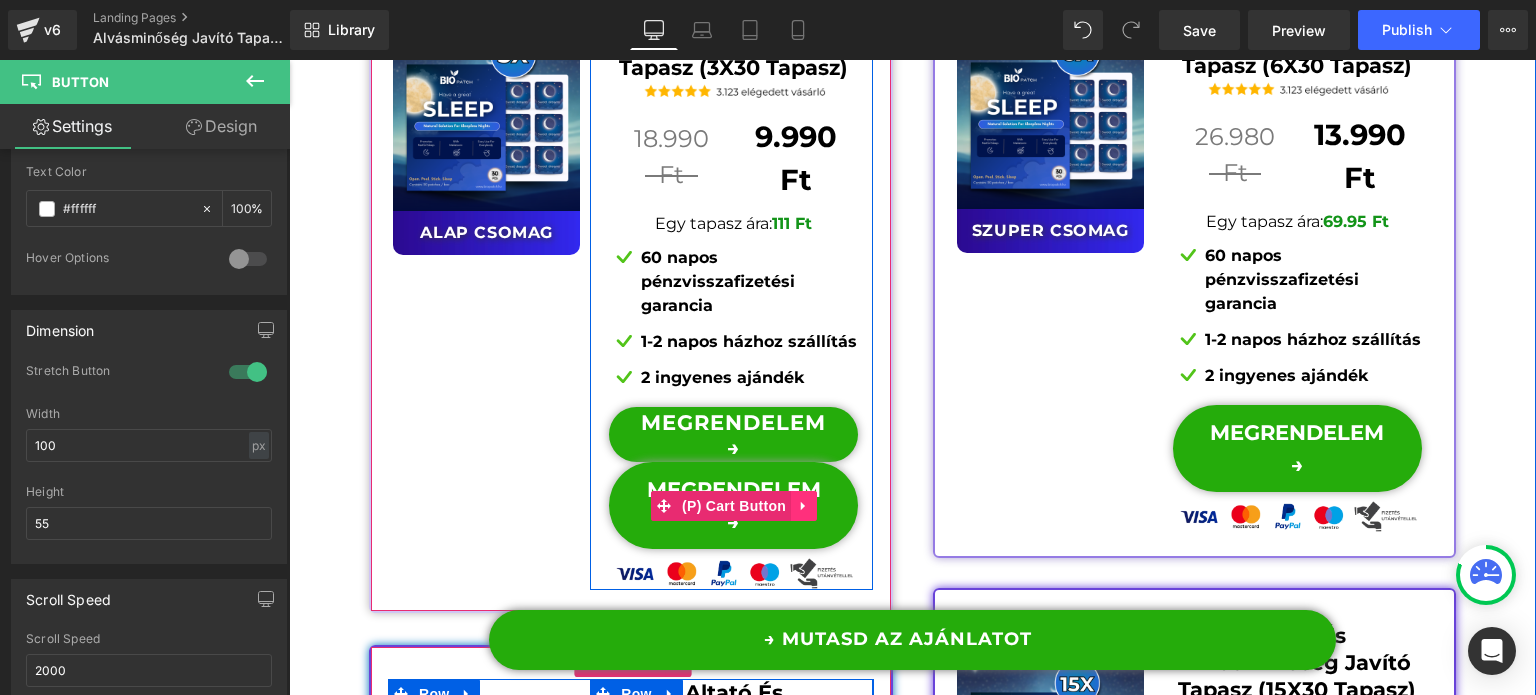 click 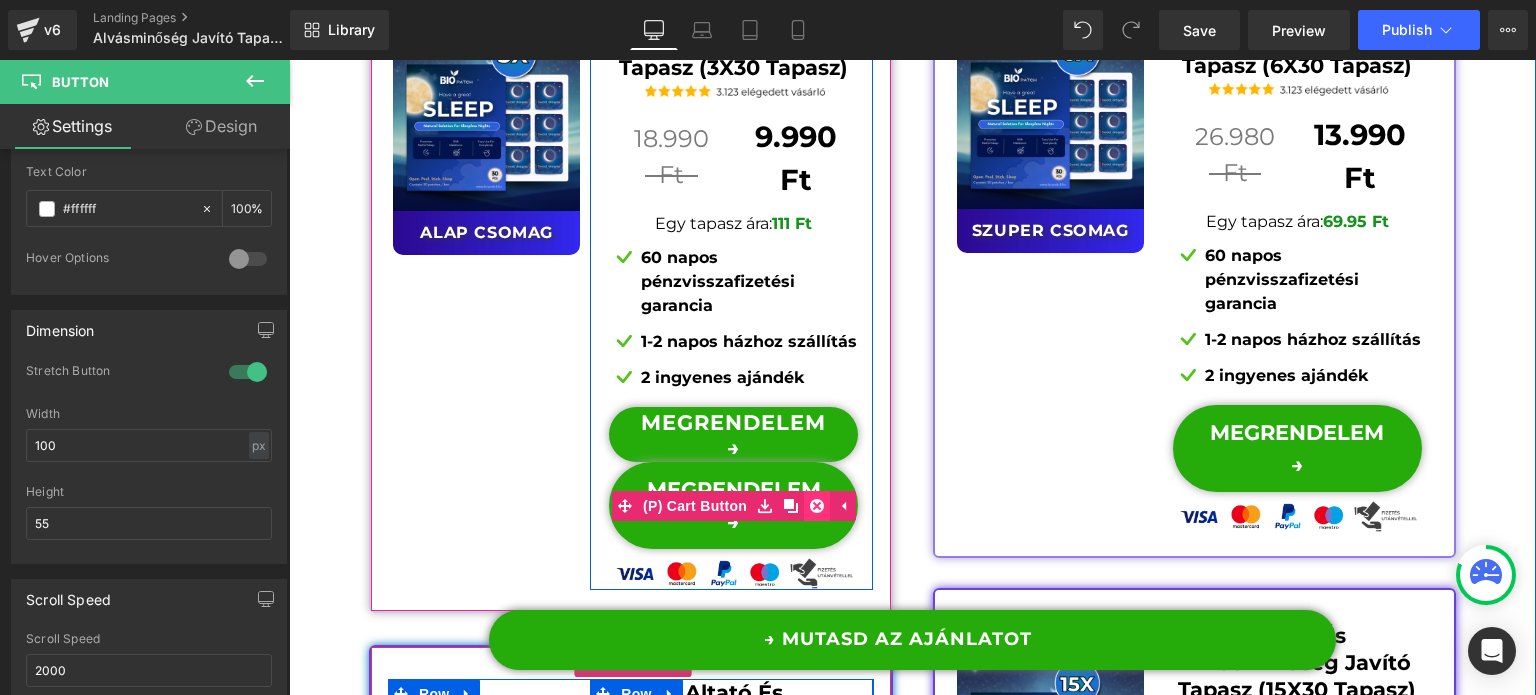 click 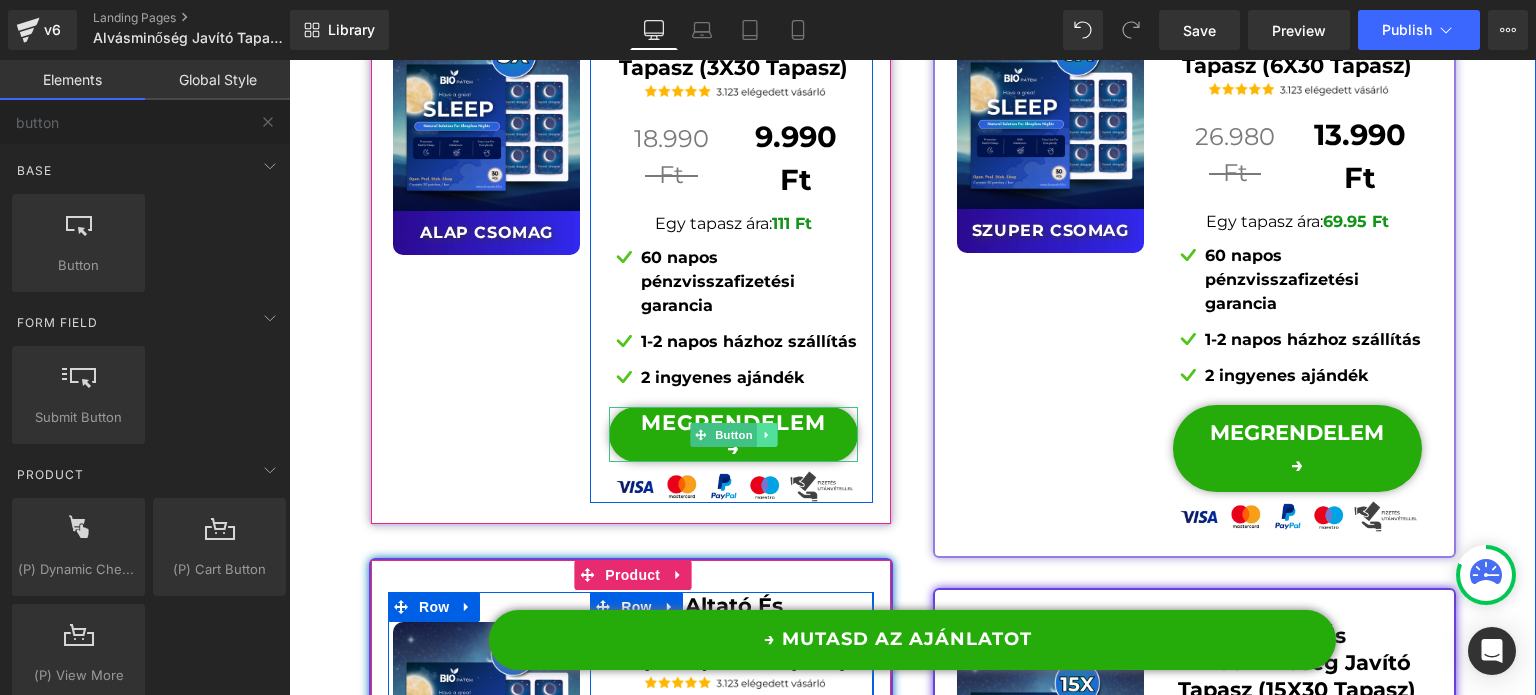 click 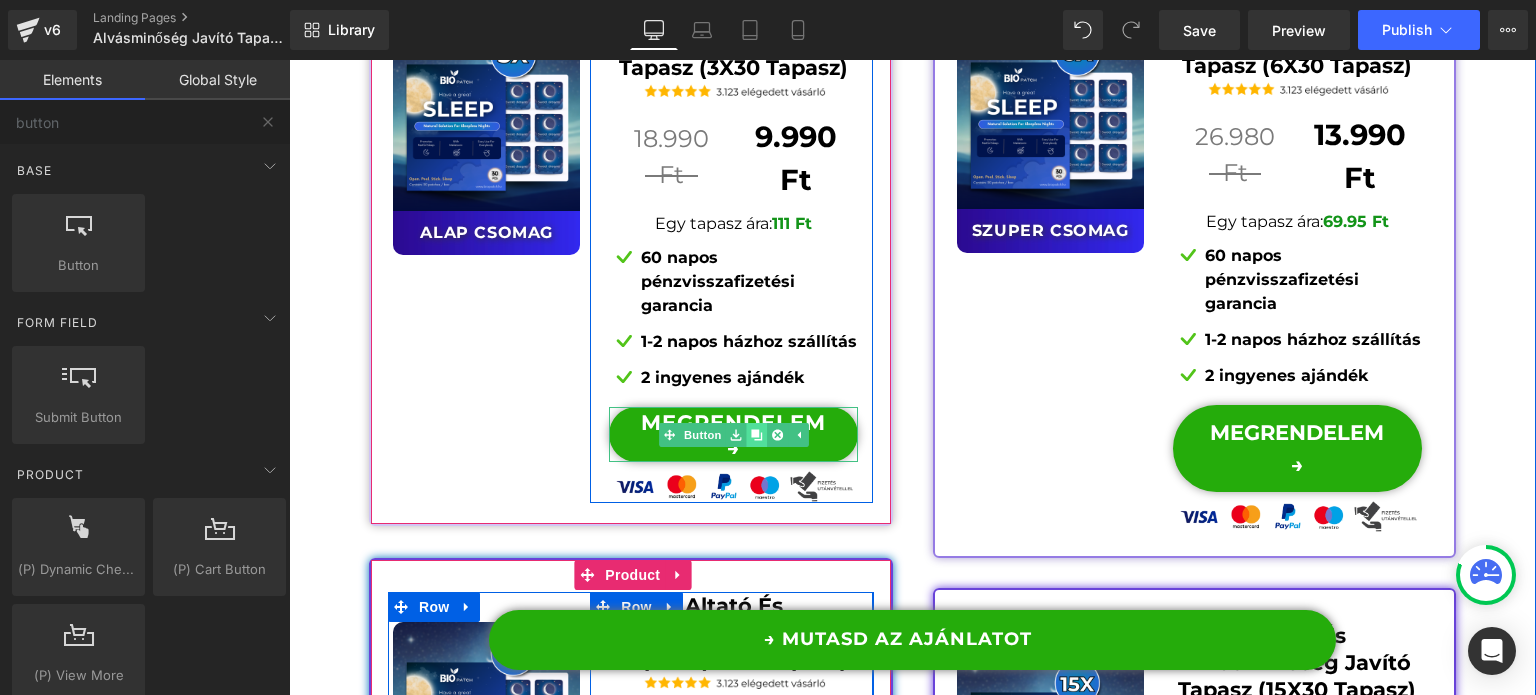 click 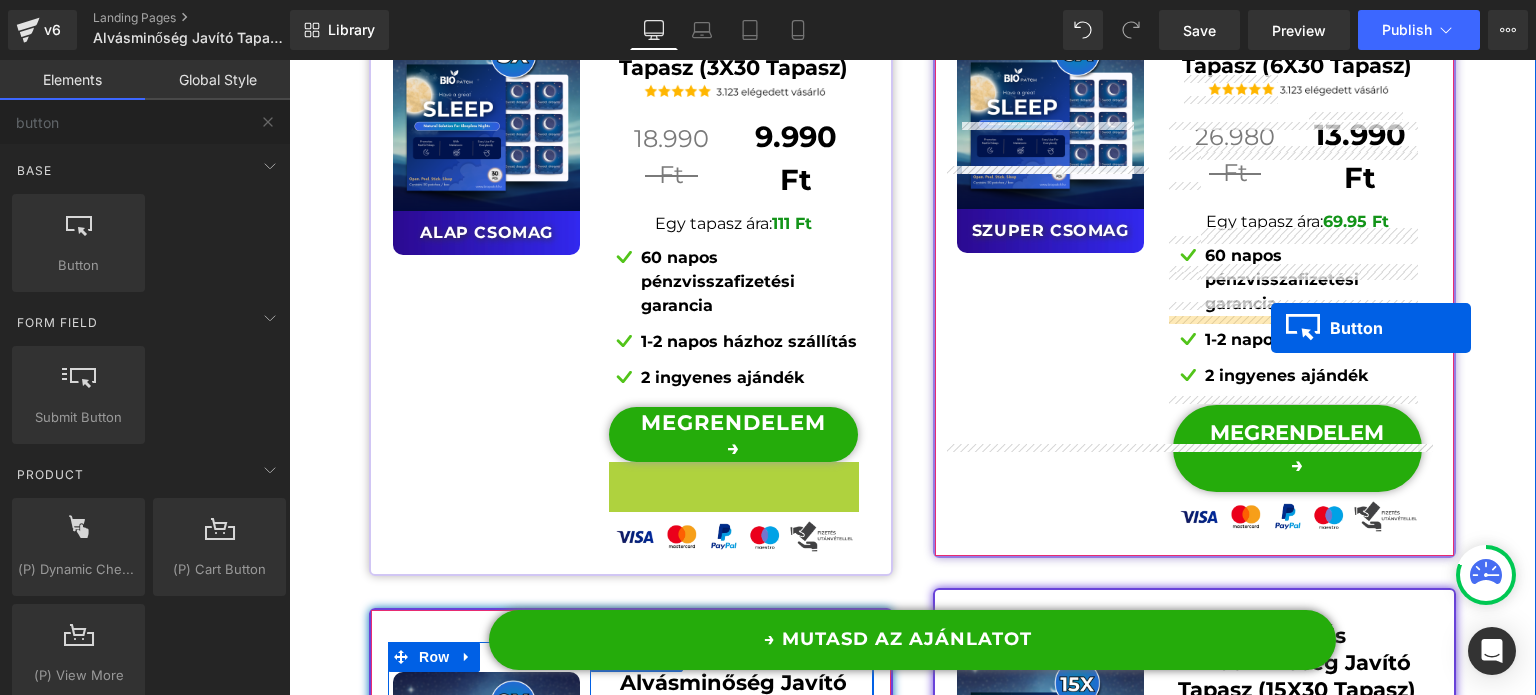 drag, startPoint x: 720, startPoint y: 404, endPoint x: 1271, endPoint y: 328, distance: 556.2167 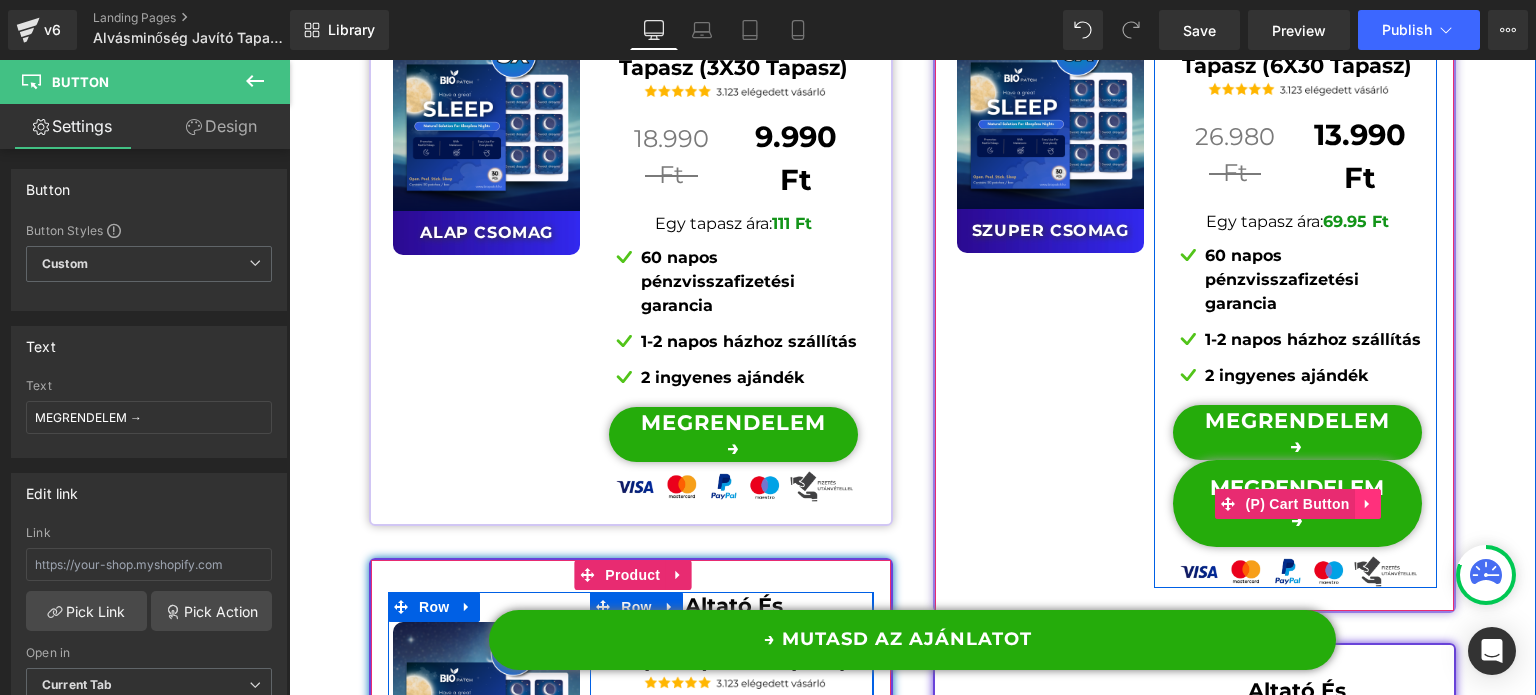 click at bounding box center (1368, 504) 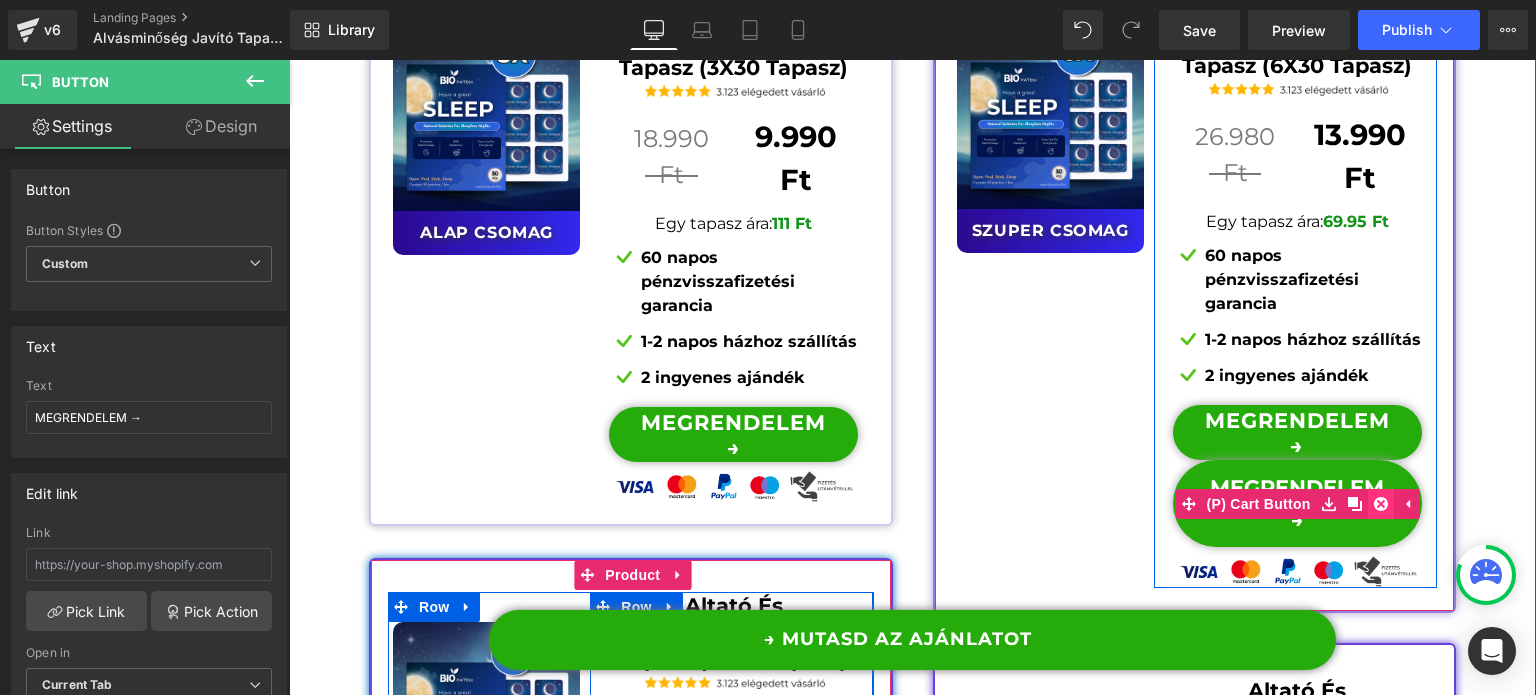 click at bounding box center (1381, 504) 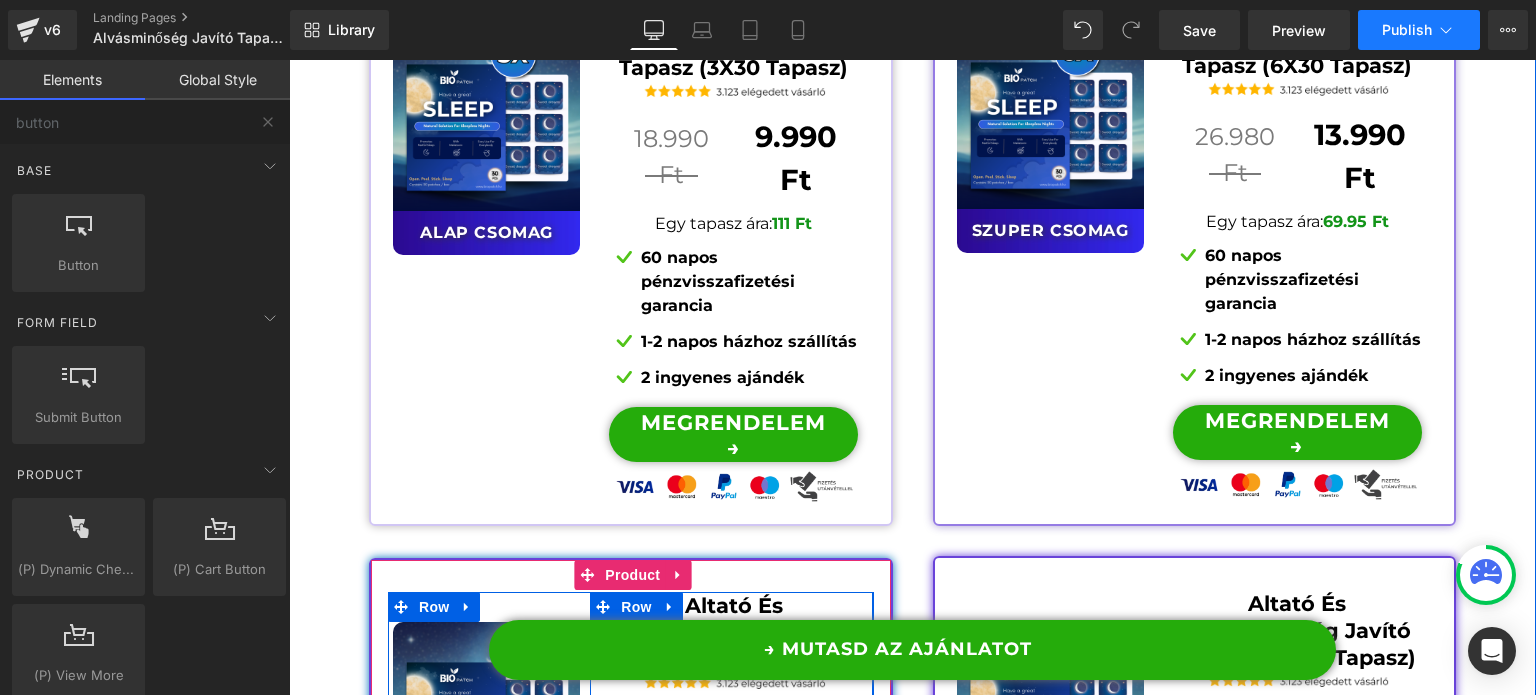 click on "Publish" at bounding box center [1407, 30] 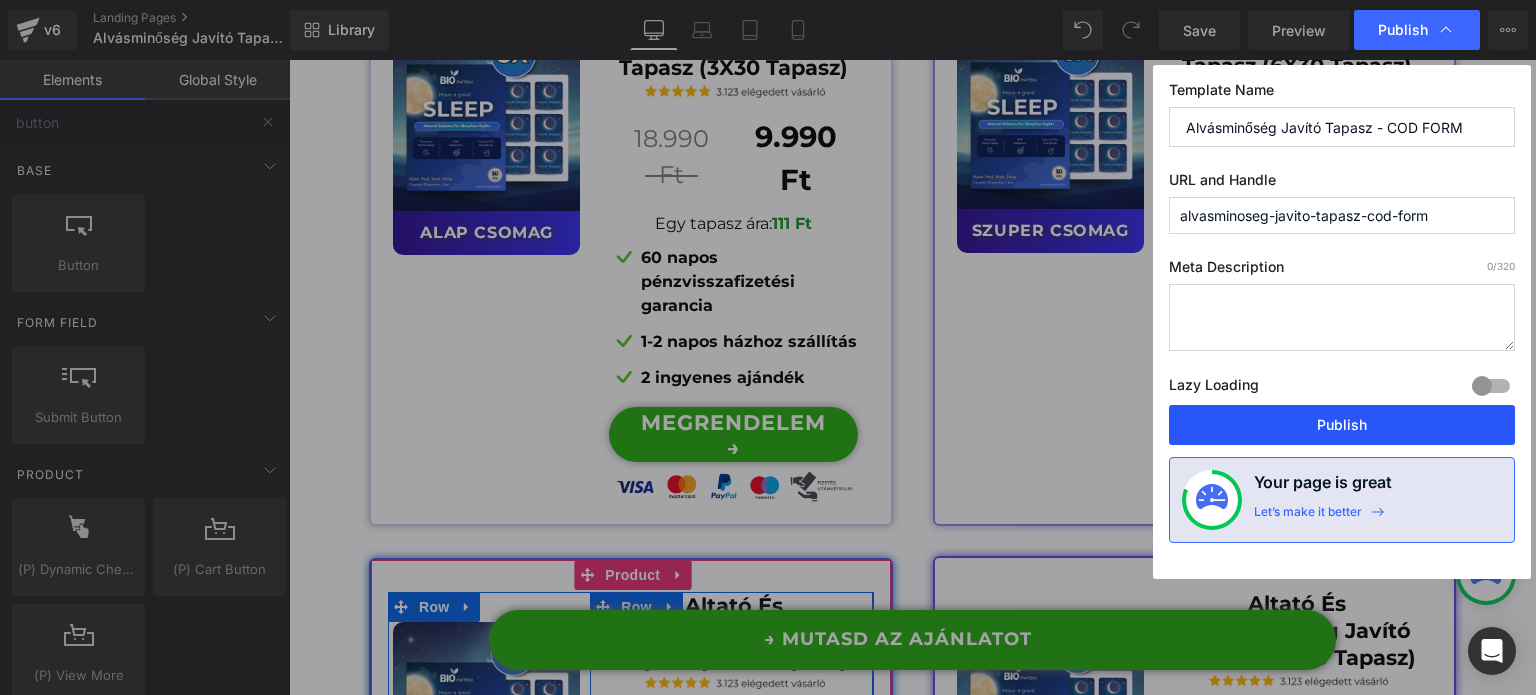 click on "Publish" at bounding box center [1342, 425] 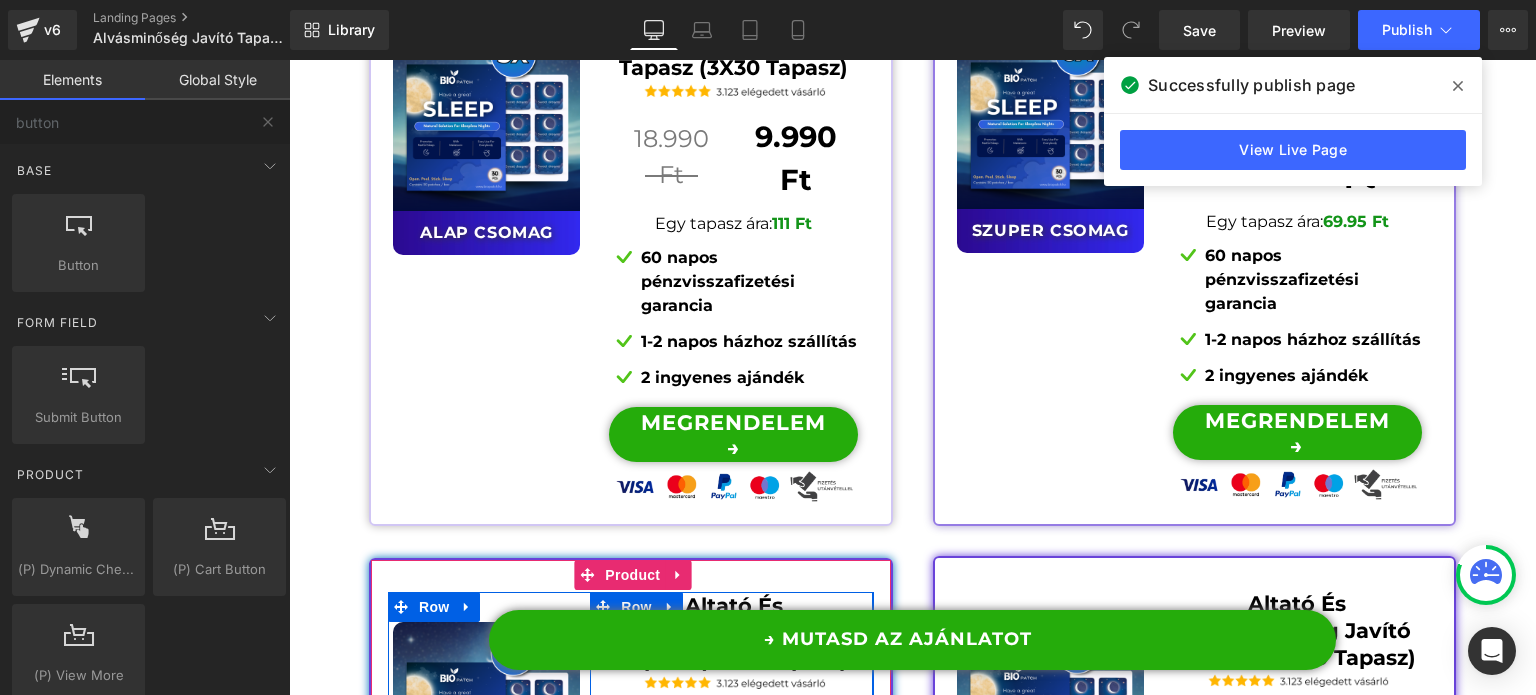 scroll, scrollTop: 15340, scrollLeft: 0, axis: vertical 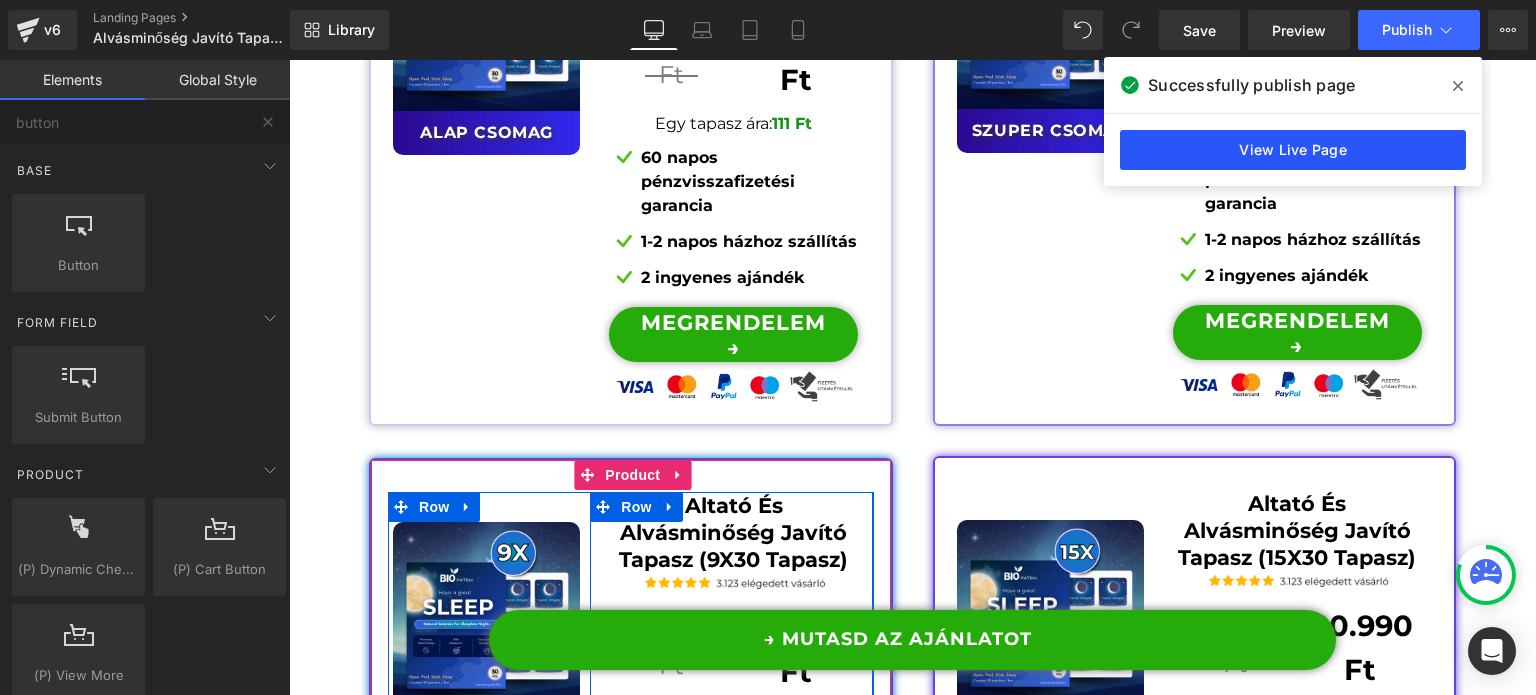 click on "View Live Page" at bounding box center [1293, 150] 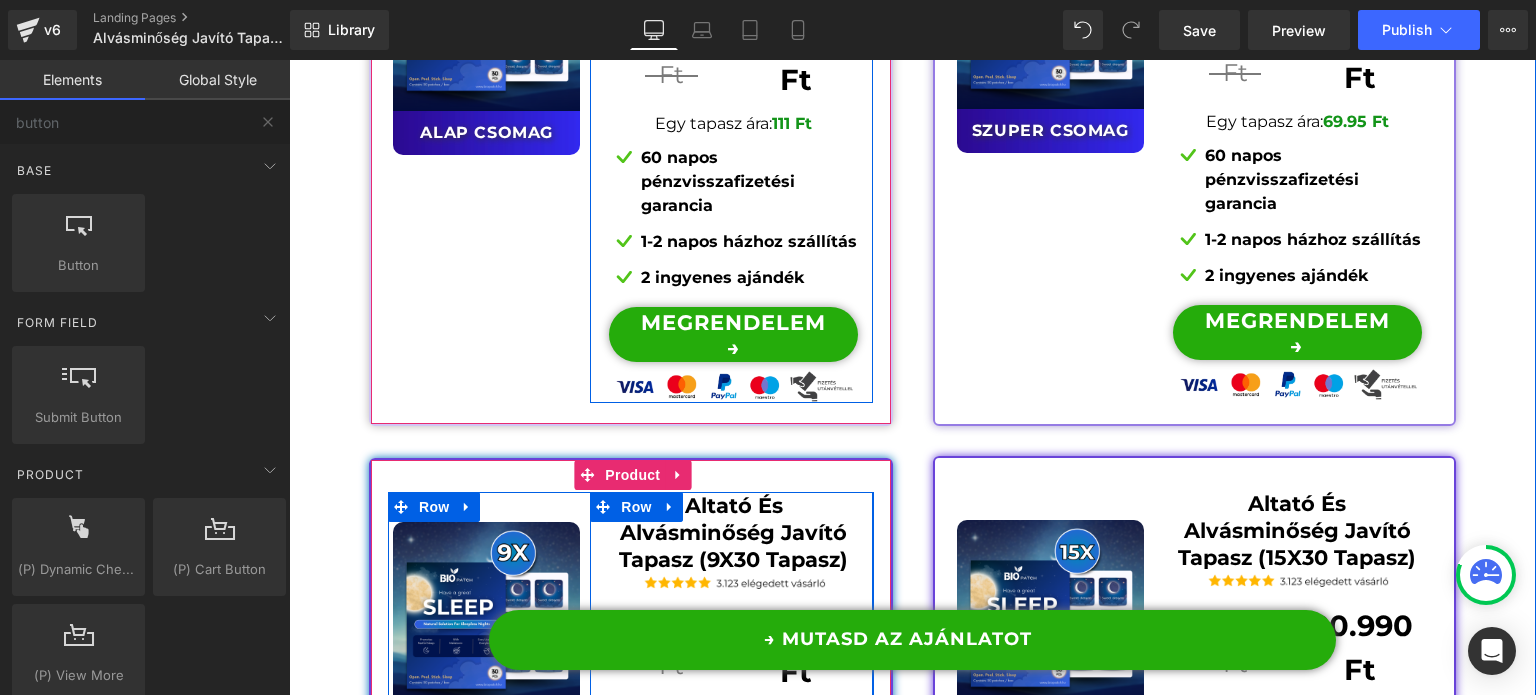 scroll, scrollTop: 15740, scrollLeft: 0, axis: vertical 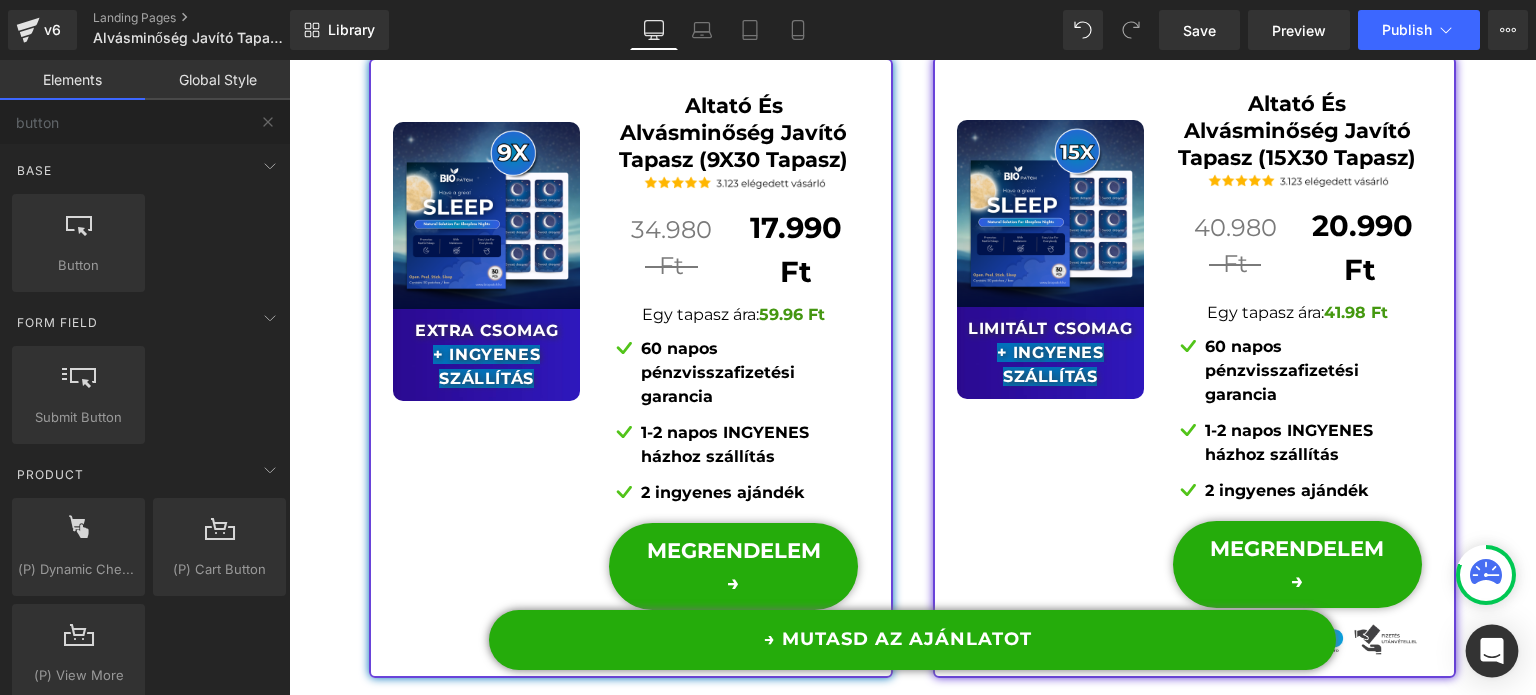 click 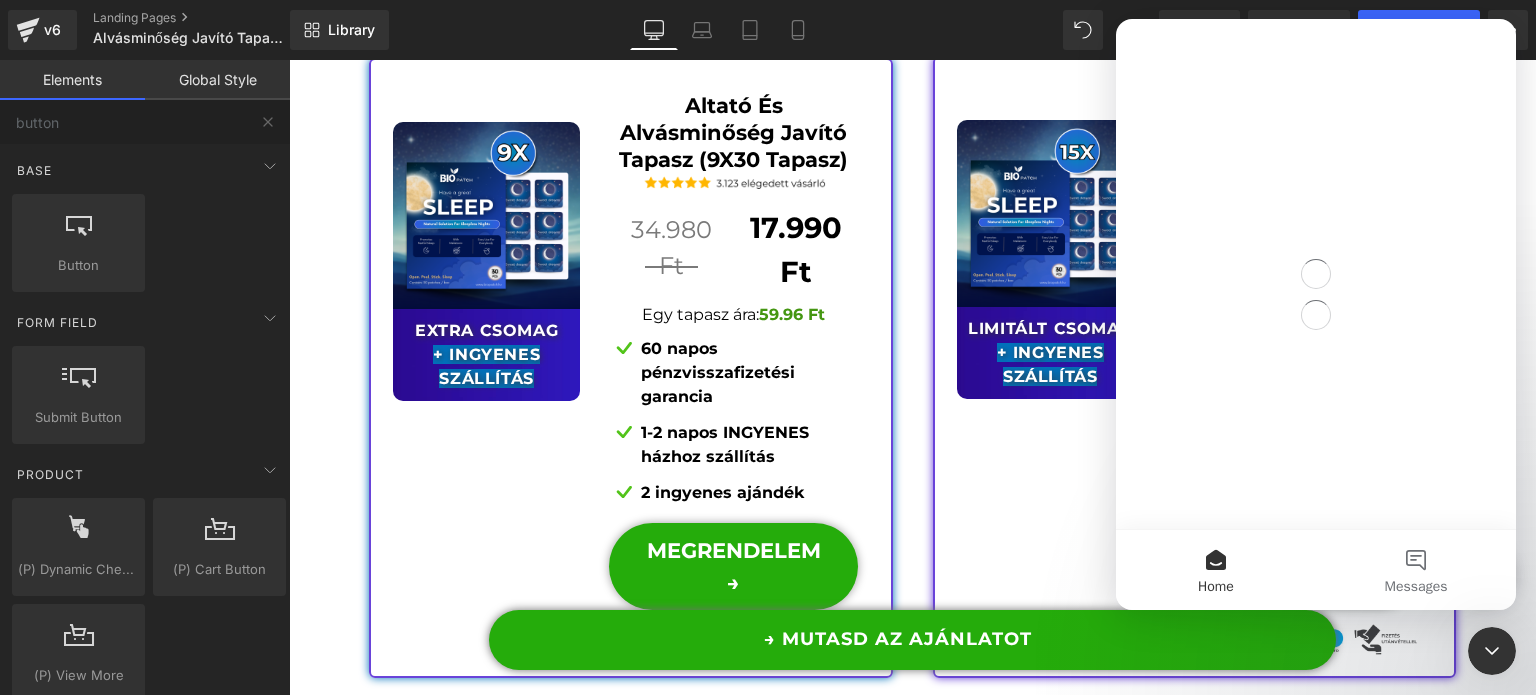 scroll, scrollTop: 0, scrollLeft: 0, axis: both 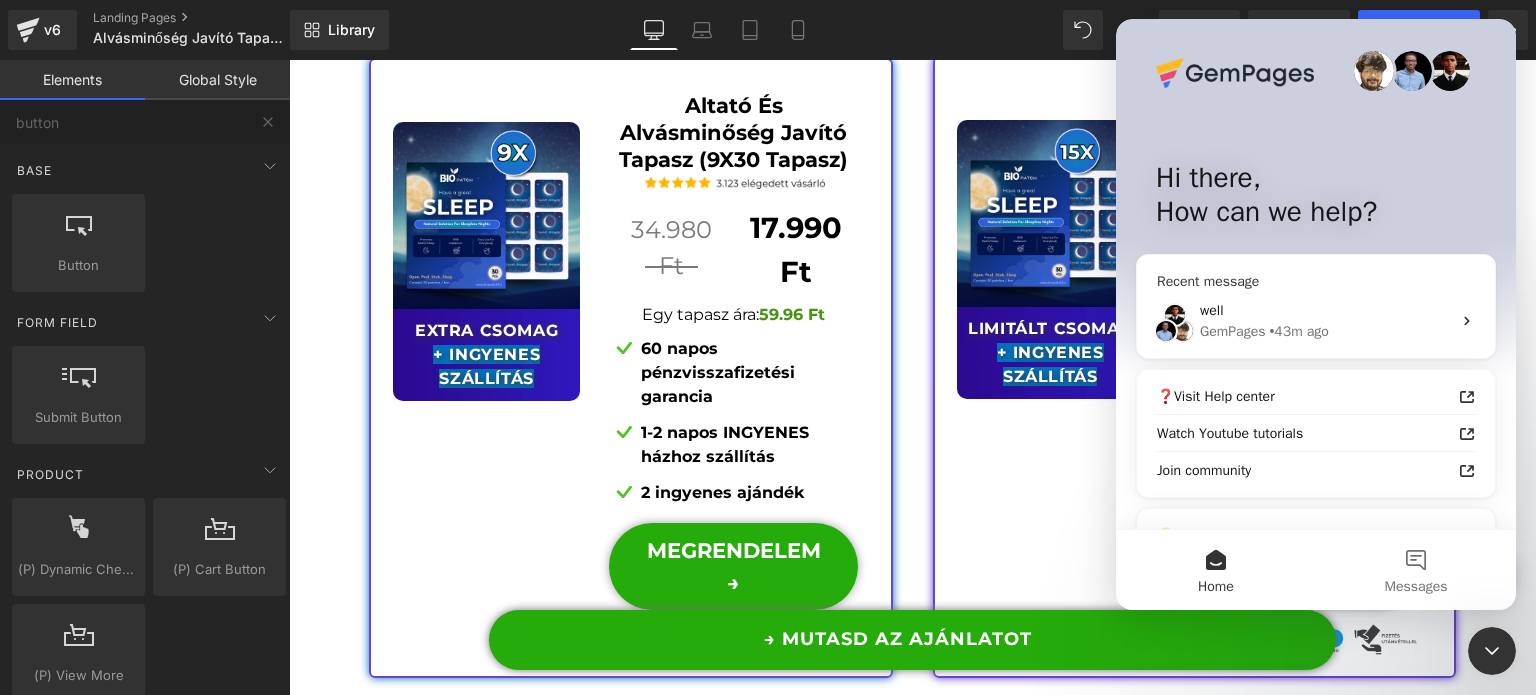 click on "well" at bounding box center [1325, 310] 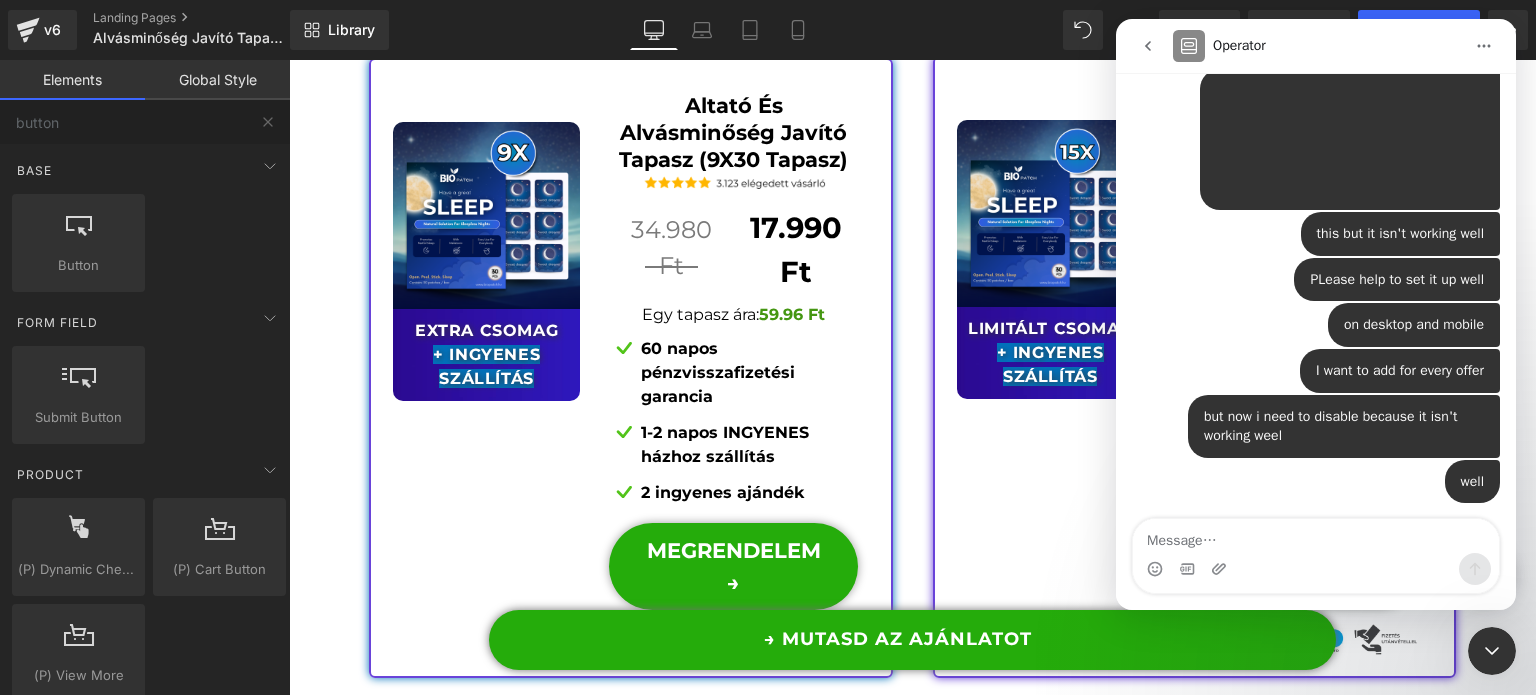 scroll, scrollTop: 1059, scrollLeft: 0, axis: vertical 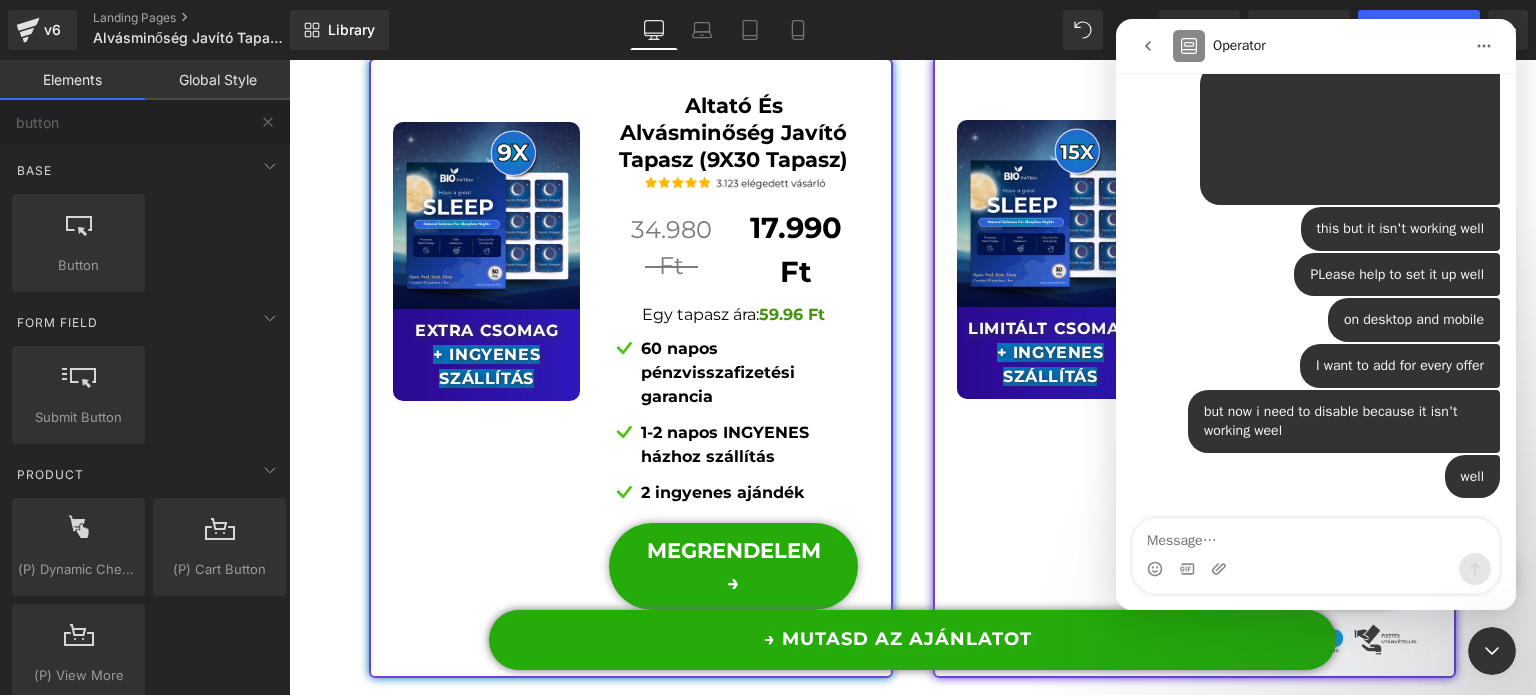 click at bounding box center [1316, 536] 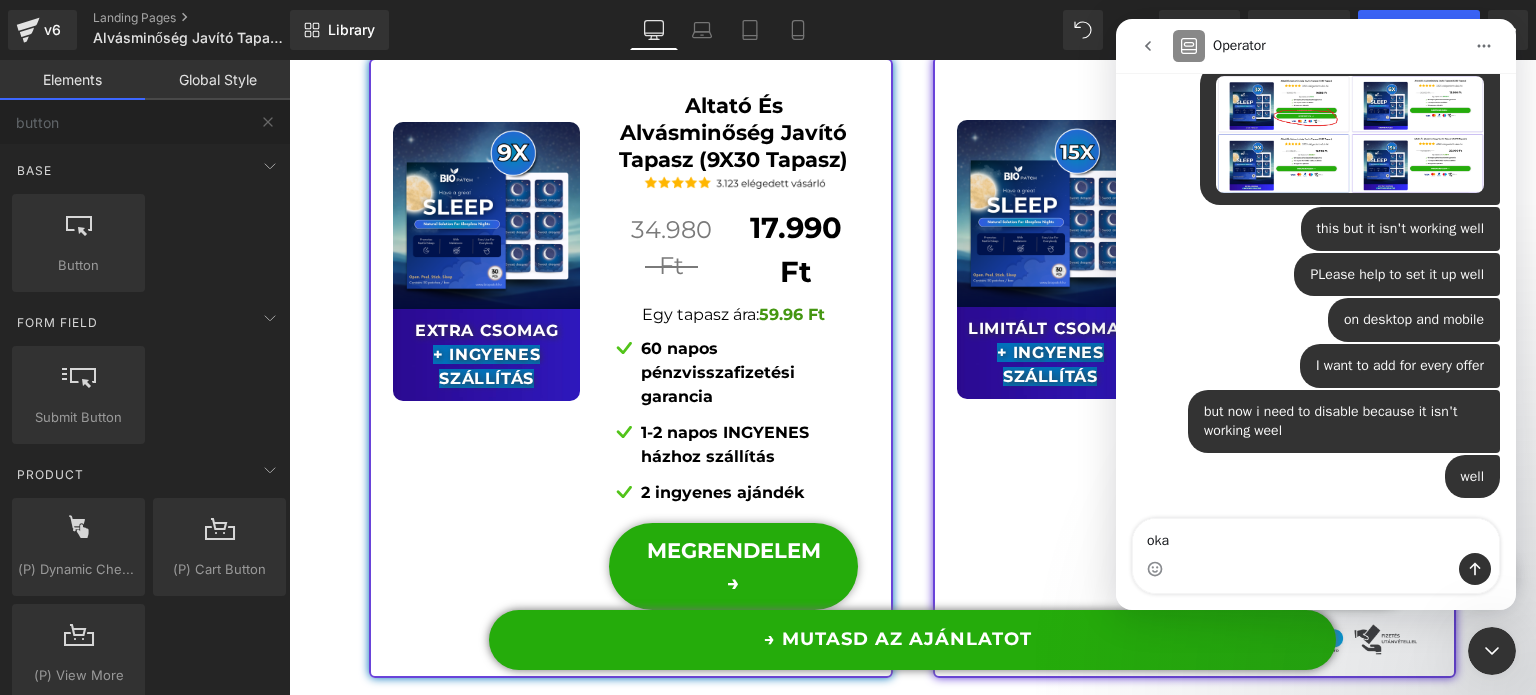type on "okay" 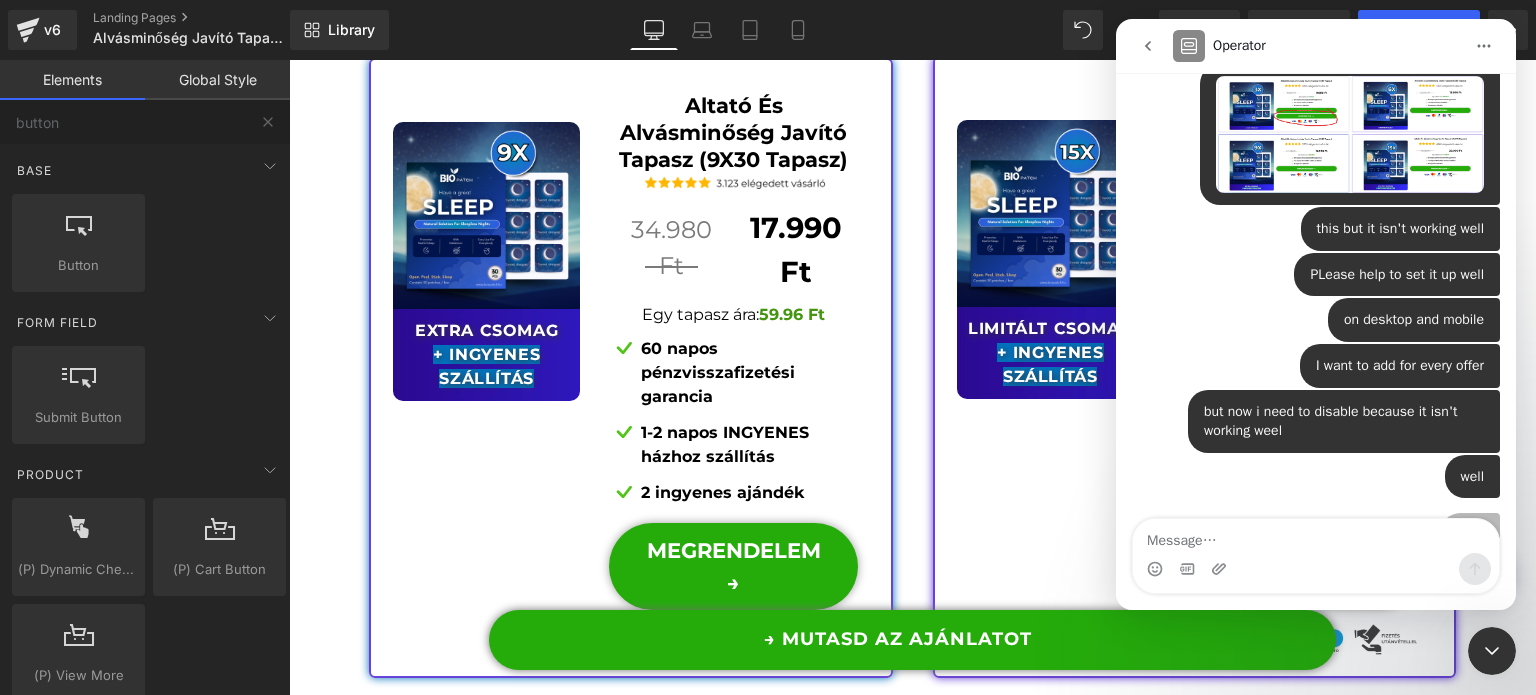 scroll, scrollTop: 1104, scrollLeft: 0, axis: vertical 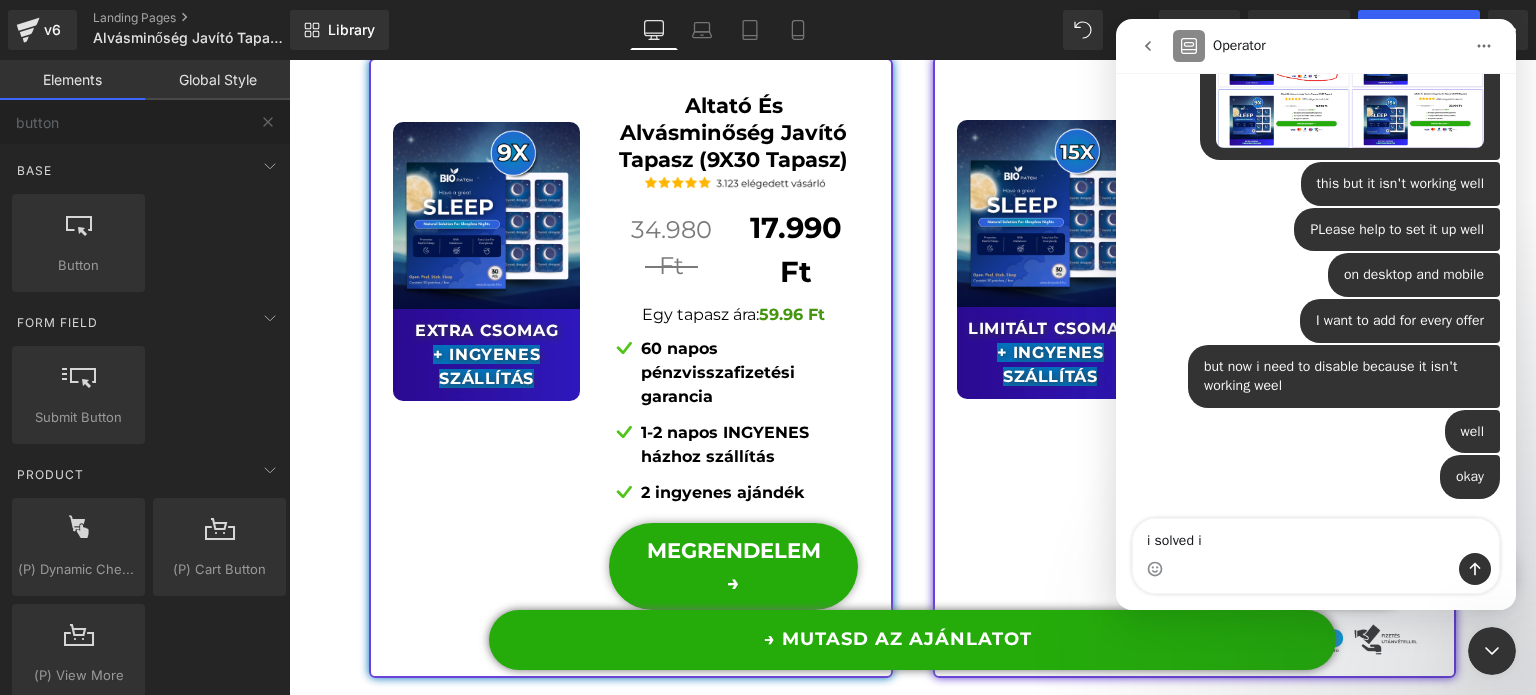 type on "i solved it" 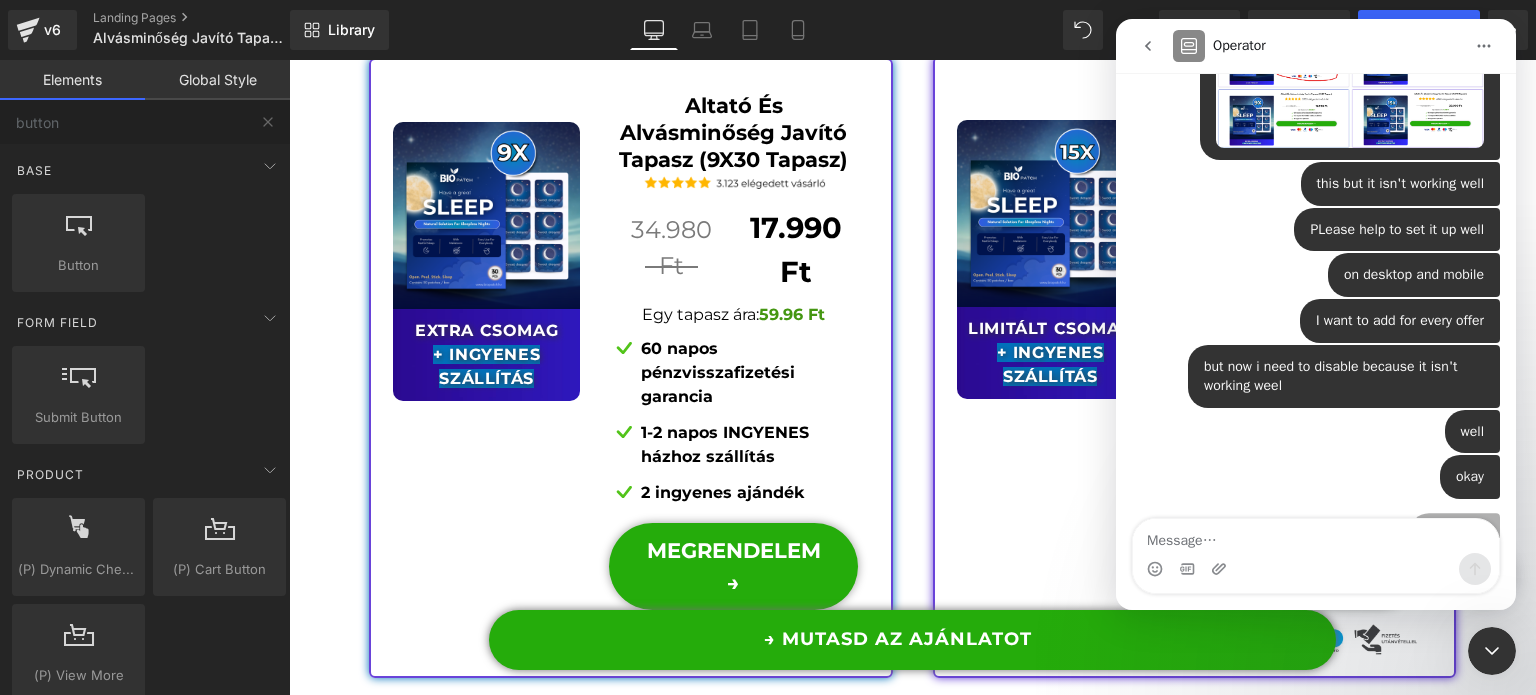 scroll, scrollTop: 1150, scrollLeft: 0, axis: vertical 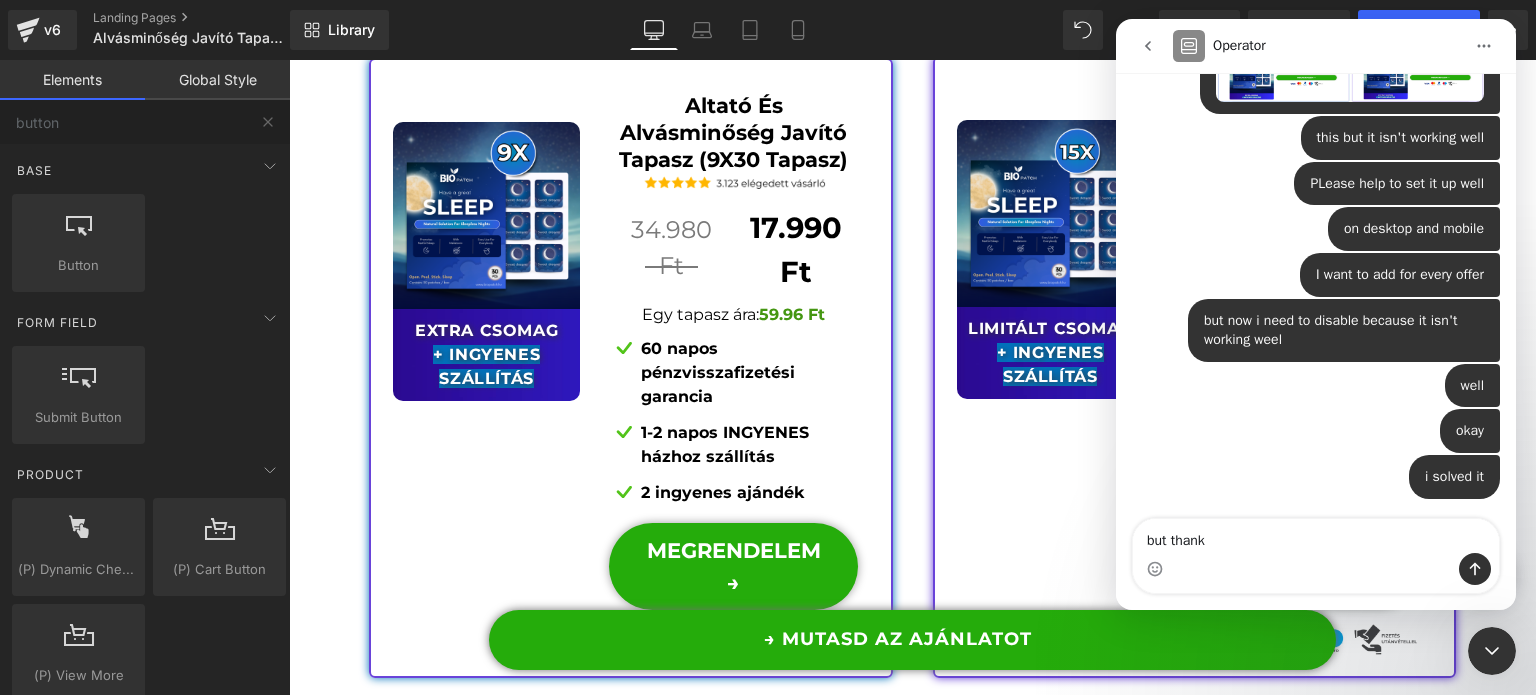 type on "but thanks" 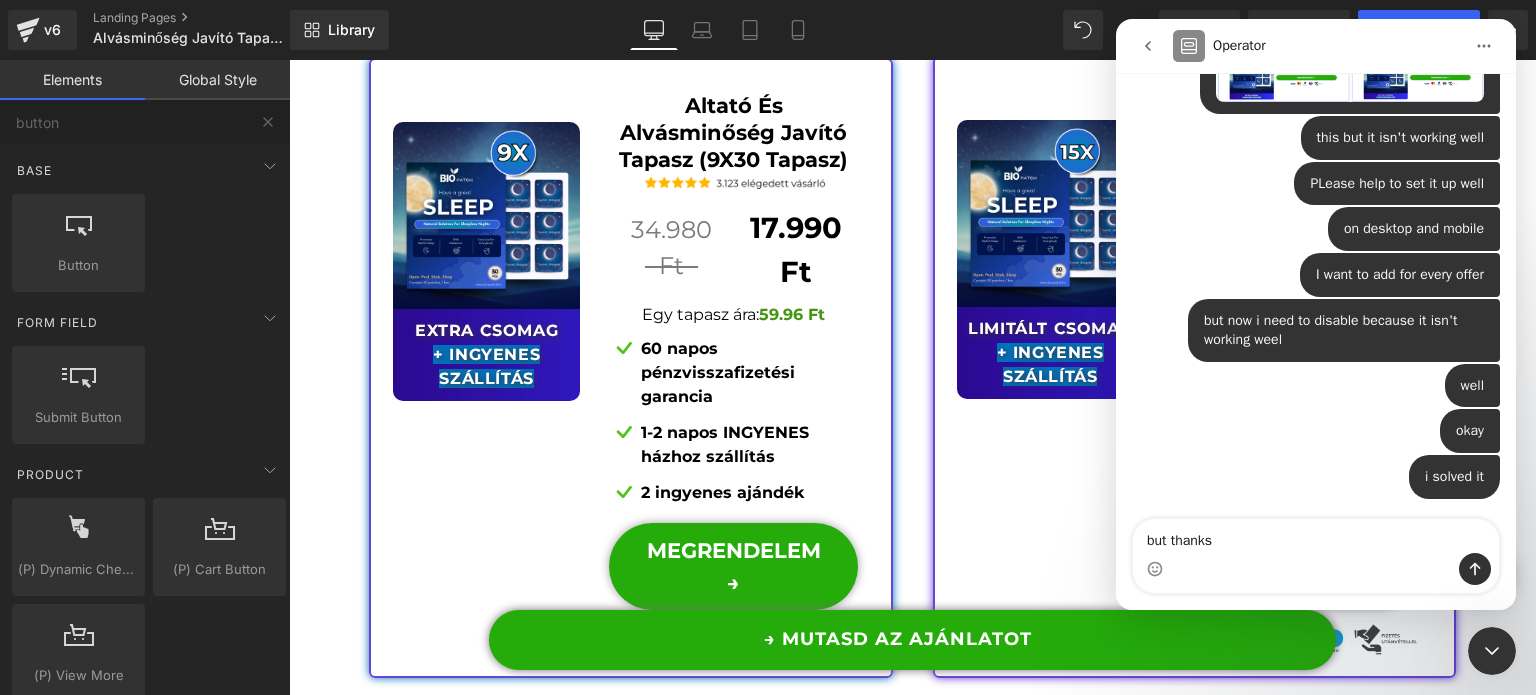 type 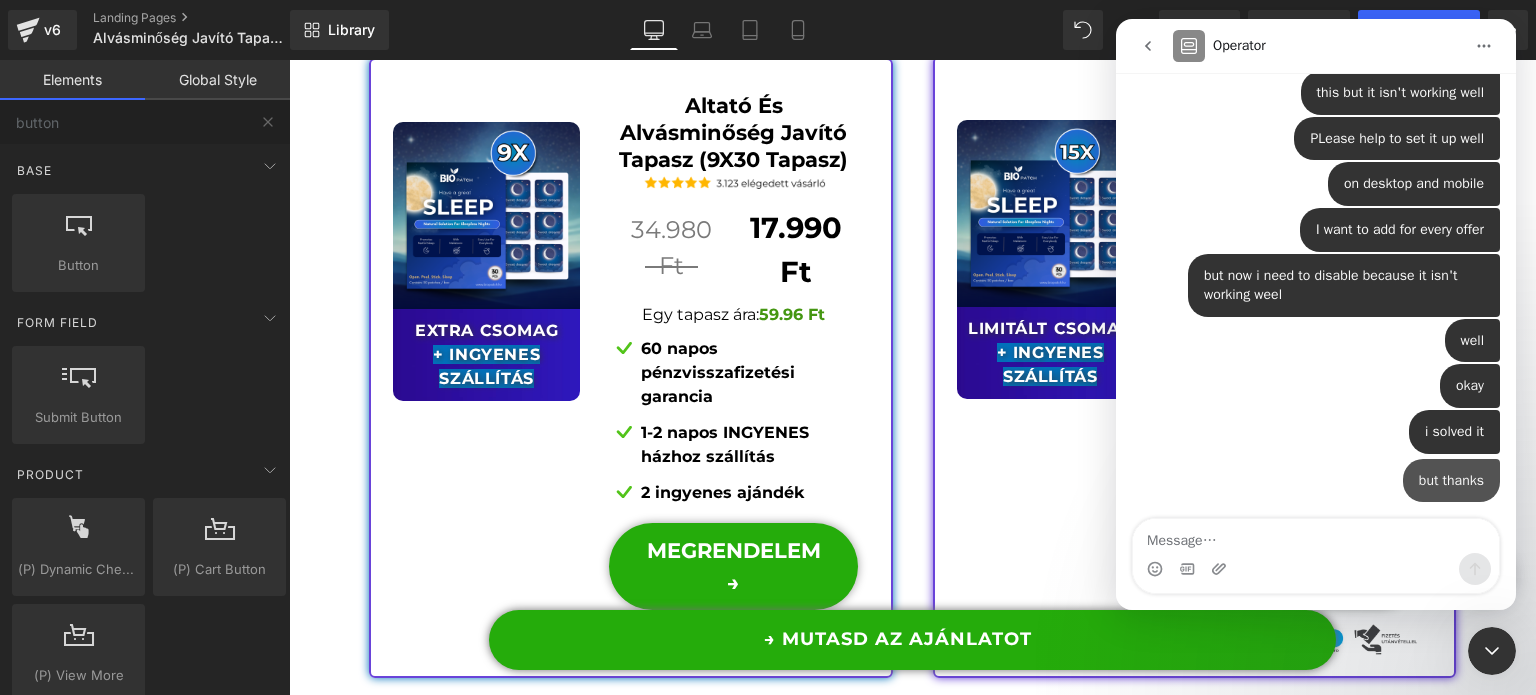 scroll, scrollTop: 1196, scrollLeft: 0, axis: vertical 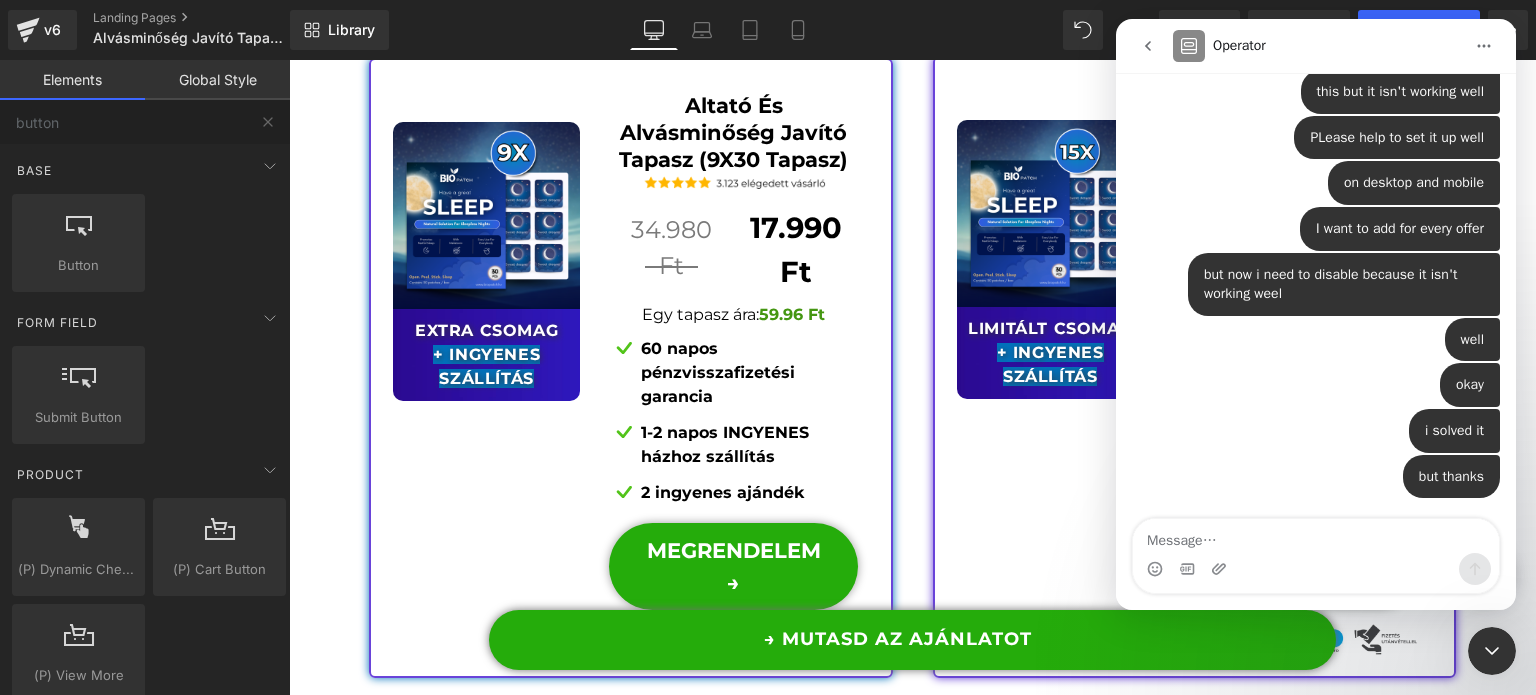 click at bounding box center [1492, 651] 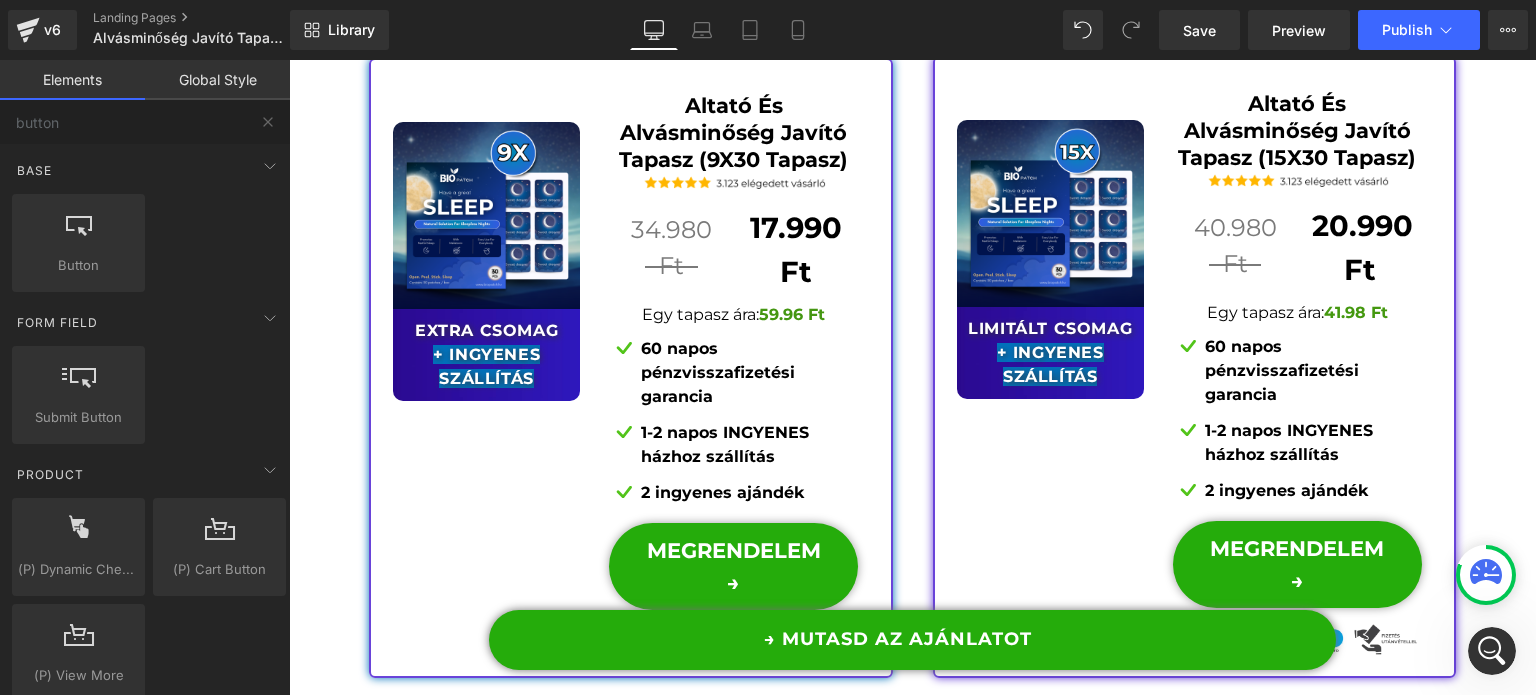 scroll, scrollTop: 0, scrollLeft: 0, axis: both 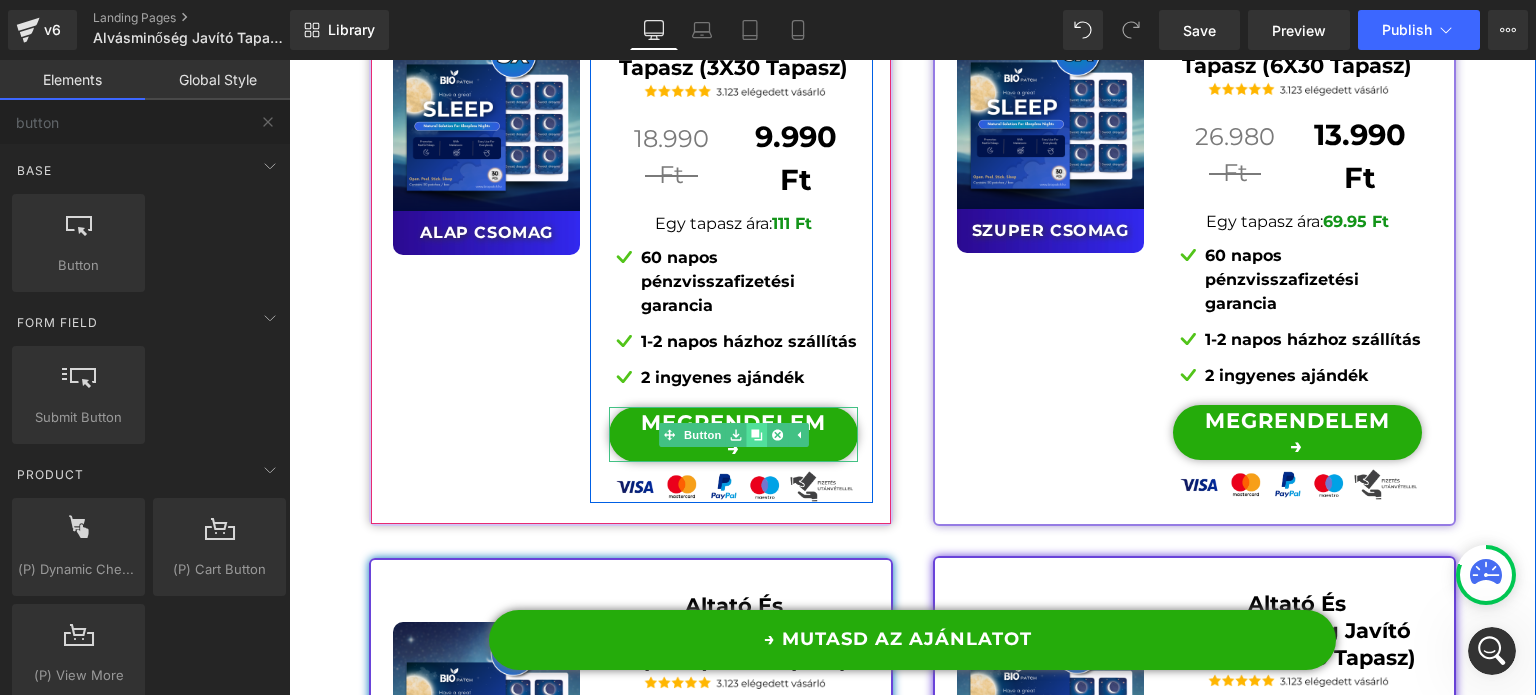 click 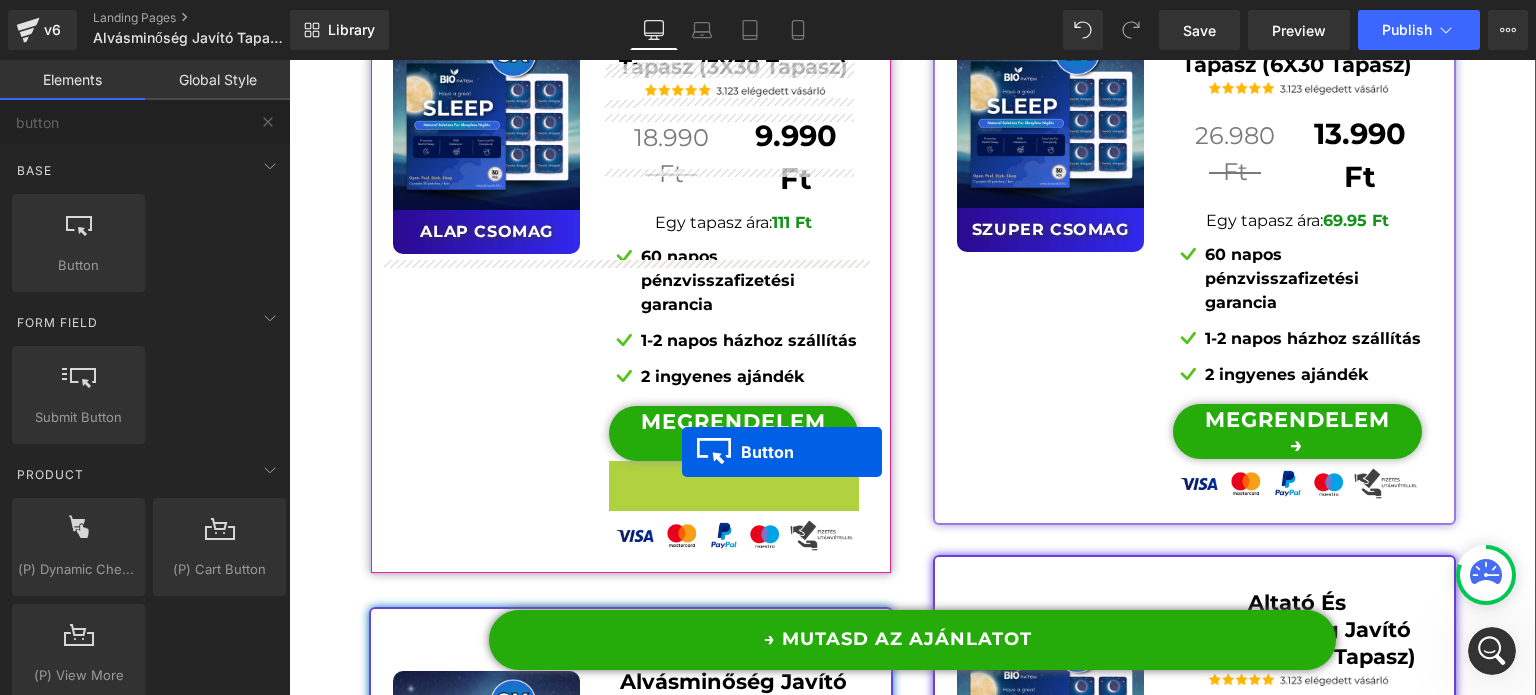 scroll, scrollTop: 15940, scrollLeft: 0, axis: vertical 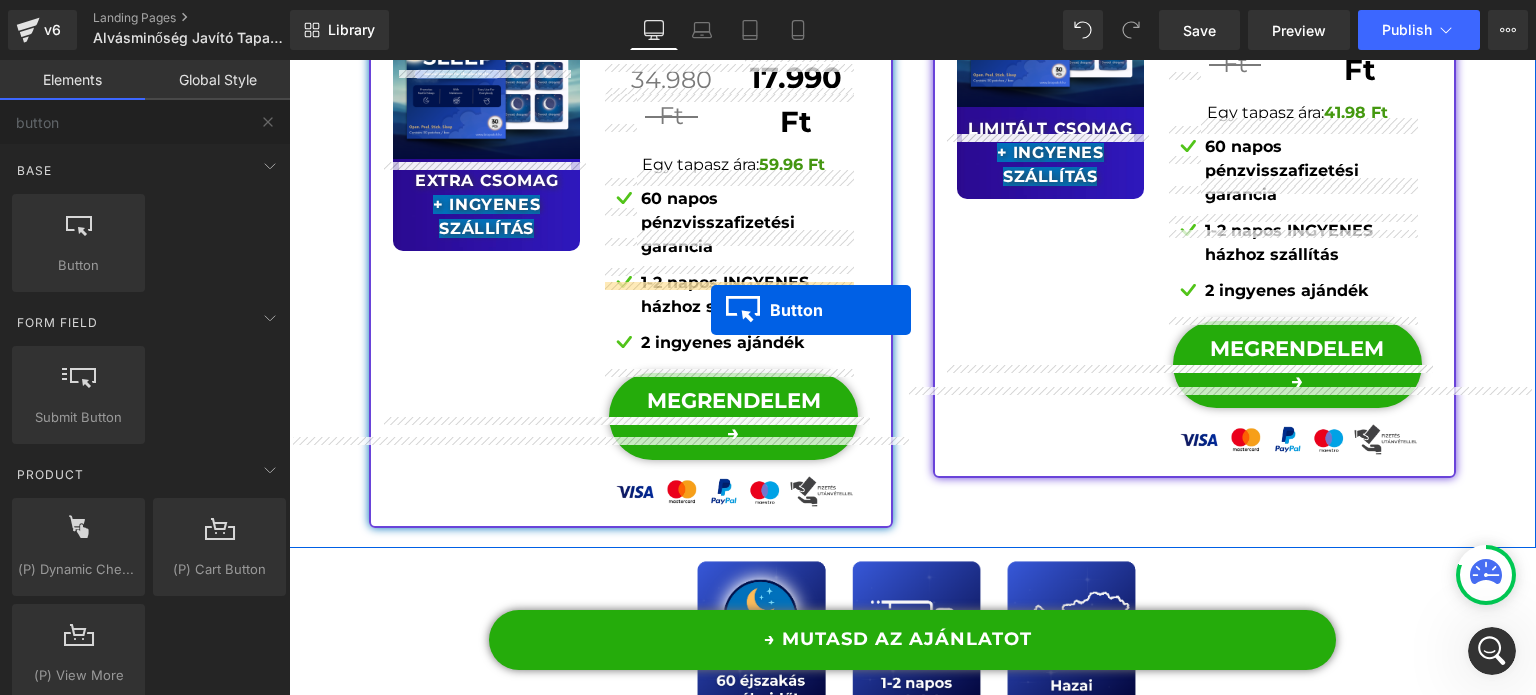 drag, startPoint x: 711, startPoint y: 397, endPoint x: 711, endPoint y: 311, distance: 86 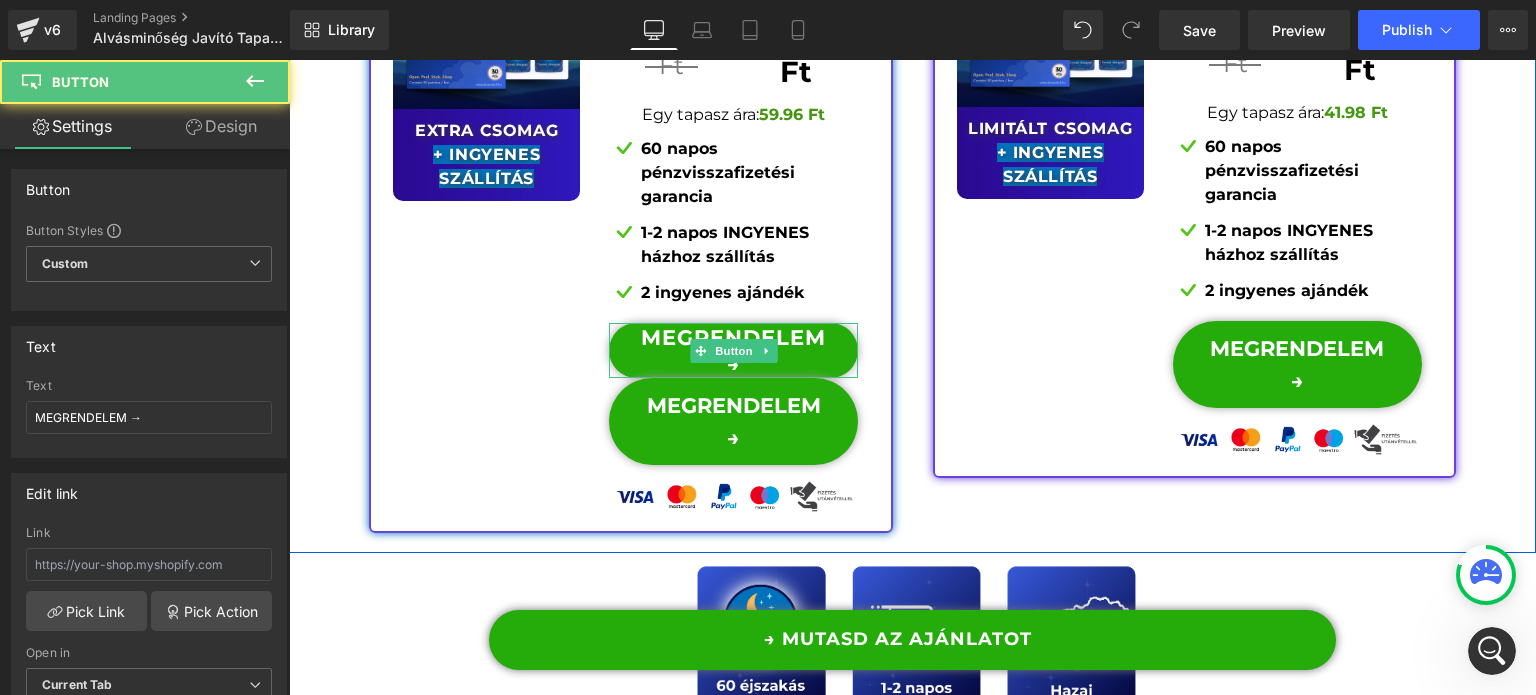 scroll, scrollTop: 15890, scrollLeft: 0, axis: vertical 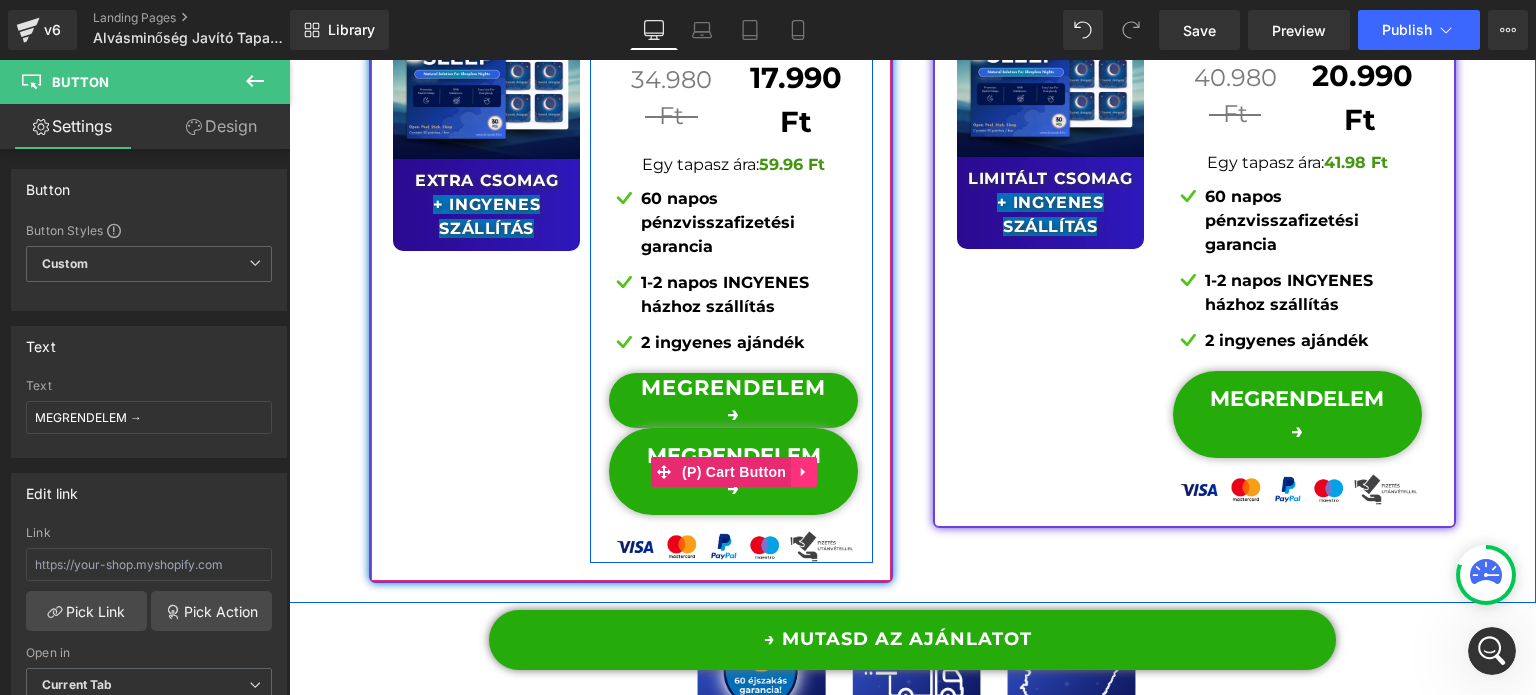 click 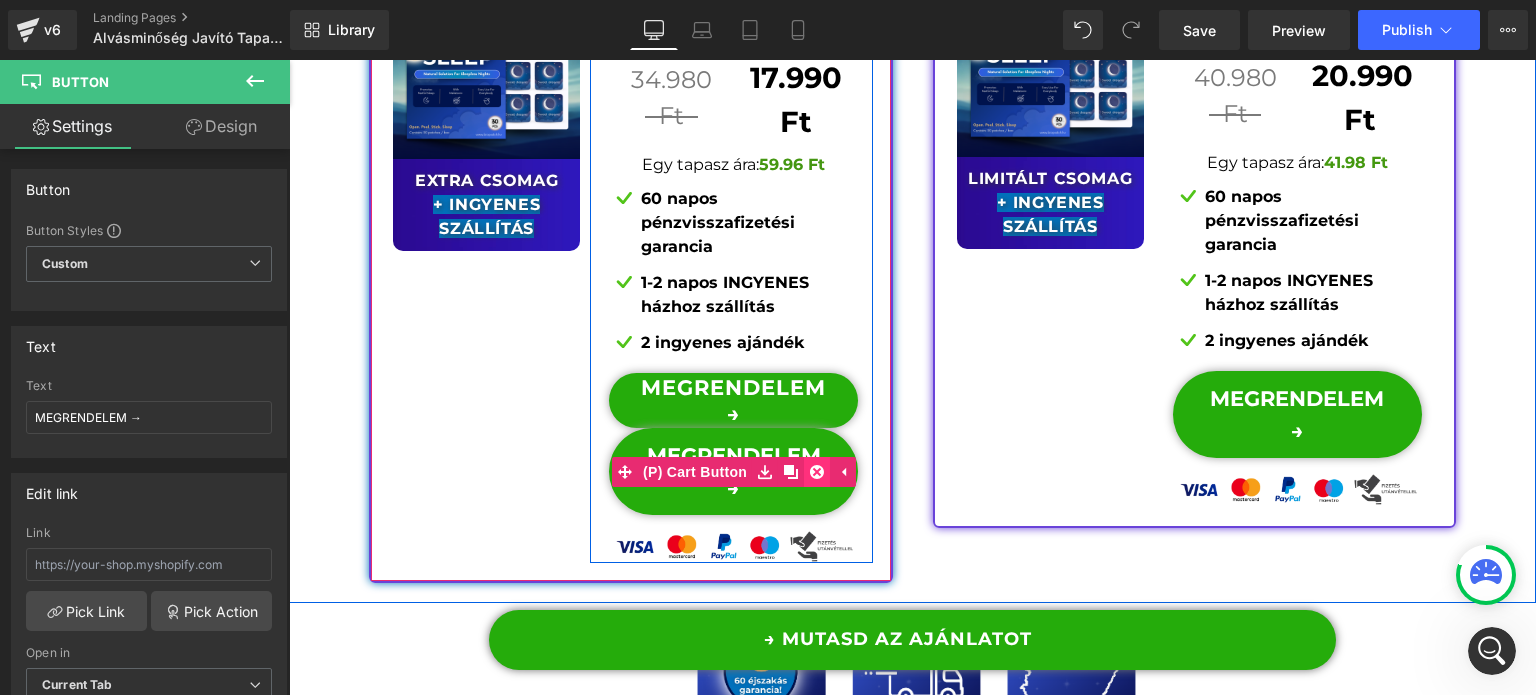 click 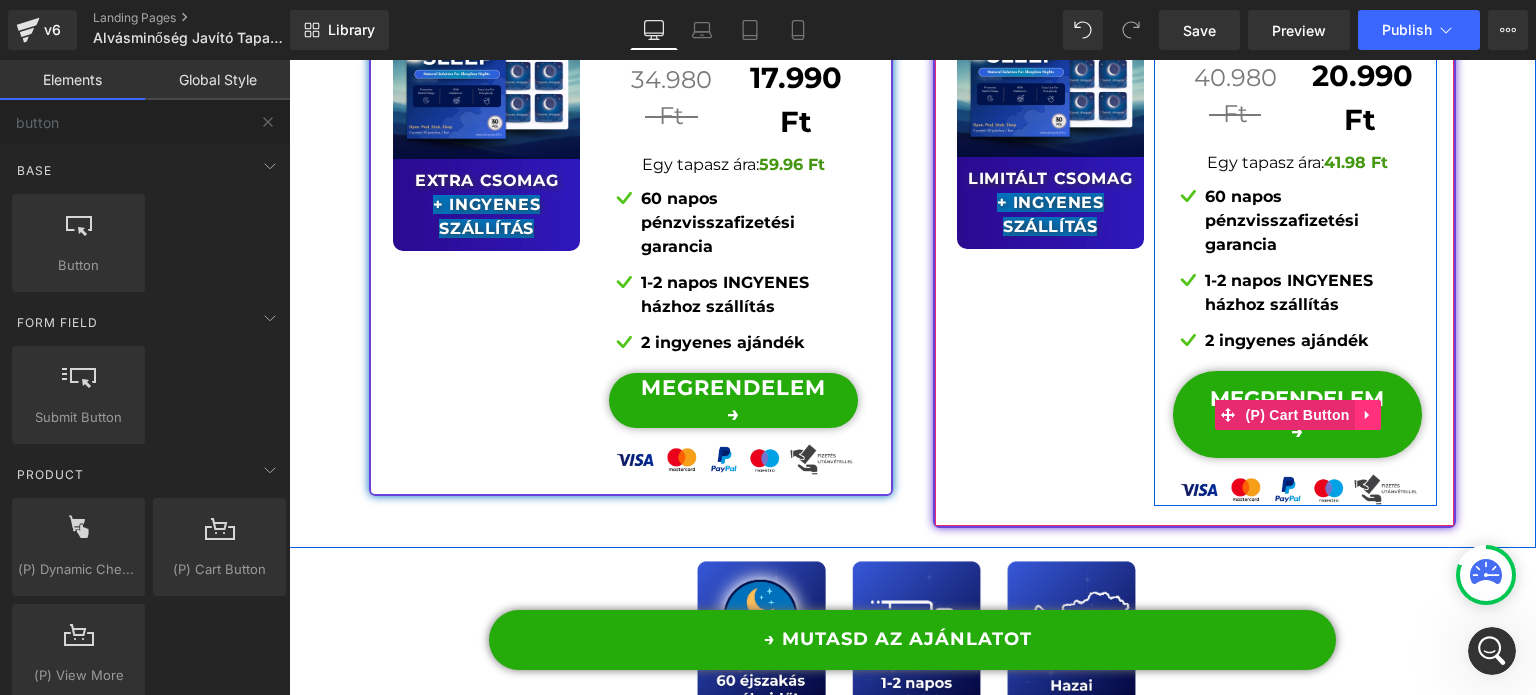 click at bounding box center (1368, 415) 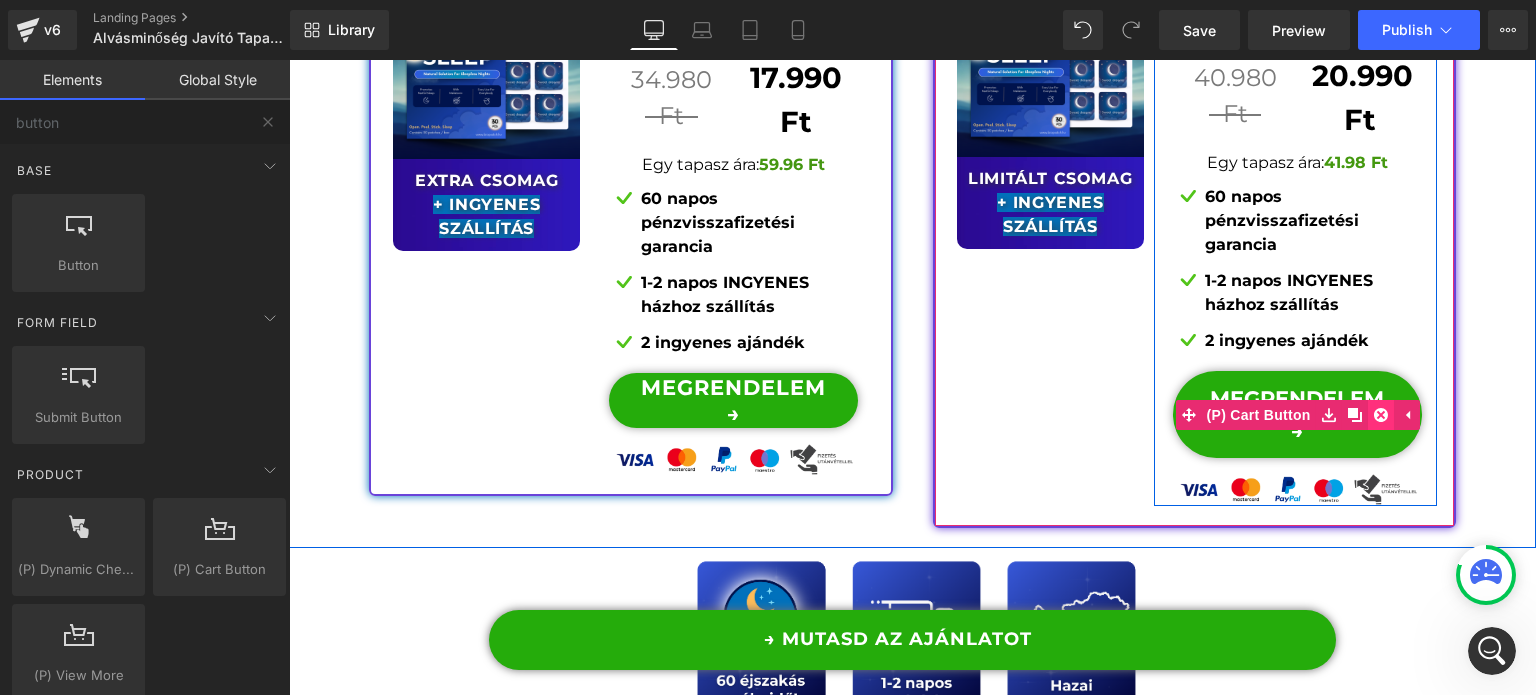 click 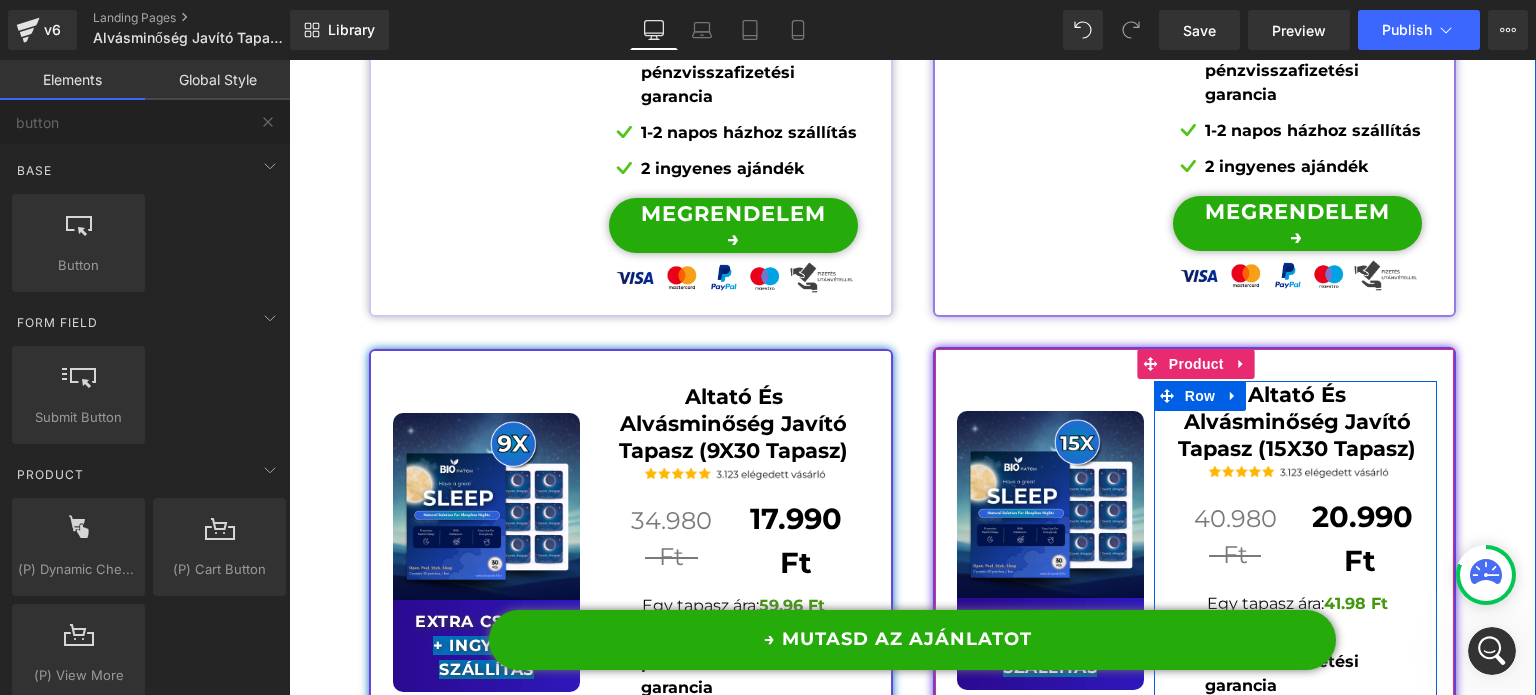 scroll, scrollTop: 15690, scrollLeft: 0, axis: vertical 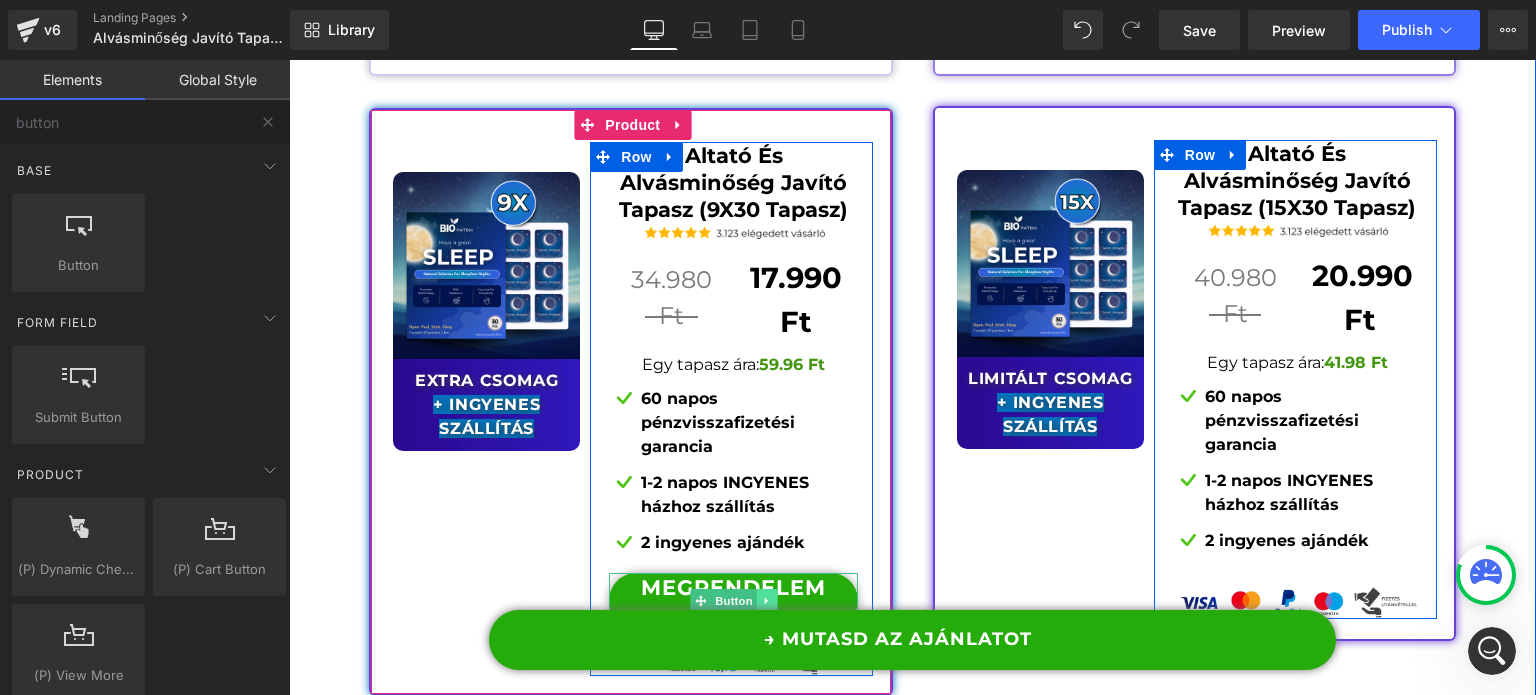 click 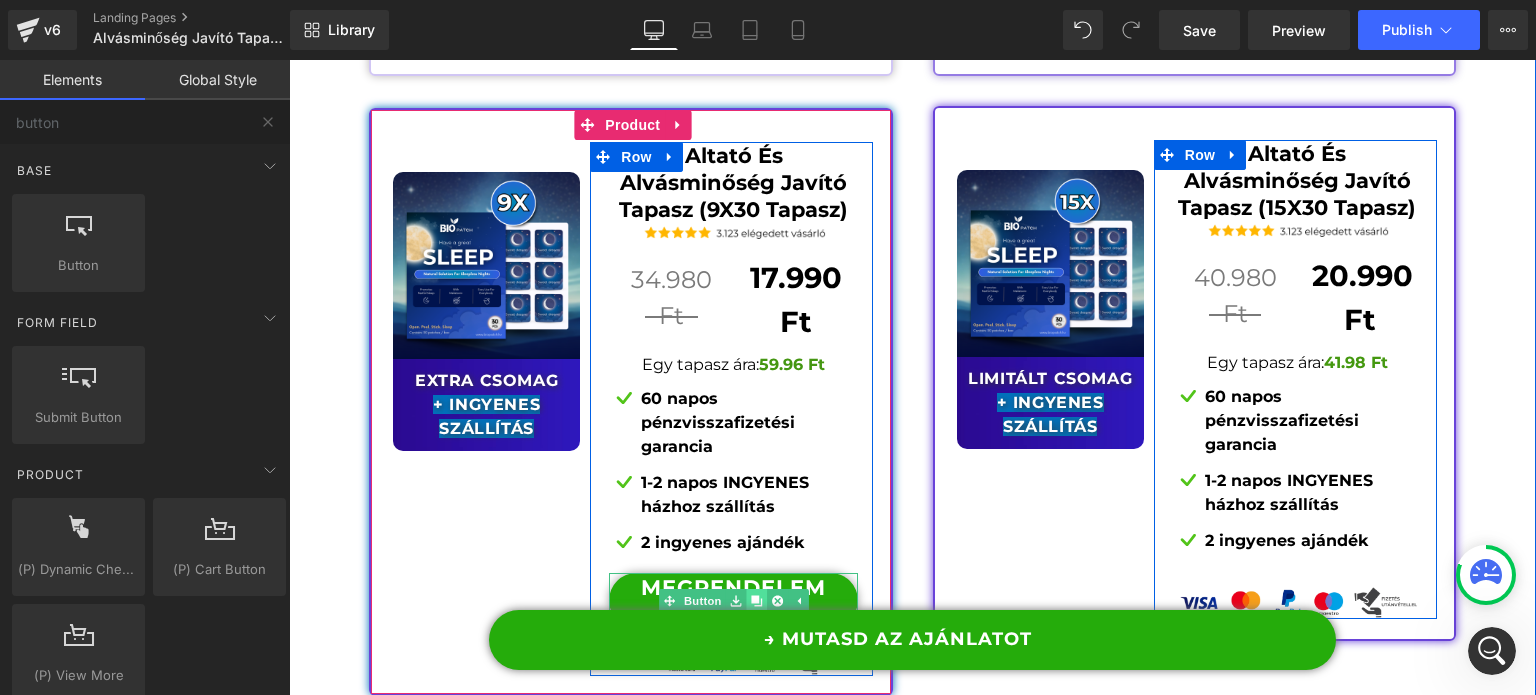click 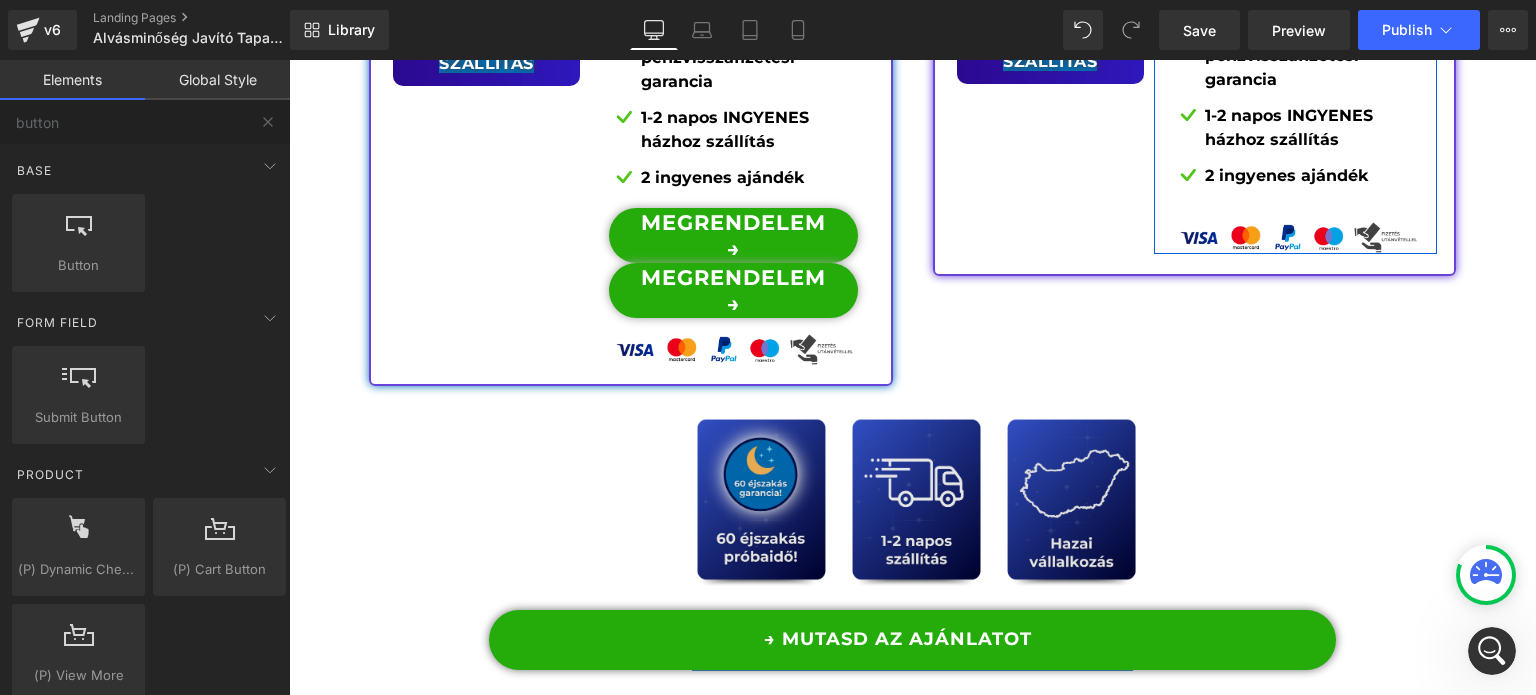 scroll, scrollTop: 16088, scrollLeft: 0, axis: vertical 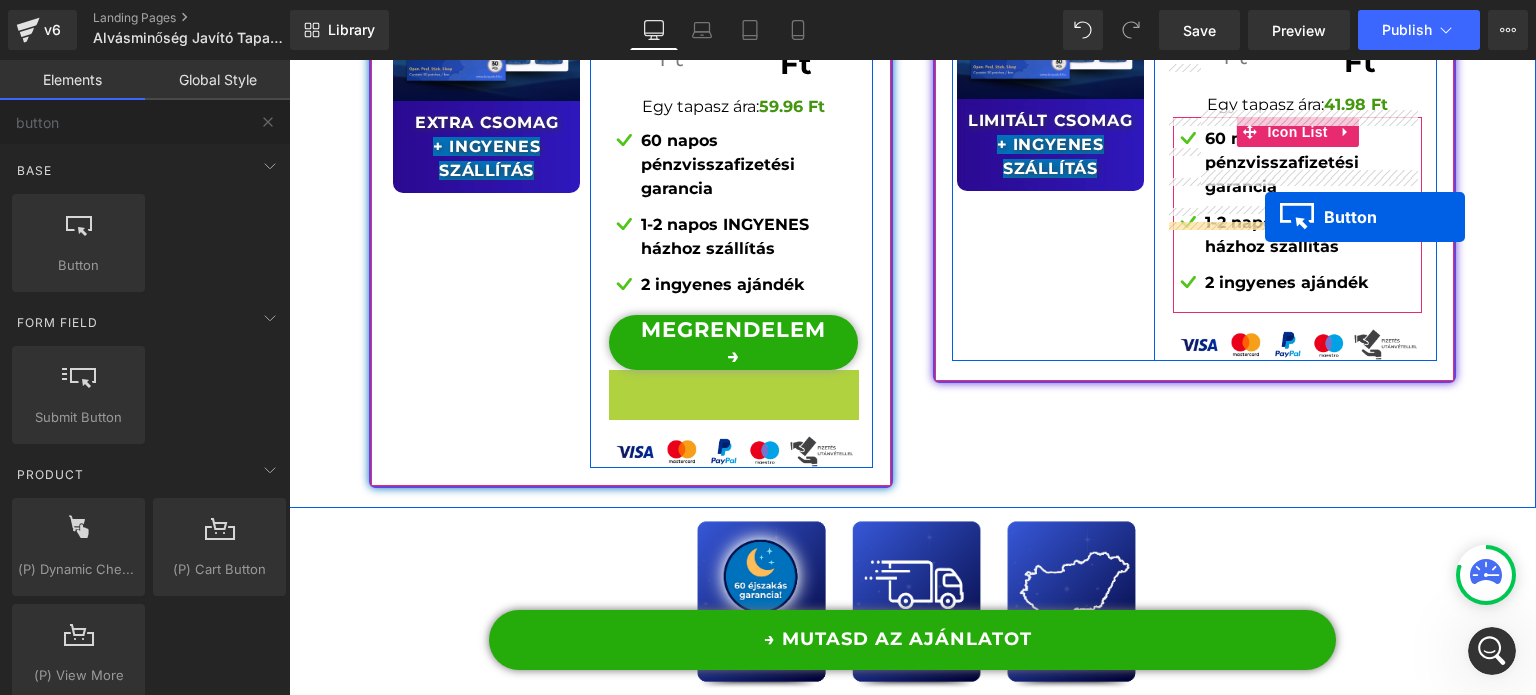 drag, startPoint x: 724, startPoint y: 169, endPoint x: 1265, endPoint y: 219, distance: 543.3056 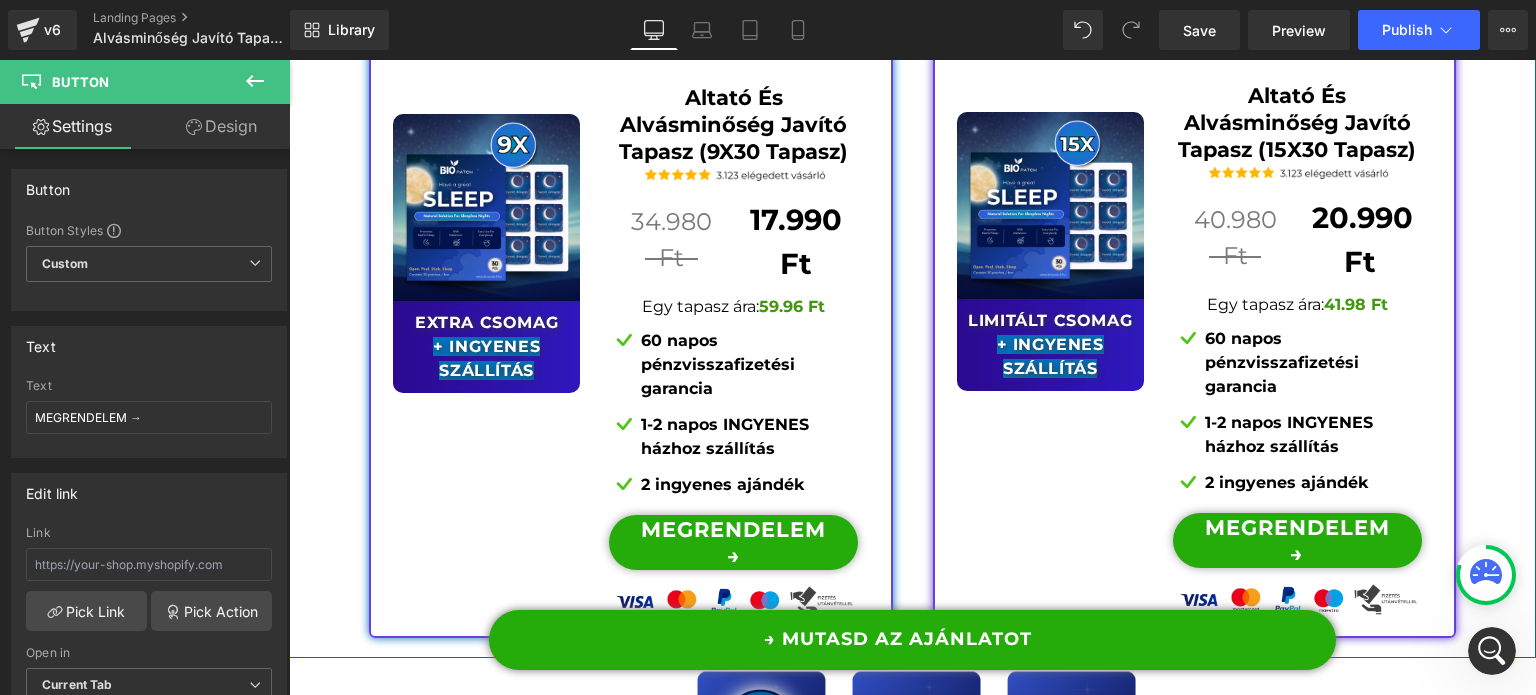scroll, scrollTop: 16048, scrollLeft: 0, axis: vertical 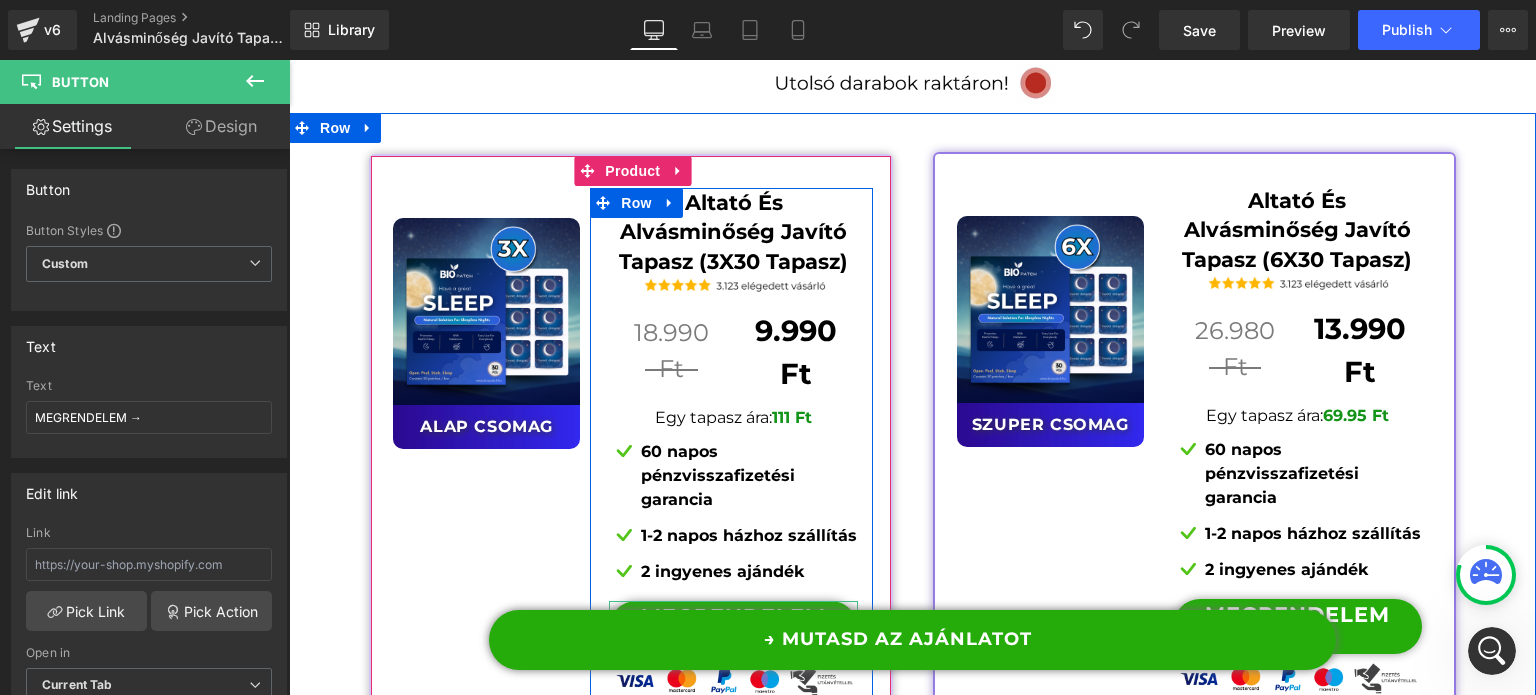 click 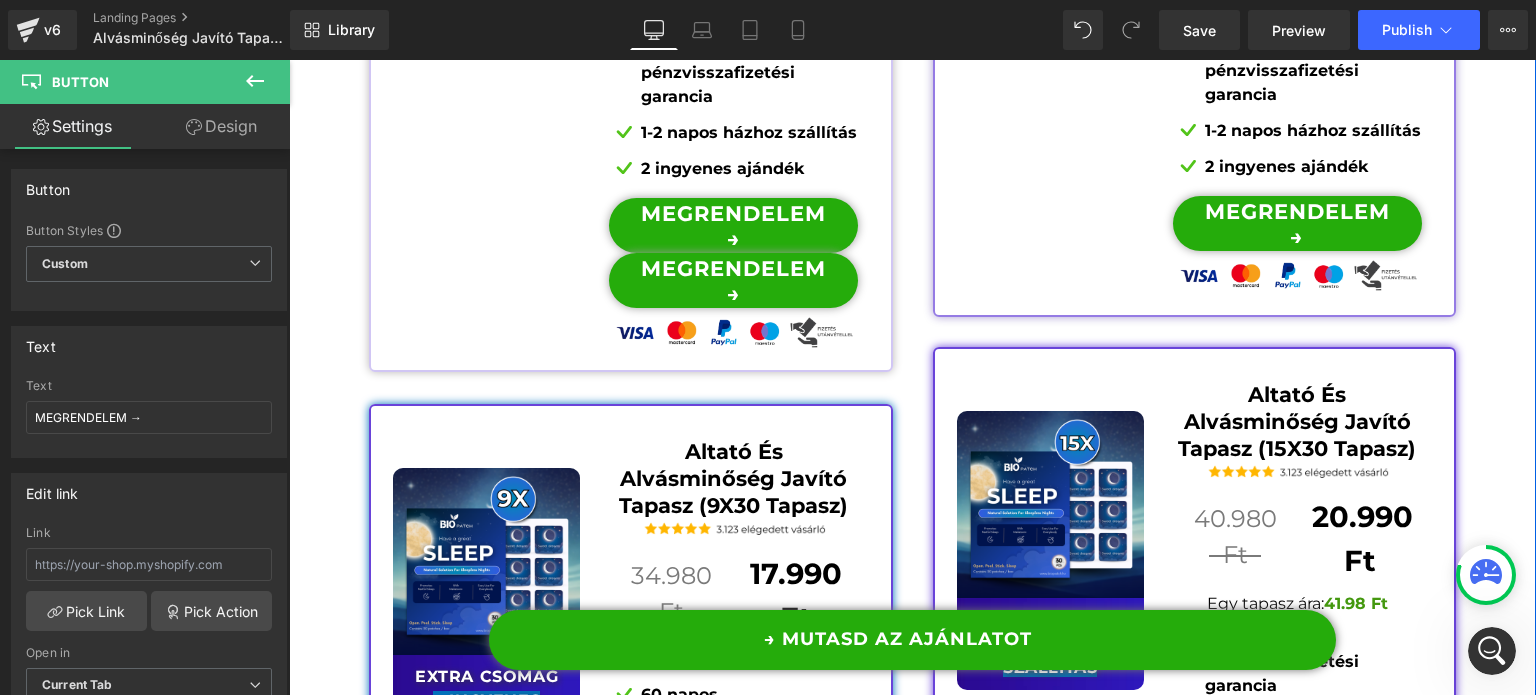 scroll, scrollTop: 15475, scrollLeft: 0, axis: vertical 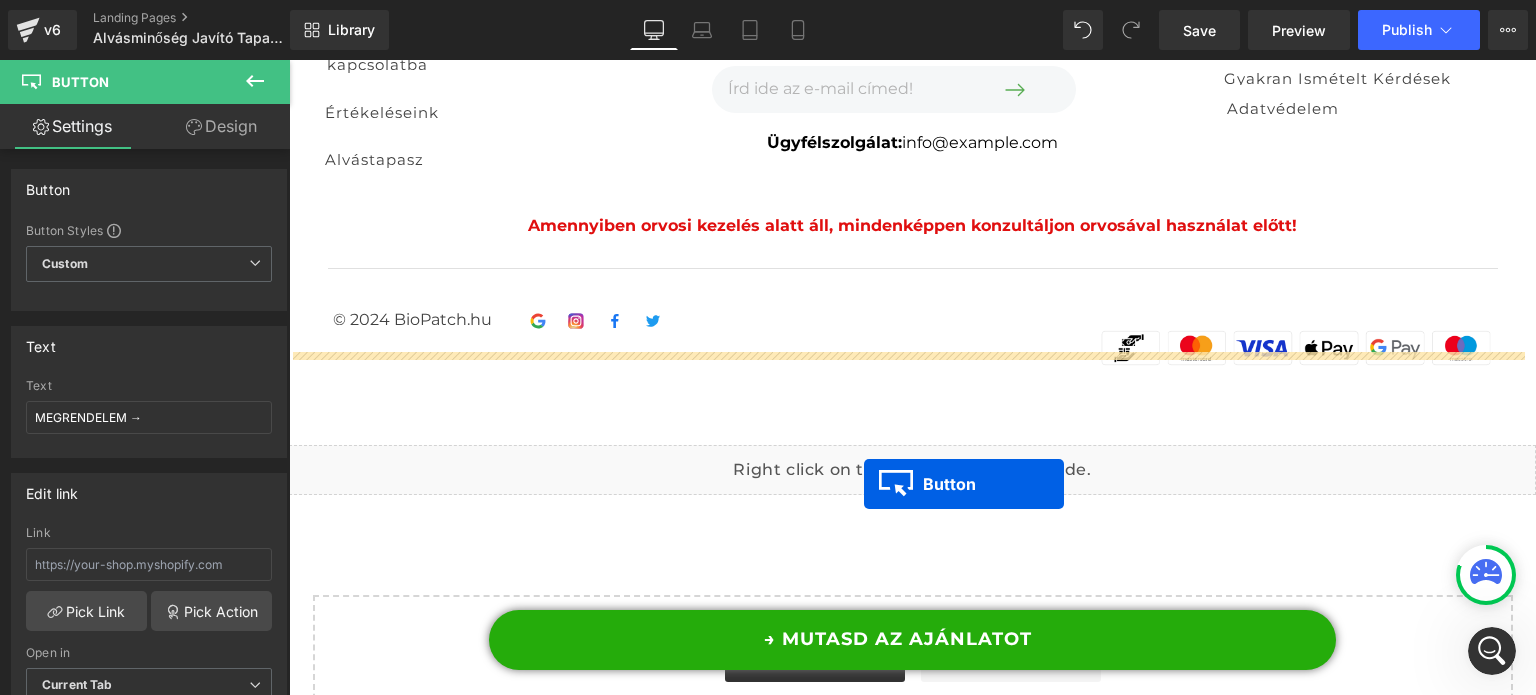 drag, startPoint x: 727, startPoint y: 166, endPoint x: 864, endPoint y: 484, distance: 346.25568 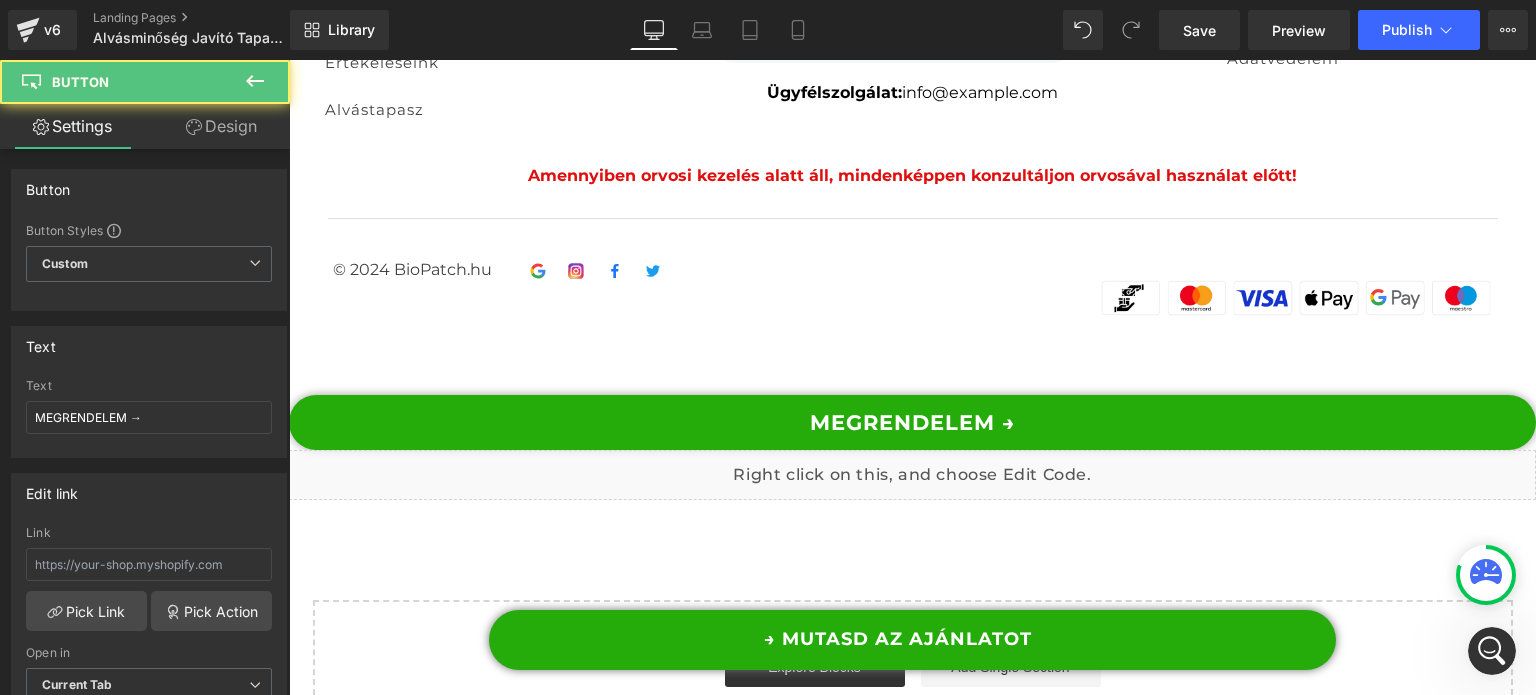 scroll, scrollTop: 21466, scrollLeft: 0, axis: vertical 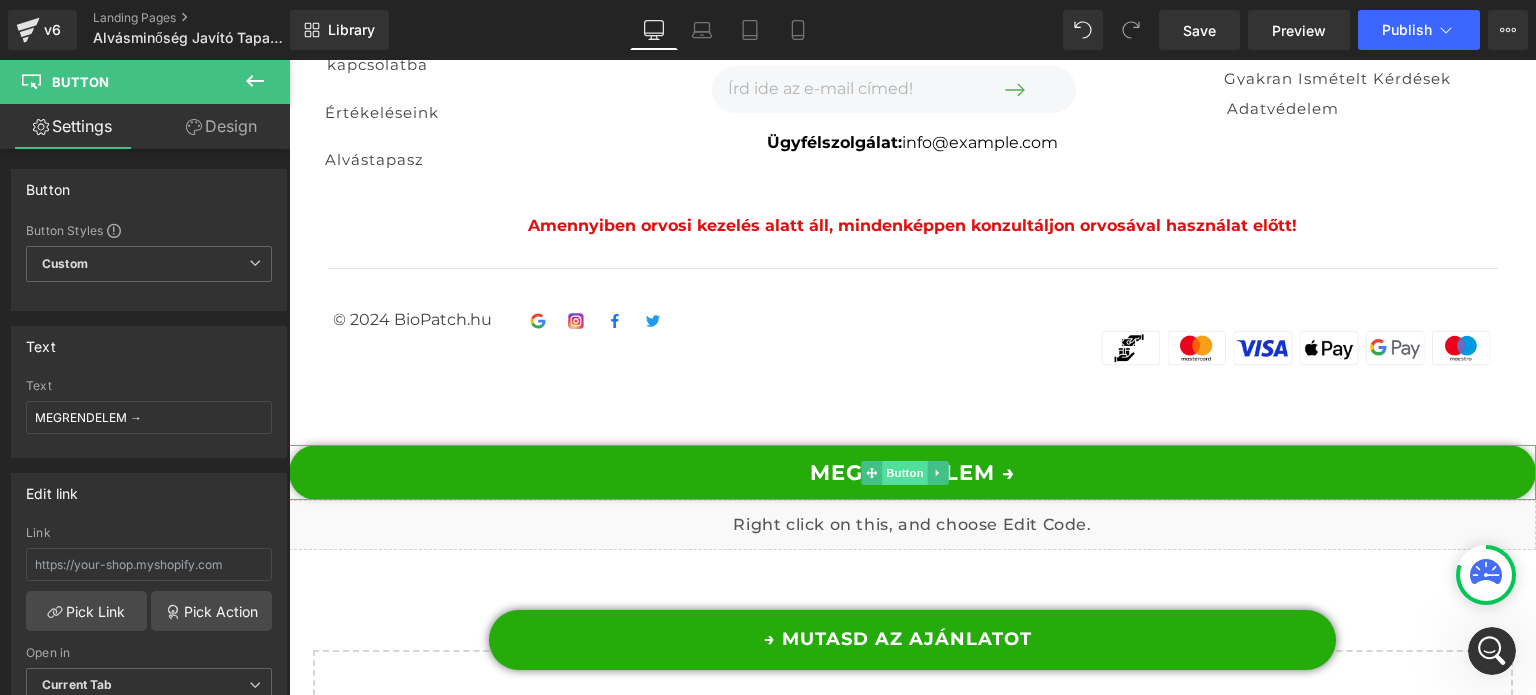click on "Button" at bounding box center [905, 473] 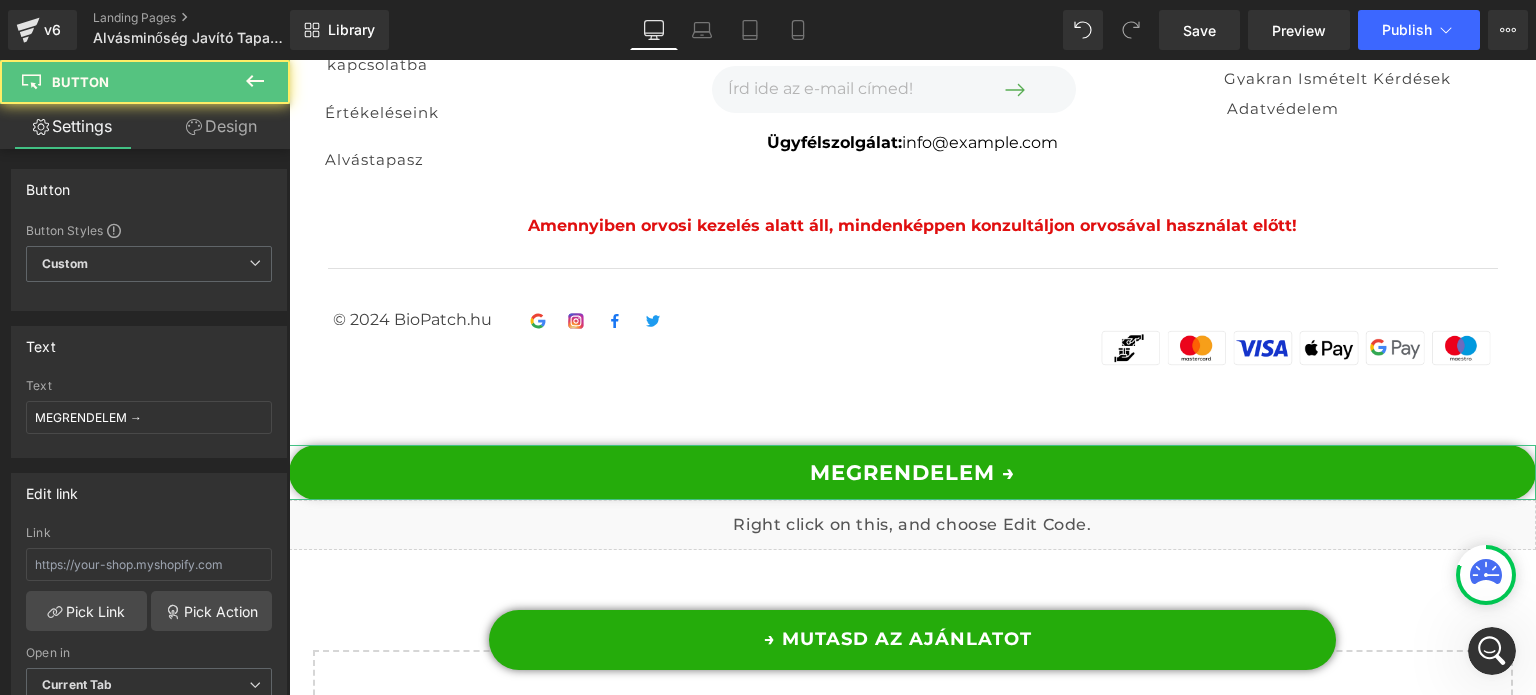click on "Design" at bounding box center [221, 126] 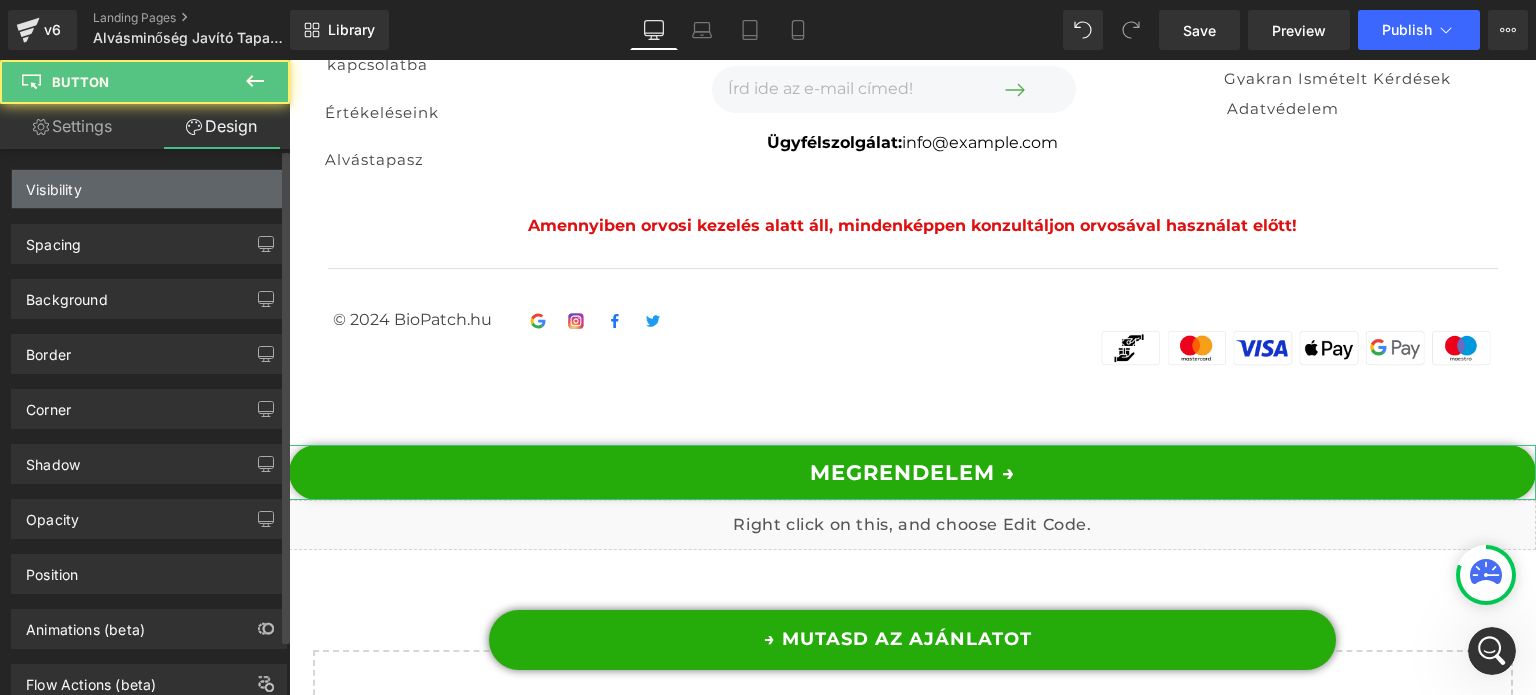 click on "Visibility" at bounding box center [149, 189] 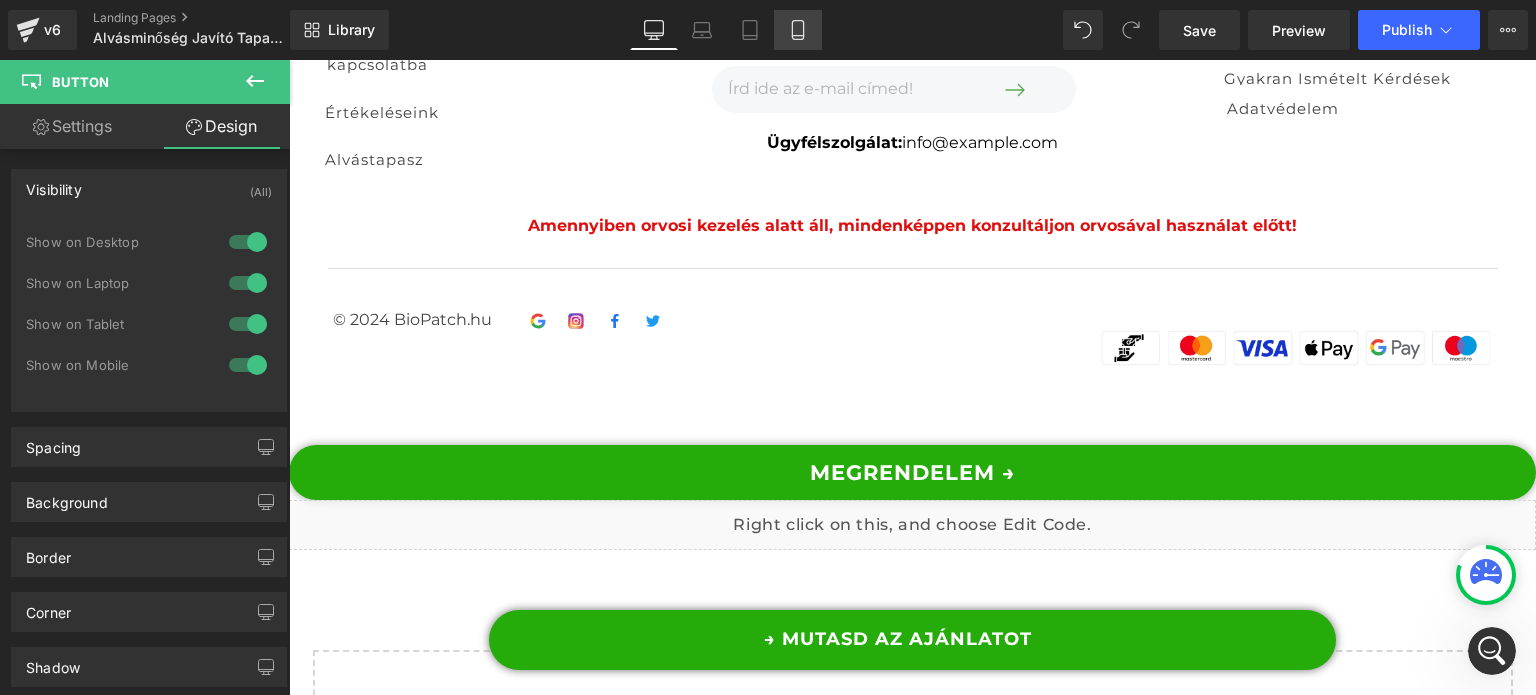click 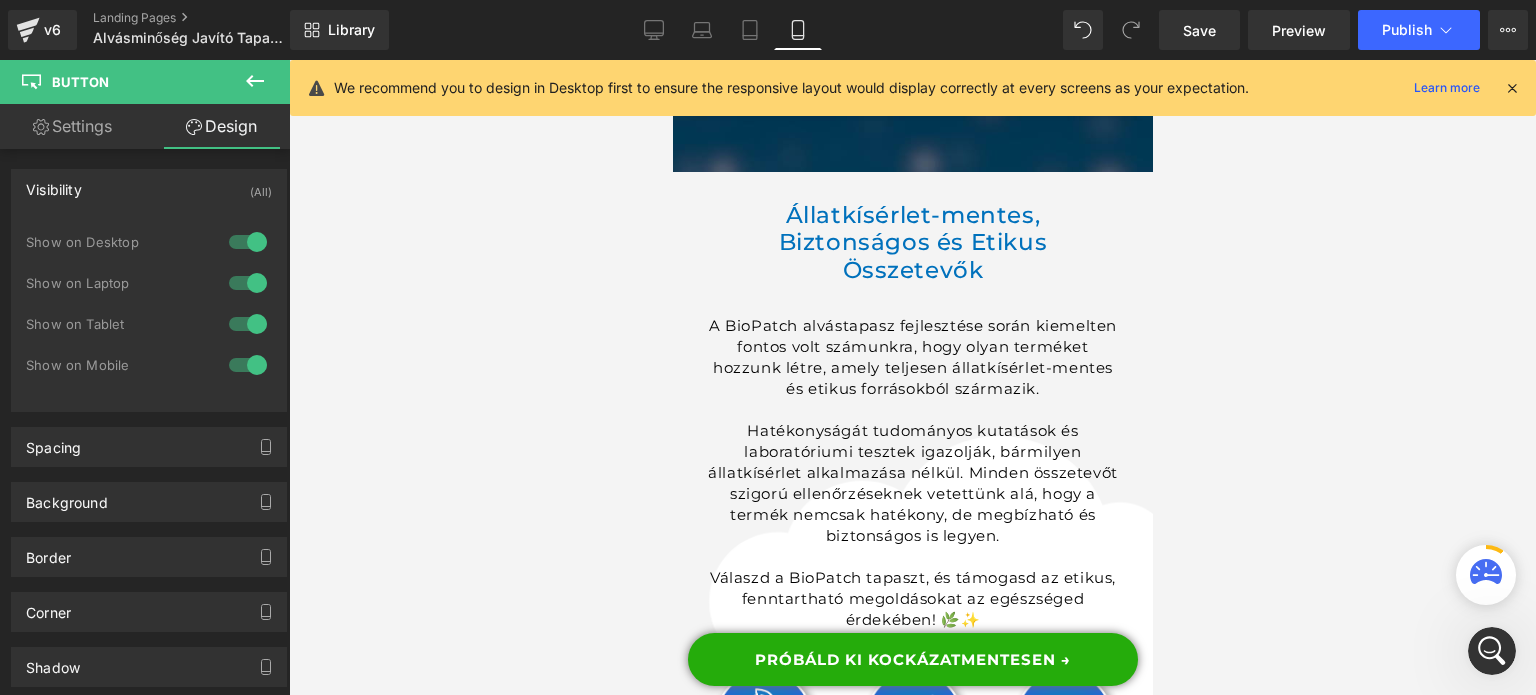 scroll, scrollTop: 35639, scrollLeft: 0, axis: vertical 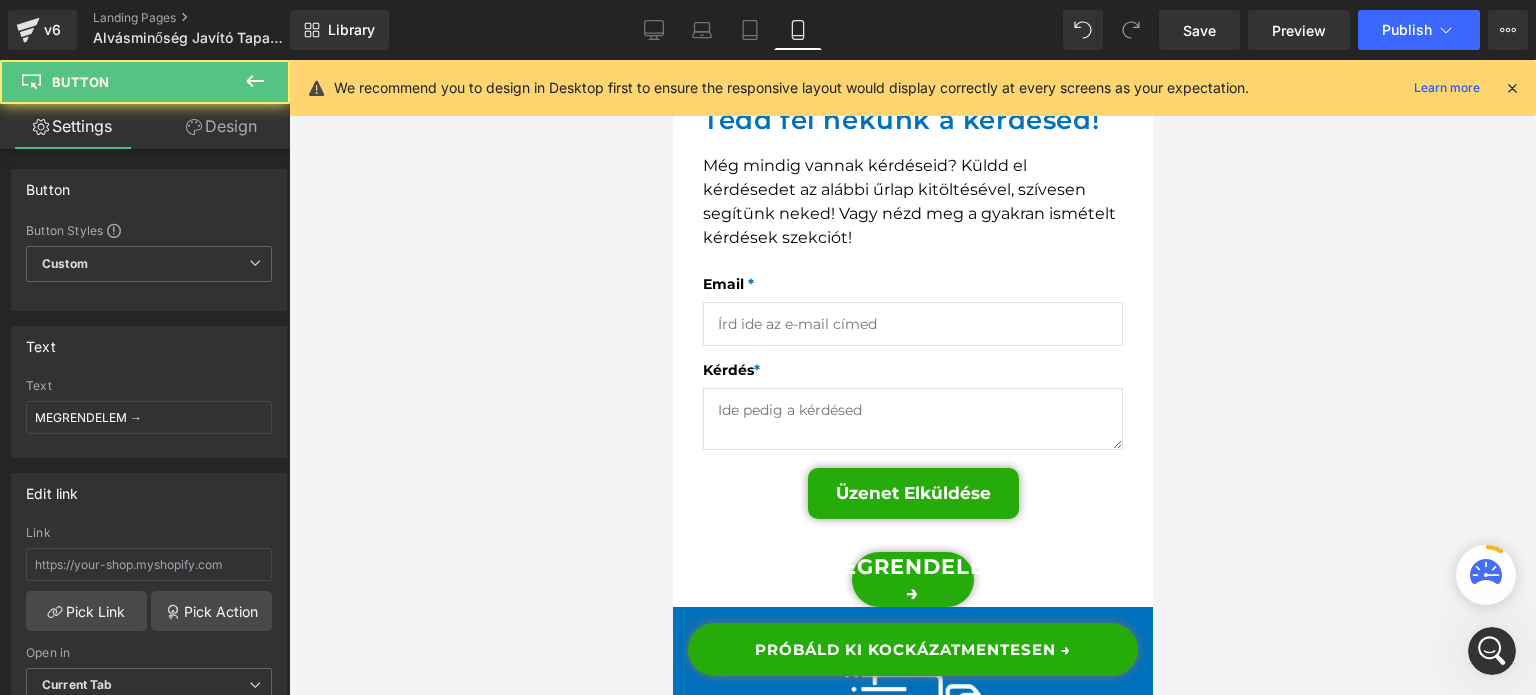 click on "MEGRENDELEM → Button" at bounding box center [912, 579] 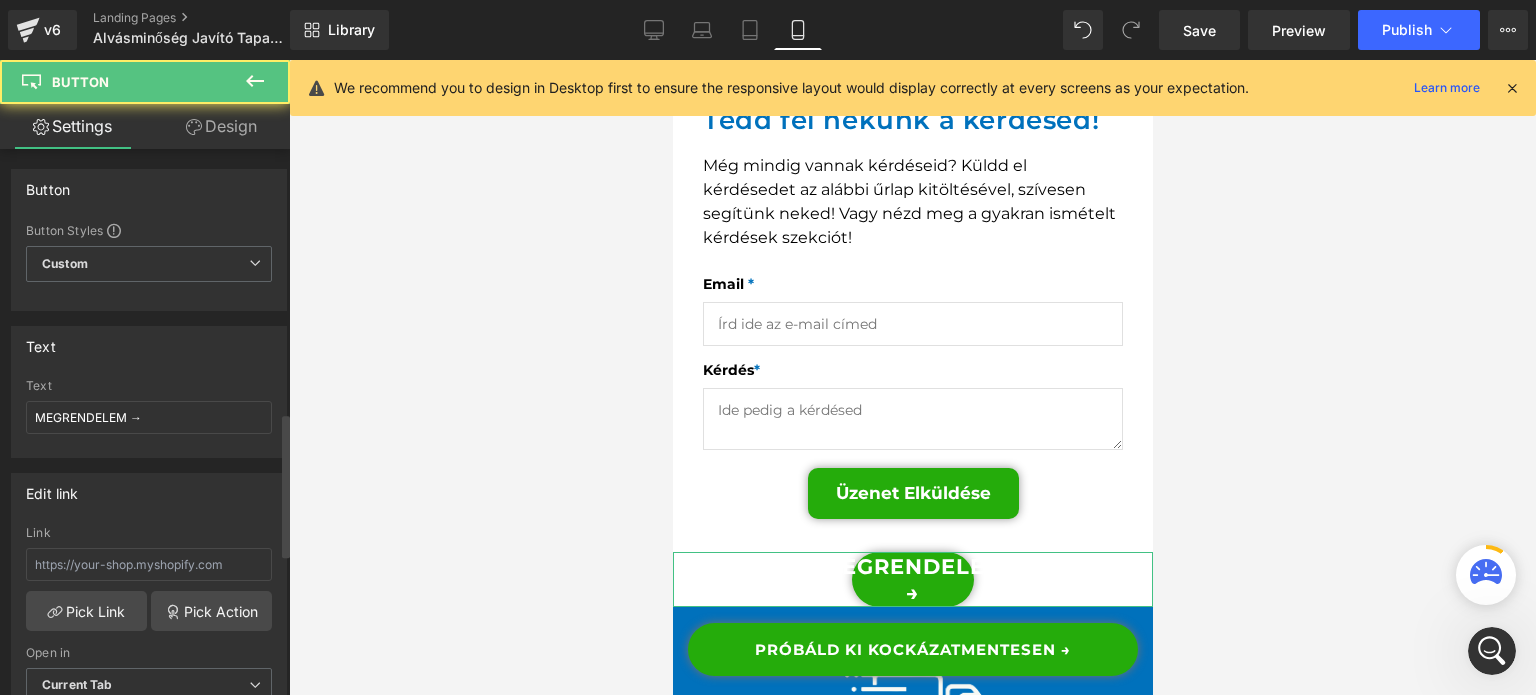 click at bounding box center [248, 1472] 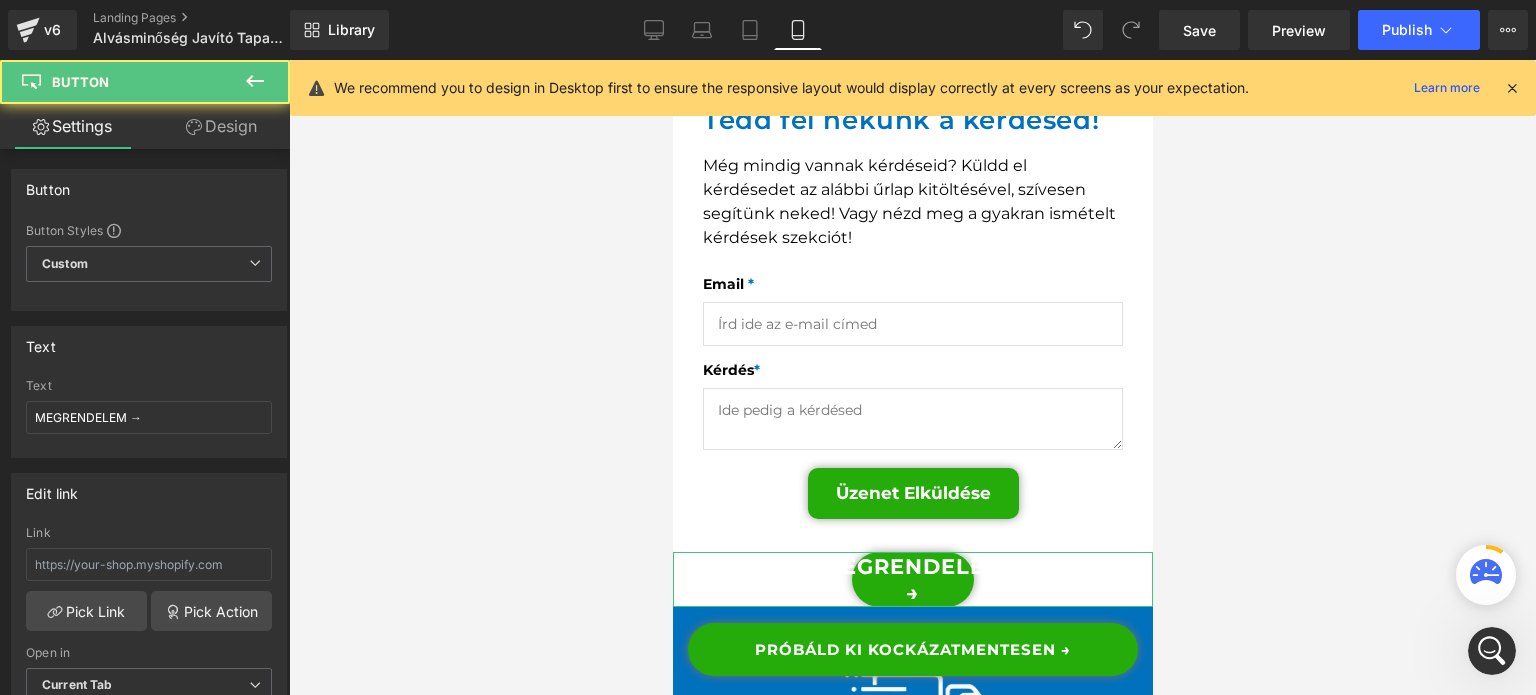 click on "Design" at bounding box center [221, 126] 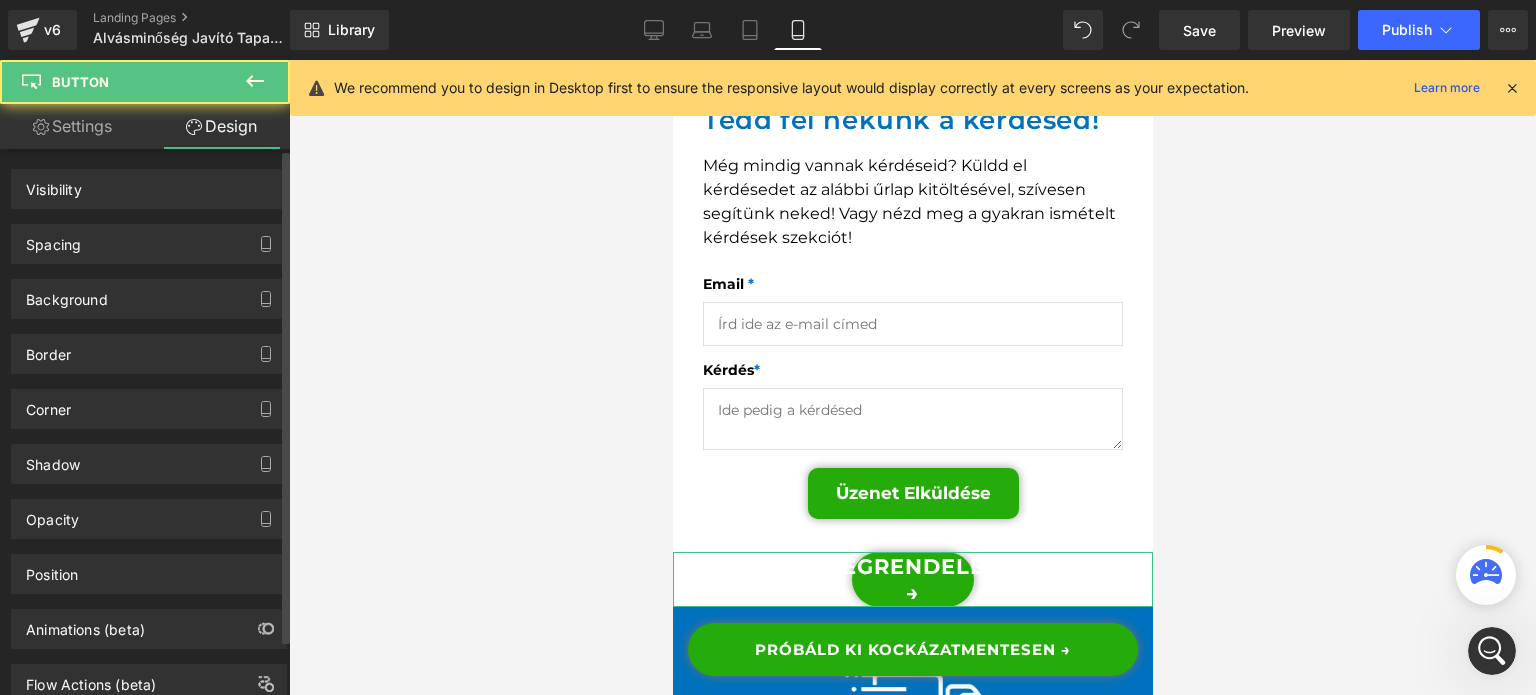 drag, startPoint x: 173, startPoint y: 187, endPoint x: 224, endPoint y: 264, distance: 92.358 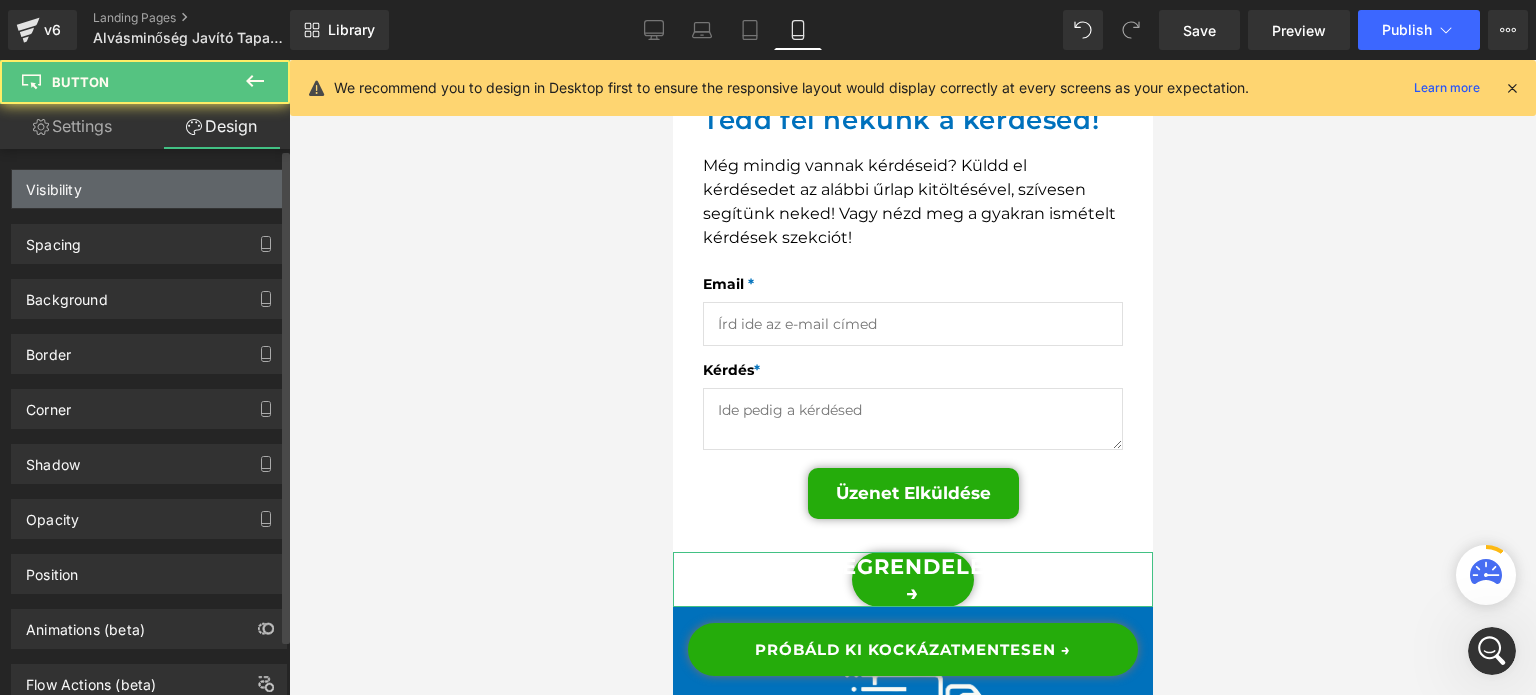 click on "Visibility" at bounding box center [149, 189] 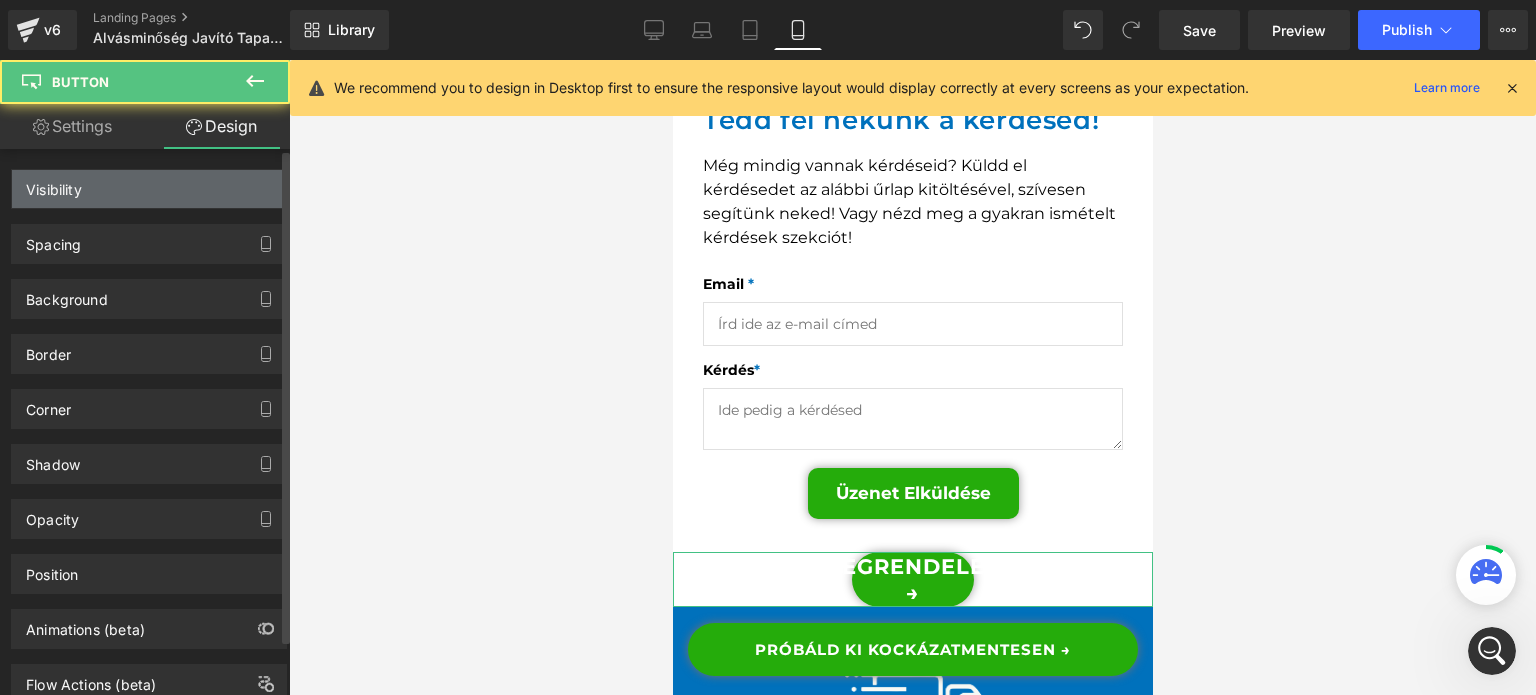 click on "Visibility" at bounding box center (149, 189) 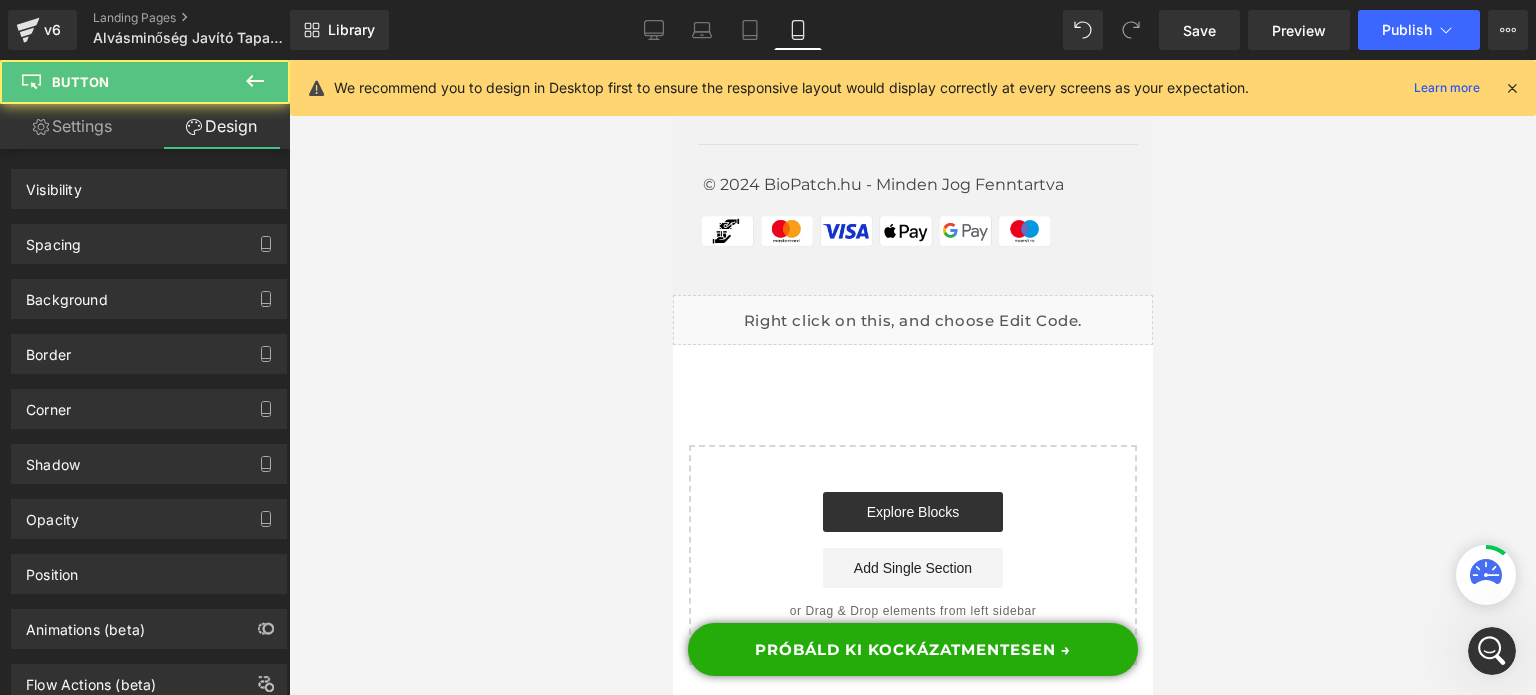 scroll, scrollTop: 0, scrollLeft: 0, axis: both 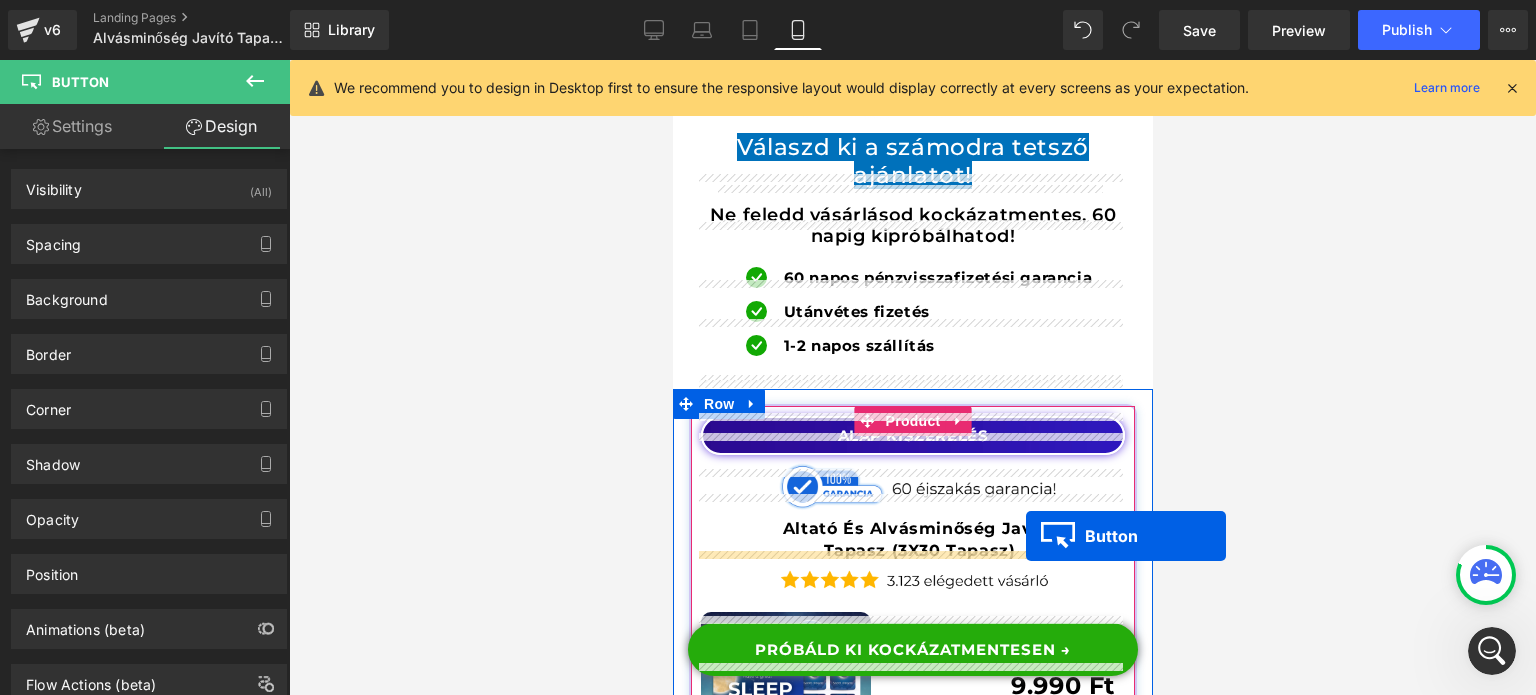 drag, startPoint x: 893, startPoint y: 307, endPoint x: 1025, endPoint y: 535, distance: 263.45398 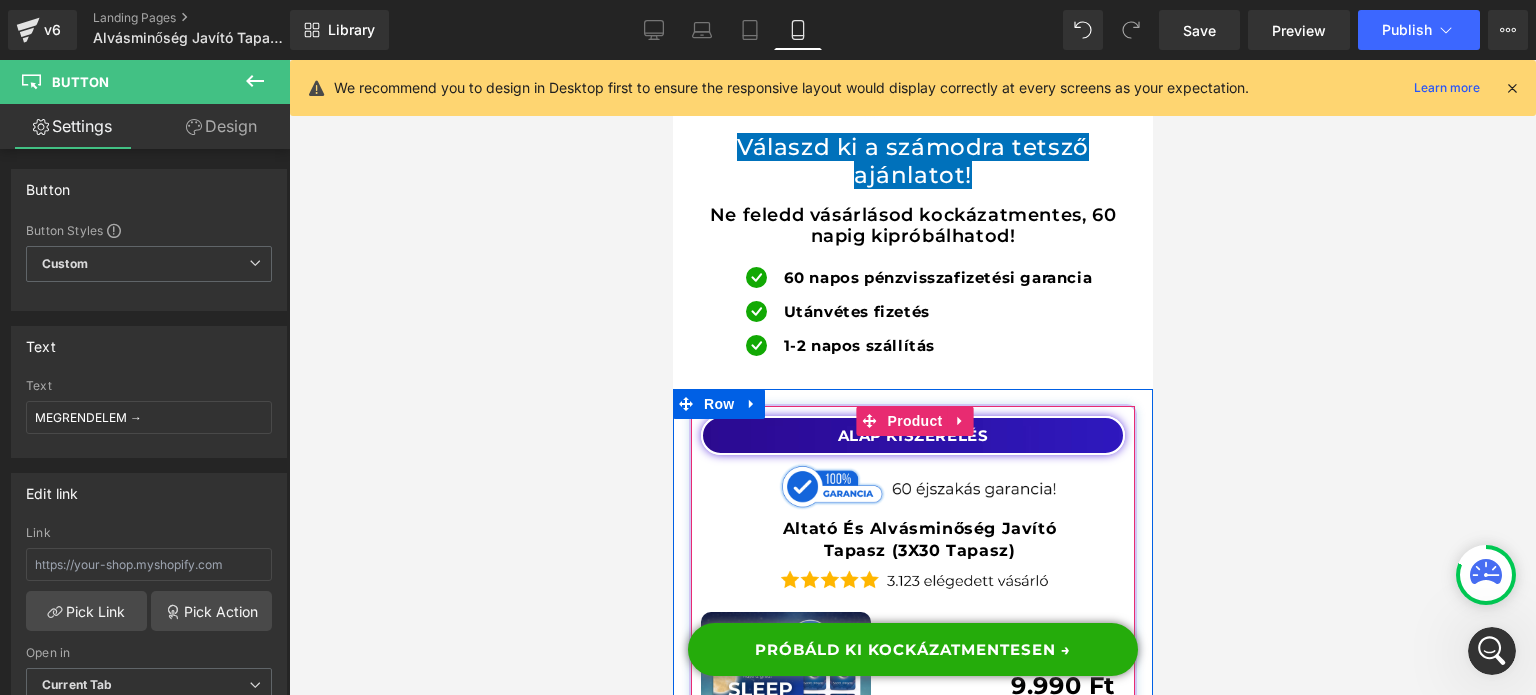 click on "(P) Cart Button" at bounding box center [1045, 760] 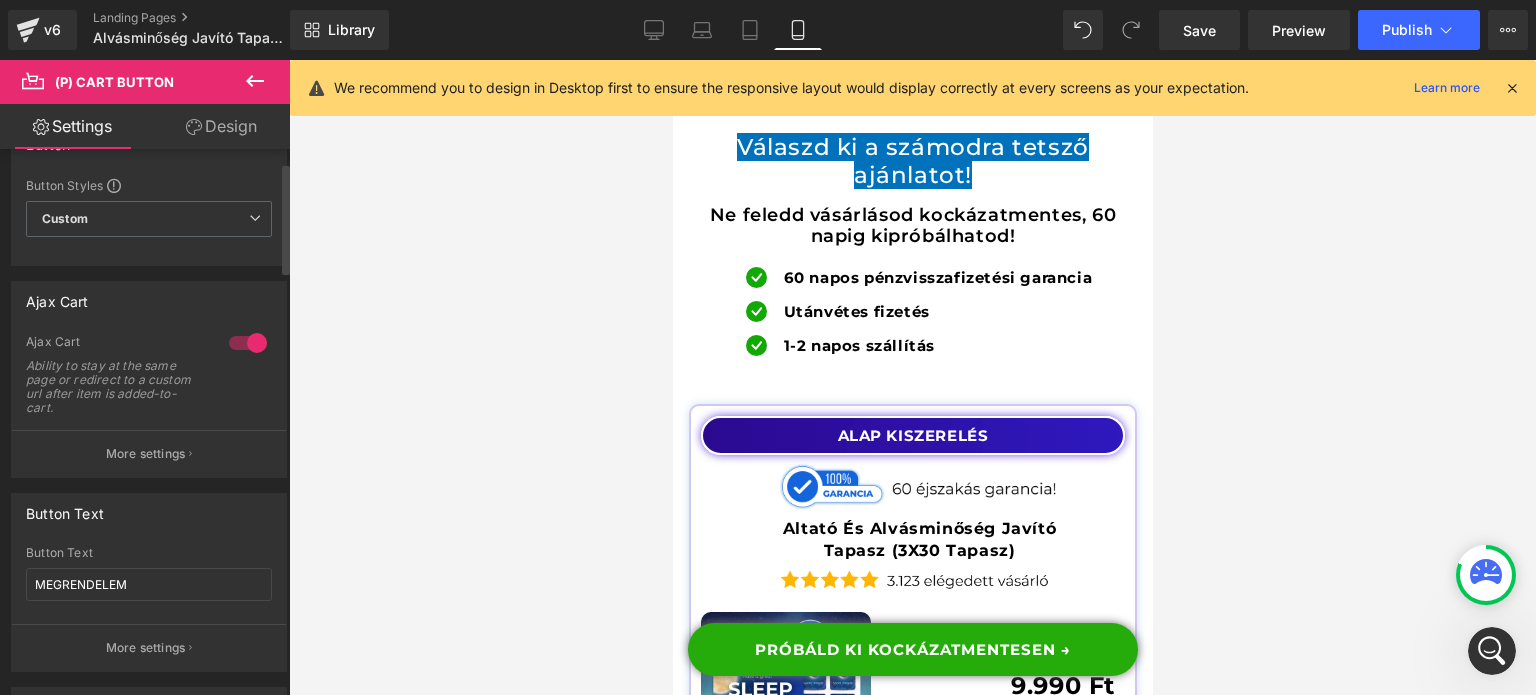 scroll, scrollTop: 200, scrollLeft: 0, axis: vertical 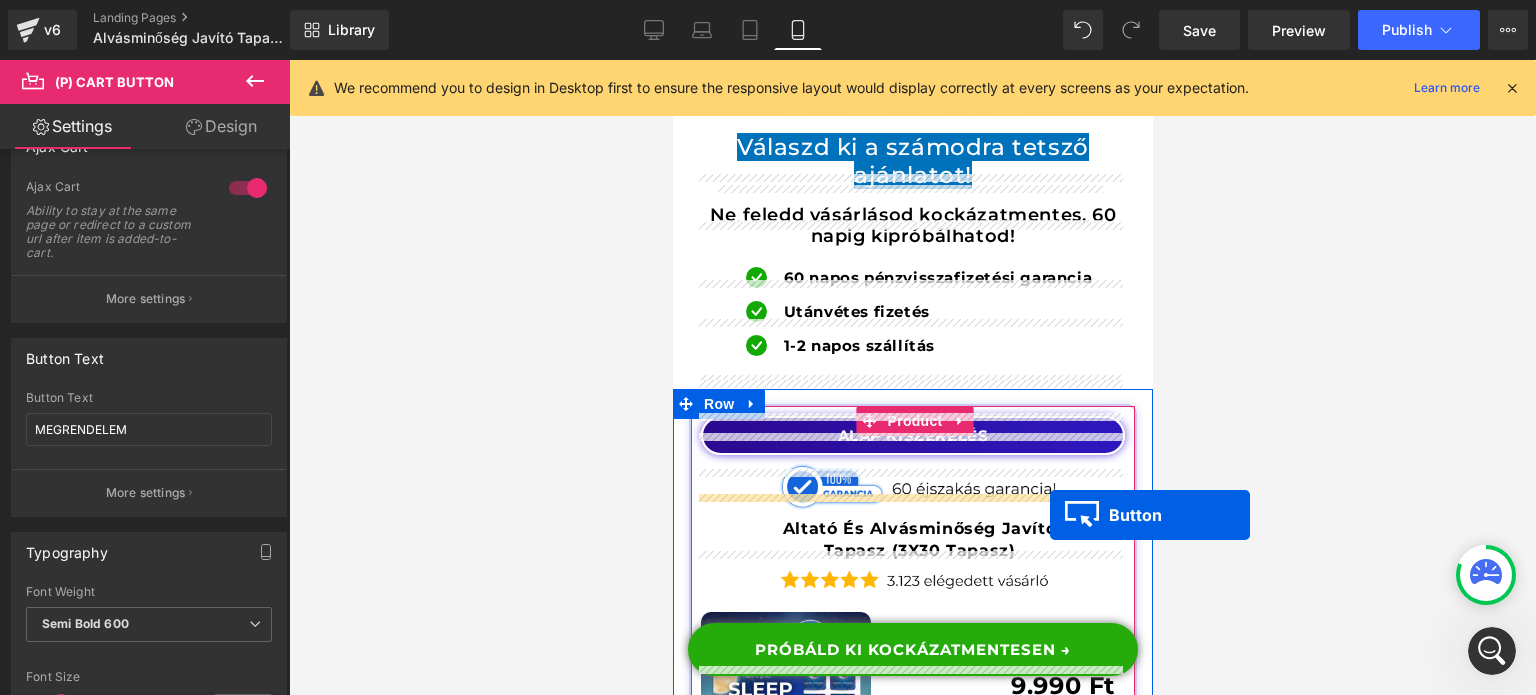 drag, startPoint x: 925, startPoint y: 576, endPoint x: 1049, endPoint y: 515, distance: 138.1919 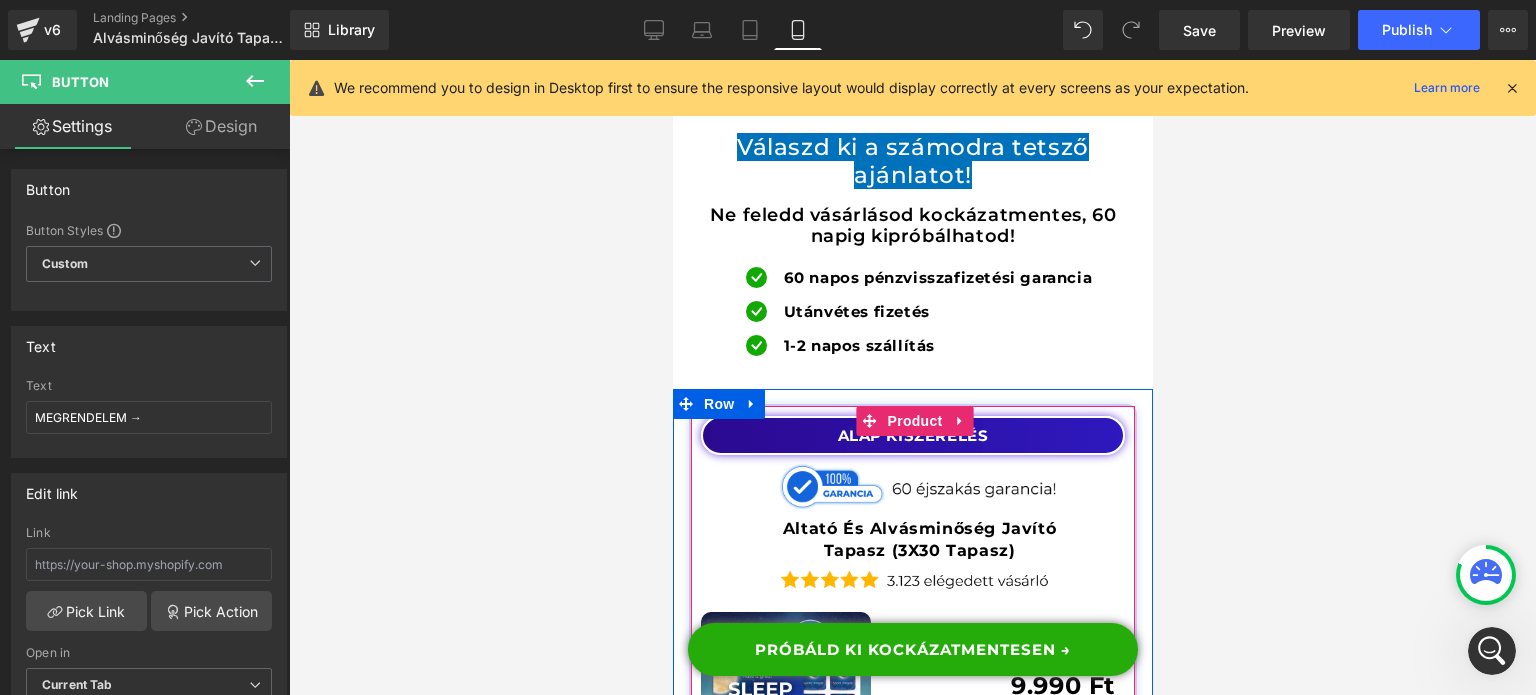 scroll, scrollTop: 22506, scrollLeft: 0, axis: vertical 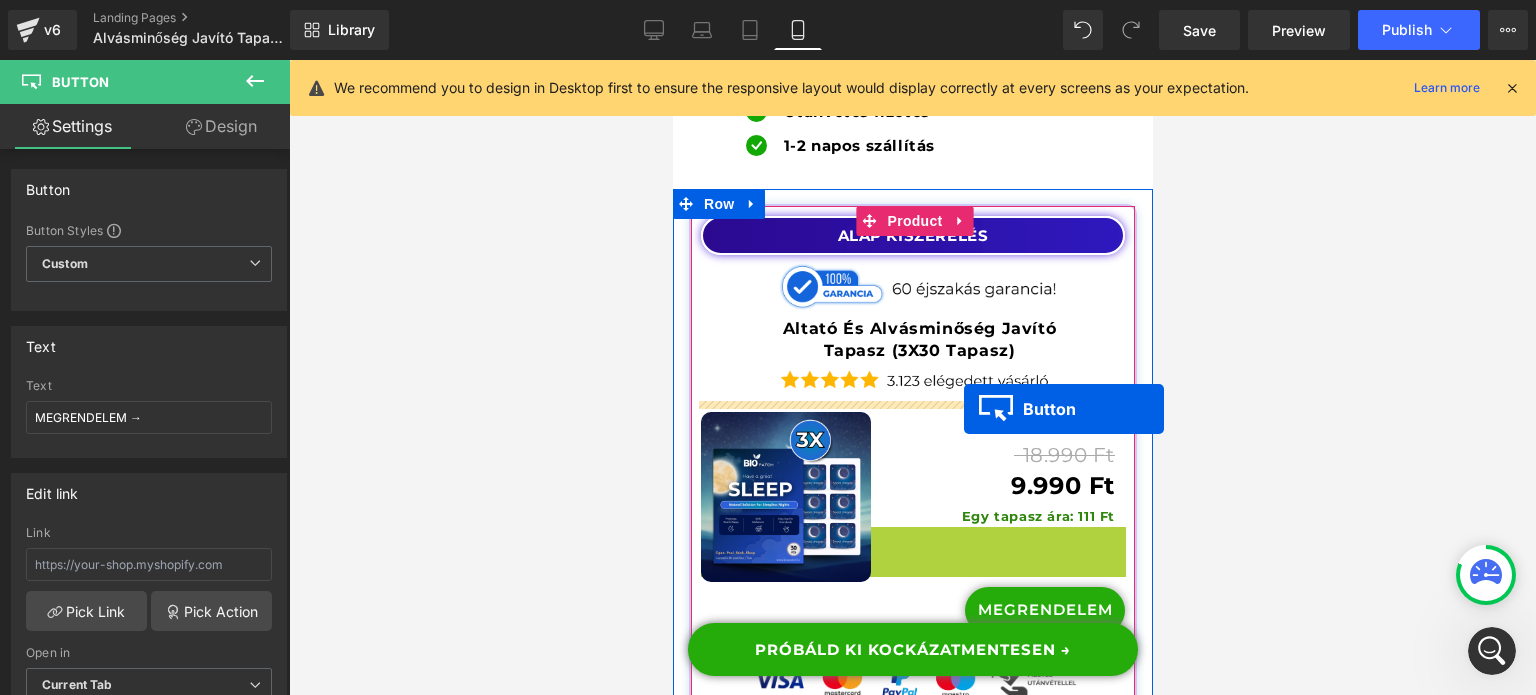 drag, startPoint x: 899, startPoint y: 327, endPoint x: 963, endPoint y: 408, distance: 103.23275 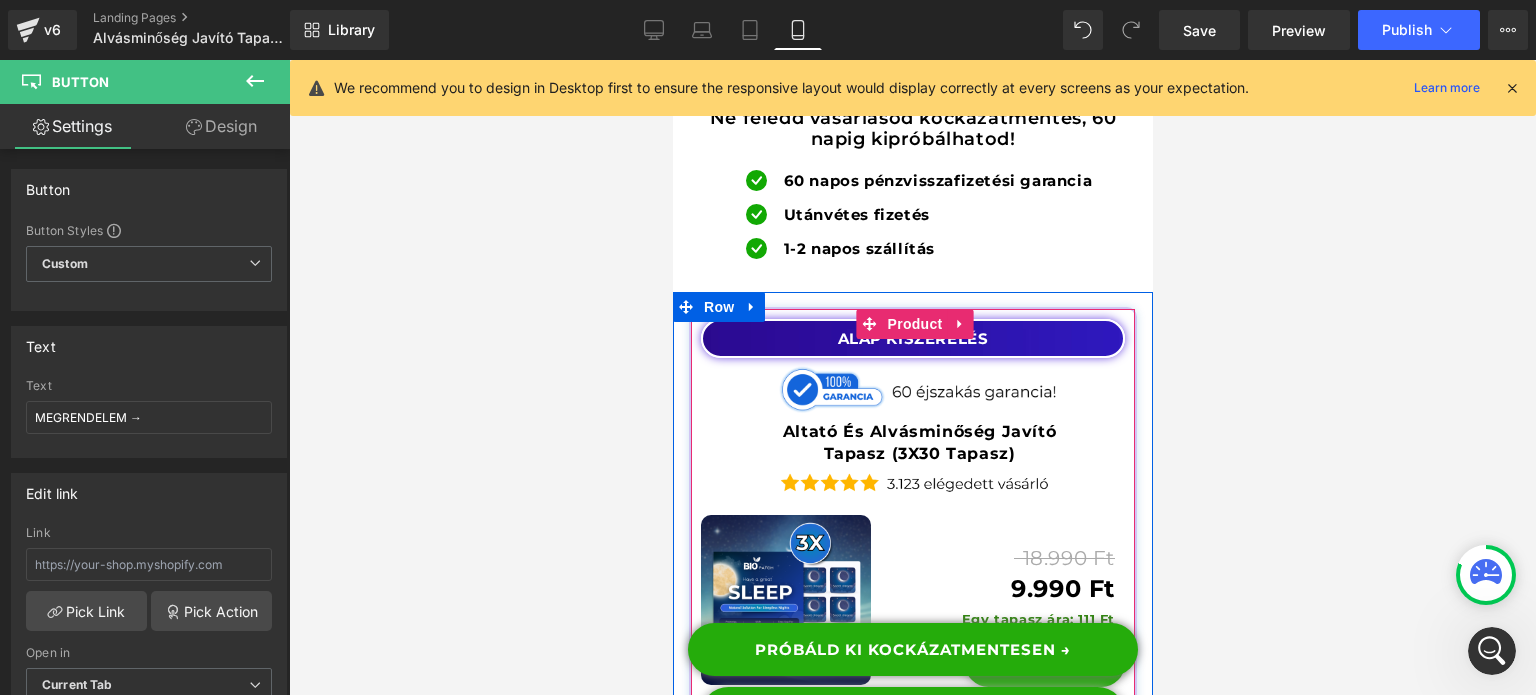 scroll, scrollTop: 22406, scrollLeft: 0, axis: vertical 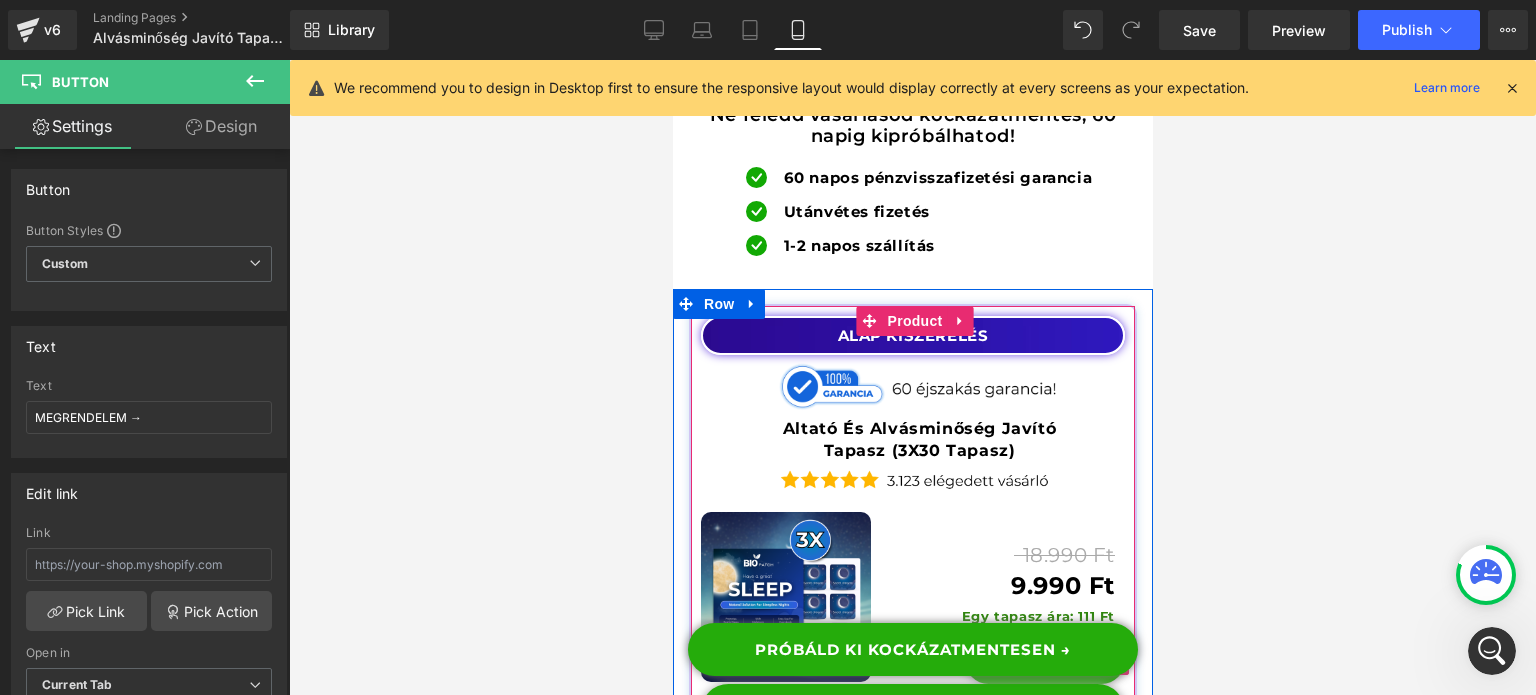 click on "(P) Cart Button" at bounding box center (1045, 661) 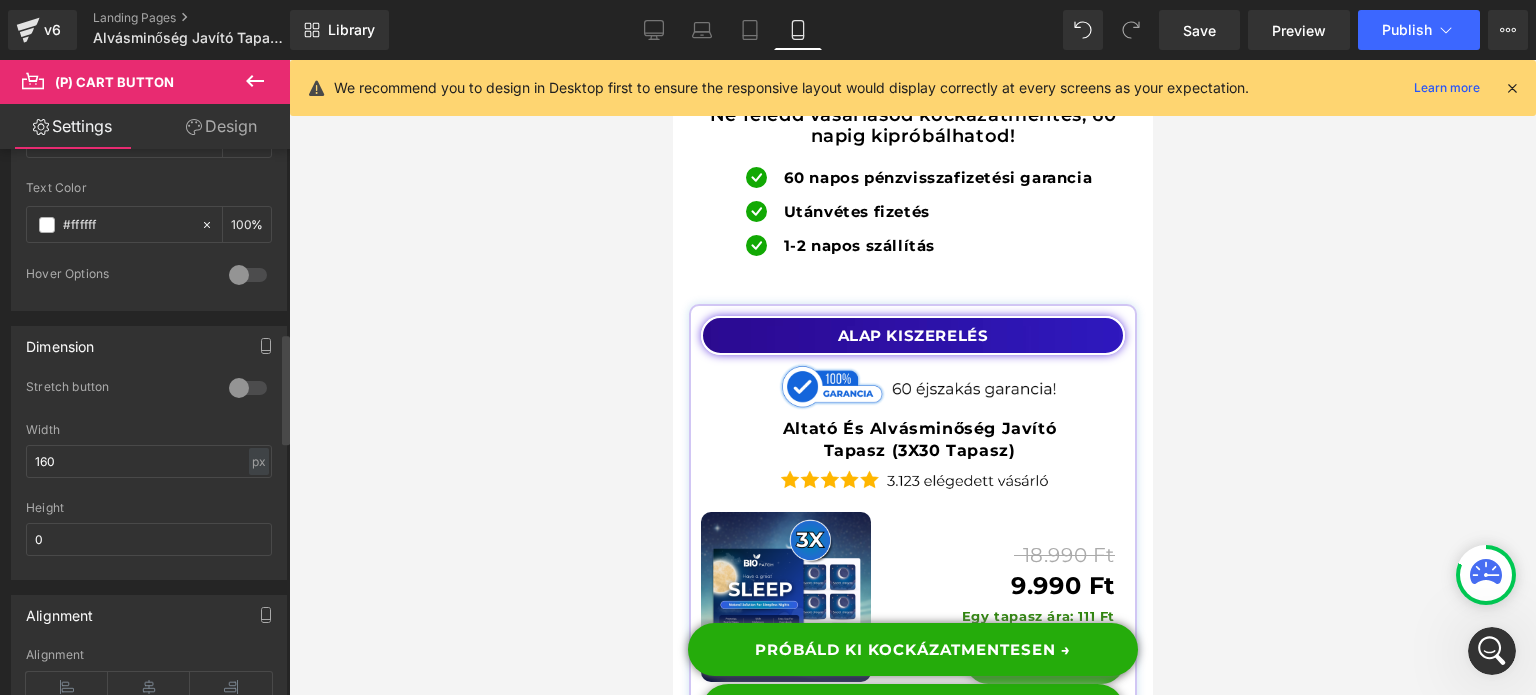 scroll, scrollTop: 1200, scrollLeft: 0, axis: vertical 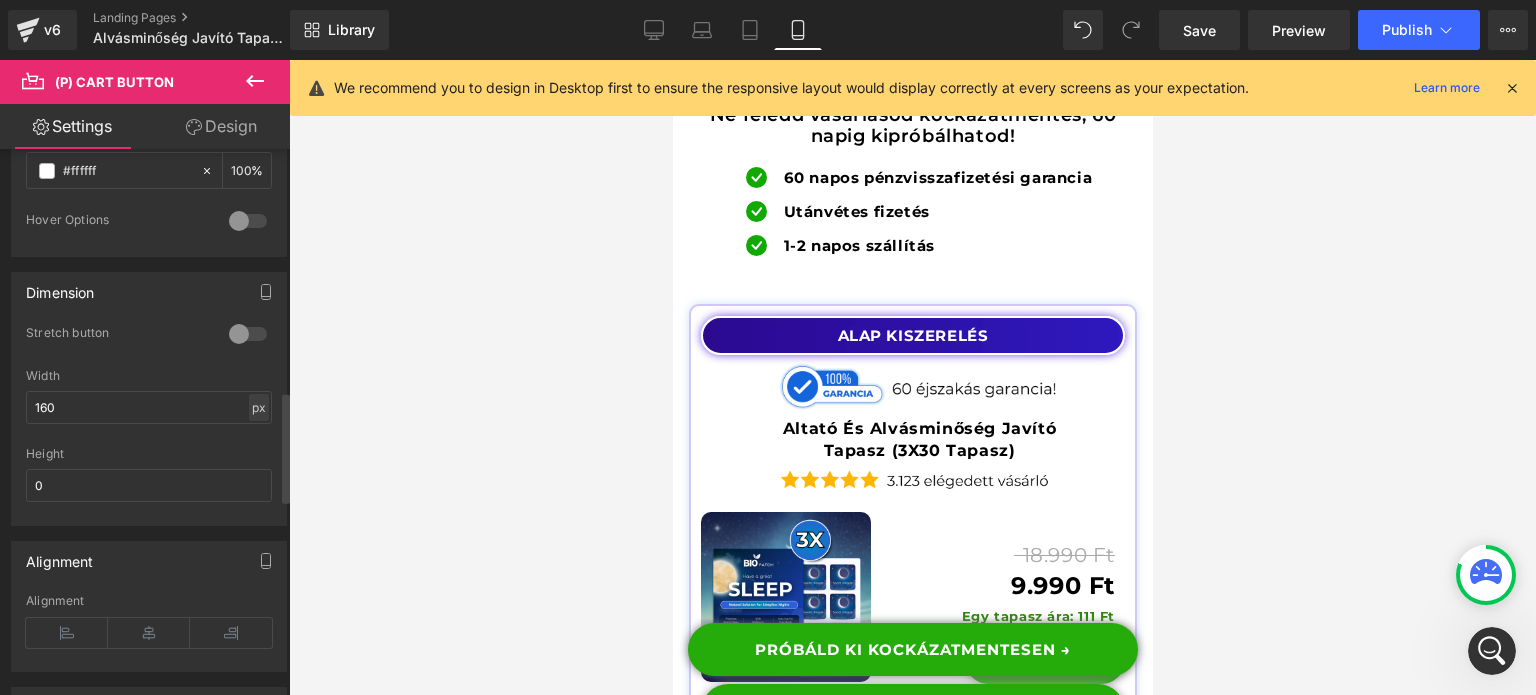 click on "px" at bounding box center [259, 407] 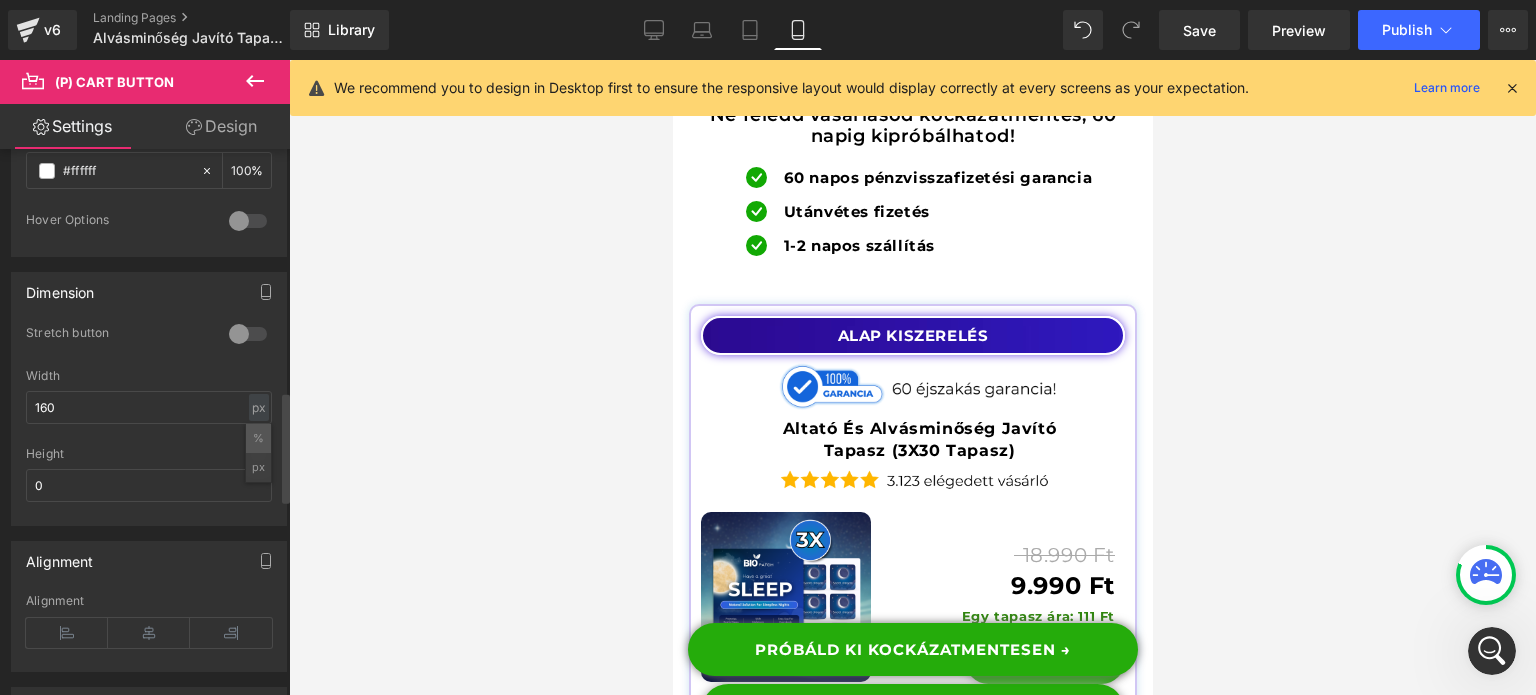 click on "%" at bounding box center (258, 438) 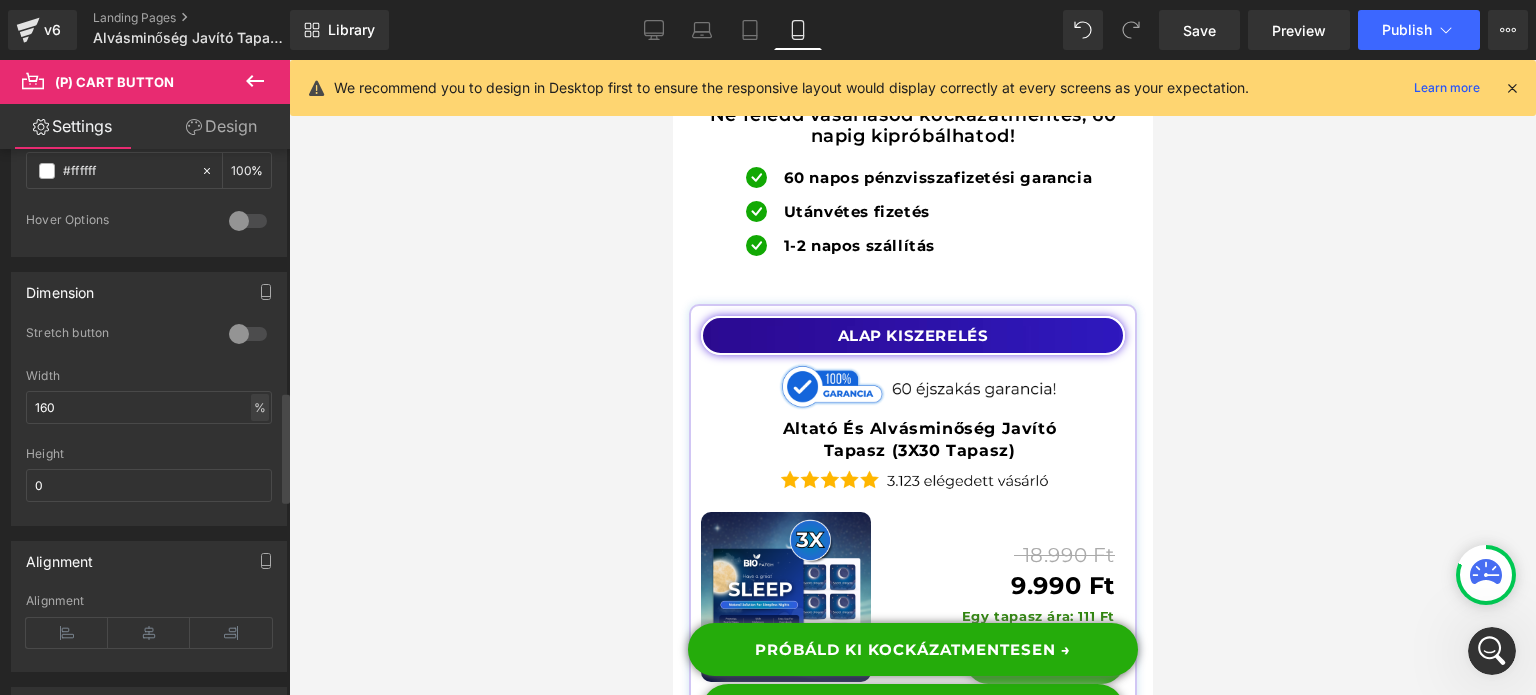 click on "%" at bounding box center (260, 407) 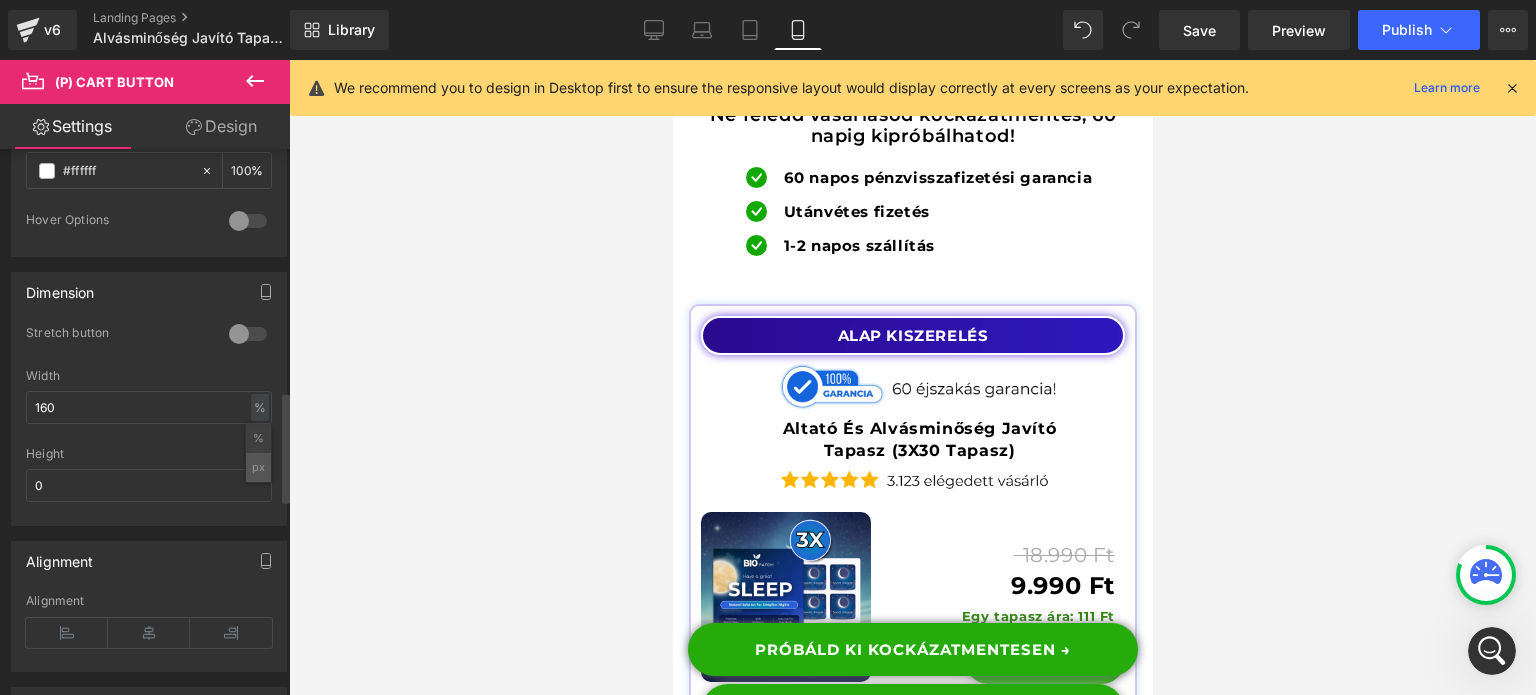 click on "px" at bounding box center [258, 467] 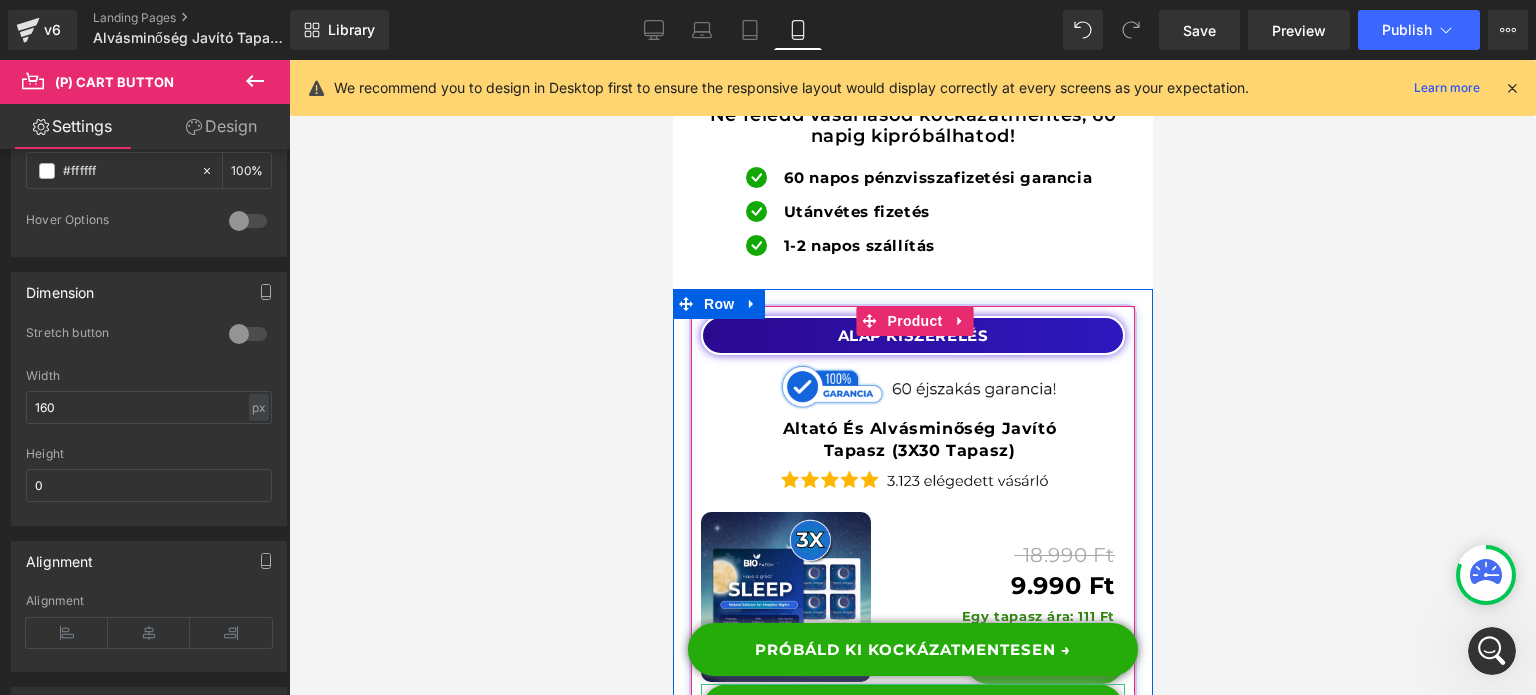 click on "Button" at bounding box center [913, 711] 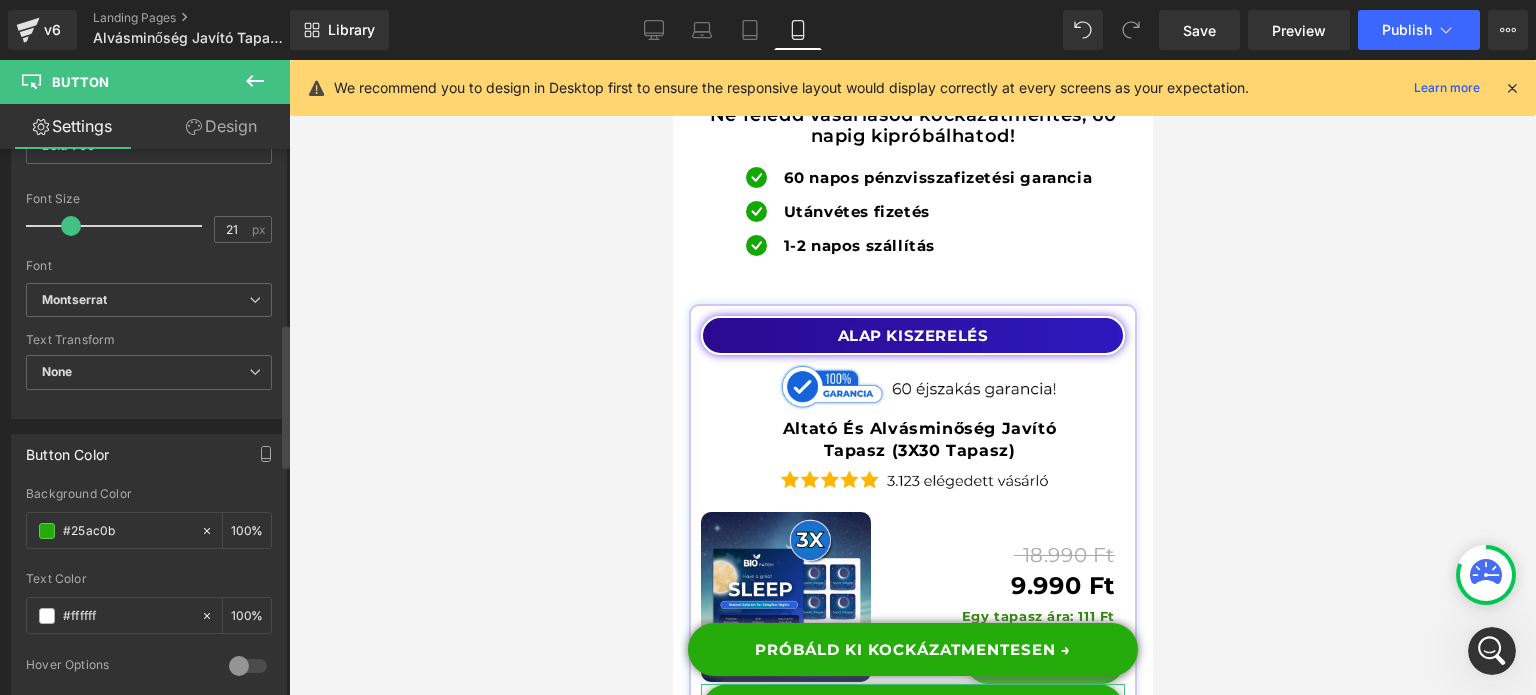 scroll, scrollTop: 500, scrollLeft: 0, axis: vertical 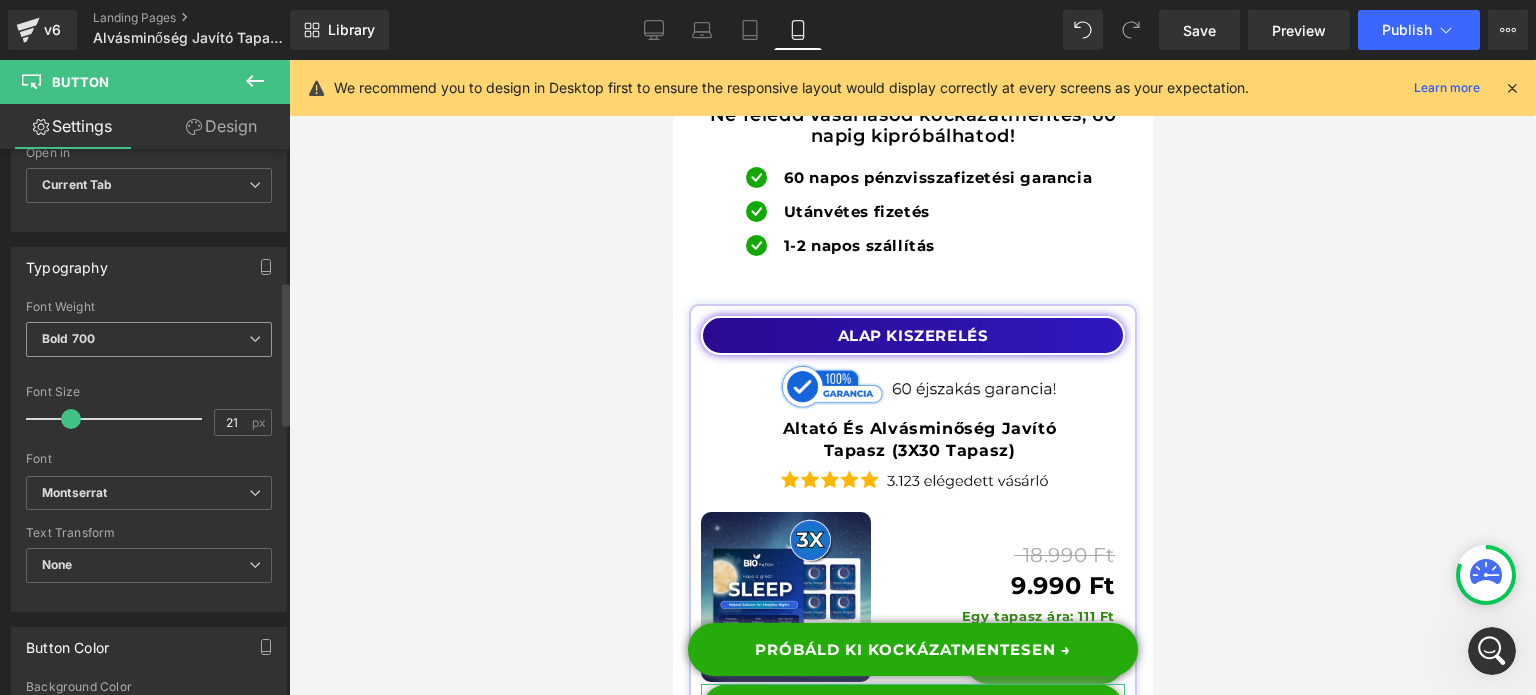 click on "Bold 700" at bounding box center [149, 339] 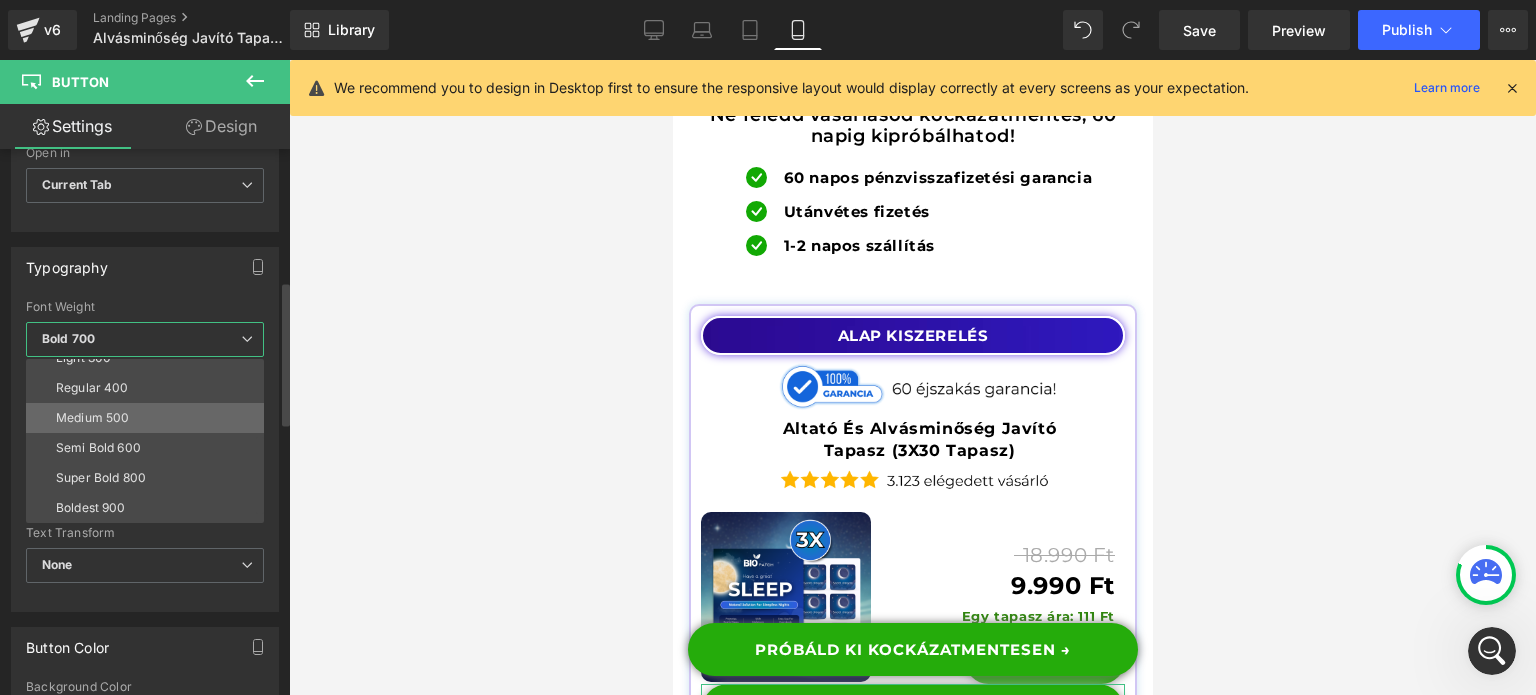 scroll, scrollTop: 65, scrollLeft: 0, axis: vertical 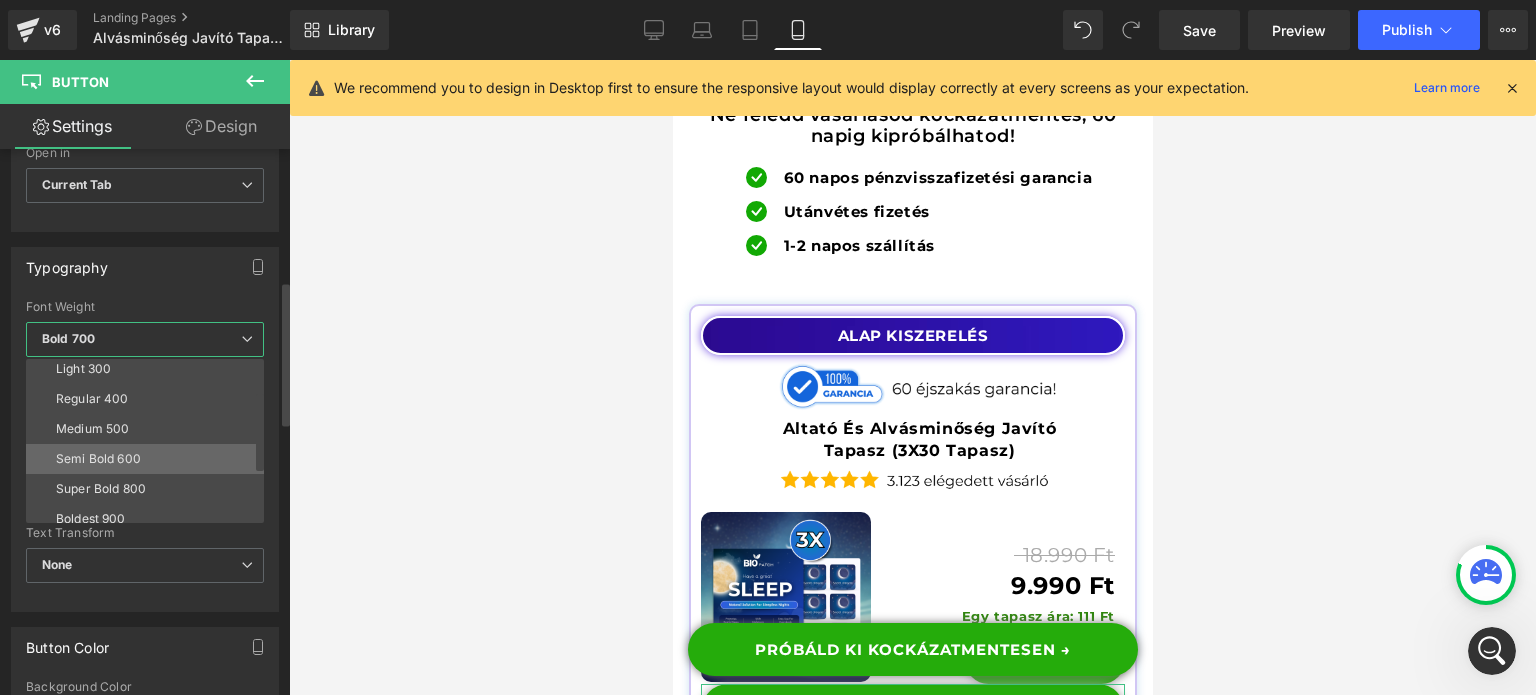 click on "Semi Bold 600" at bounding box center (149, 459) 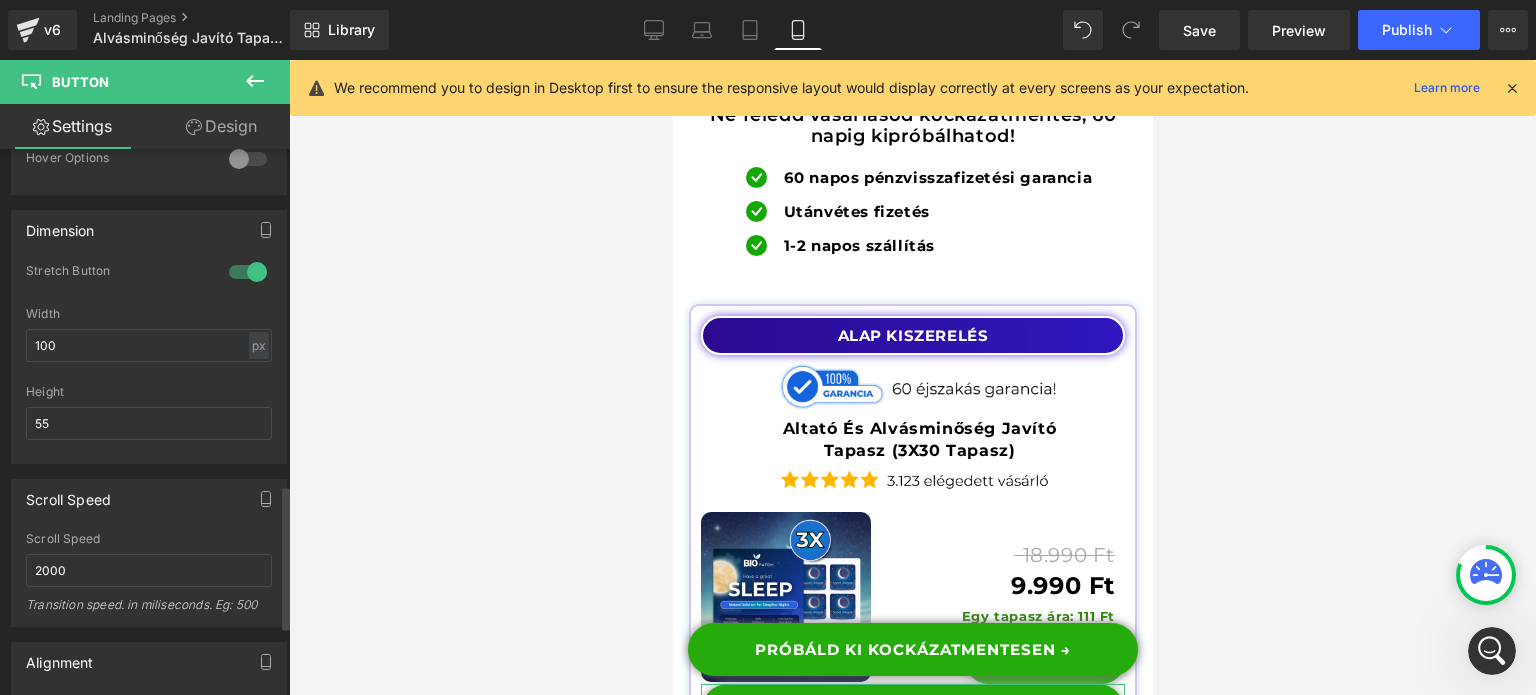 scroll, scrollTop: 1200, scrollLeft: 0, axis: vertical 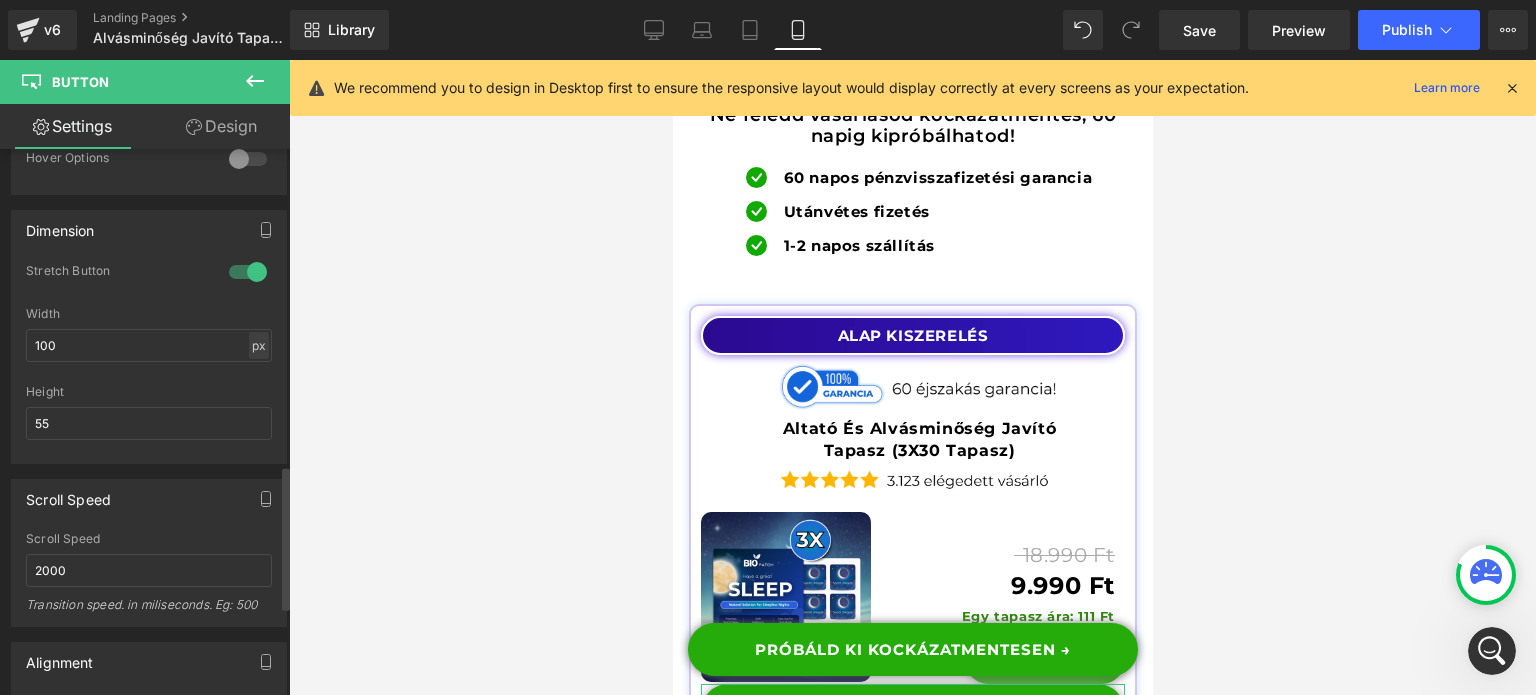 click on "px" at bounding box center (259, 345) 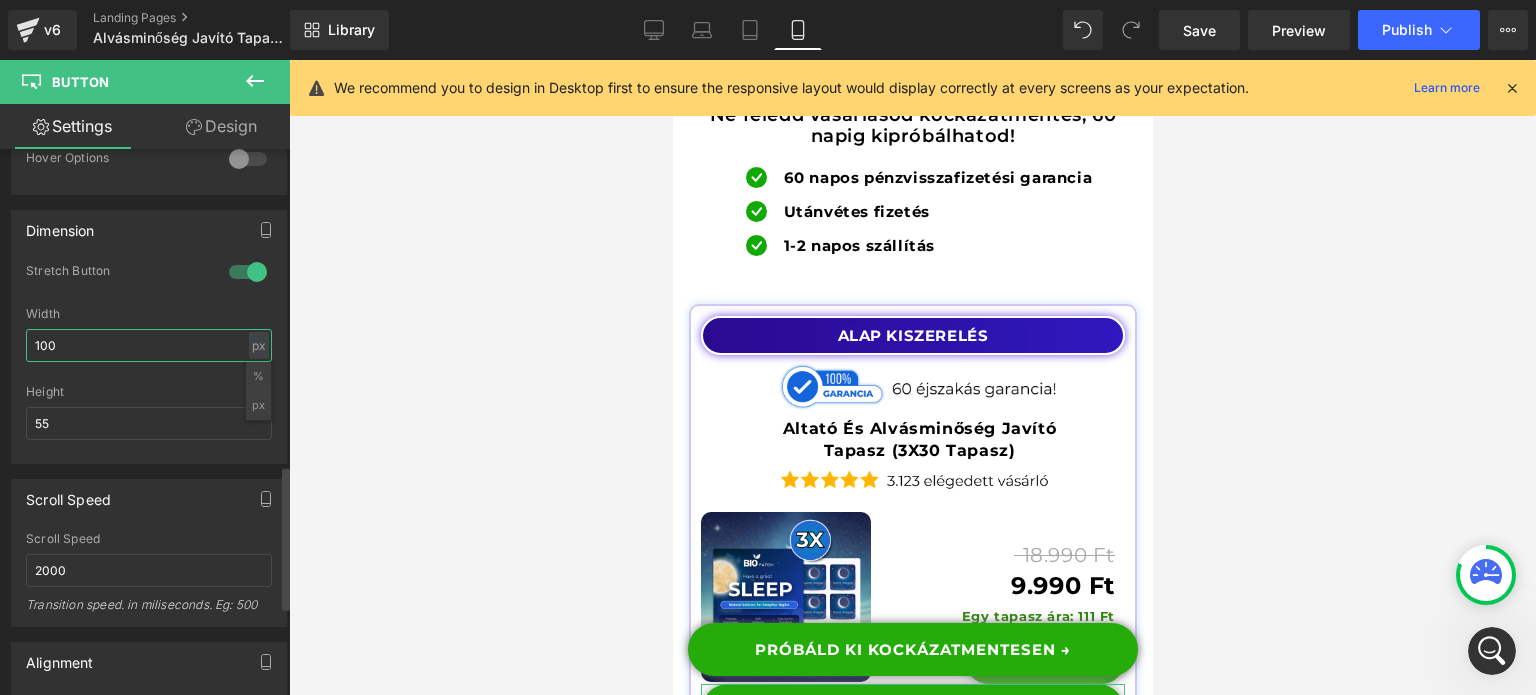 click on "100" at bounding box center [149, 345] 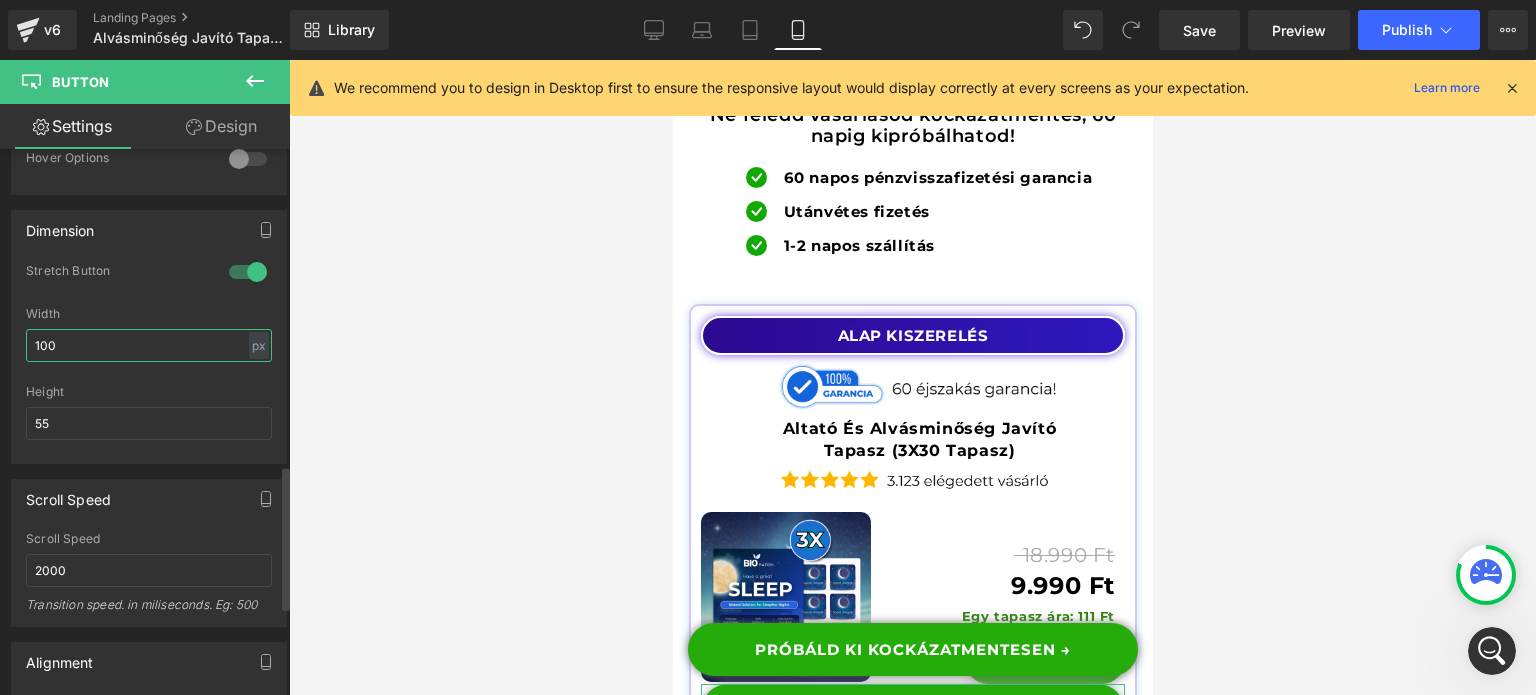 click on "100" at bounding box center (149, 345) 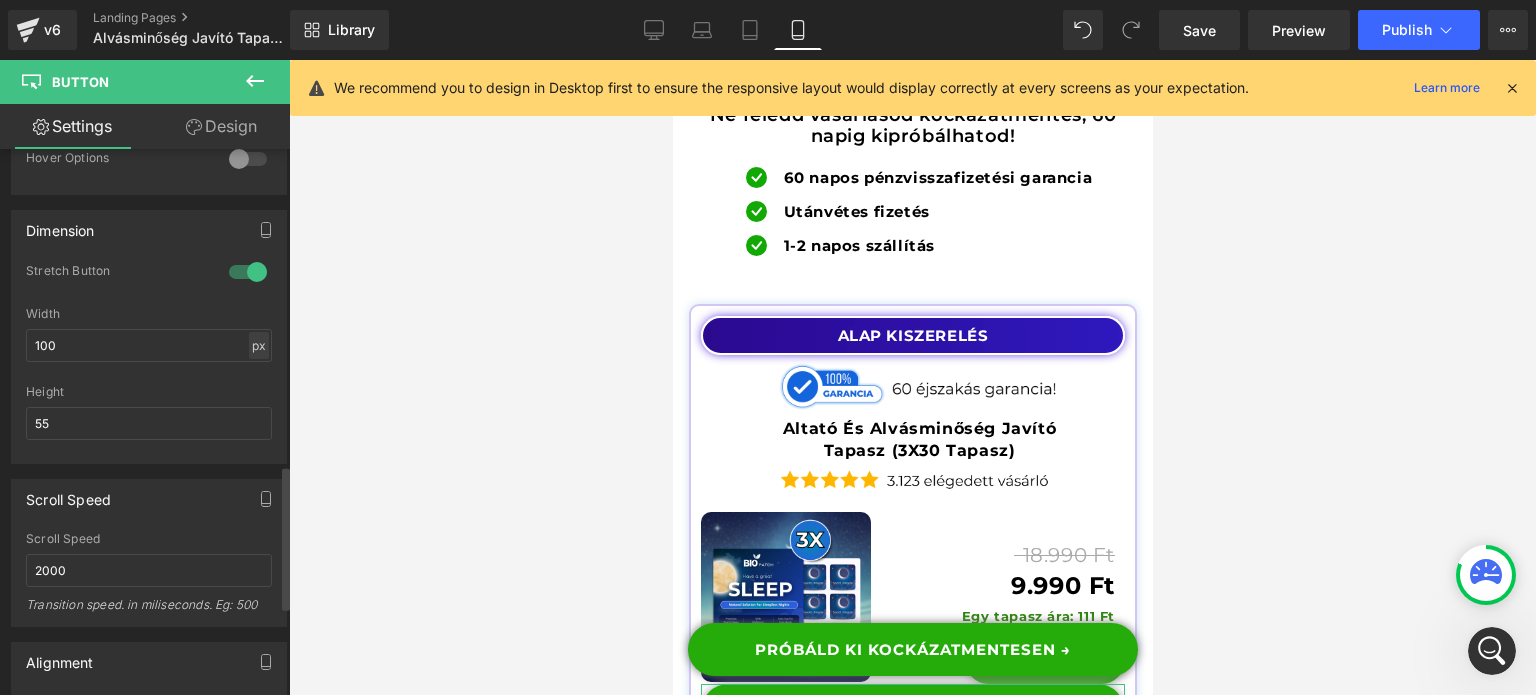 click on "px" at bounding box center (259, 345) 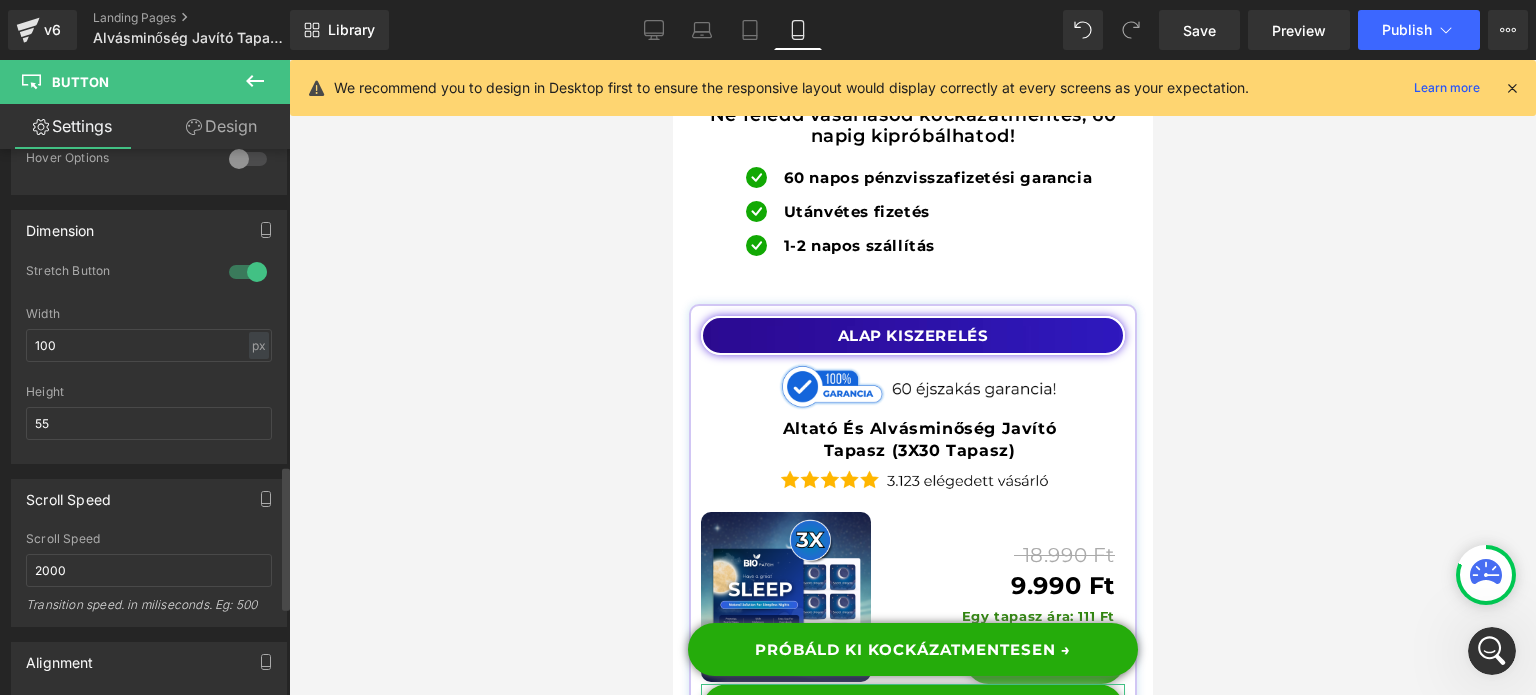 click at bounding box center (248, 272) 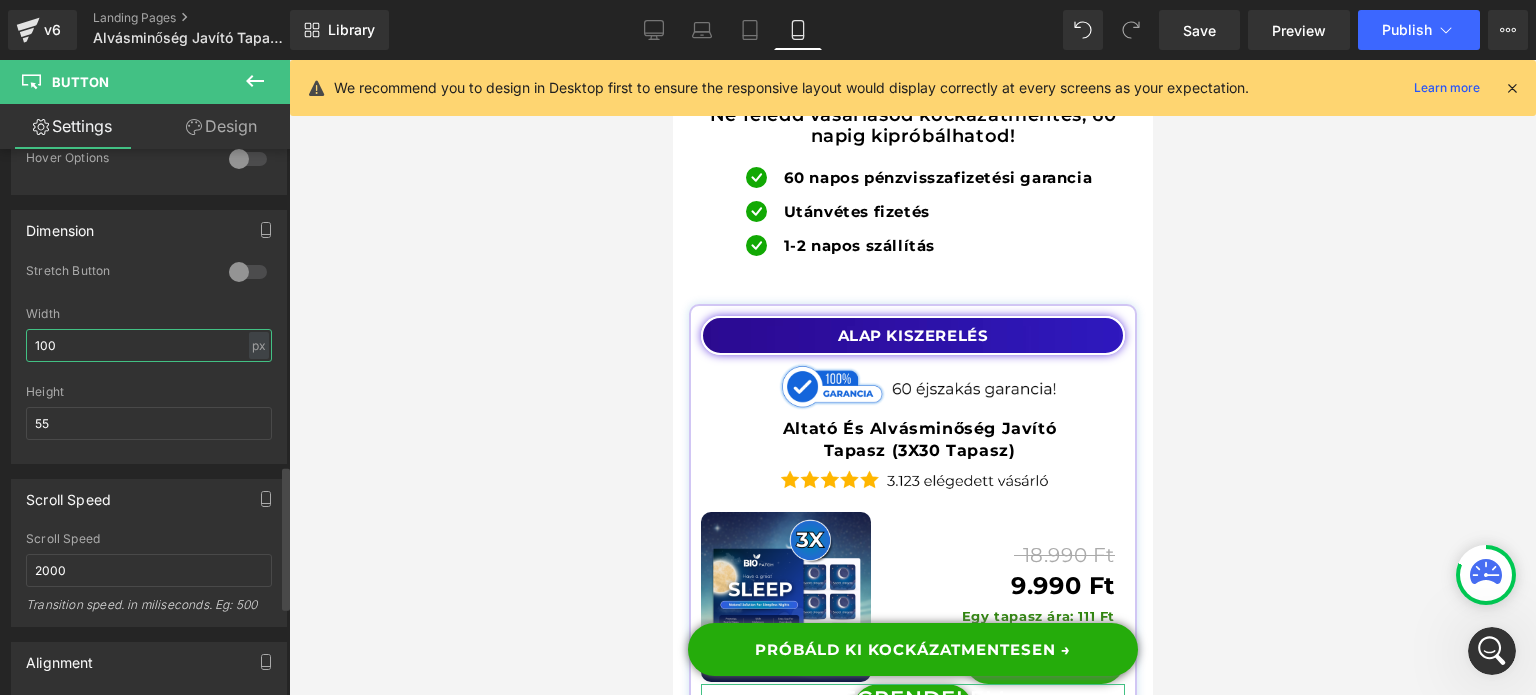 click on "100" at bounding box center [149, 345] 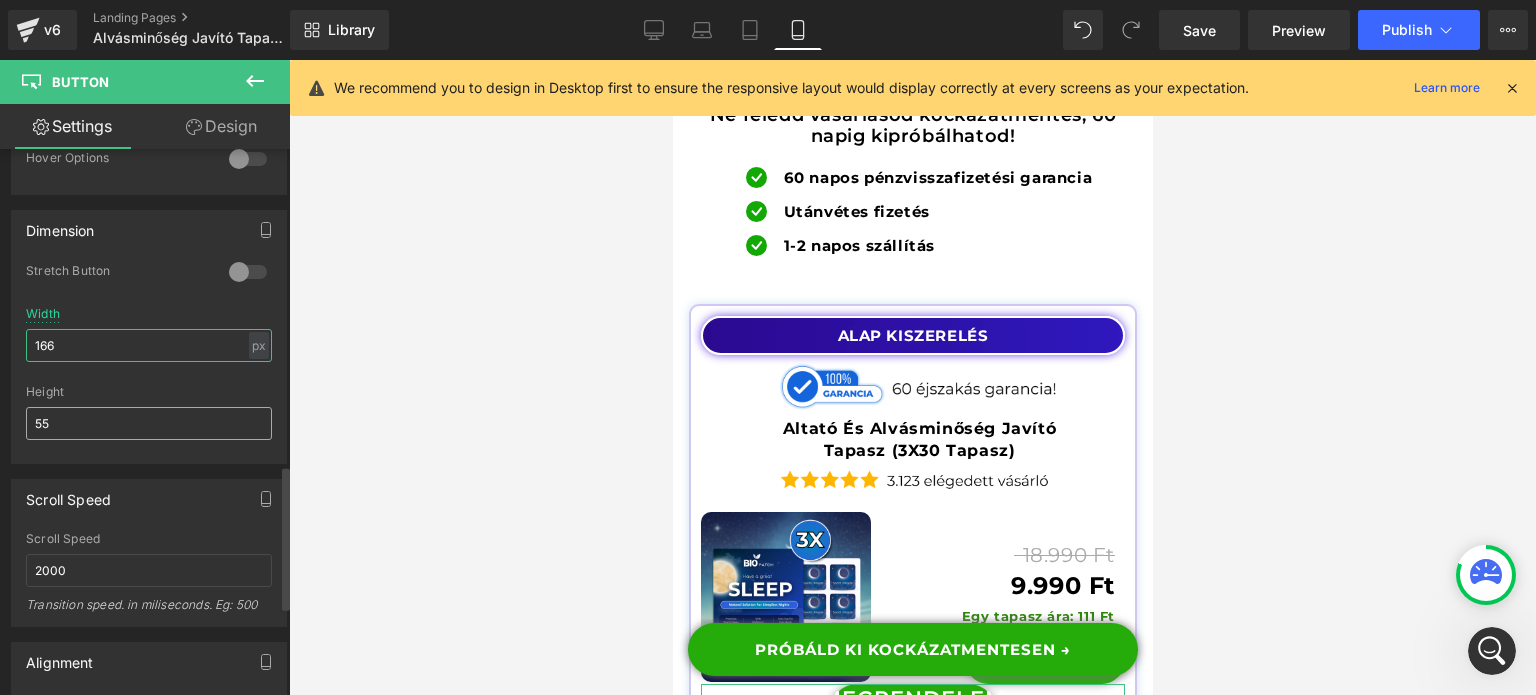 type on "166" 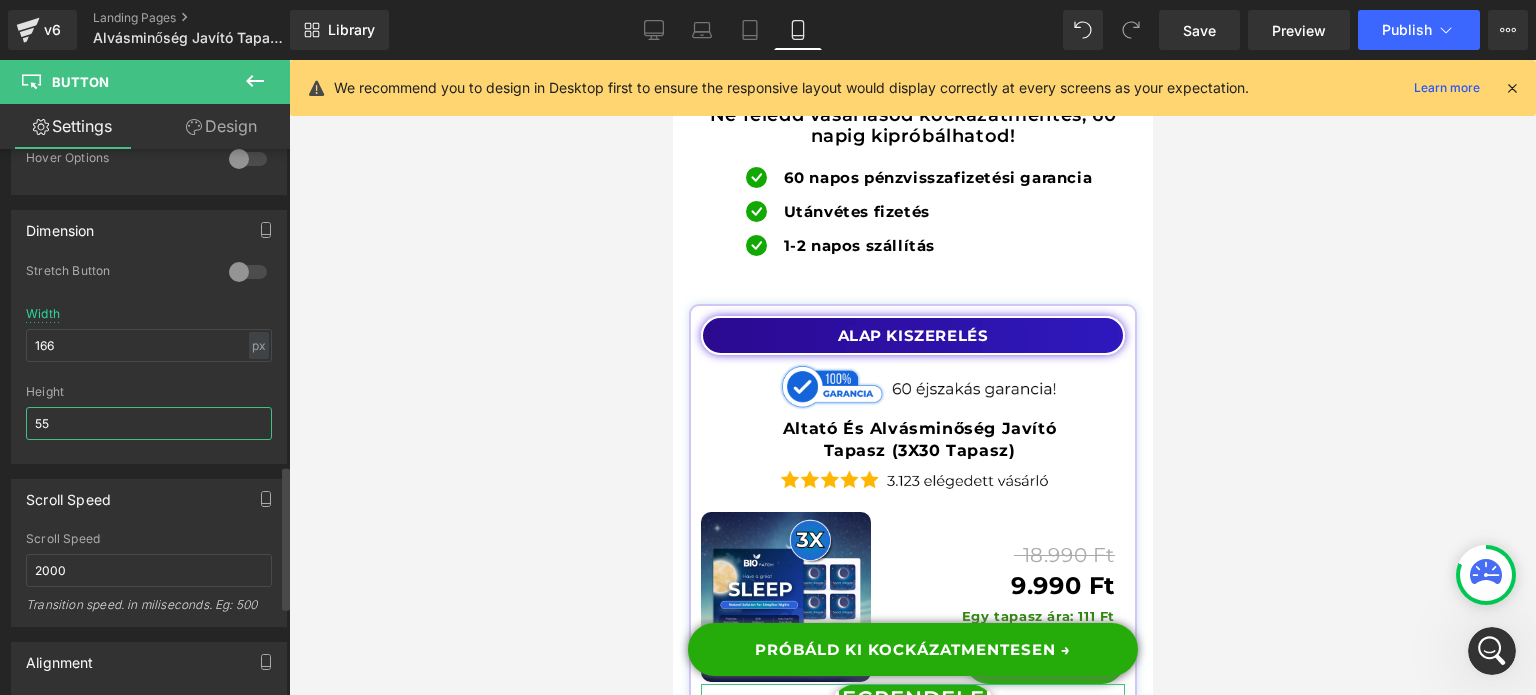 click on "55" at bounding box center (149, 423) 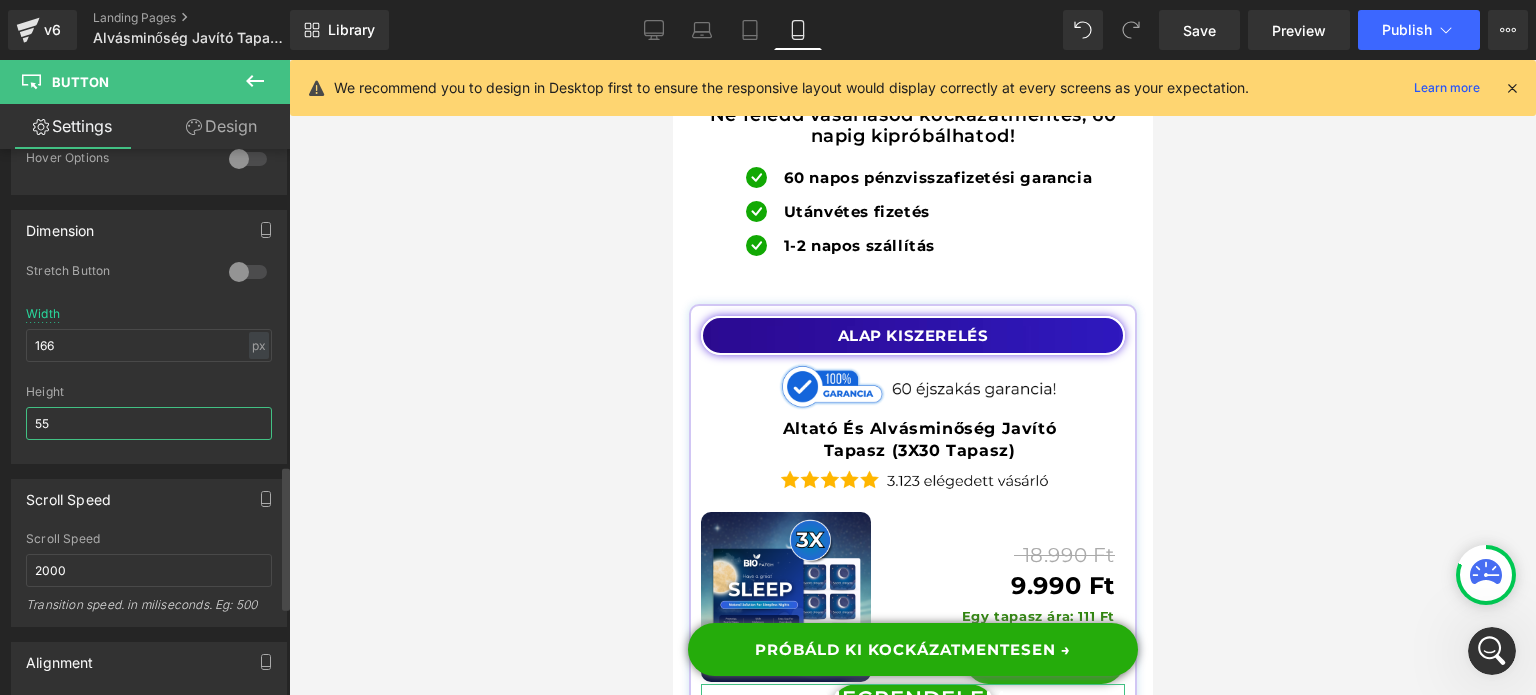 click on "55" at bounding box center [149, 423] 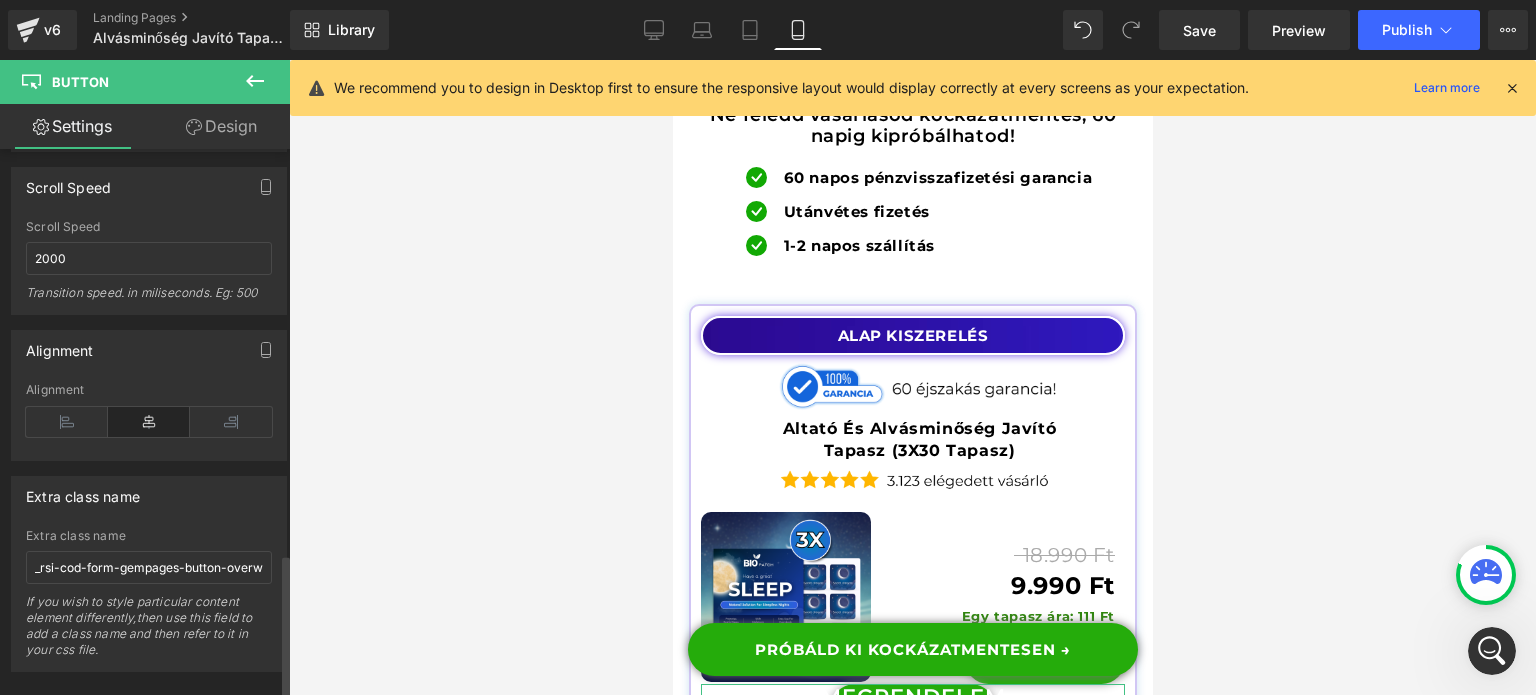 scroll, scrollTop: 1537, scrollLeft: 0, axis: vertical 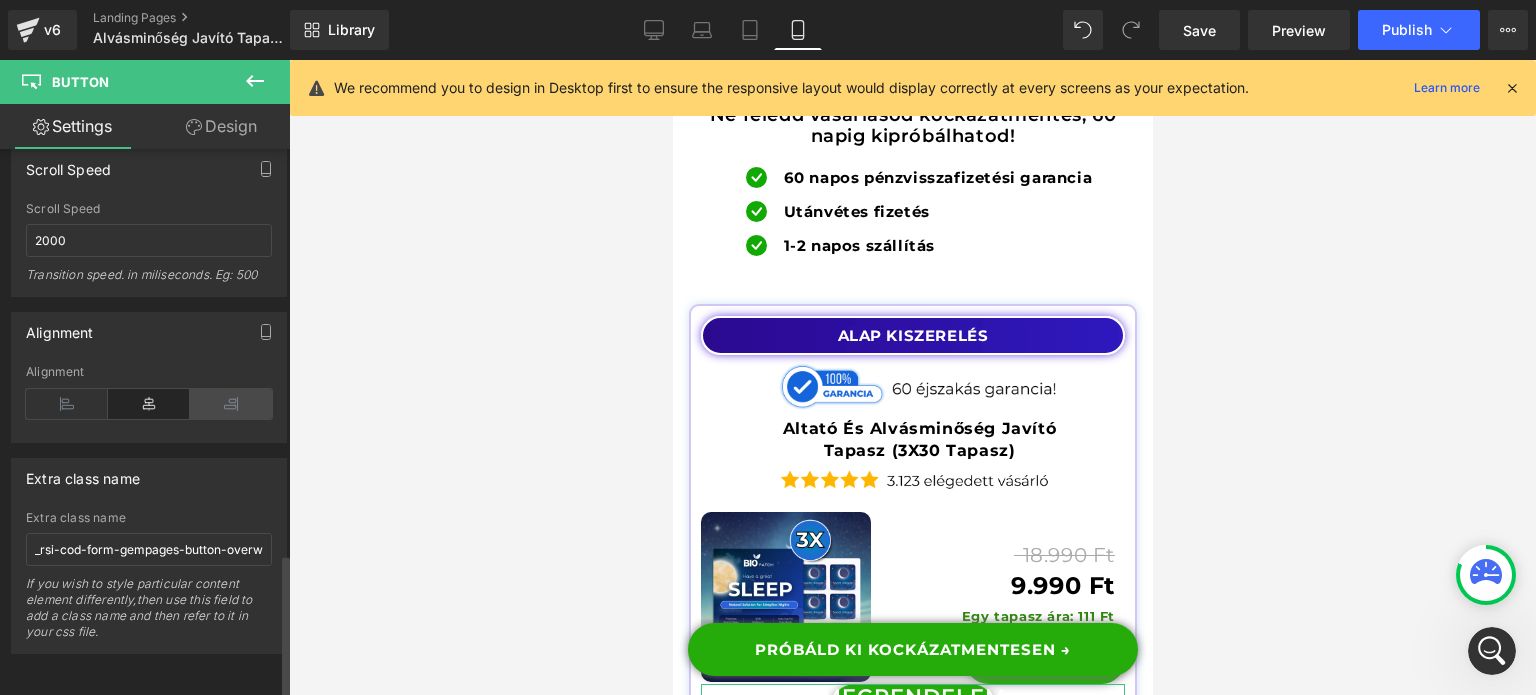 type on "50" 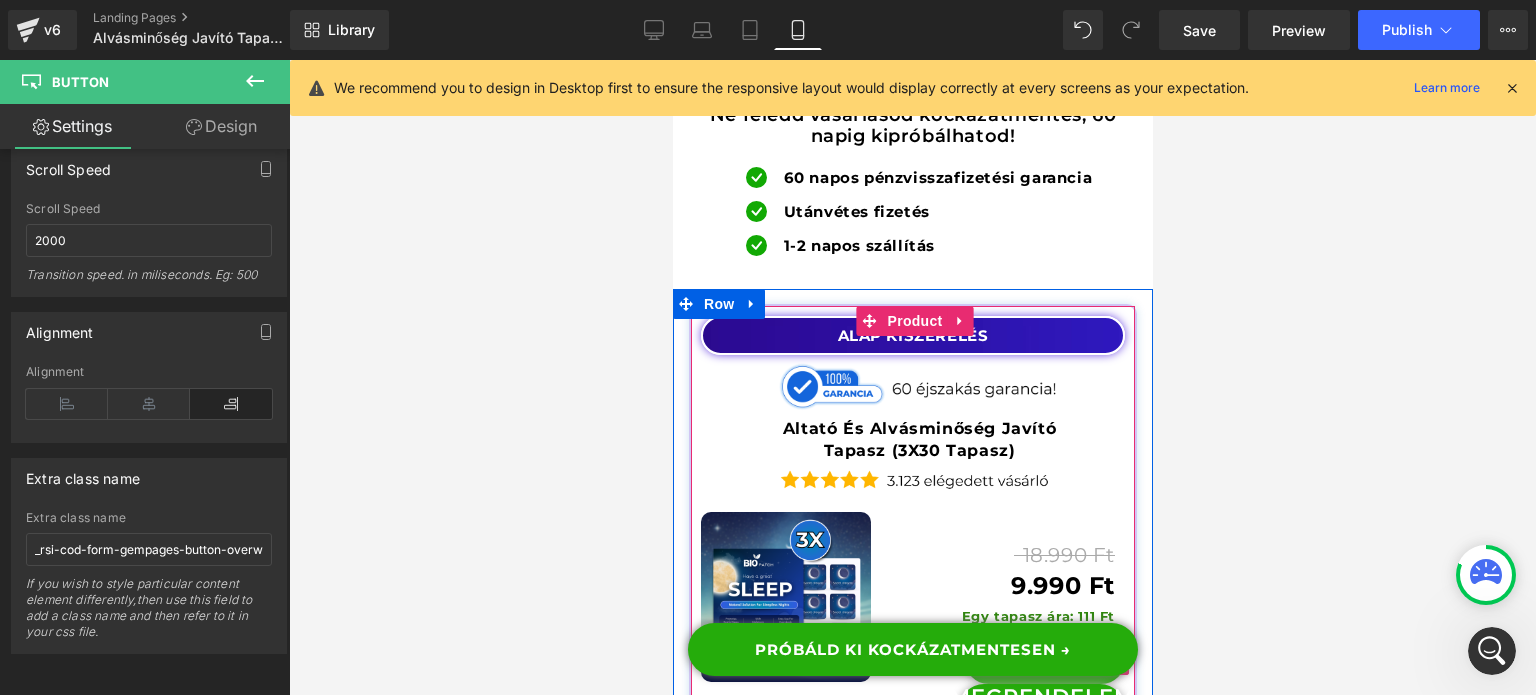click on "(P) Cart Button" at bounding box center [1045, 660] 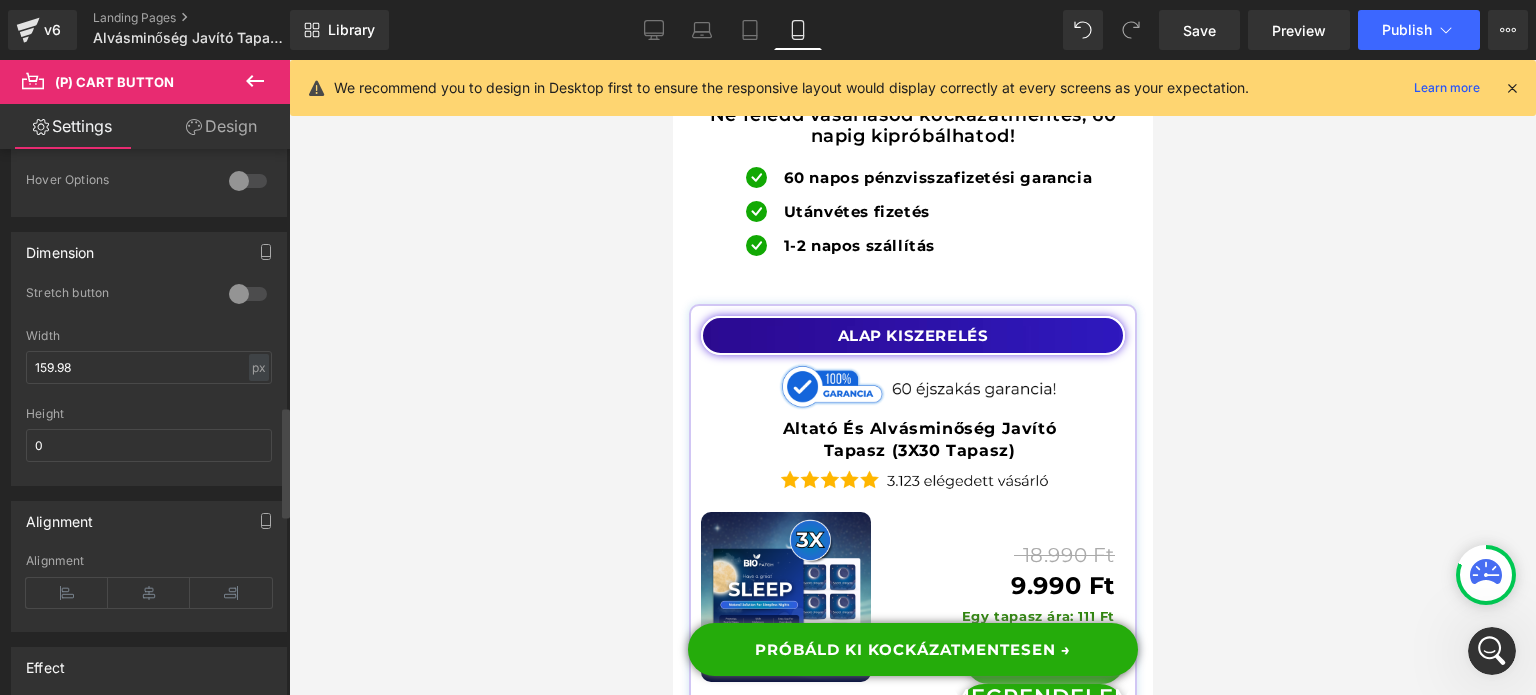 scroll, scrollTop: 1276, scrollLeft: 0, axis: vertical 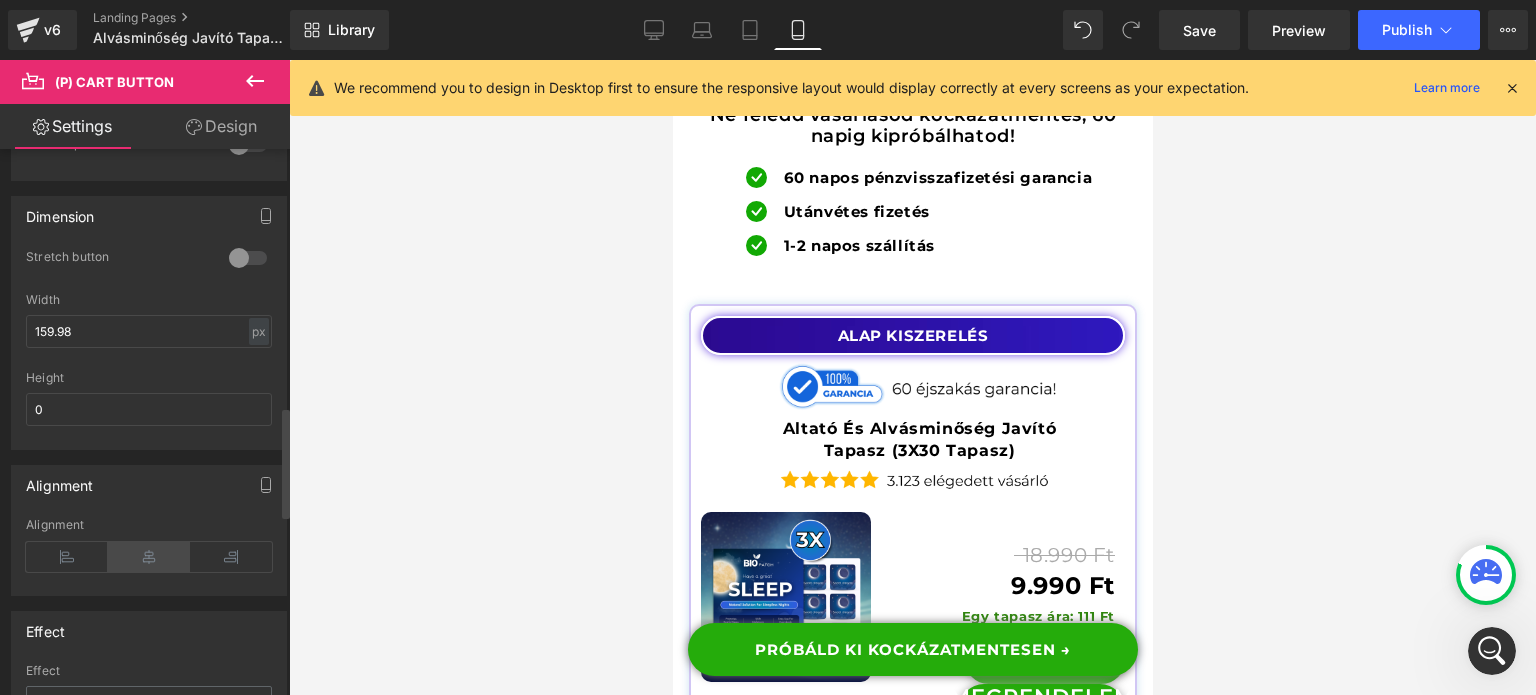 click at bounding box center (149, 557) 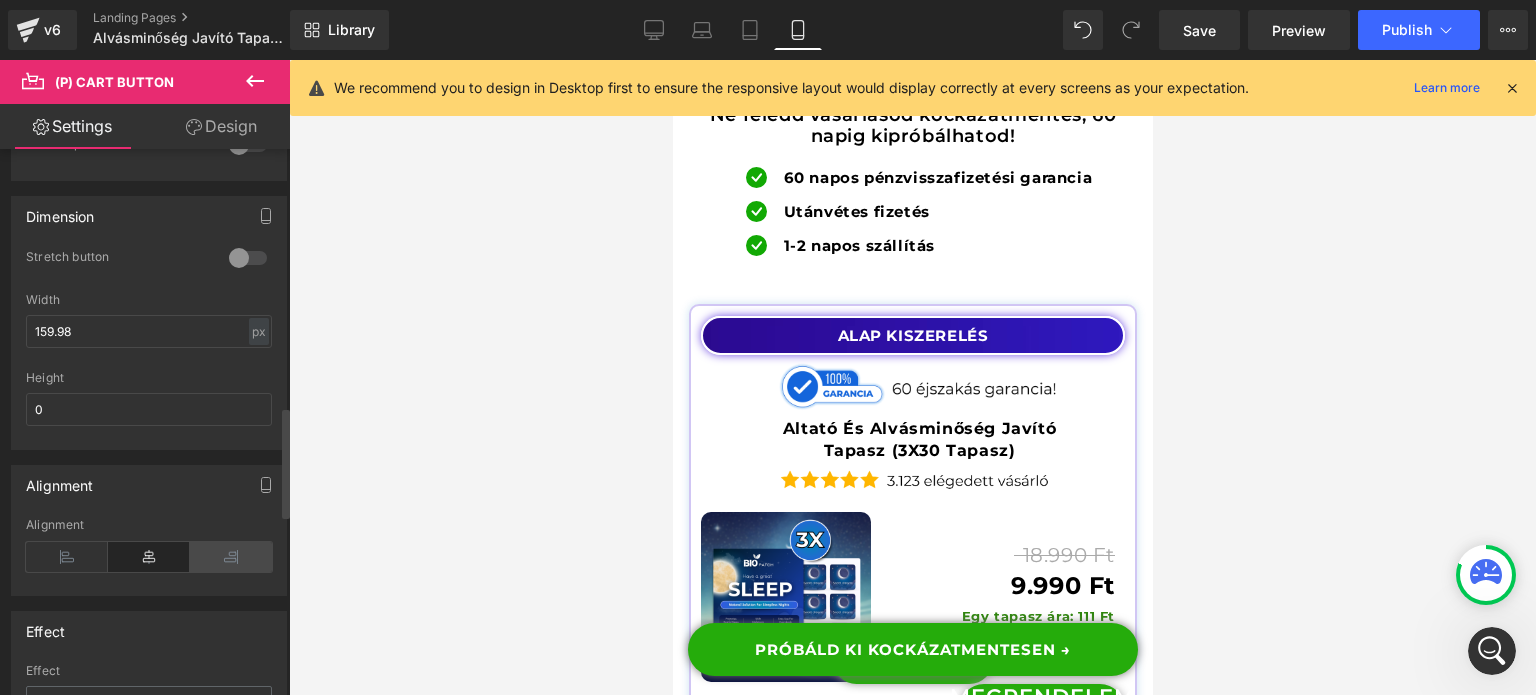 click at bounding box center (231, 557) 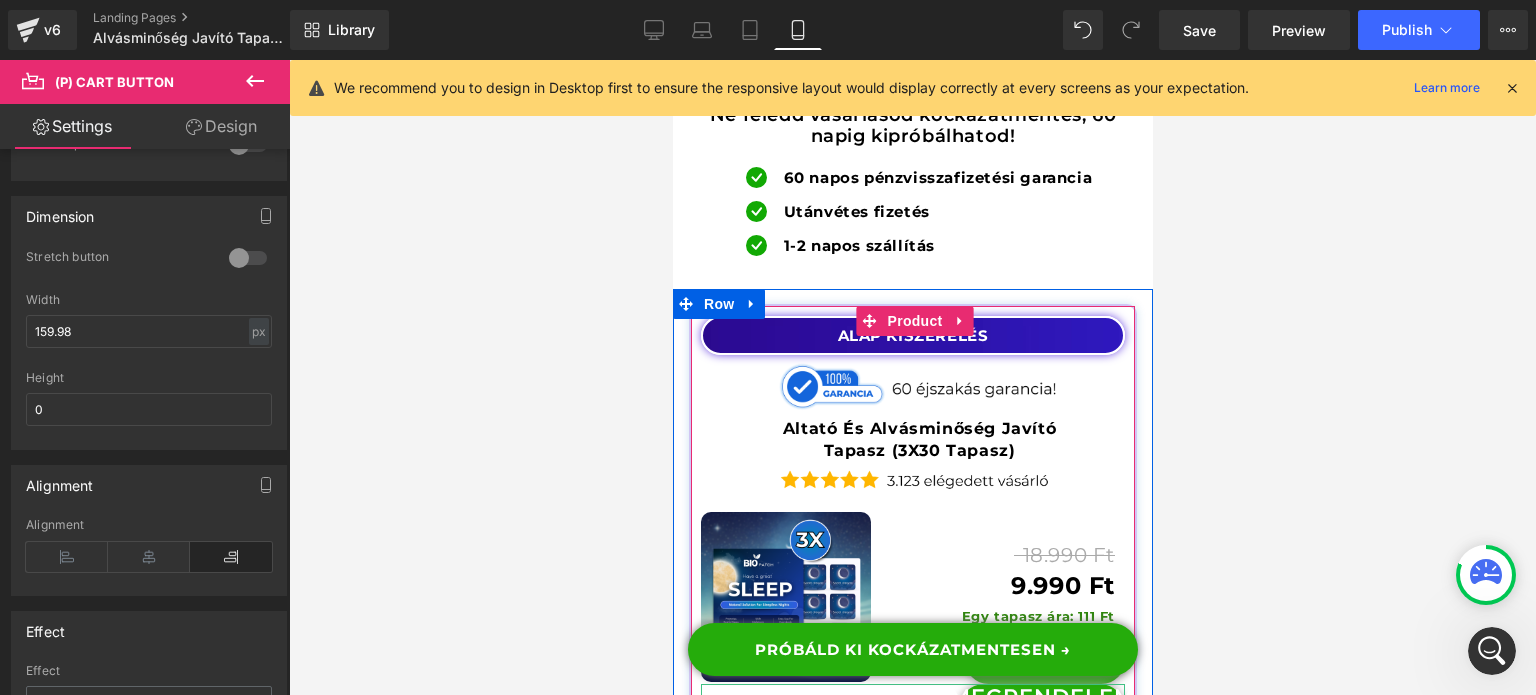 click on "Button" at bounding box center [1042, 710] 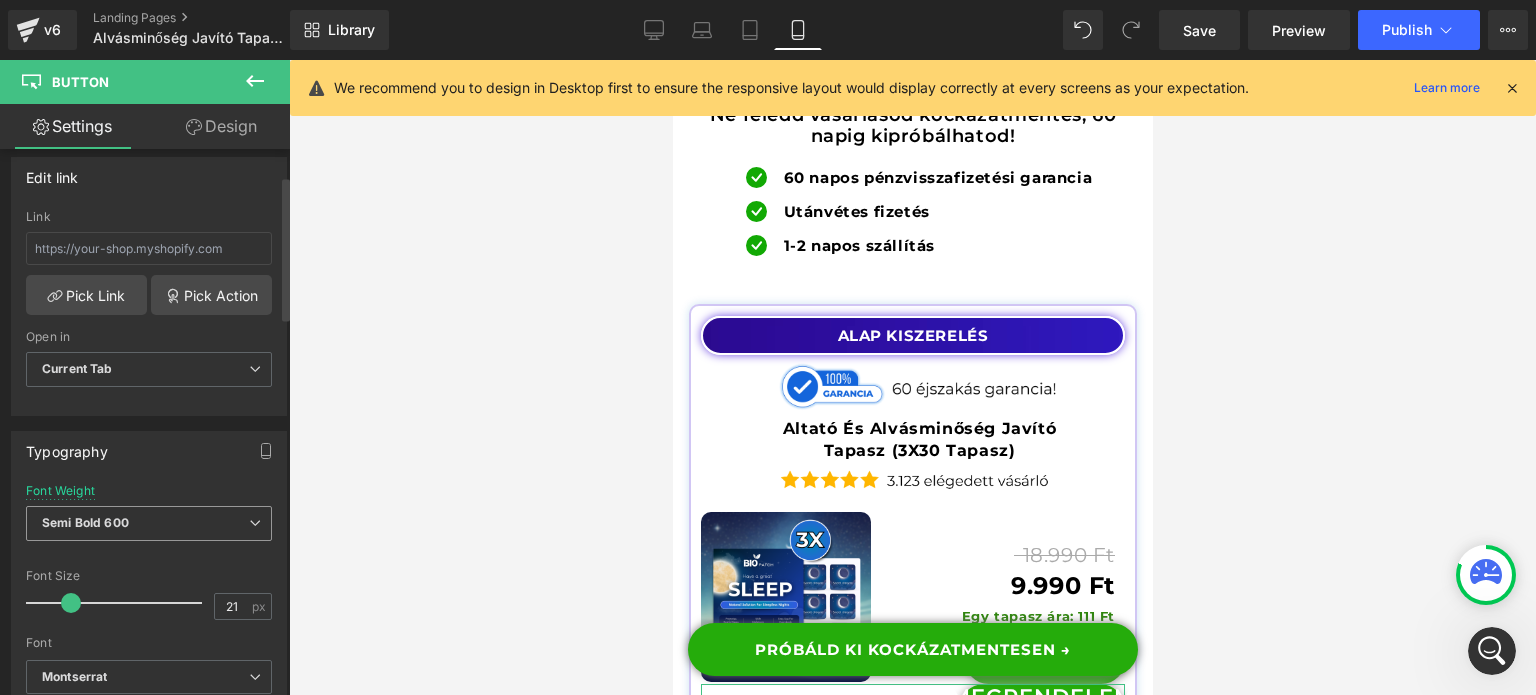 scroll, scrollTop: 400, scrollLeft: 0, axis: vertical 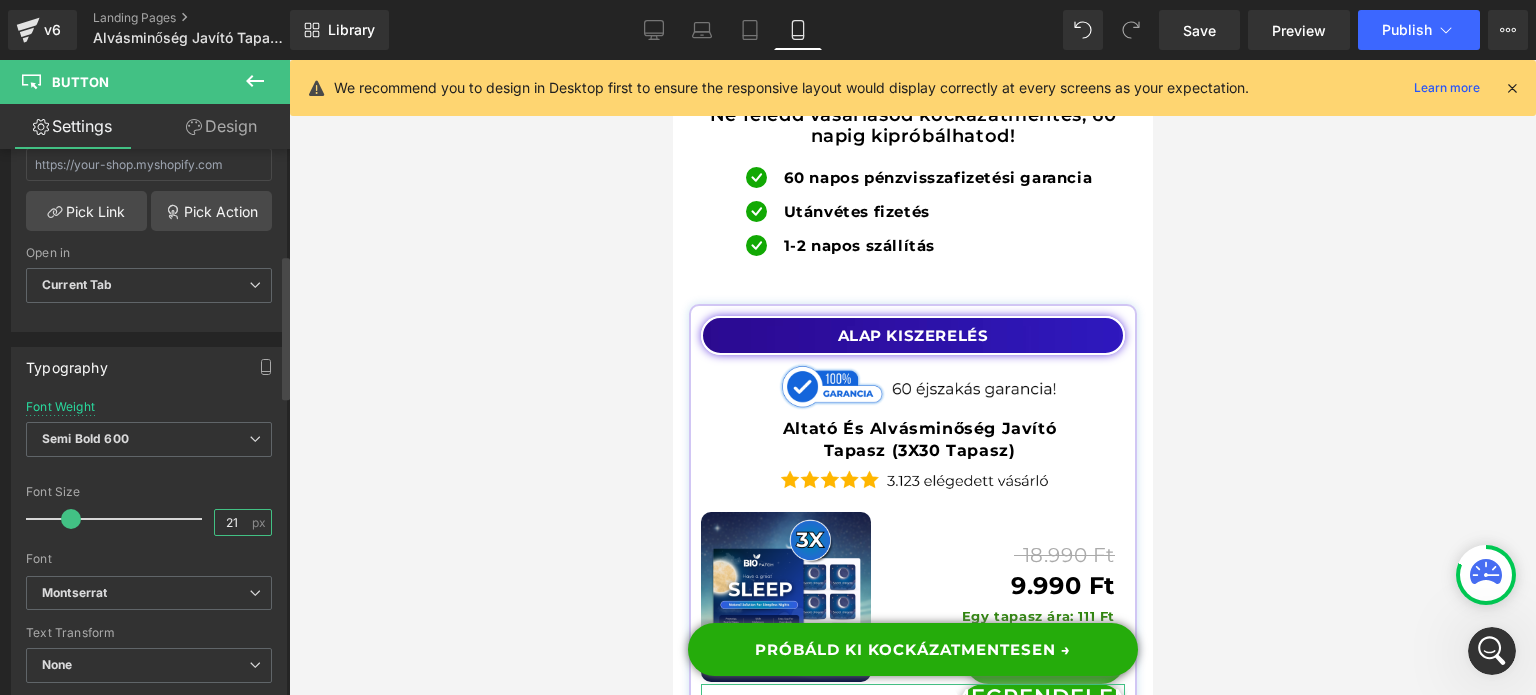 click on "21" at bounding box center [232, 522] 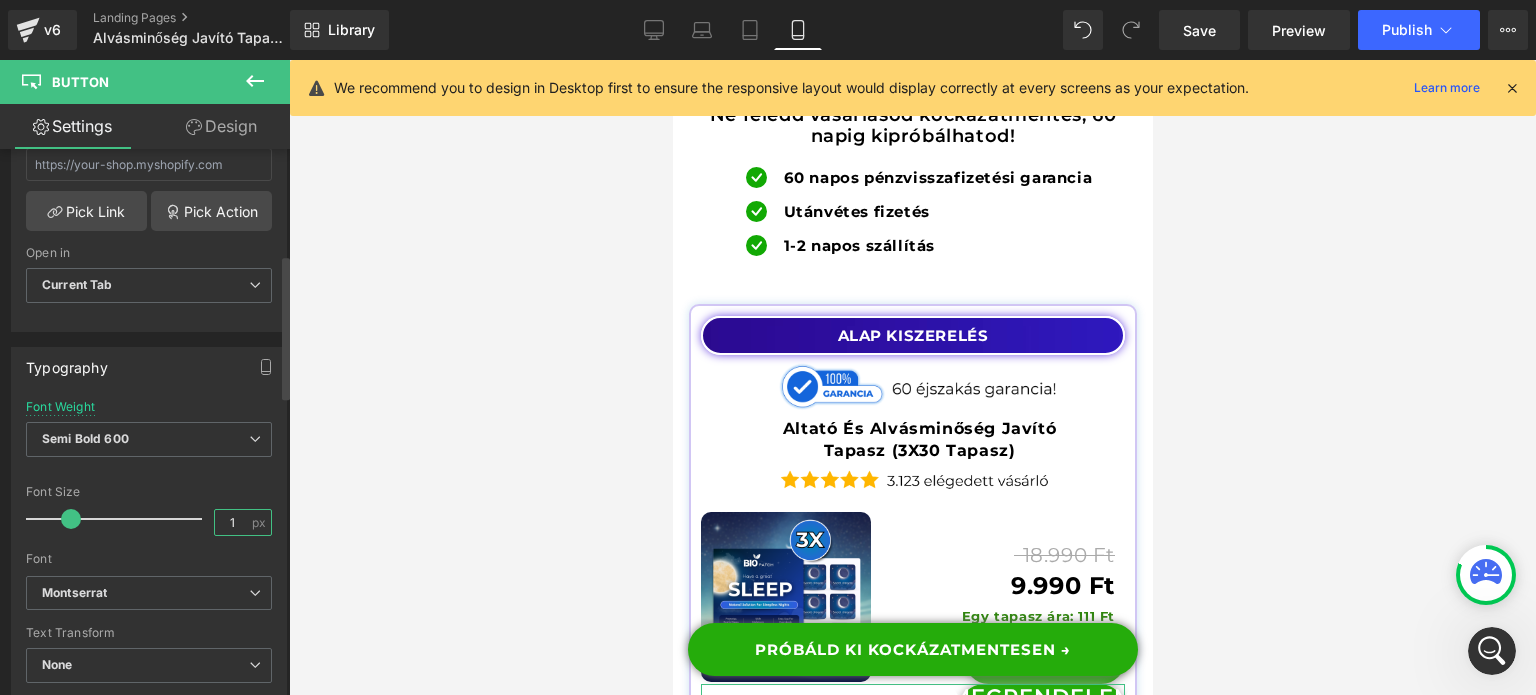 type on "15" 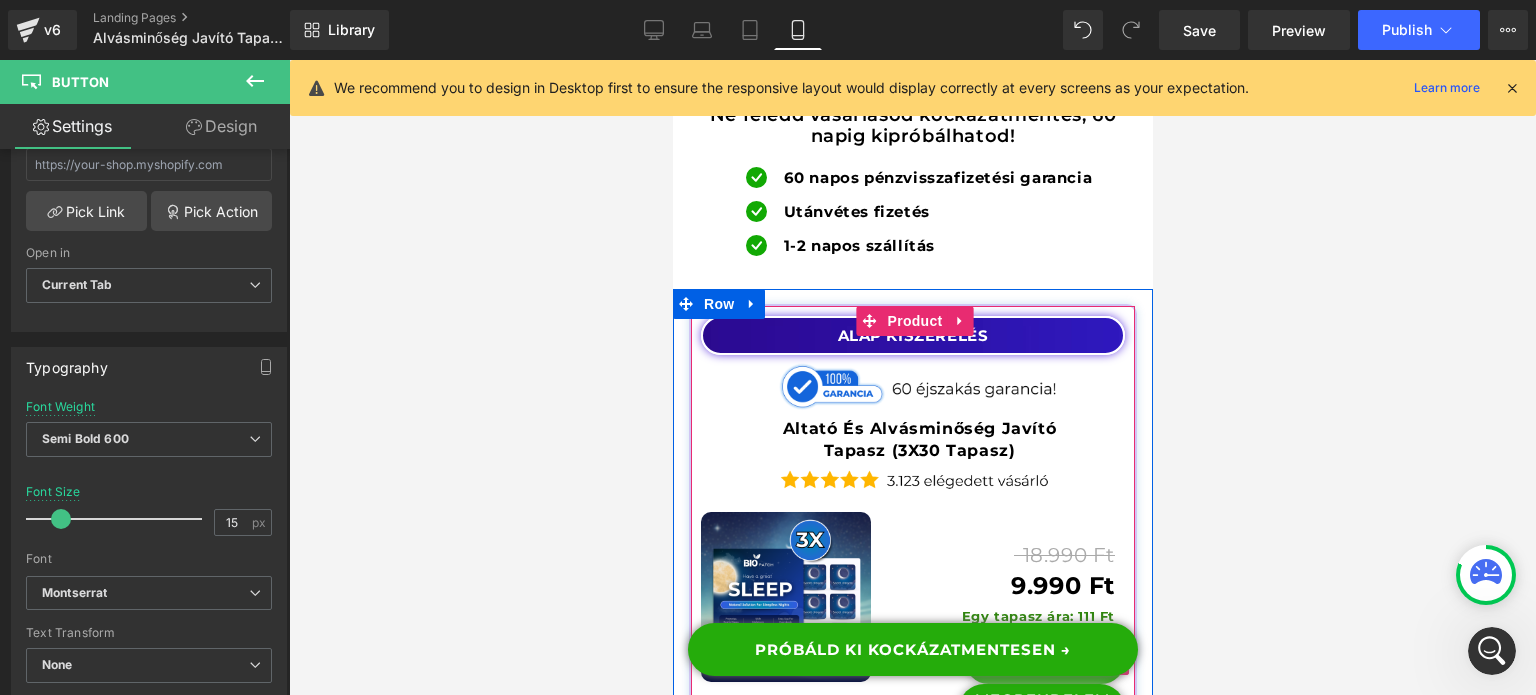 click on "(P) Cart Button" at bounding box center (1045, 660) 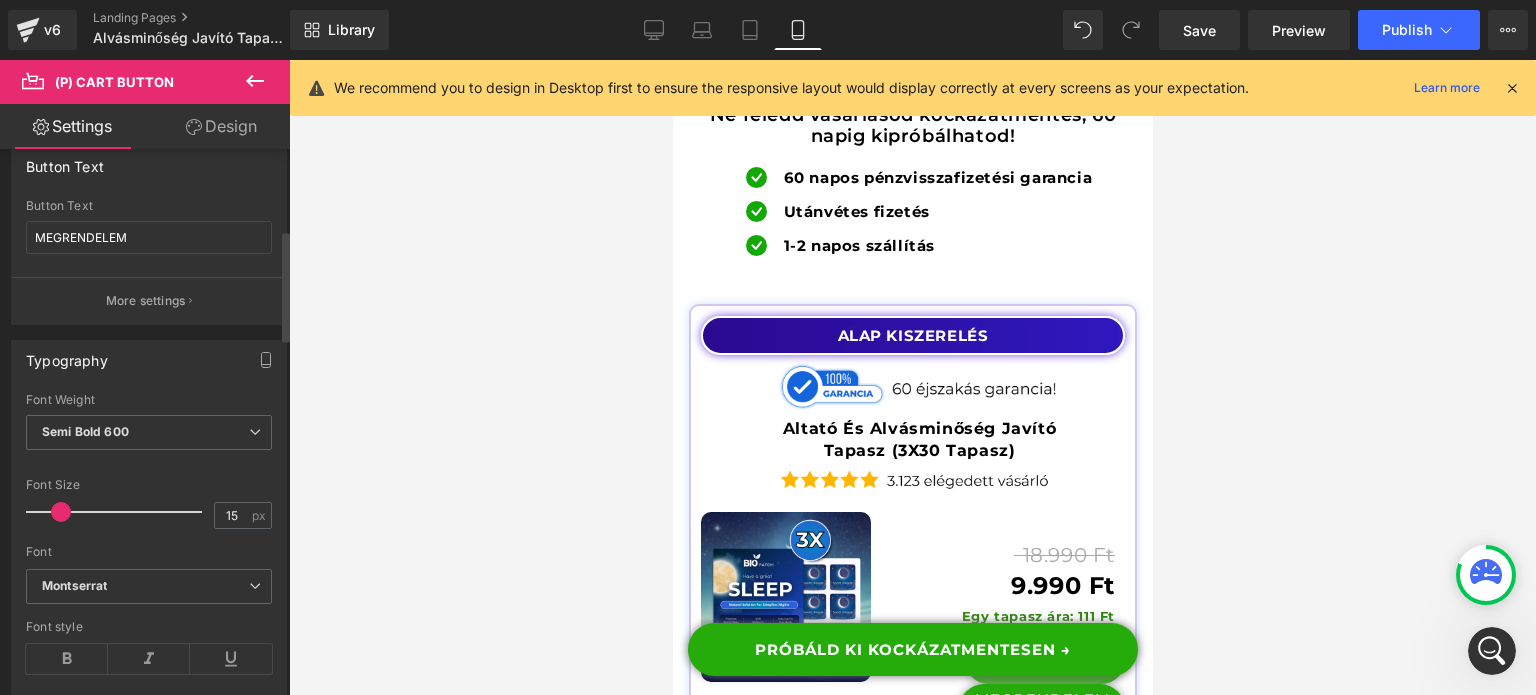 scroll, scrollTop: 400, scrollLeft: 0, axis: vertical 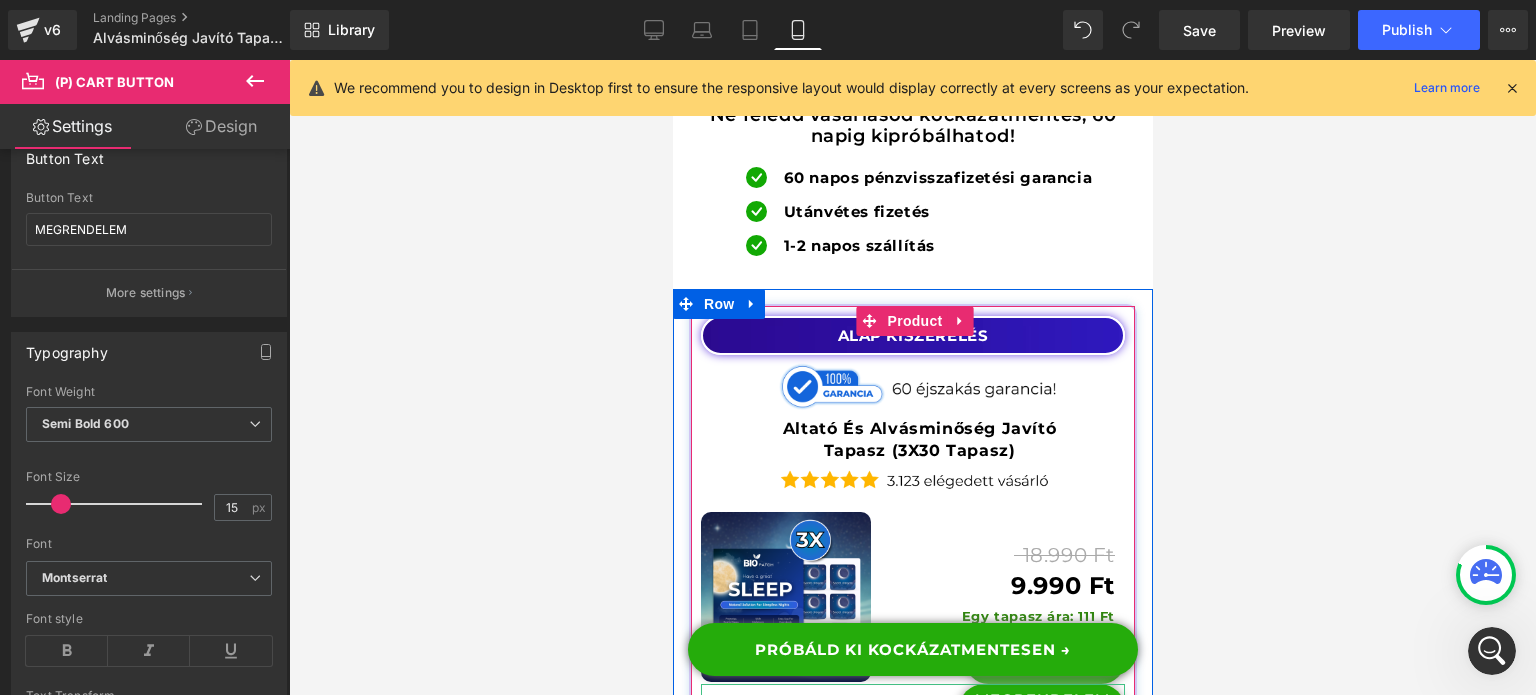 click on "Button" at bounding box center (1042, 710) 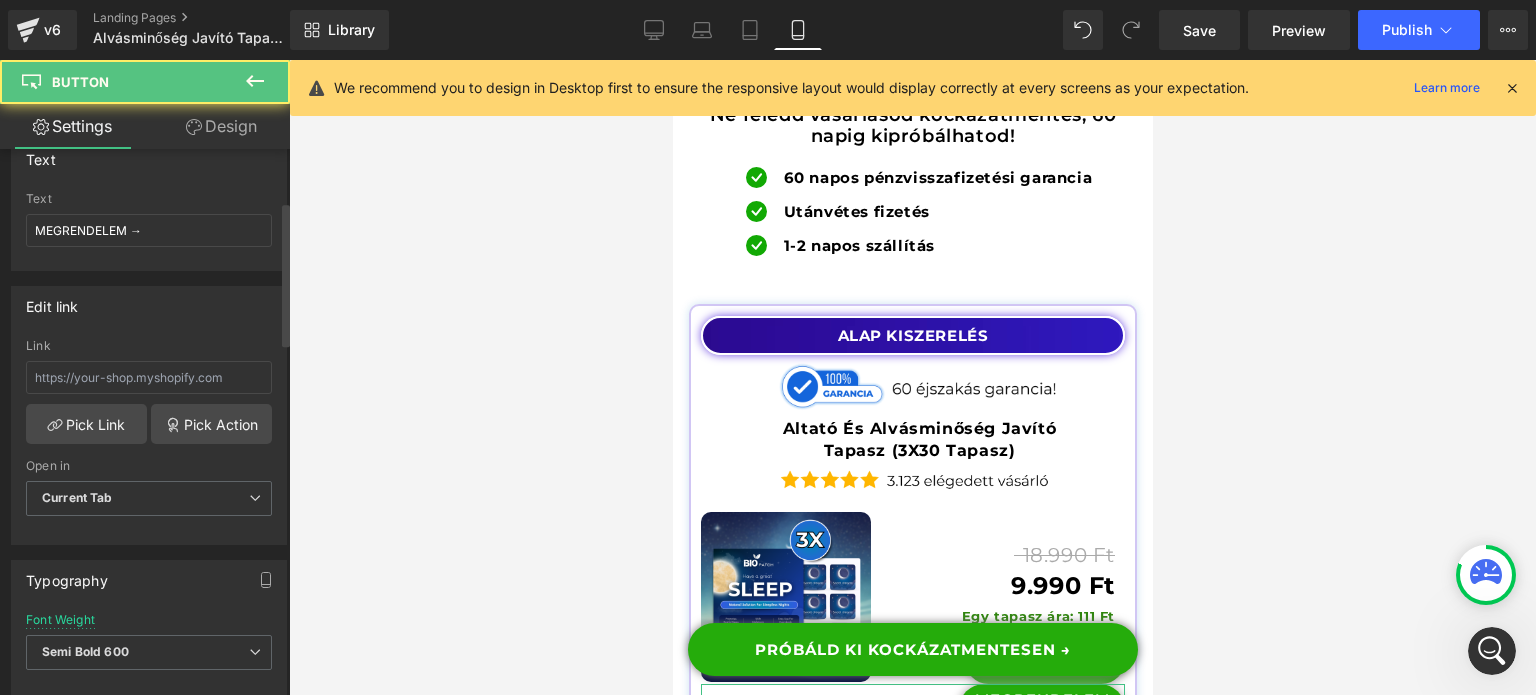 scroll, scrollTop: 200, scrollLeft: 0, axis: vertical 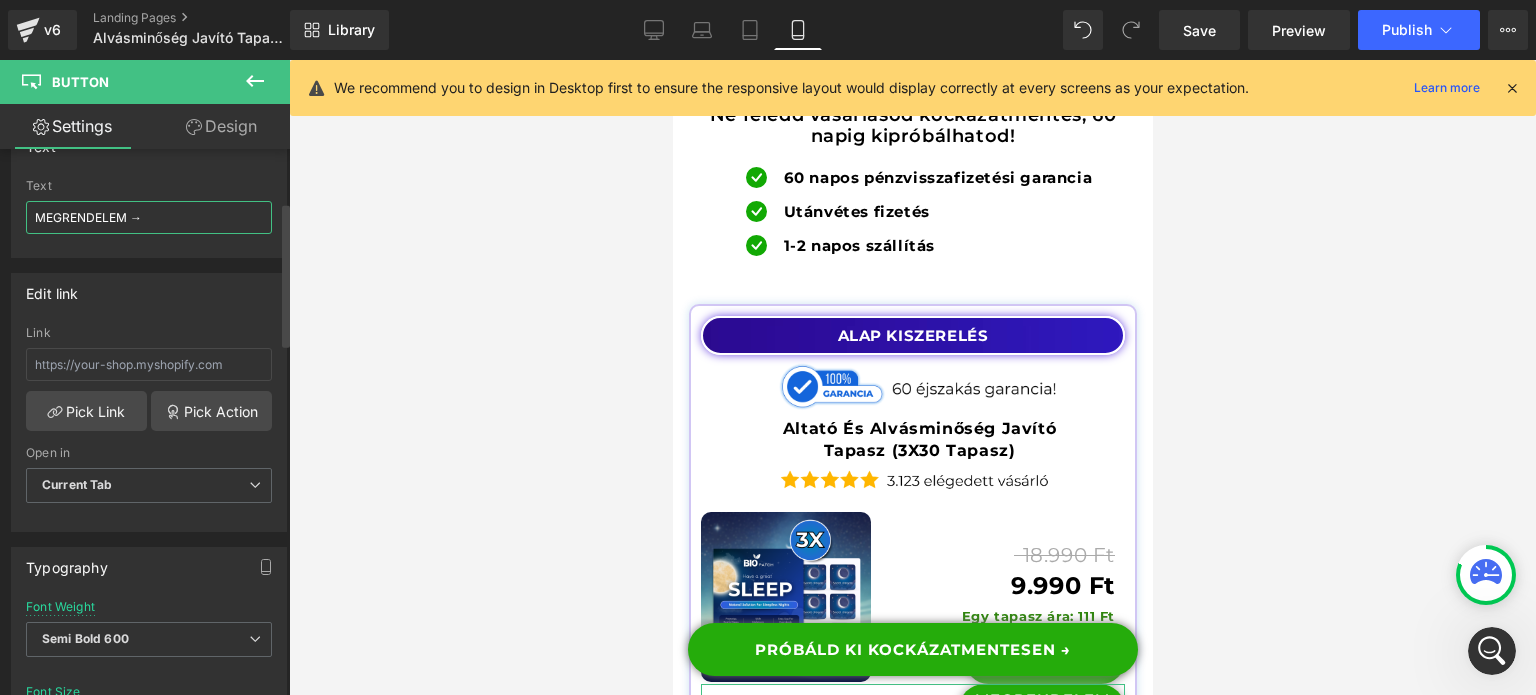 click on "MEGRENDELEM →" at bounding box center (149, 217) 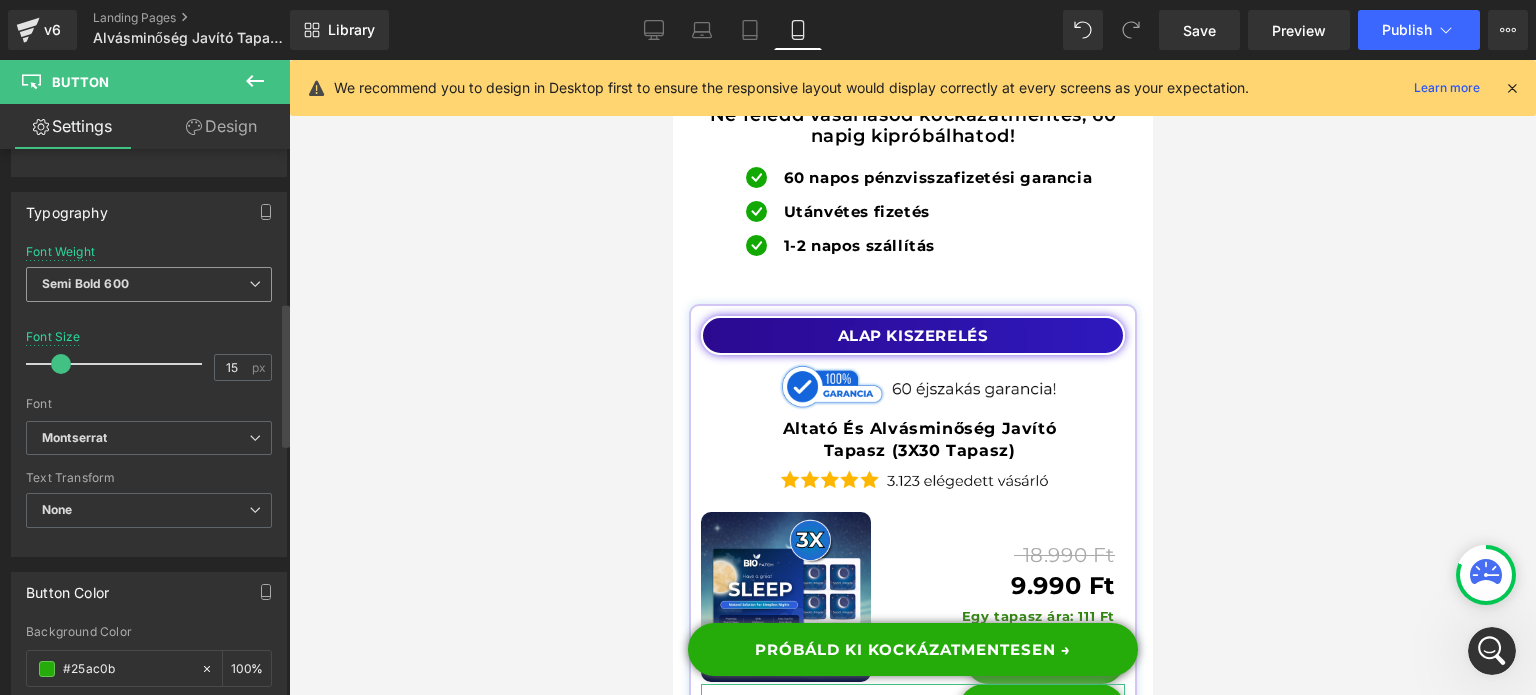 scroll, scrollTop: 600, scrollLeft: 0, axis: vertical 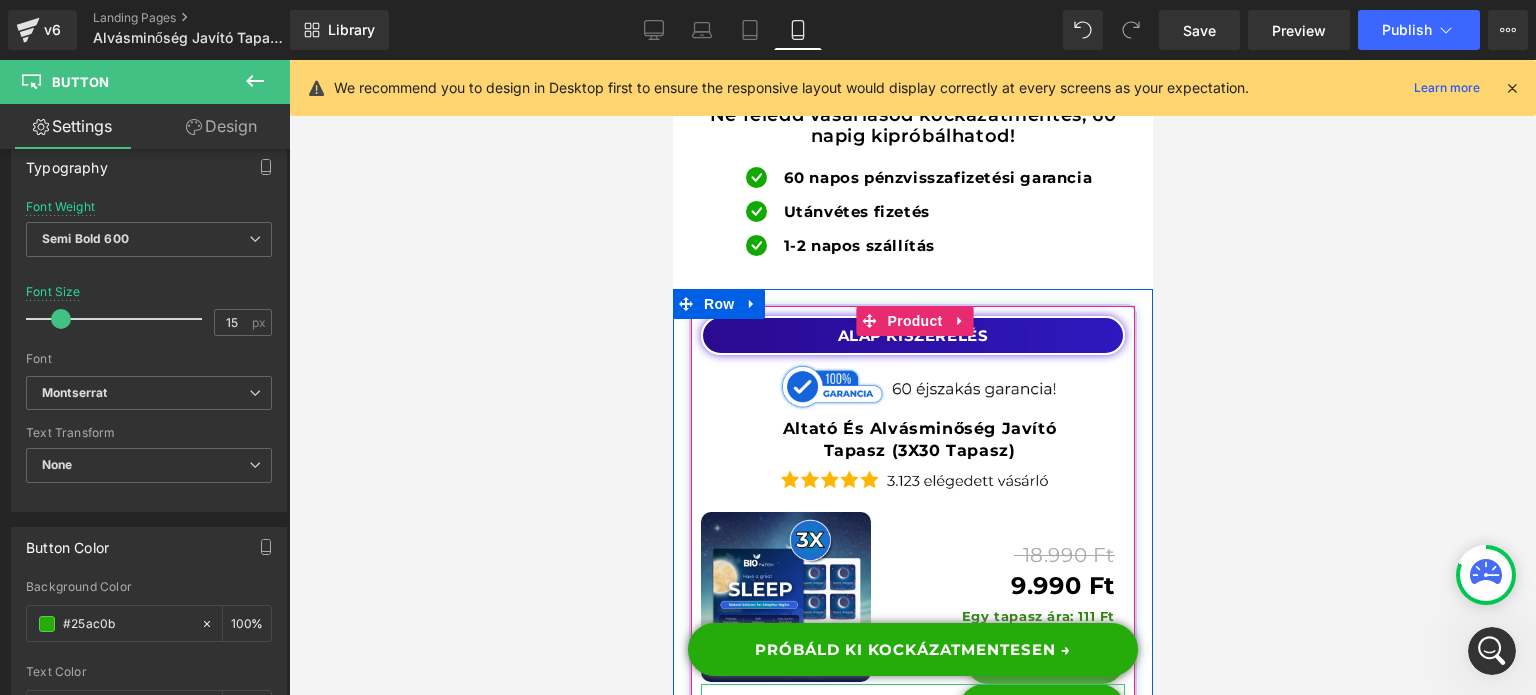 click on "Button" at bounding box center (1042, 709) 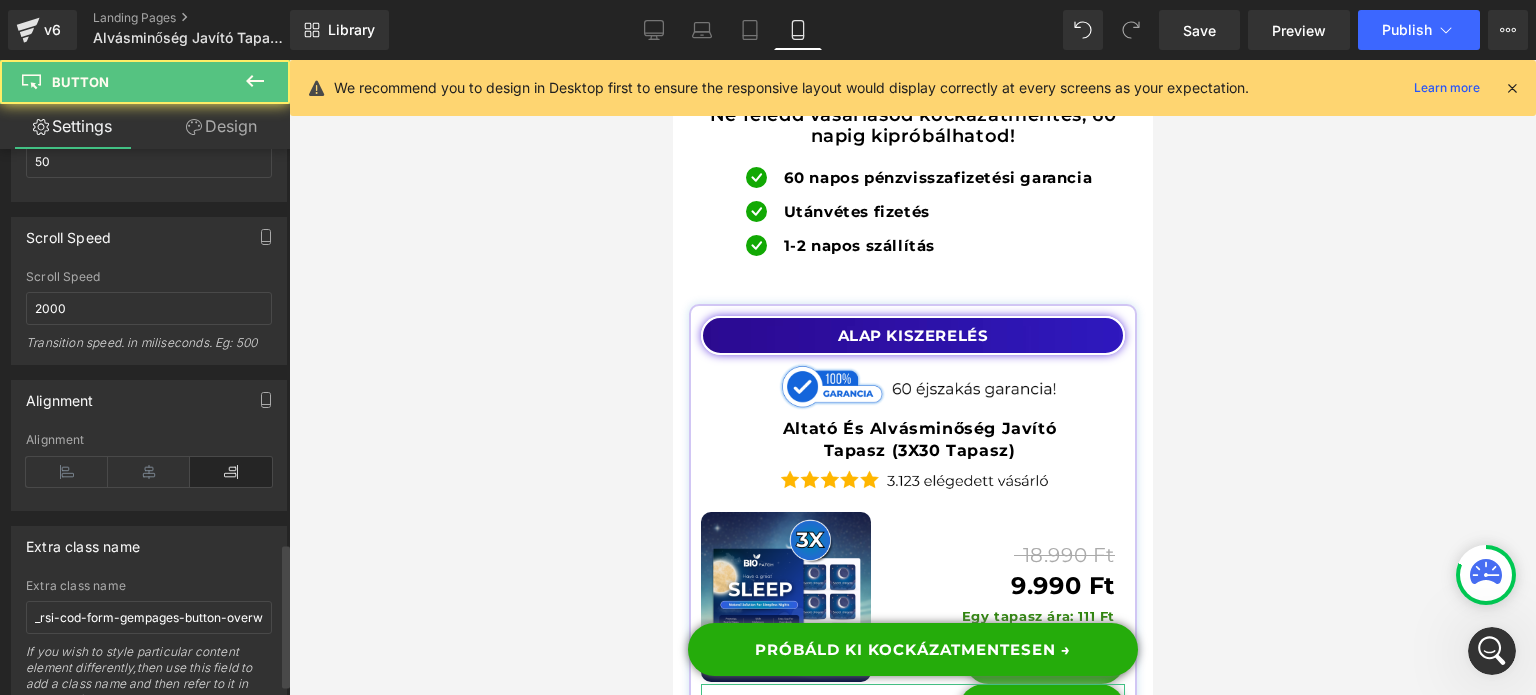 scroll, scrollTop: 1537, scrollLeft: 0, axis: vertical 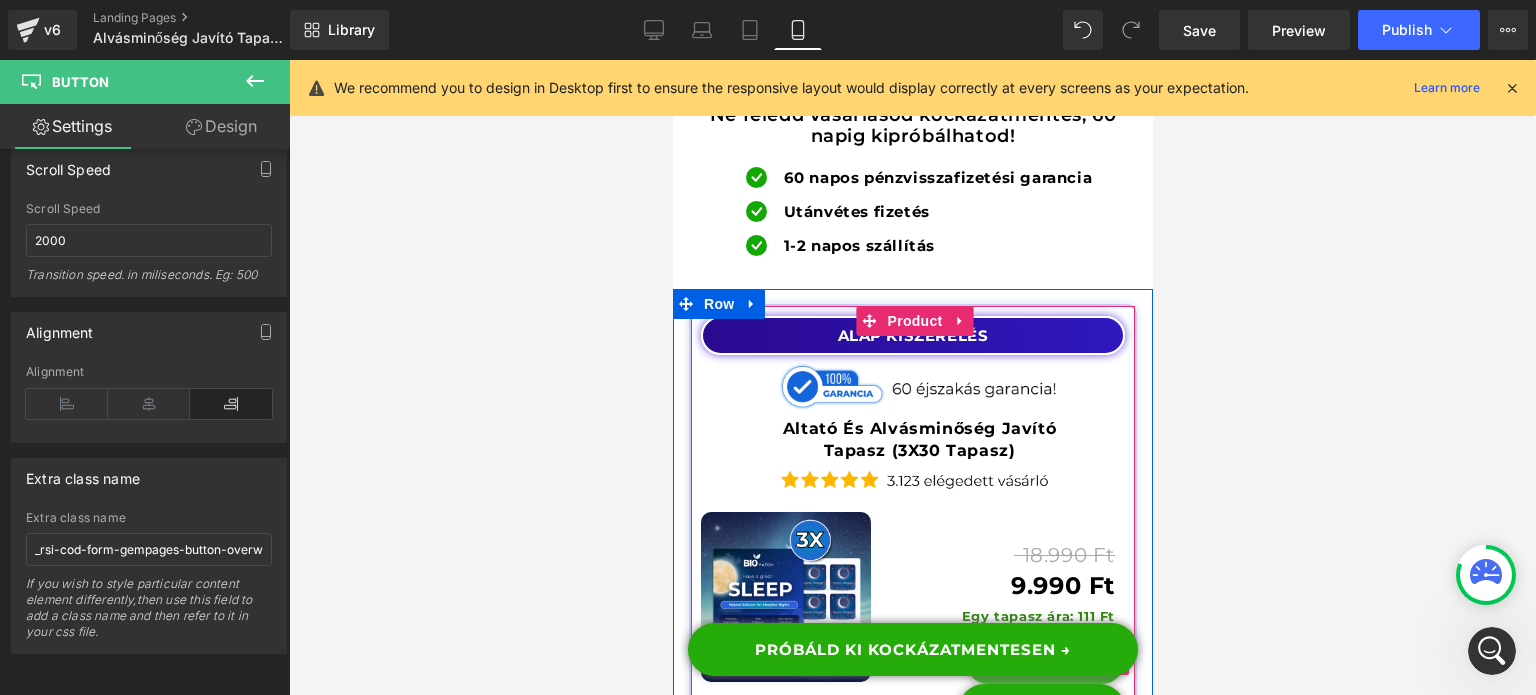 type on "MEGRENDELEM" 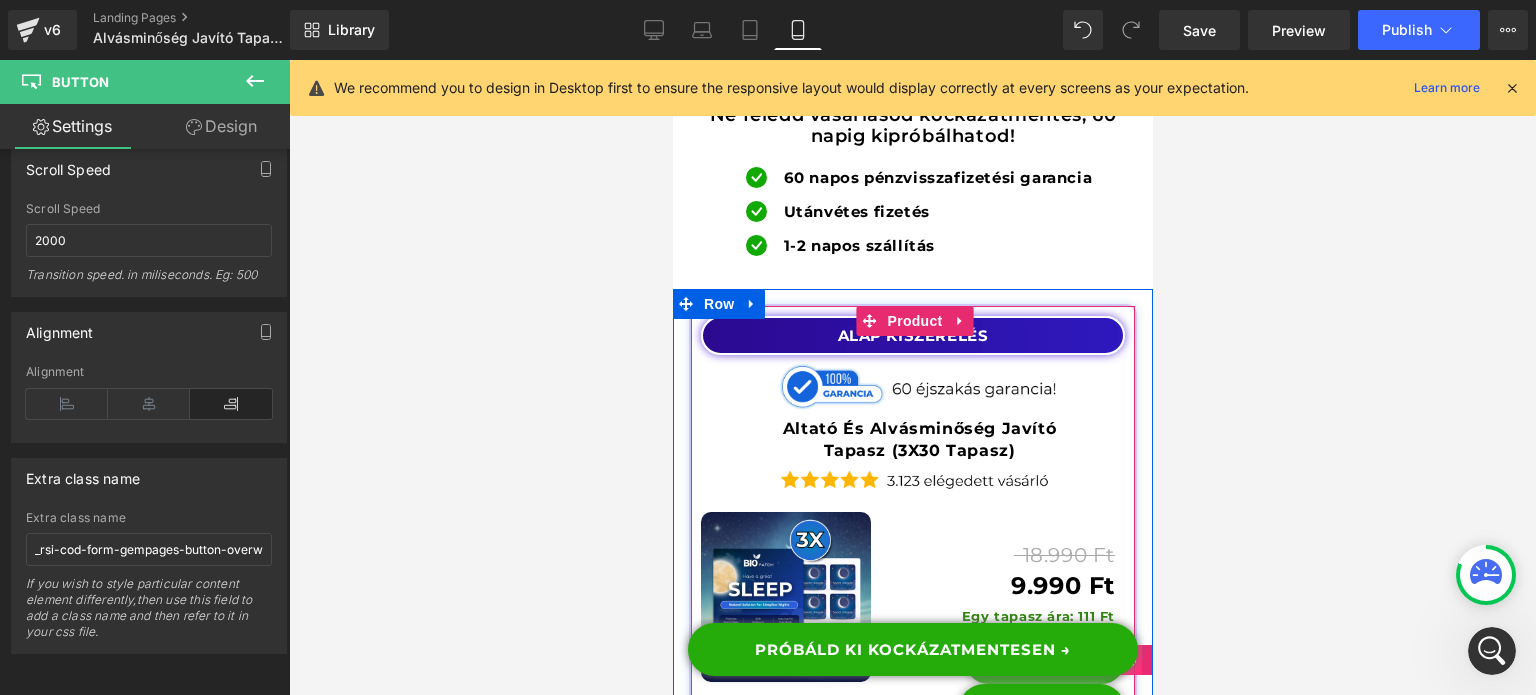 click 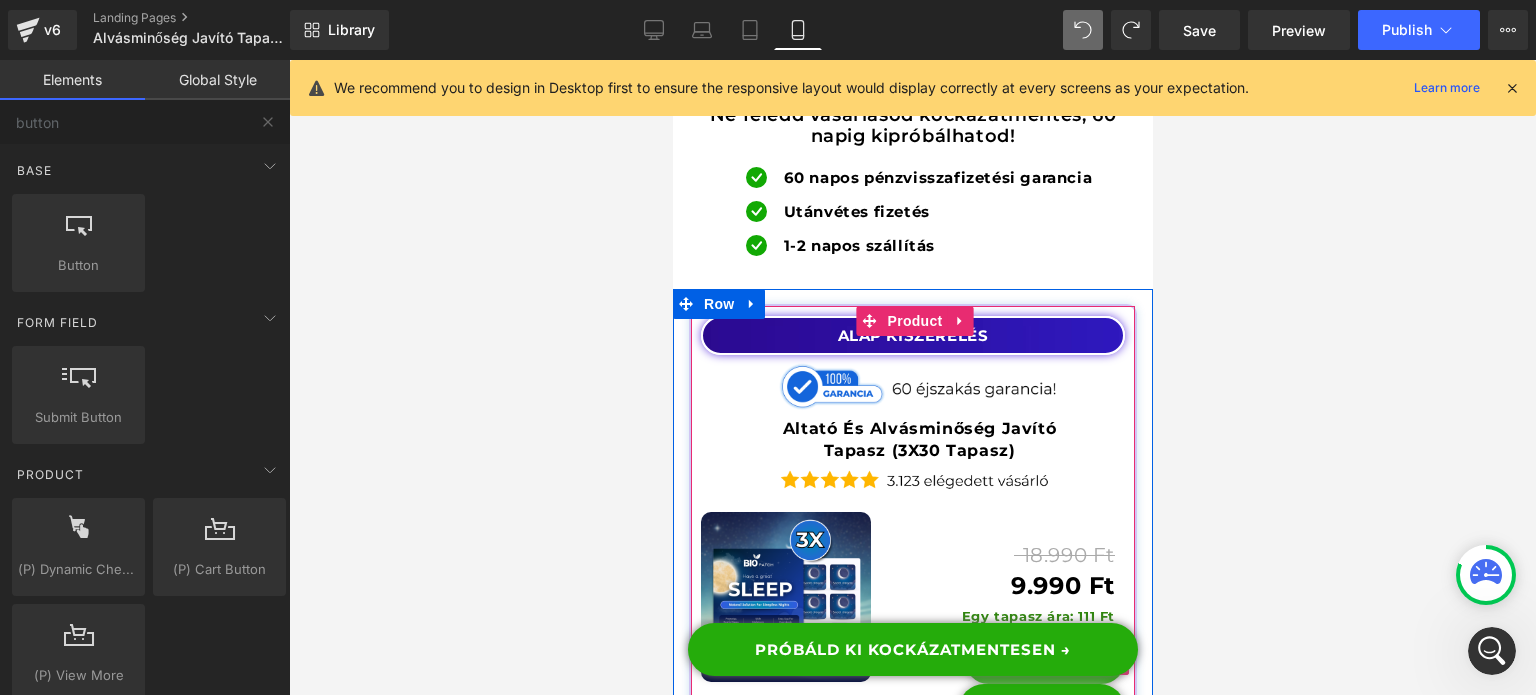 drag, startPoint x: 1029, startPoint y: 433, endPoint x: 1040, endPoint y: 390, distance: 44.38468 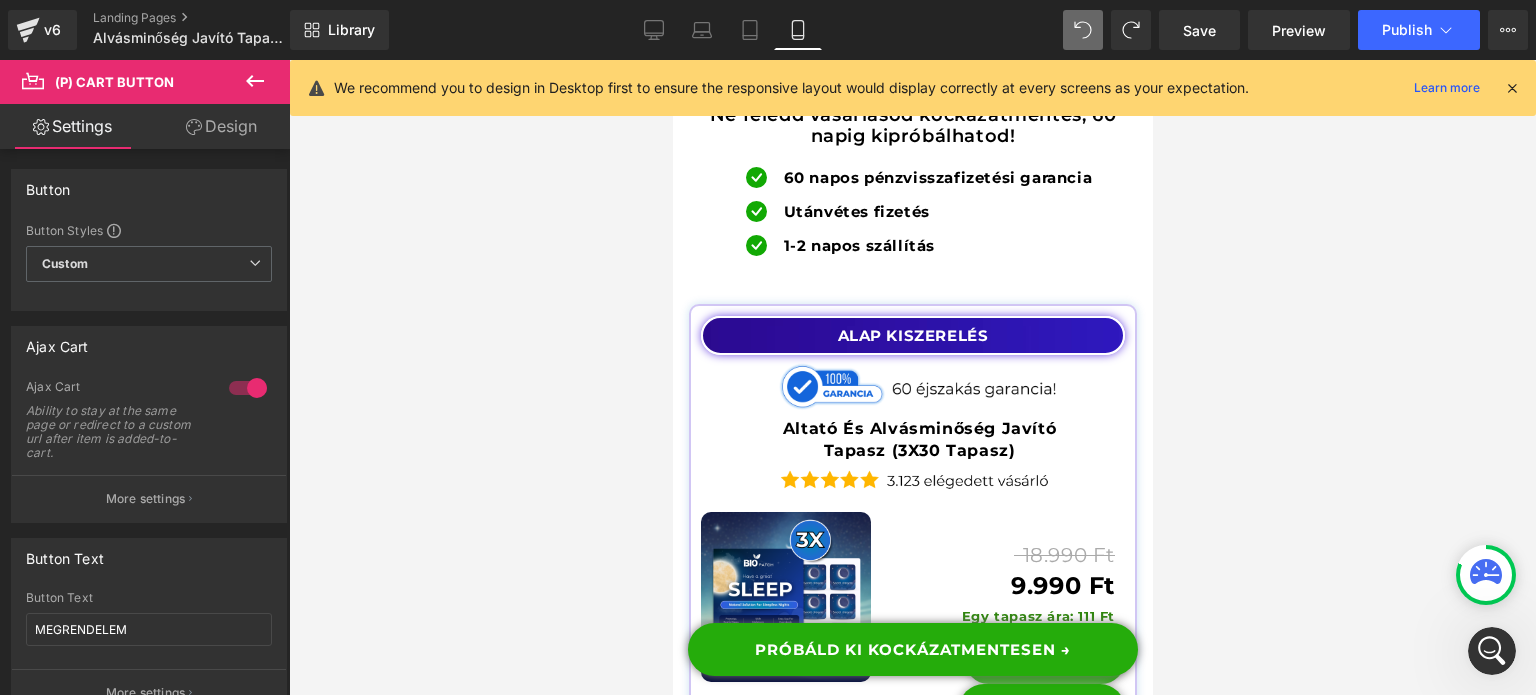 click on "Design" at bounding box center (221, 126) 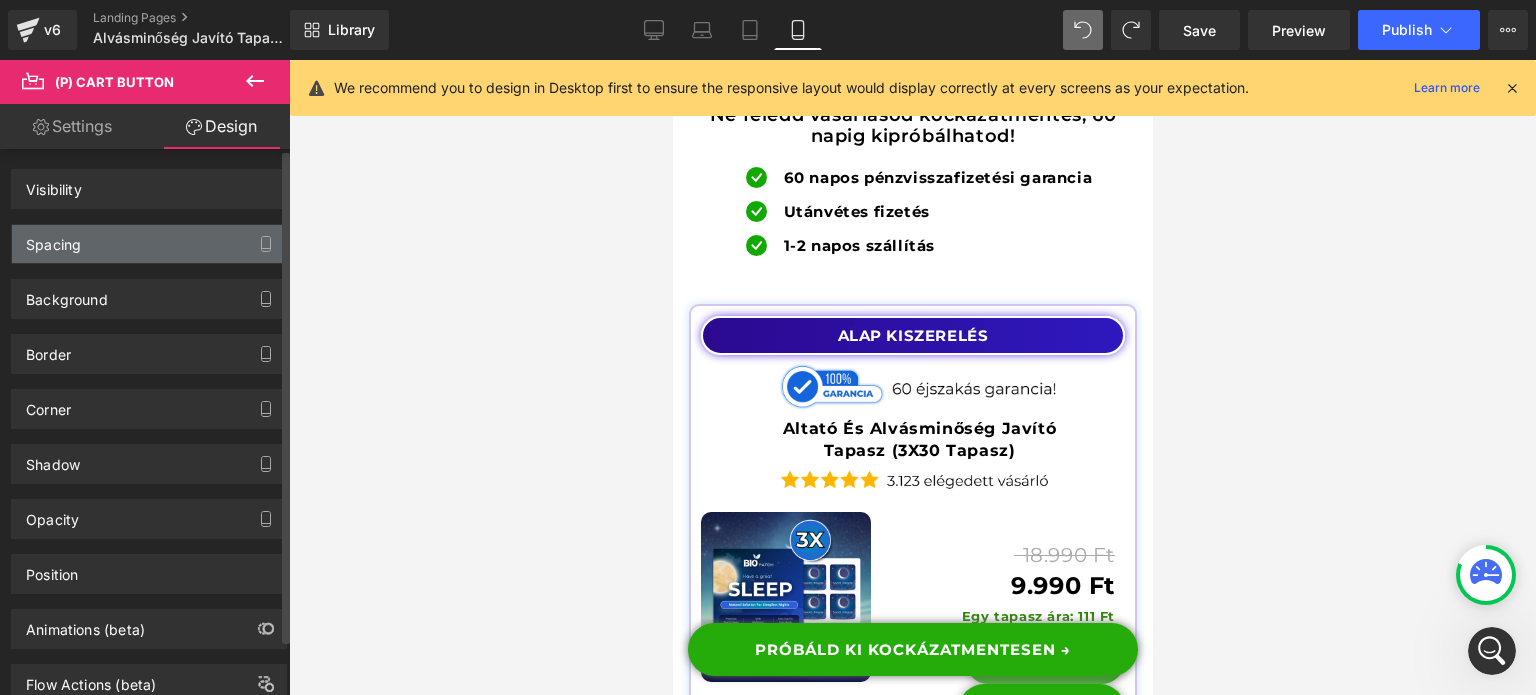 click on "Spacing" at bounding box center (149, 244) 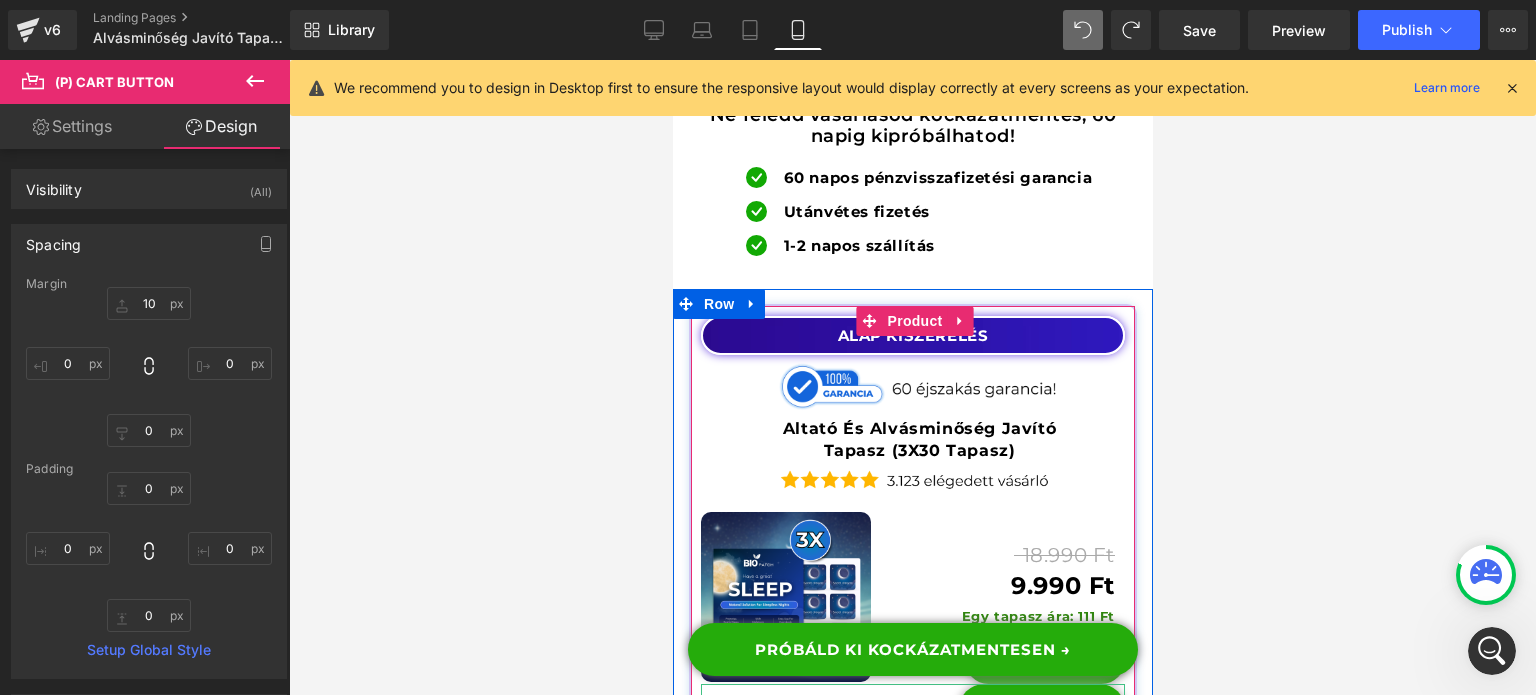 click on "Button" at bounding box center (1042, 710) 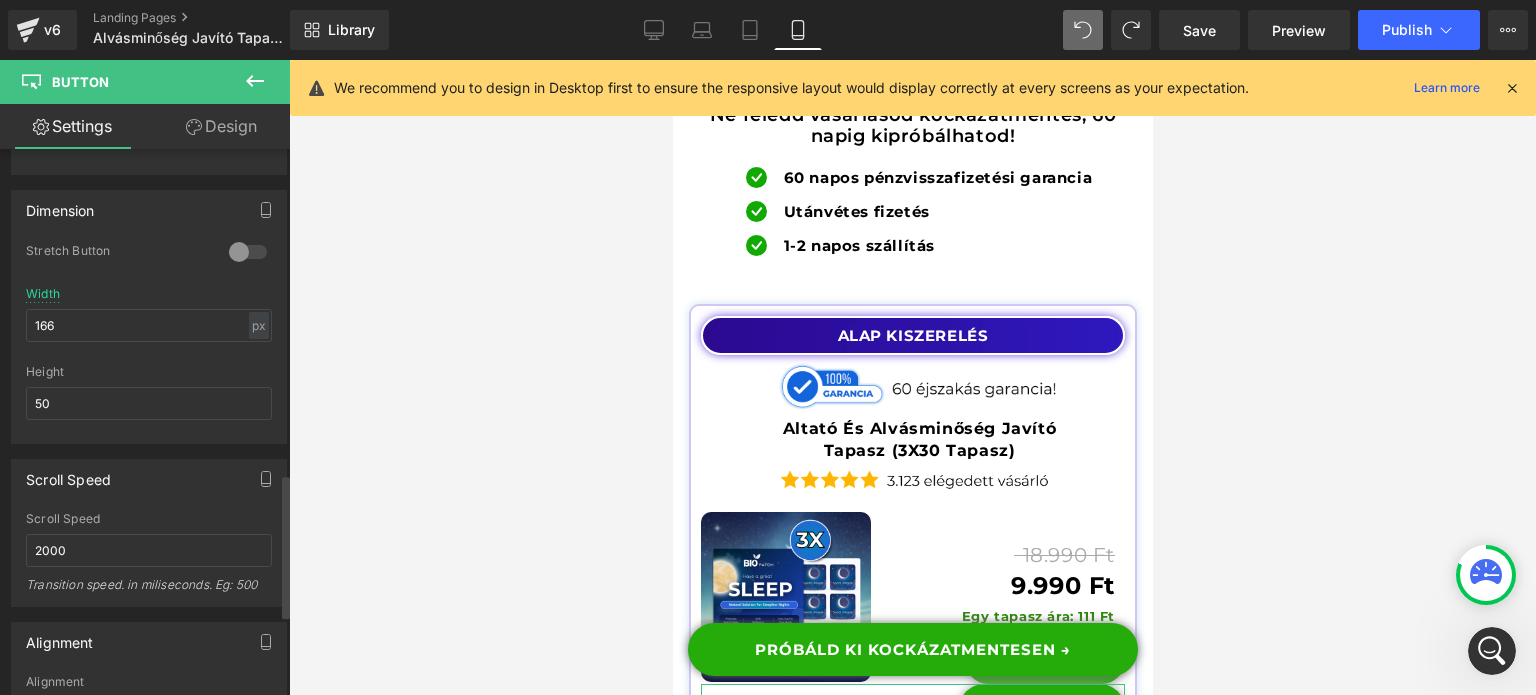 scroll, scrollTop: 1200, scrollLeft: 0, axis: vertical 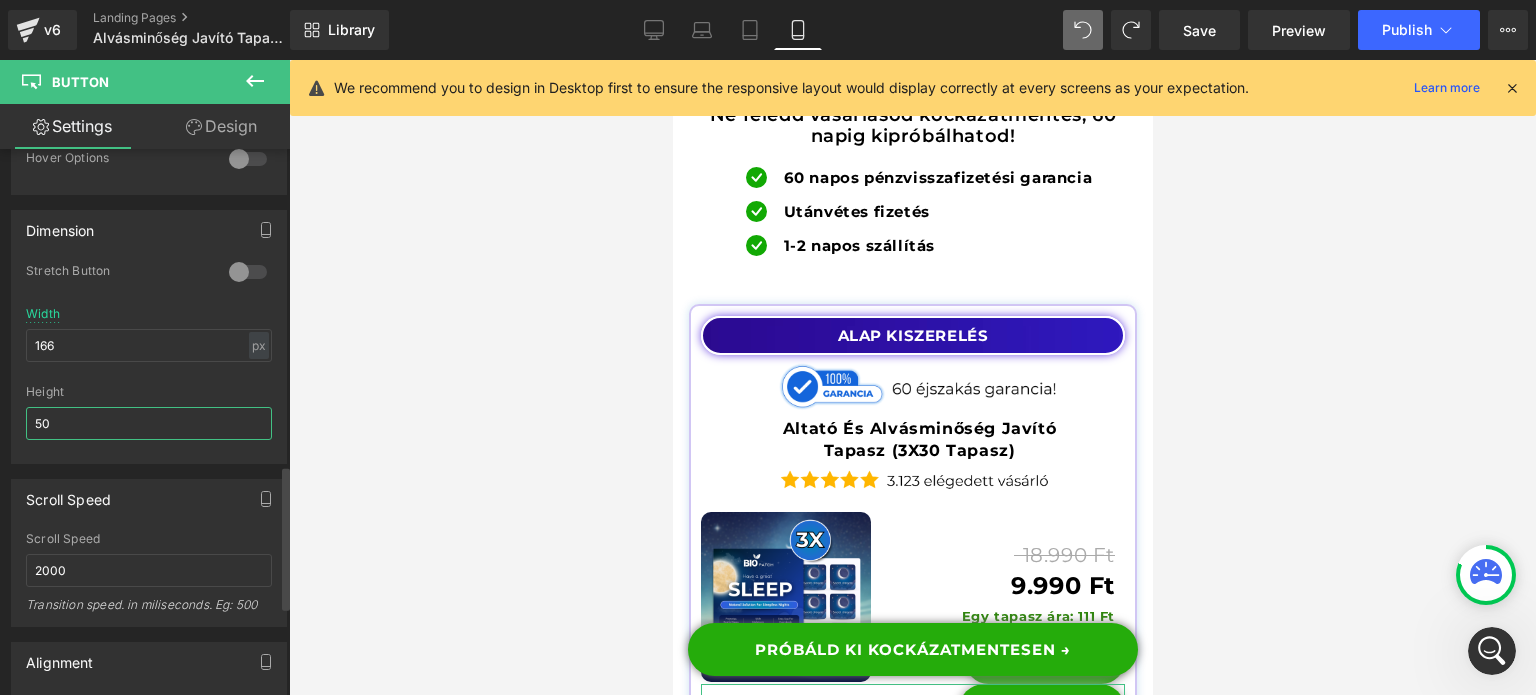 click on "50" at bounding box center (149, 423) 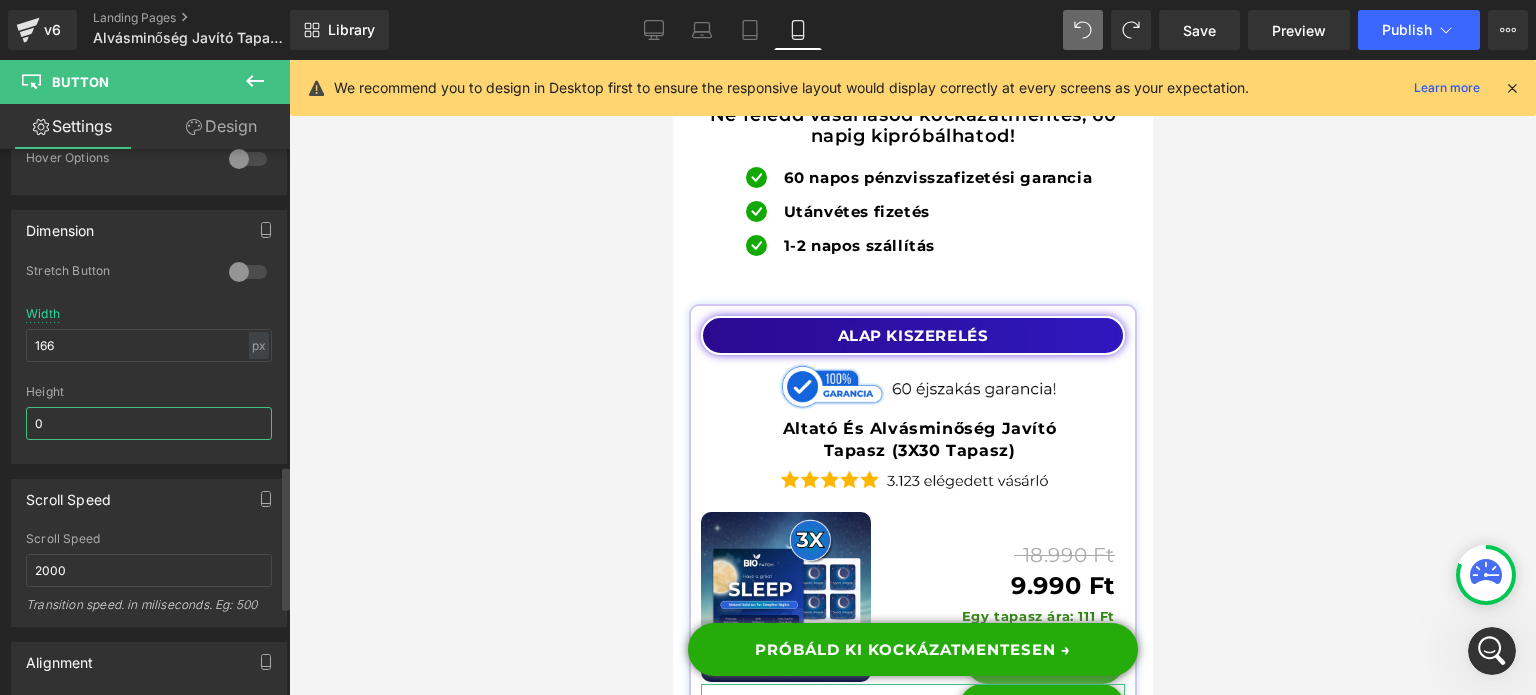 type on "0" 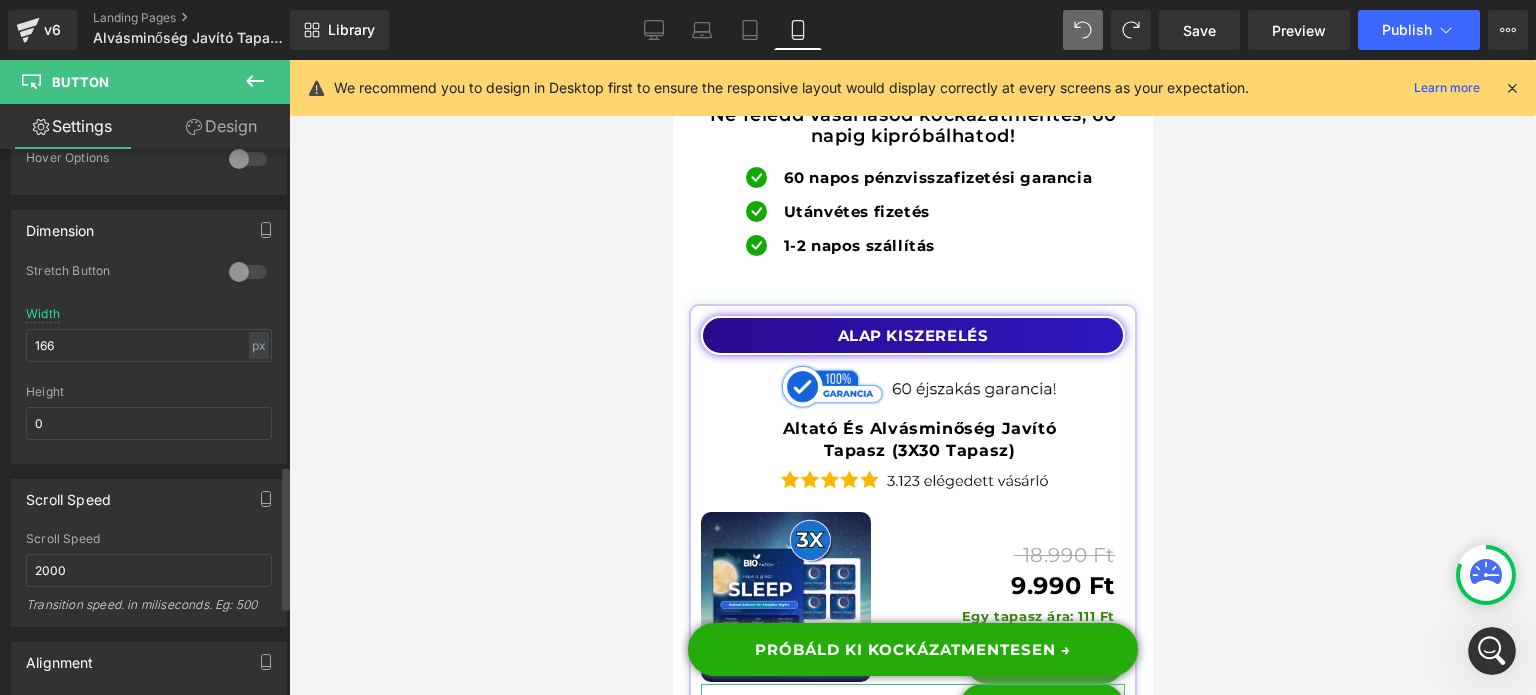 click at bounding box center [149, 378] 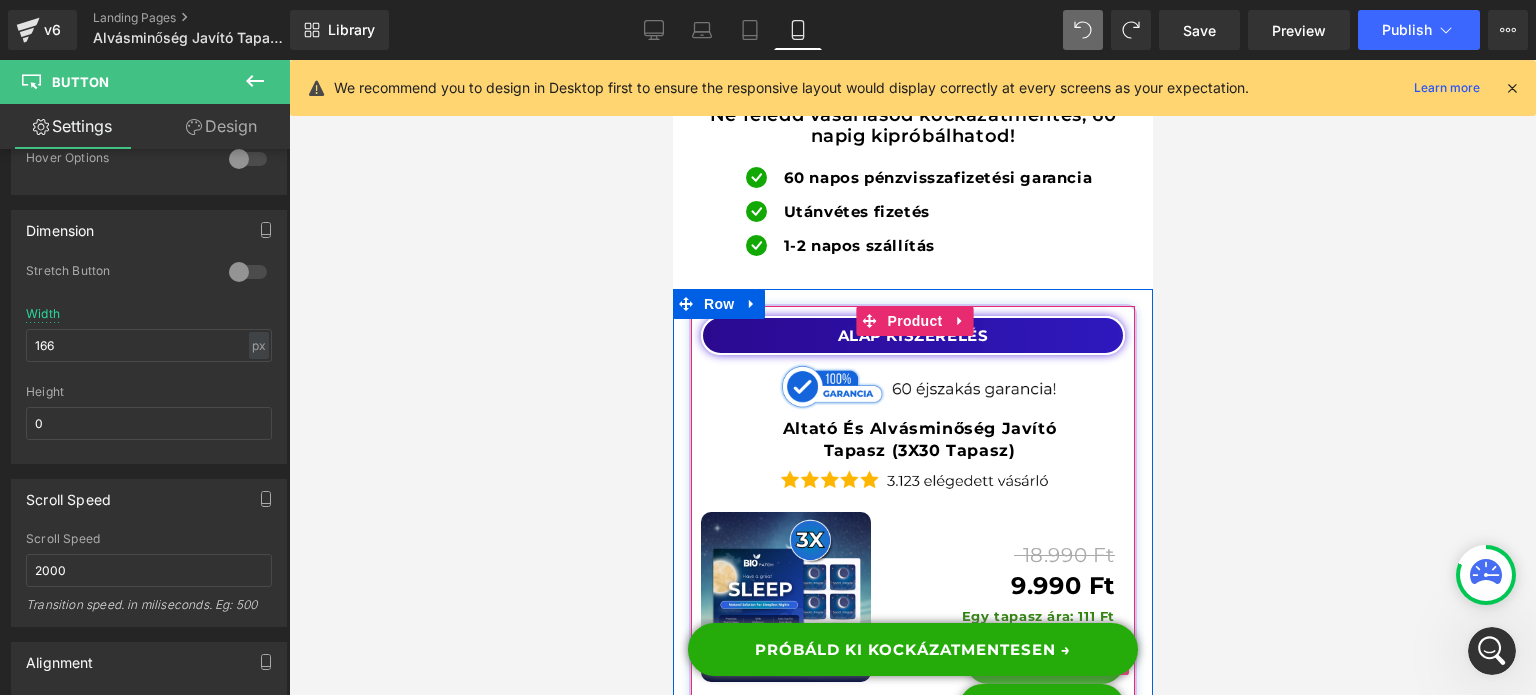 click 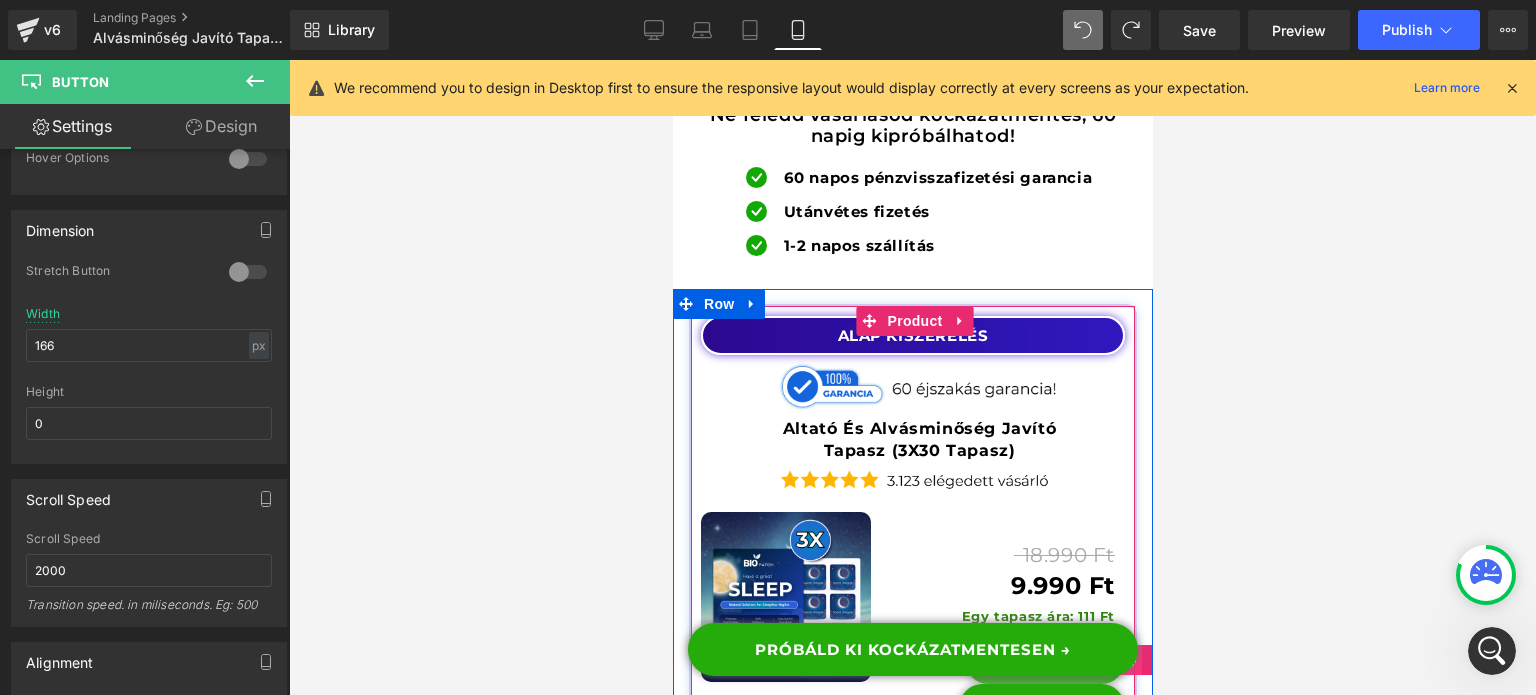 click at bounding box center (1128, 660) 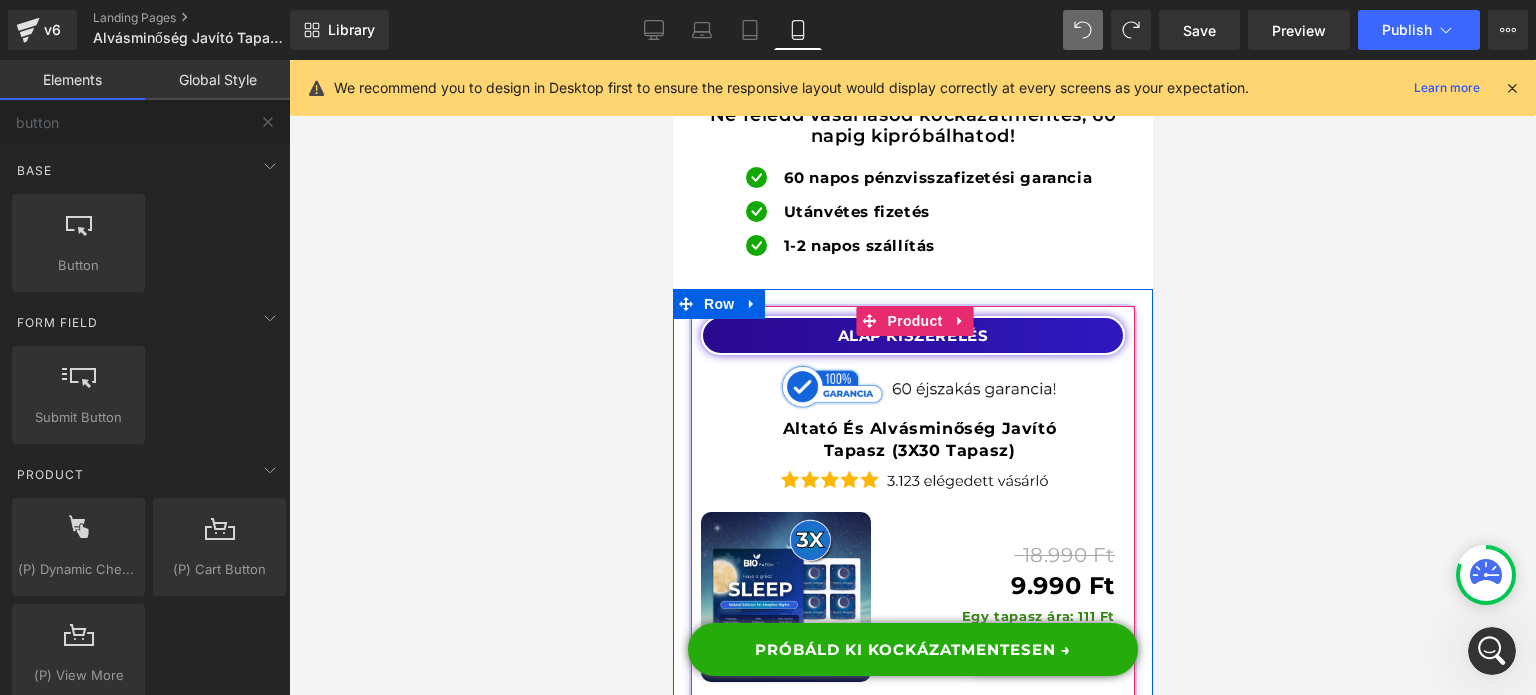 click on "Button" at bounding box center (1042, 650) 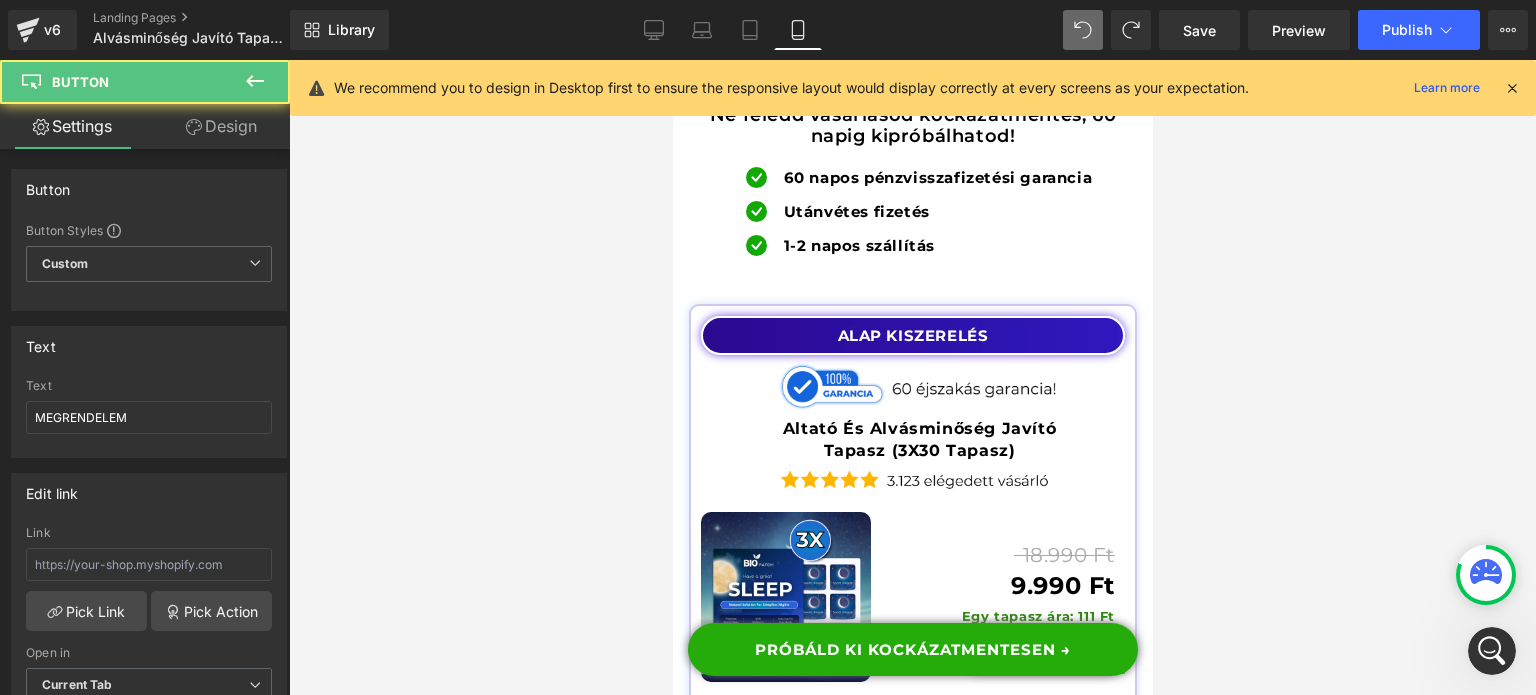 click on "Design" at bounding box center [221, 126] 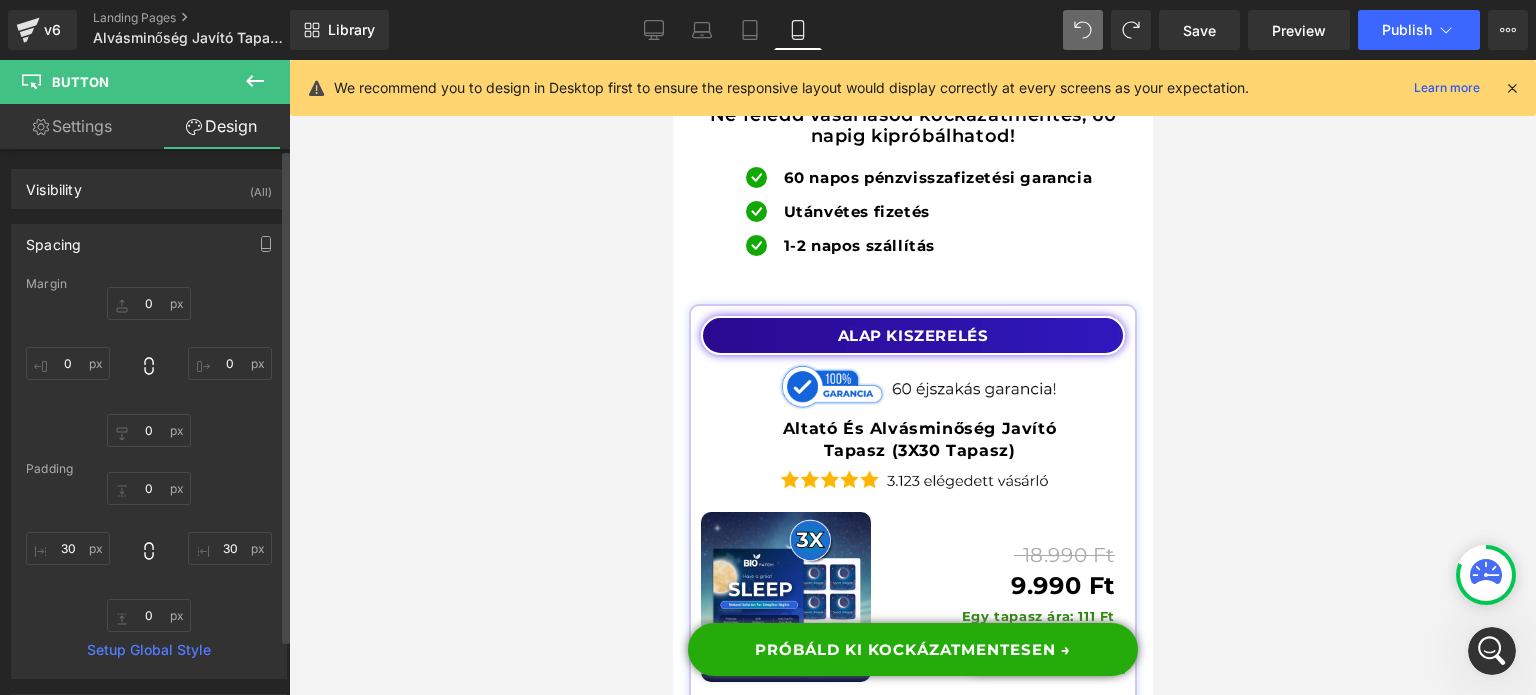 click on "Margin" at bounding box center (149, 284) 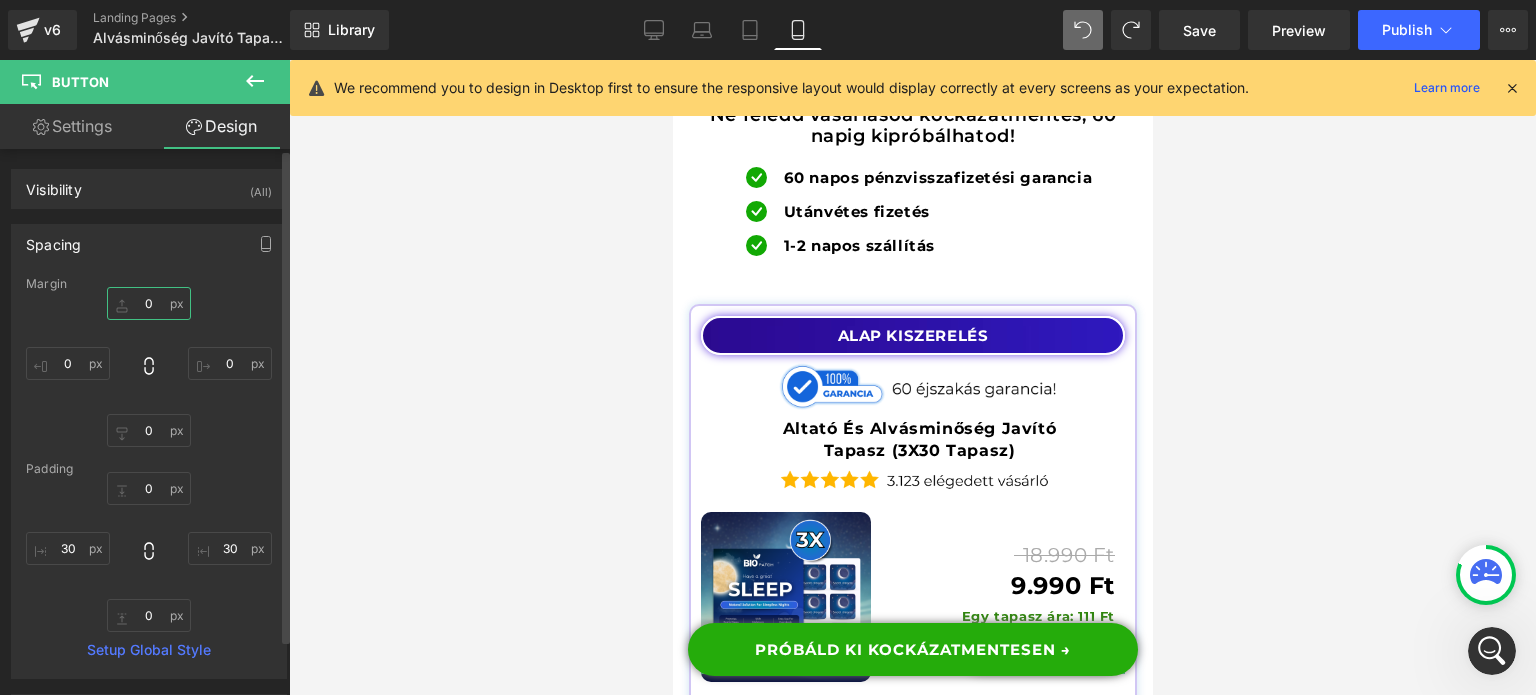 click at bounding box center (149, 303) 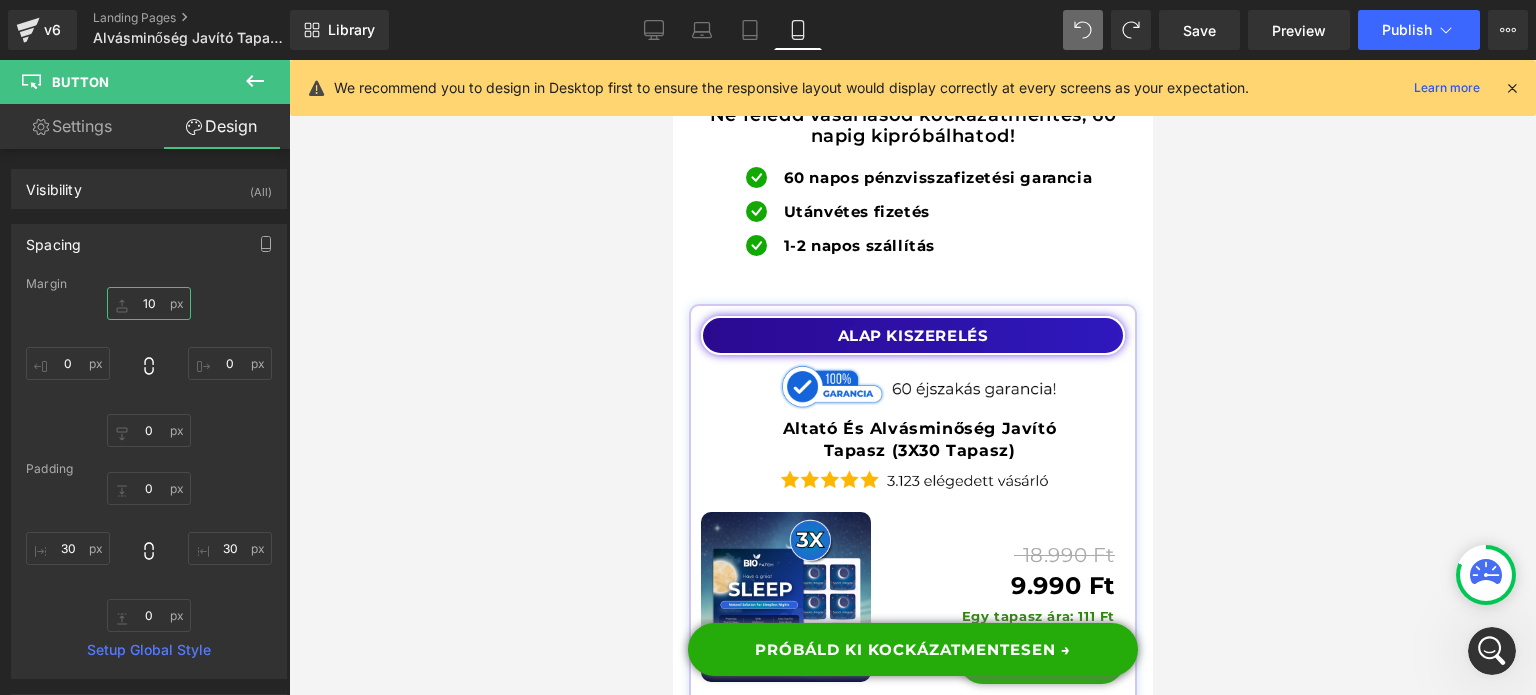 type on "10" 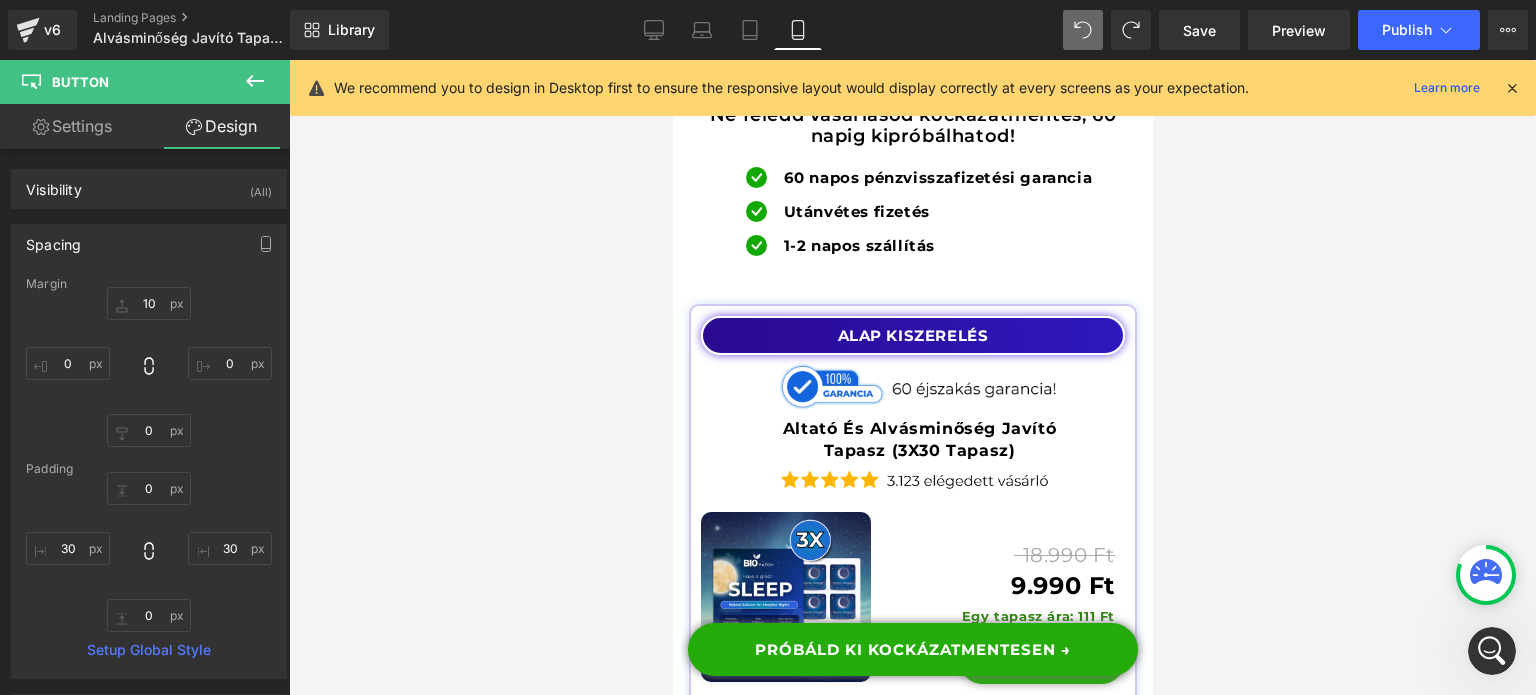 click at bounding box center [912, 377] 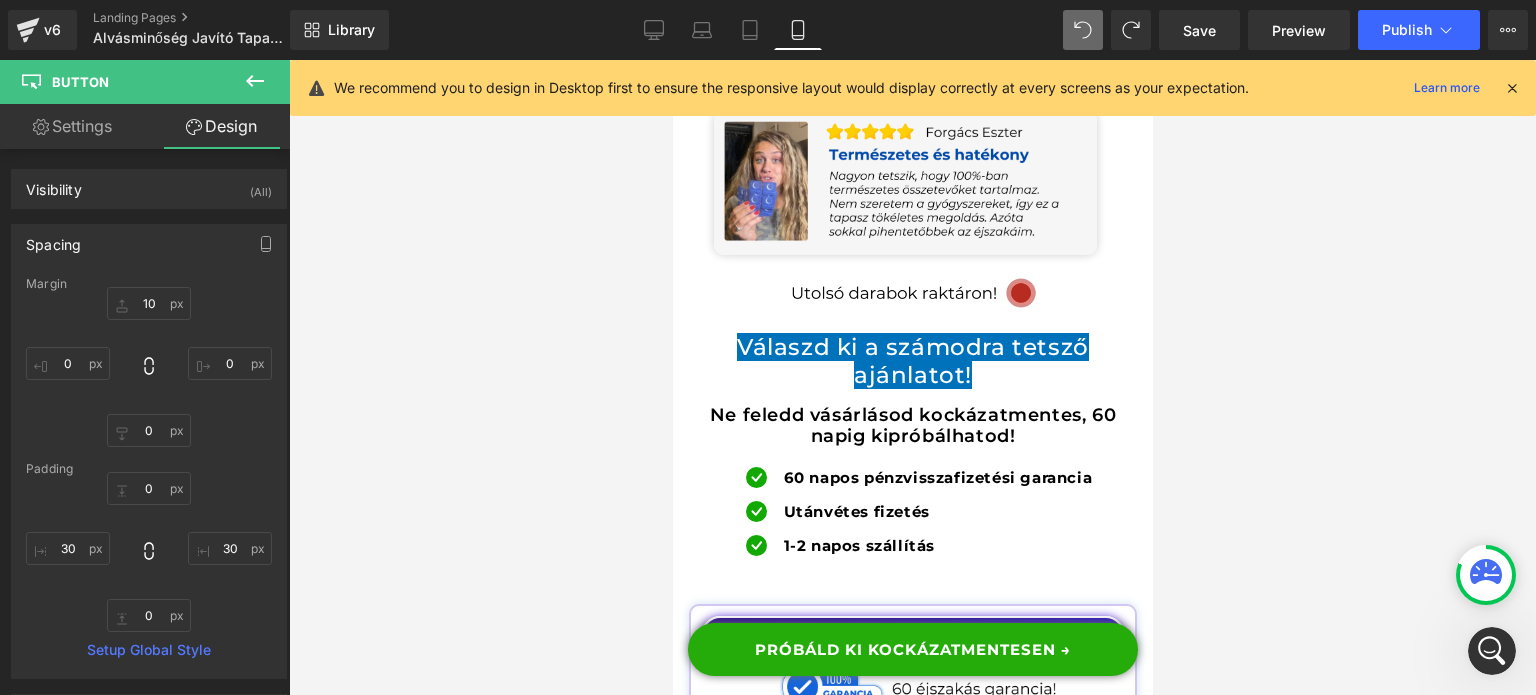 scroll, scrollTop: 22406, scrollLeft: 0, axis: vertical 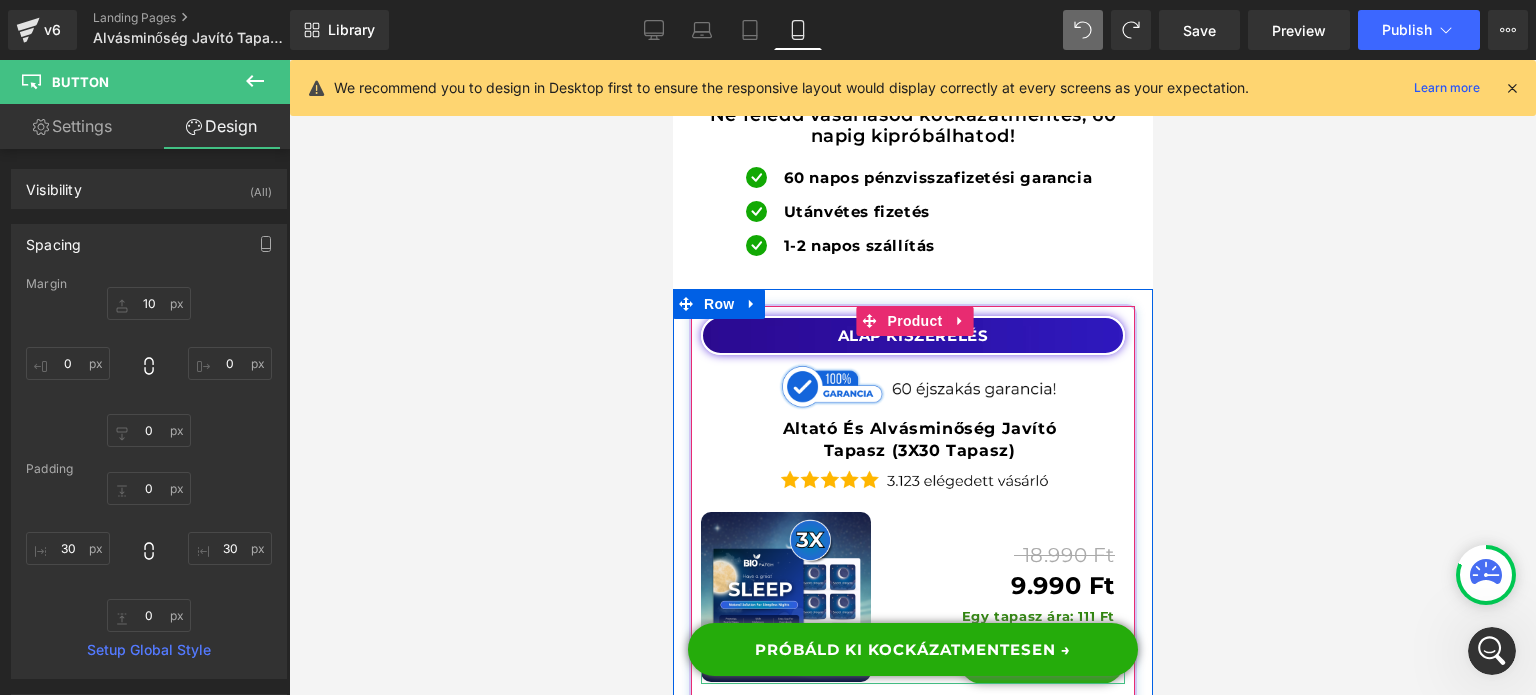click at bounding box center (1075, 660) 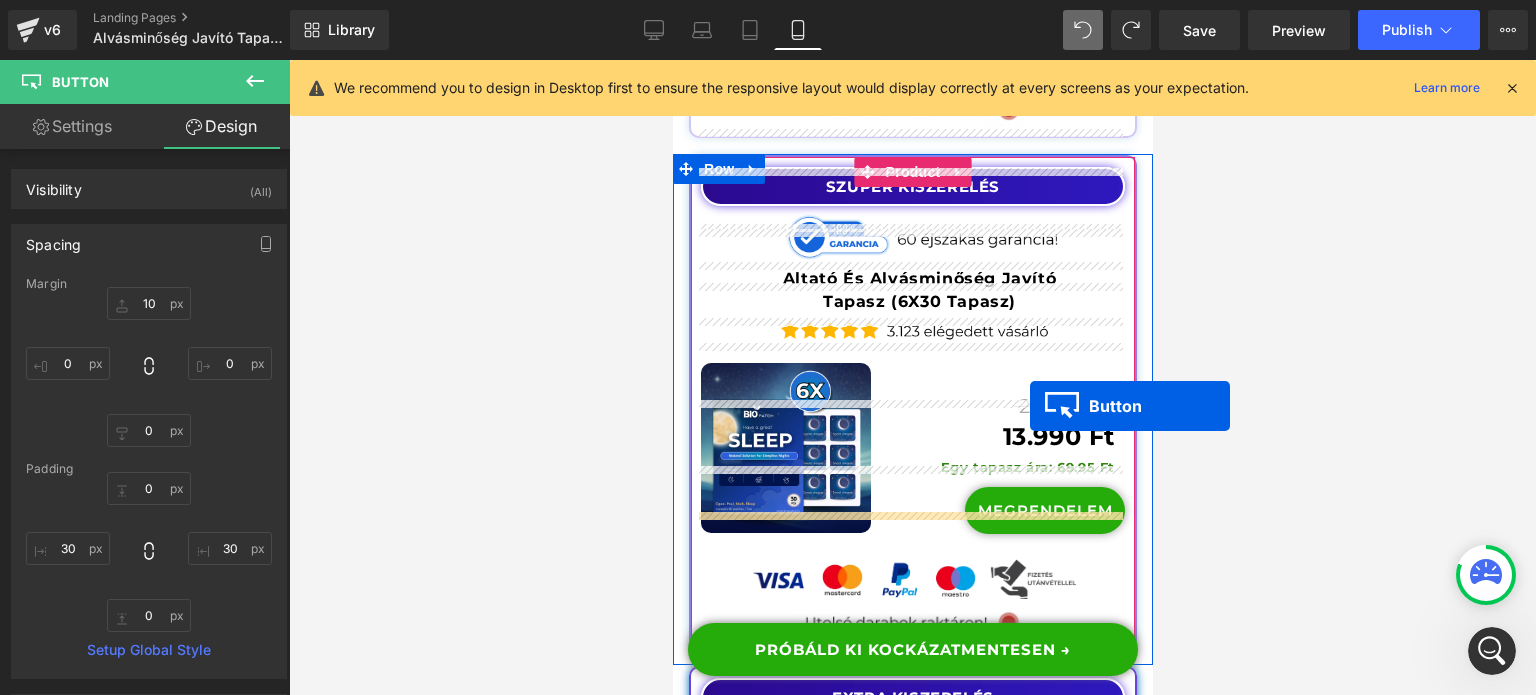 scroll, scrollTop: 23028, scrollLeft: 0, axis: vertical 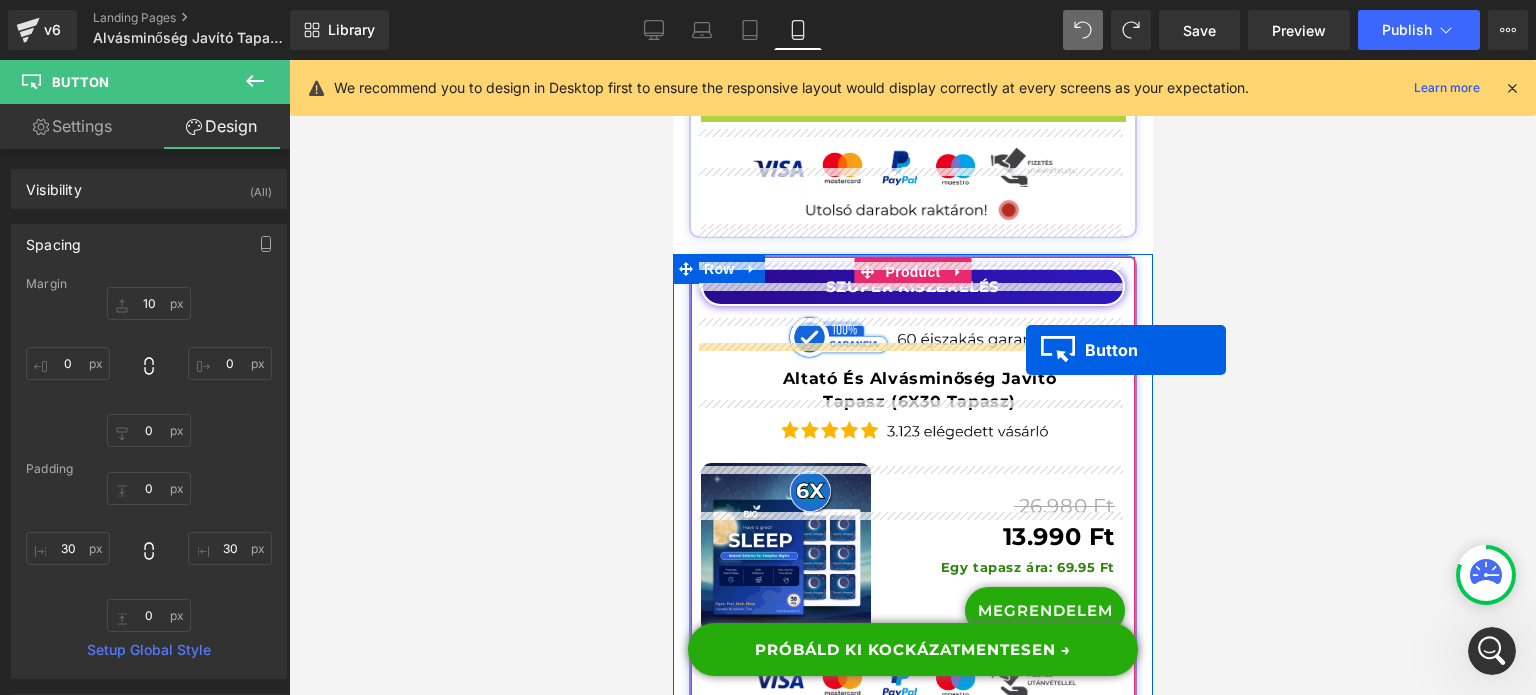 drag, startPoint x: 1025, startPoint y: 364, endPoint x: 1829, endPoint y: 443, distance: 807.8719 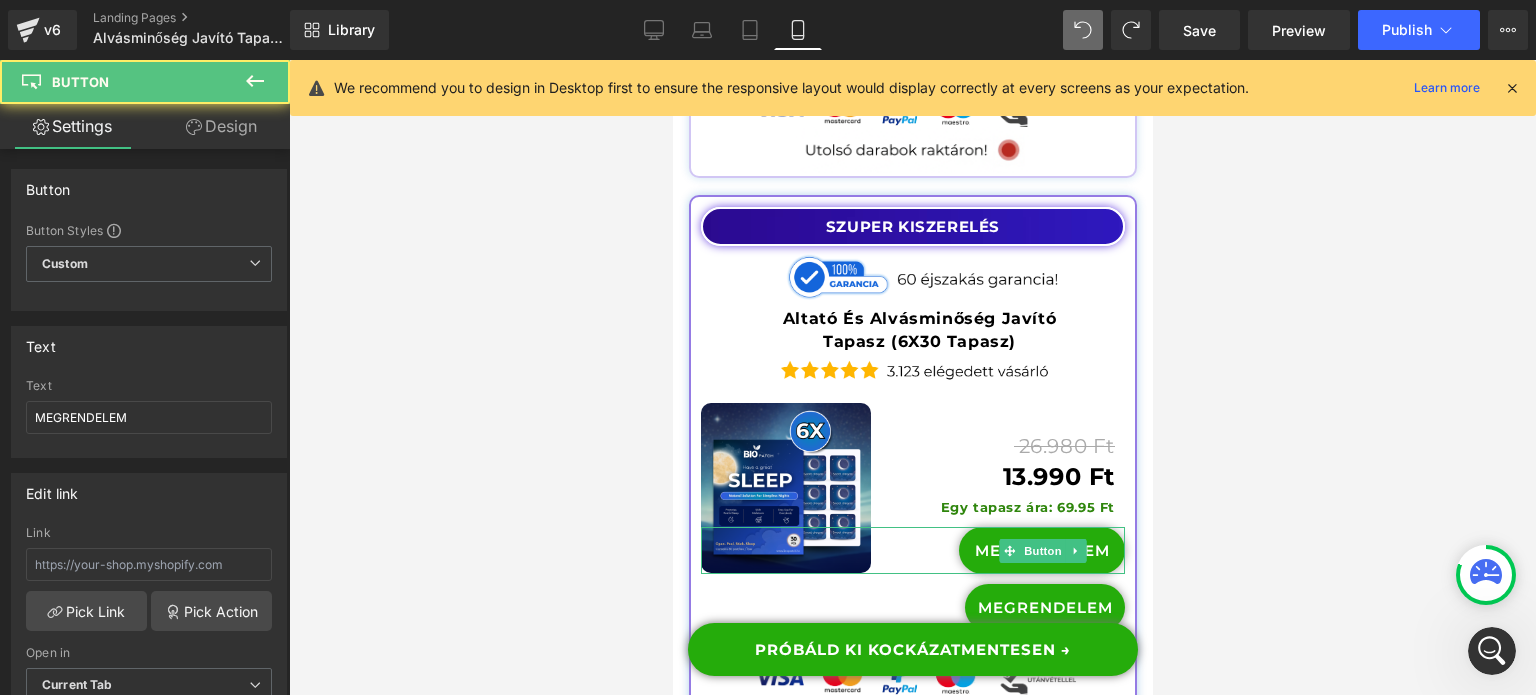 scroll, scrollTop: 22968, scrollLeft: 0, axis: vertical 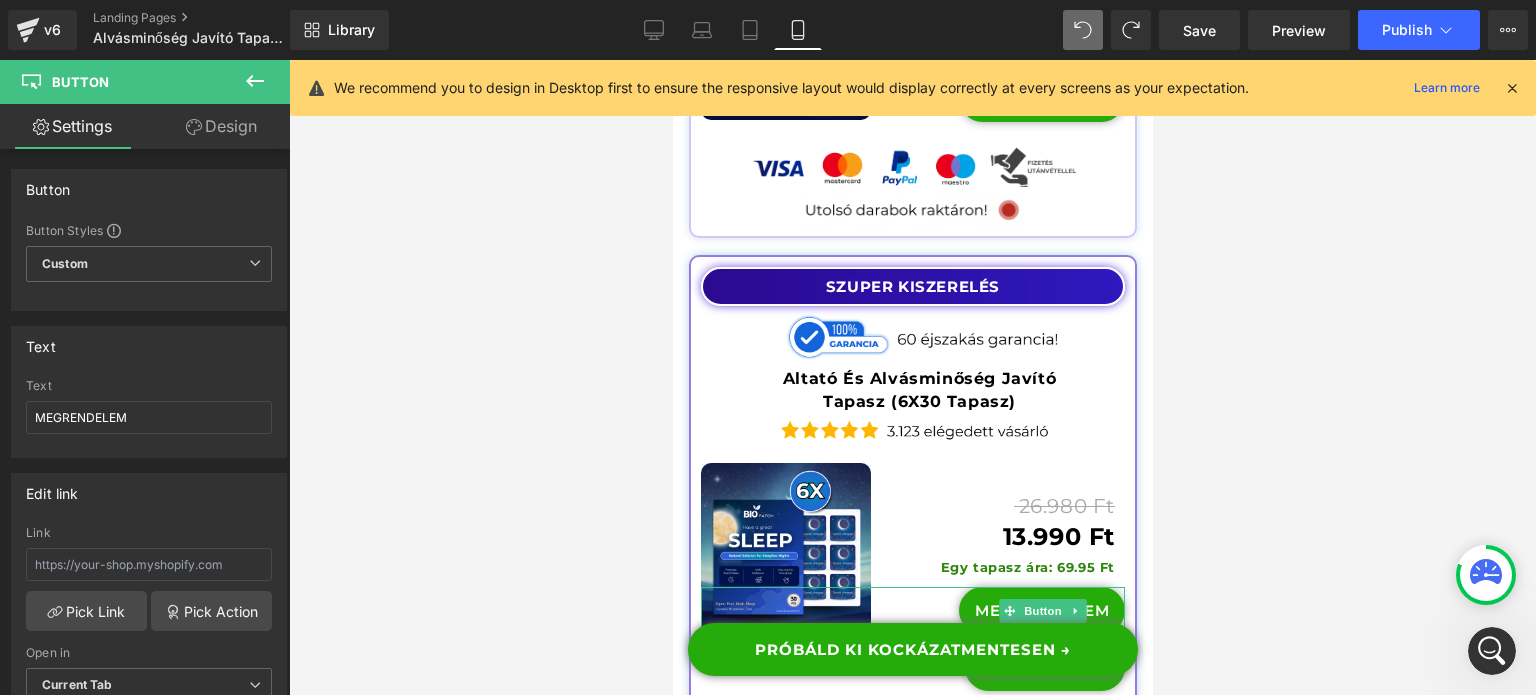 click at bounding box center (912, 377) 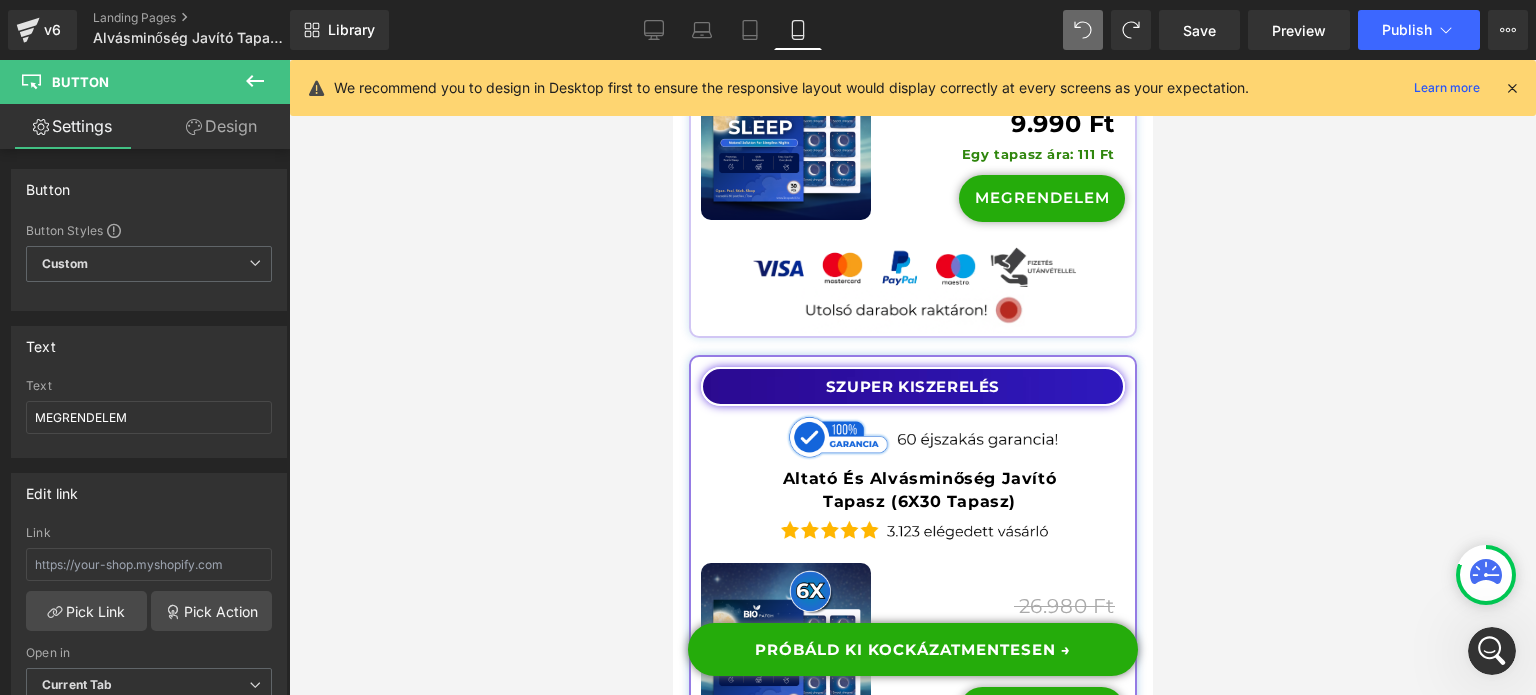 scroll, scrollTop: 23068, scrollLeft: 0, axis: vertical 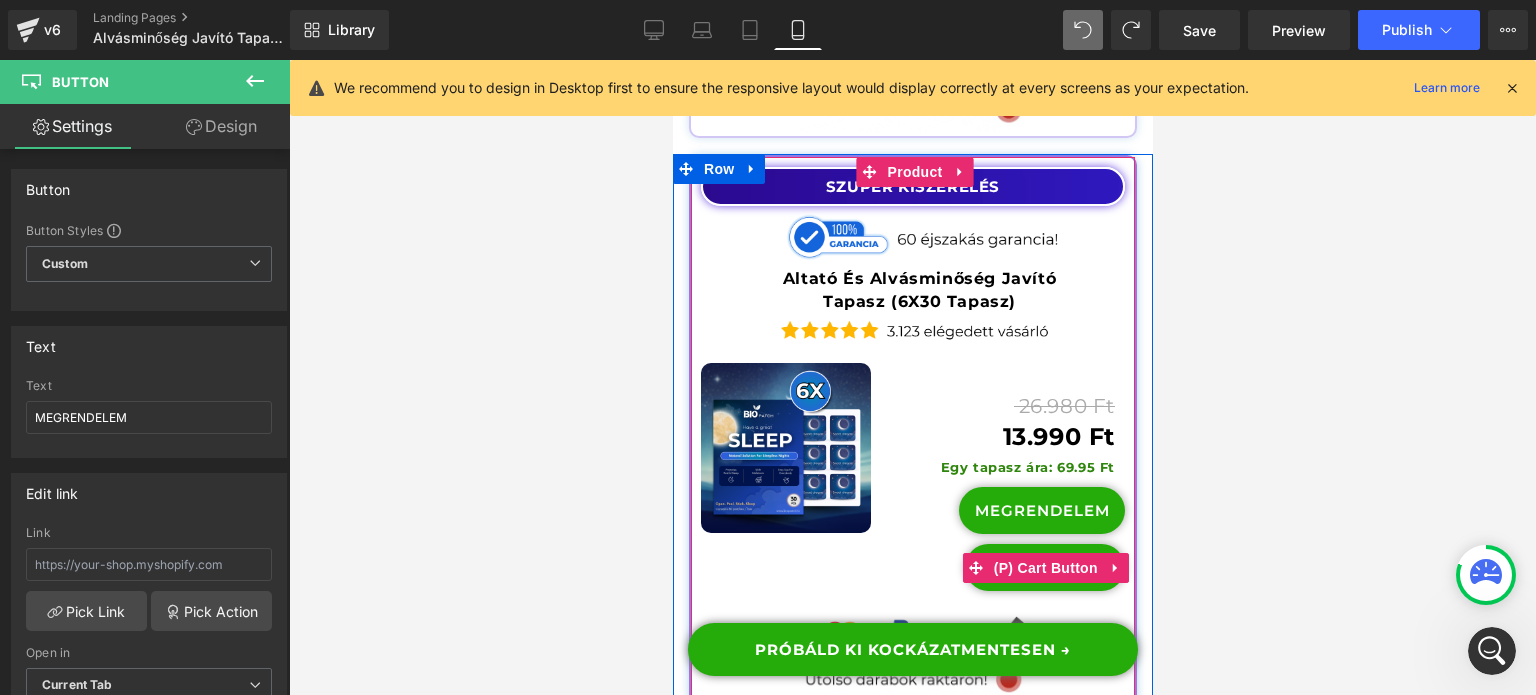 click 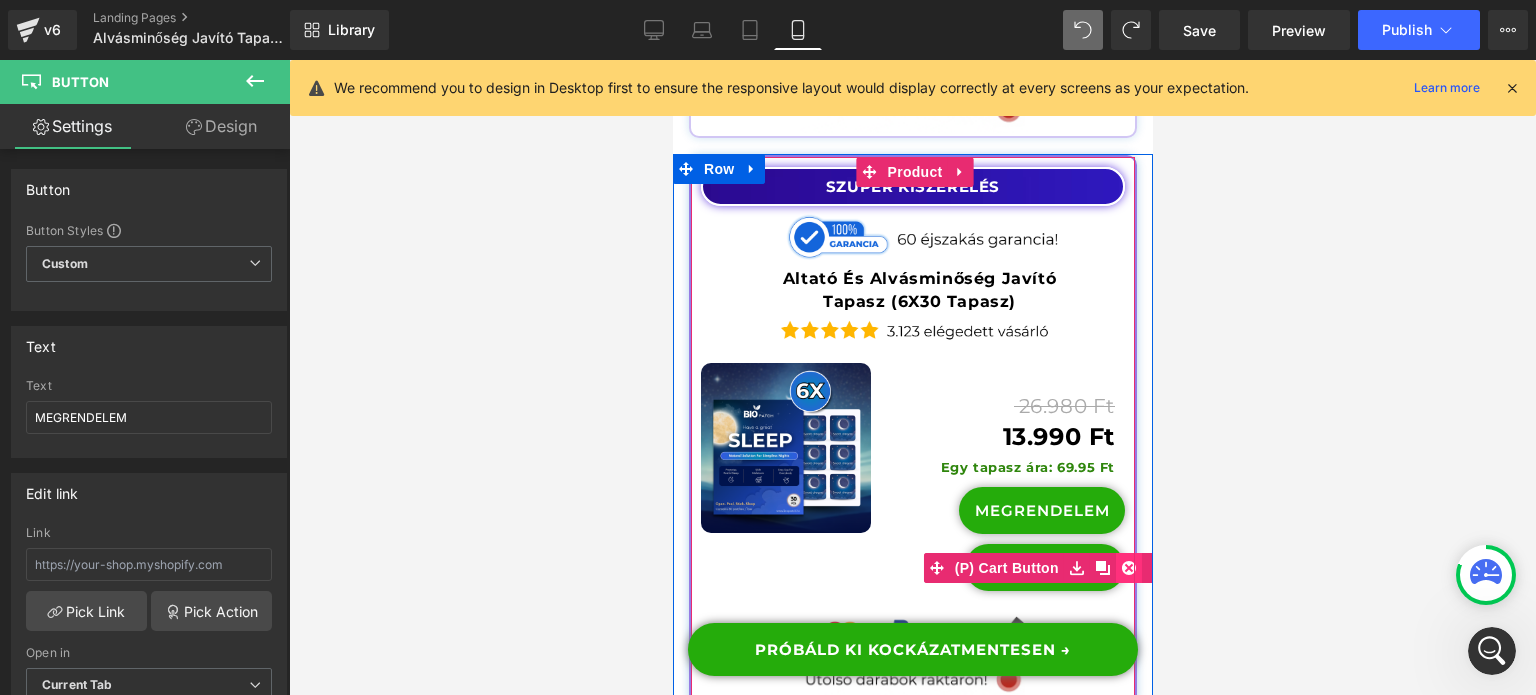 click 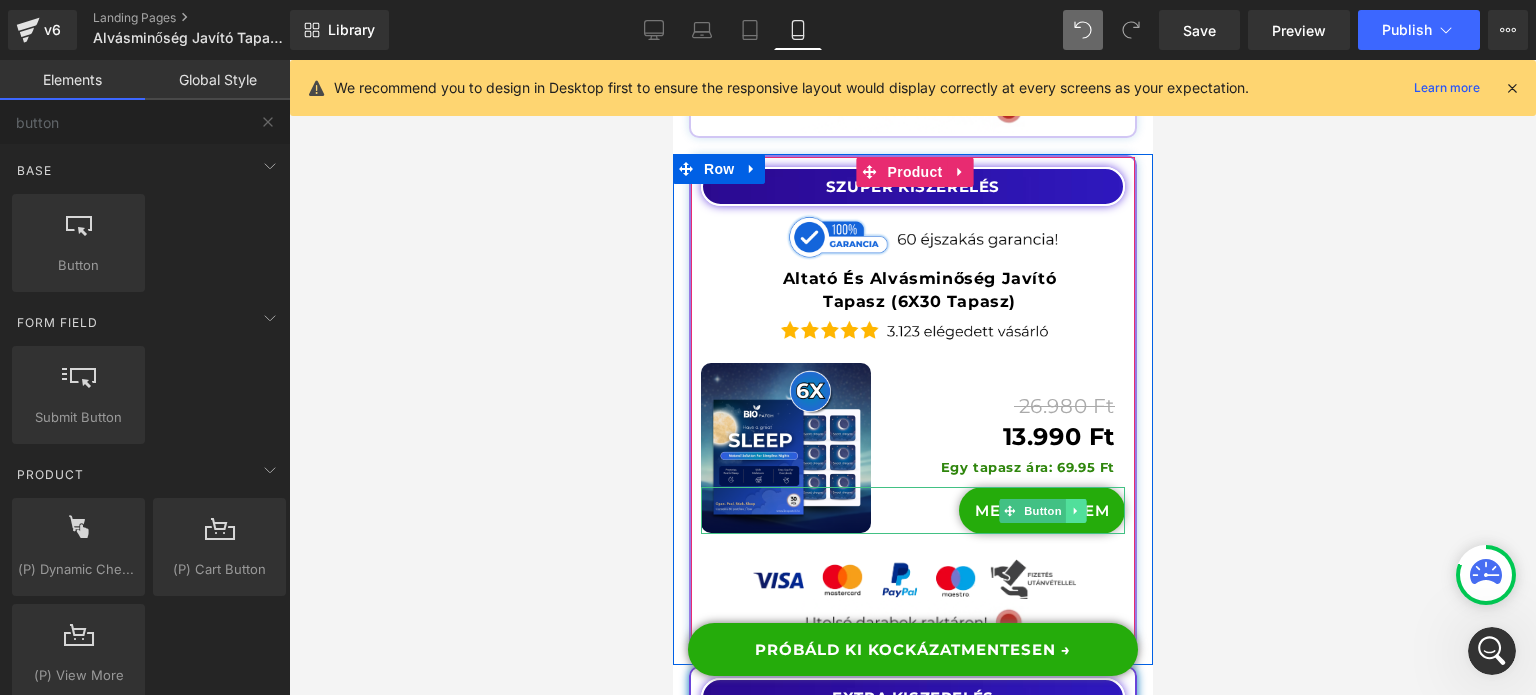 click 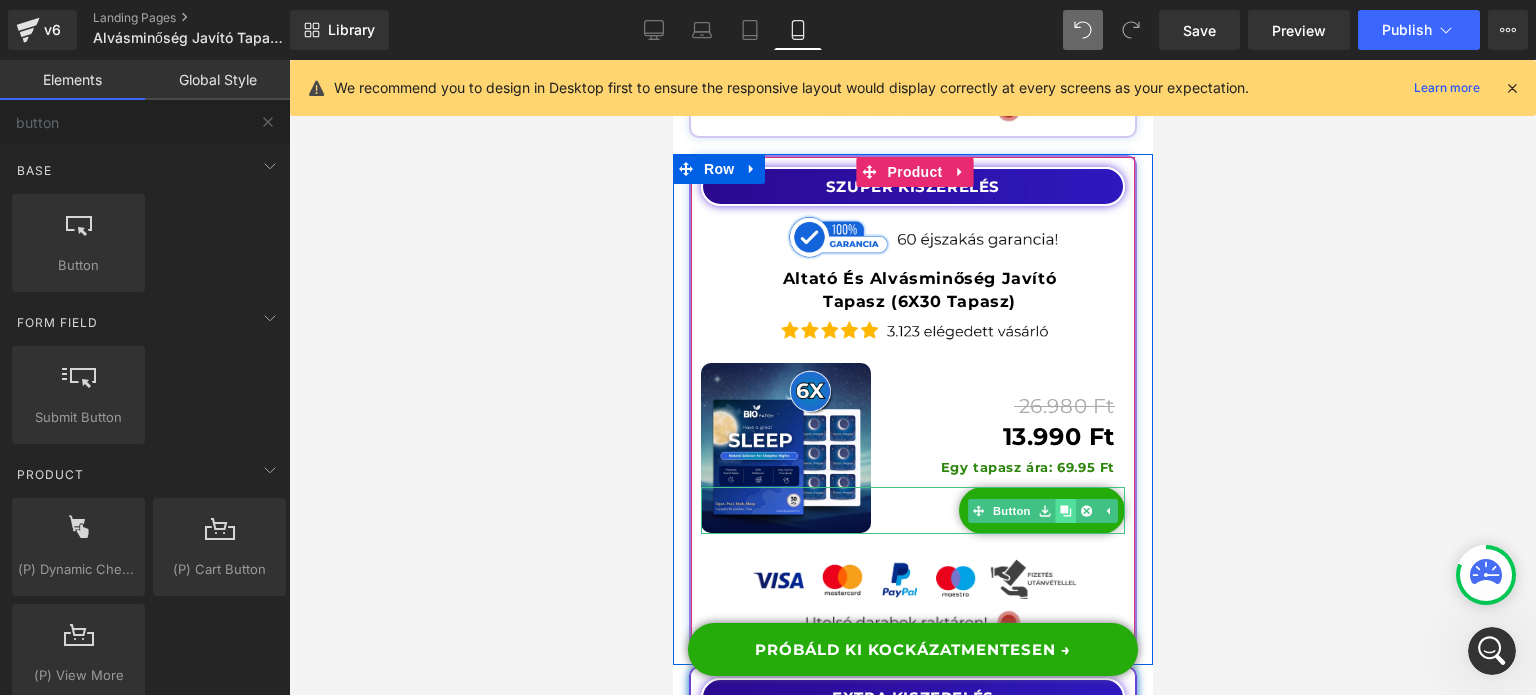 click 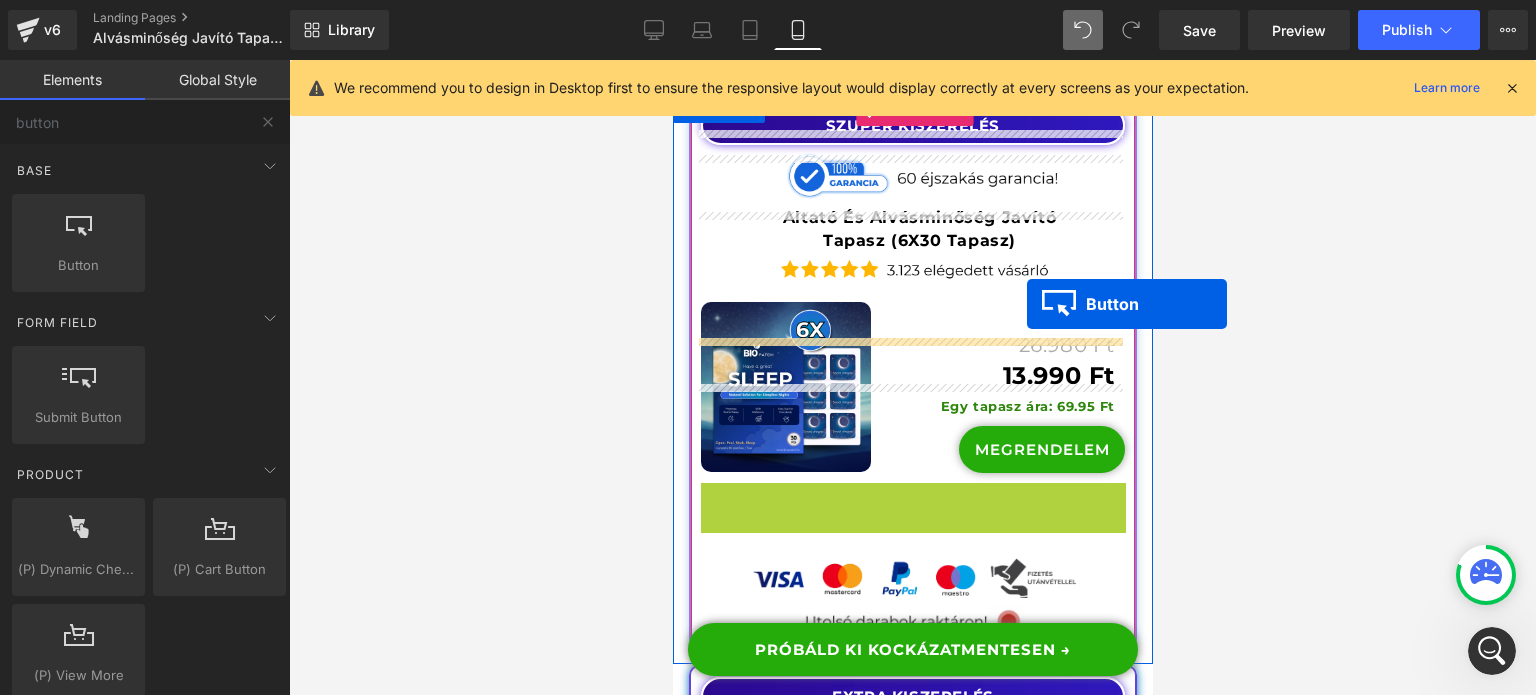 scroll, scrollTop: 23468, scrollLeft: 0, axis: vertical 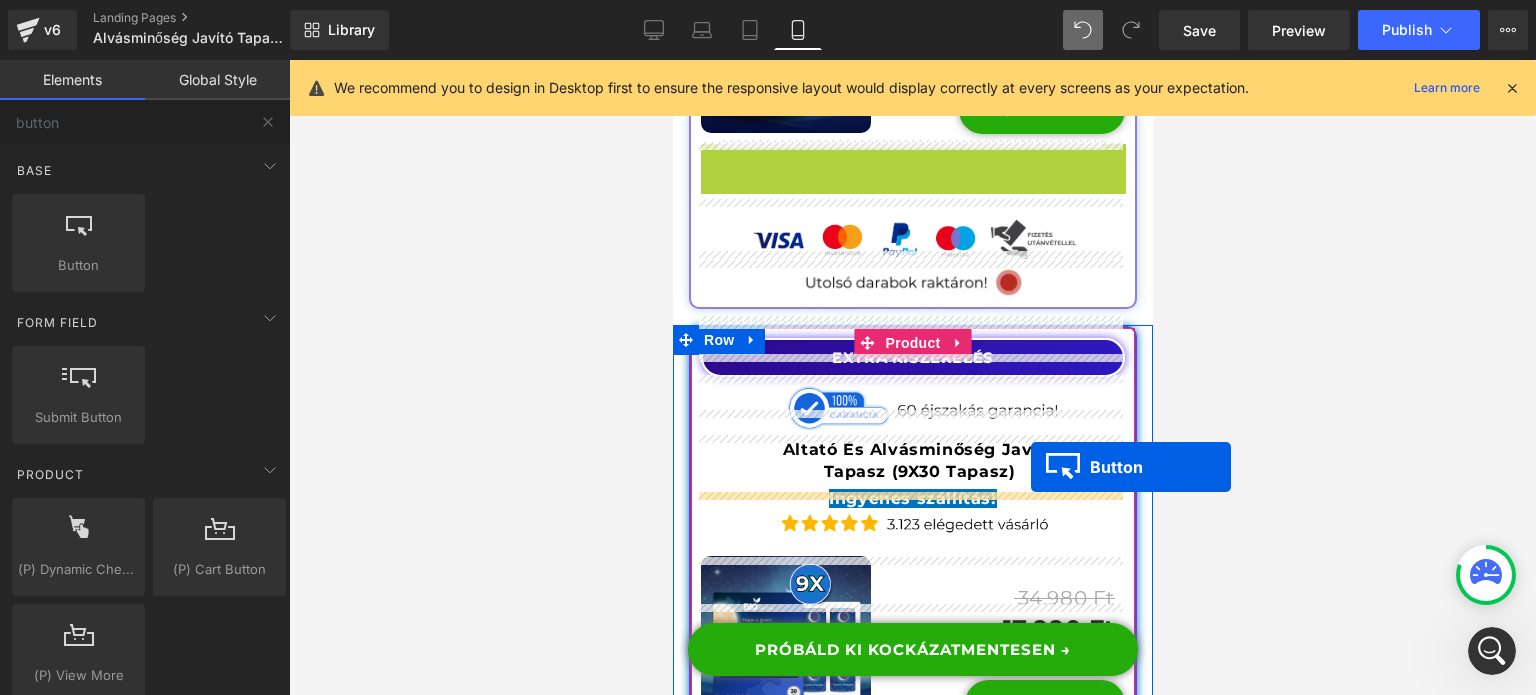 drag, startPoint x: 1033, startPoint y: 331, endPoint x: 1030, endPoint y: 467, distance: 136.03308 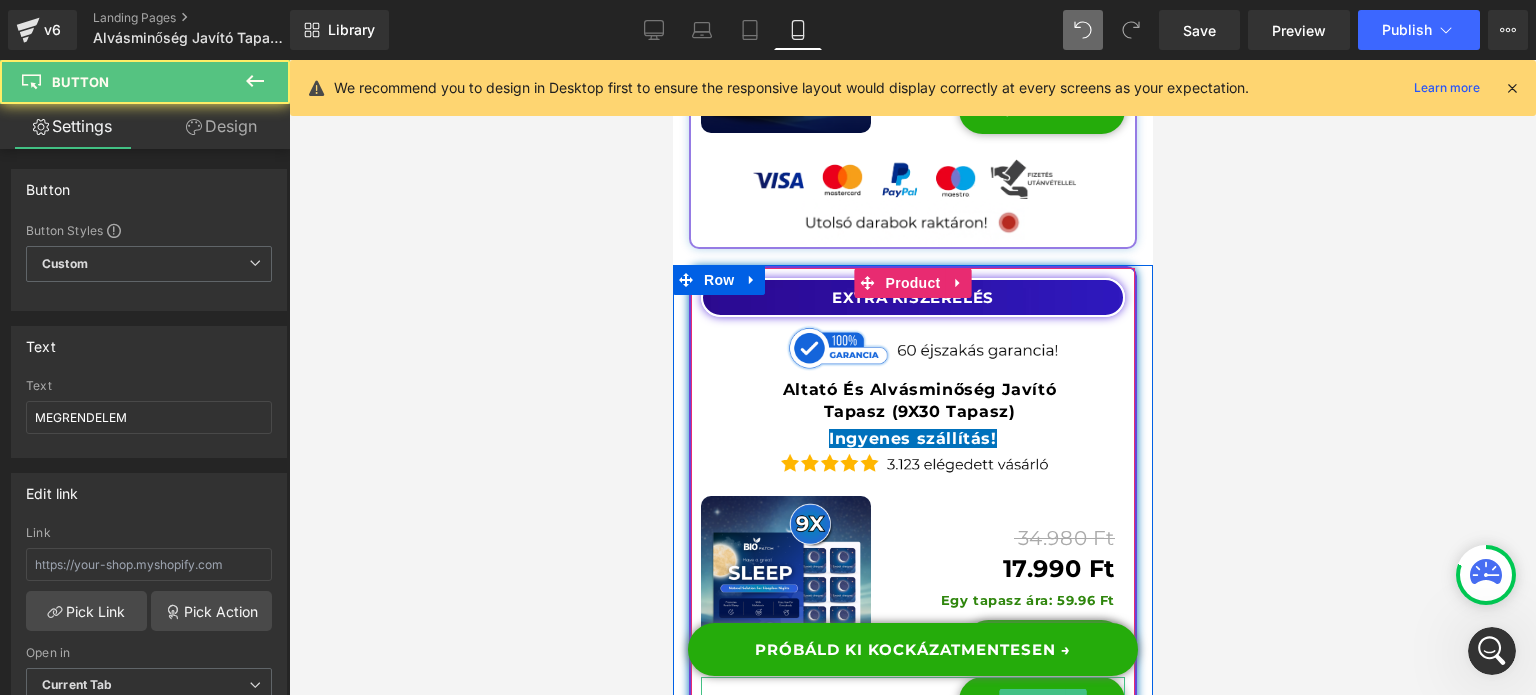 scroll, scrollTop: 23408, scrollLeft: 0, axis: vertical 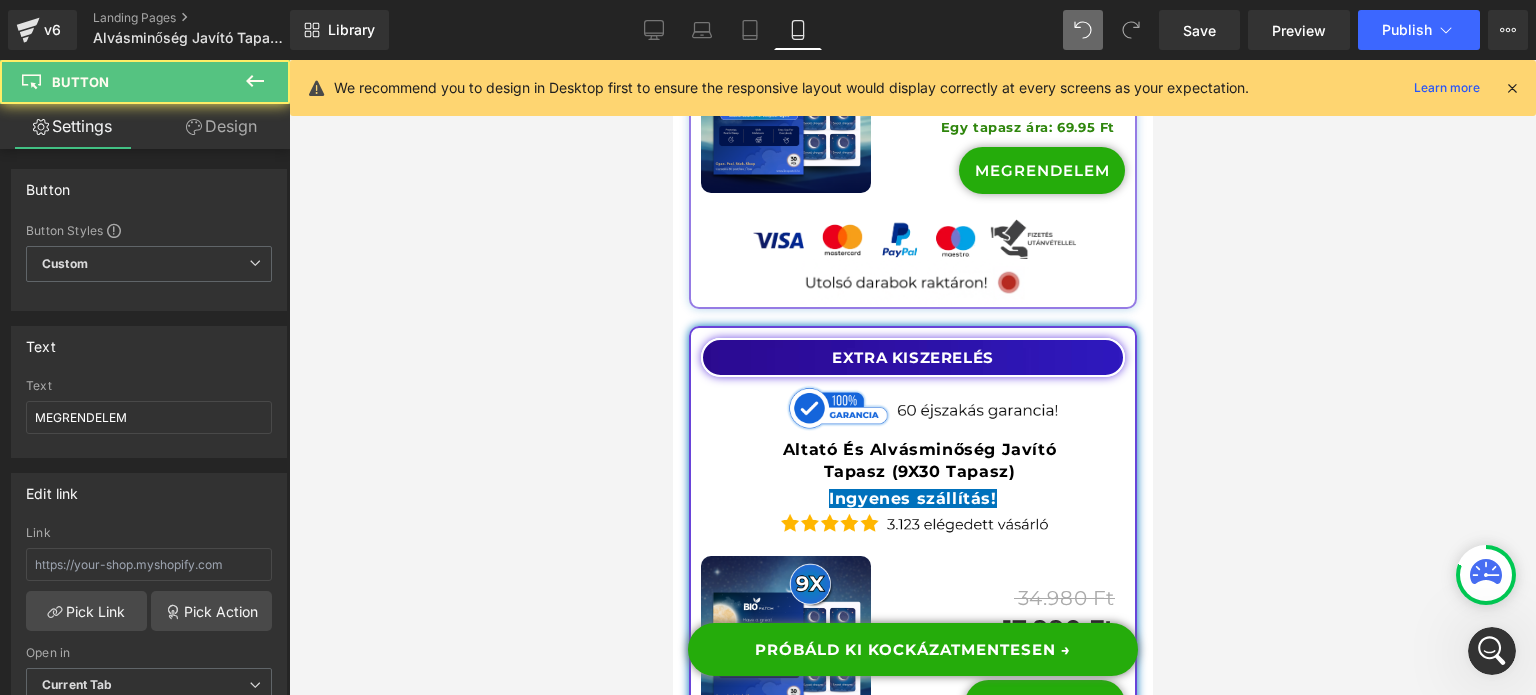 click at bounding box center (912, 377) 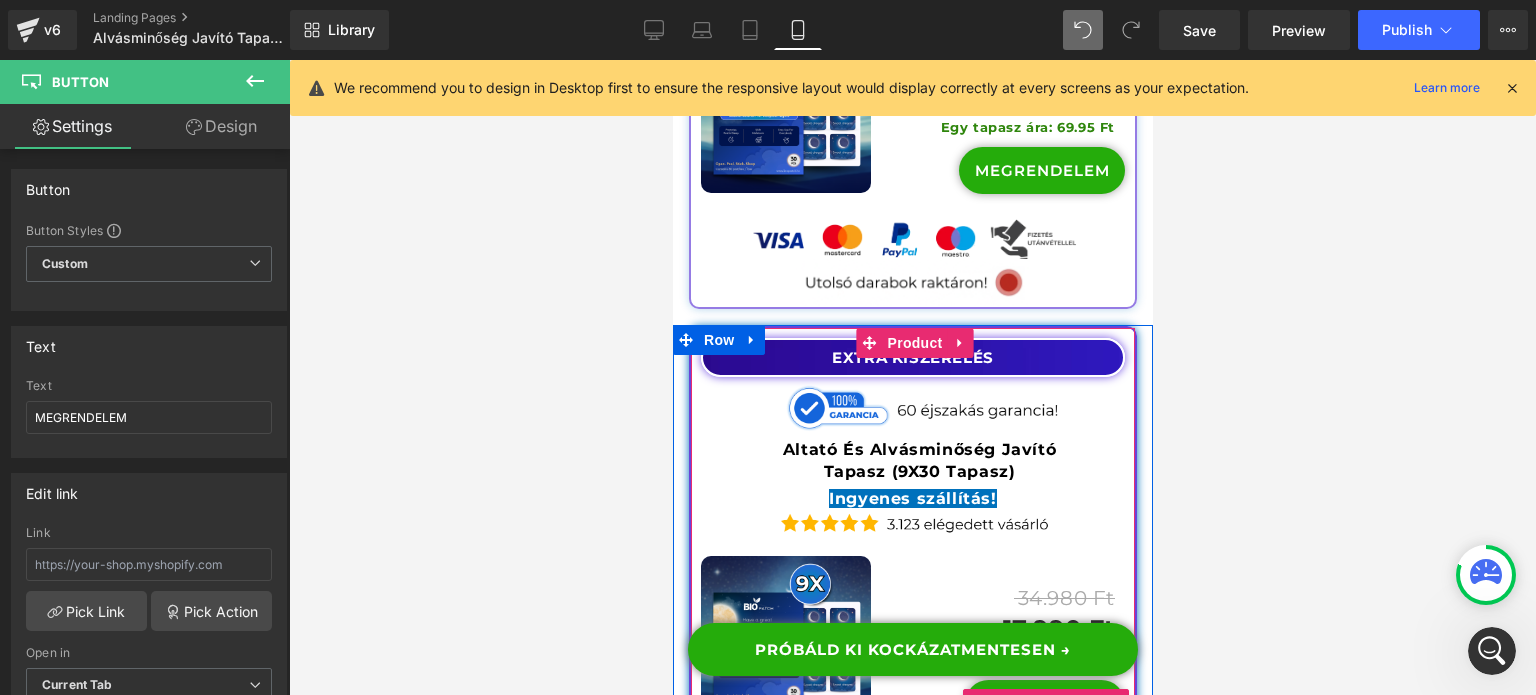 click 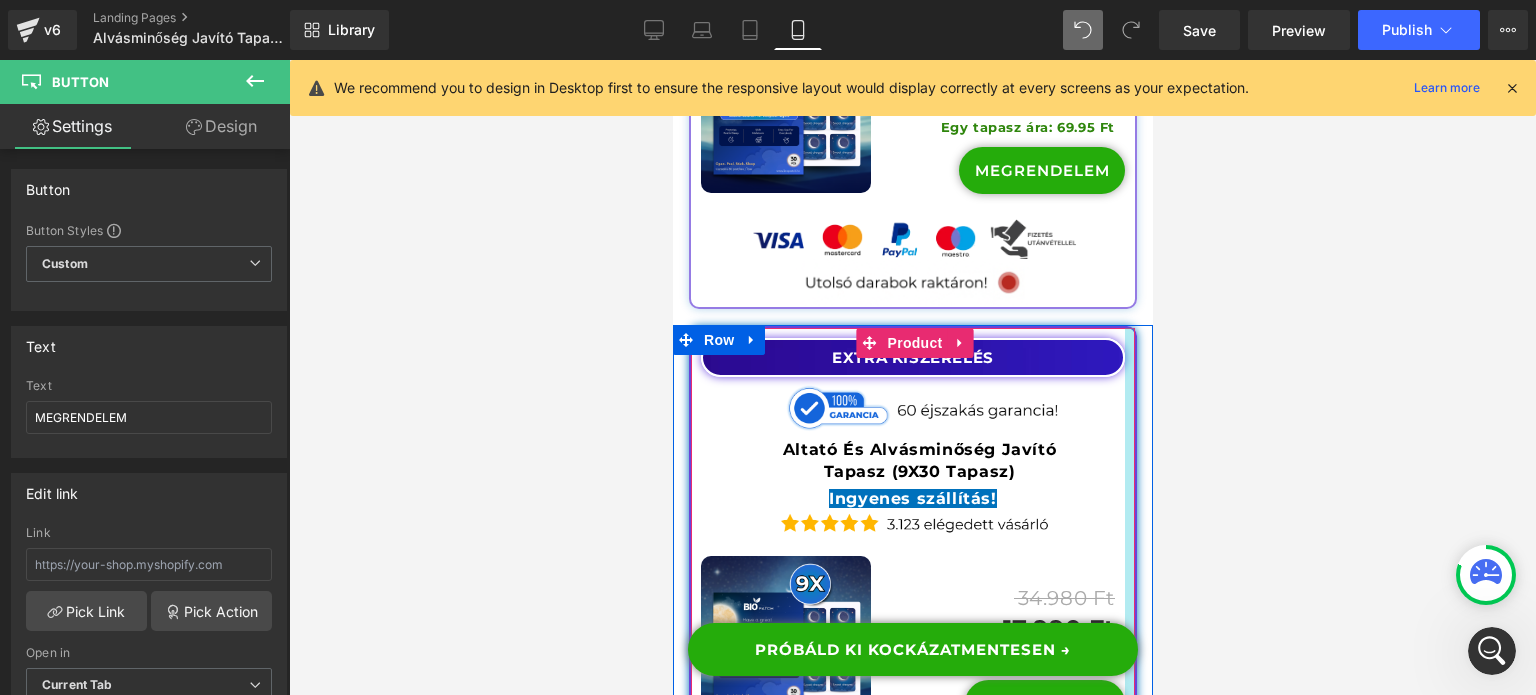 click at bounding box center [1129, 615] 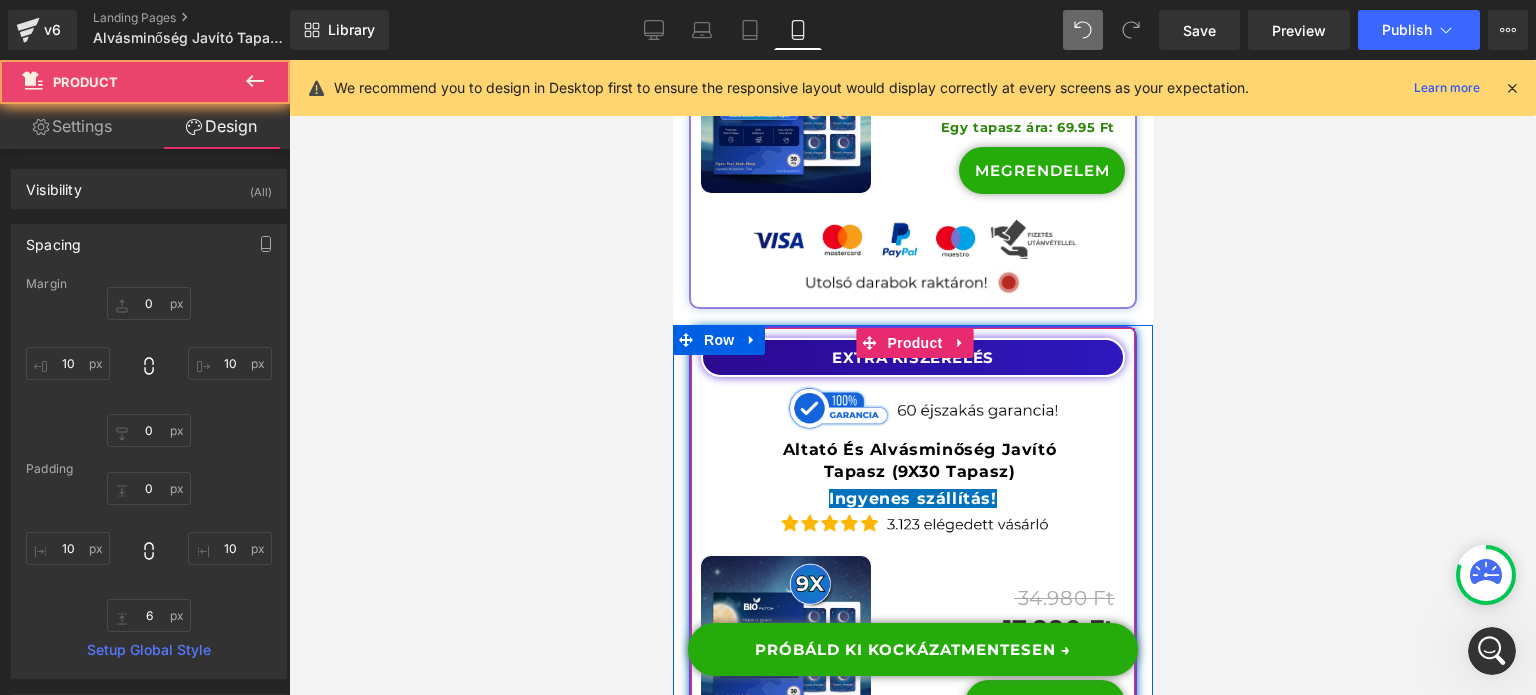 click on "MEGRENDELEM
(P) Cart Button" at bounding box center (912, 703) 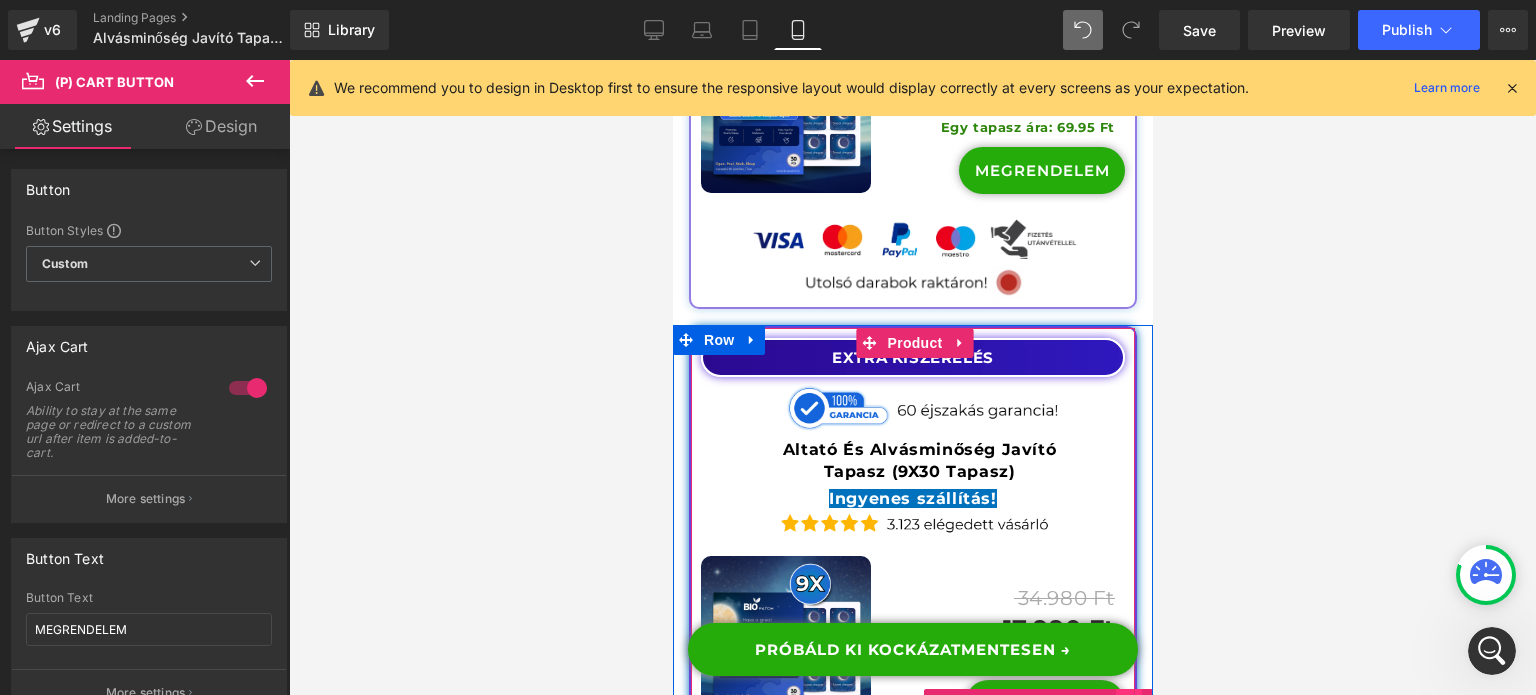 click 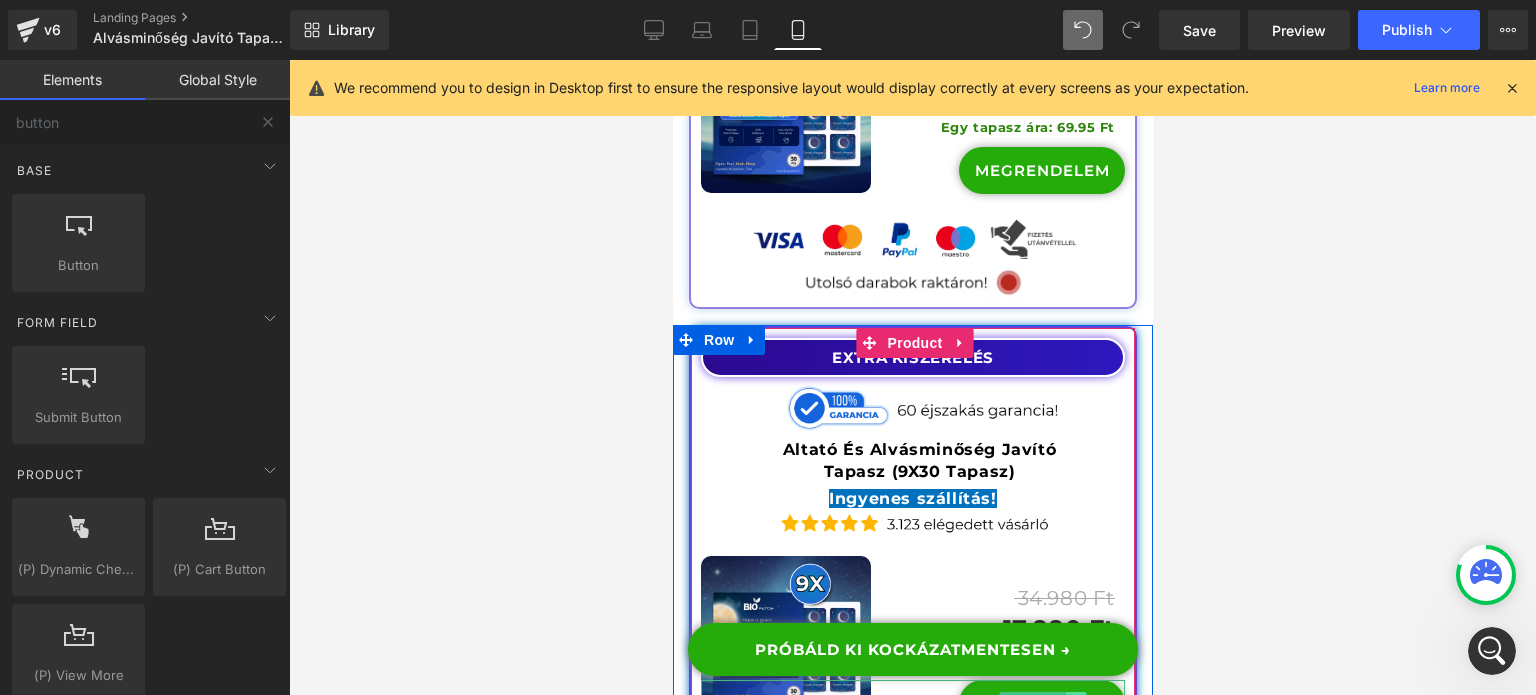 click at bounding box center [1075, 704] 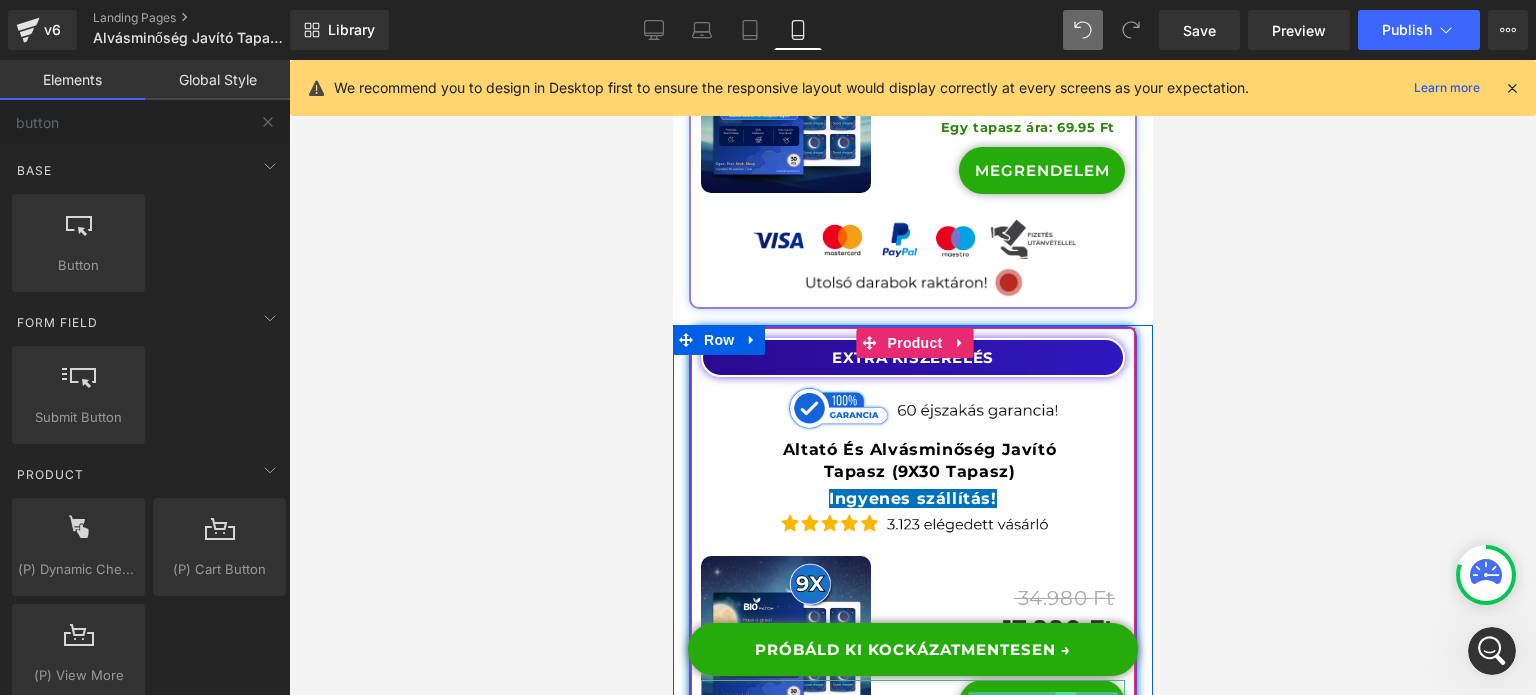 click 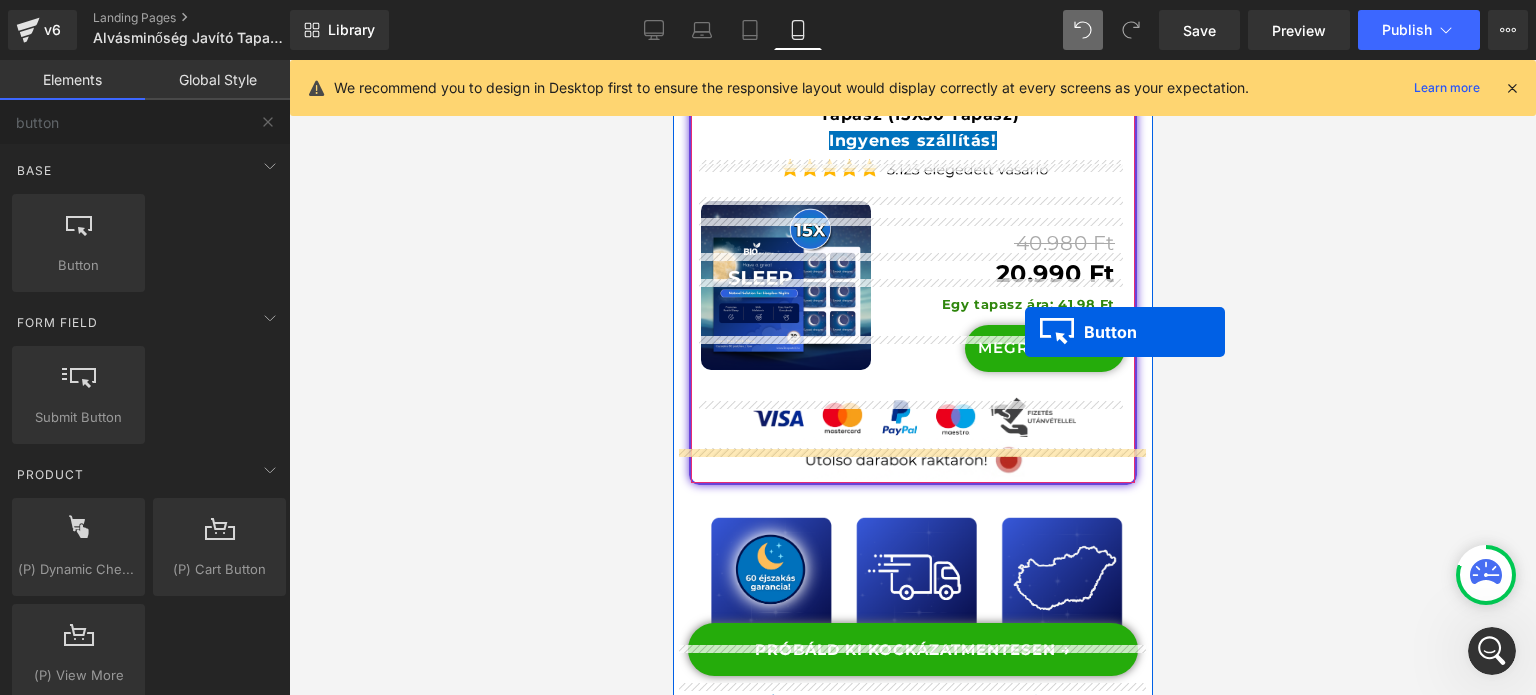 scroll, scrollTop: 24170, scrollLeft: 0, axis: vertical 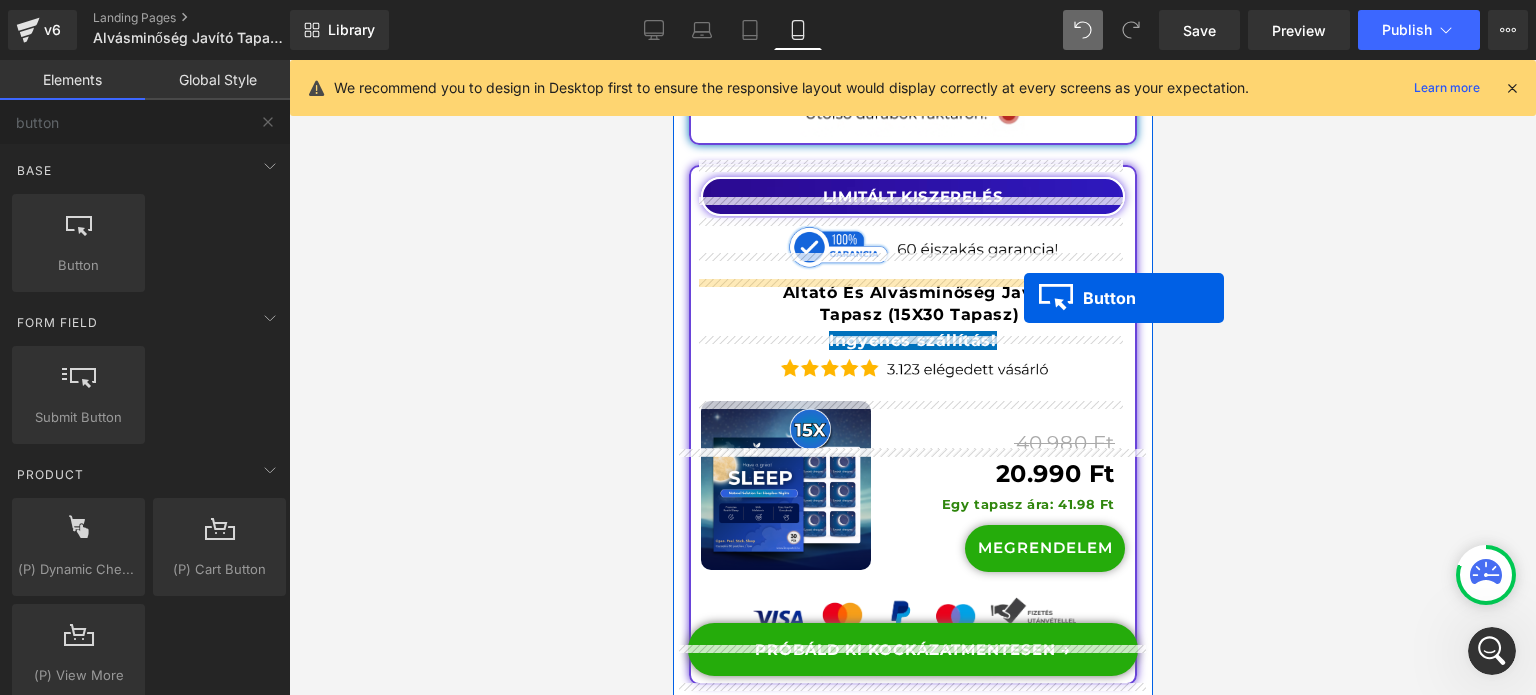 drag, startPoint x: 1019, startPoint y: 163, endPoint x: 1023, endPoint y: 298, distance: 135.05925 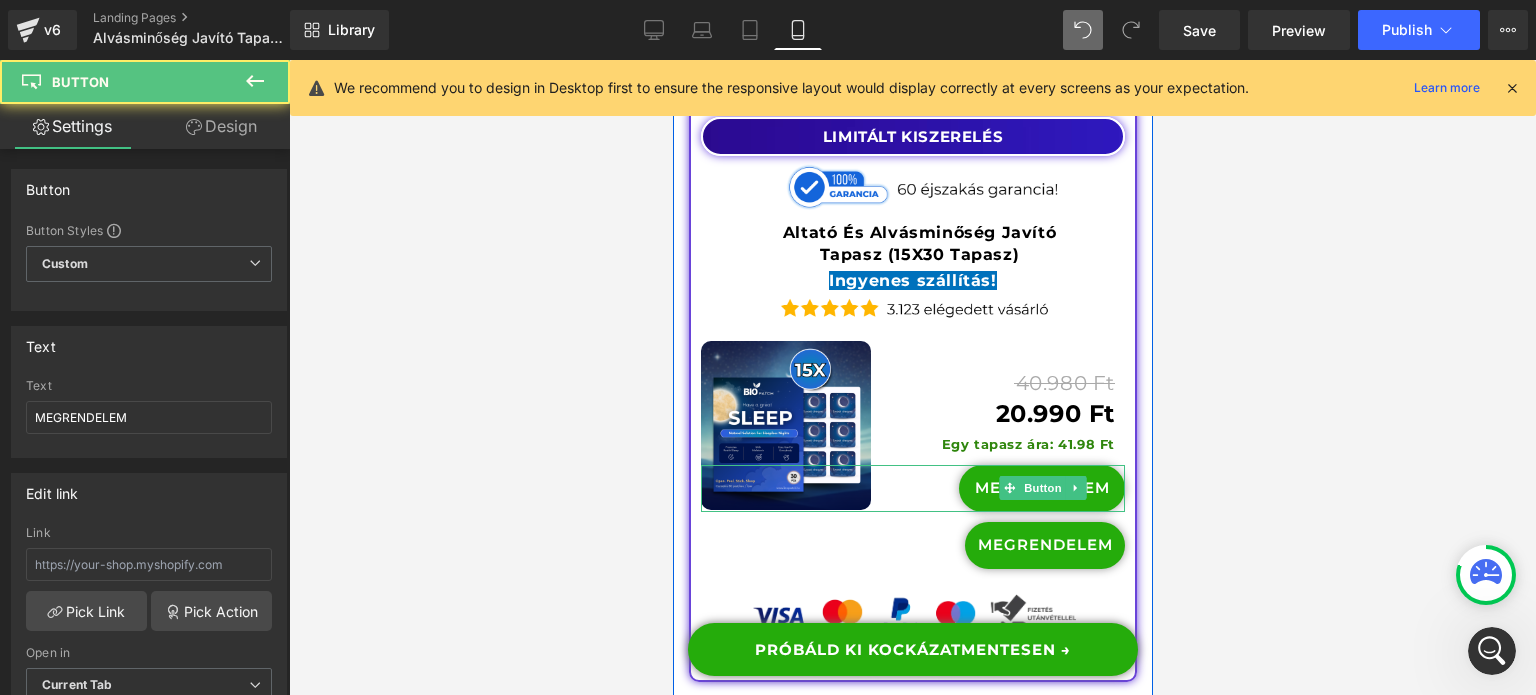 scroll, scrollTop: 24110, scrollLeft: 0, axis: vertical 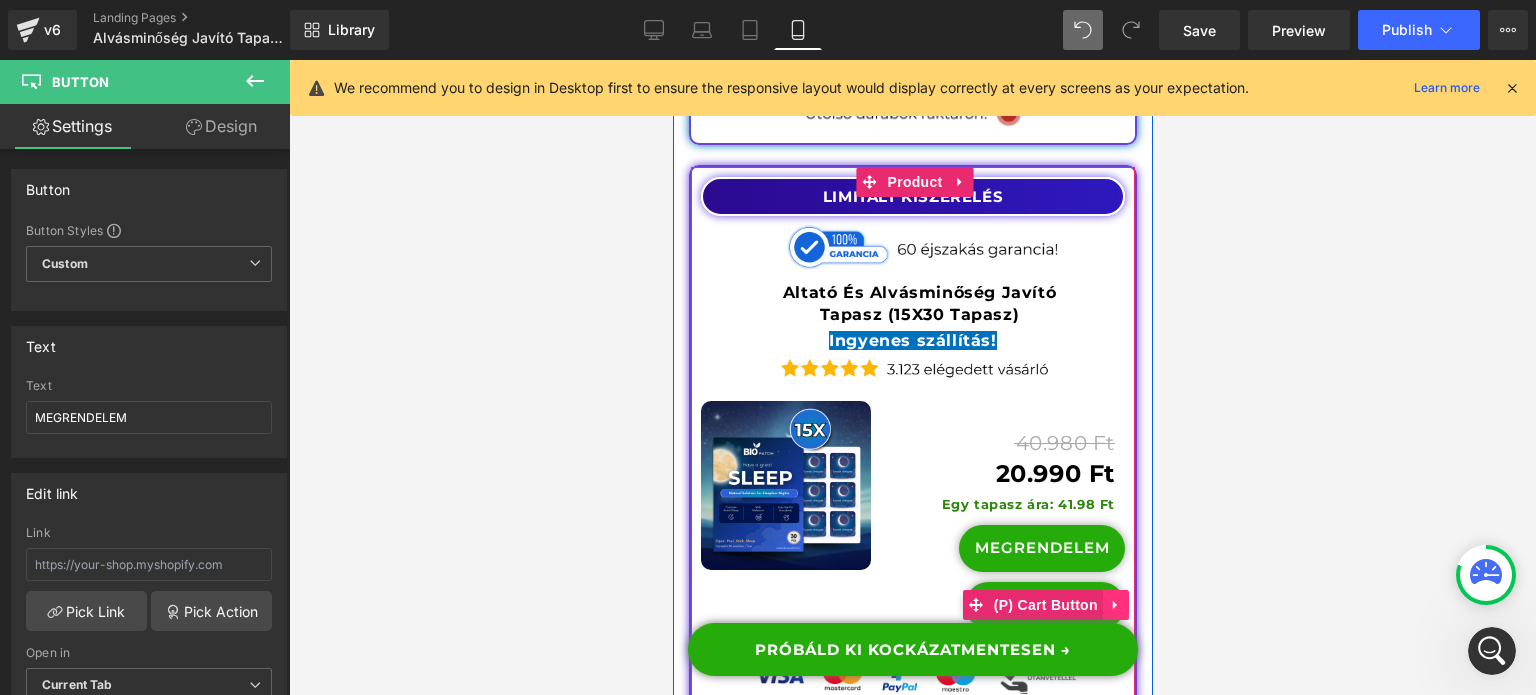 click at bounding box center (1115, 605) 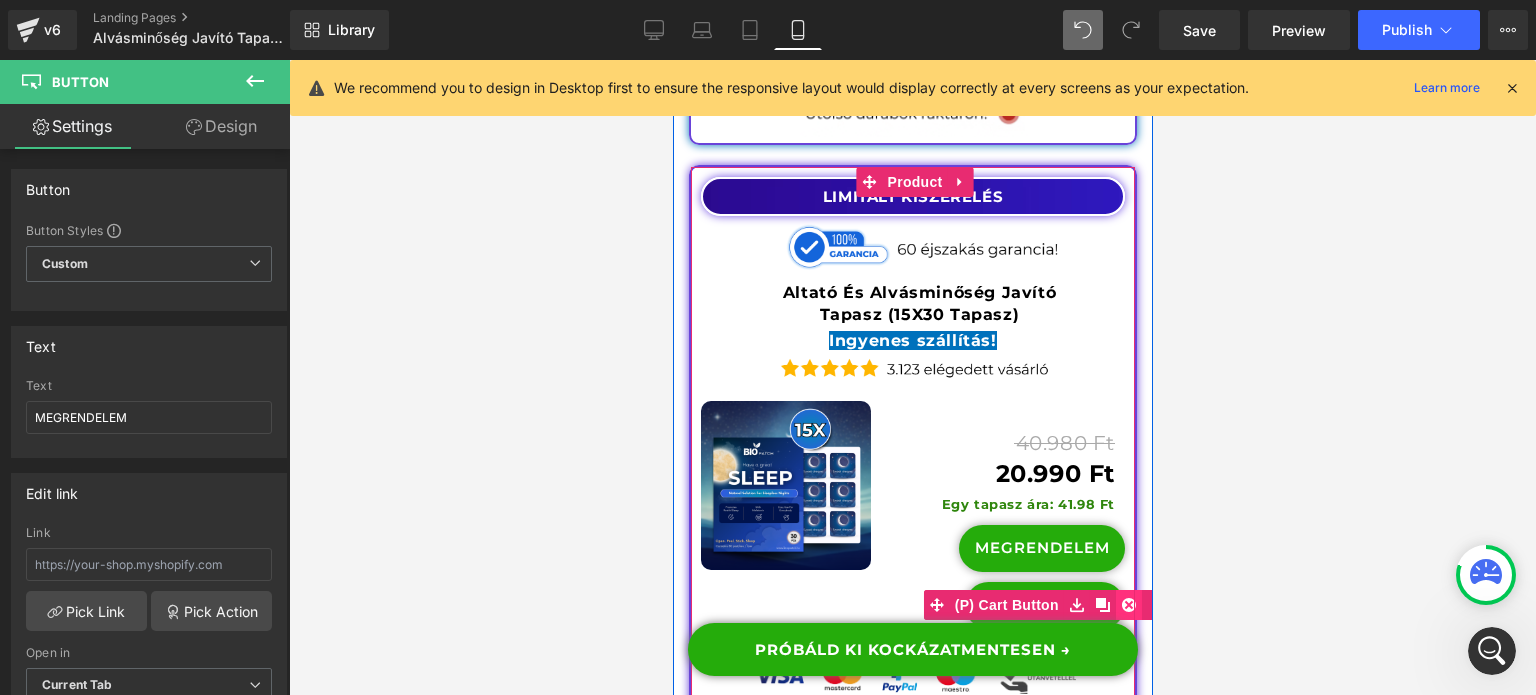 click at bounding box center (1128, 605) 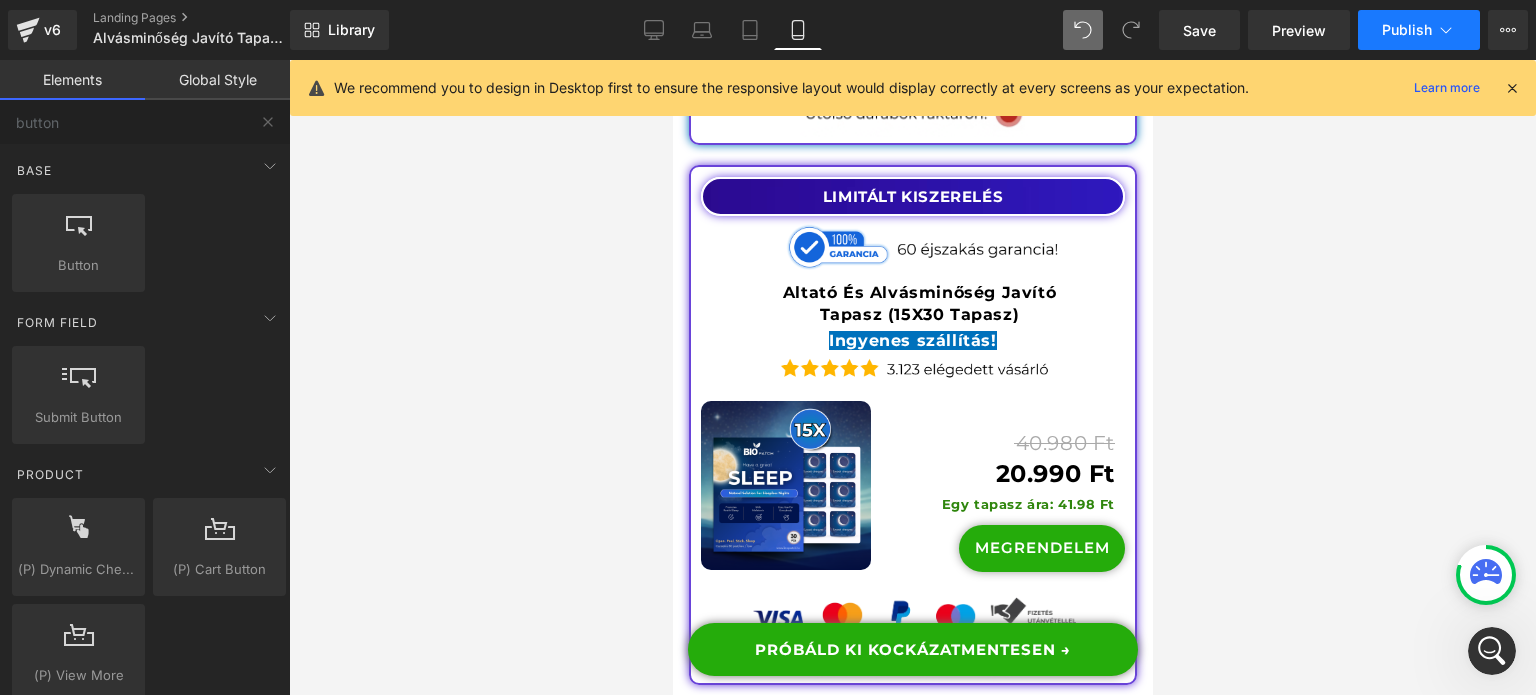 click on "Publish" at bounding box center [1419, 30] 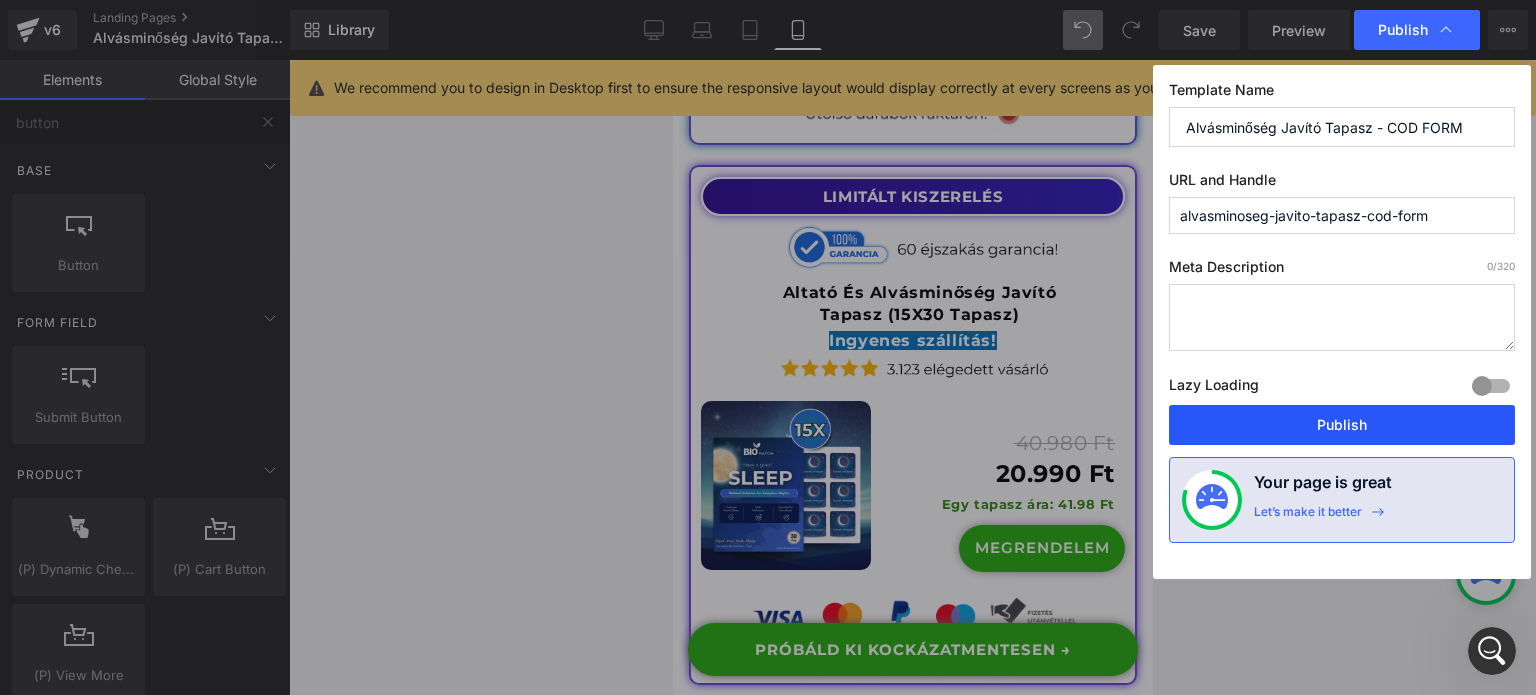 click on "Publish" at bounding box center (1342, 425) 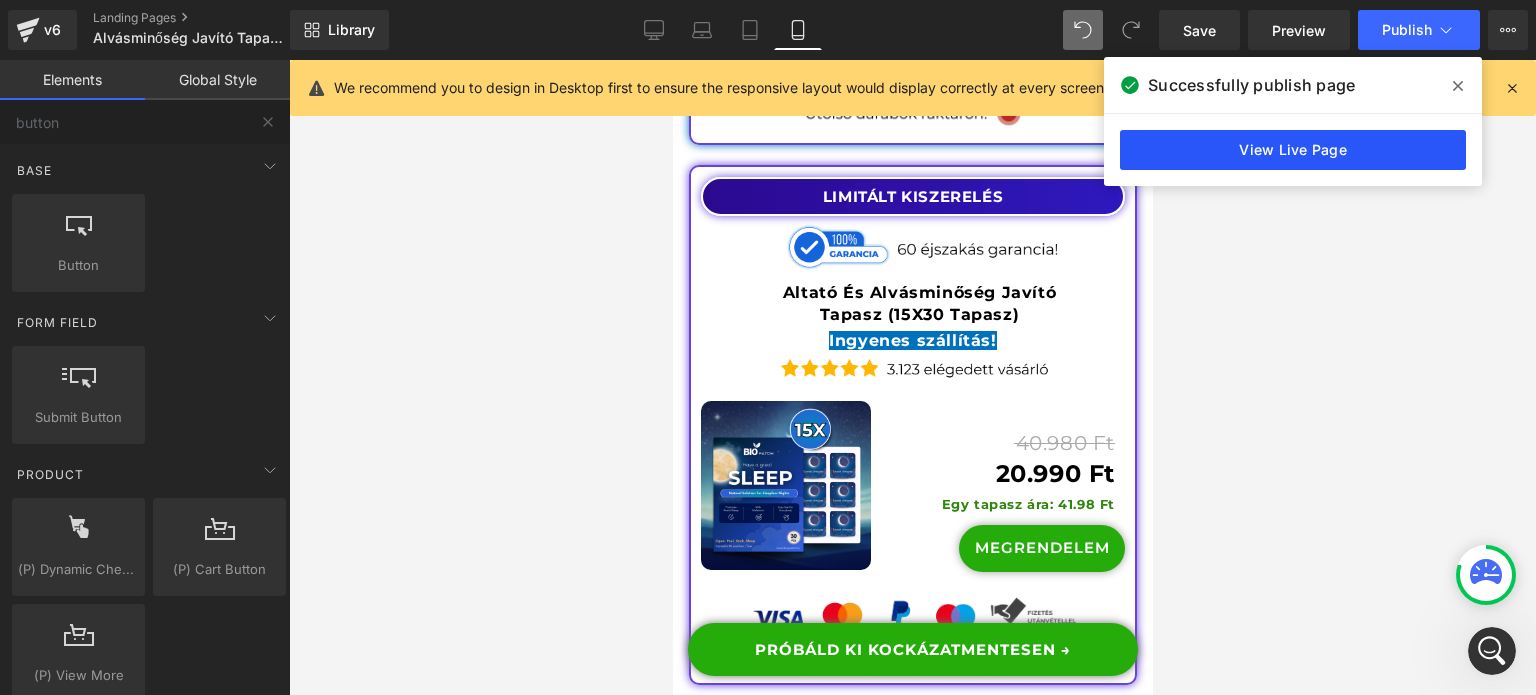 click on "View Live Page" at bounding box center [1293, 150] 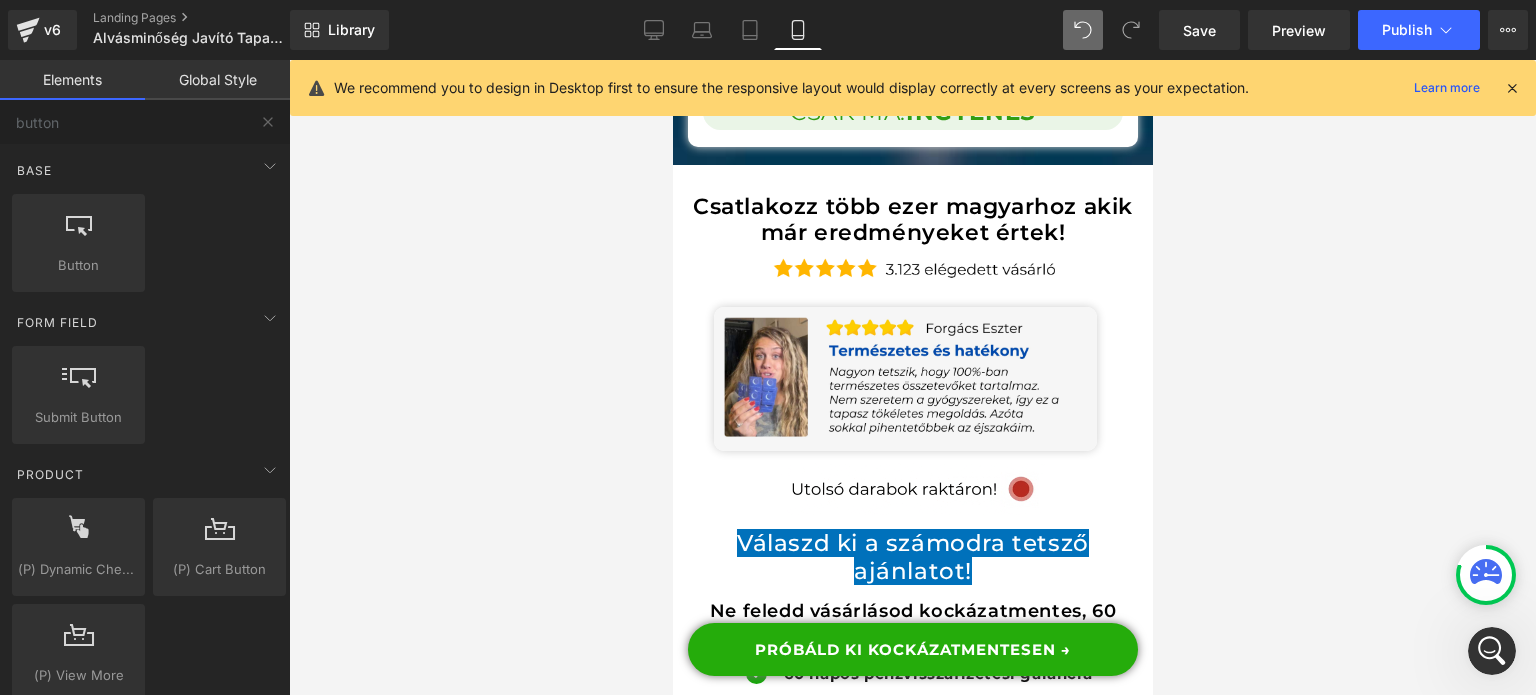 scroll, scrollTop: 22410, scrollLeft: 0, axis: vertical 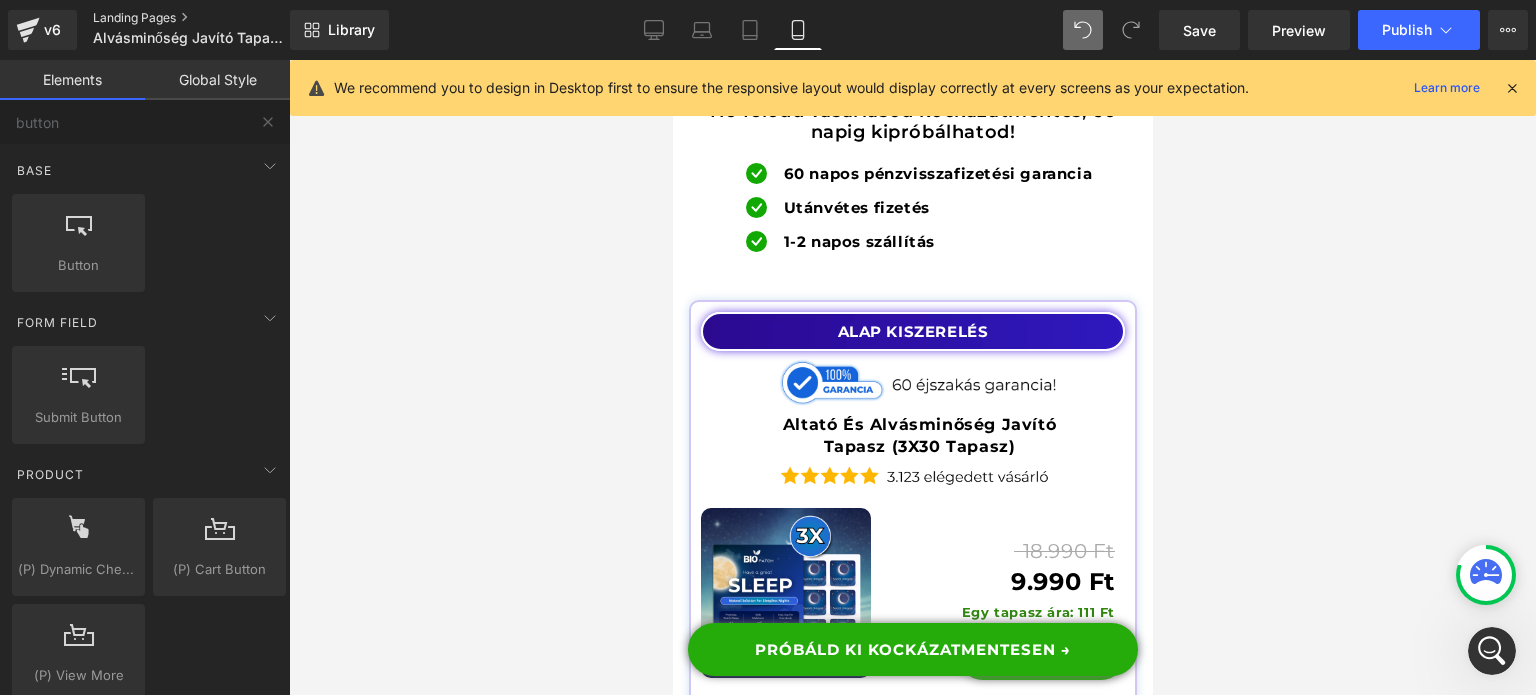 click on "Landing Pages" at bounding box center (208, 18) 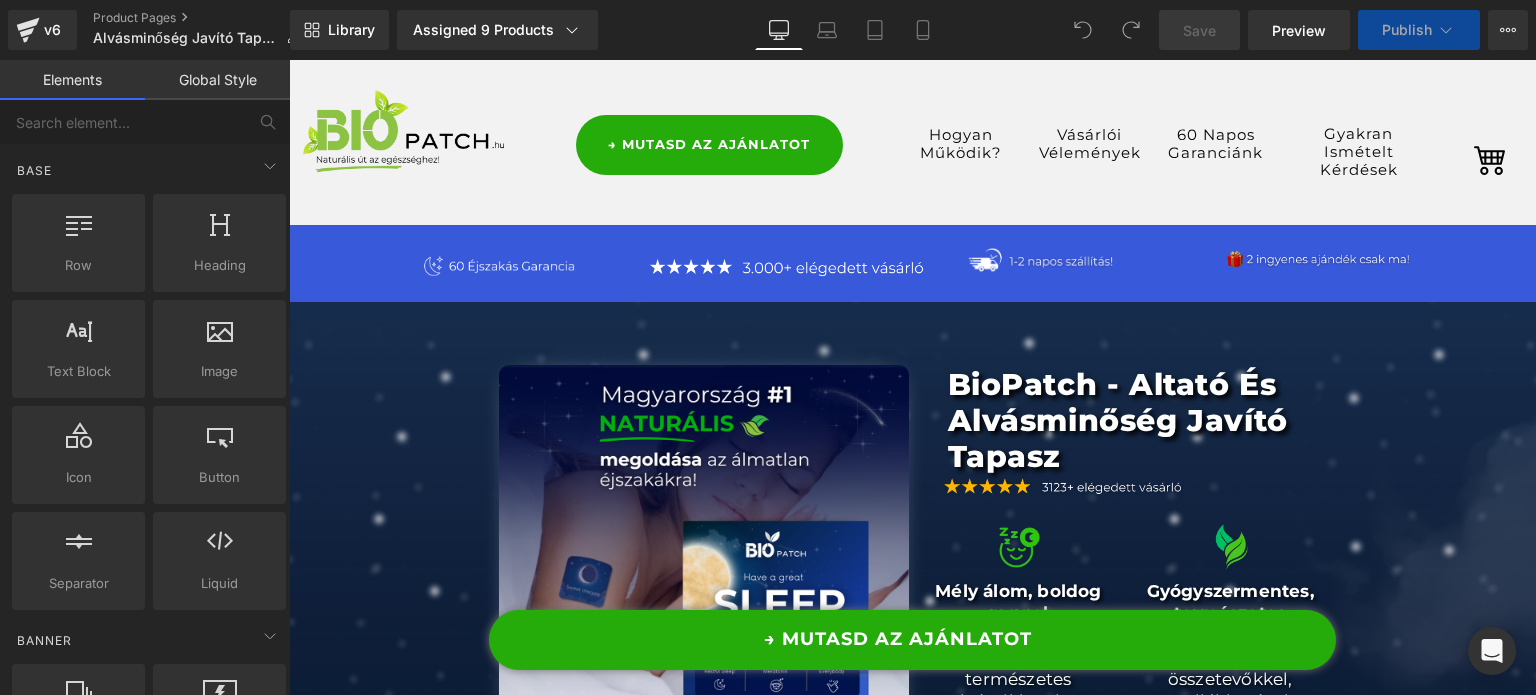 scroll, scrollTop: 0, scrollLeft: 0, axis: both 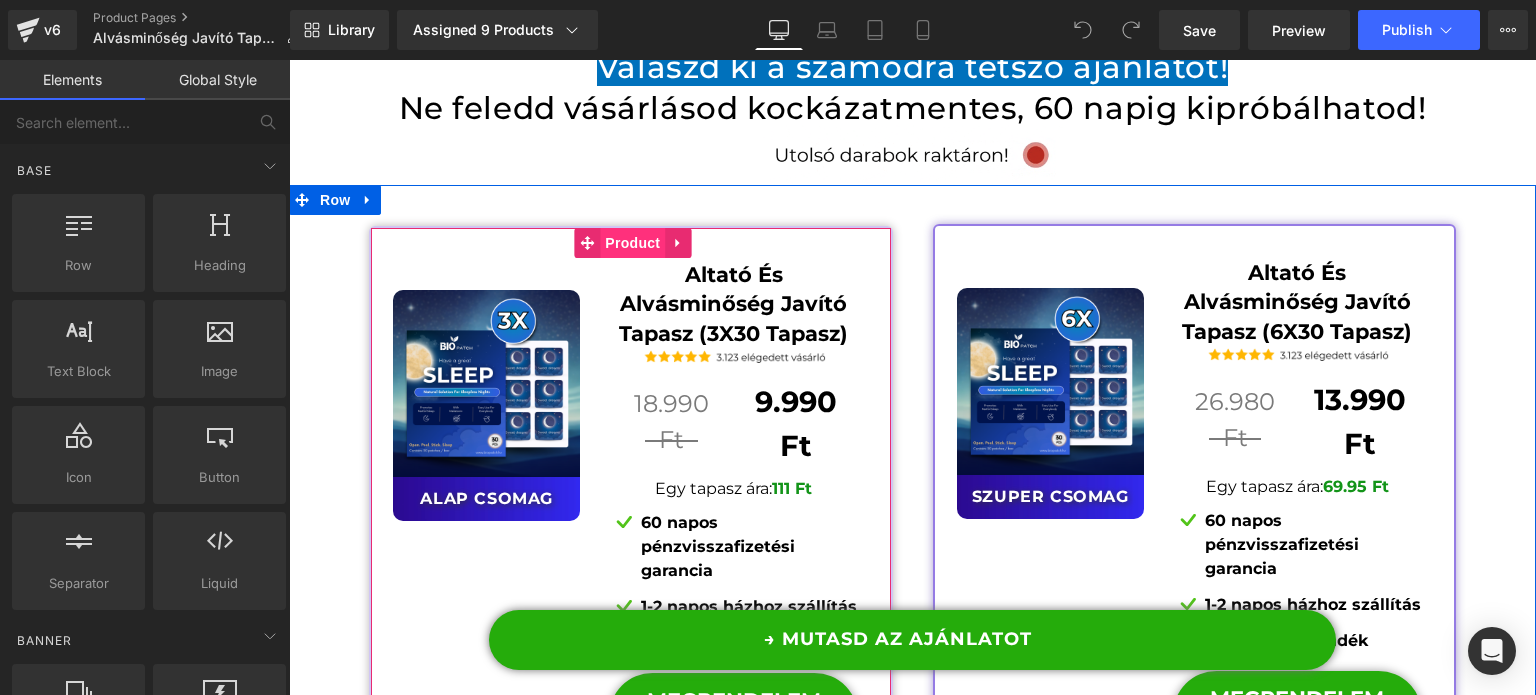 click on "Product" at bounding box center (632, 243) 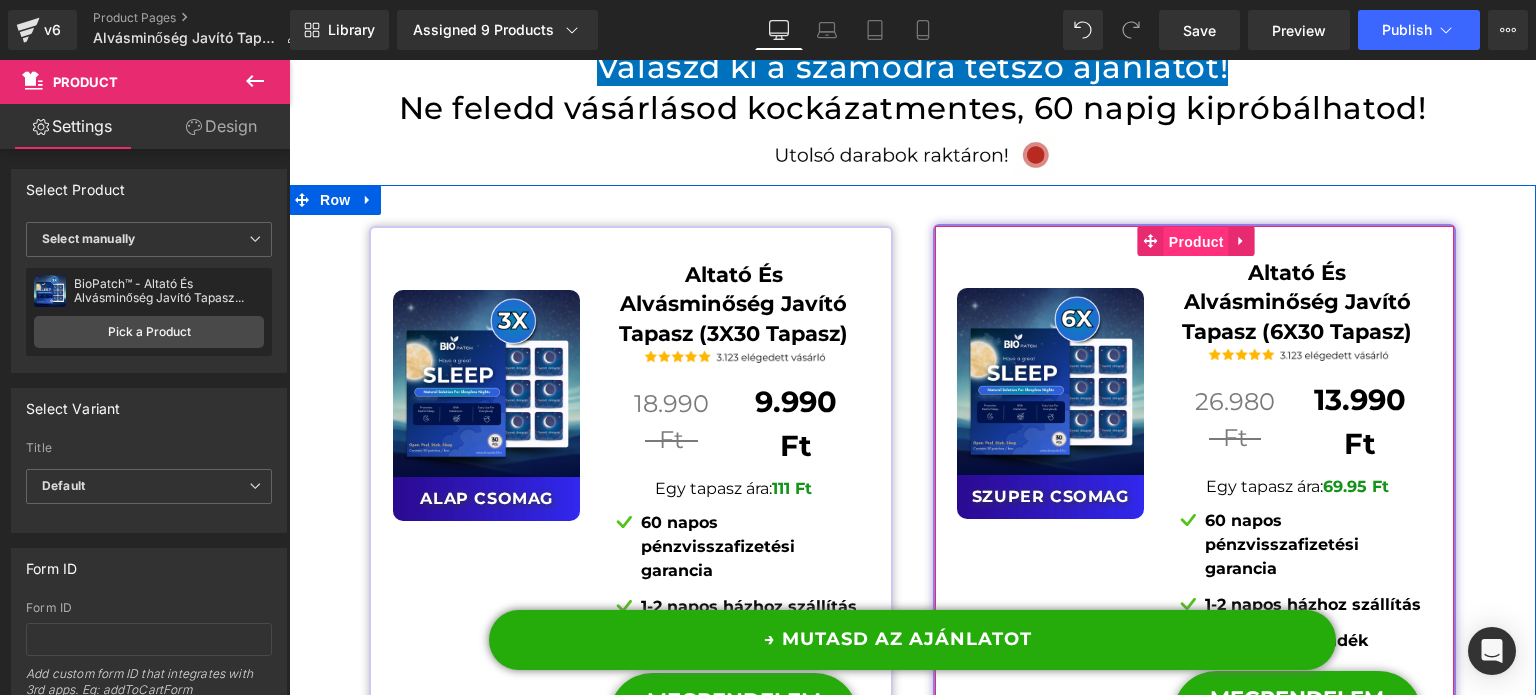 click on "Product" at bounding box center (1196, 242) 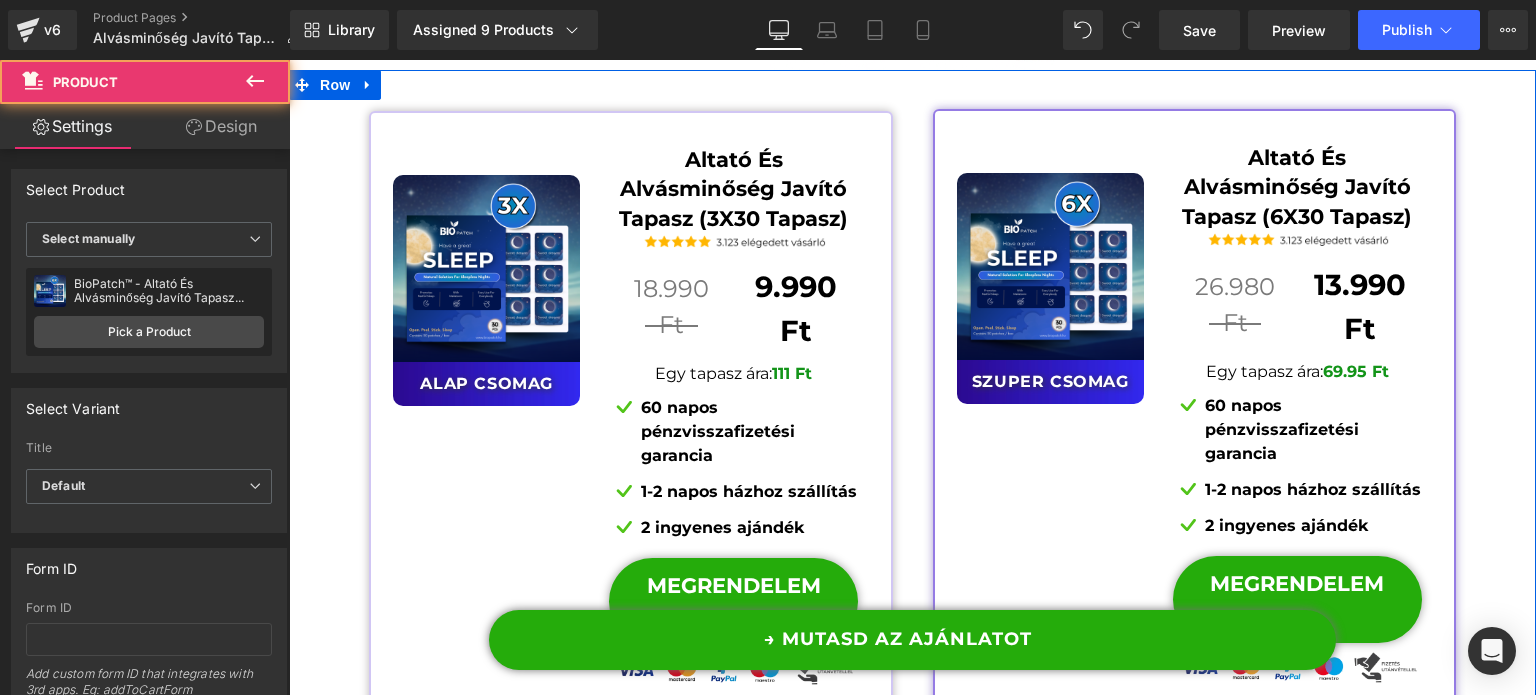 scroll, scrollTop: 15548, scrollLeft: 0, axis: vertical 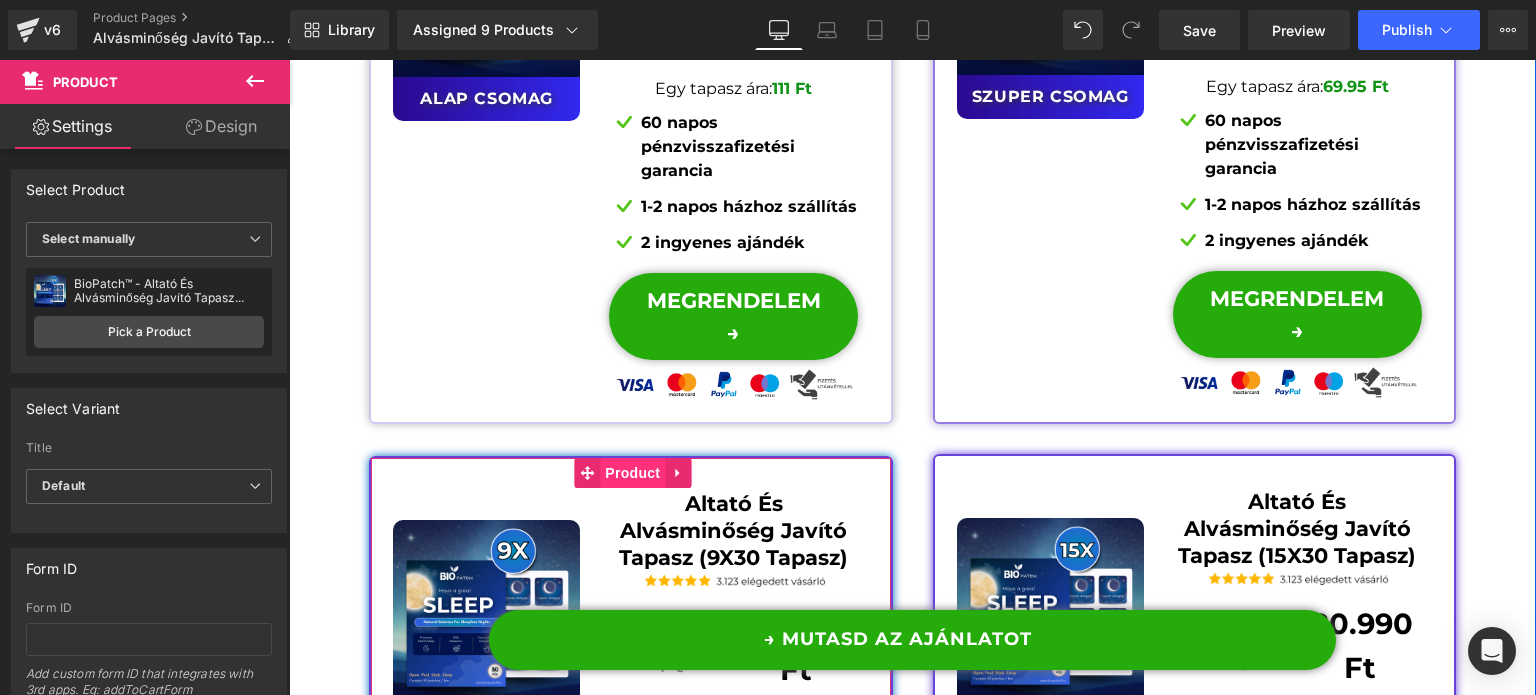 click on "Product" at bounding box center (632, 473) 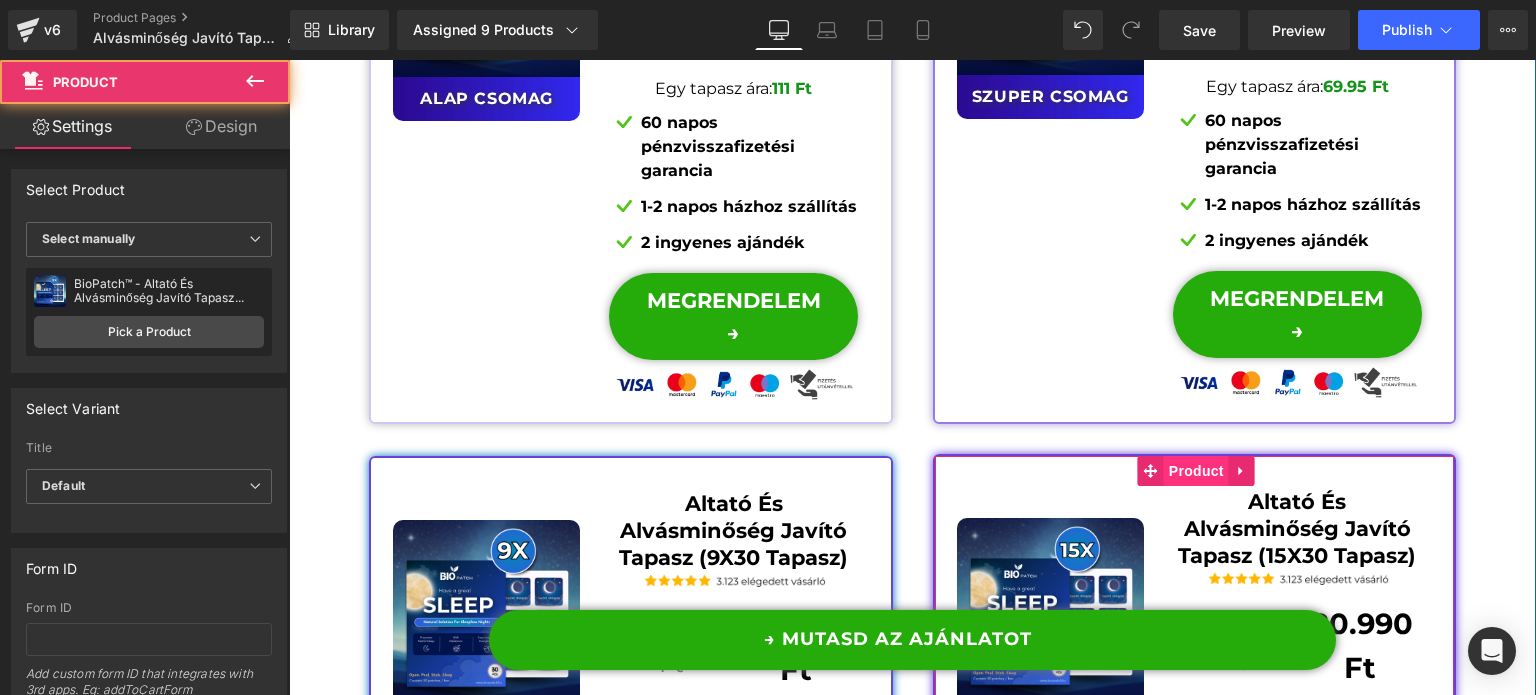 click on "Product" at bounding box center [1196, 471] 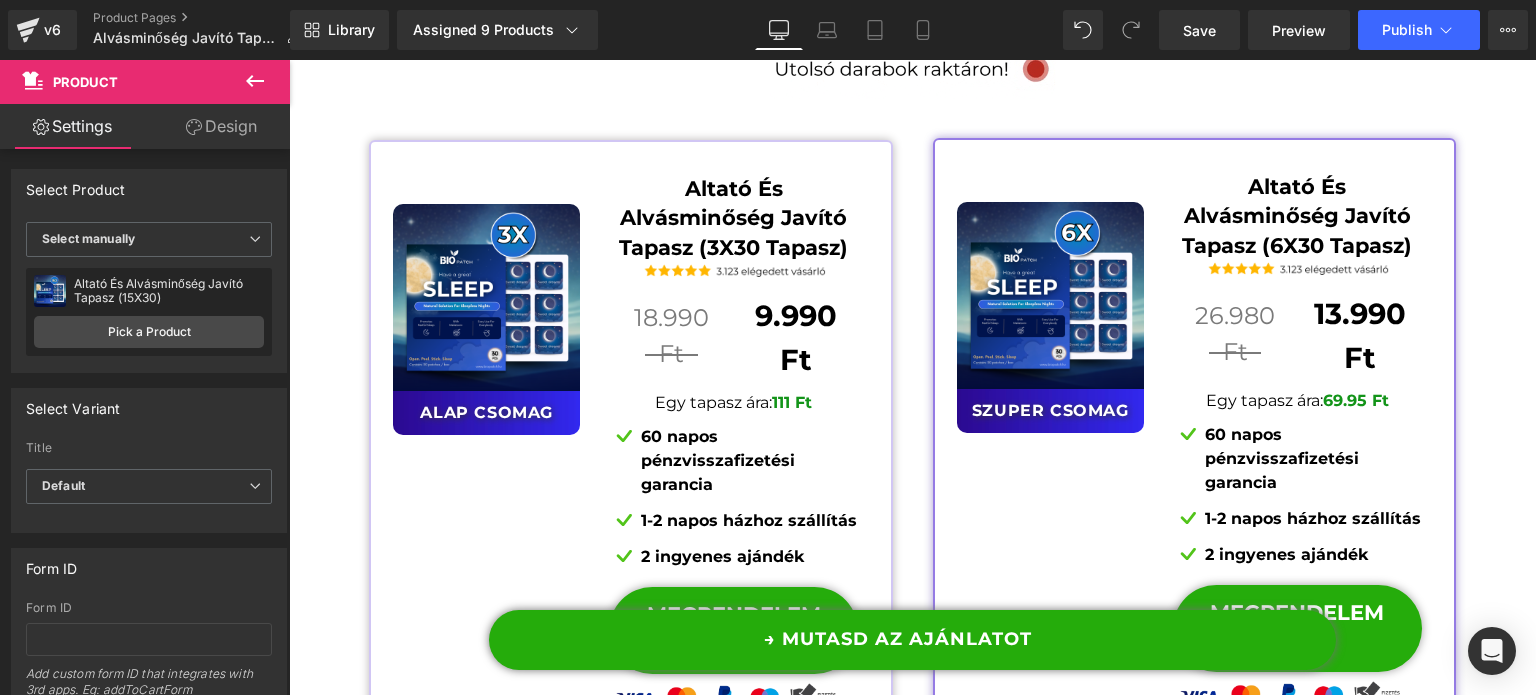 scroll, scrollTop: 15248, scrollLeft: 0, axis: vertical 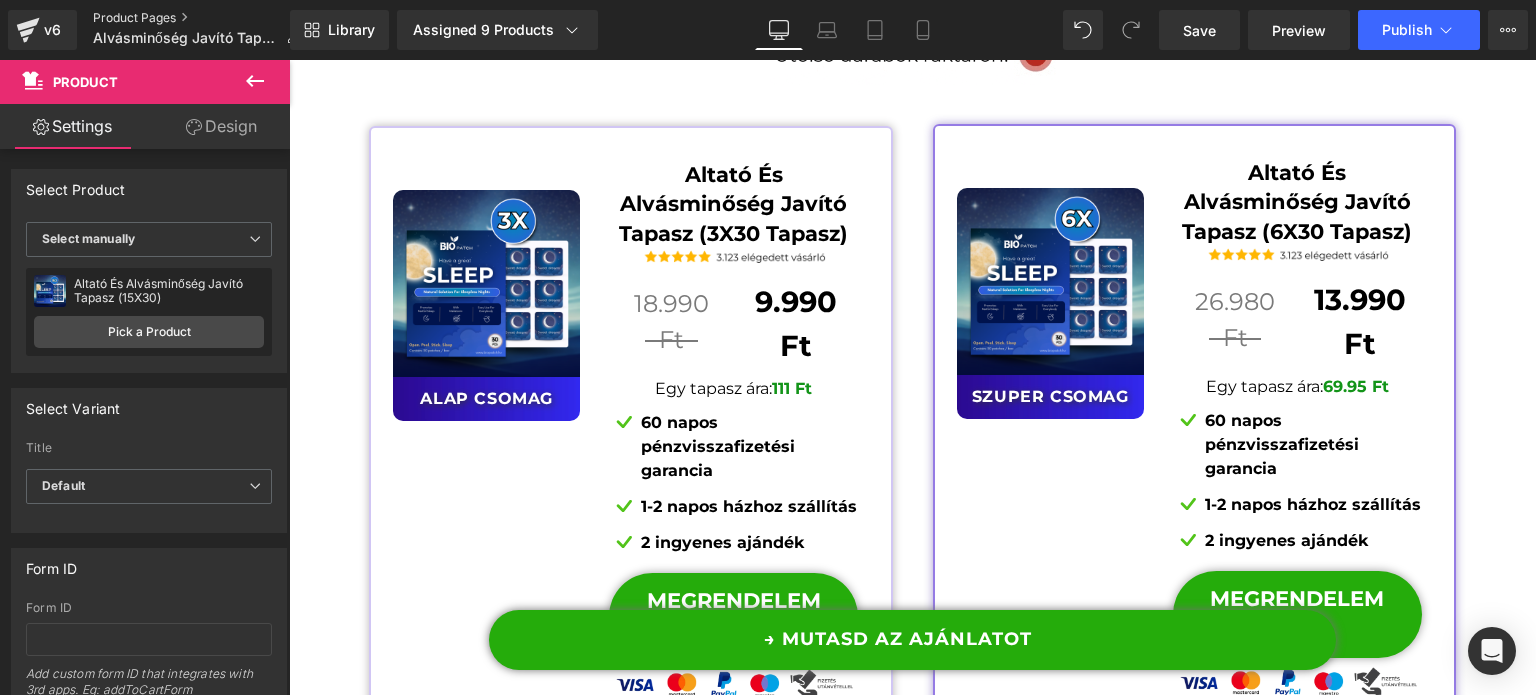 click on "Product Pages" at bounding box center [204, 18] 